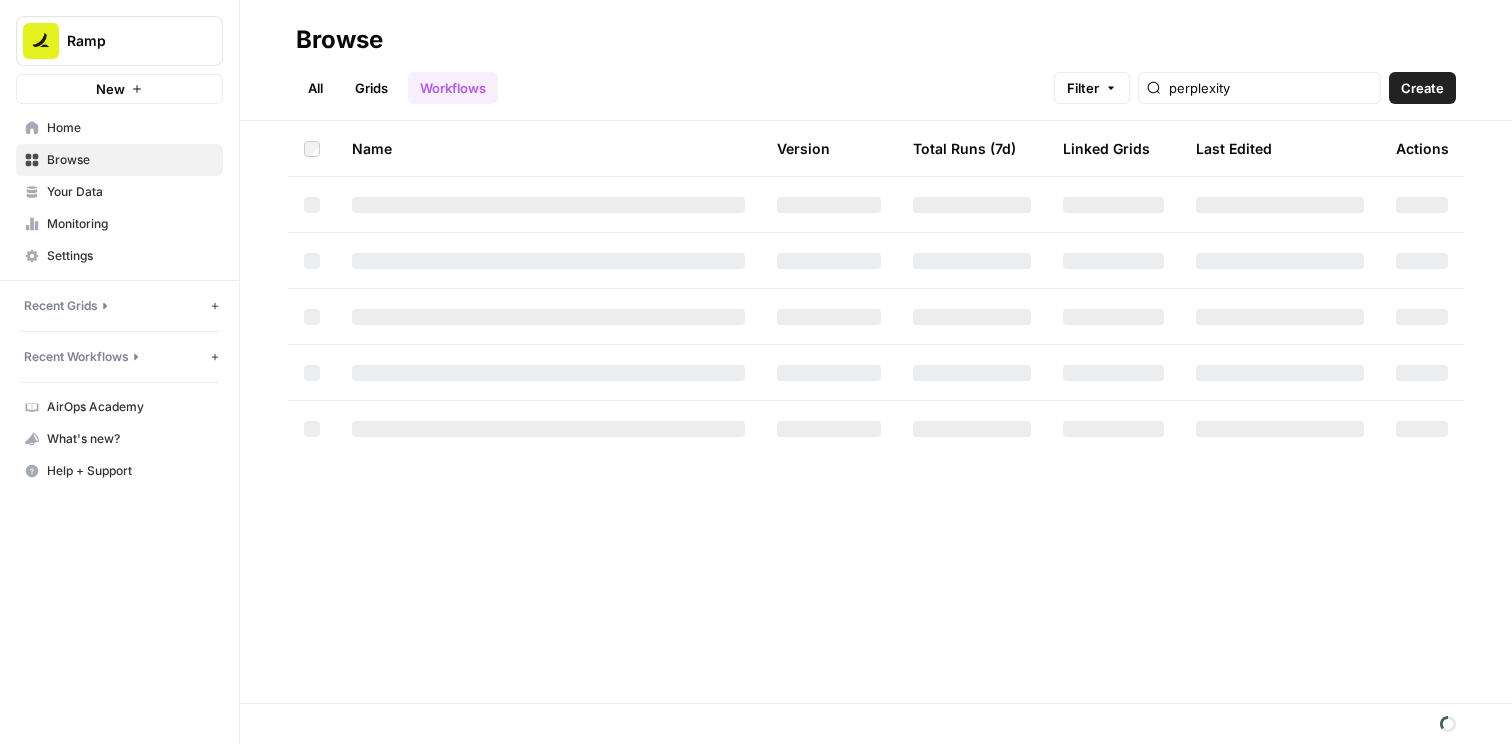 scroll, scrollTop: 0, scrollLeft: 0, axis: both 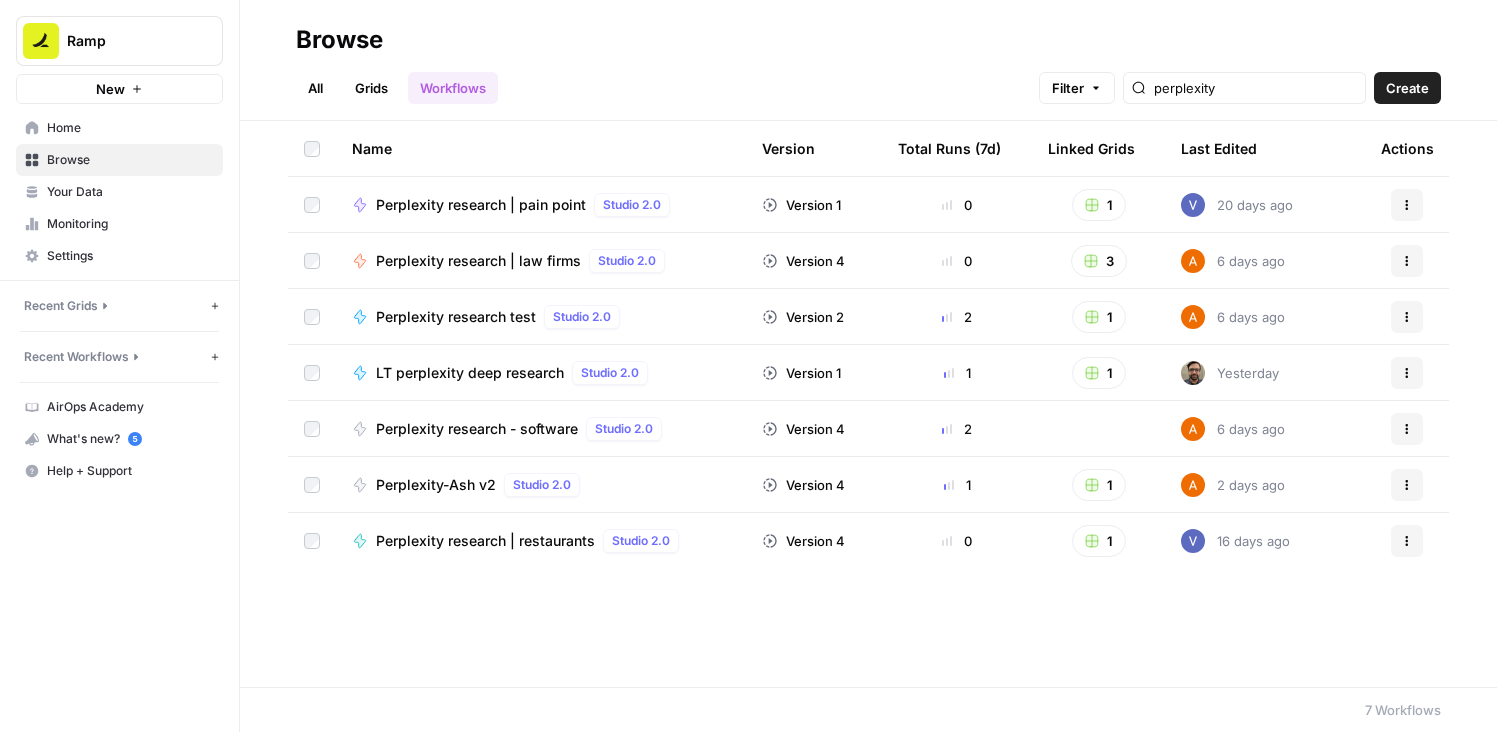 click on "Name Version Total Runs (7d) Linked Grids Last Edited Actions Perplexity research | pain point Studio 2.0   Version 1 0 1 [DATE] ago Actions Perplexity research | law firms Studio 2.0   Version 4 0 3 [DATE] ago Actions Perplexity research test Studio 2.0   Version 2 2 1 [DATE] ago Actions LT perplexity deep research Studio 2.0   Version 1 1 1 [DATE] ago Actions Perplexity research - software Studio 2.0   Version 4 2 [DATE] ago Actions Perplexity-Ash v2 Studio 2.0   Version 4 1 1 [DATE] ago Actions Perplexity research | restaurants Studio 2.0   Version 4 0 1 [DATE] ago Actions" at bounding box center [868, 404] 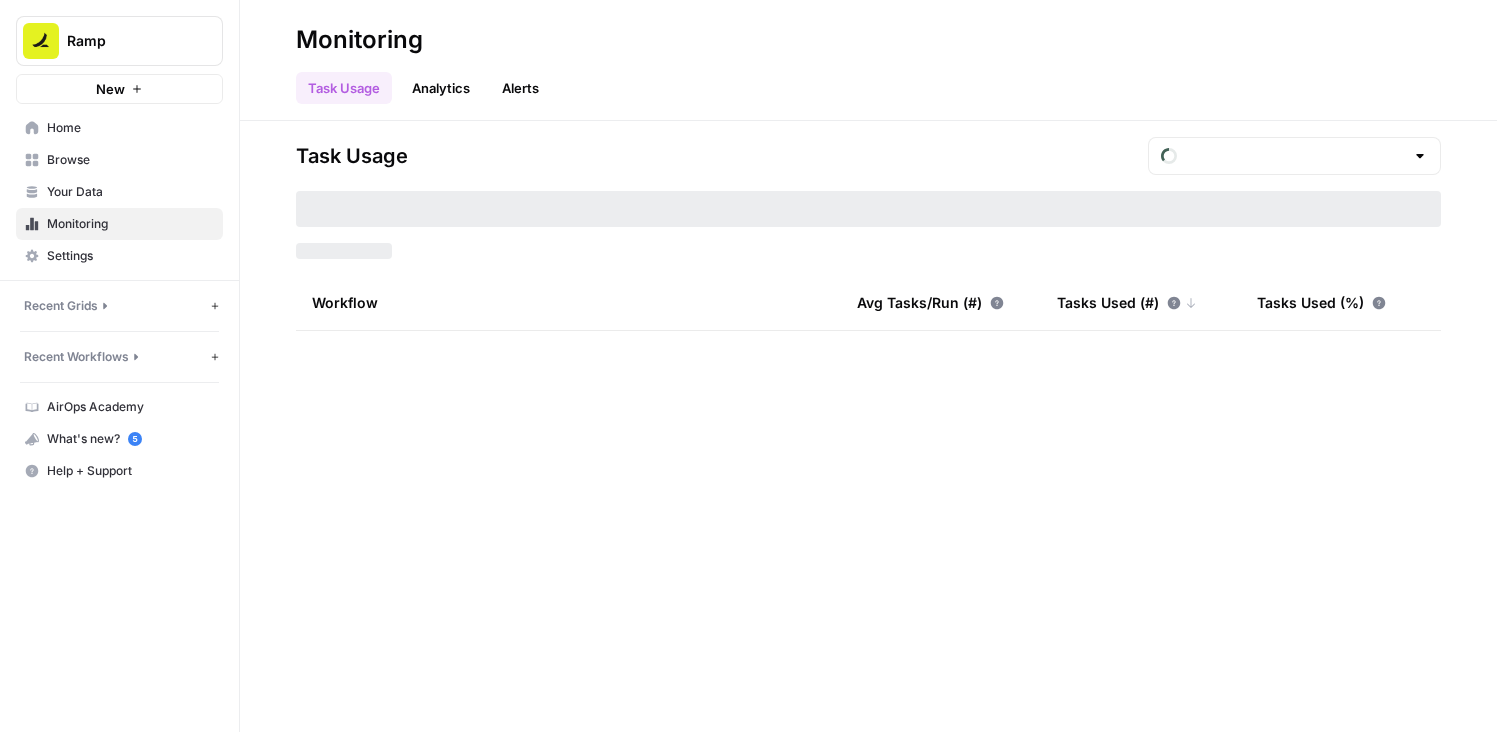 type on "July Tasks" 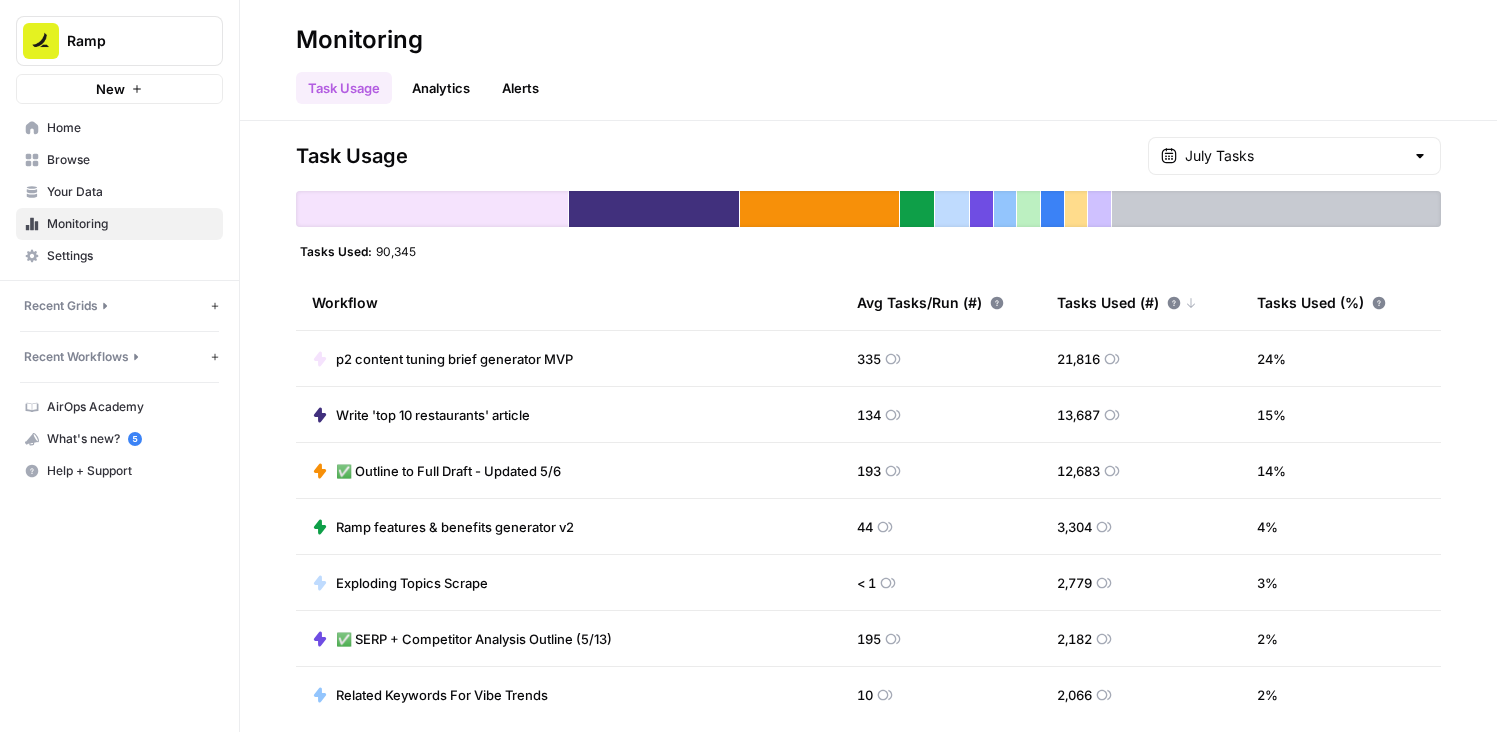 click on "Home" at bounding box center [119, 128] 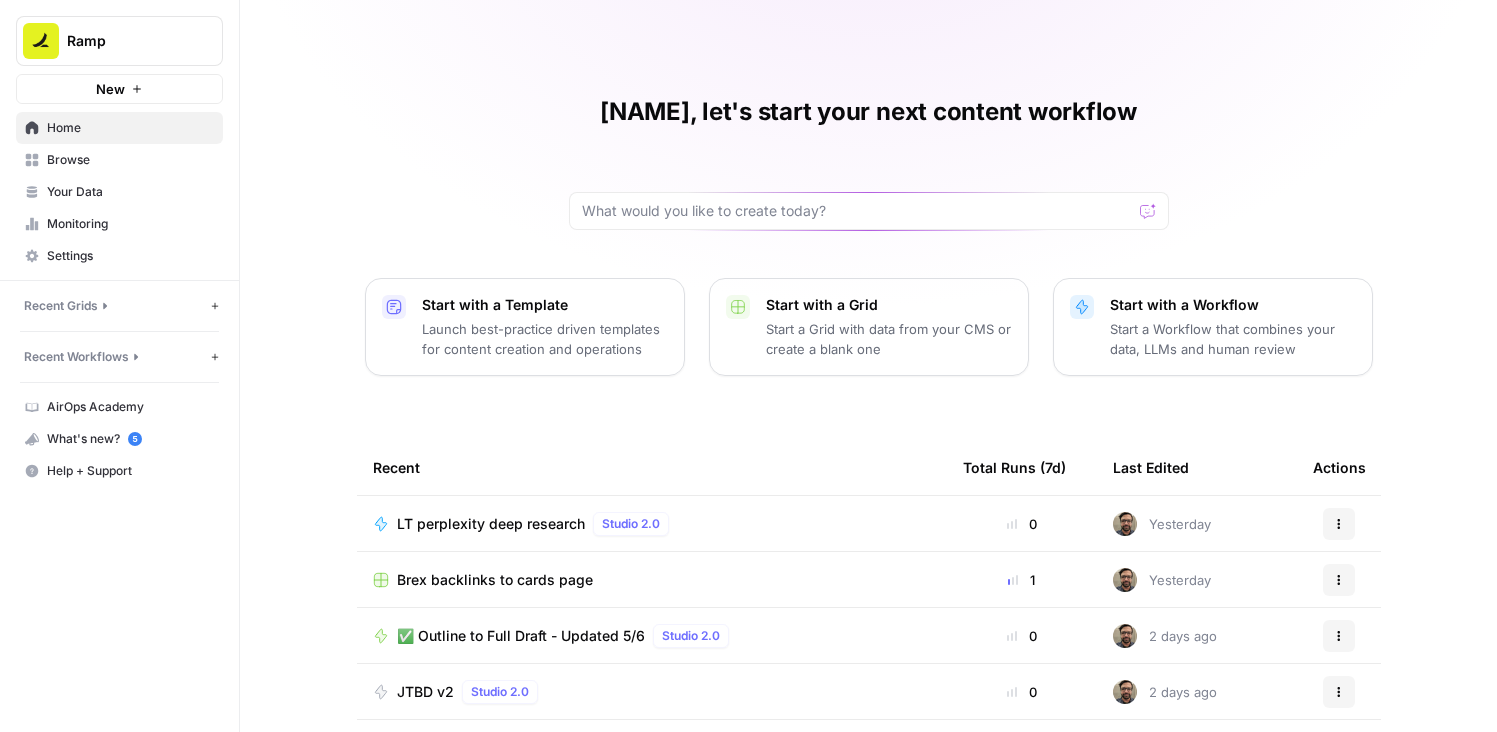 click on "Luke, let's start your next content workflow Start with a Template Launch best-practice driven templates for content creation and operations Start with a Grid Start a Grid with data from your CMS or create a blank one Start with a Workflow Start a Workflow that combines your data, LLMs and human review Recent Total Runs (7d) Last Edited Actions LT perplexity deep research Studio 2.0 0 Yesterday Actions Brex backlinks to cards page 1 Yesterday Actions ✅ Outline to Full Draft - Updated 5/6 Studio 2.0 0 2 days ago Actions JTBD v2 Studio 2.0 0 2 days ago Actions Post to sanity (markdown input - Accounting) Studio 2.0 0 15 days ago Actions Outline draft test Studio 2.0 0 23 days ago Actions SB crawl Studio 2.0 0 23 days ago Actions" at bounding box center (868, 460) 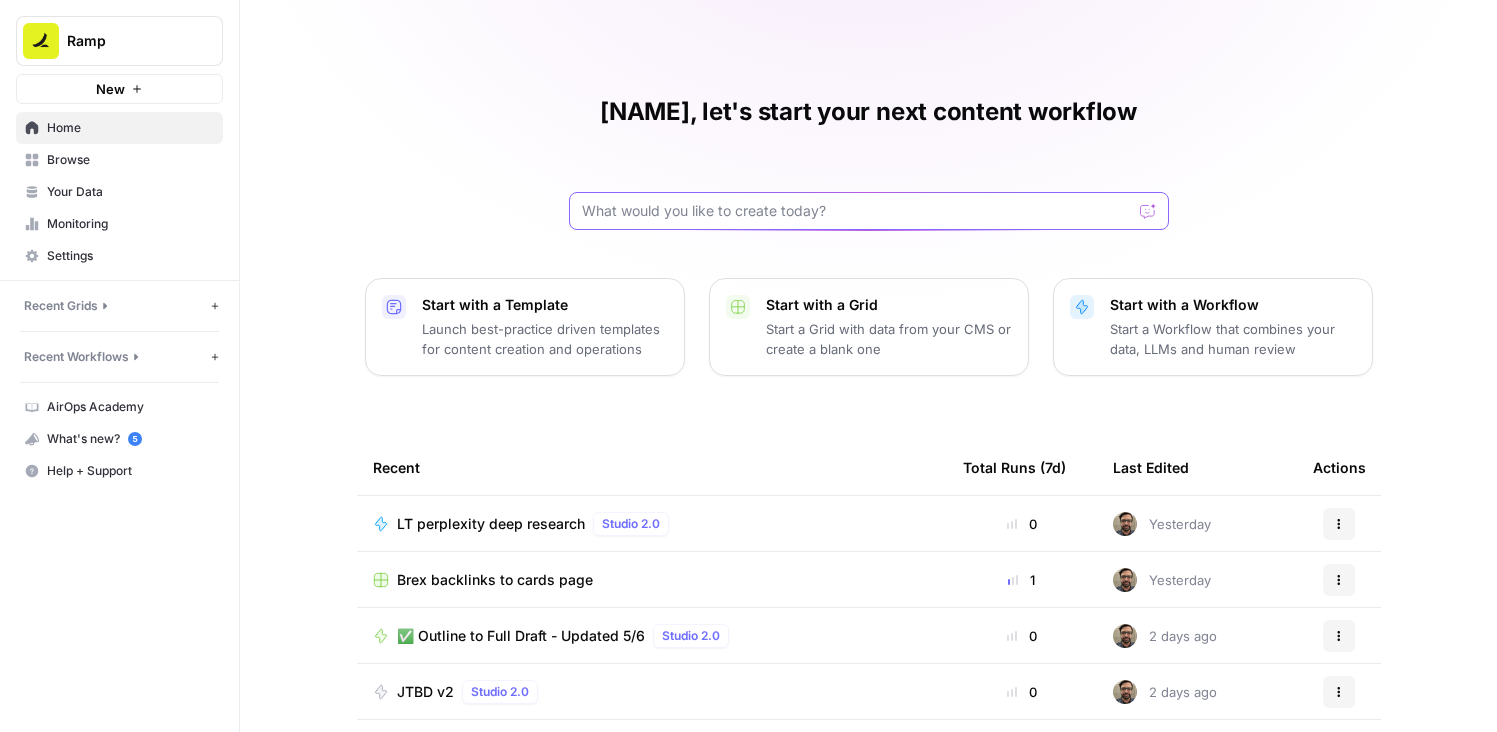 click at bounding box center (857, 211) 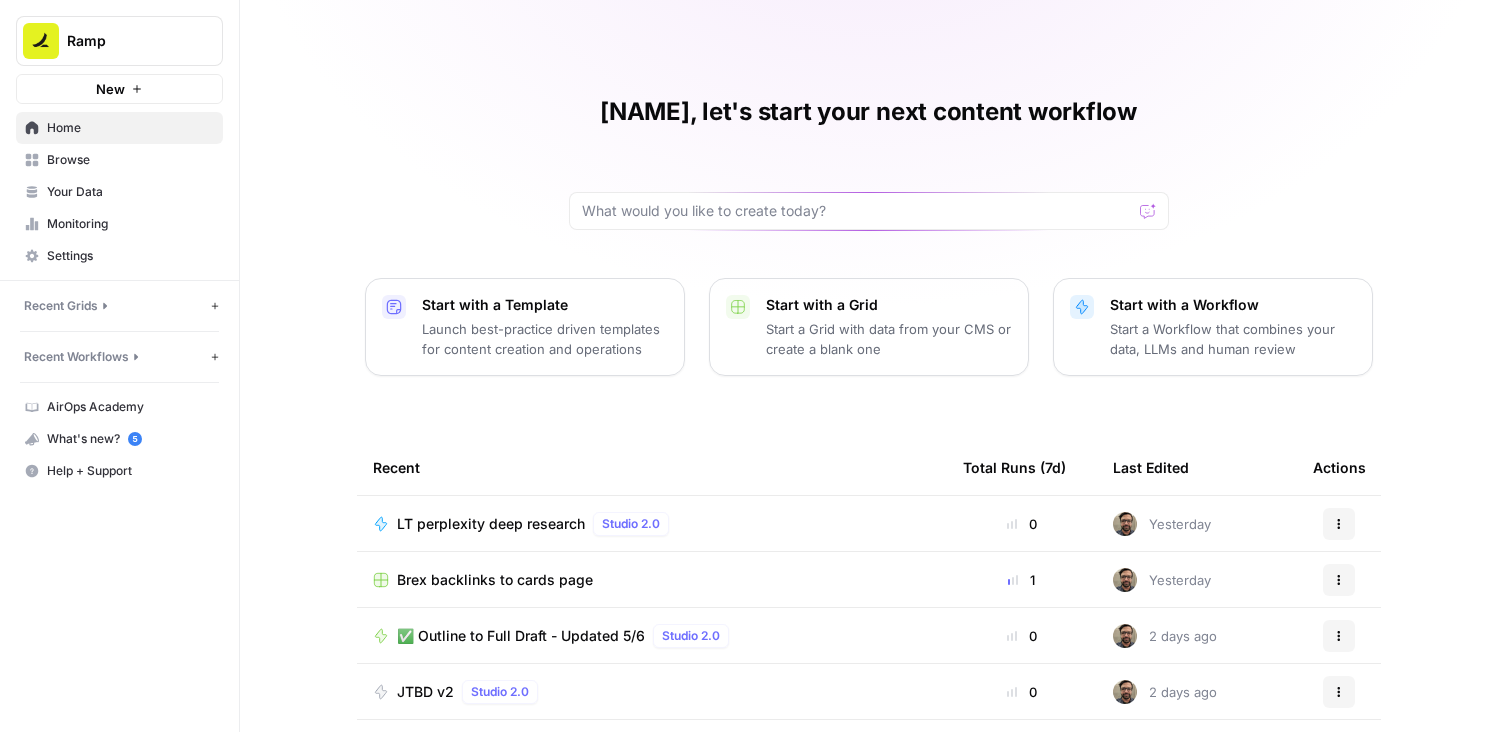 click on "Luke, let's start your next content workflow Start with a Template Launch best-practice driven templates for content creation and operations Start with a Grid Start a Grid with data from your CMS or create a blank one Start with a Workflow Start a Workflow that combines your data, LLMs and human review Recent Total Runs (7d) Last Edited Actions LT perplexity deep research Studio 2.0 0 Yesterday Actions Brex backlinks to cards page 1 Yesterday Actions ✅ Outline to Full Draft - Updated 5/6 Studio 2.0 0 2 days ago Actions JTBD v2 Studio 2.0 0 2 days ago Actions Post to sanity (markdown input - Accounting) Studio 2.0 0 15 days ago Actions Outline draft test Studio 2.0 0 23 days ago Actions SB crawl Studio 2.0 0 23 days ago Actions" at bounding box center (868, 460) 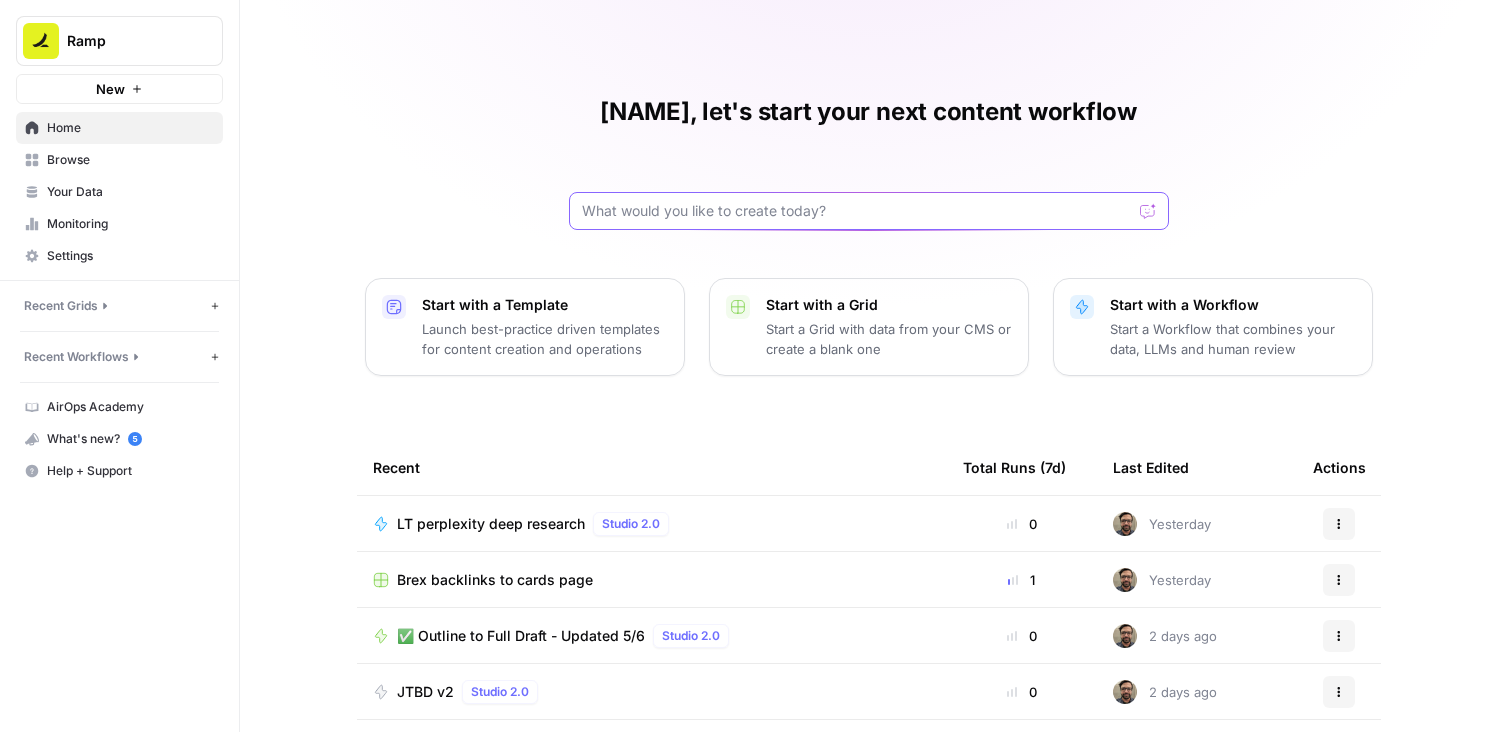 click at bounding box center [857, 211] 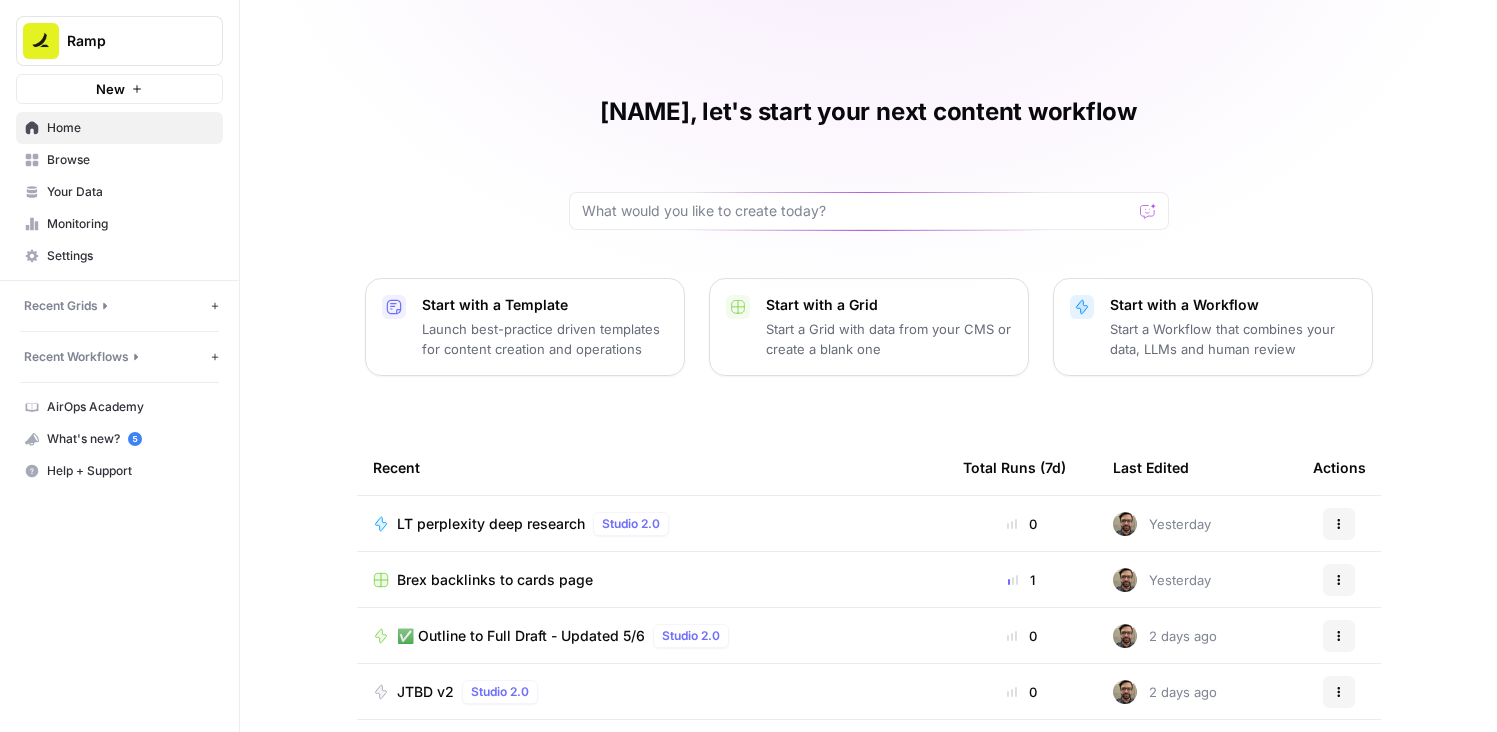 click on "Luke, let's start your next content workflow Start with a Template Launch best-practice driven templates for content creation and operations Start with a Grid Start a Grid with data from your CMS or create a blank one Start with a Workflow Start a Workflow that combines your data, LLMs and human review Recent Total Runs (7d) Last Edited Actions LT perplexity deep research Studio 2.0 0 Yesterday Actions Brex backlinks to cards page 1 Yesterday Actions ✅ Outline to Full Draft - Updated 5/6 Studio 2.0 0 2 days ago Actions JTBD v2 Studio 2.0 0 2 days ago Actions Post to sanity (markdown input - Accounting) Studio 2.0 0 15 days ago Actions Outline draft test Studio 2.0 0 23 days ago Actions SB crawl Studio 2.0 0 23 days ago Actions" at bounding box center [868, 460] 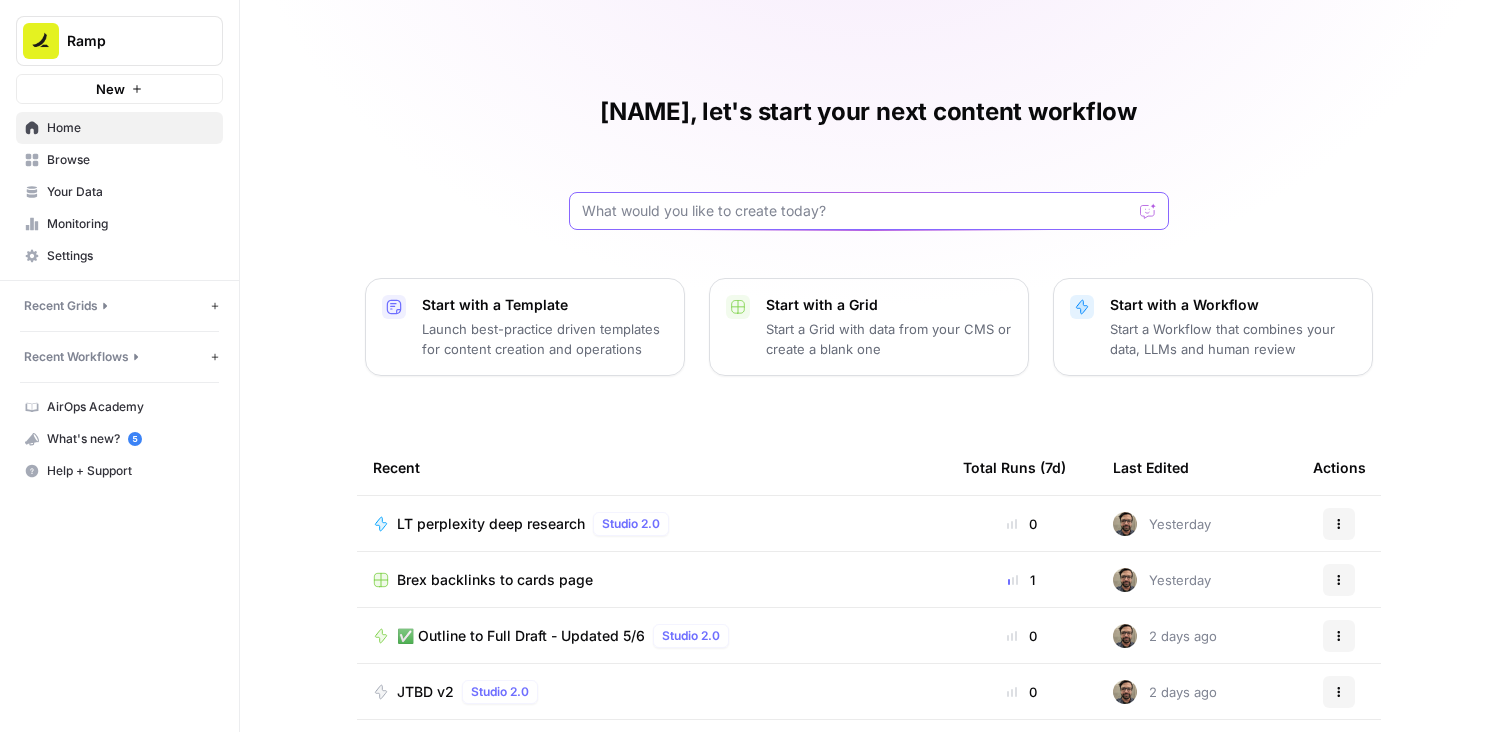 click at bounding box center [857, 211] 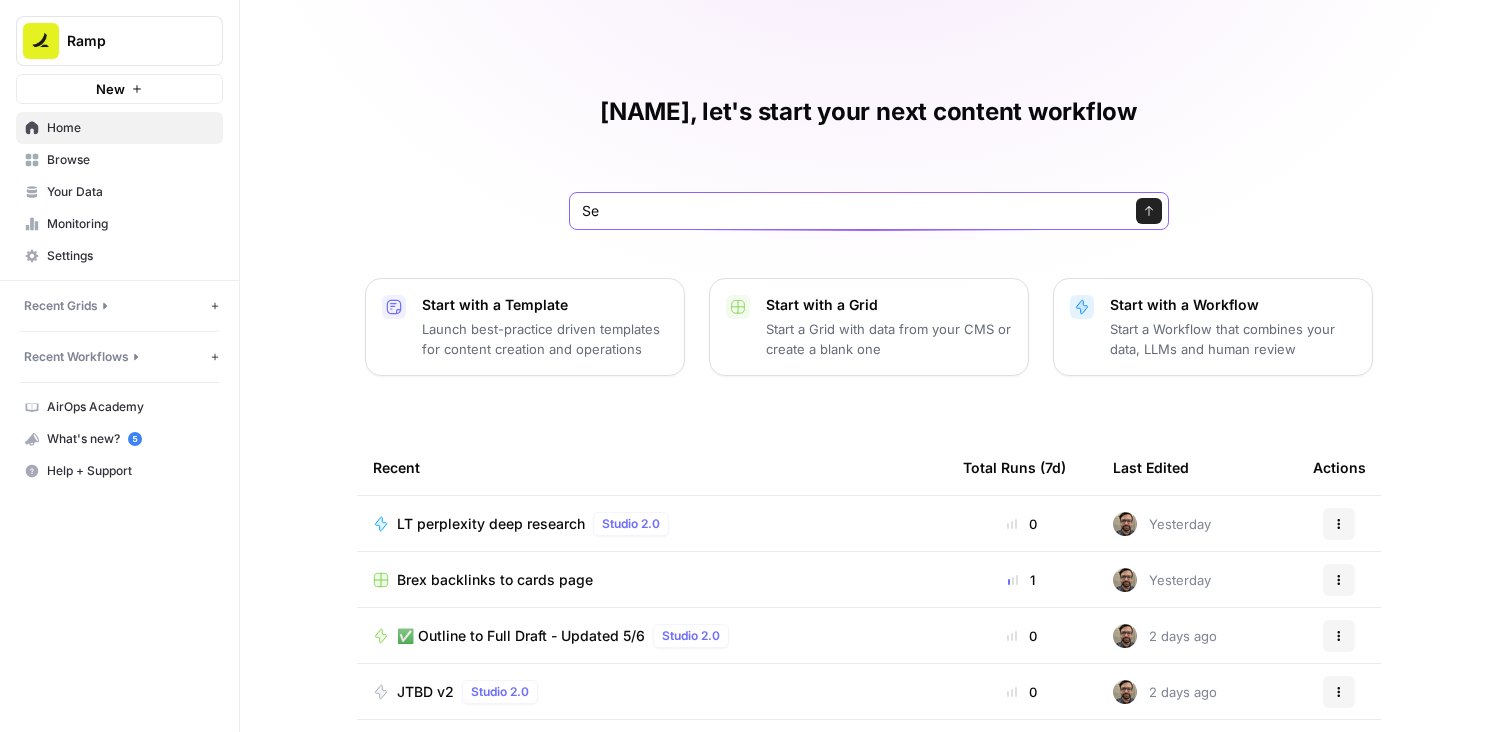 type on "S" 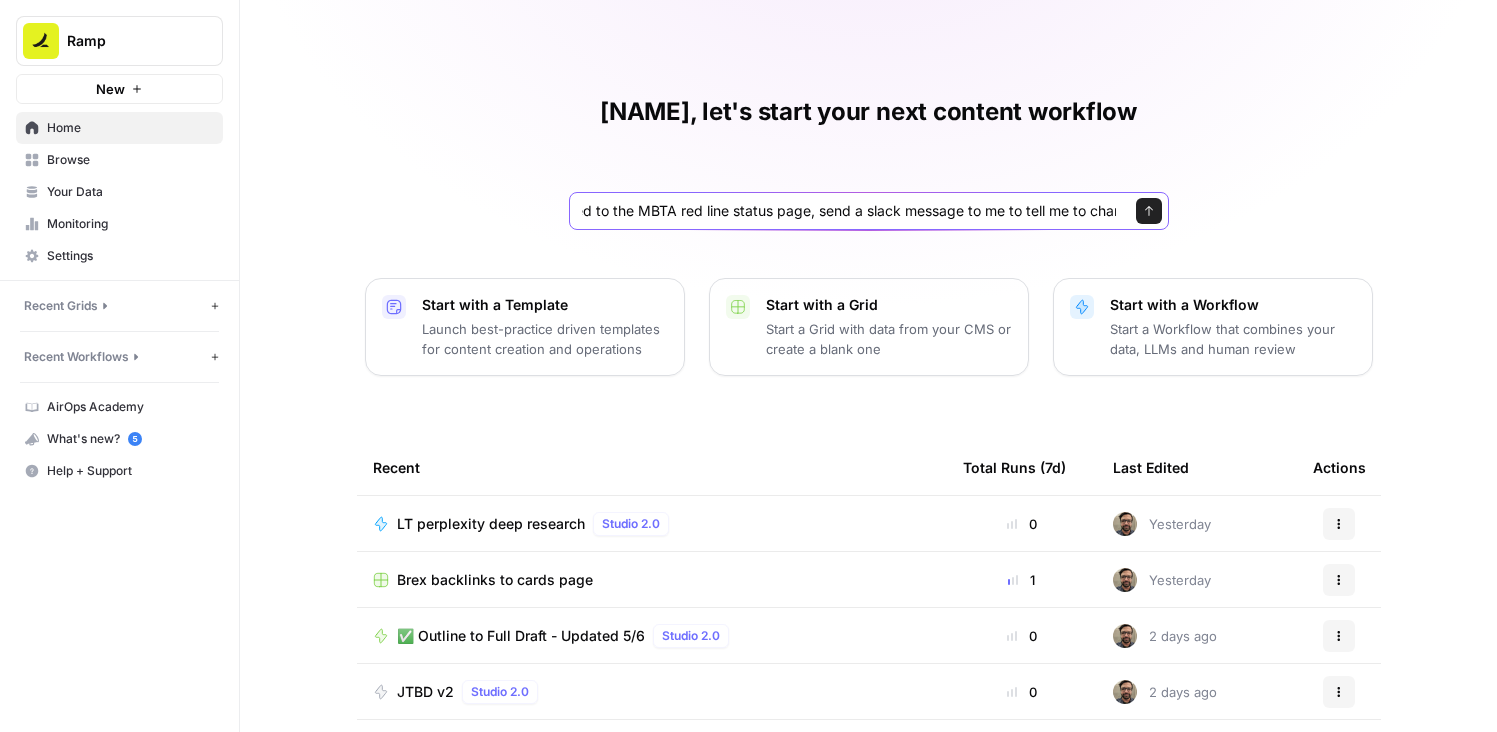 scroll, scrollTop: 0, scrollLeft: 193, axis: horizontal 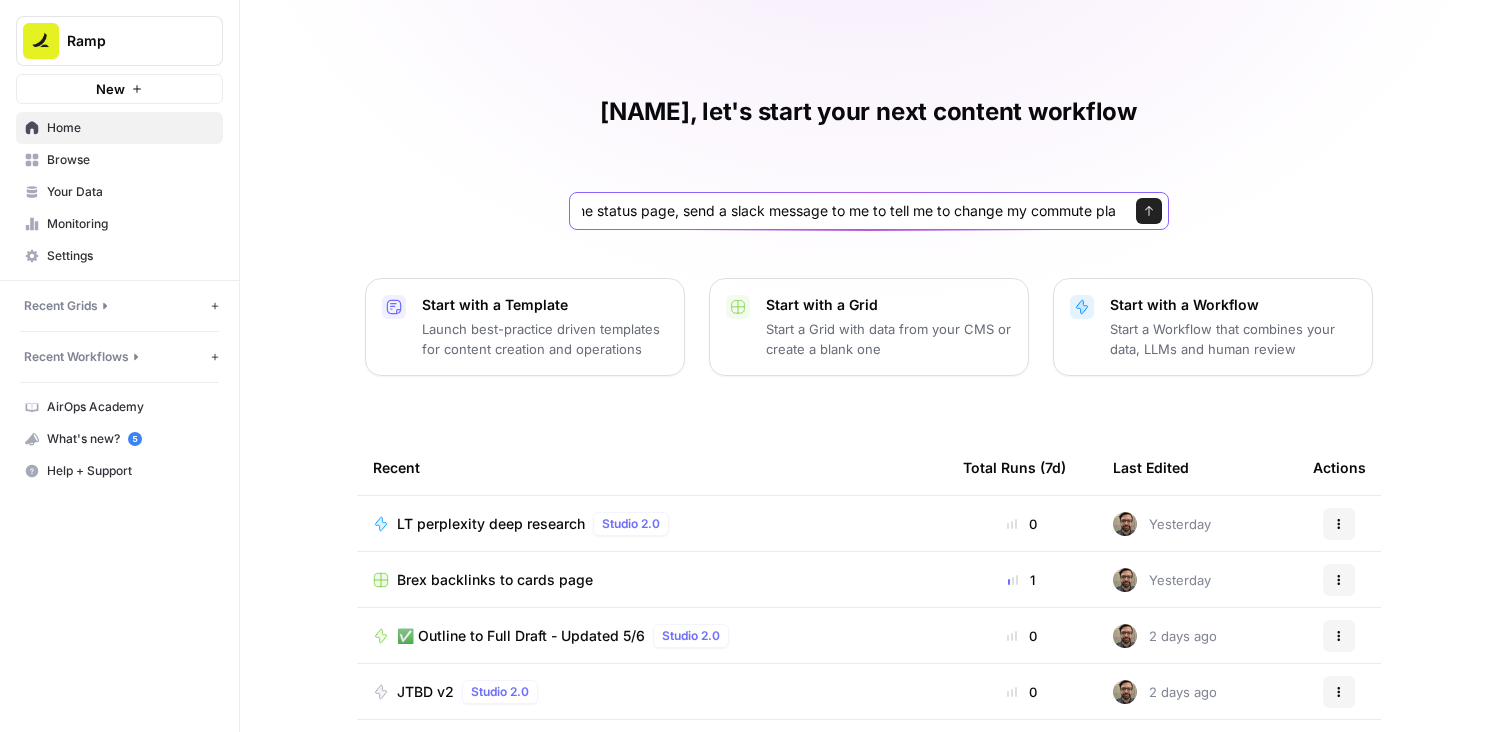 type on "When a new alert is posted to the MBTA red line status page, send a slack message to me to tell me to change my commute plan" 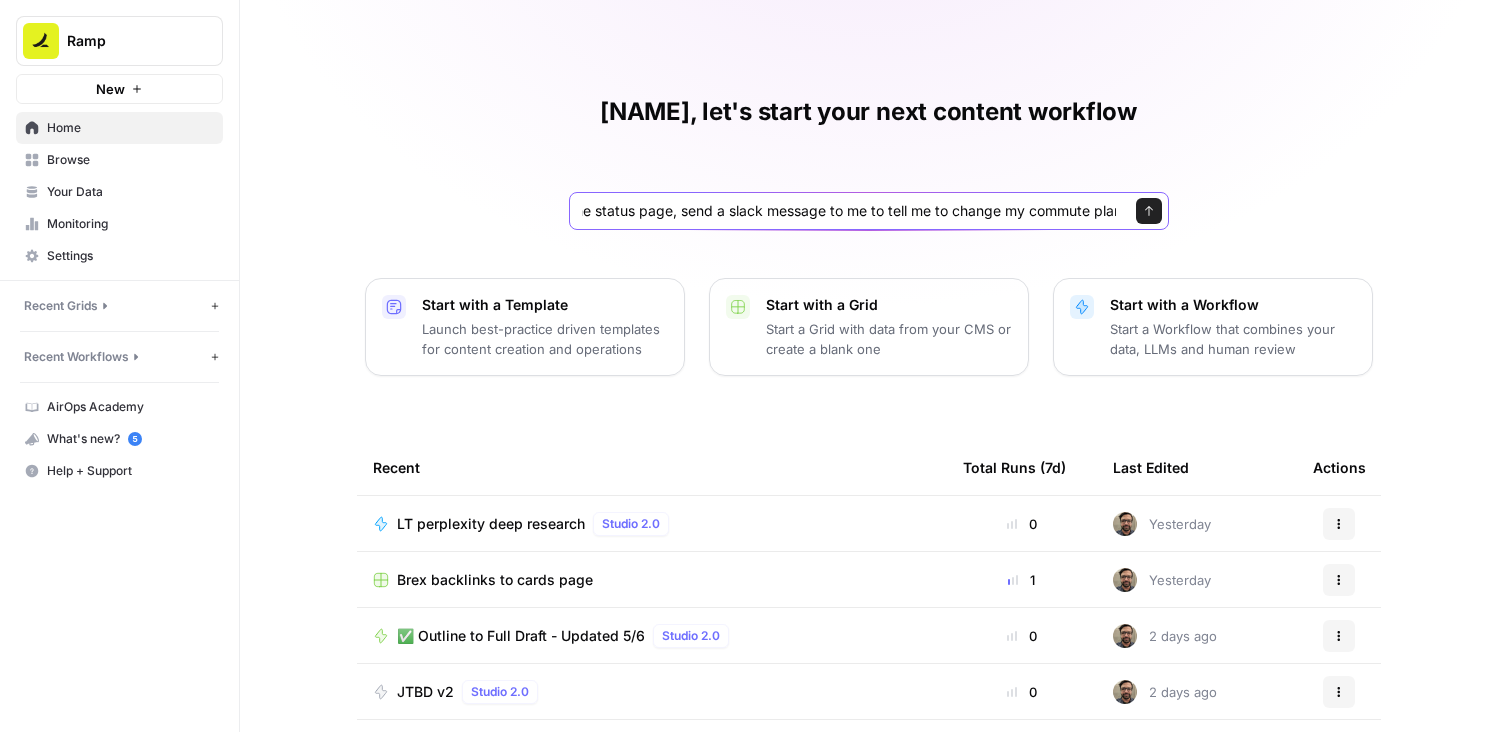 scroll, scrollTop: 0, scrollLeft: 315, axis: horizontal 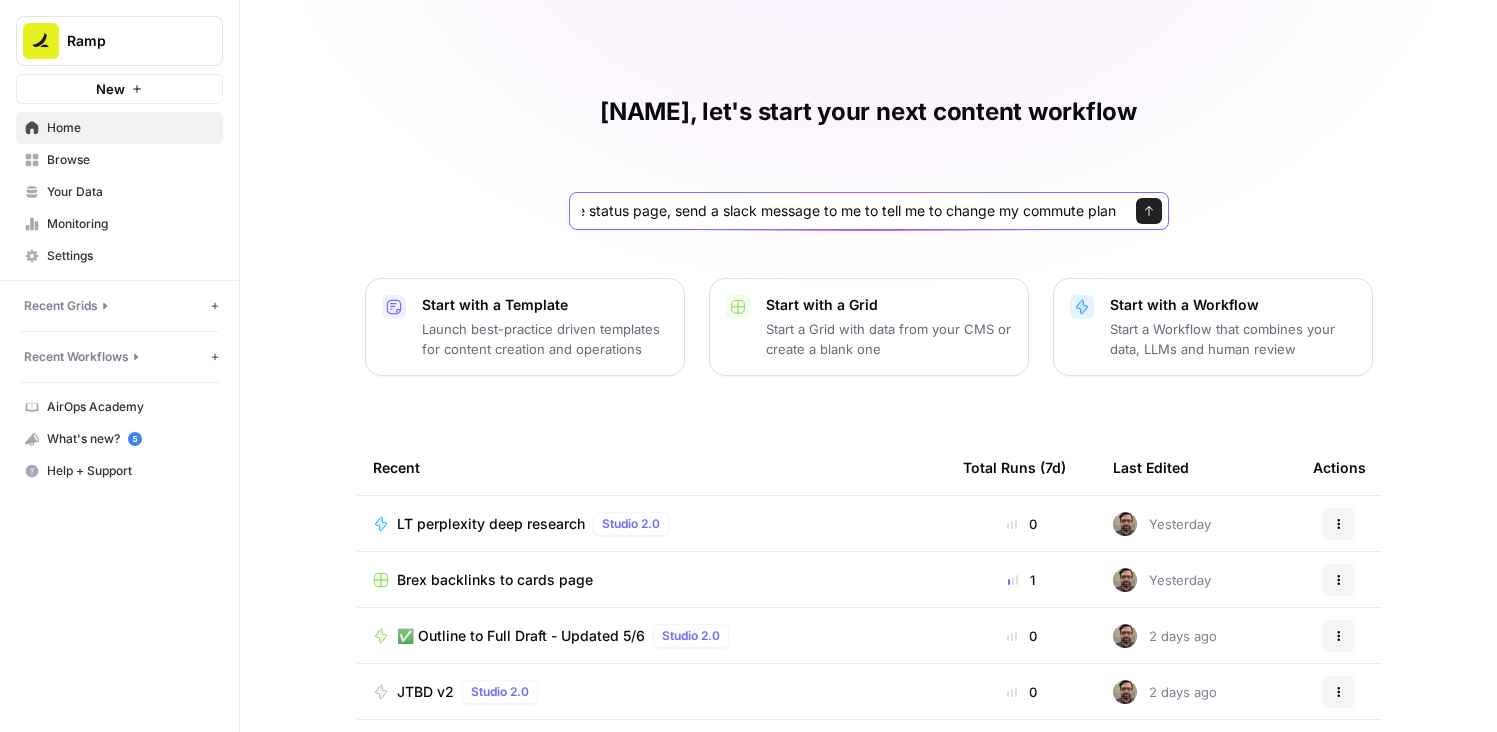 click on "Send" at bounding box center [1149, 211] 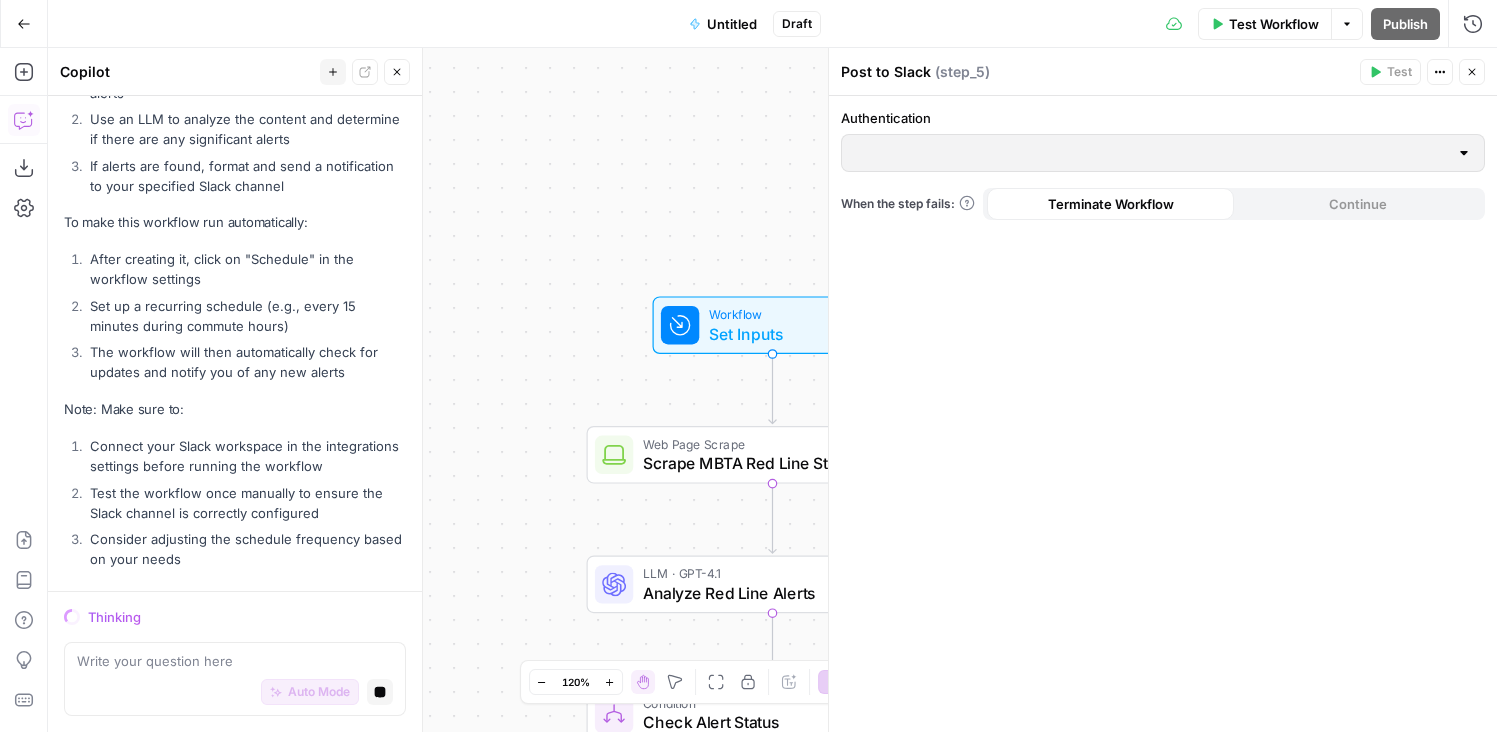 scroll, scrollTop: 1340, scrollLeft: 0, axis: vertical 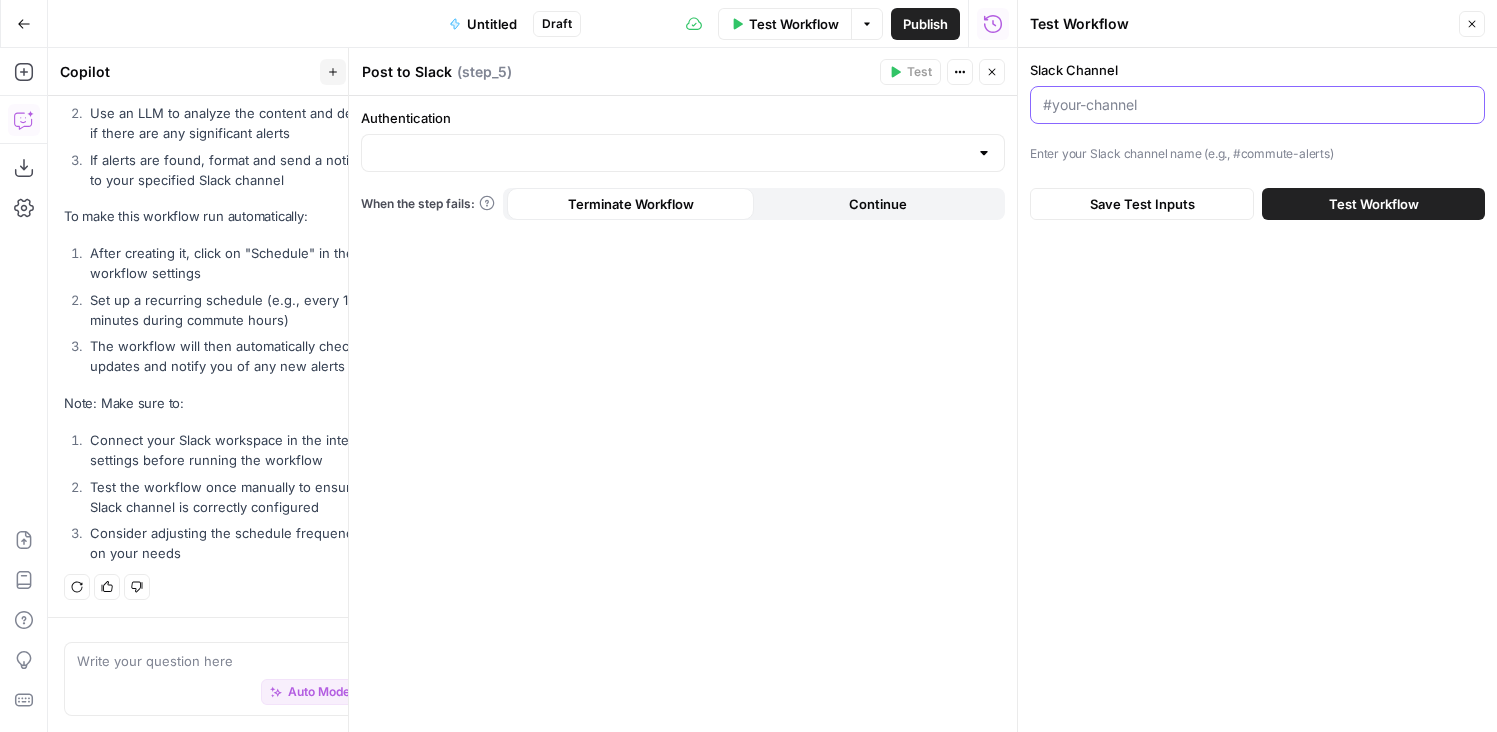 click on "Slack Channel" at bounding box center [1257, 105] 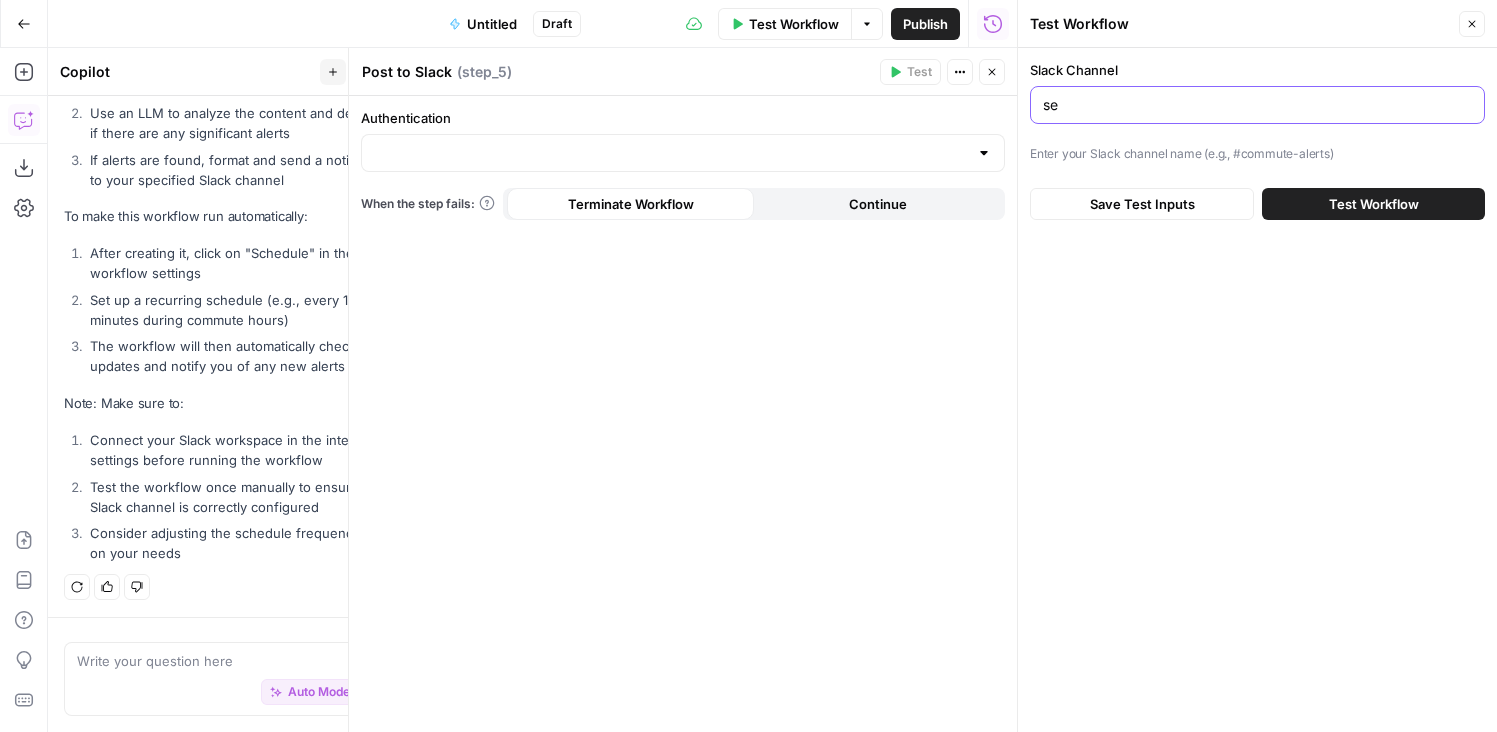 type on "s" 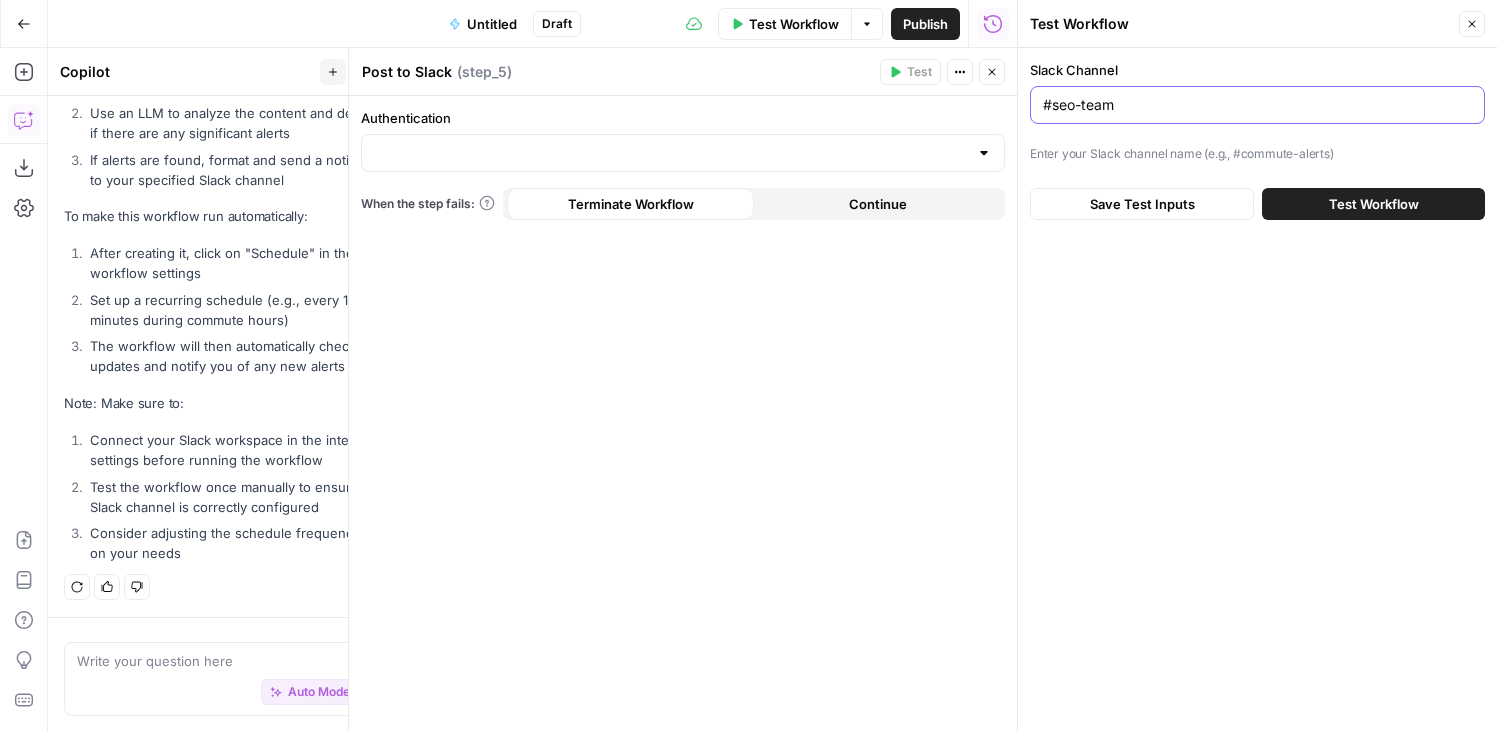 type on "#seo-team" 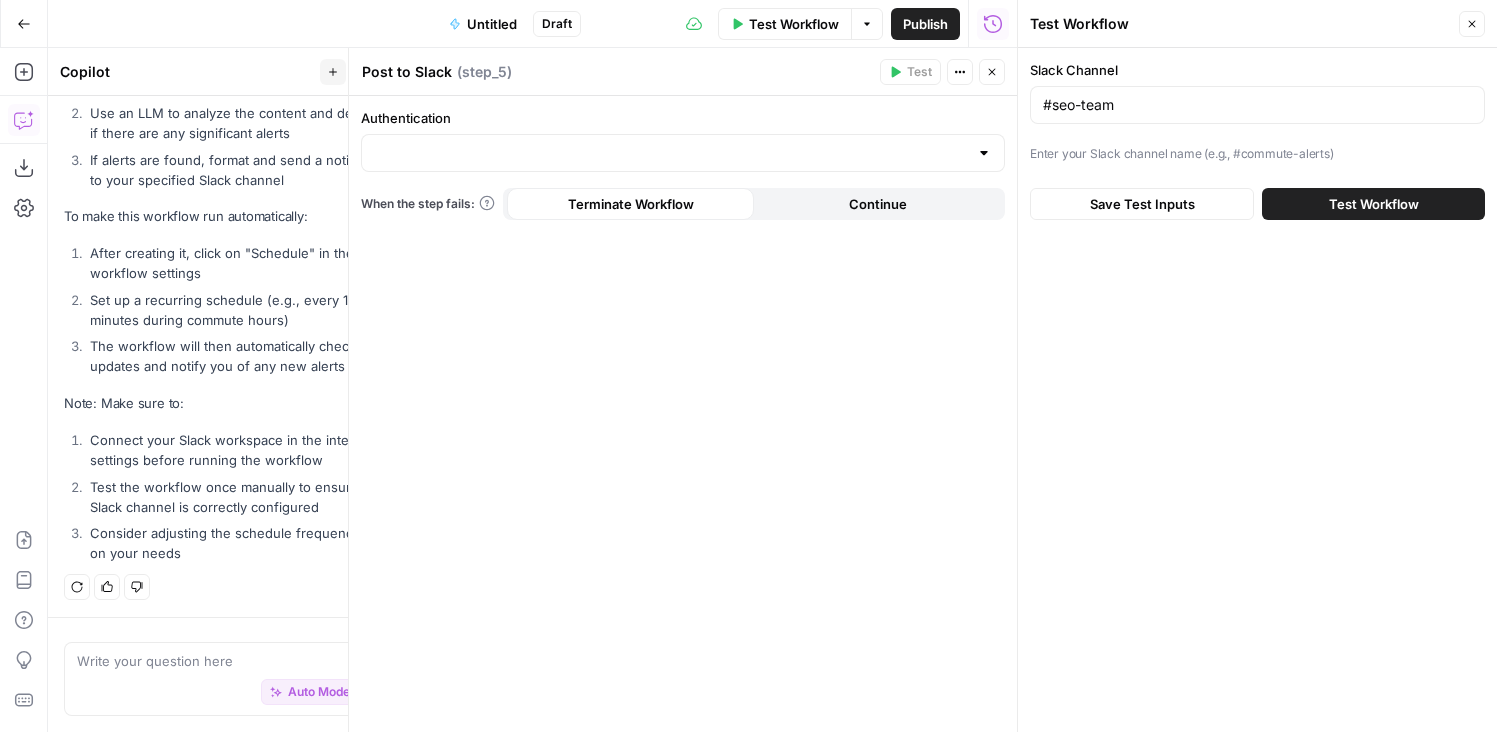click on "Save Test Inputs" at bounding box center [1142, 204] 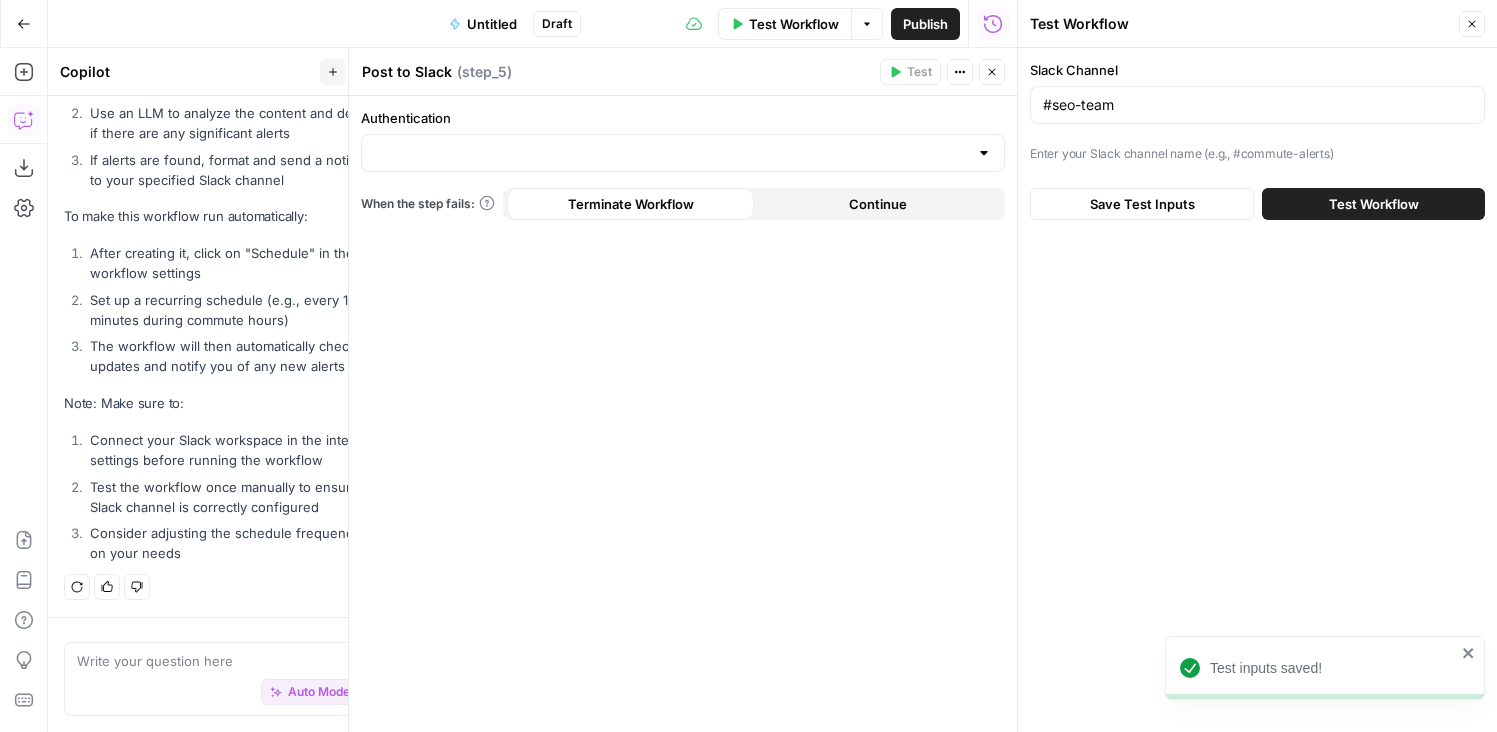 click at bounding box center [683, 153] 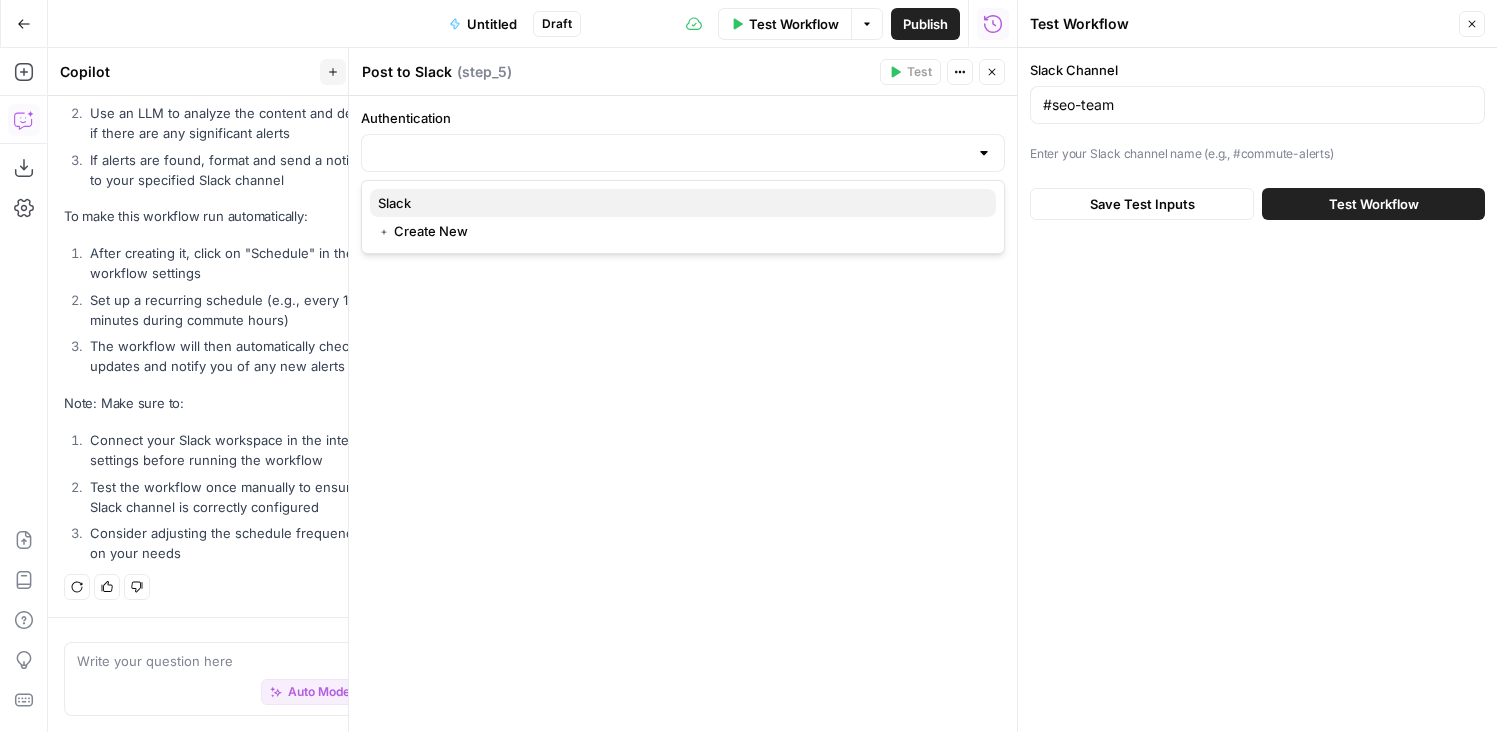 click on "Slack" at bounding box center (679, 203) 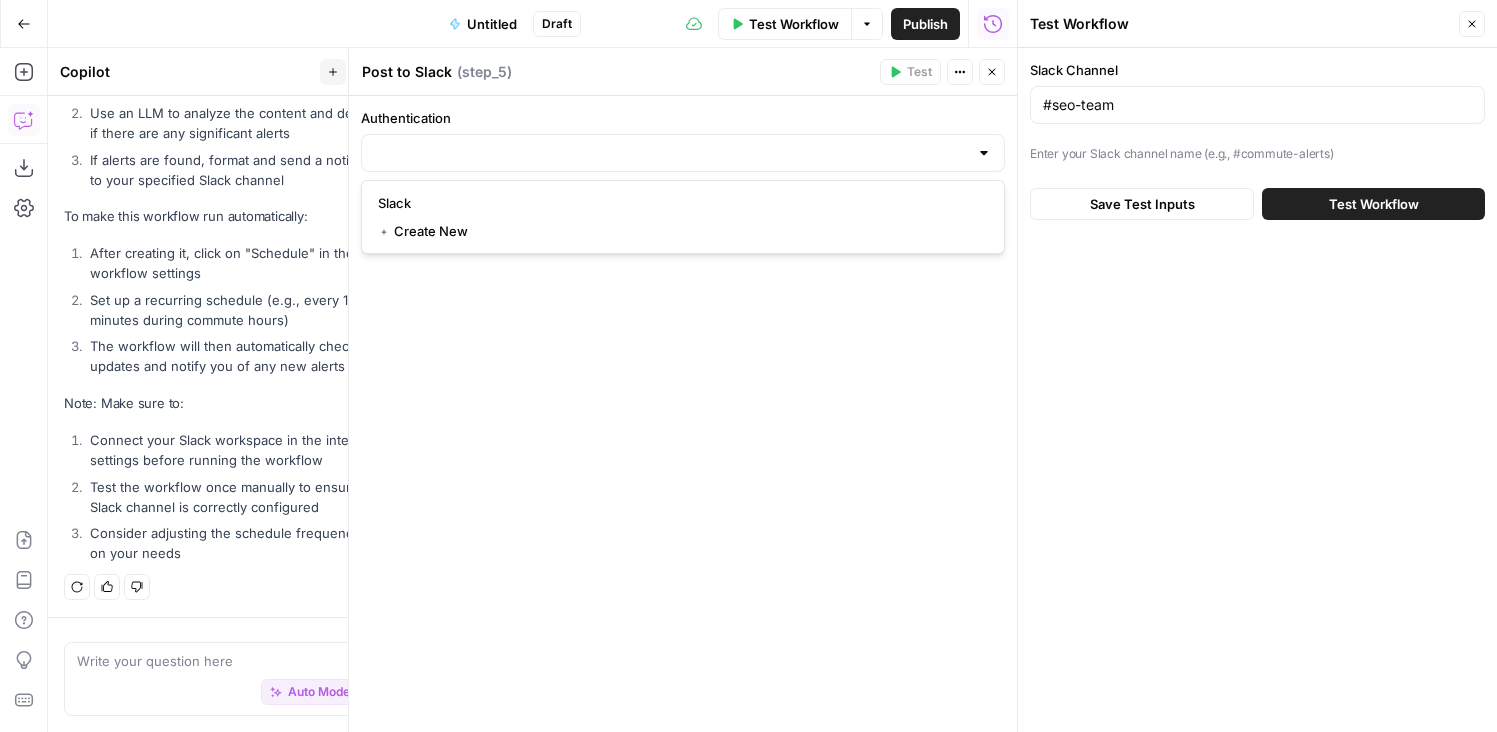 type on "Slack" 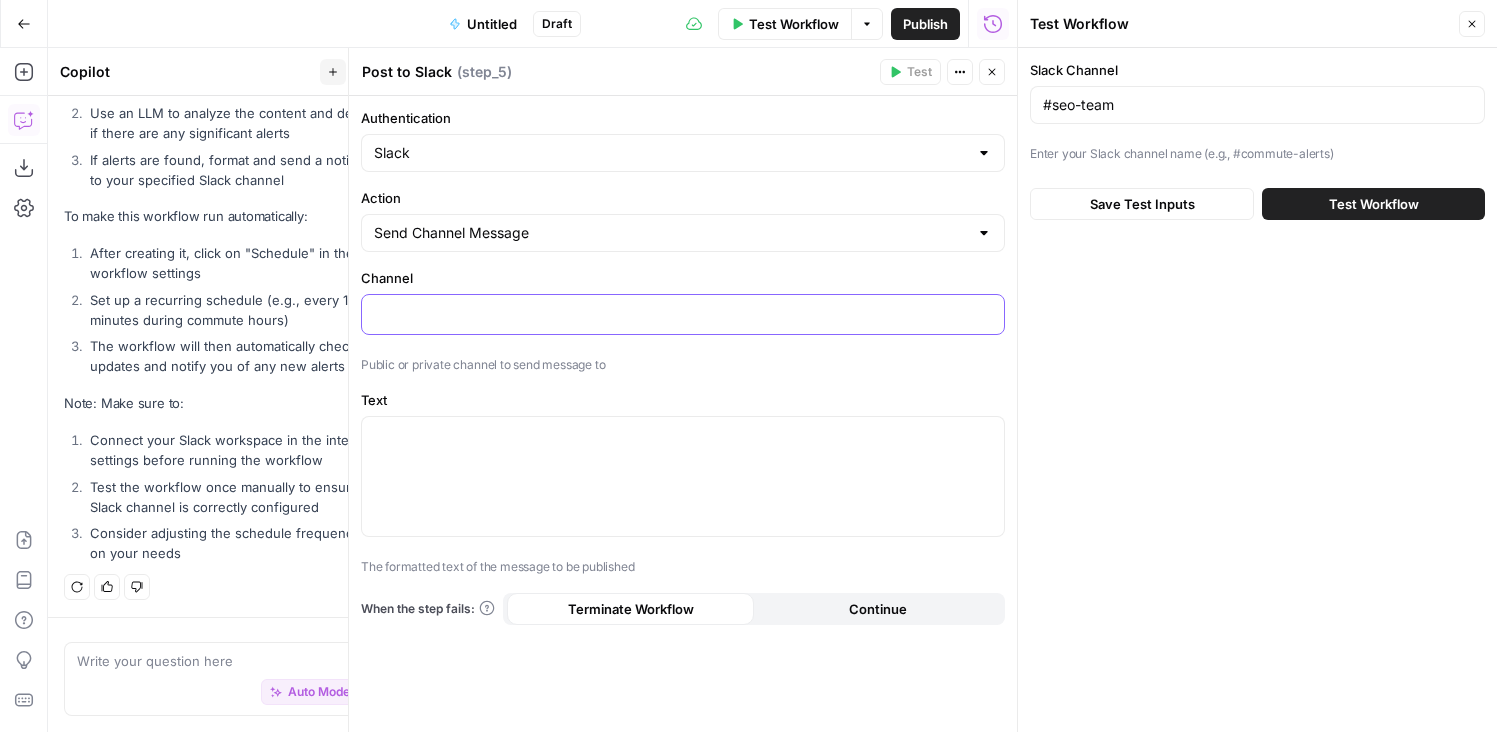 click at bounding box center [683, 314] 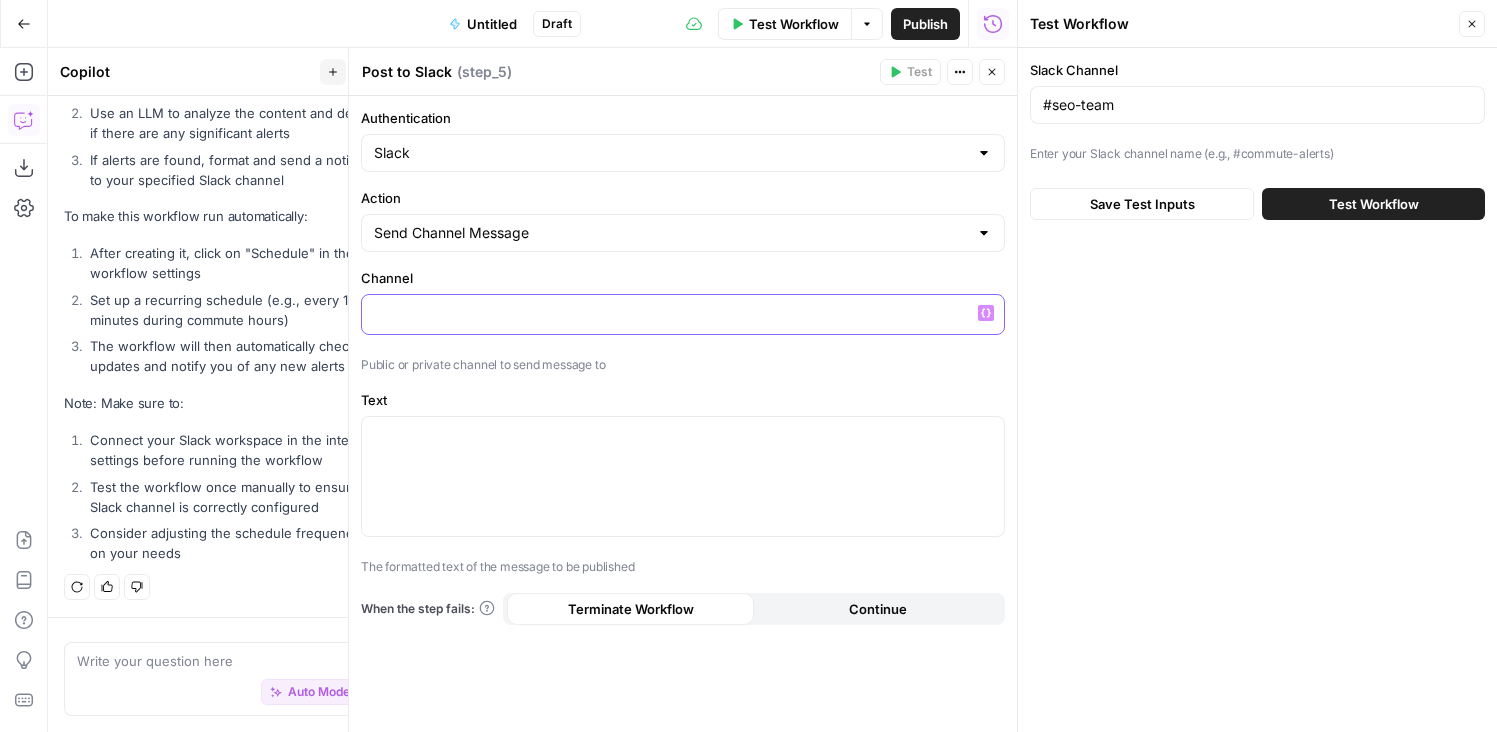 type 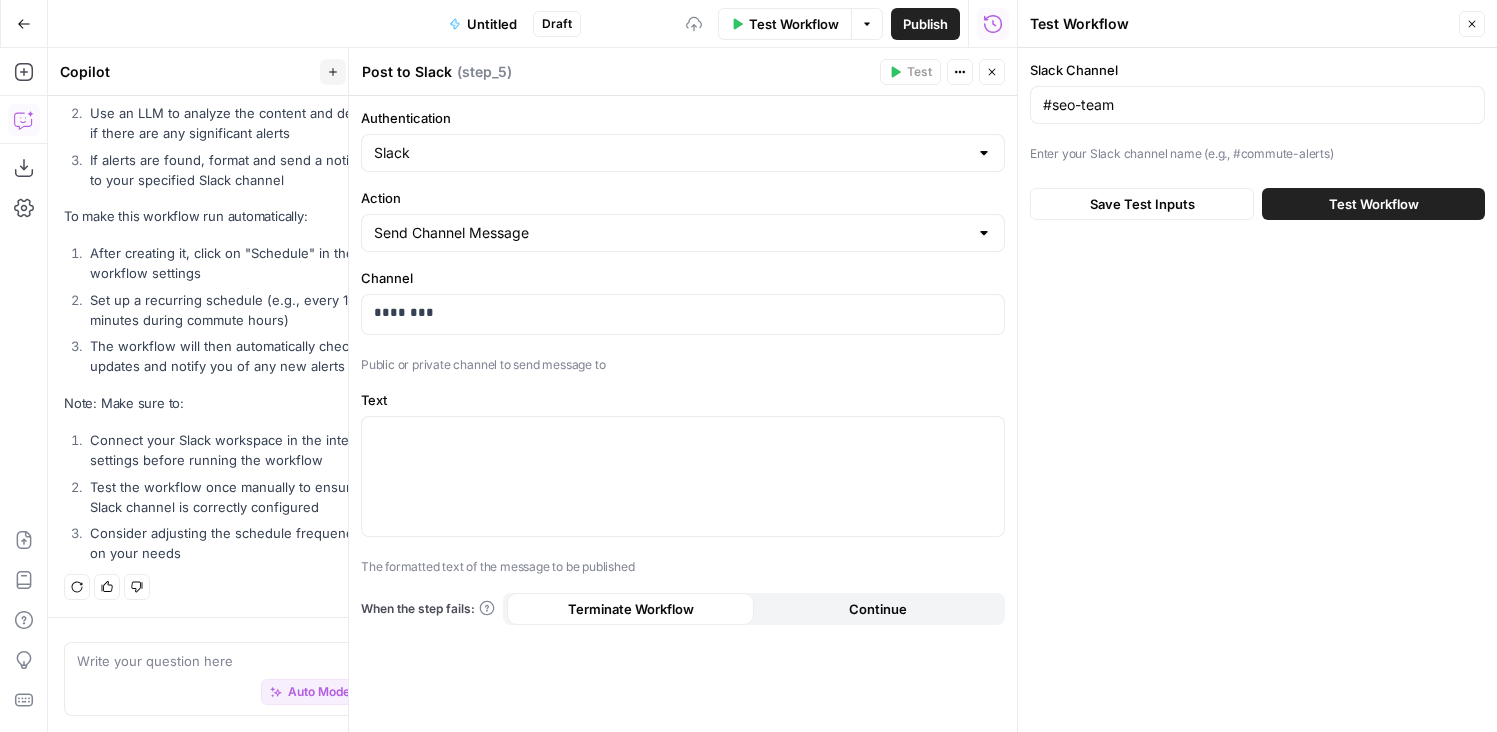 click on "Authentication Slack Action Send Channel Message Channel ******** Variables Menu Public or private channel to send message to Text The formatted text of the message to be published When the step fails: Terminate Workflow Continue" at bounding box center [683, 414] 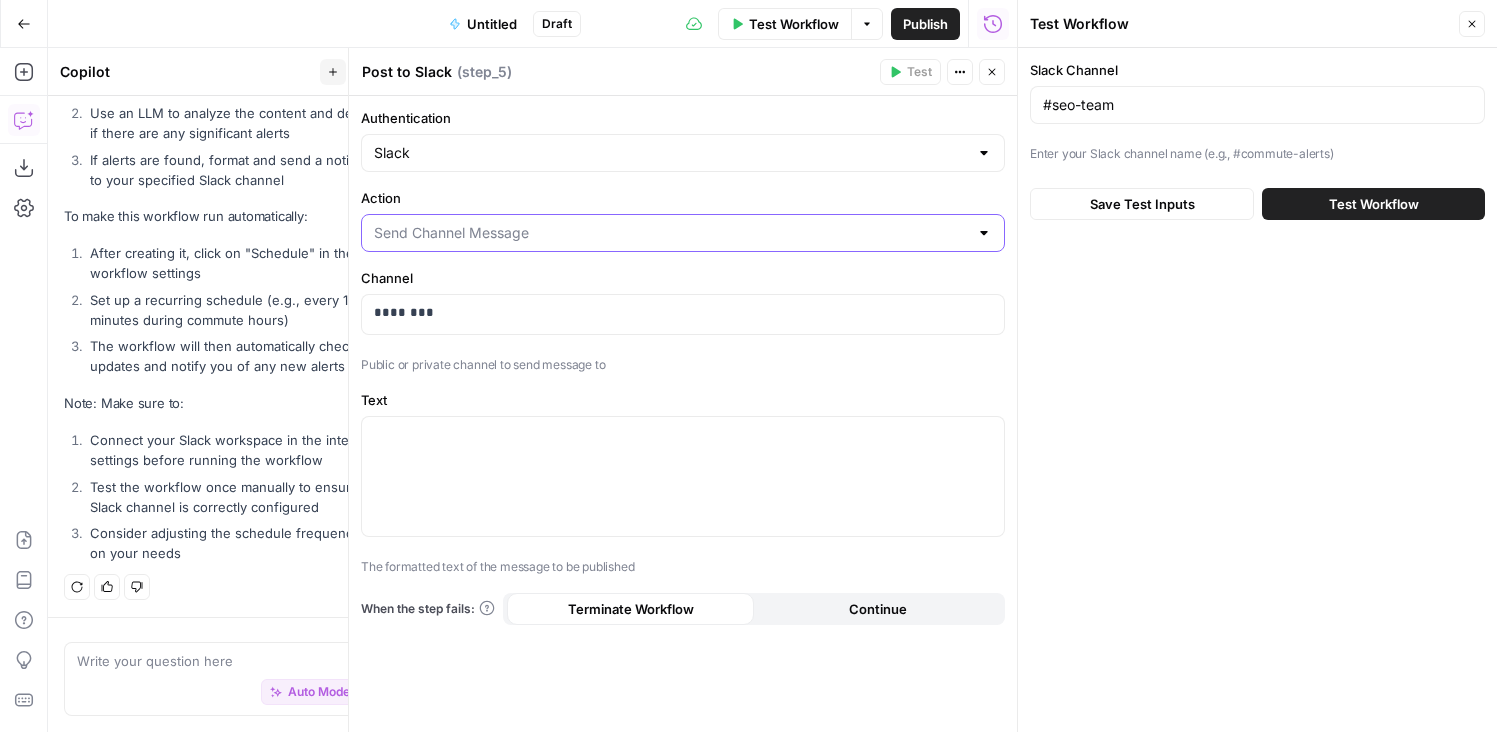 click on "Action" at bounding box center (671, 233) 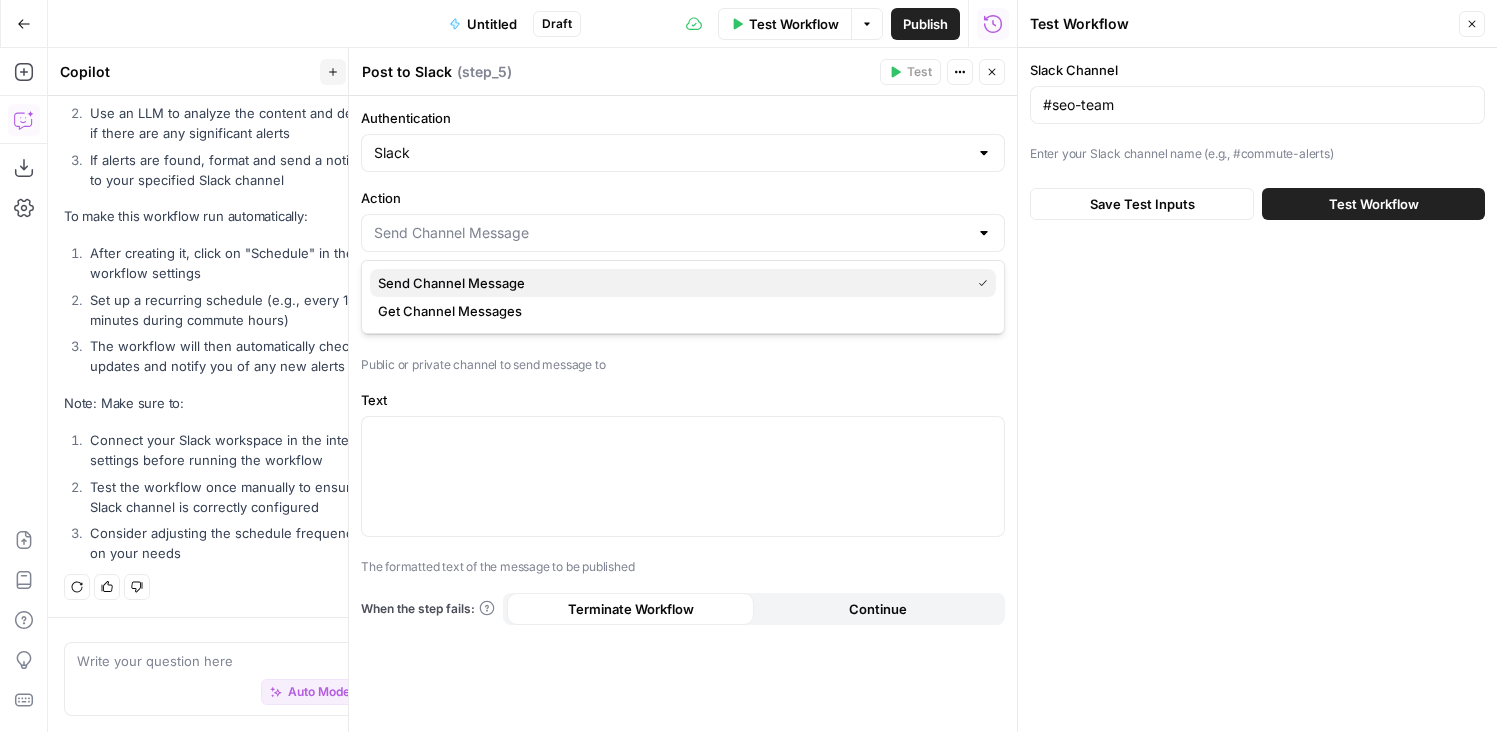 click on "Send Channel Message" at bounding box center (670, 283) 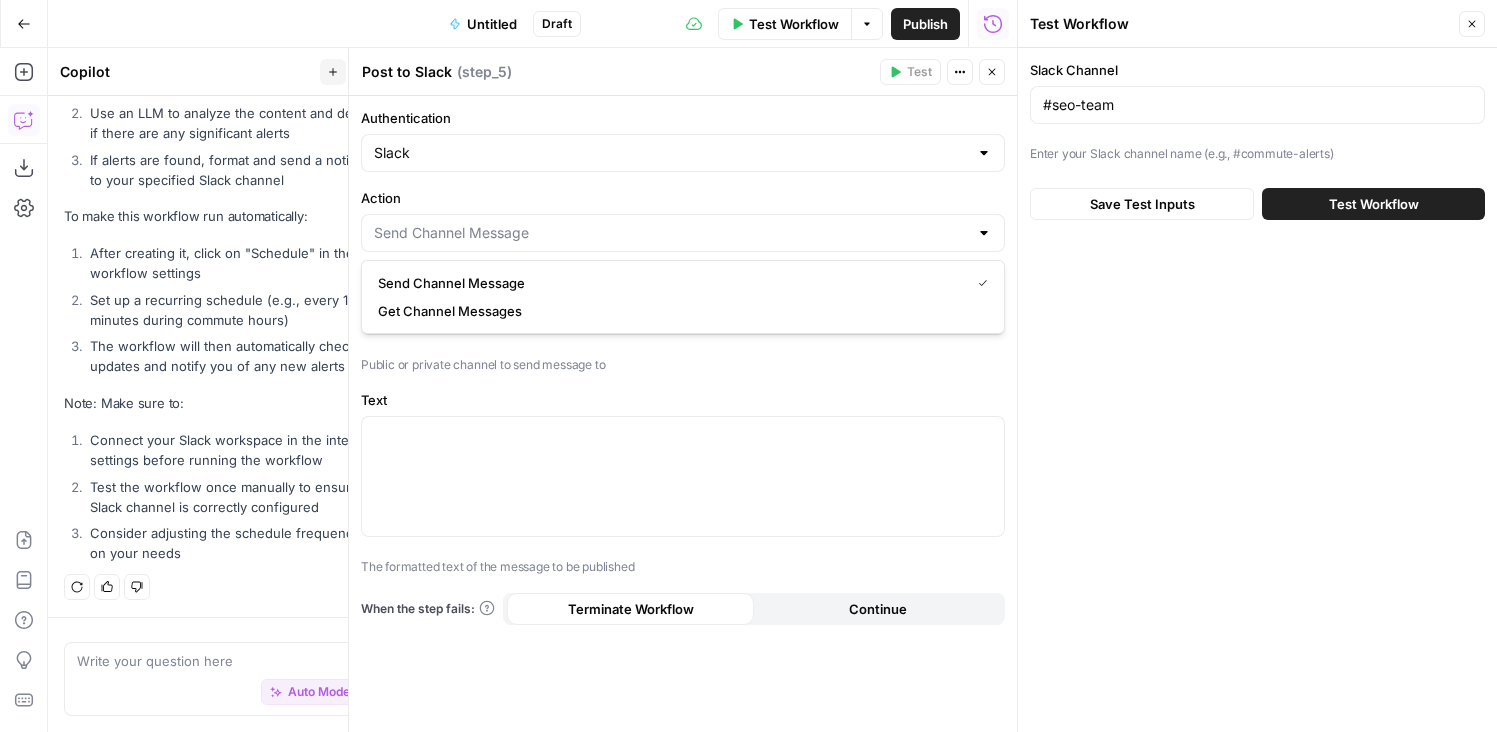type on "Send Channel Message" 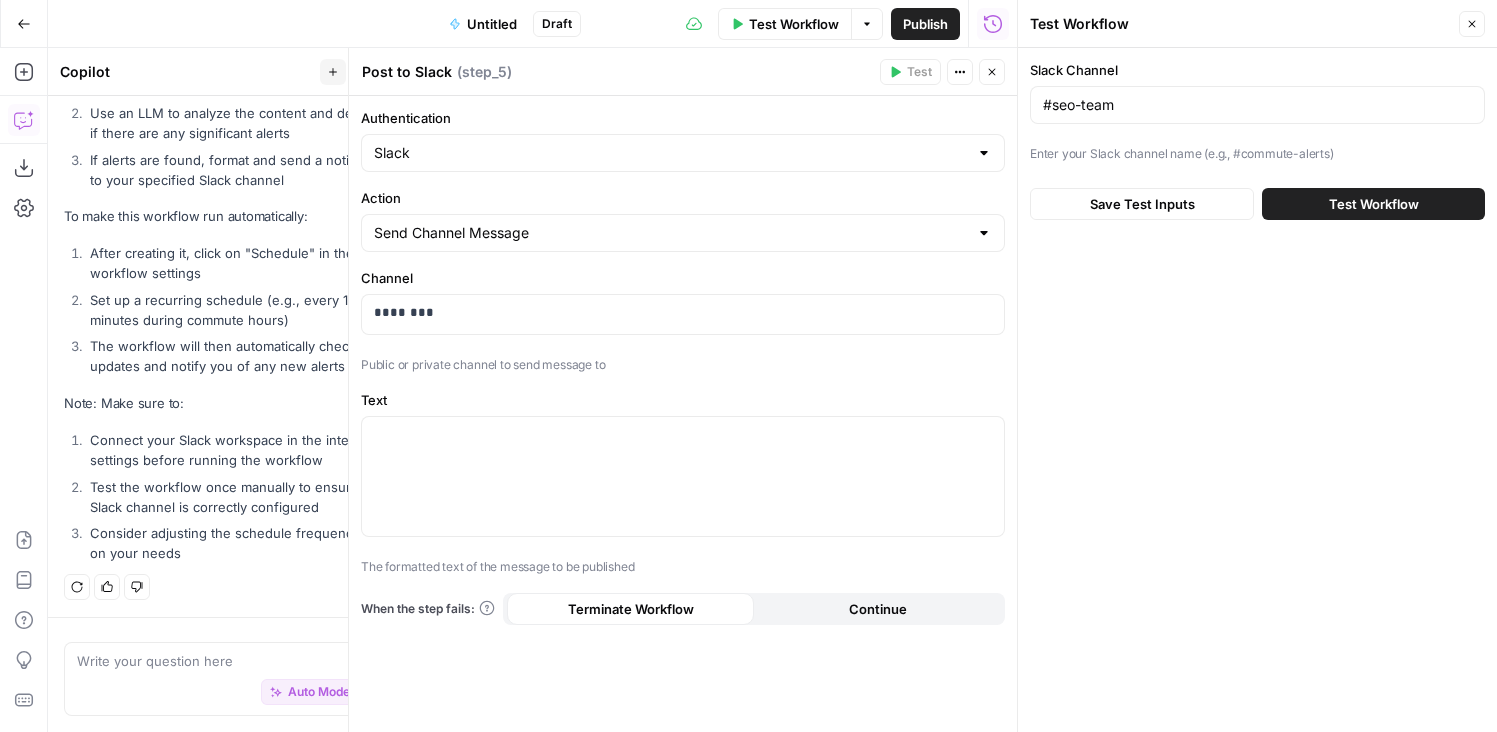 click on "Public or private channel to send message to" at bounding box center (683, 359) 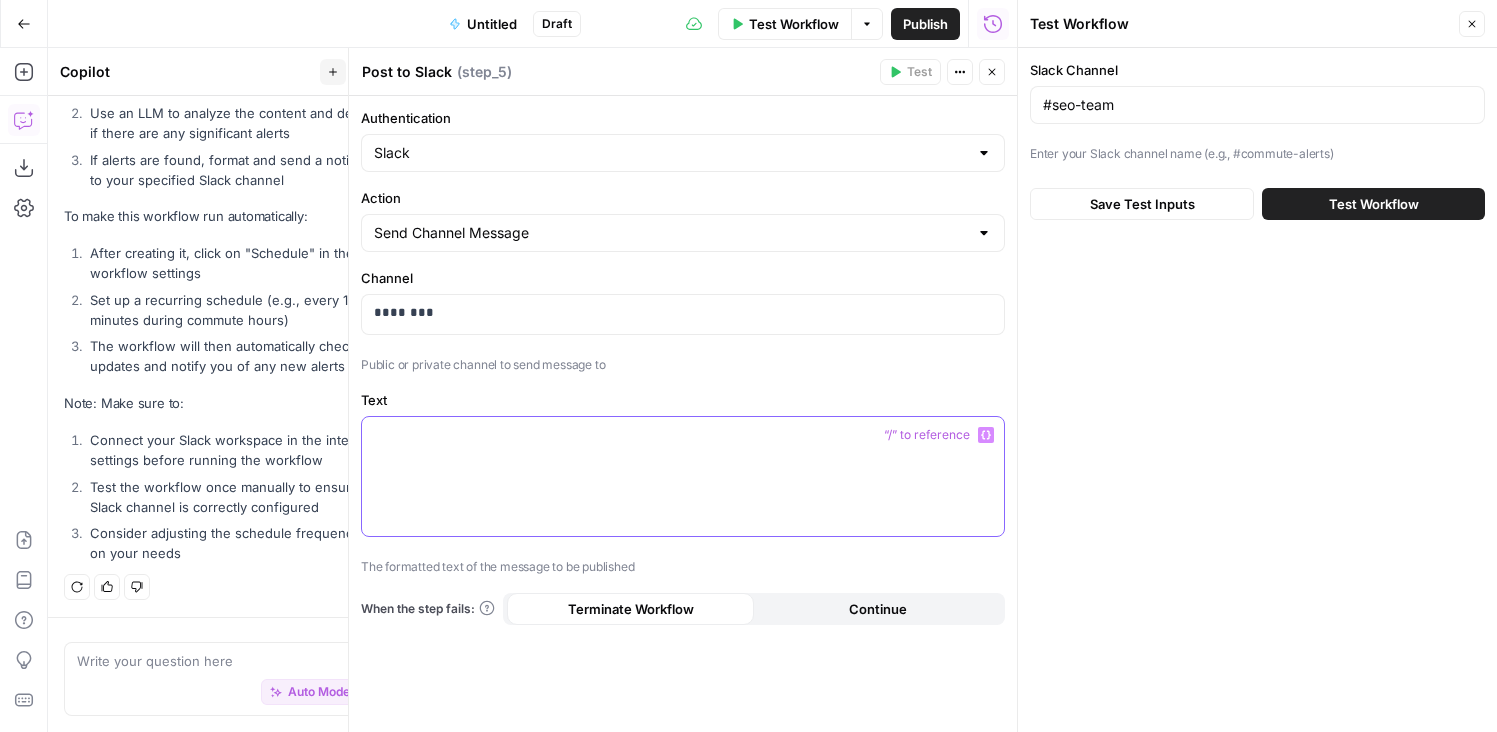 click at bounding box center (683, 476) 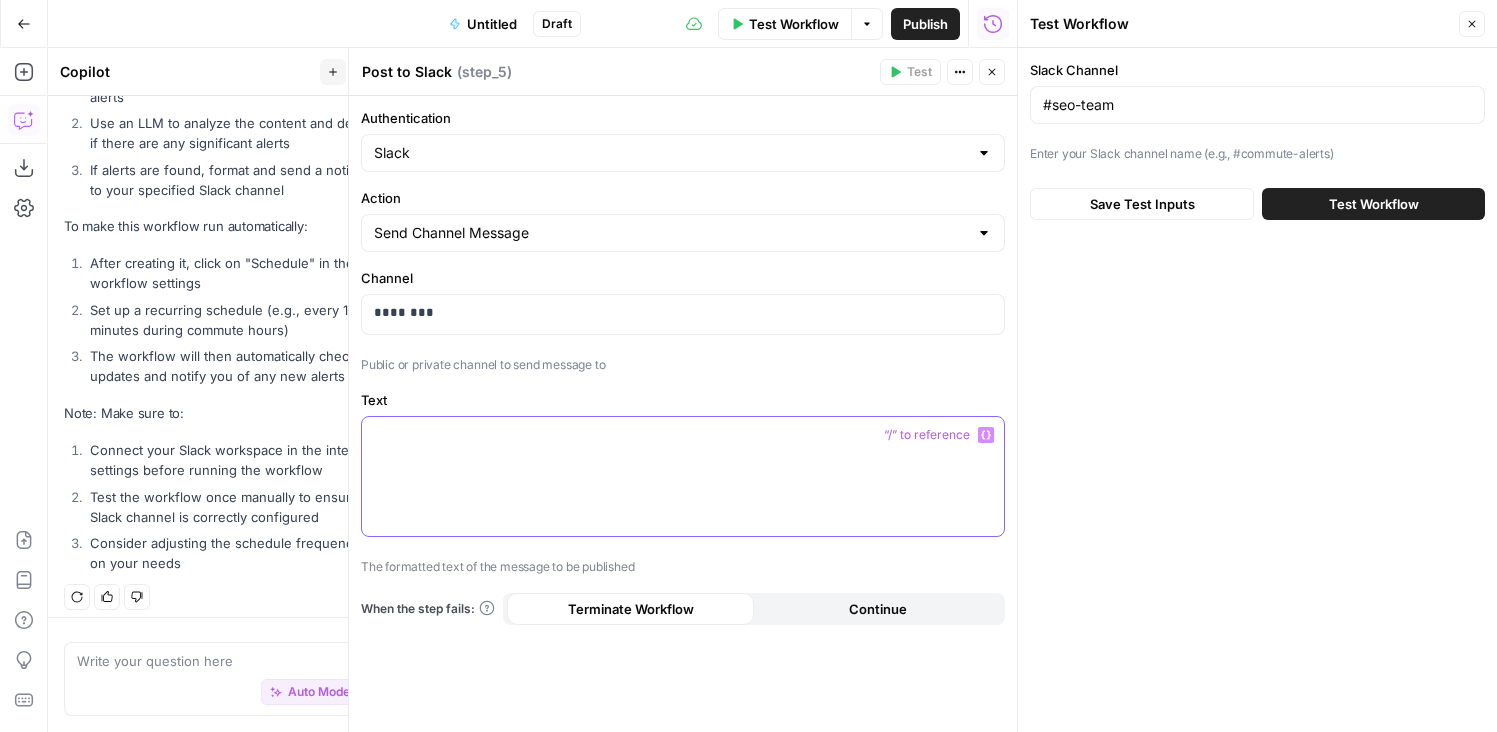 scroll, scrollTop: 1340, scrollLeft: 0, axis: vertical 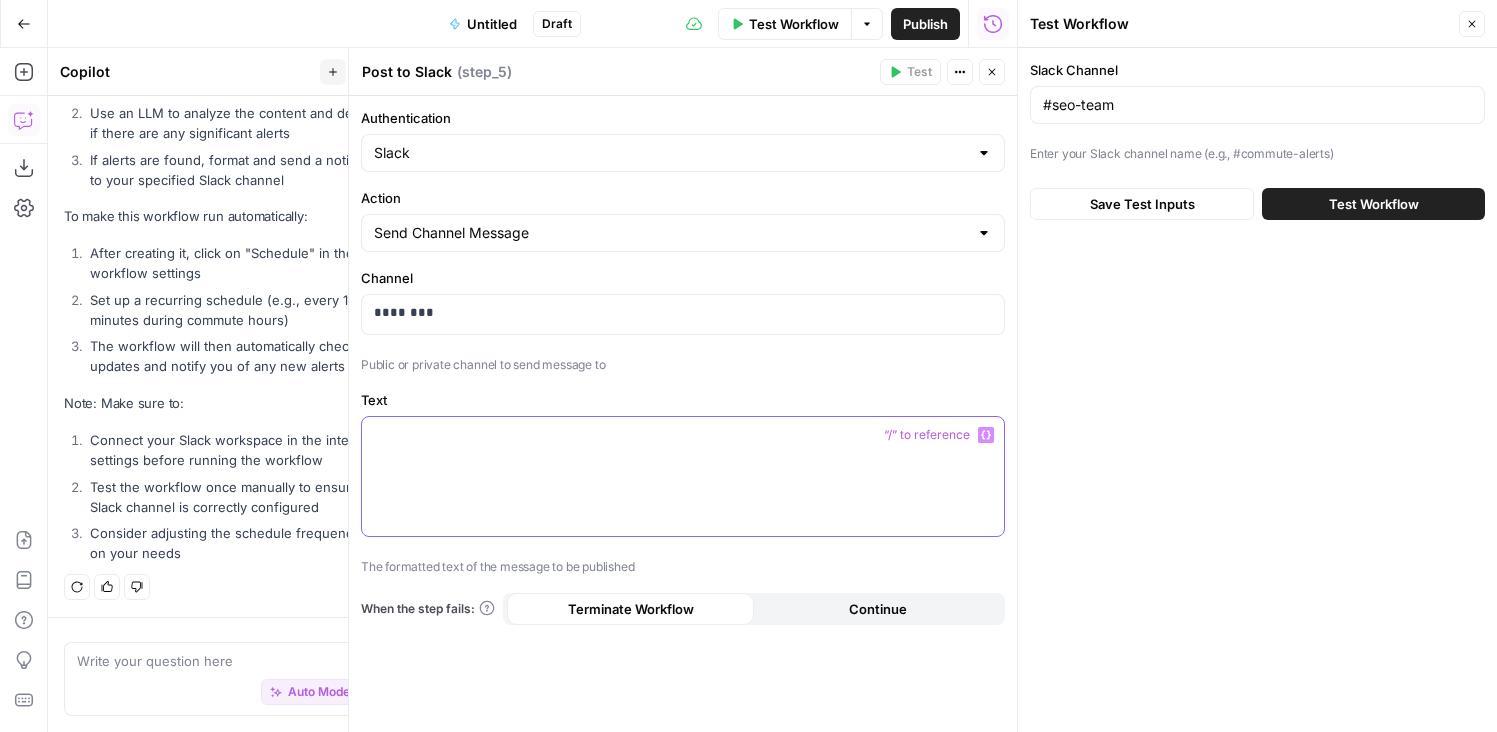 click at bounding box center [683, 476] 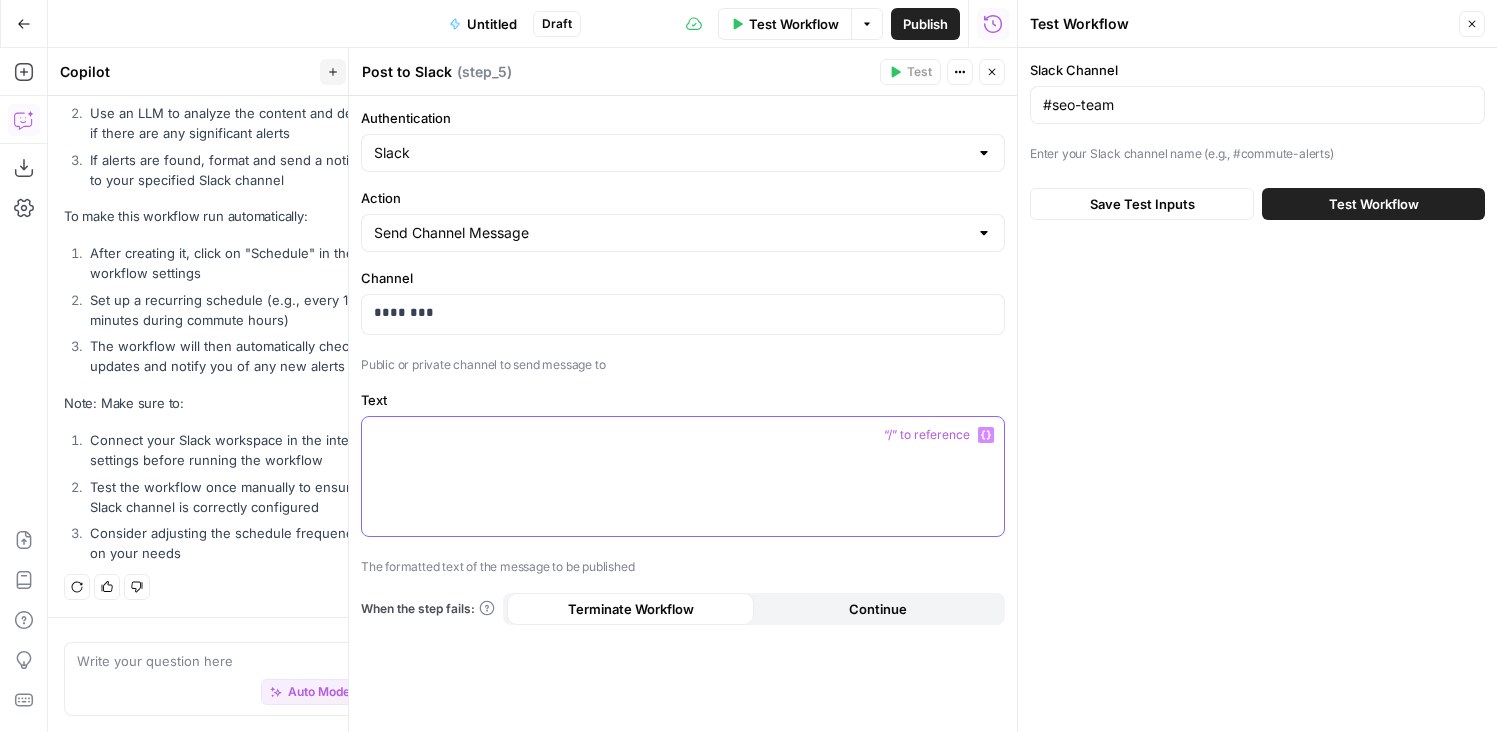click 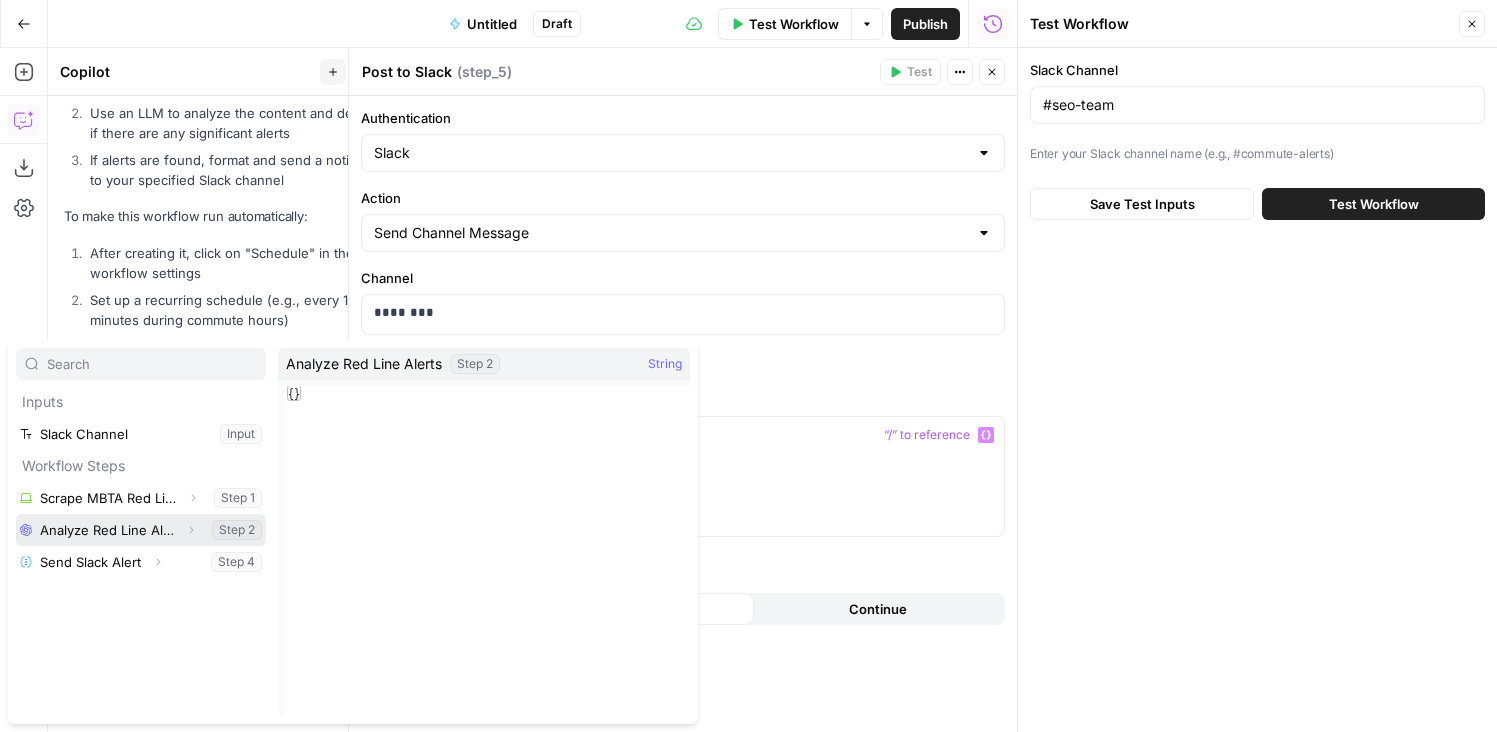 click at bounding box center (141, 530) 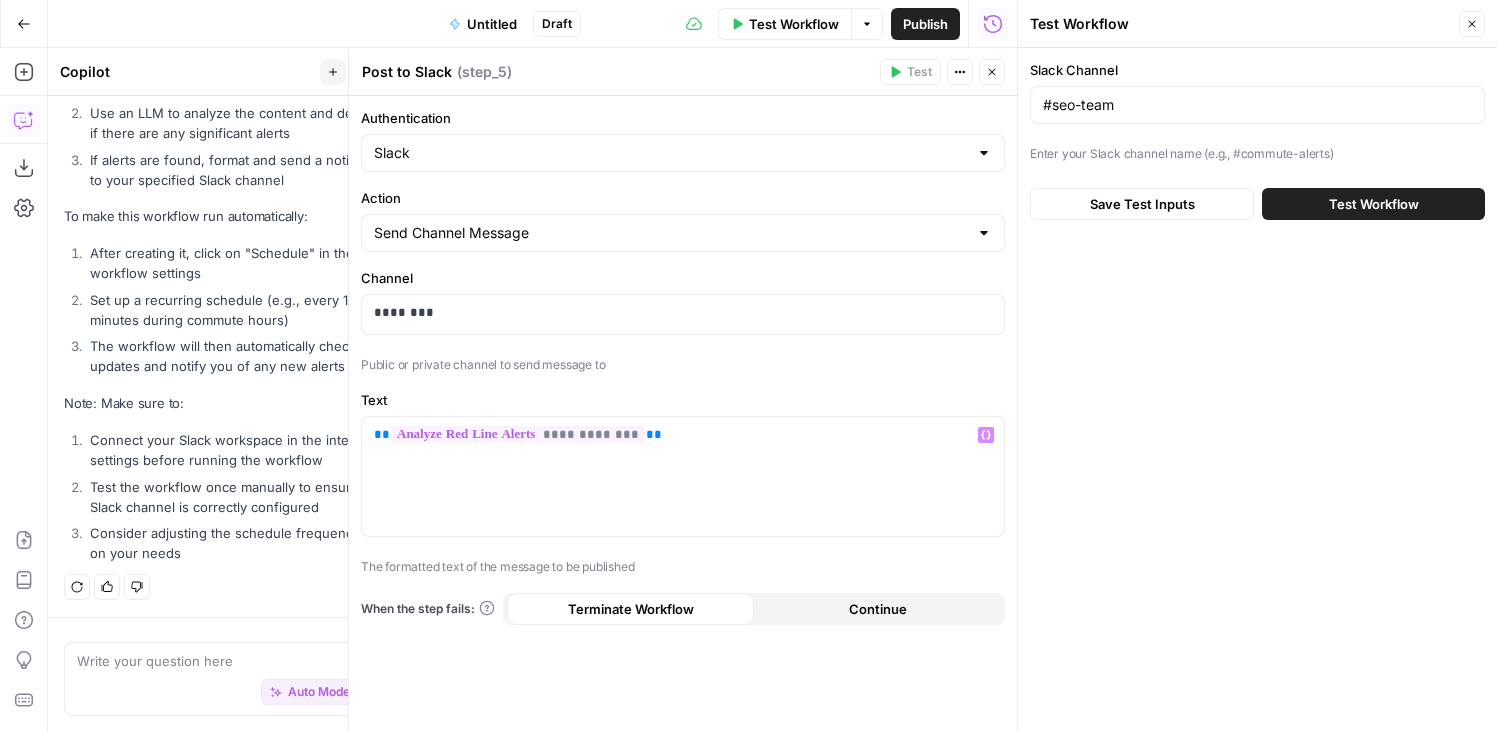 click on "Text" at bounding box center (683, 400) 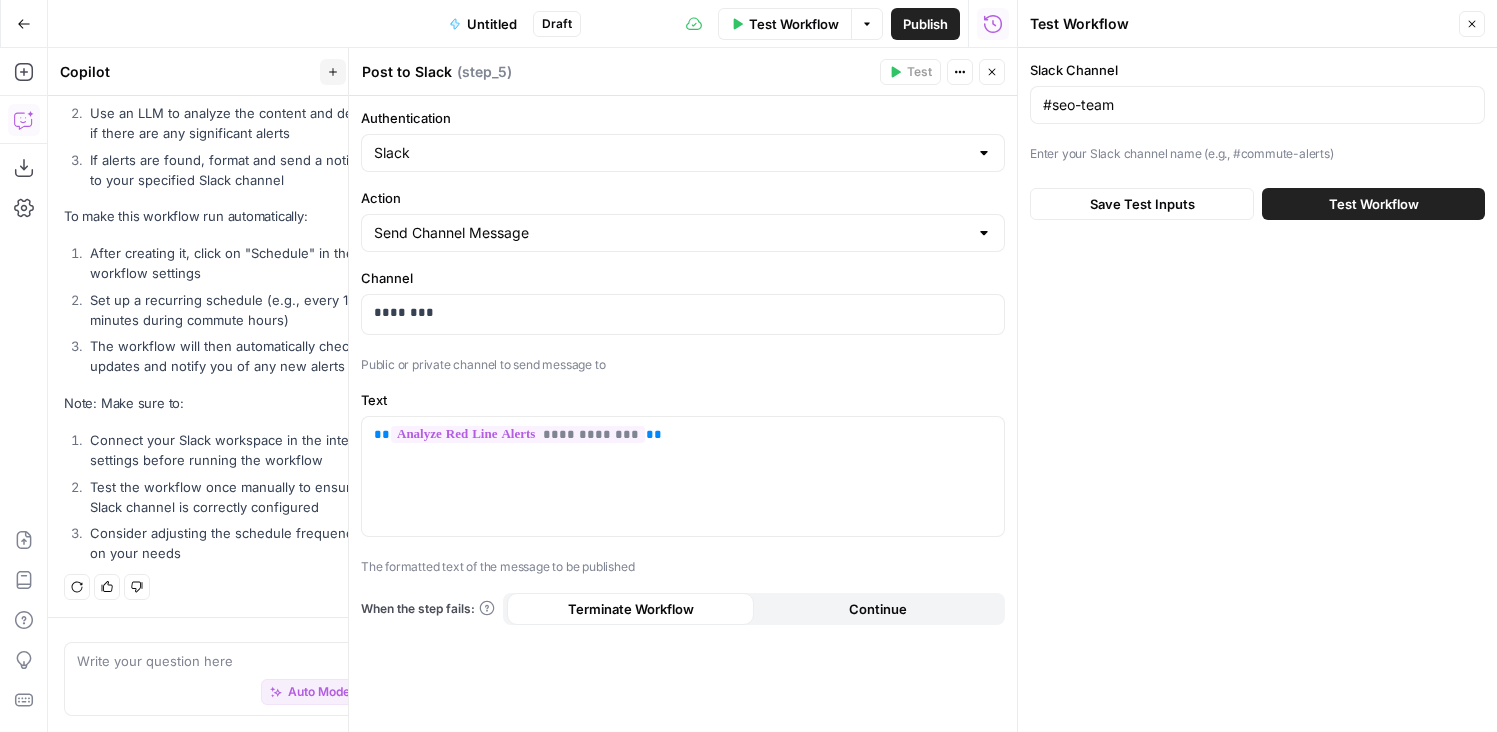 click on "Save Test Inputs" at bounding box center [1142, 204] 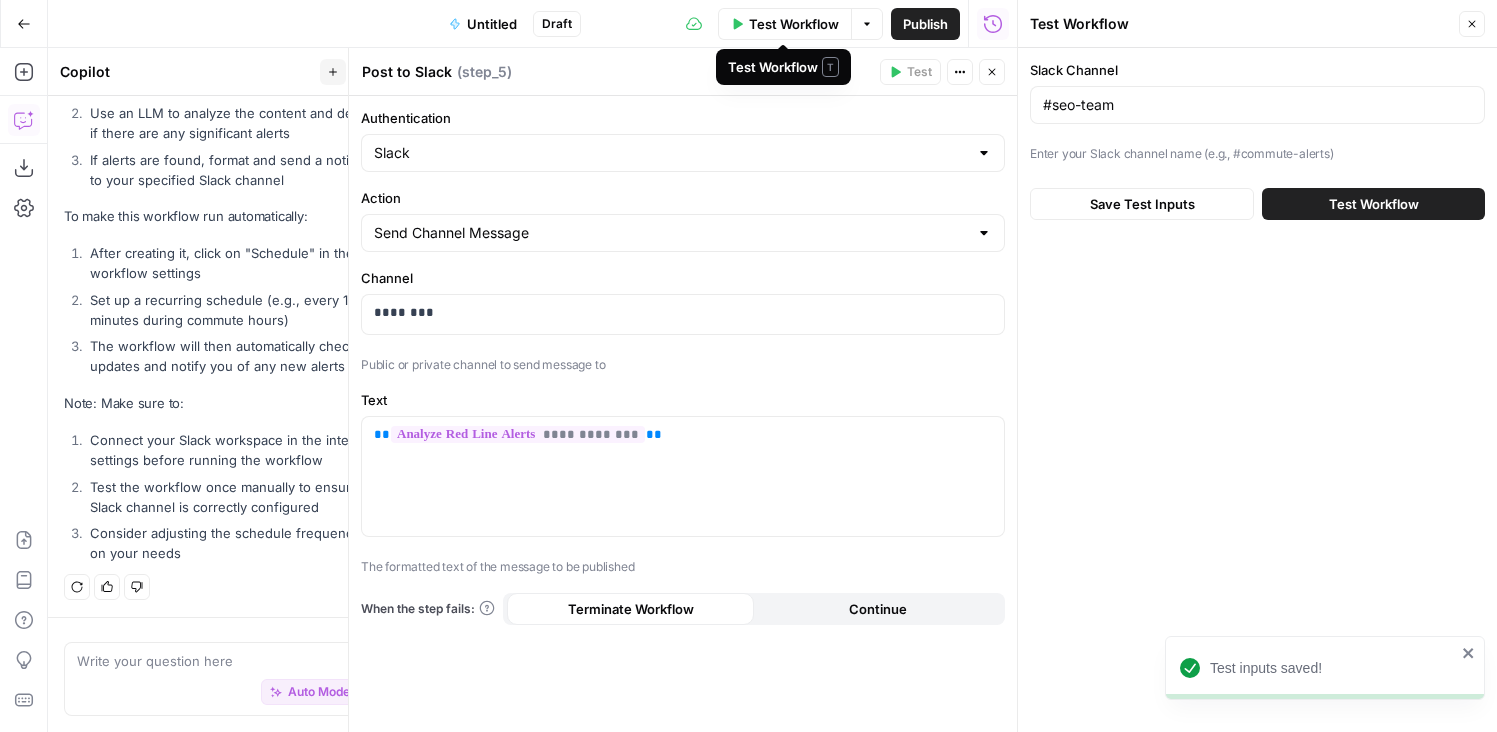 click on "Slack Channel #seo-team Enter your Slack channel name (e.g., #commute-alerts) Save Test Inputs Test Workflow" at bounding box center [1257, 390] 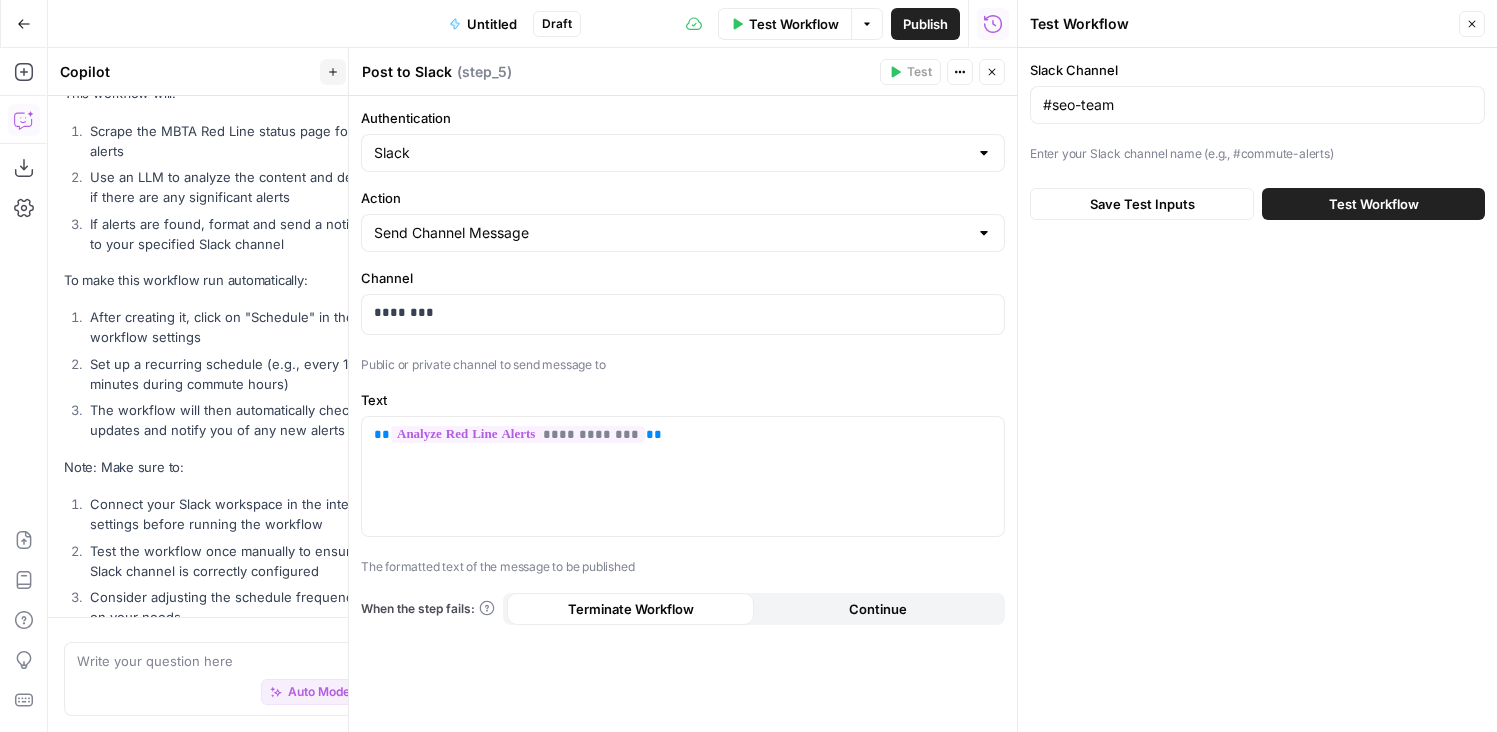 scroll, scrollTop: 1340, scrollLeft: 0, axis: vertical 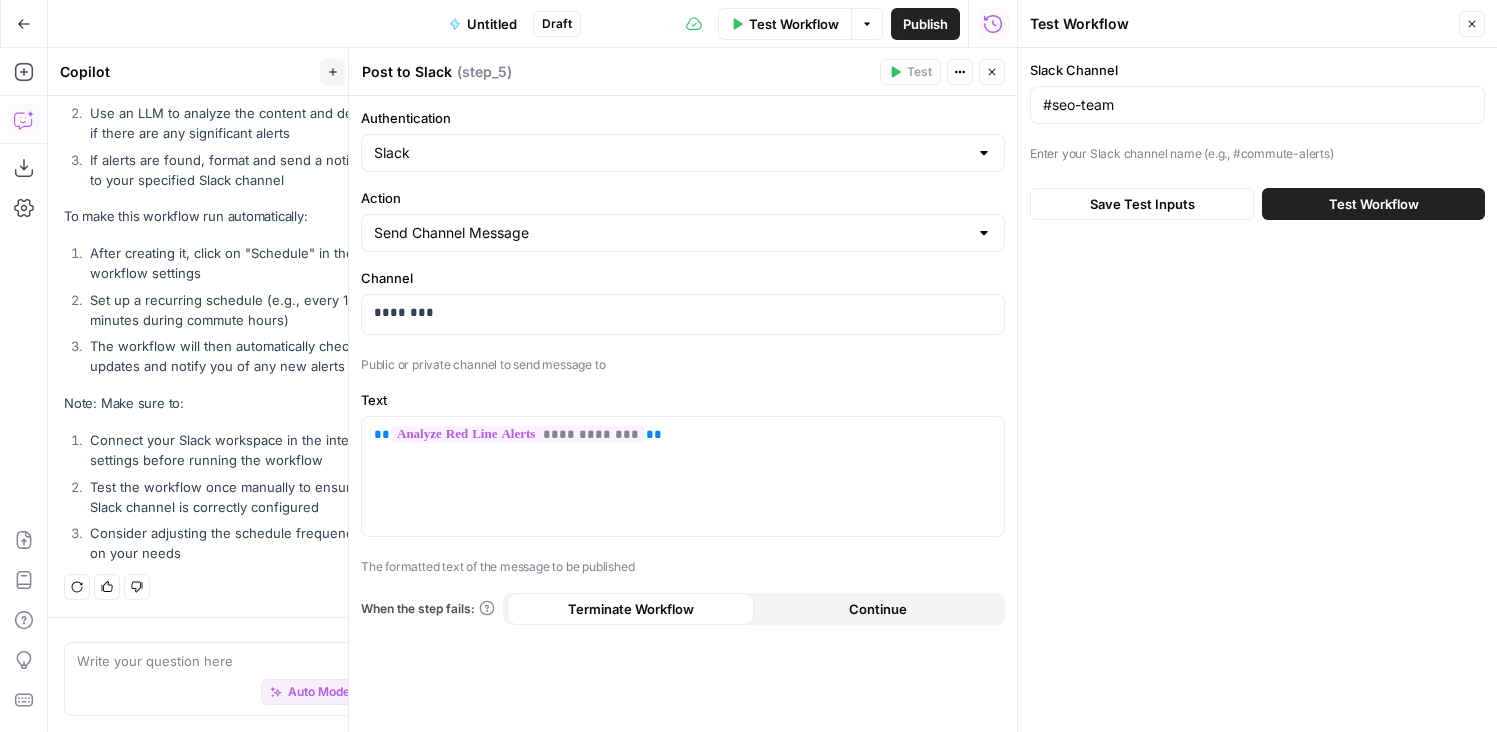 click on "Test Workflow" at bounding box center [1373, 204] 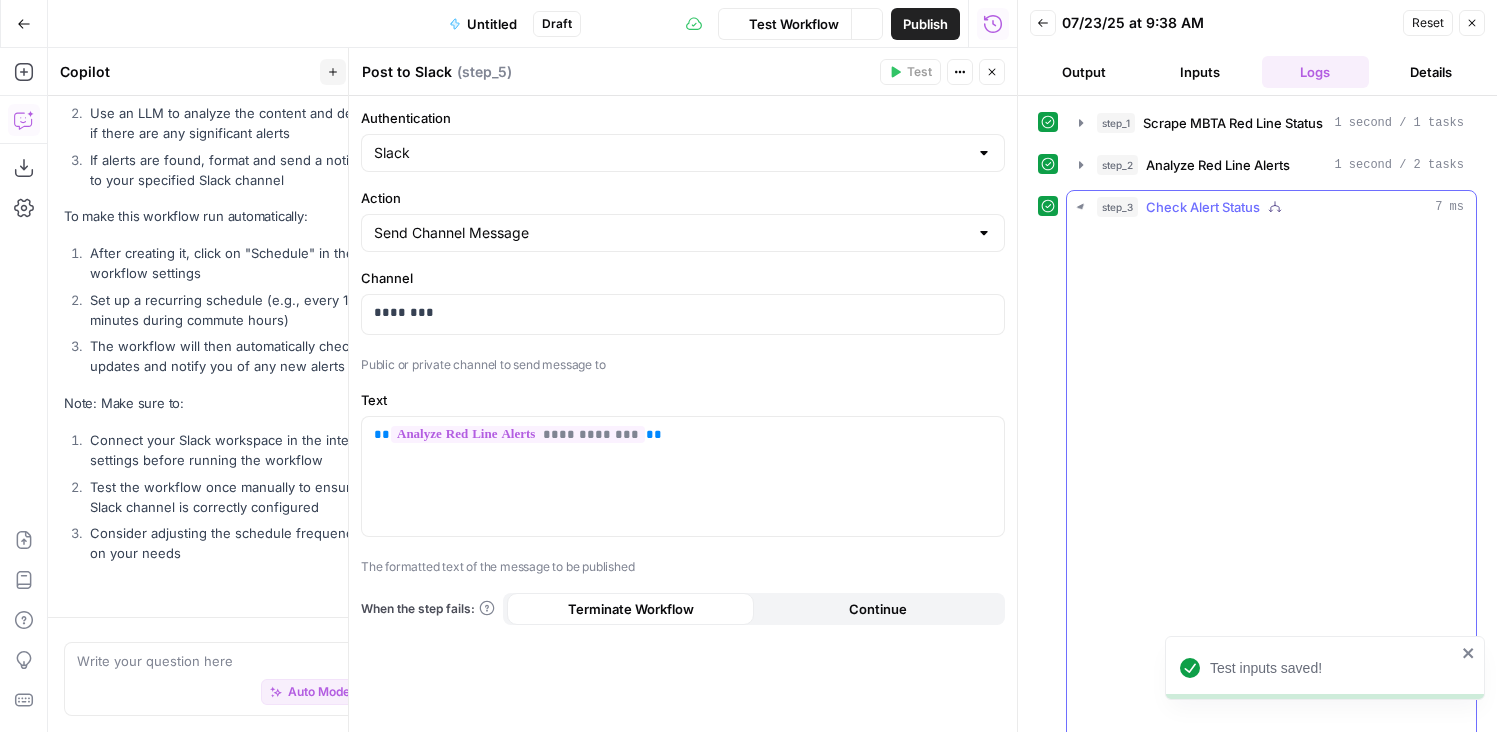 scroll, scrollTop: 1340, scrollLeft: 0, axis: vertical 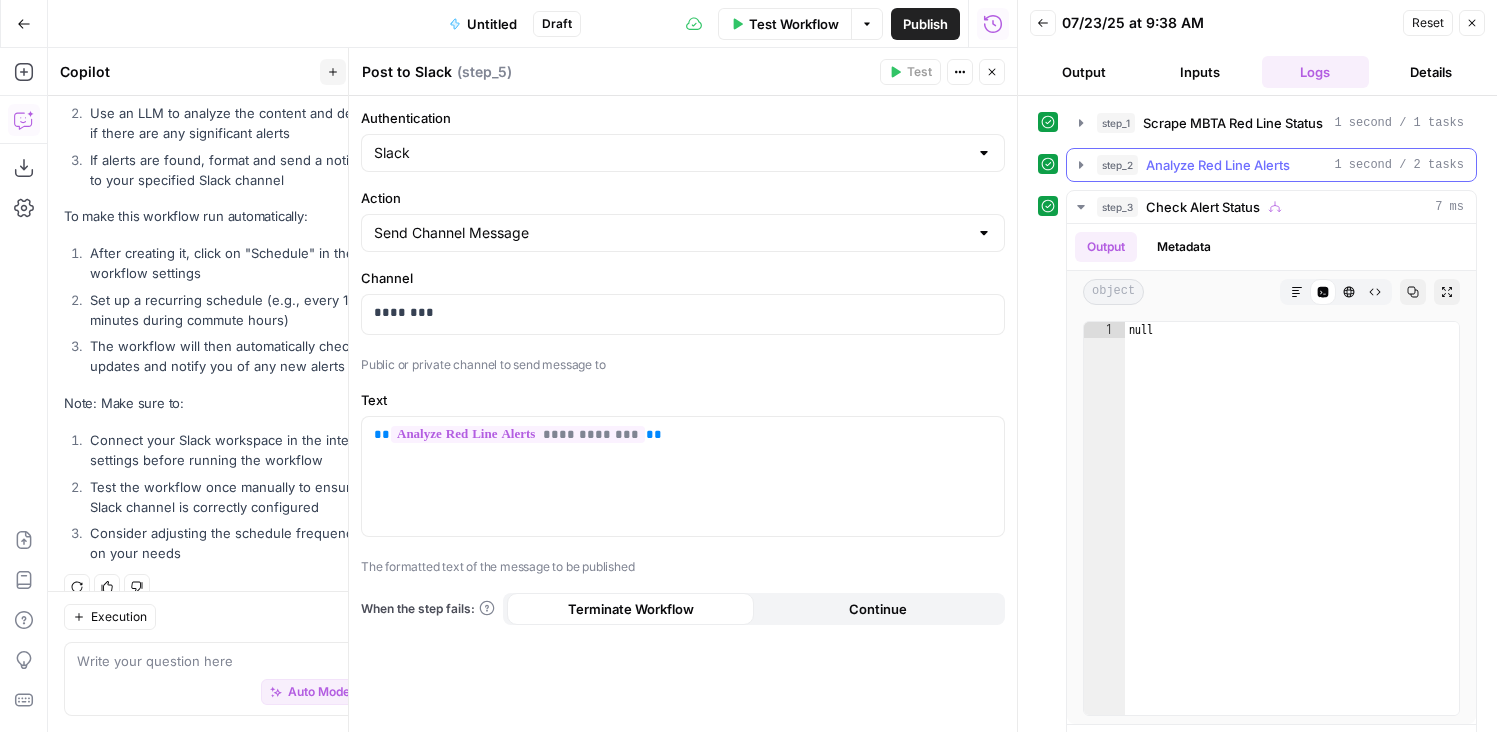 click on "step_2 Analyze Red Line Alerts 1 second / 2 tasks" at bounding box center [1271, 165] 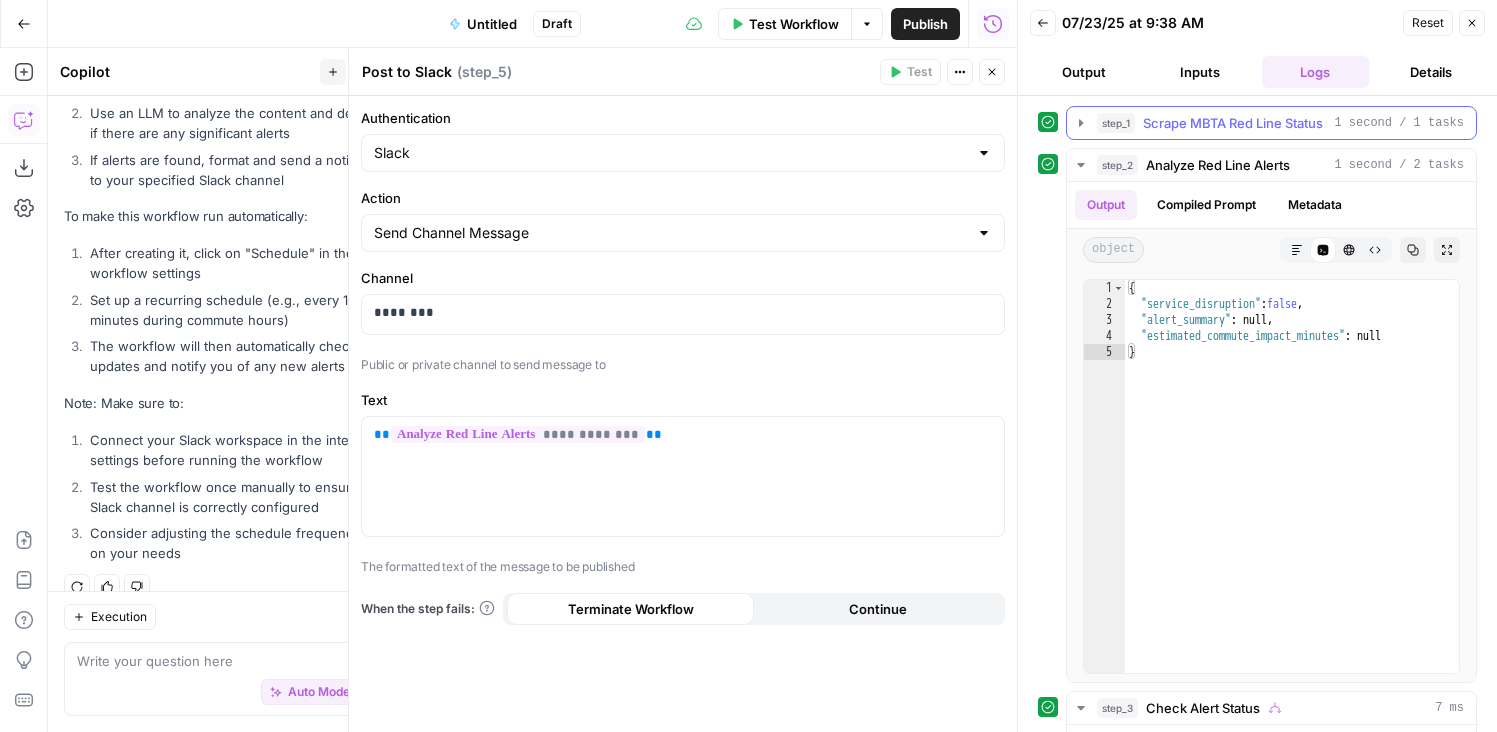 click 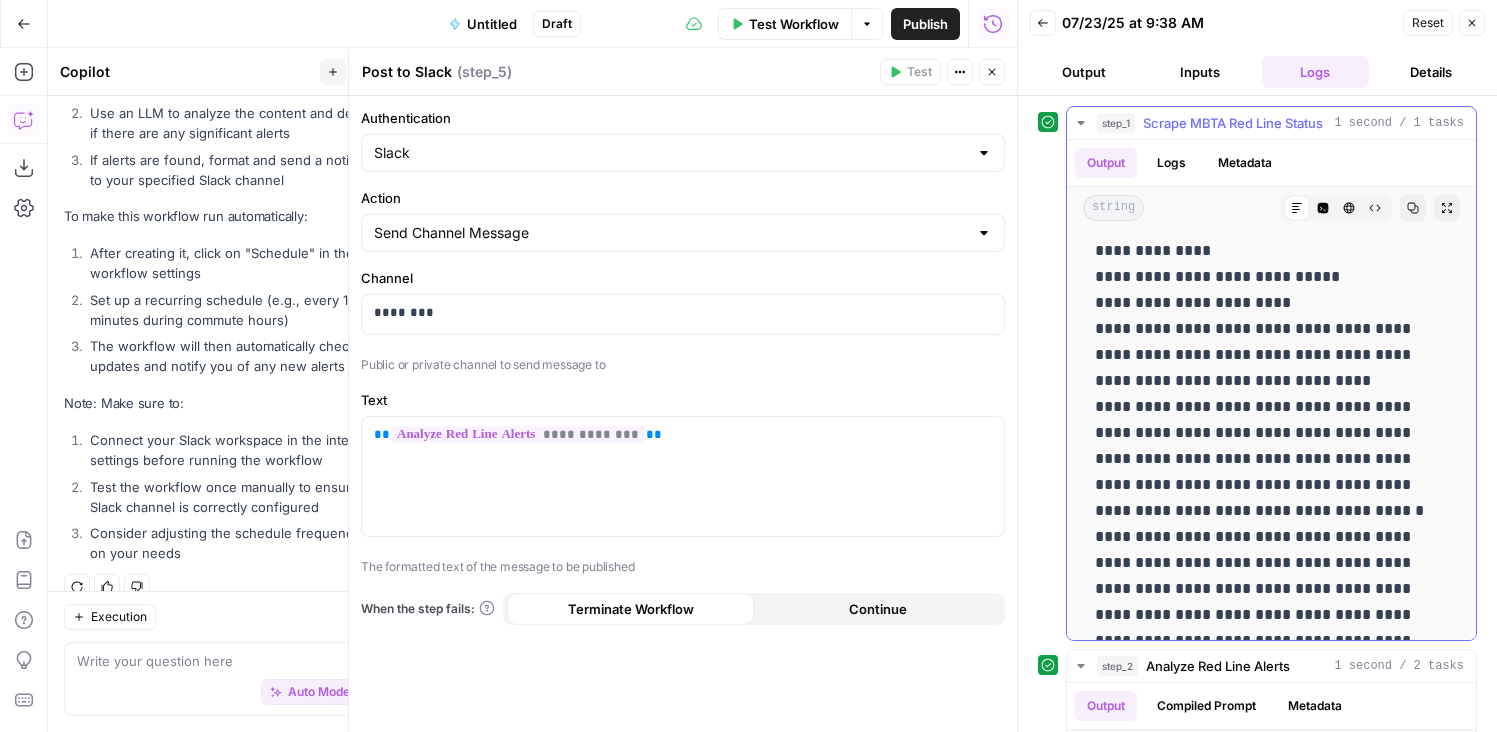 scroll, scrollTop: 1299, scrollLeft: 0, axis: vertical 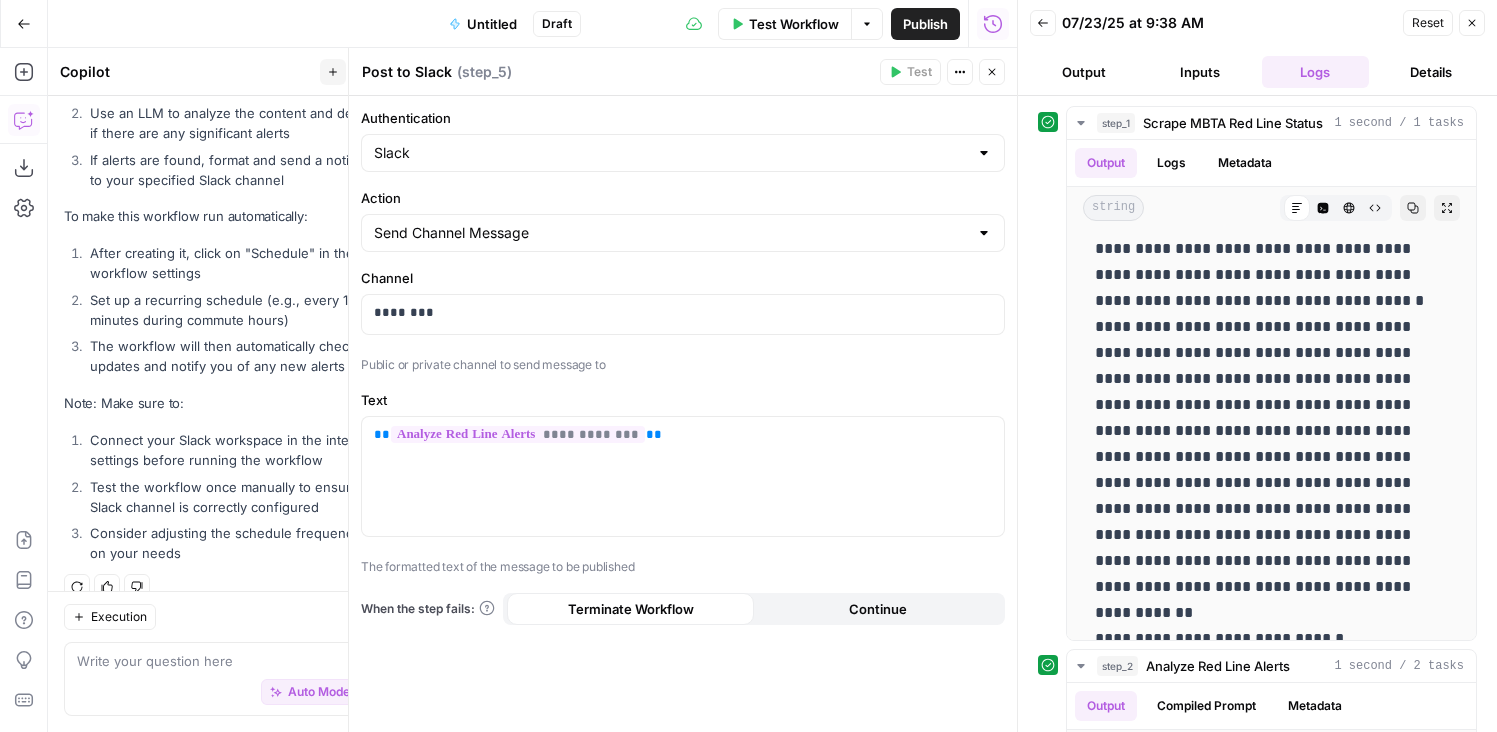 click 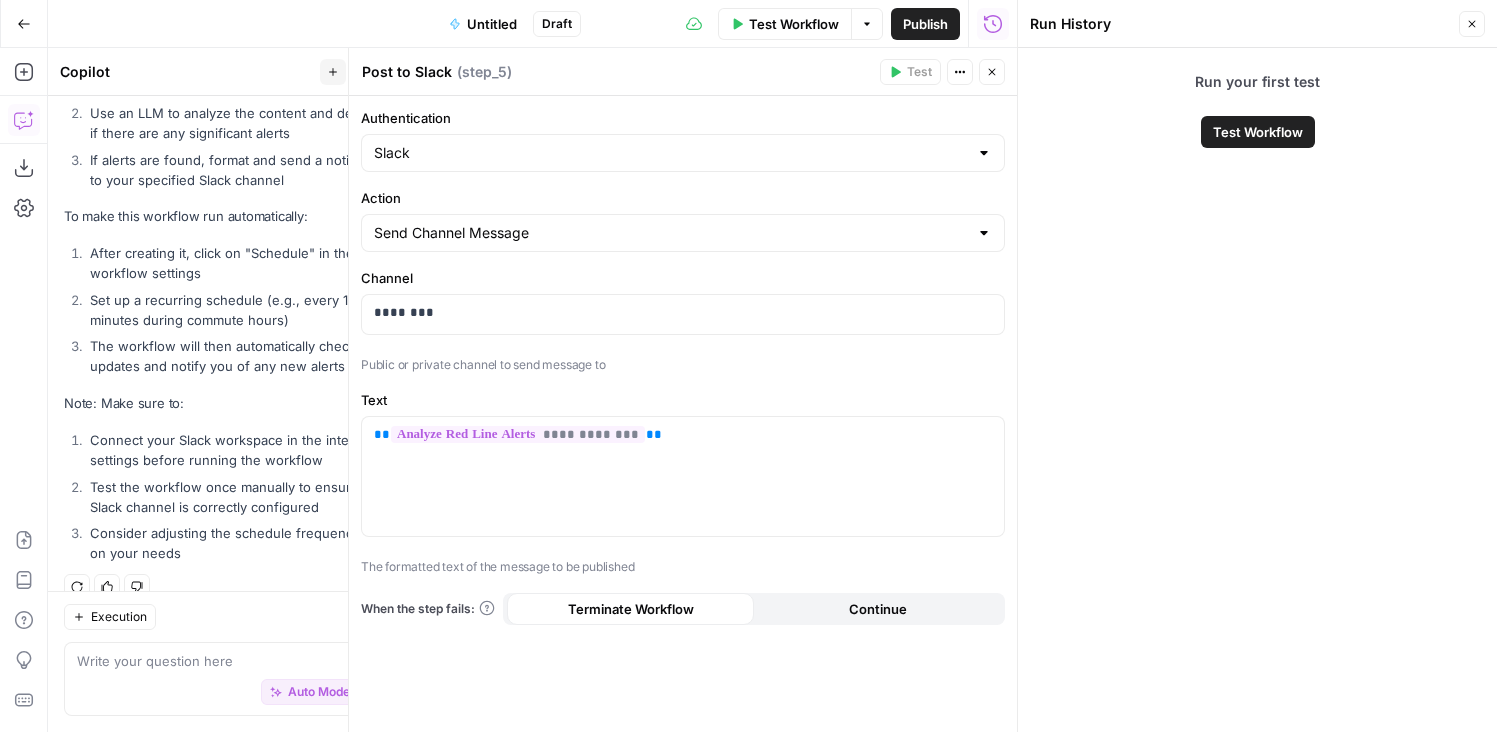 scroll, scrollTop: 1366, scrollLeft: 0, axis: vertical 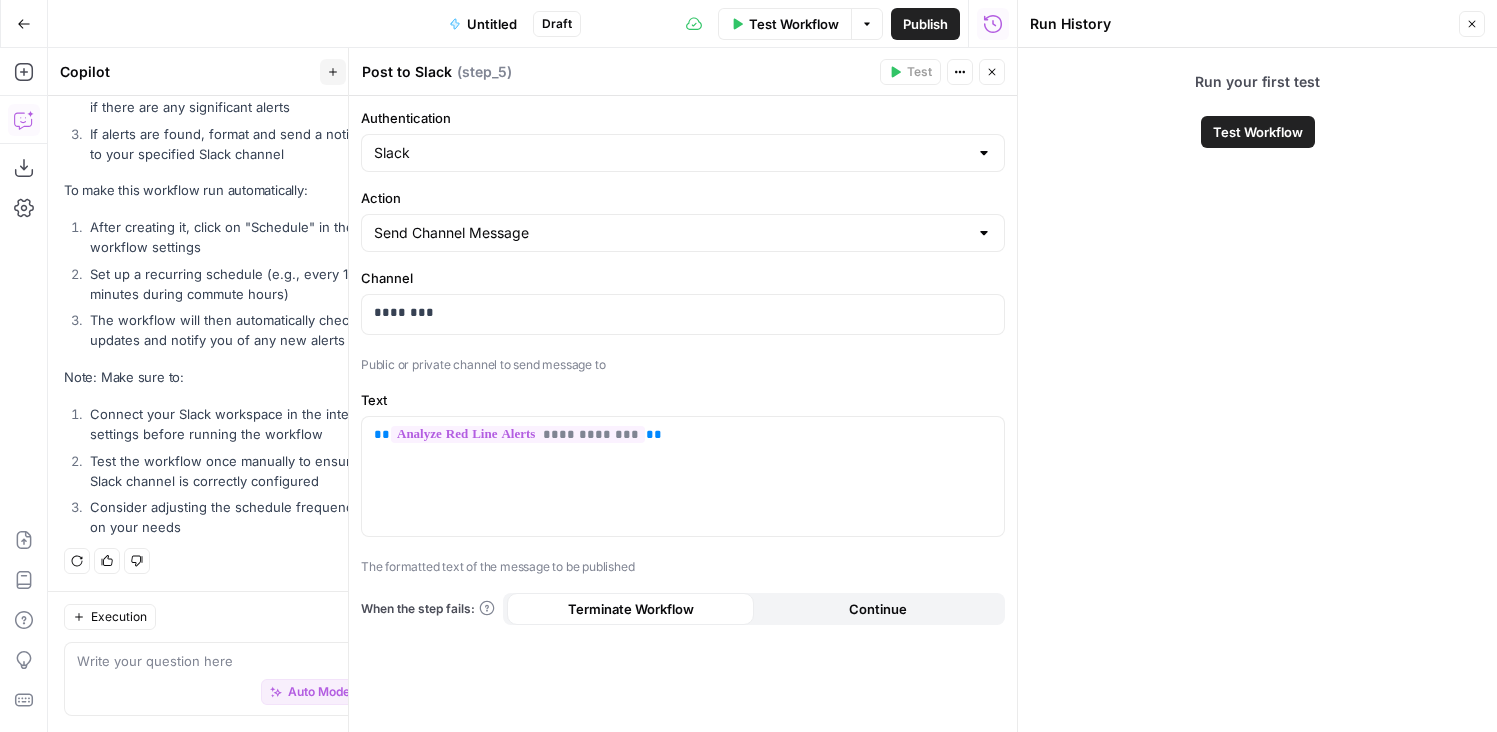 click on "Close" at bounding box center [992, 72] 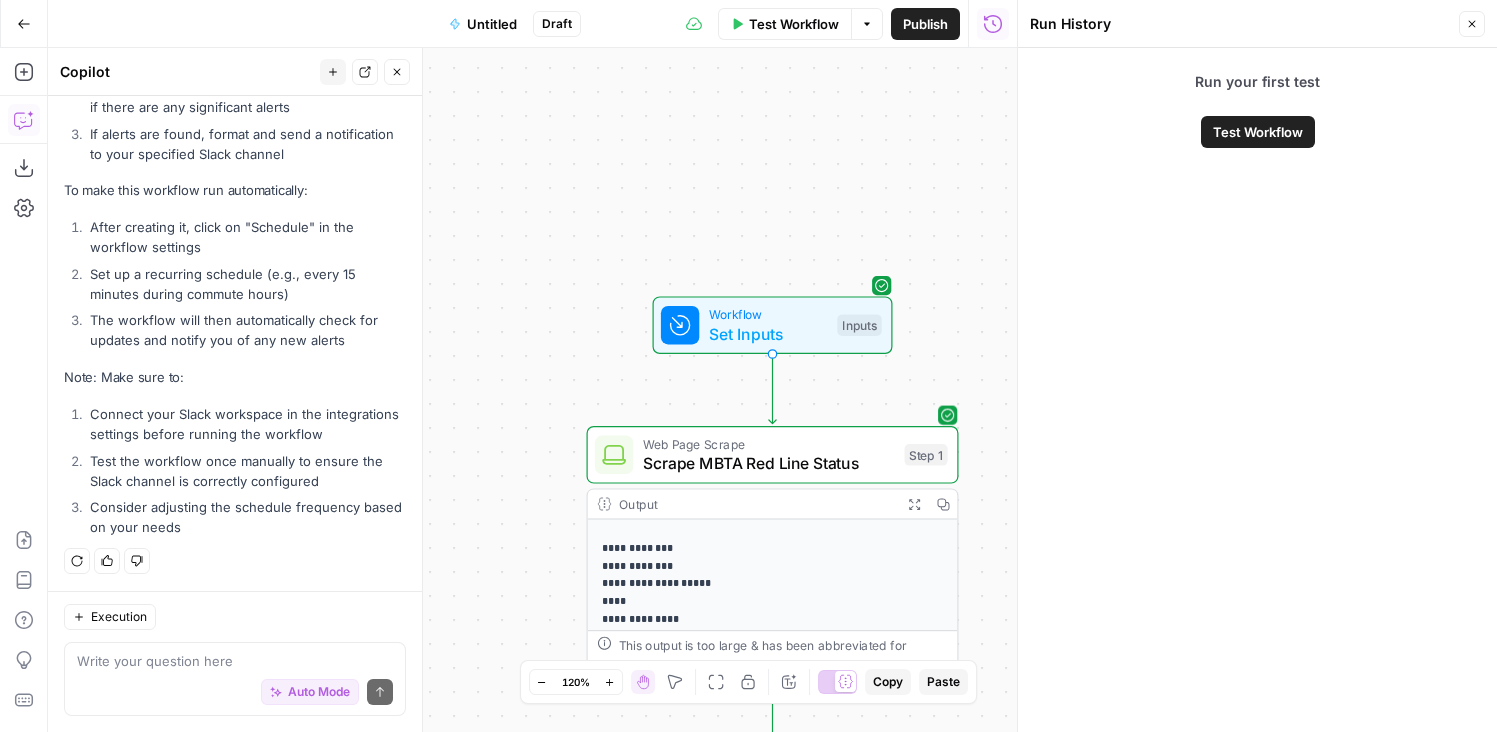 click on "Scrape MBTA Red Line Status" at bounding box center (769, 463) 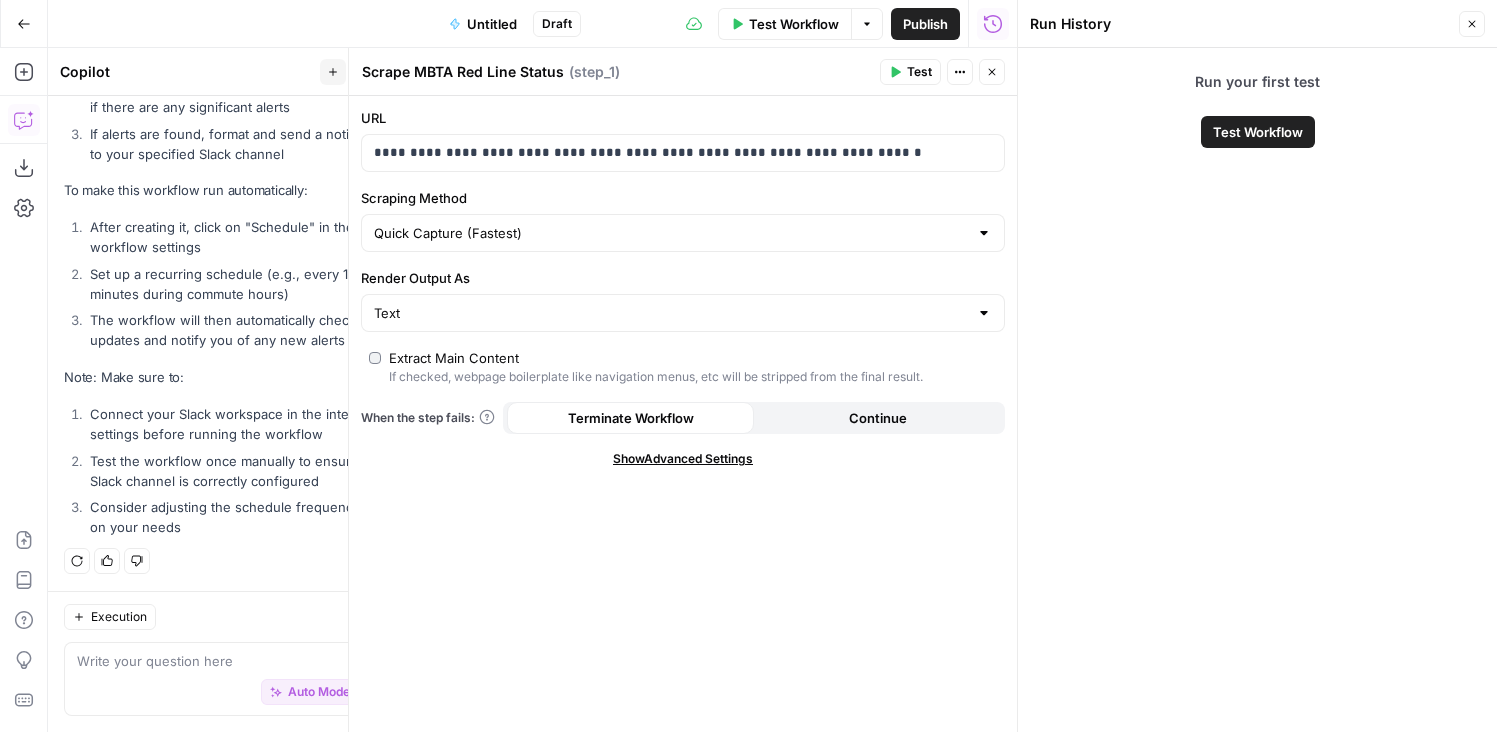 click on "Close" at bounding box center [992, 72] 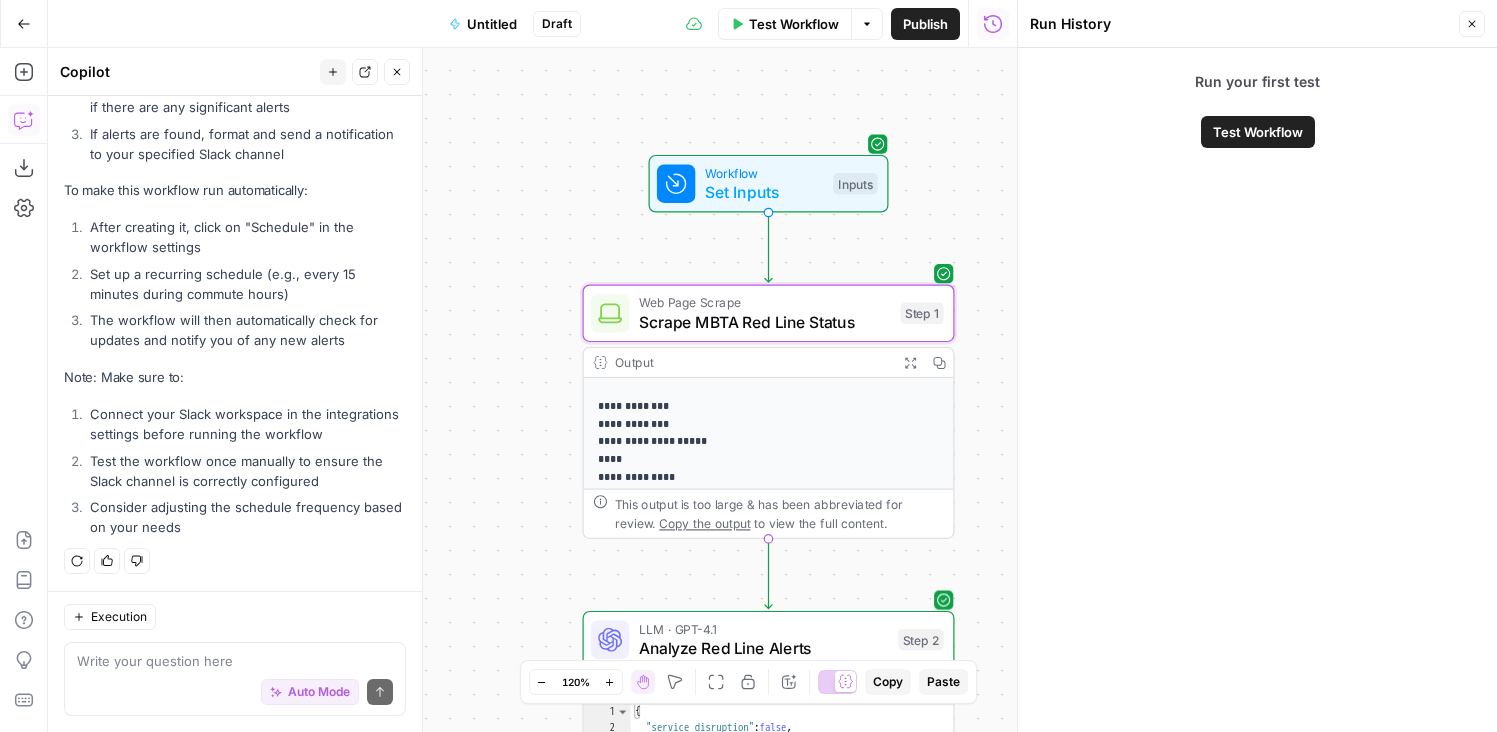 click on "Analyze Red Line Alerts" at bounding box center [764, 648] 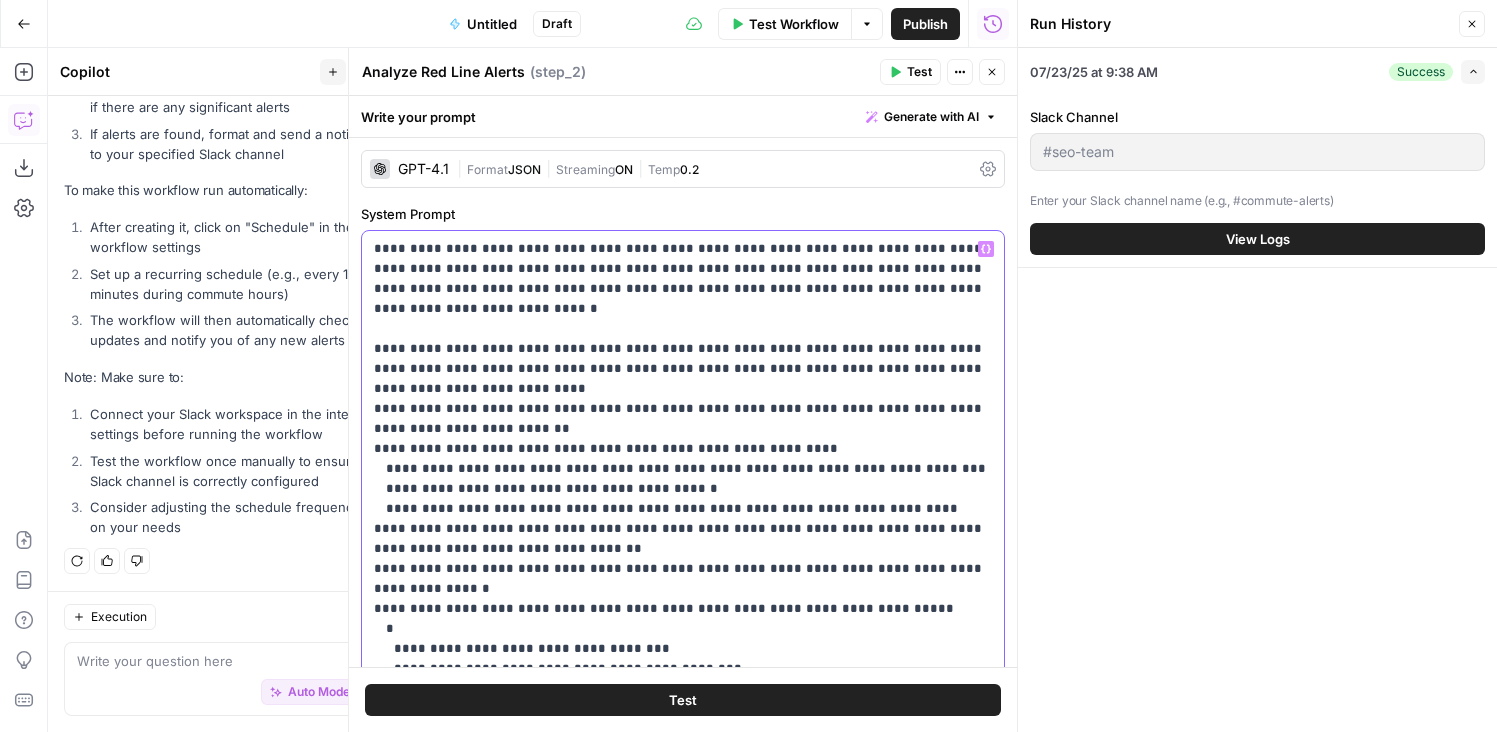 click on "**********" at bounding box center (683, 579) 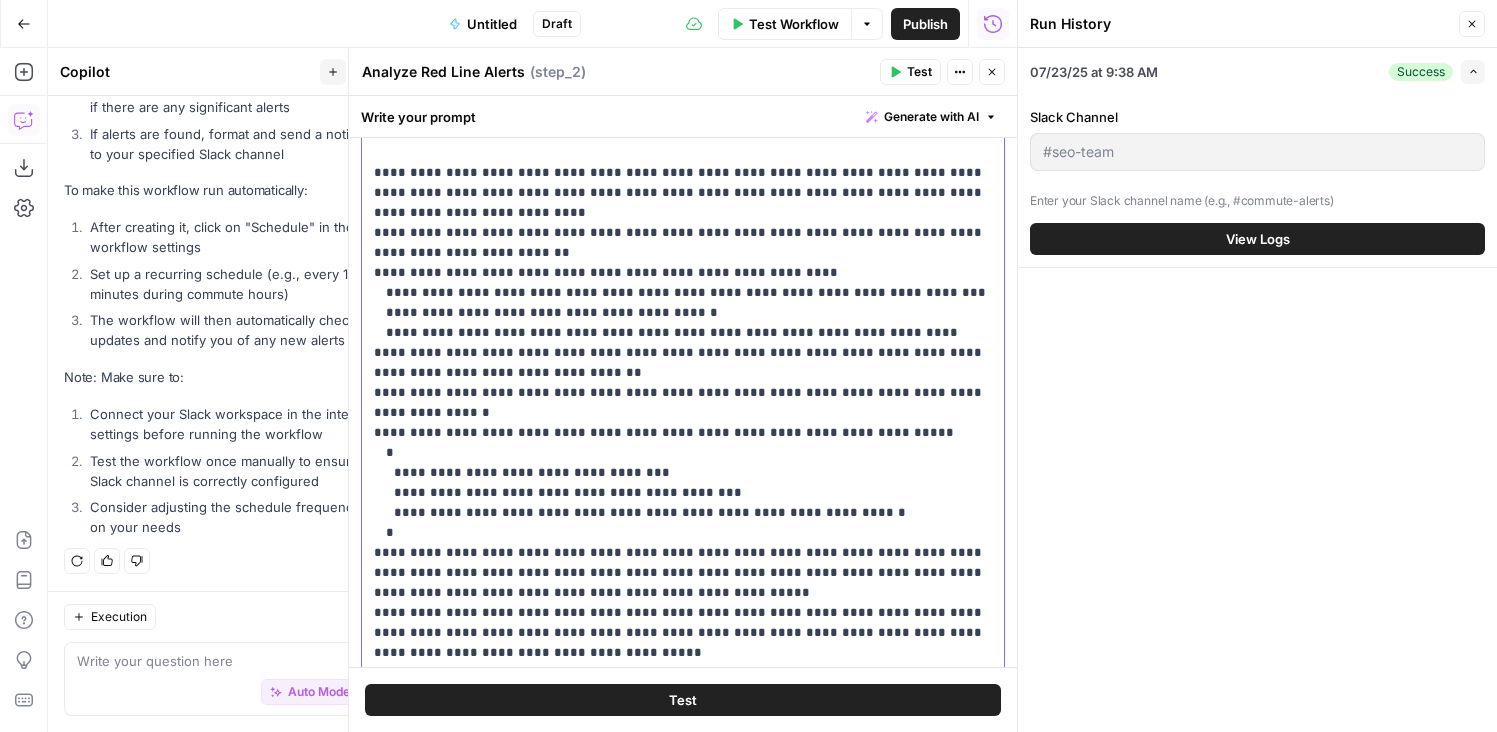 scroll, scrollTop: 182, scrollLeft: 0, axis: vertical 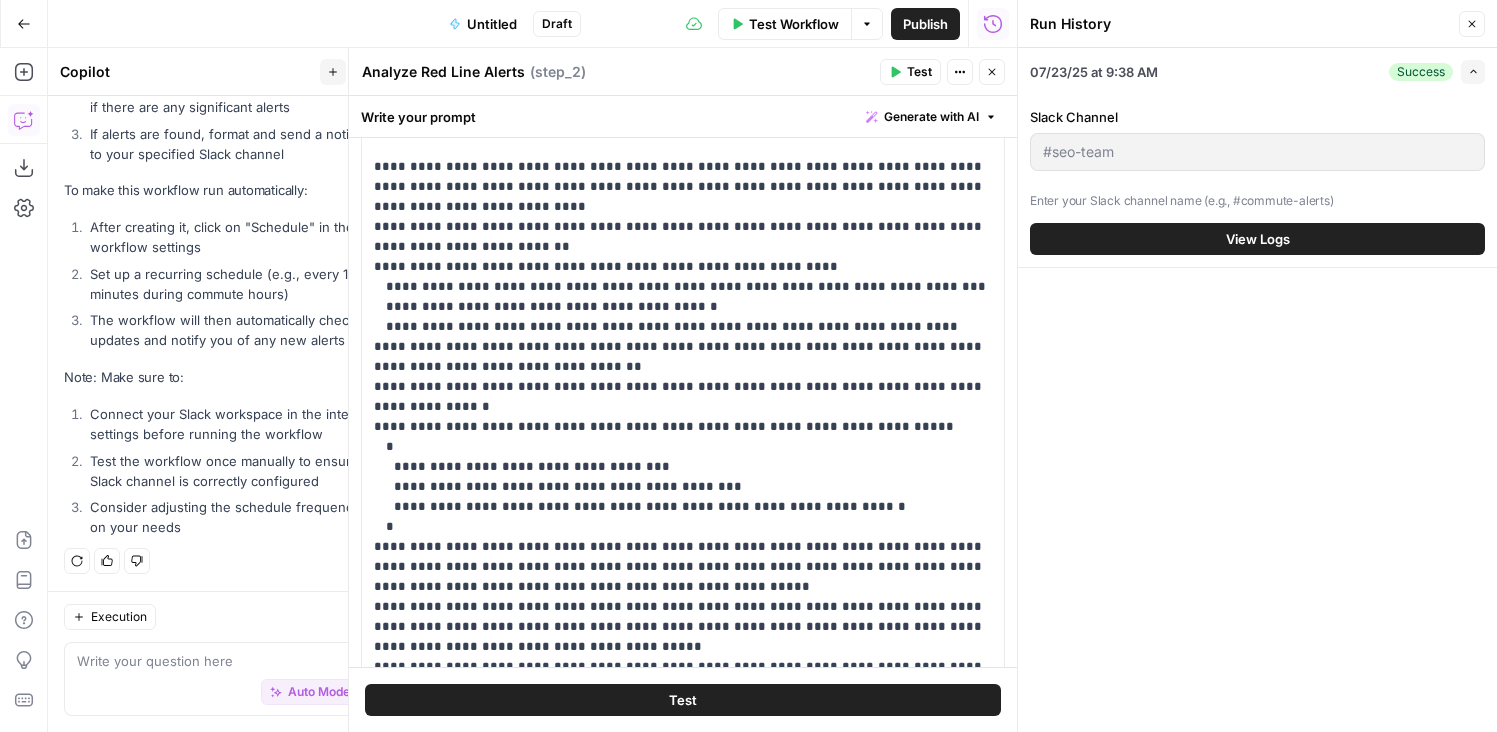 click 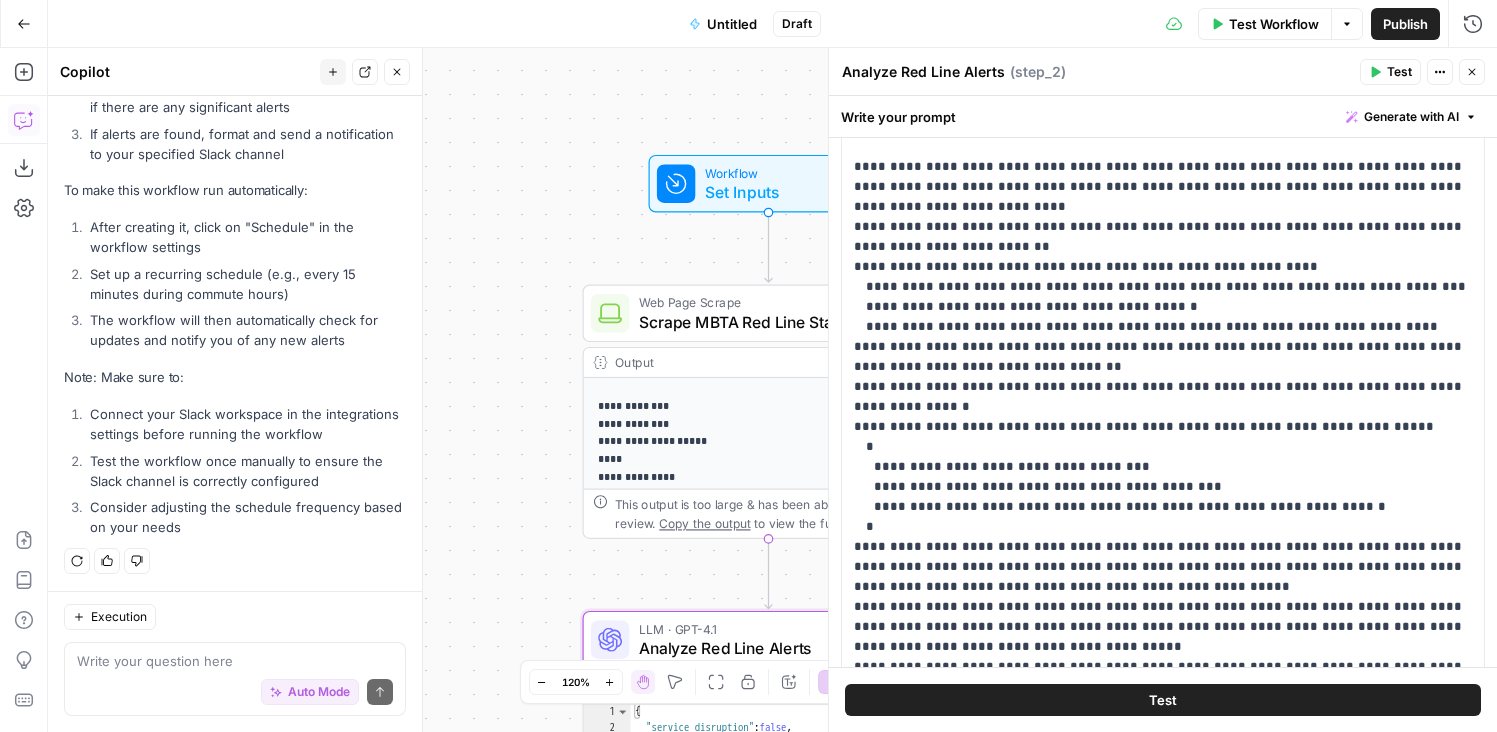 scroll, scrollTop: 0, scrollLeft: 0, axis: both 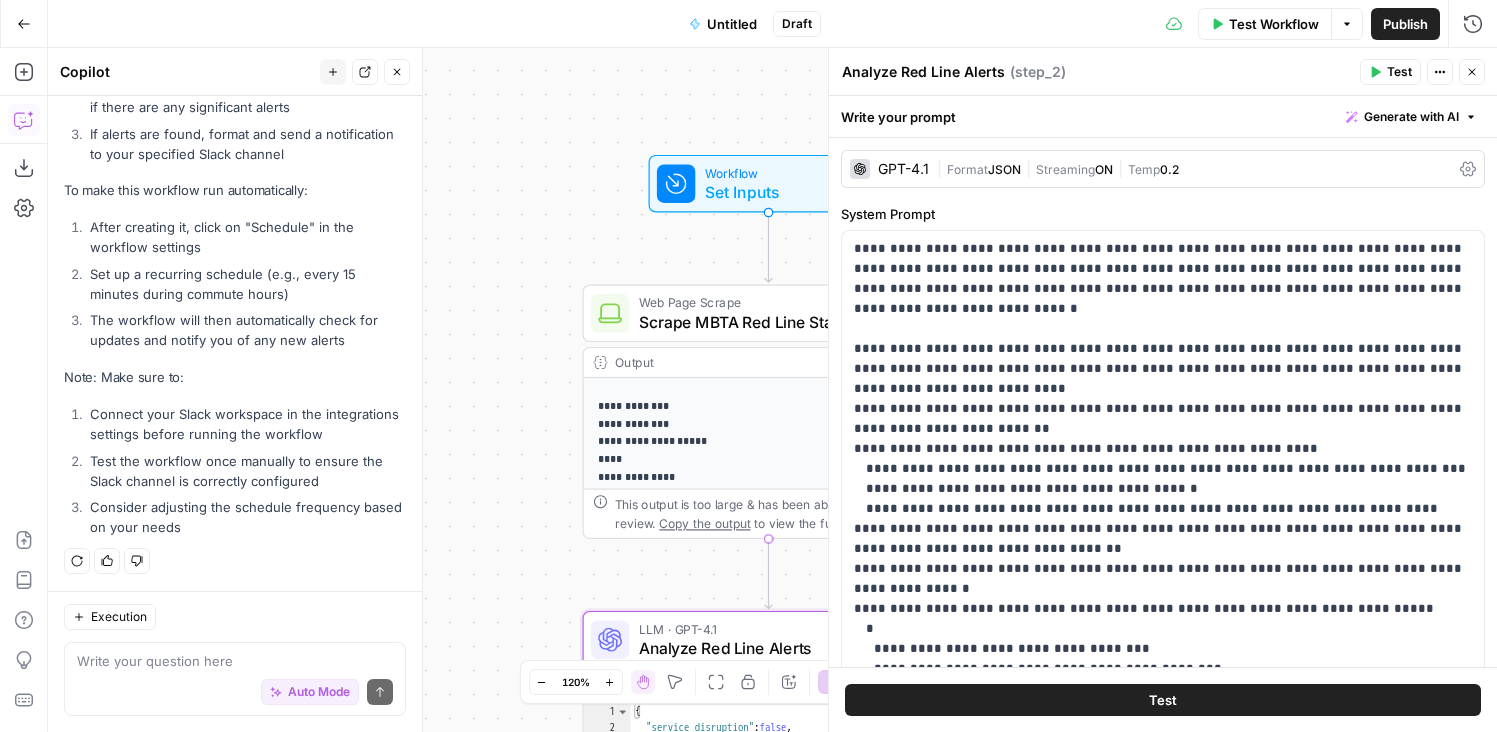 click on "Scrape MBTA Red Line Status" at bounding box center (765, 322) 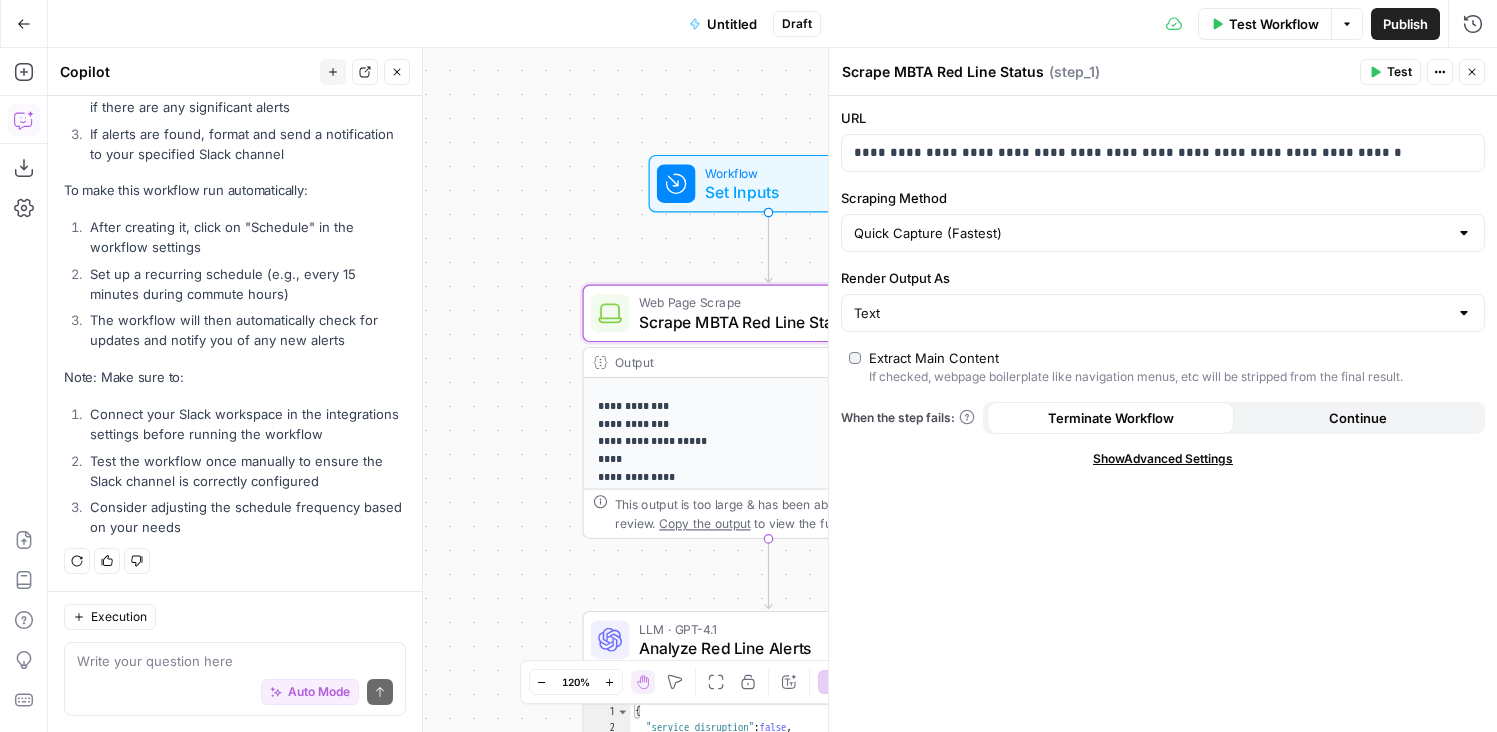 click on "**********" at bounding box center (769, 785) 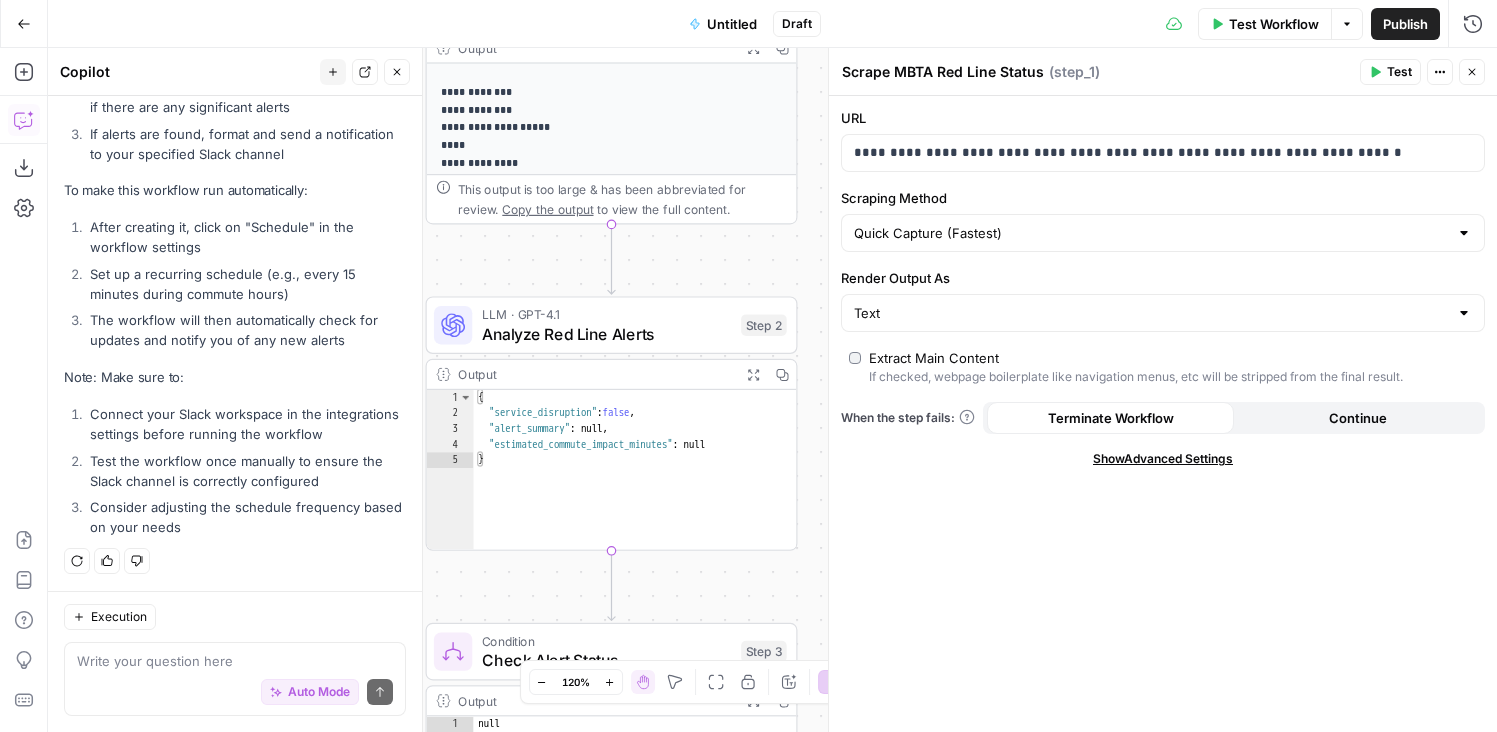 type on "**********" 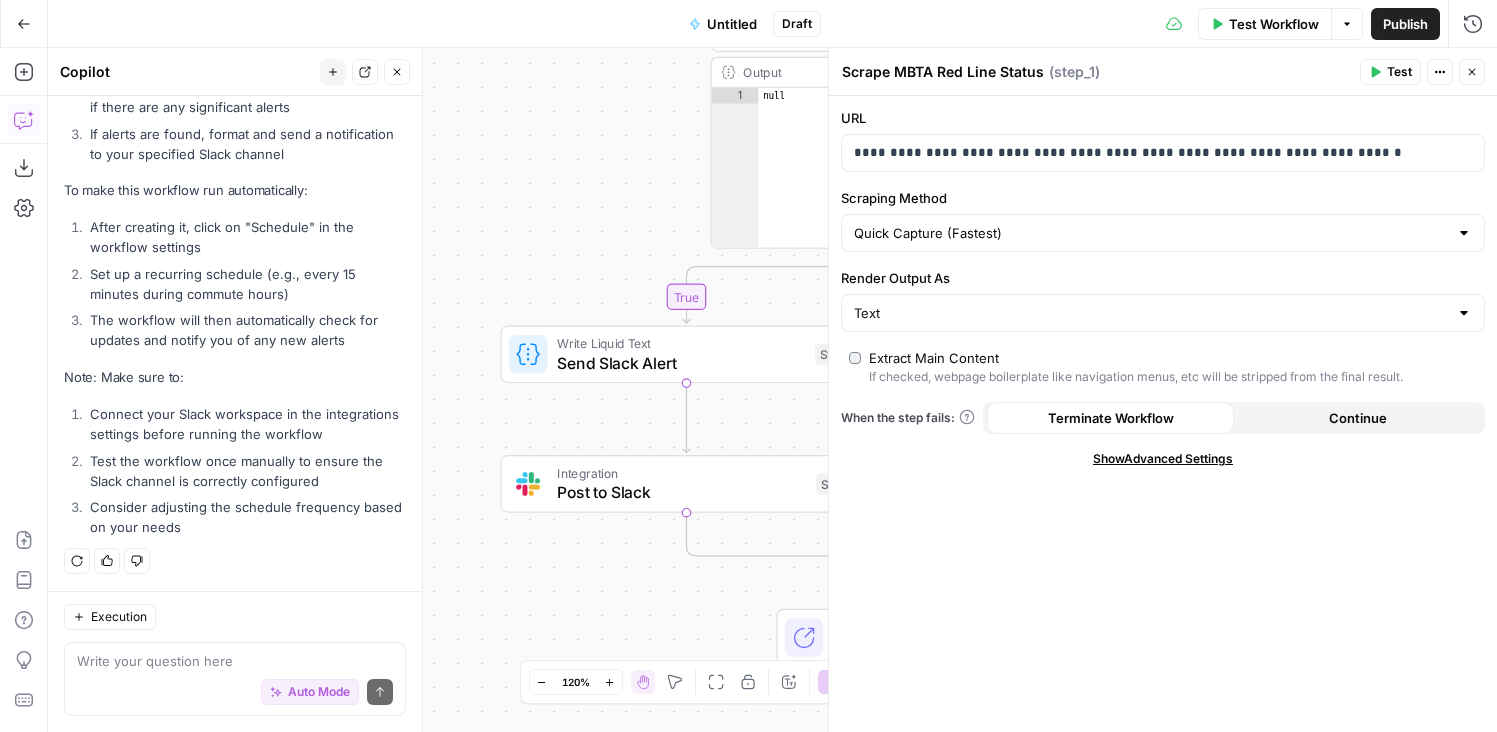 click on "Send Slack Alert" at bounding box center [681, 363] 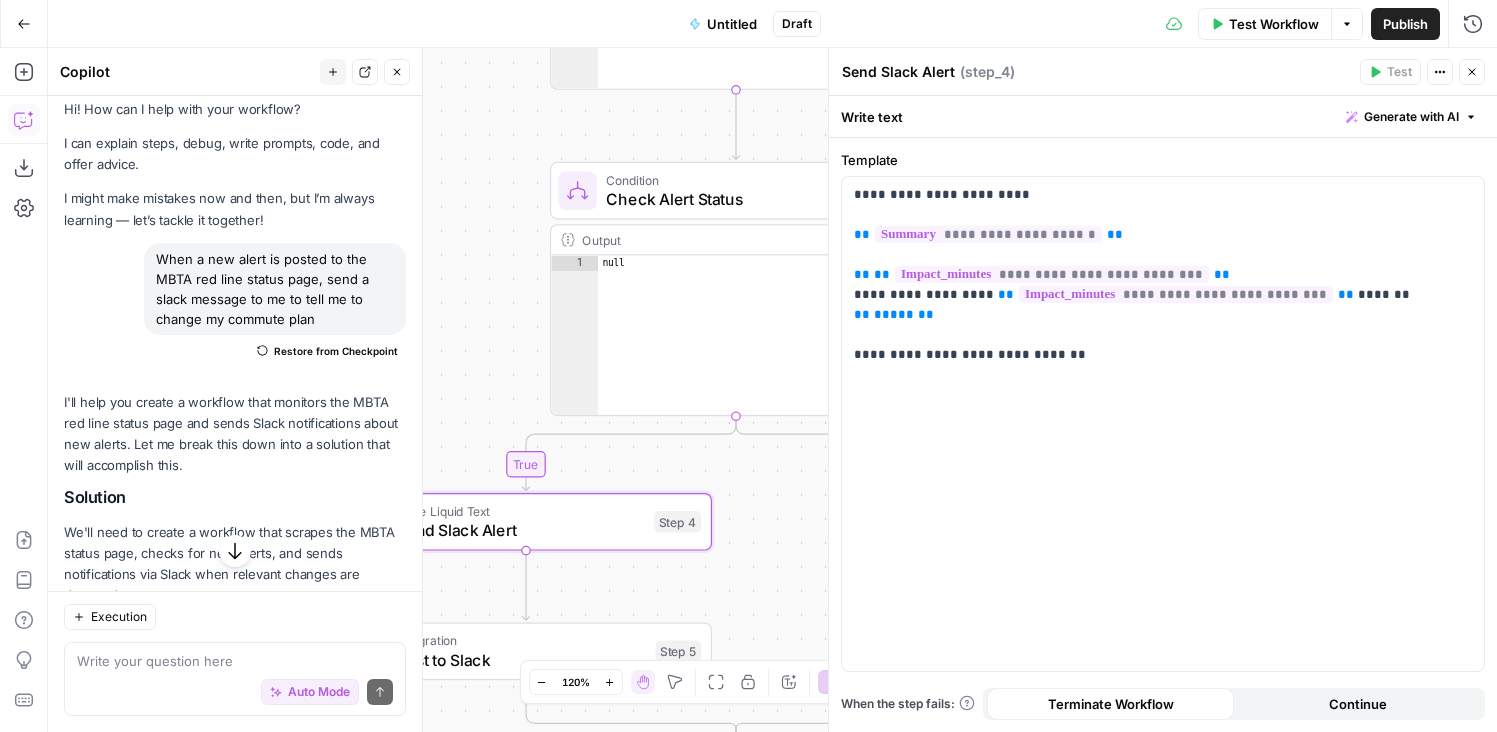 scroll, scrollTop: 0, scrollLeft: 0, axis: both 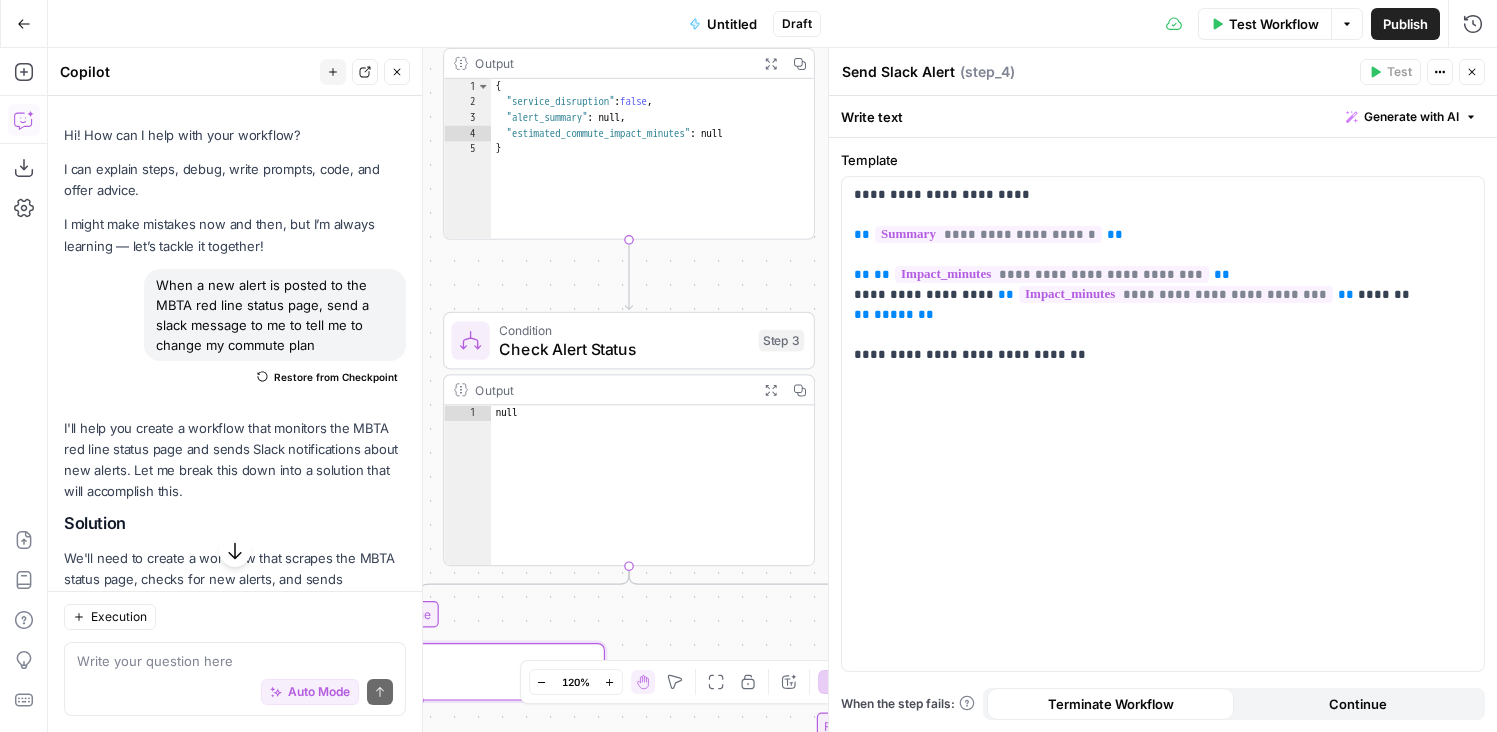 drag, startPoint x: 649, startPoint y: 144, endPoint x: 541, endPoint y: 335, distance: 219.4197 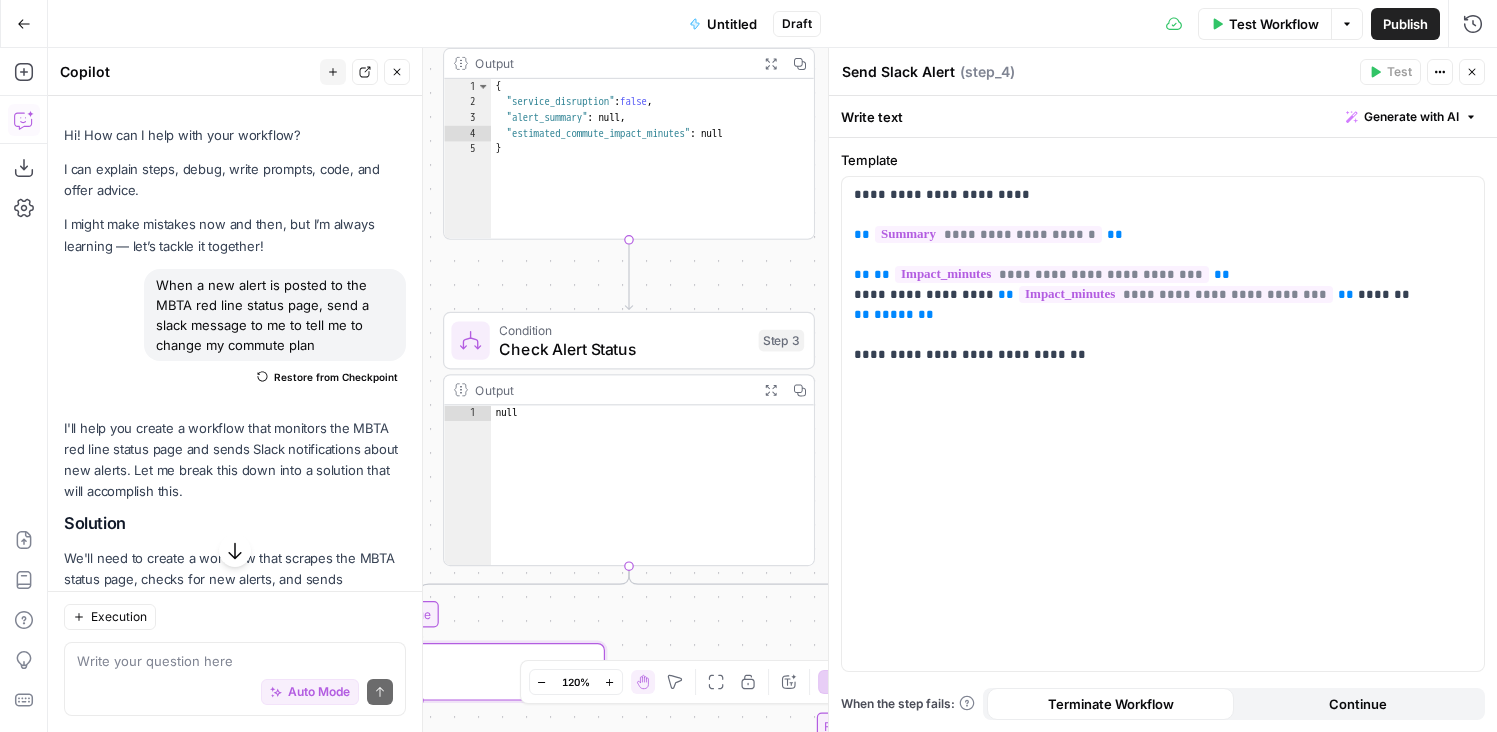 click on "**********" at bounding box center (772, 390) 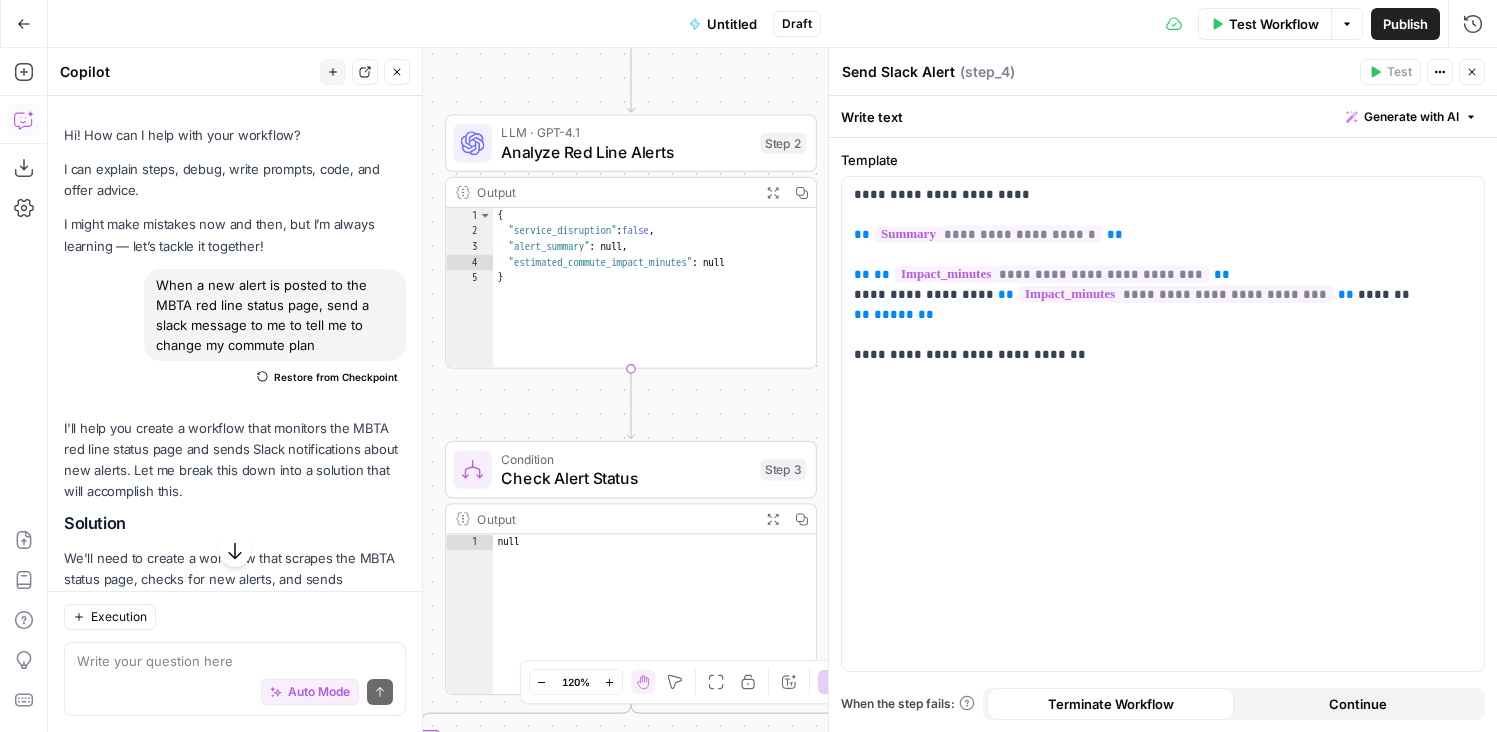 drag, startPoint x: 584, startPoint y: 325, endPoint x: 585, endPoint y: 413, distance: 88.005684 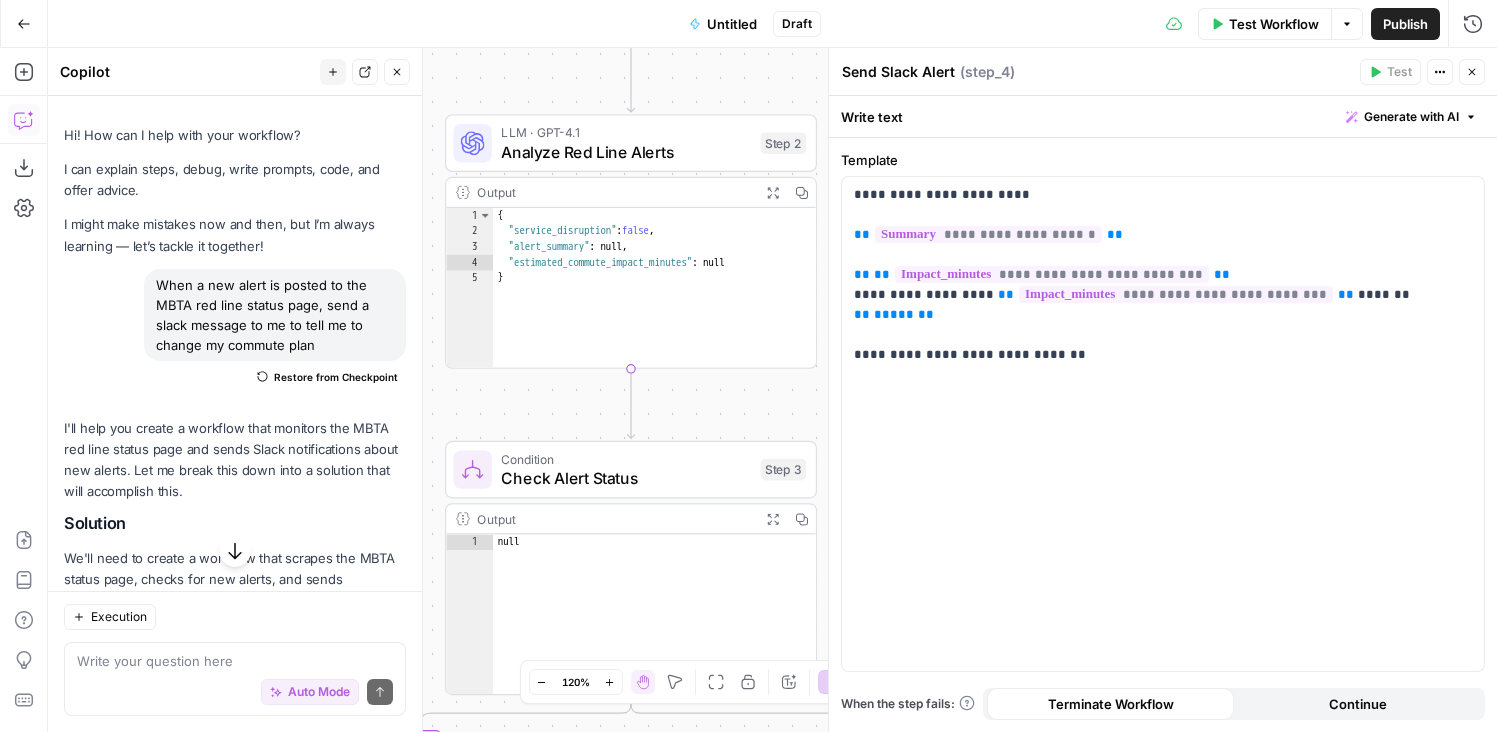 click on "**********" at bounding box center (772, 390) 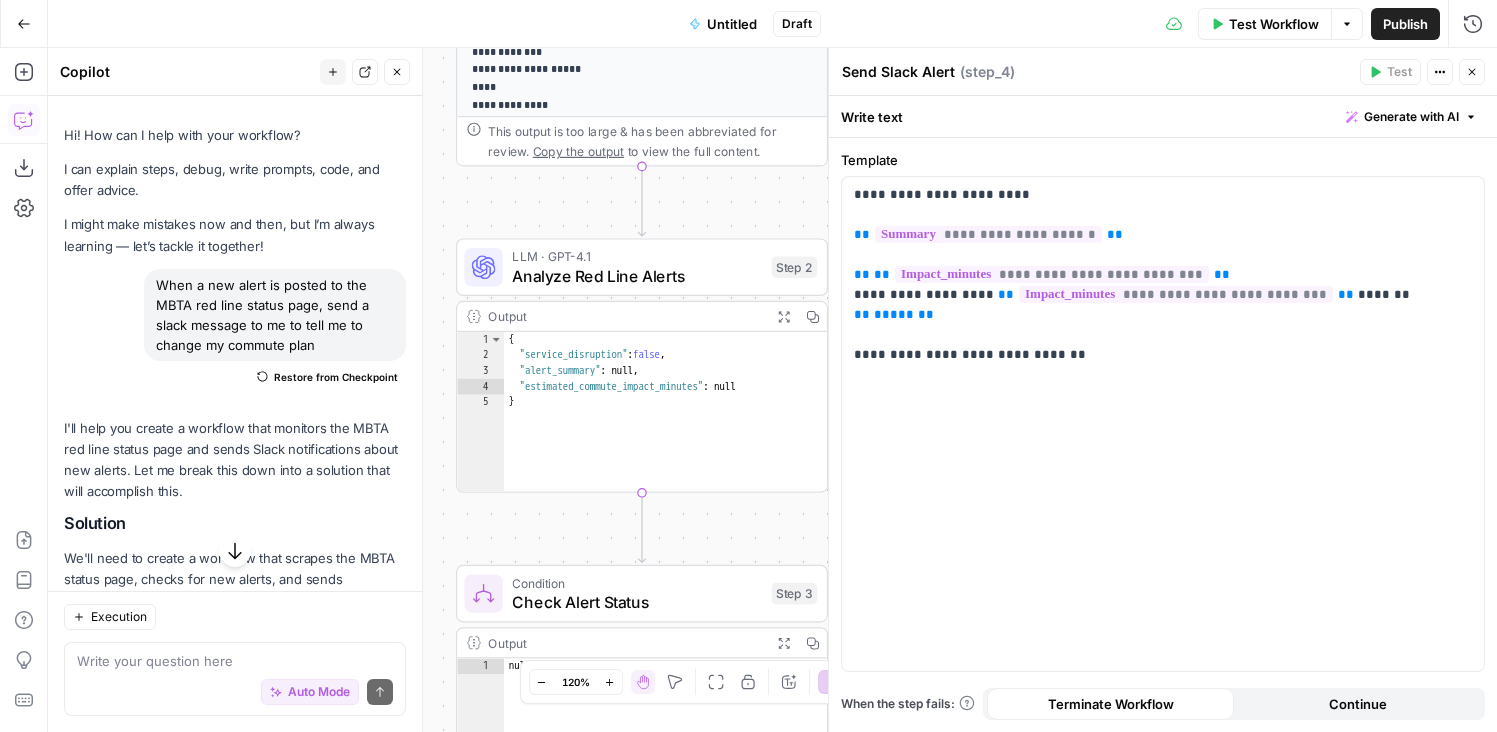 drag, startPoint x: 576, startPoint y: 77, endPoint x: 592, endPoint y: 371, distance: 294.43506 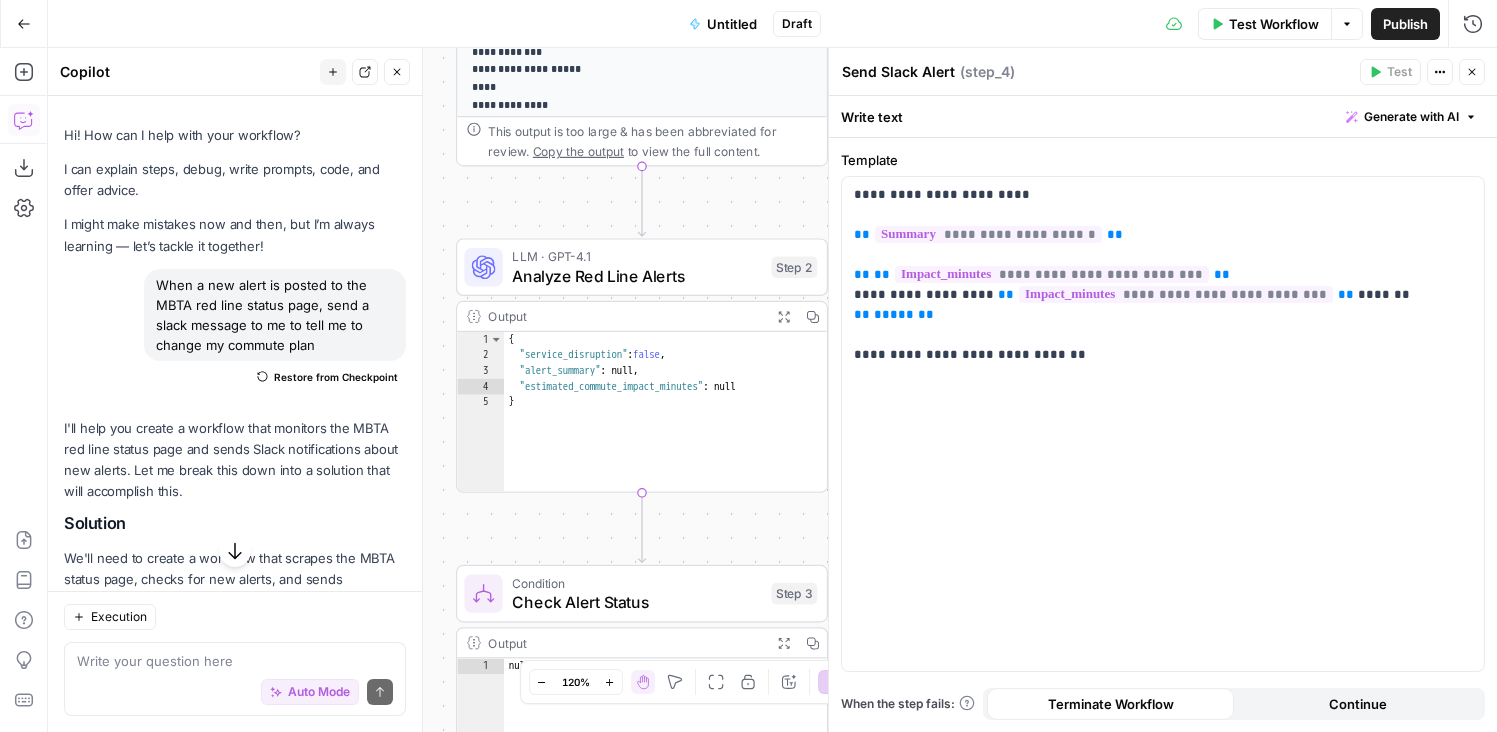 click on "**********" at bounding box center [772, 390] 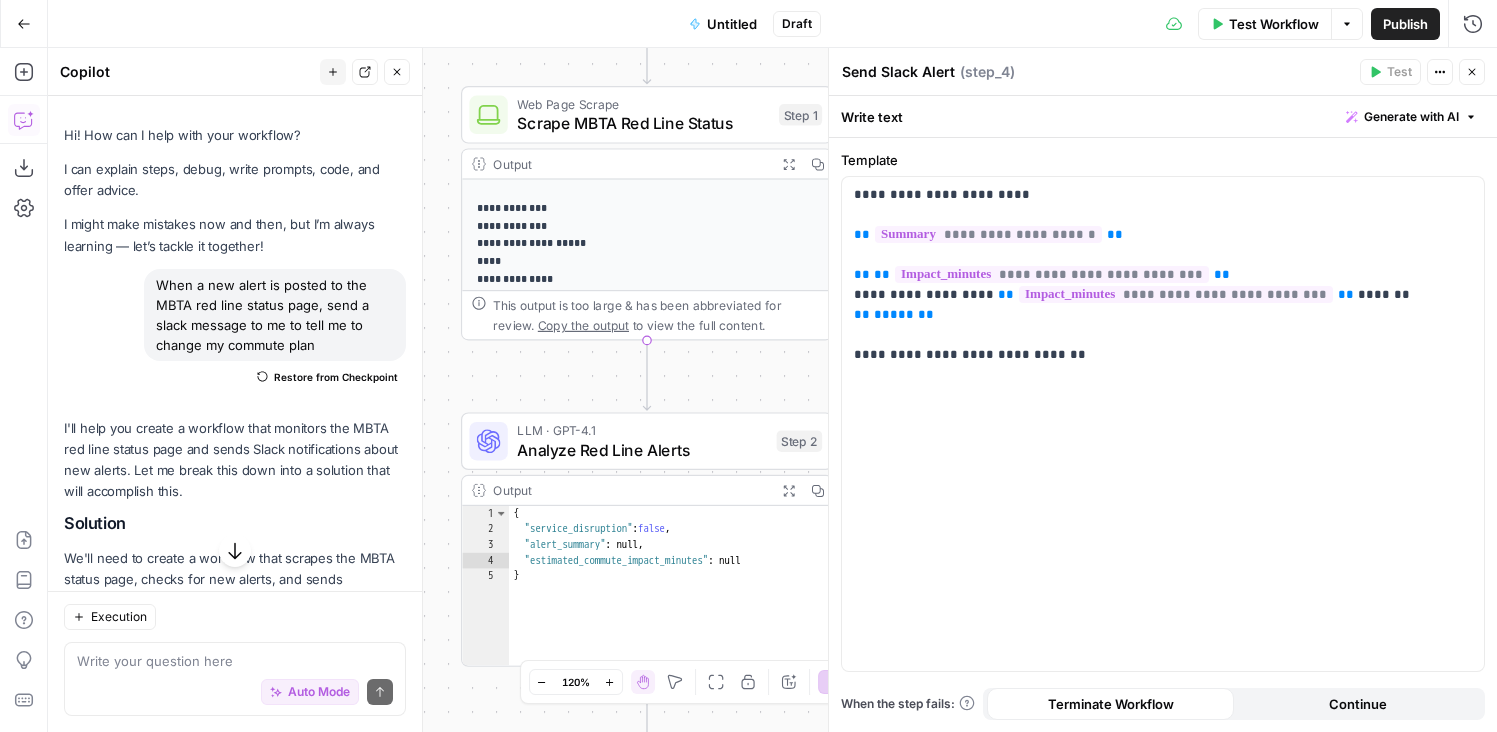 click on "**********" at bounding box center (648, 586) 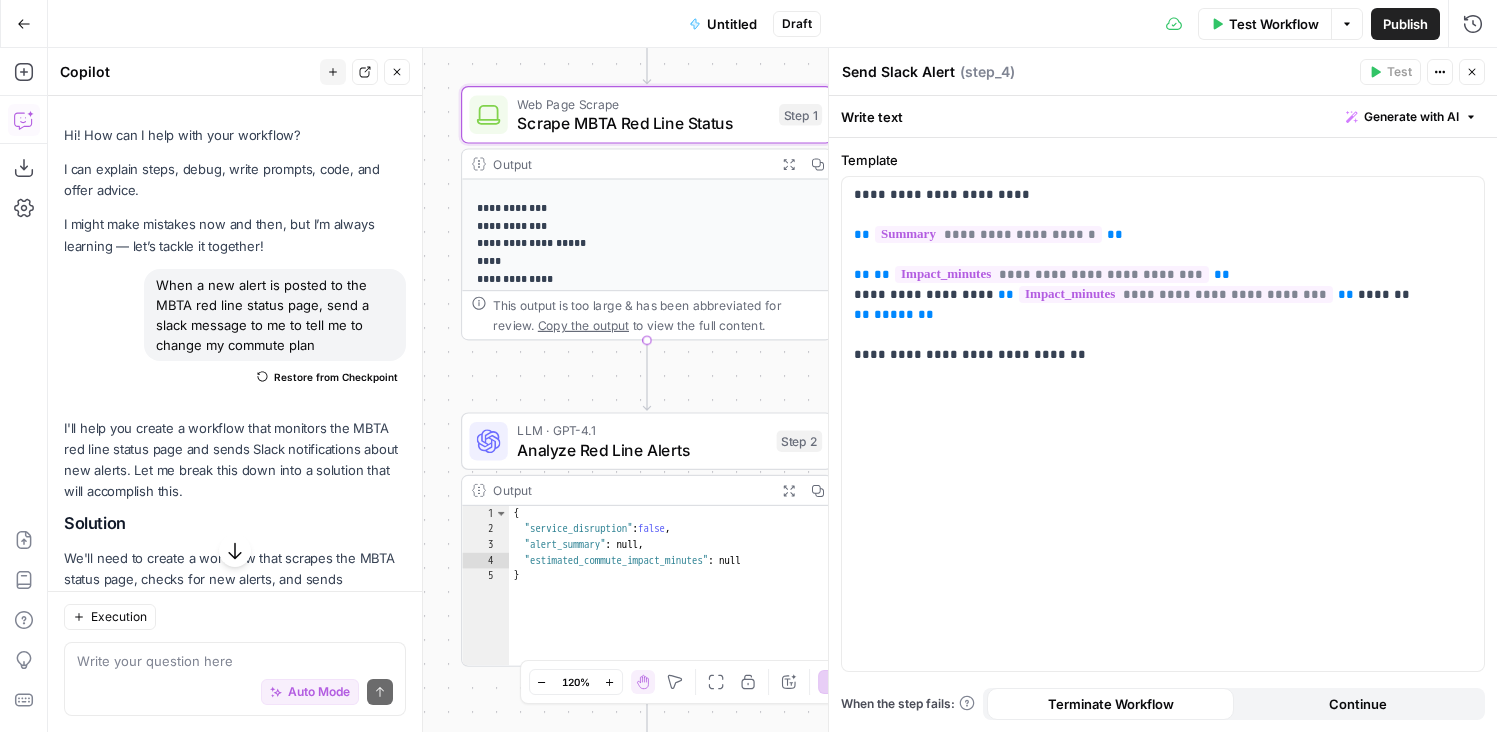 click on "Scrape MBTA Red Line Status" at bounding box center (643, 123) 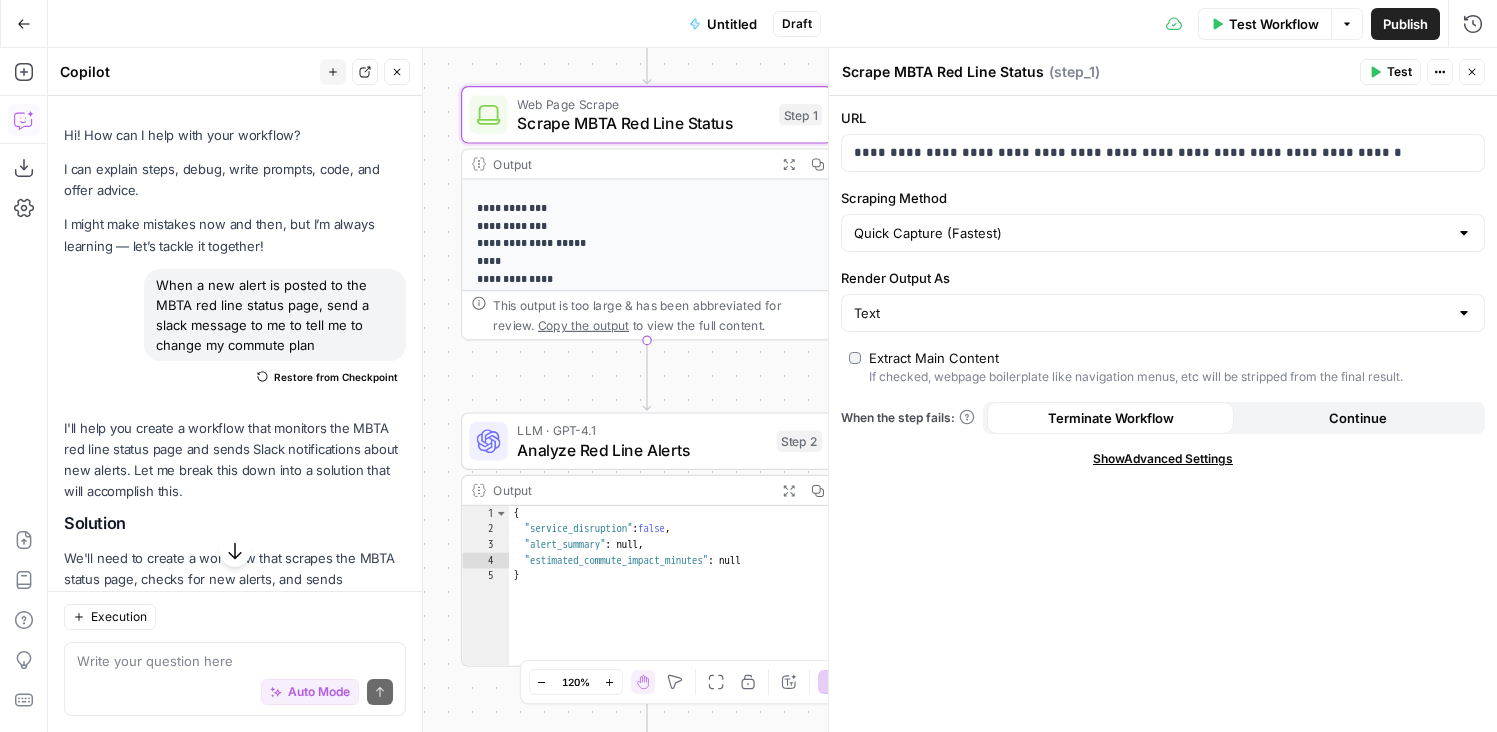 click on "**********" at bounding box center [648, 586] 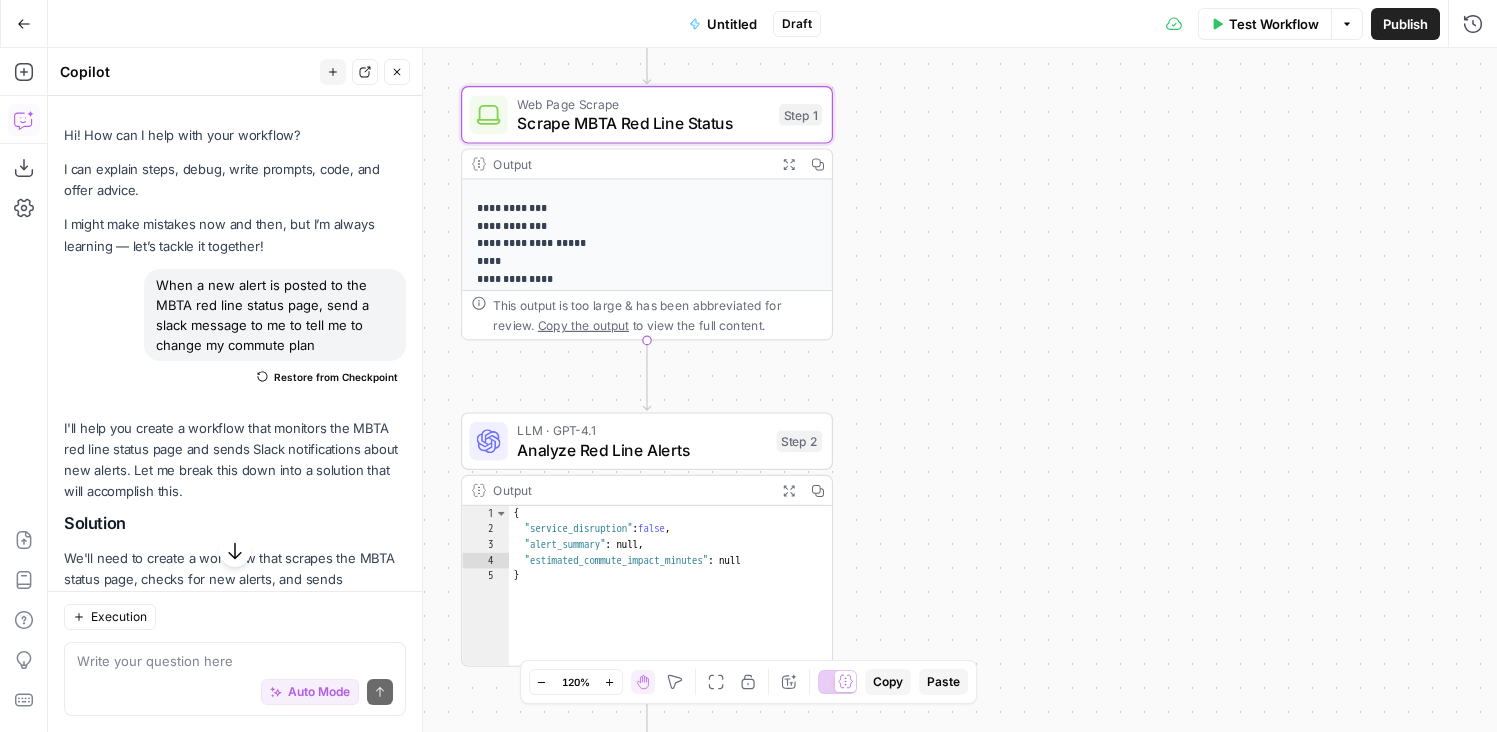 click on "Output" at bounding box center (630, 163) 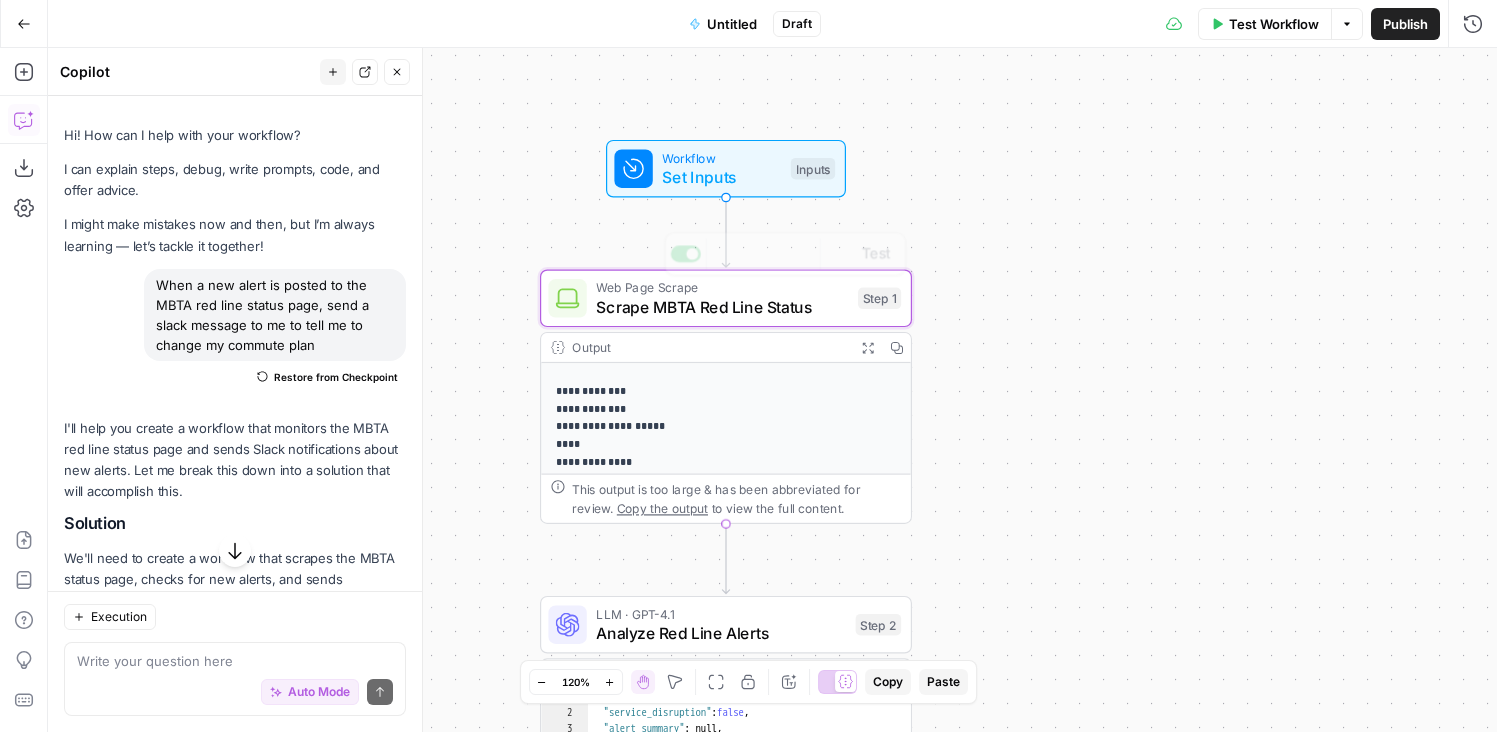 click on "Set Inputs" at bounding box center [721, 177] 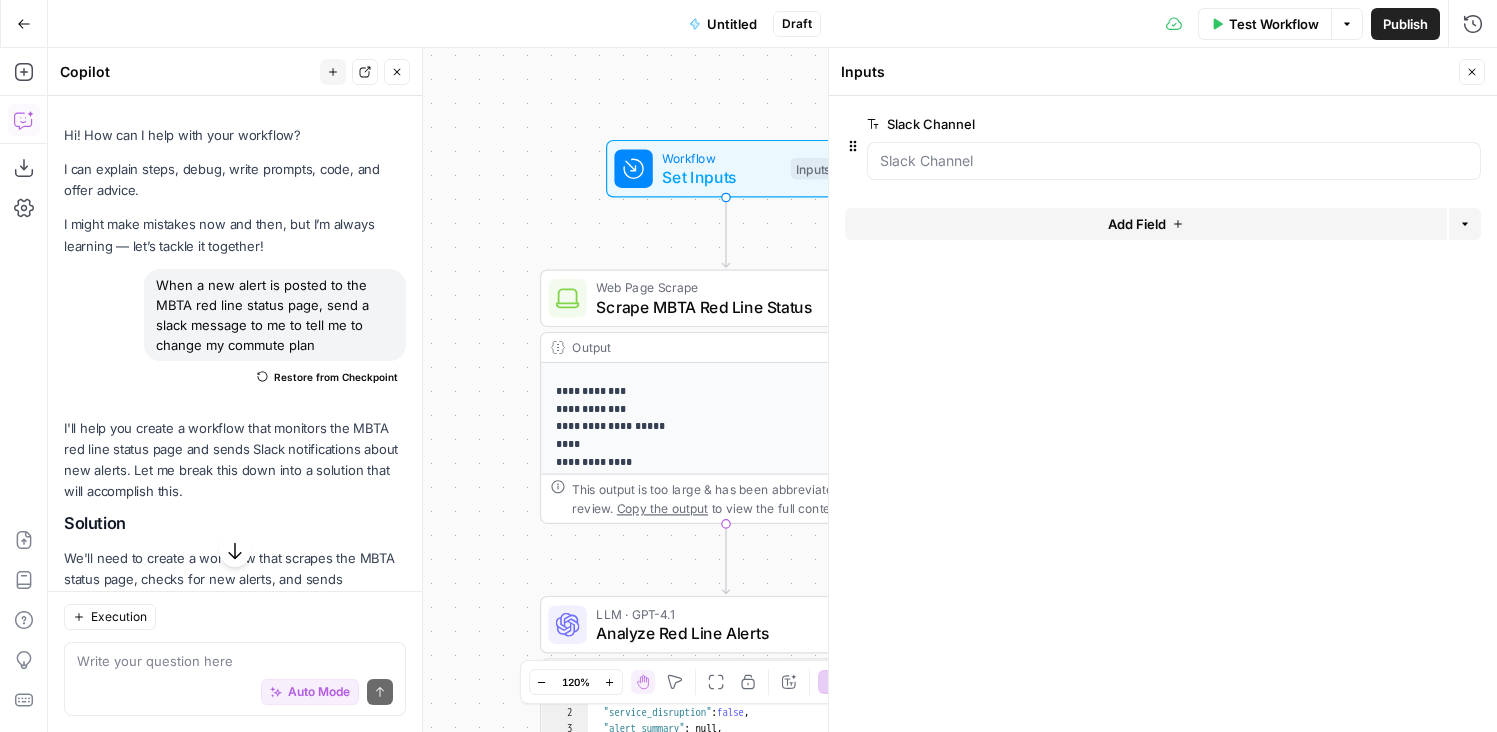 click on "This output is too large & has been abbreviated for review.   Copy the output   to view the full content." at bounding box center (736, 499) 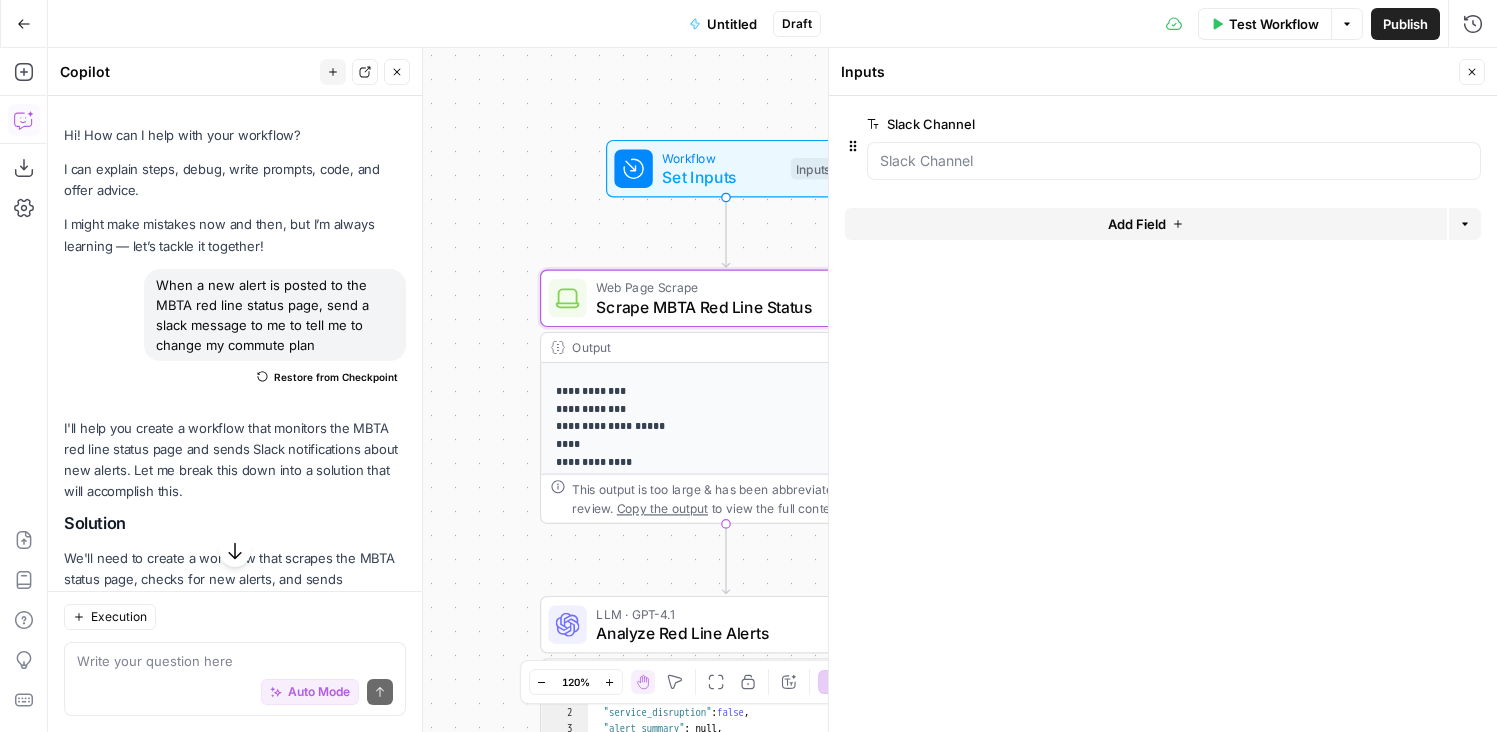 click on "This output is too large & has been abbreviated for review.   Copy the output   to view the full content." at bounding box center (736, 499) 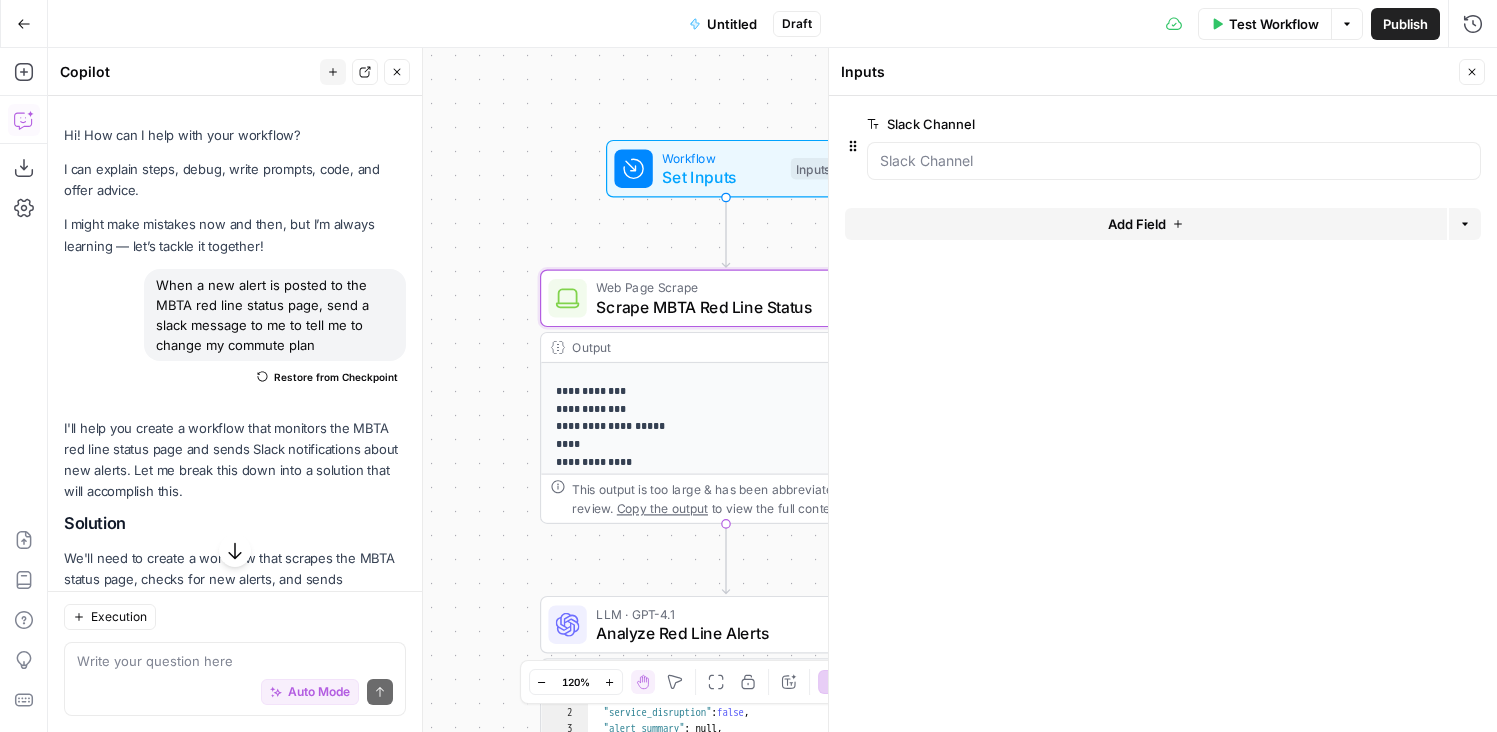 click on "Close" at bounding box center (1472, 72) 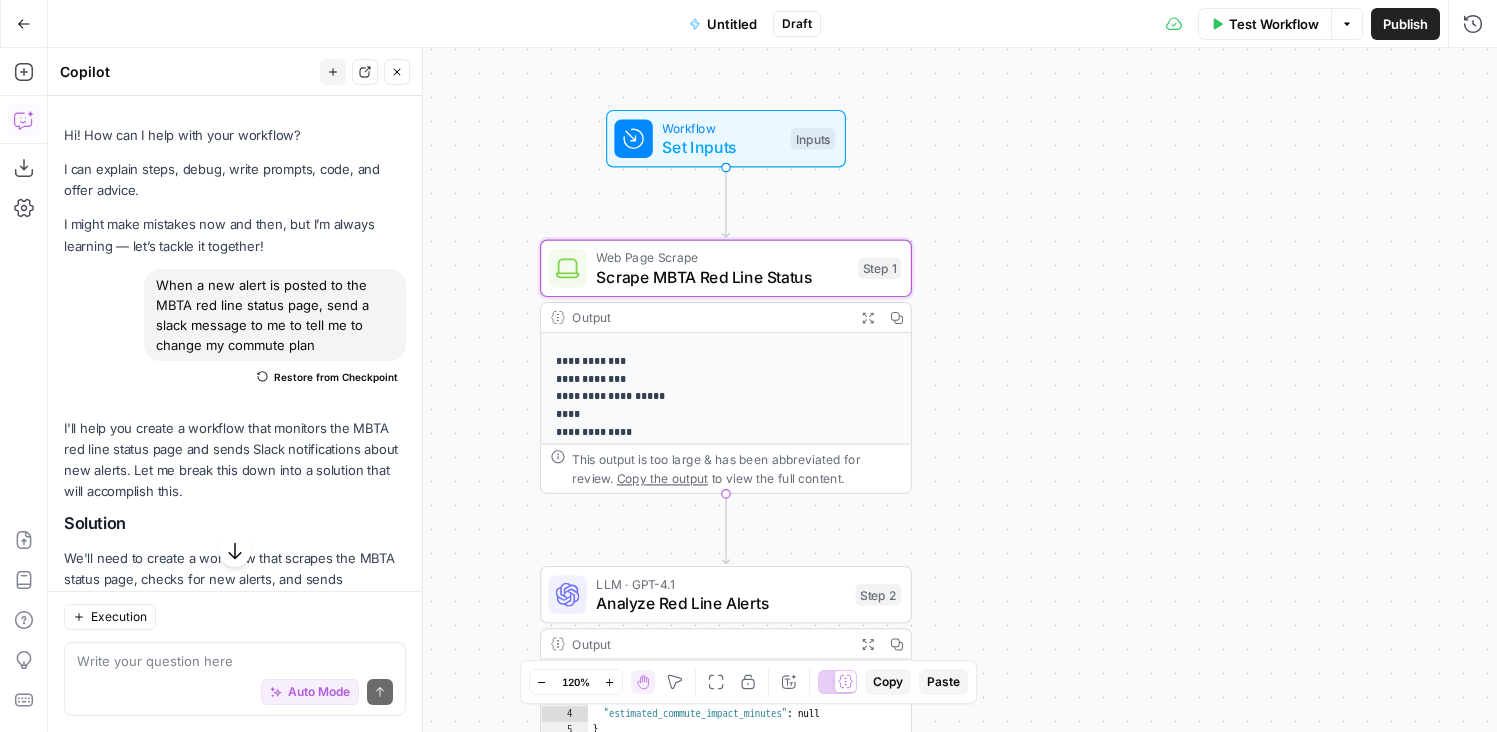click 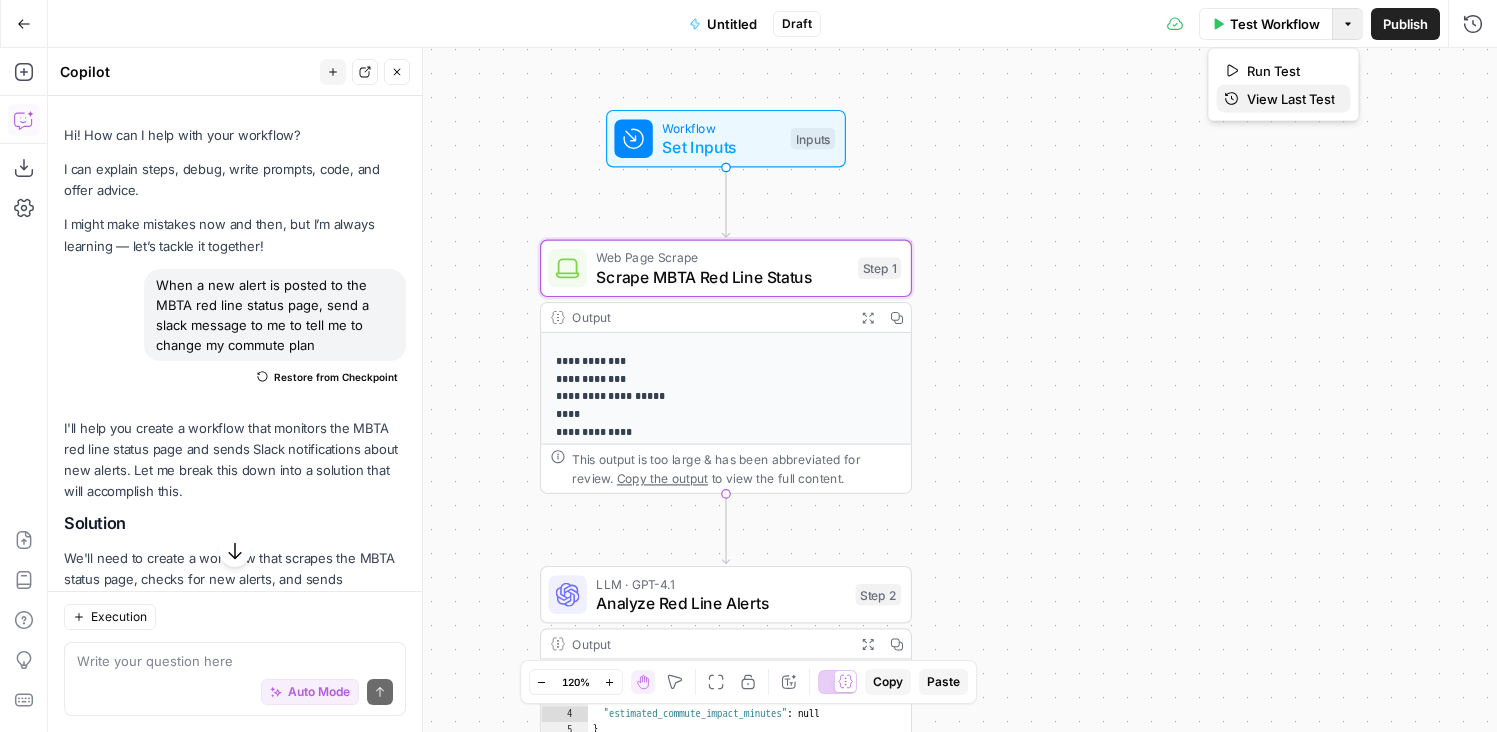 click on "View Last Test" at bounding box center [1284, 99] 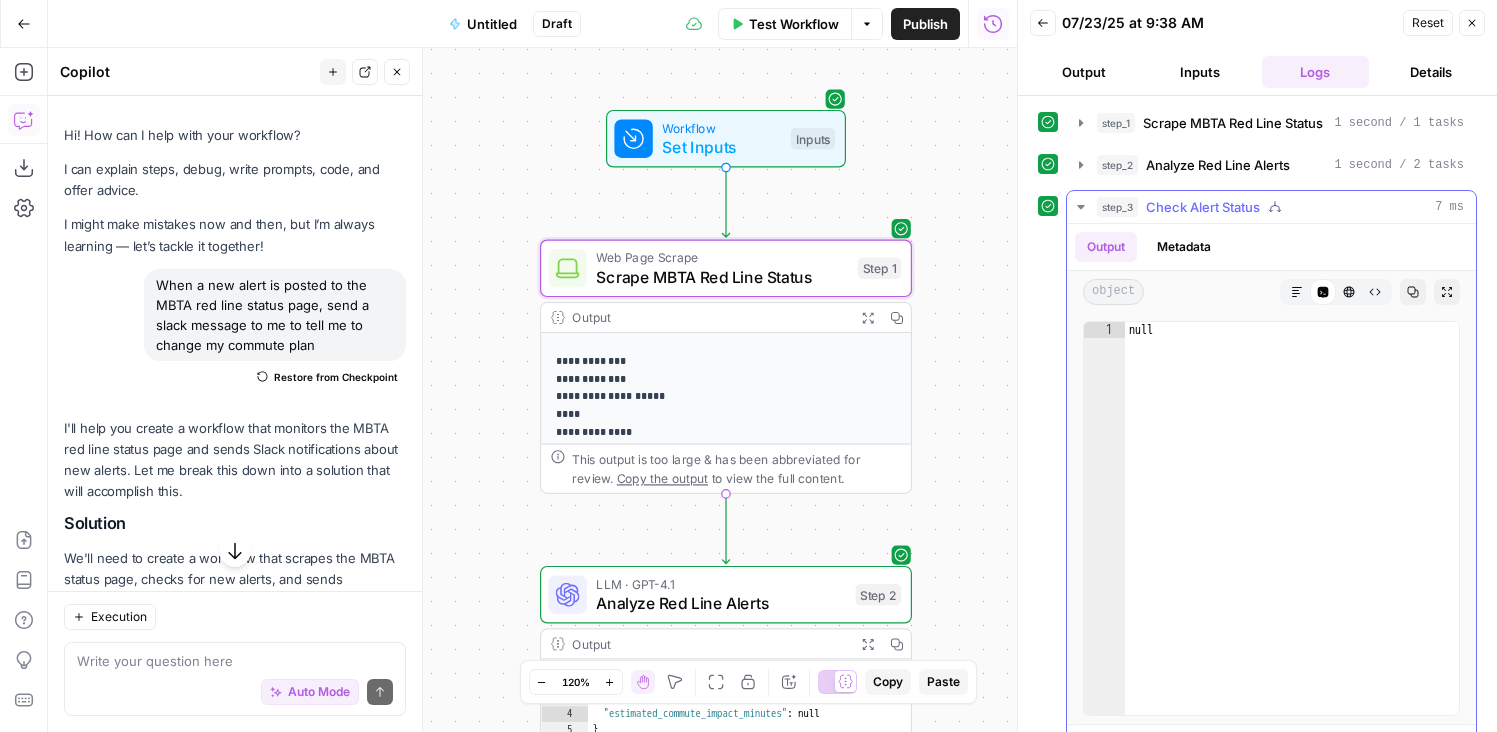 click 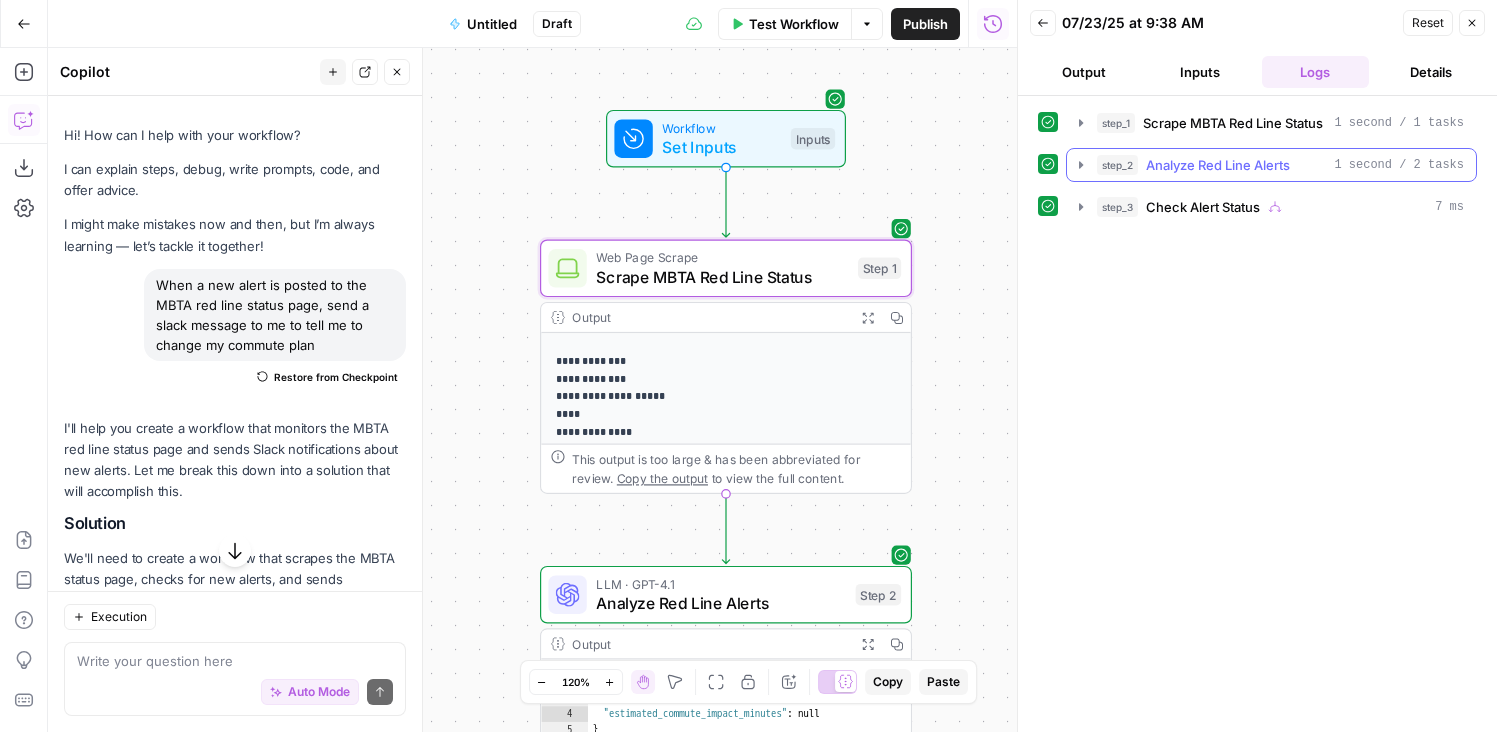 click 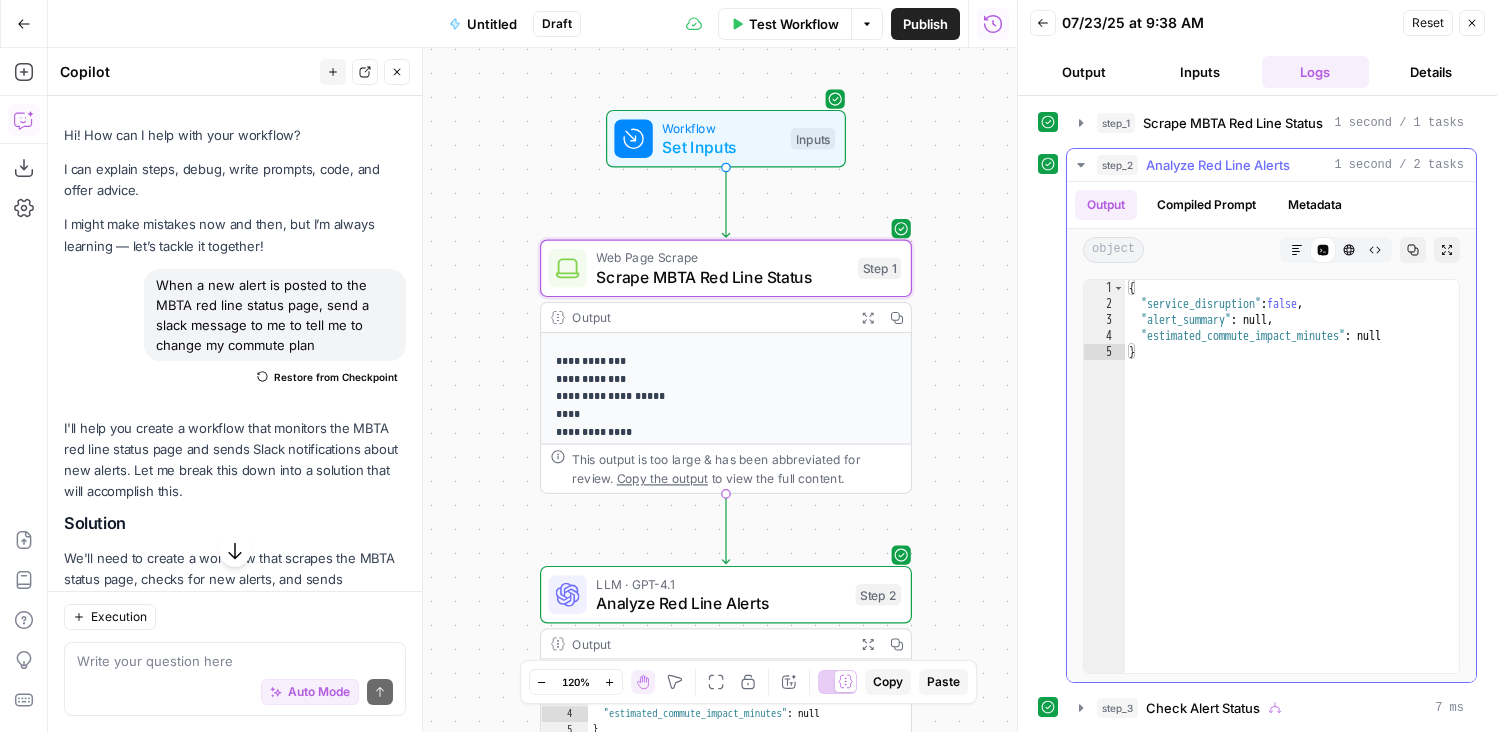 click on "Compiled Prompt" at bounding box center [1206, 205] 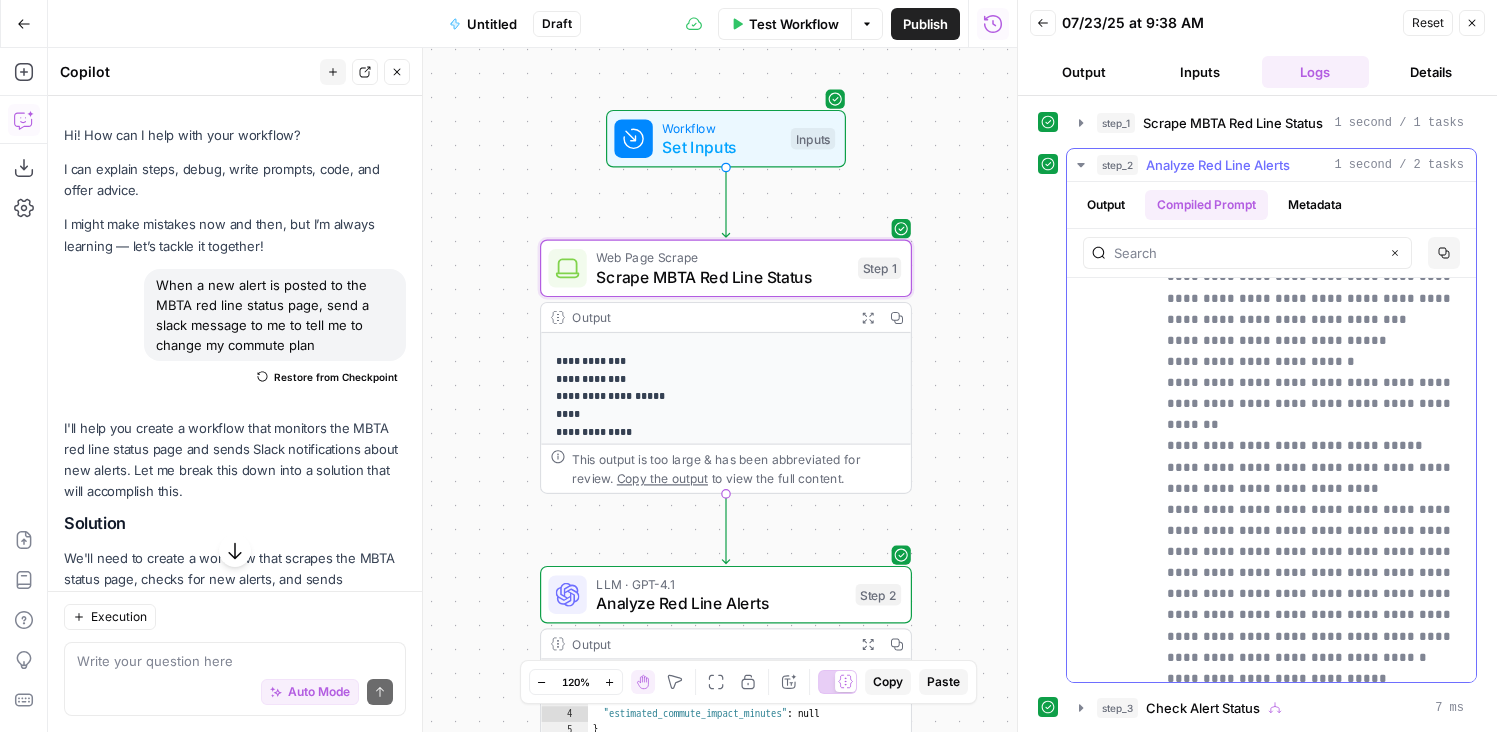 scroll, scrollTop: 5106, scrollLeft: 0, axis: vertical 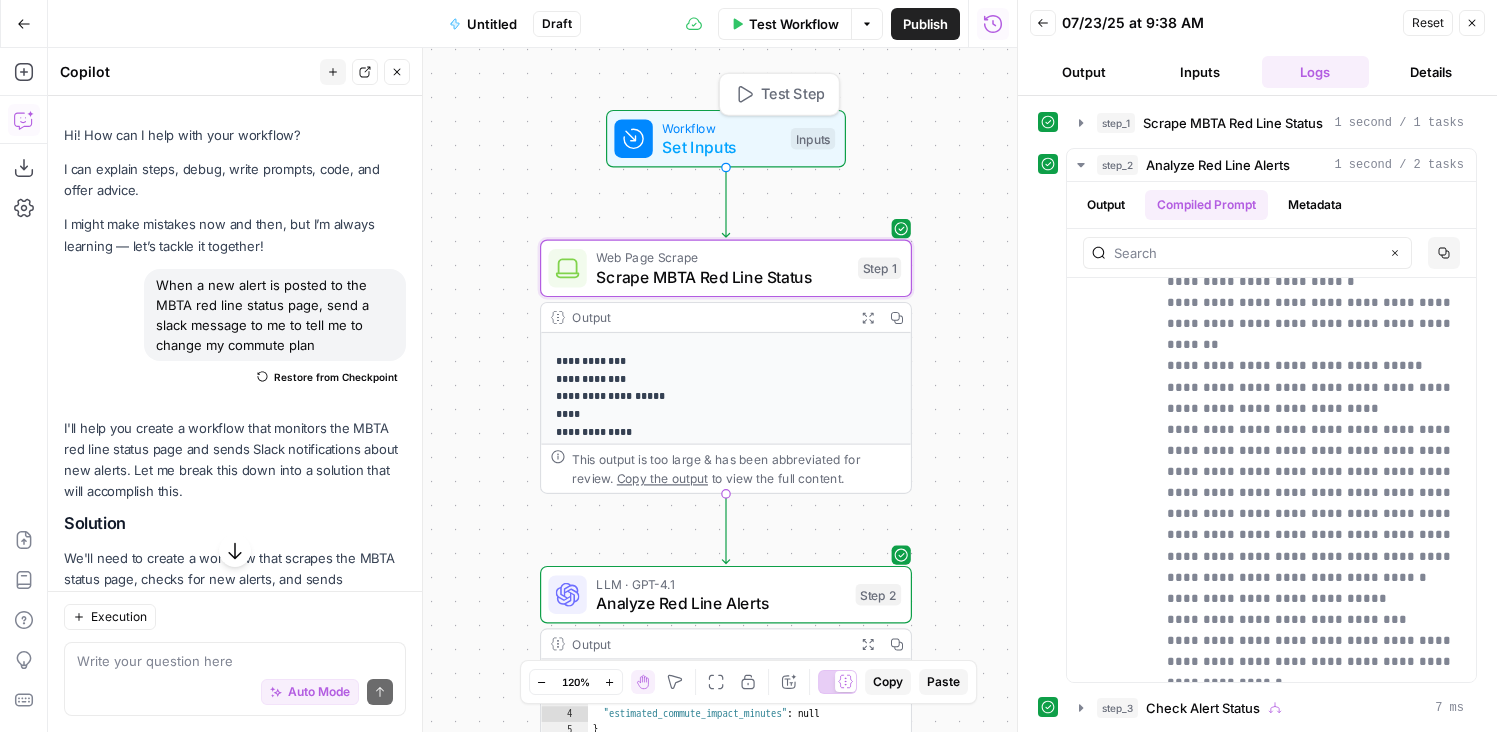 click on "Workflow" at bounding box center (721, 127) 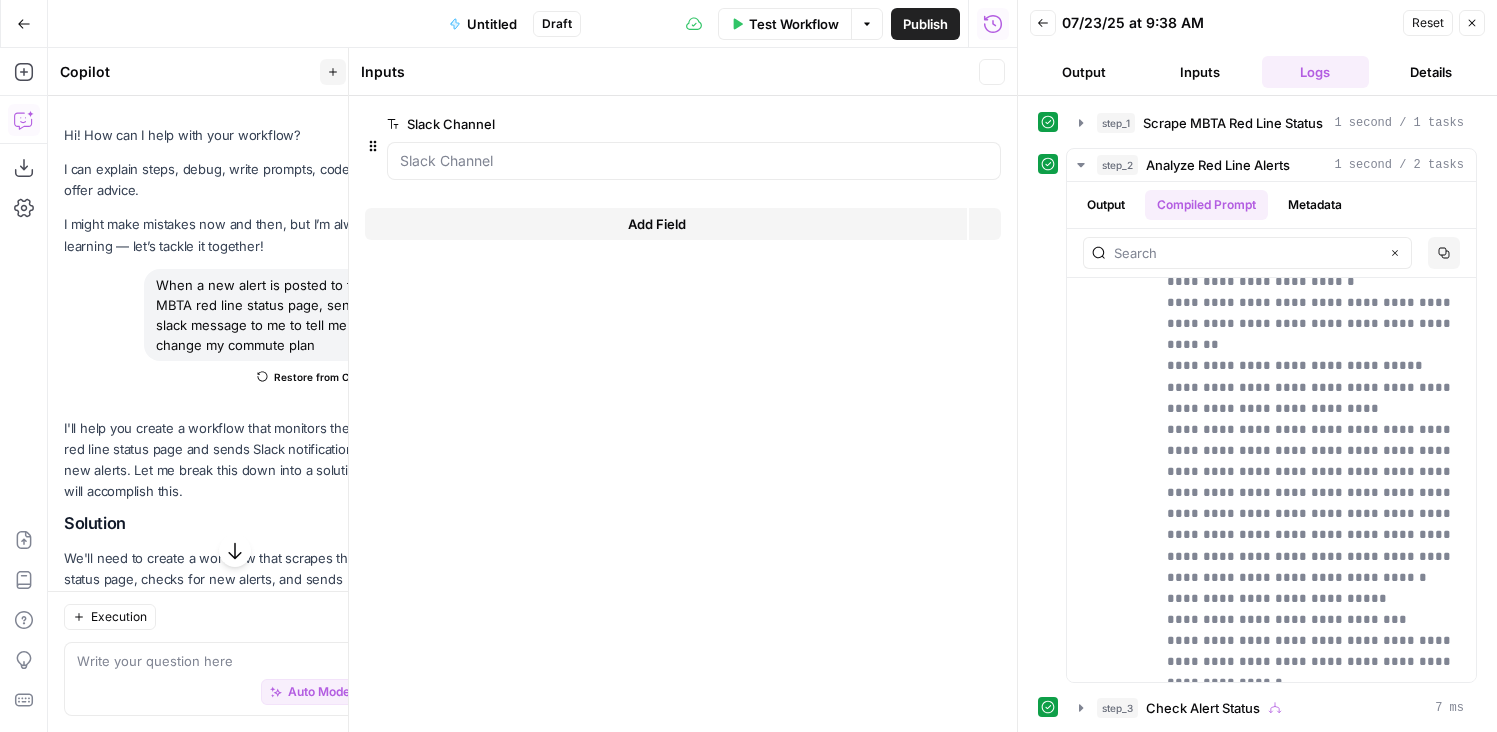 click on "Slack Channel" at bounding box center (637, 124) 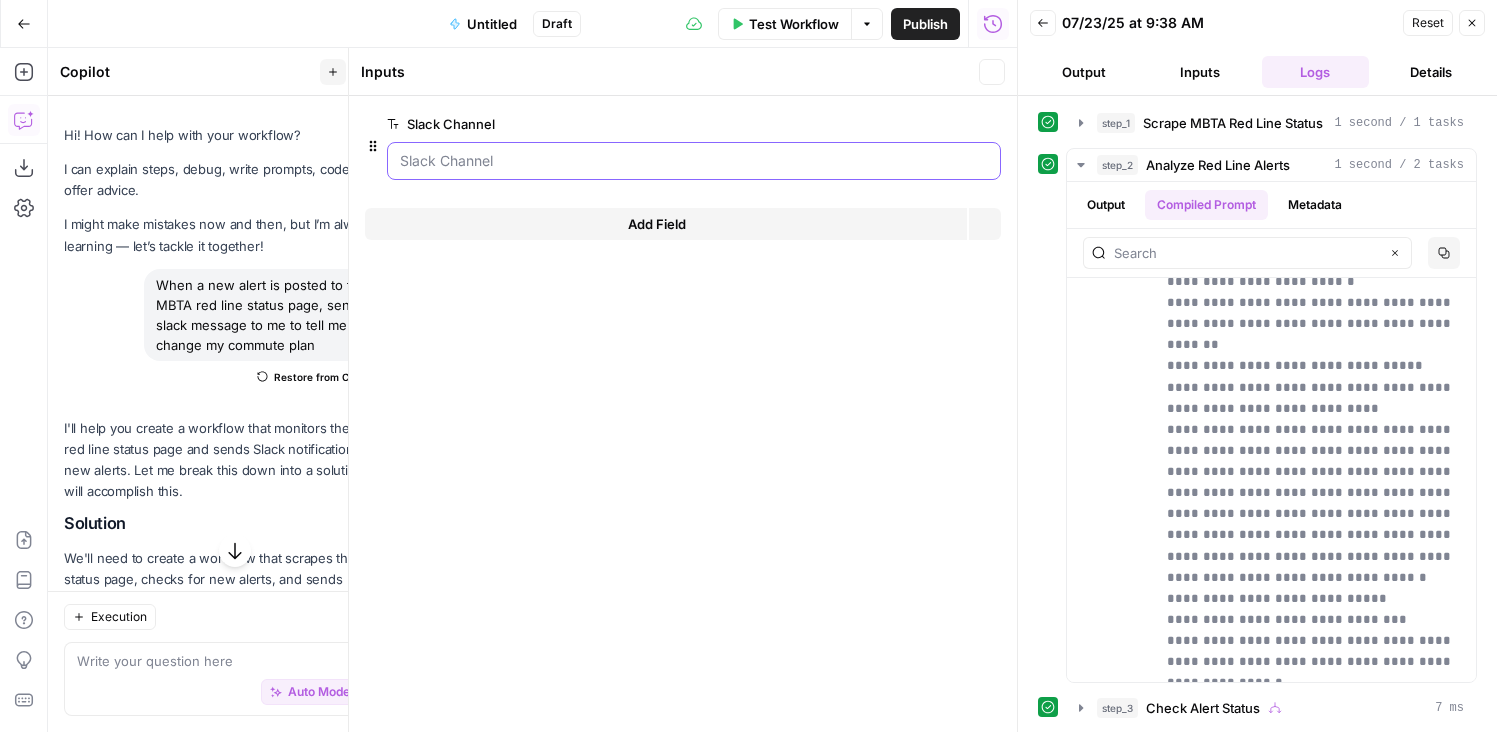 click on "Slack Channel" at bounding box center (694, 161) 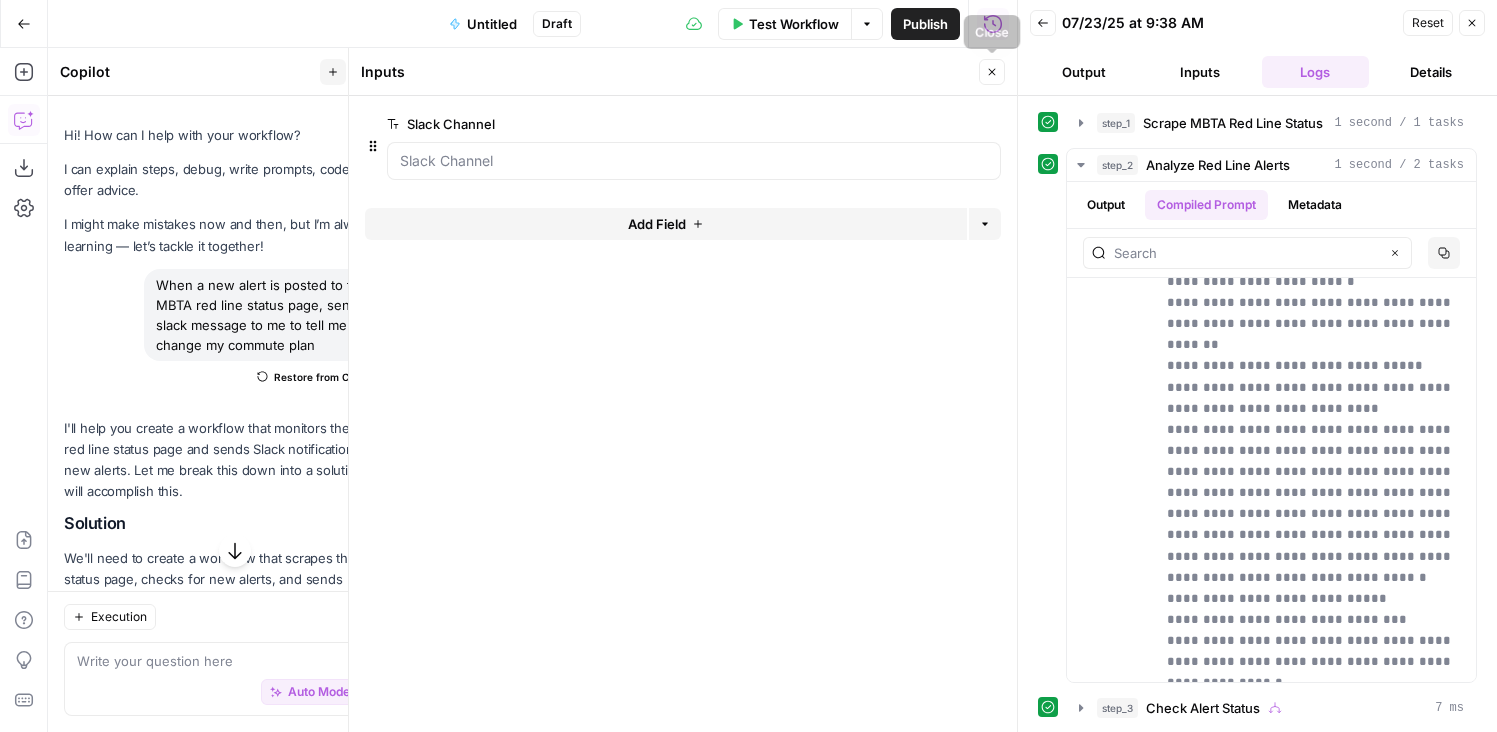 click on "Close" at bounding box center [992, 72] 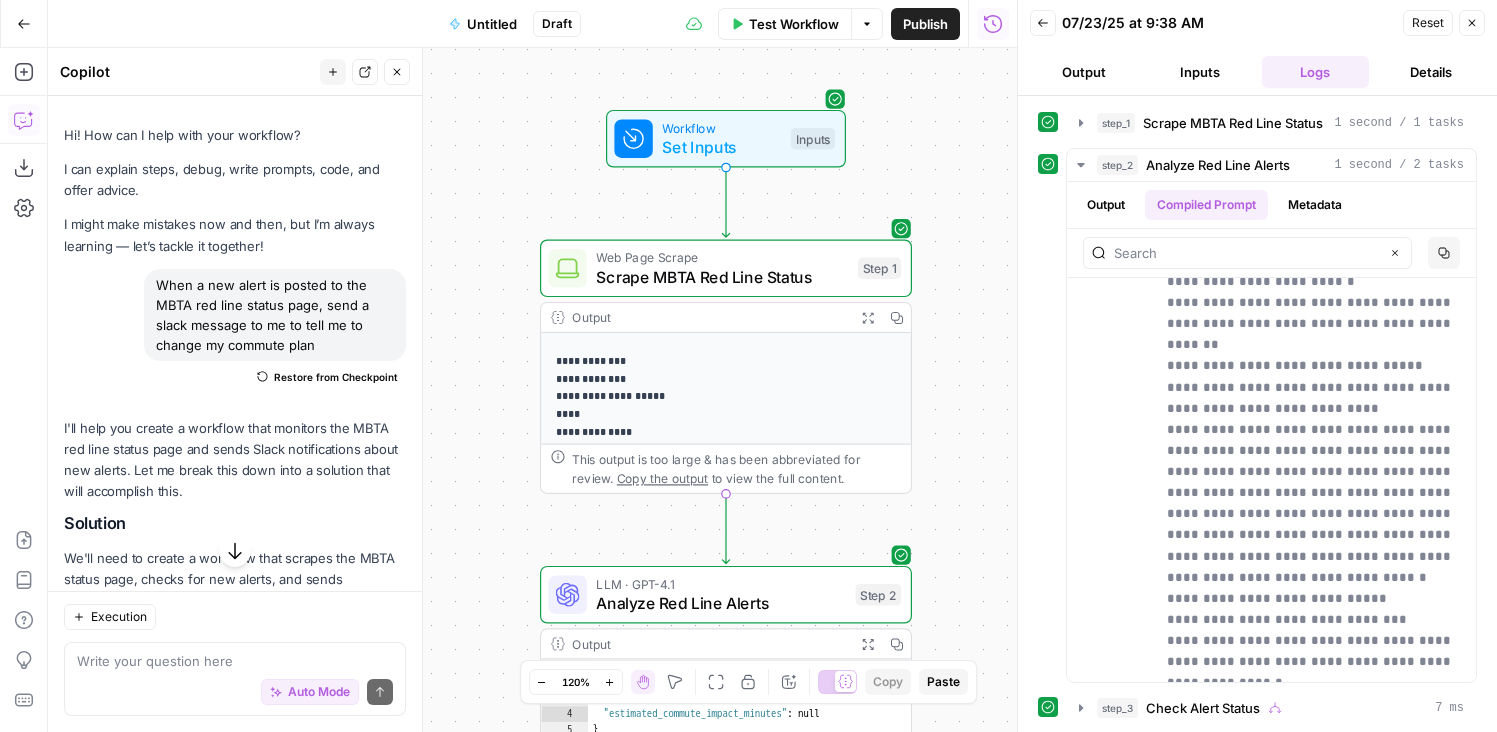 click on "I can explain steps, debug, write prompts, code, and offer advice." at bounding box center (235, 180) 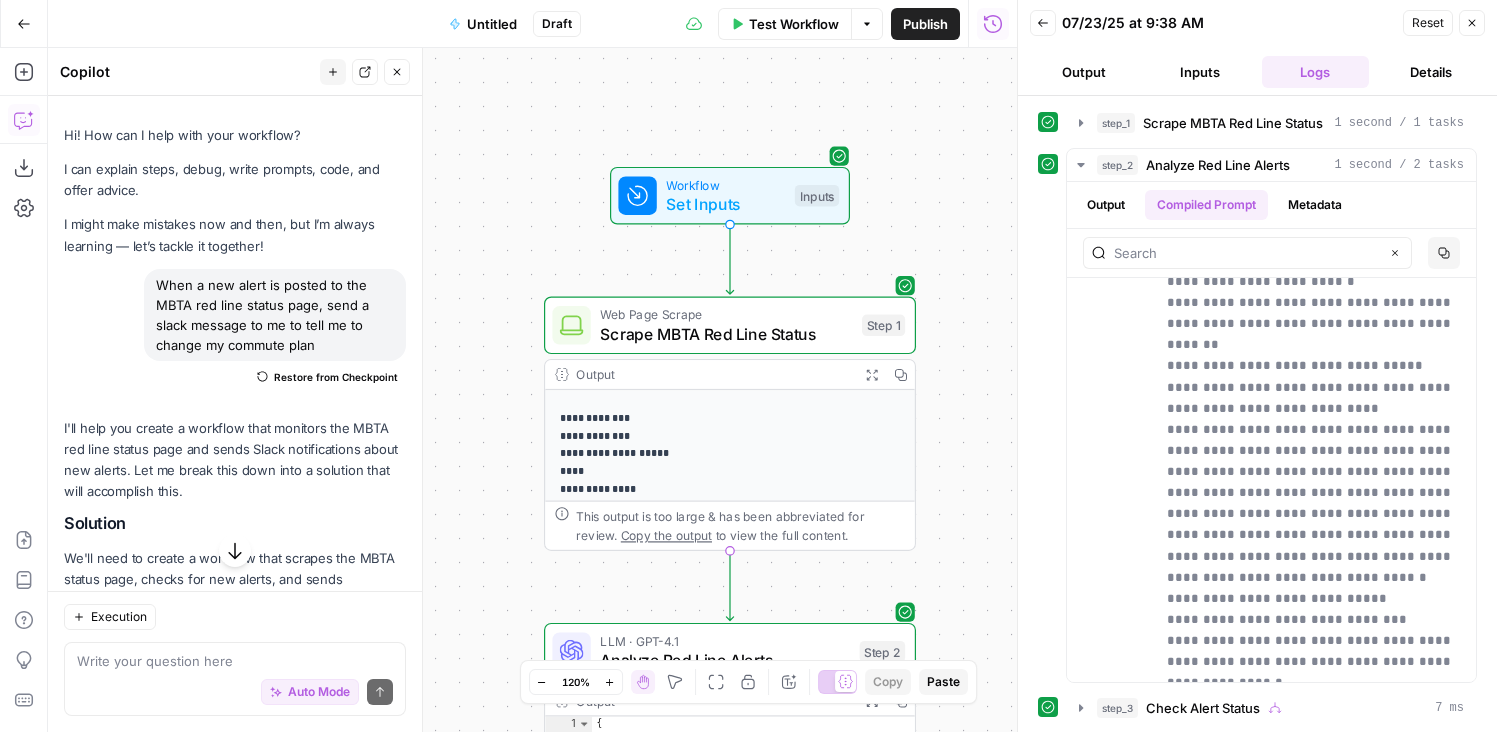 drag, startPoint x: 492, startPoint y: 212, endPoint x: 497, endPoint y: 267, distance: 55.226807 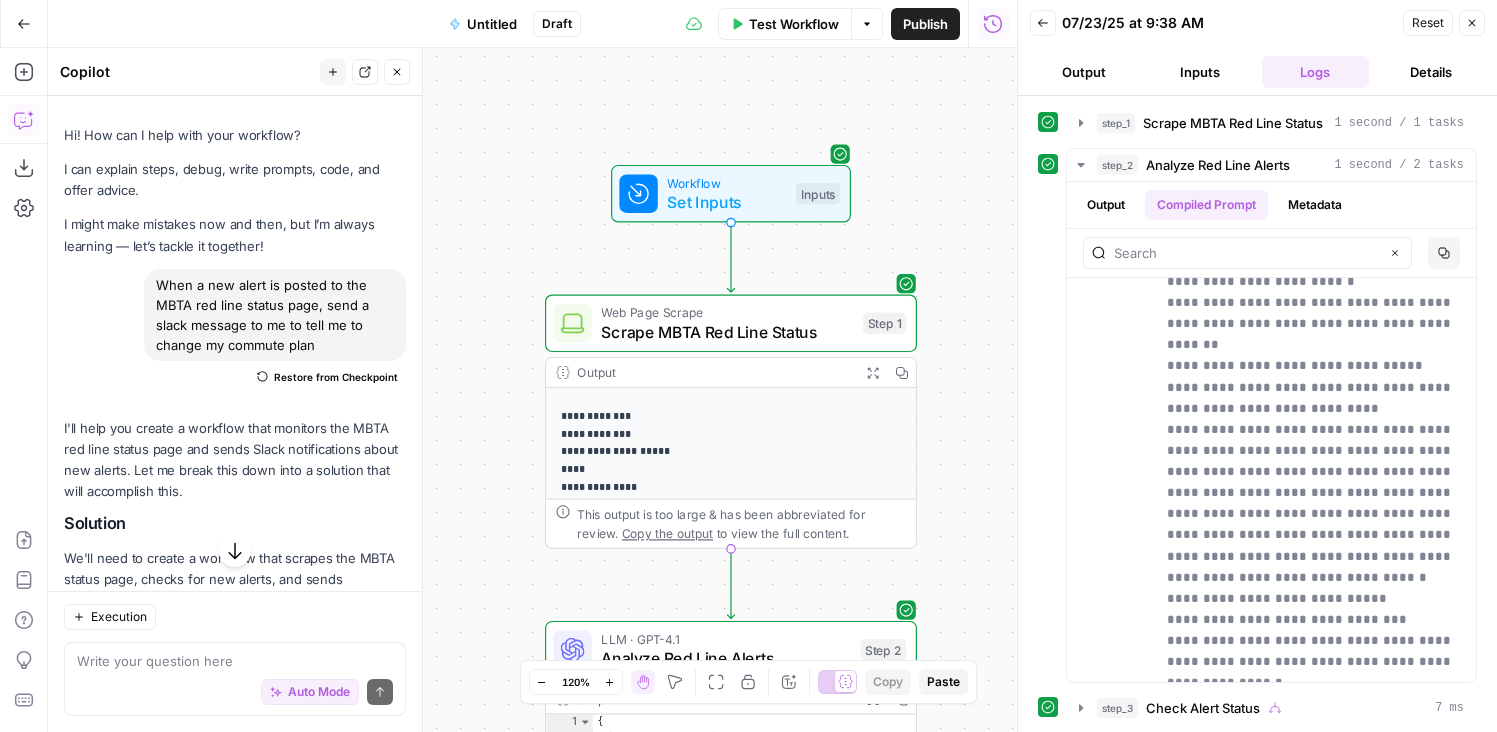 drag, startPoint x: 159, startPoint y: 281, endPoint x: 237, endPoint y: 300, distance: 80.280754 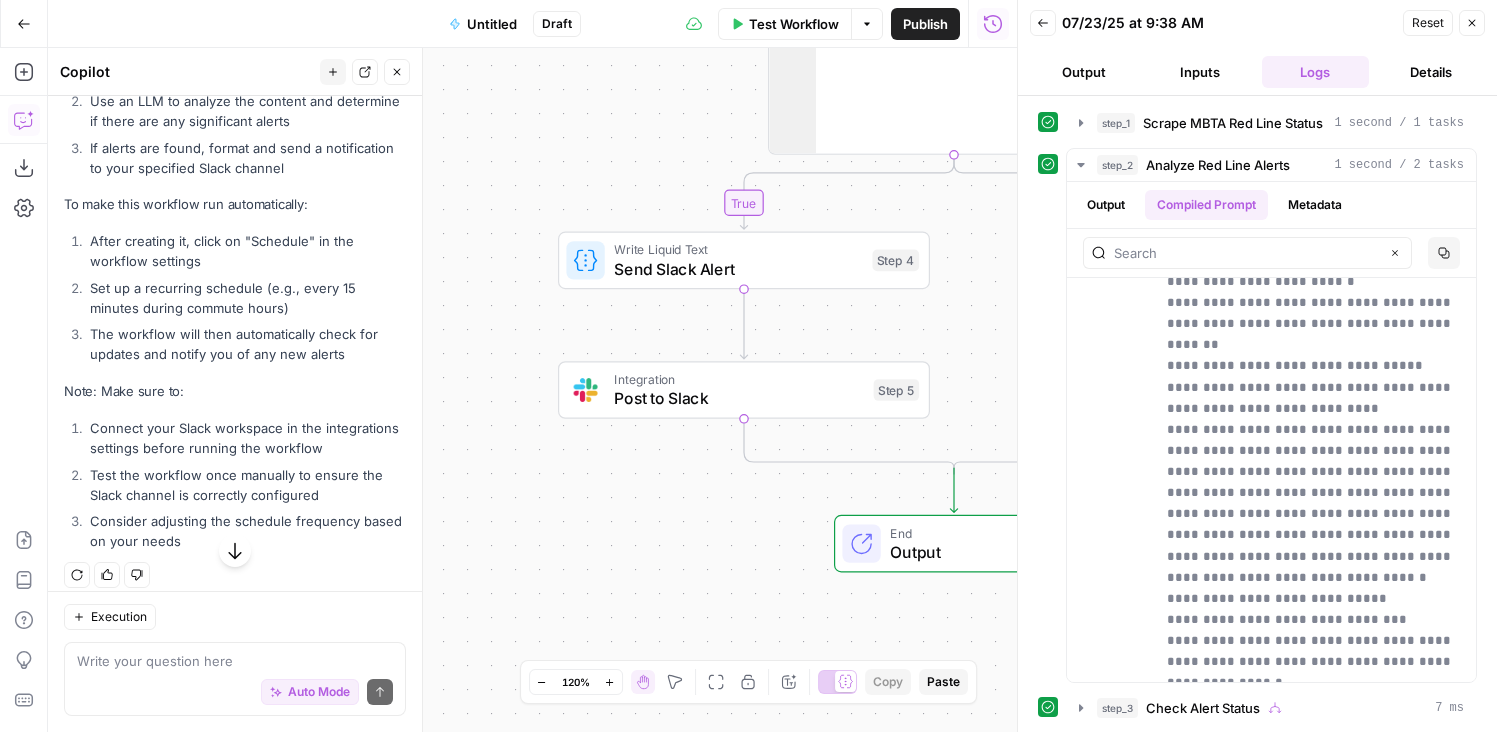 scroll, scrollTop: 1366, scrollLeft: 0, axis: vertical 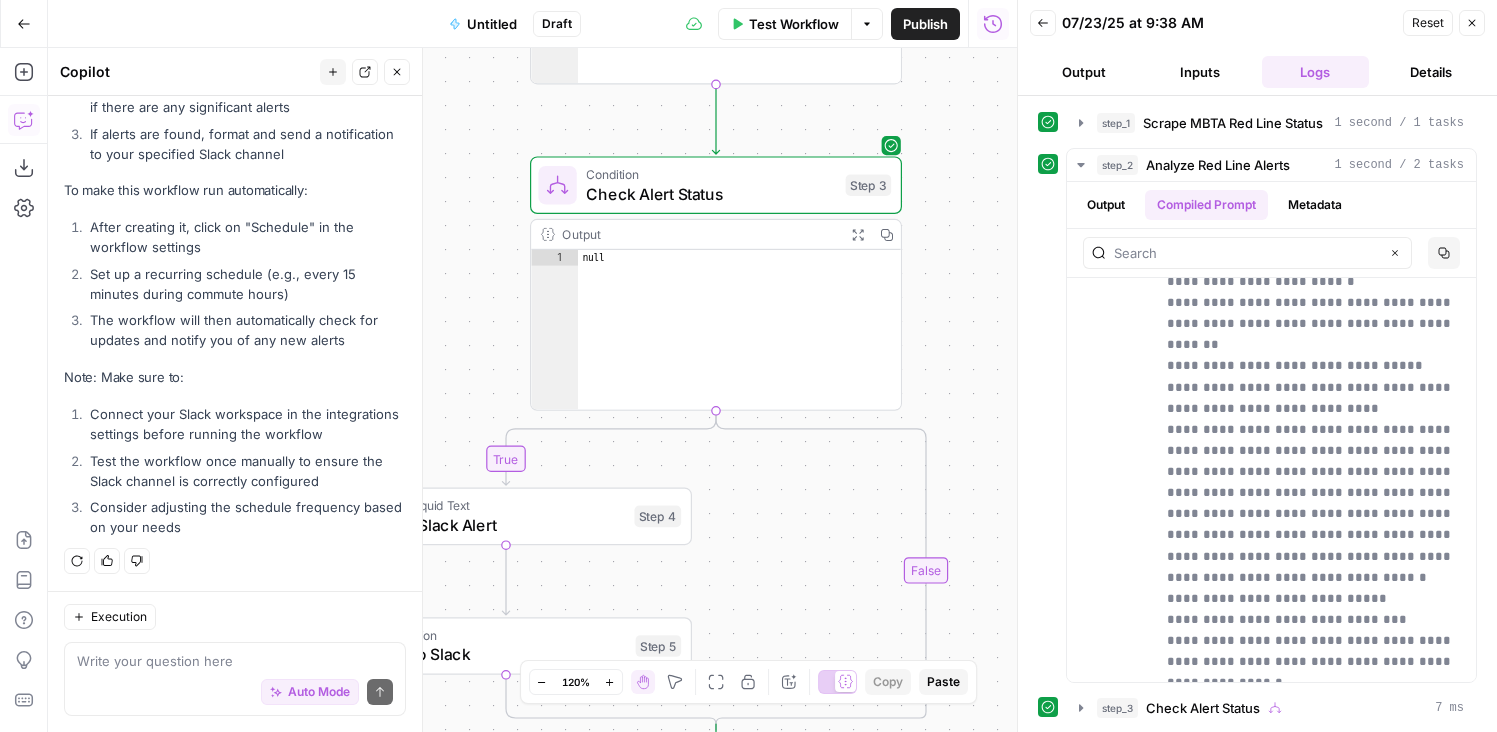 drag, startPoint x: 682, startPoint y: 137, endPoint x: 443, endPoint y: 393, distance: 350.2242 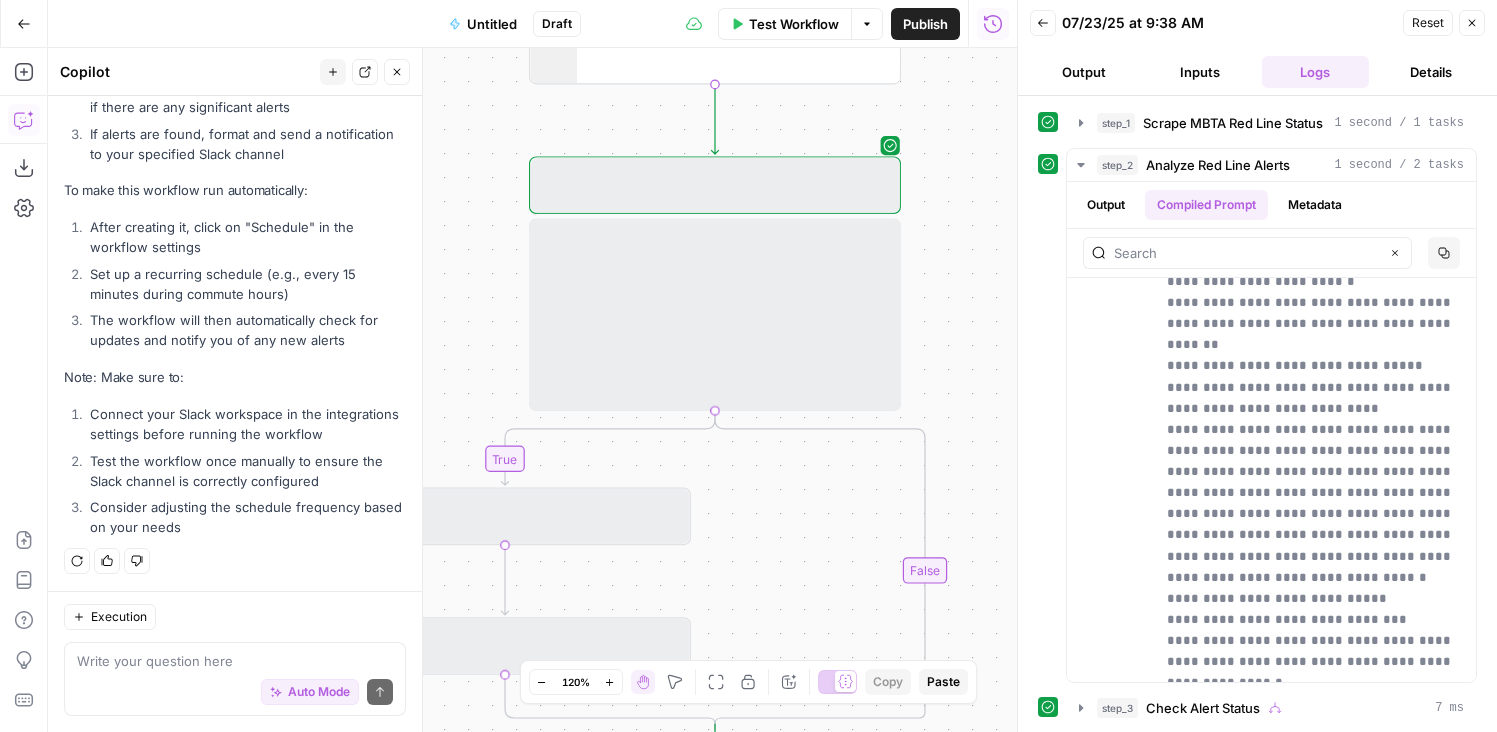 drag, startPoint x: 753, startPoint y: 131, endPoint x: 1046, endPoint y: 168, distance: 295.32693 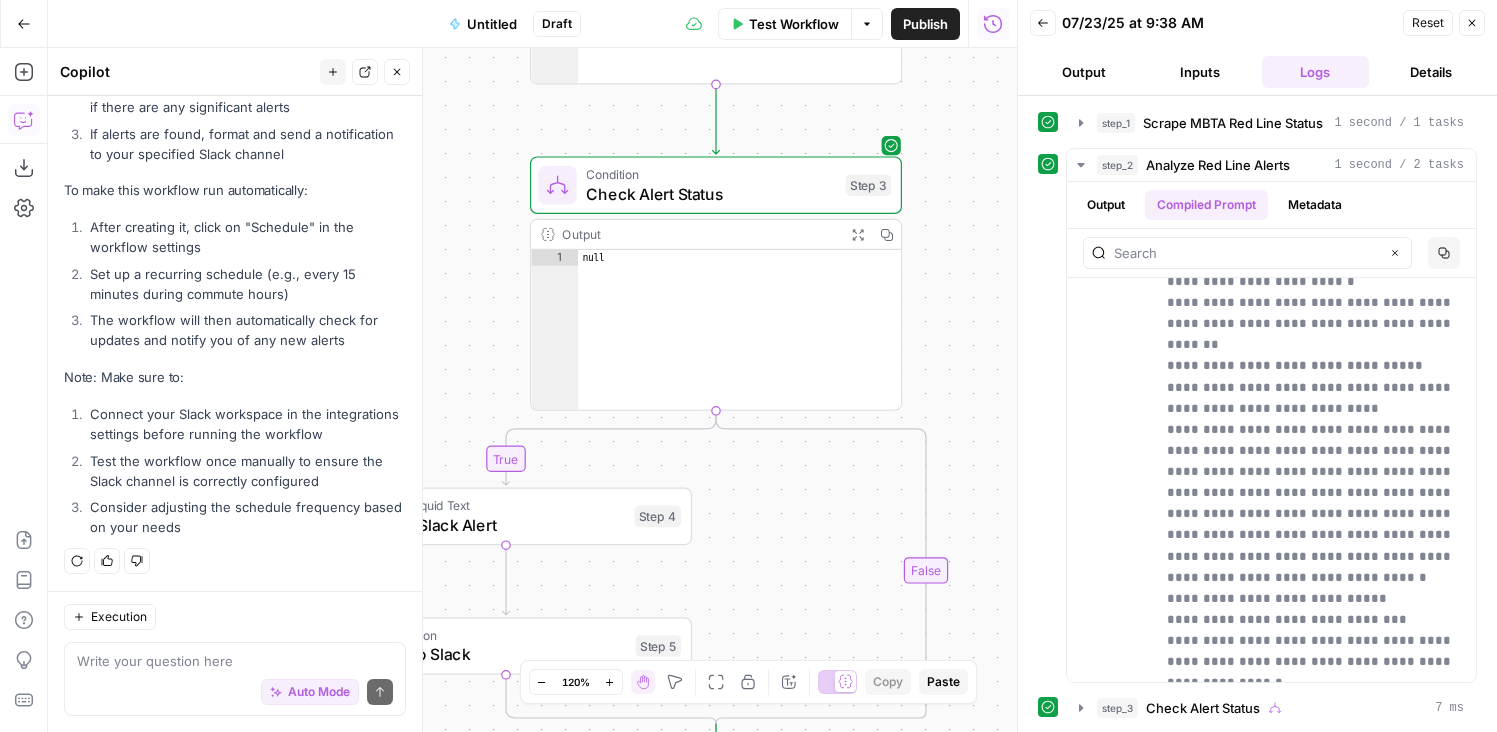 drag, startPoint x: 944, startPoint y: 140, endPoint x: 942, endPoint y: 345, distance: 205.00975 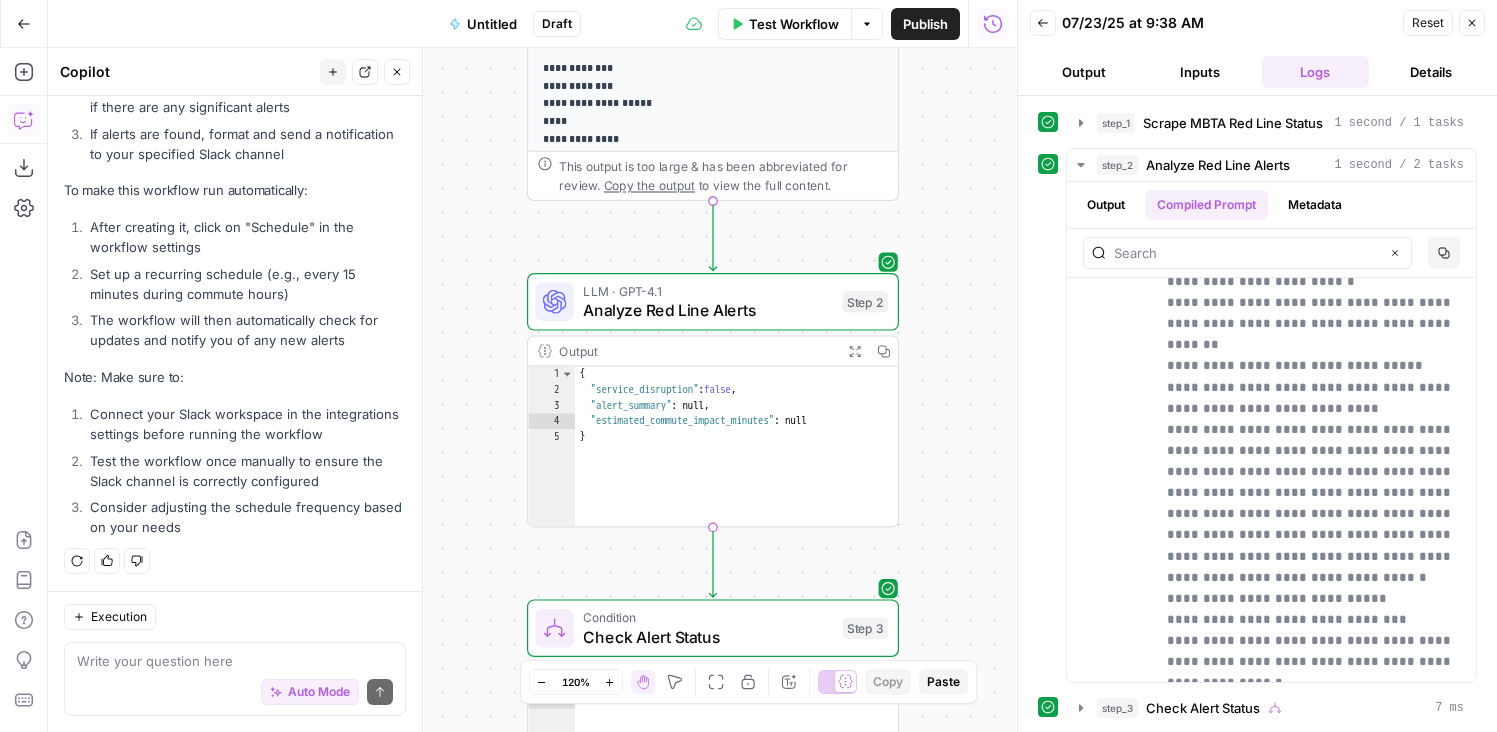 drag, startPoint x: 944, startPoint y: 223, endPoint x: 944, endPoint y: 477, distance: 254 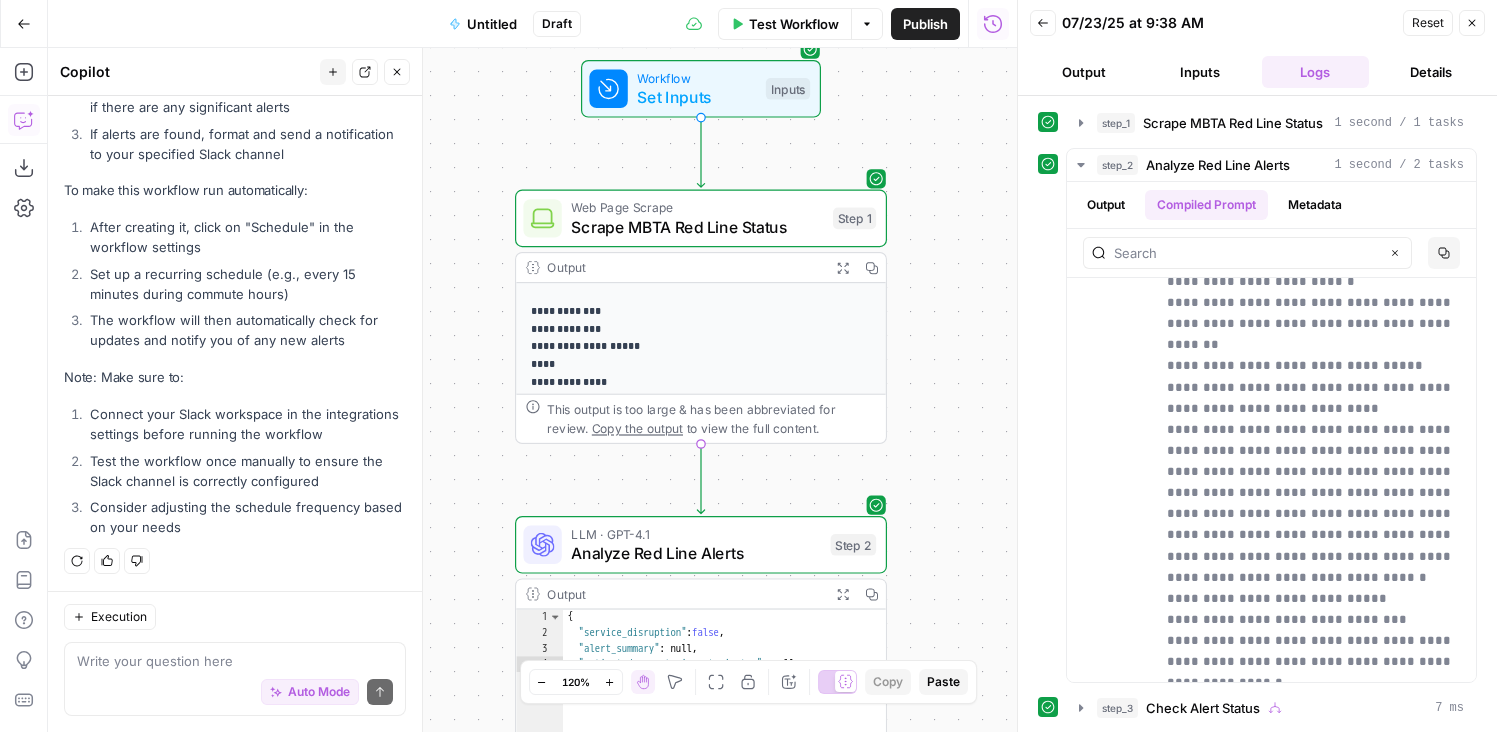 drag, startPoint x: 941, startPoint y: 292, endPoint x: 928, endPoint y: 519, distance: 227.37195 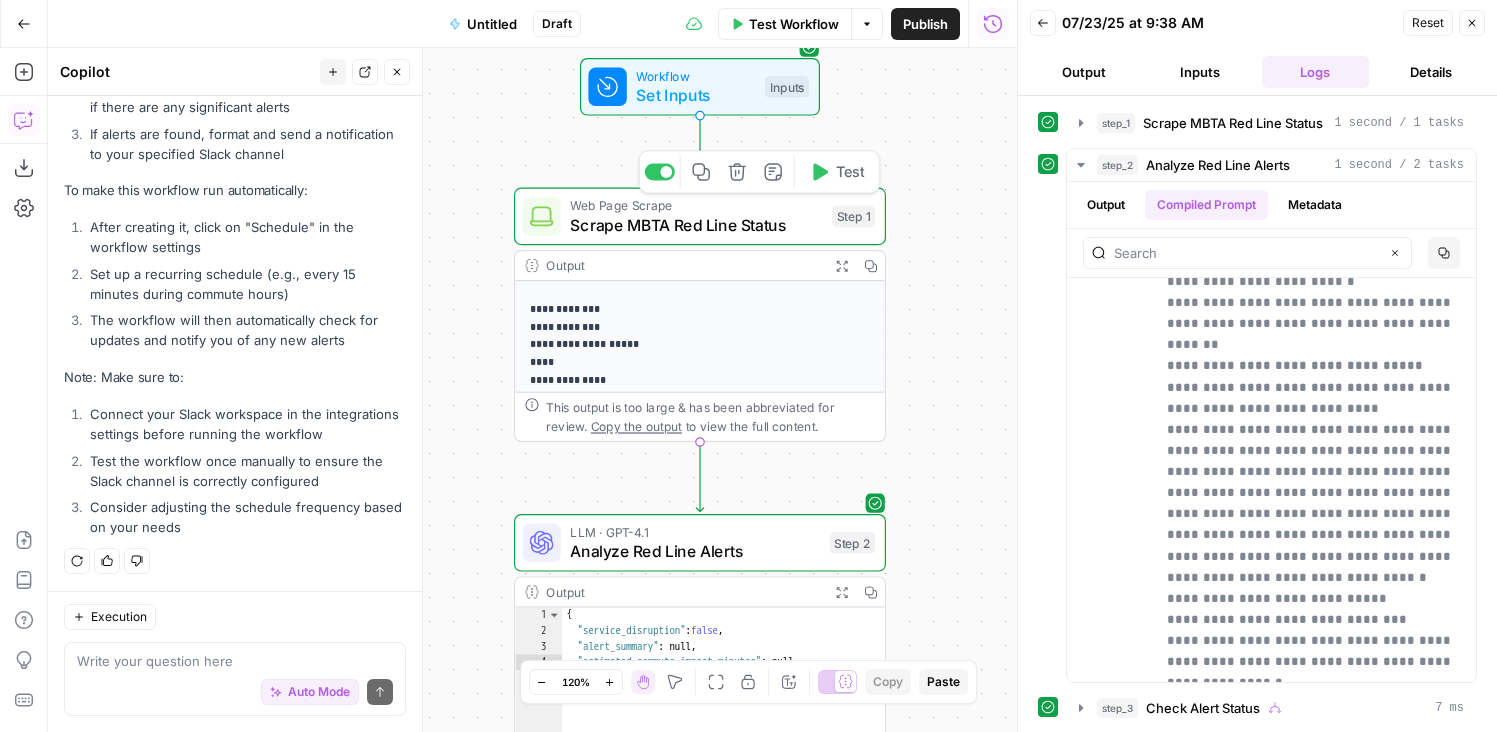 click on "Scrape MBTA Red Line Status" at bounding box center [696, 225] 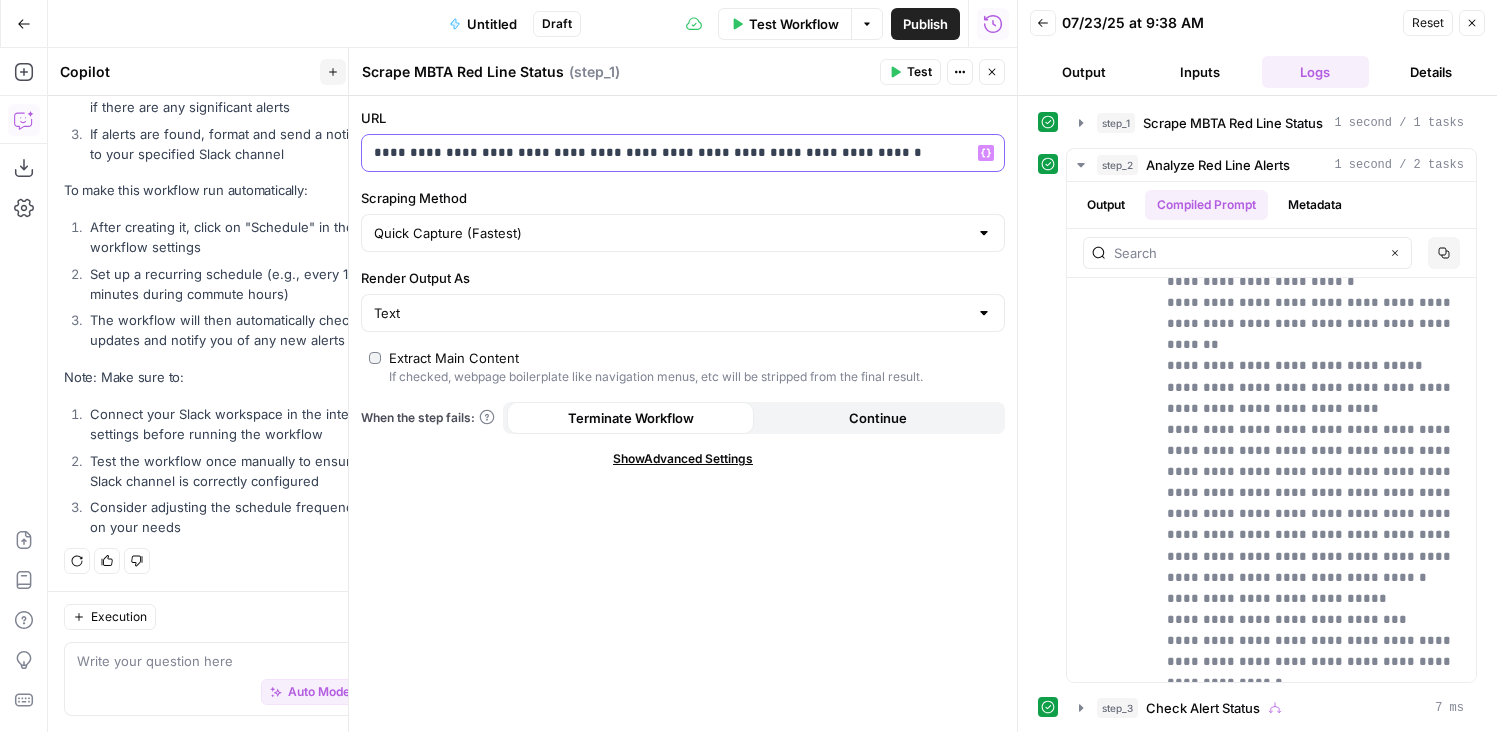 click on "**********" at bounding box center [667, 153] 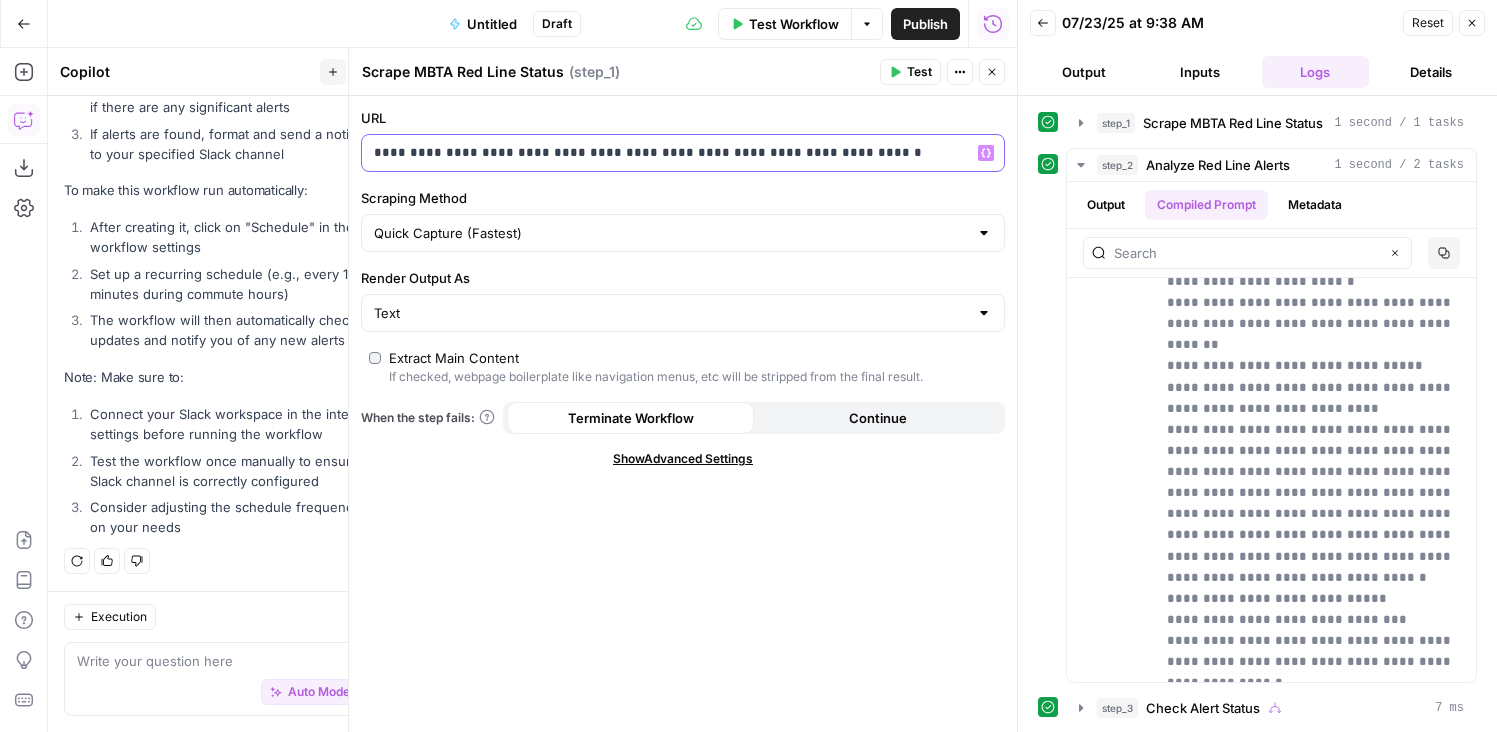 click on "**********" at bounding box center (667, 153) 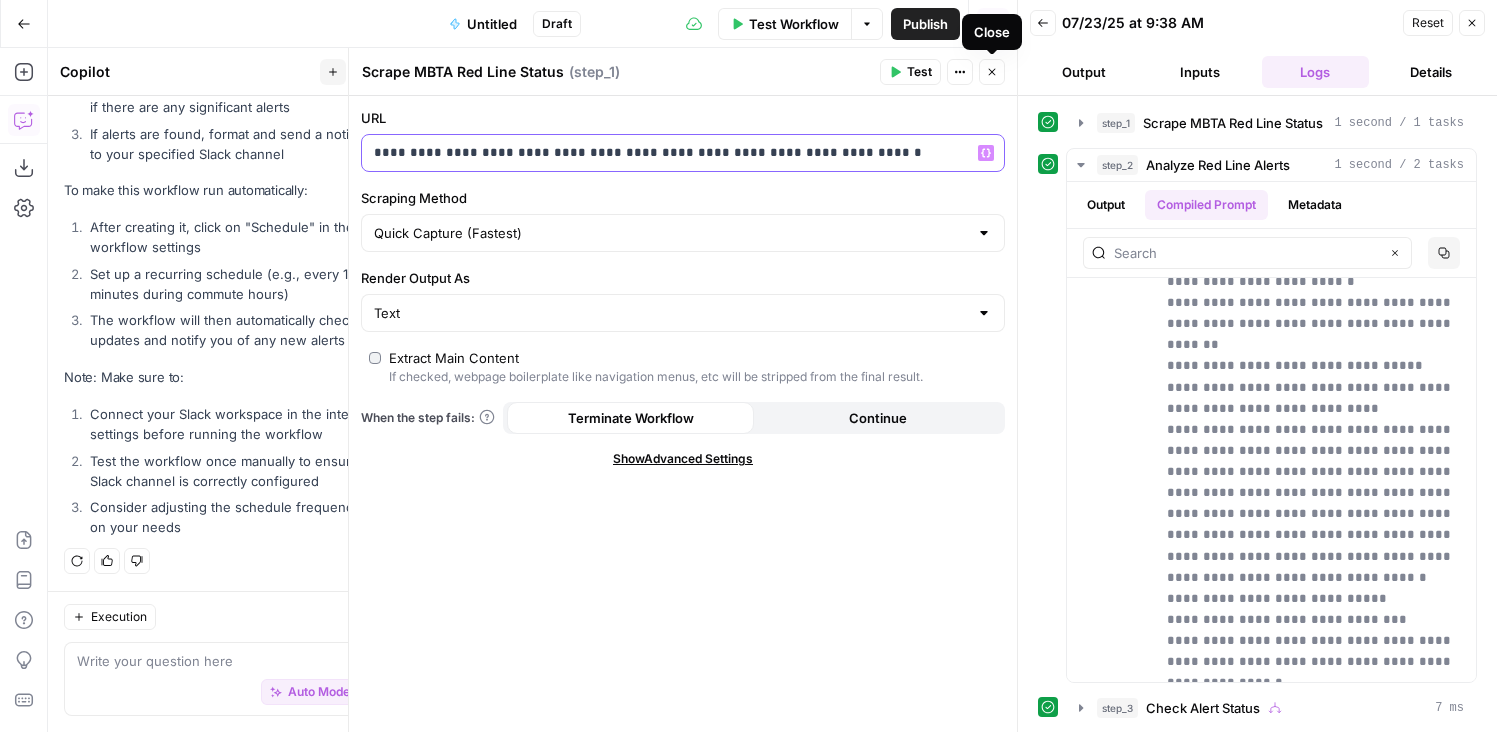 click on "**********" at bounding box center (667, 153) 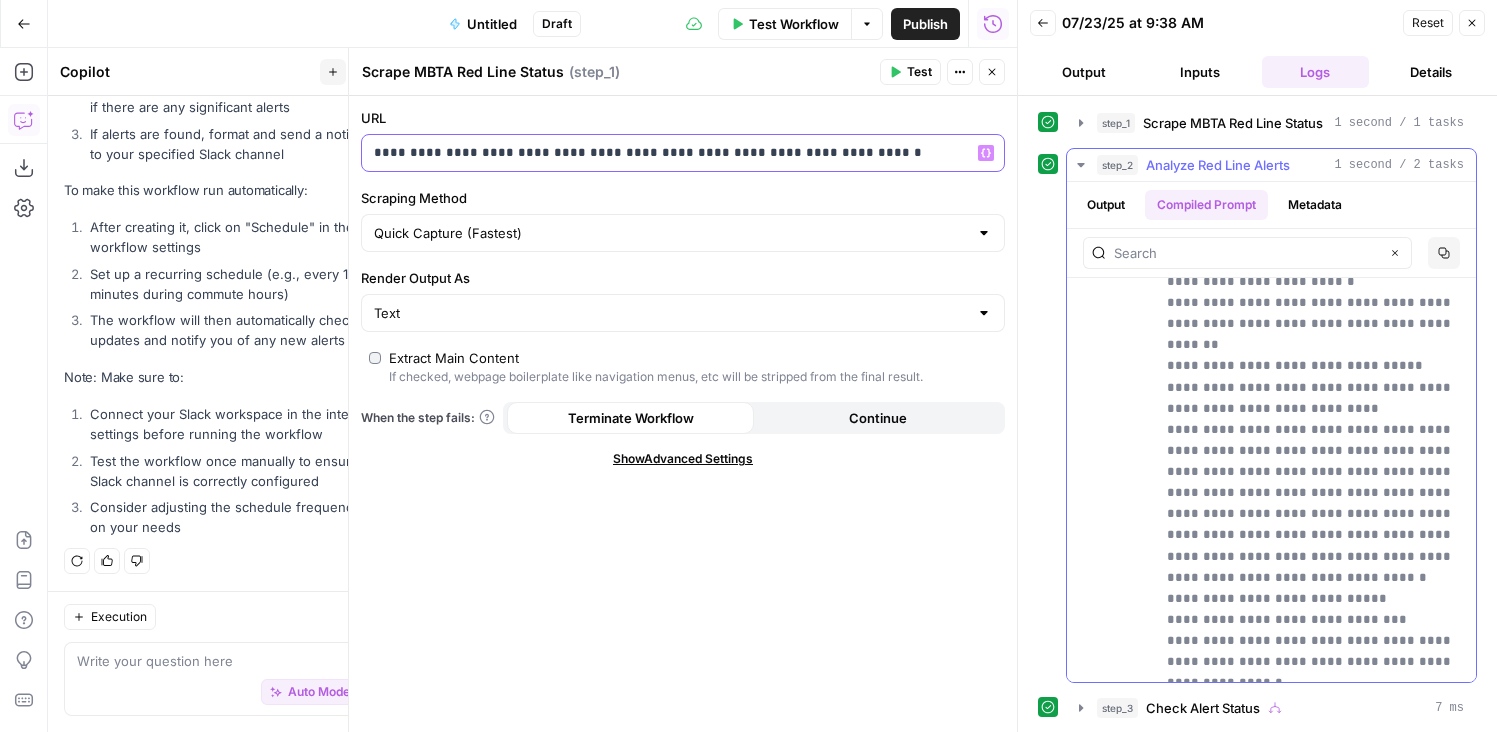 drag, startPoint x: 611, startPoint y: 154, endPoint x: 1194, endPoint y: 161, distance: 583.042 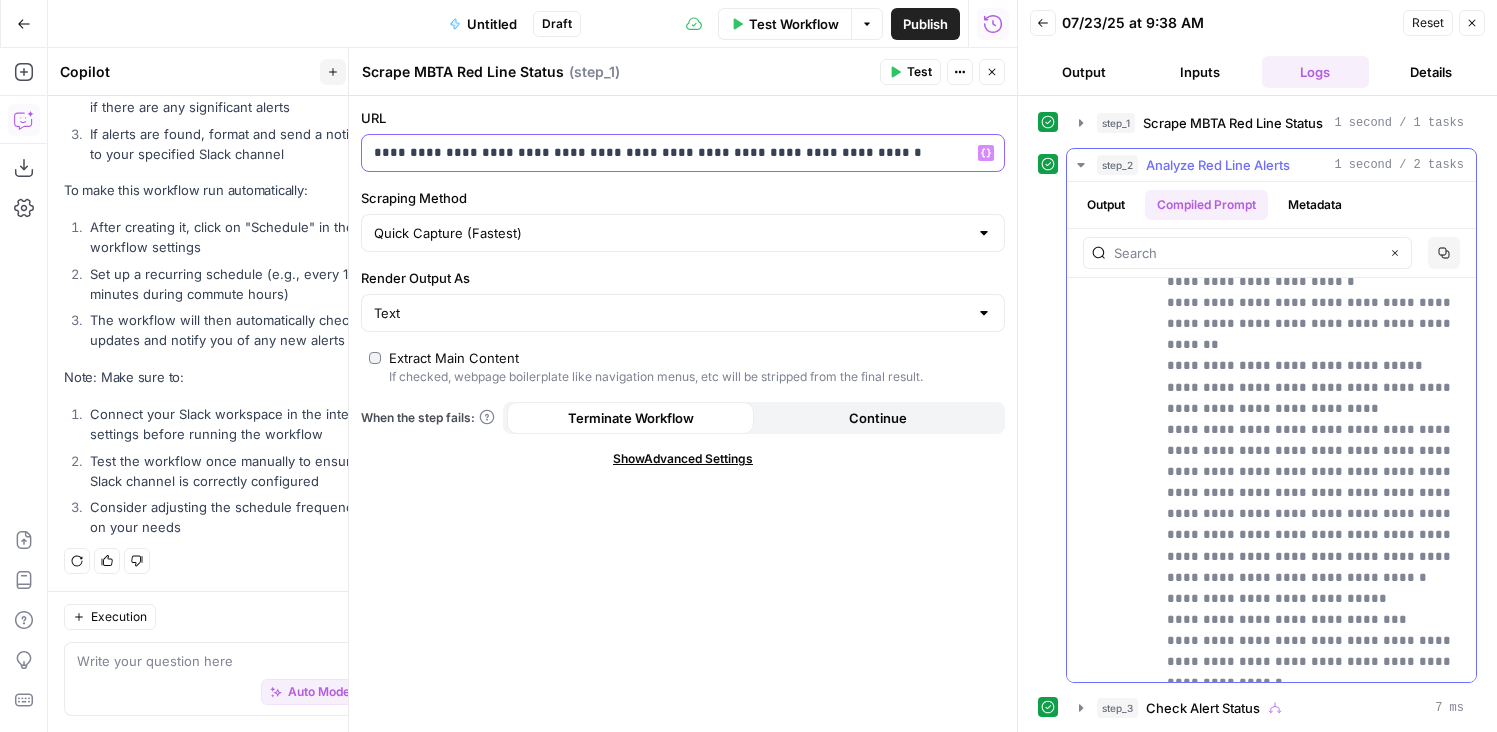click on "**********" at bounding box center [748, 366] 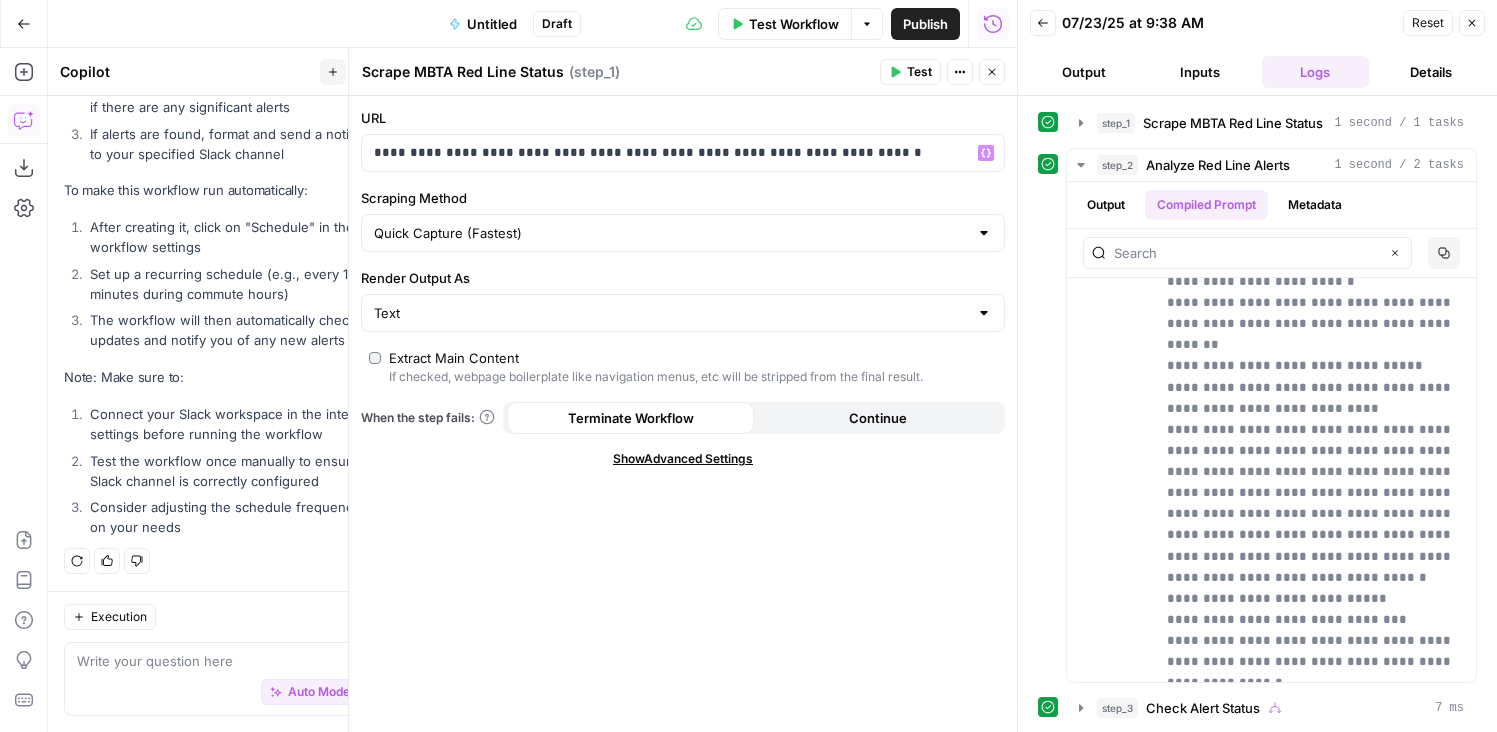 click on "Close" at bounding box center (992, 72) 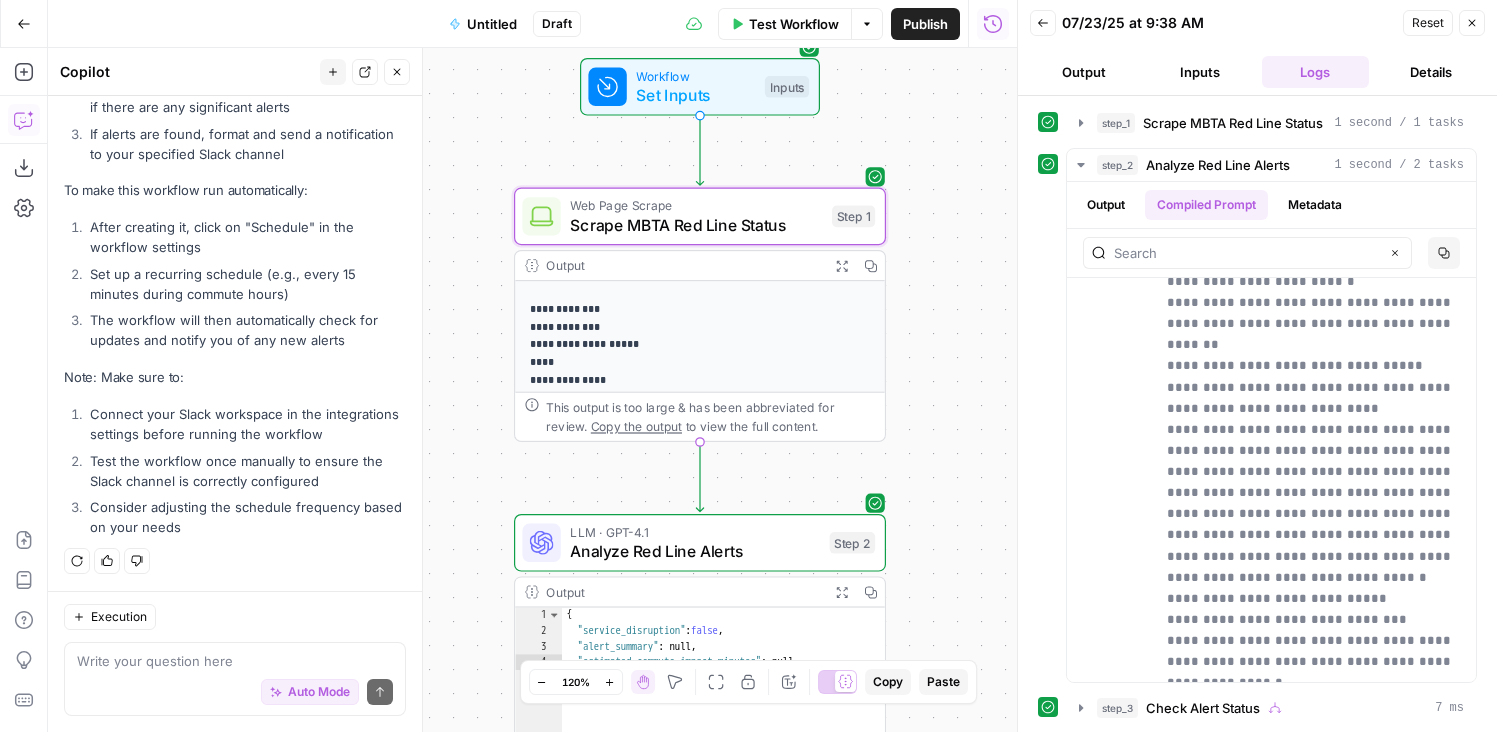 click on "**********" at bounding box center [532, 390] 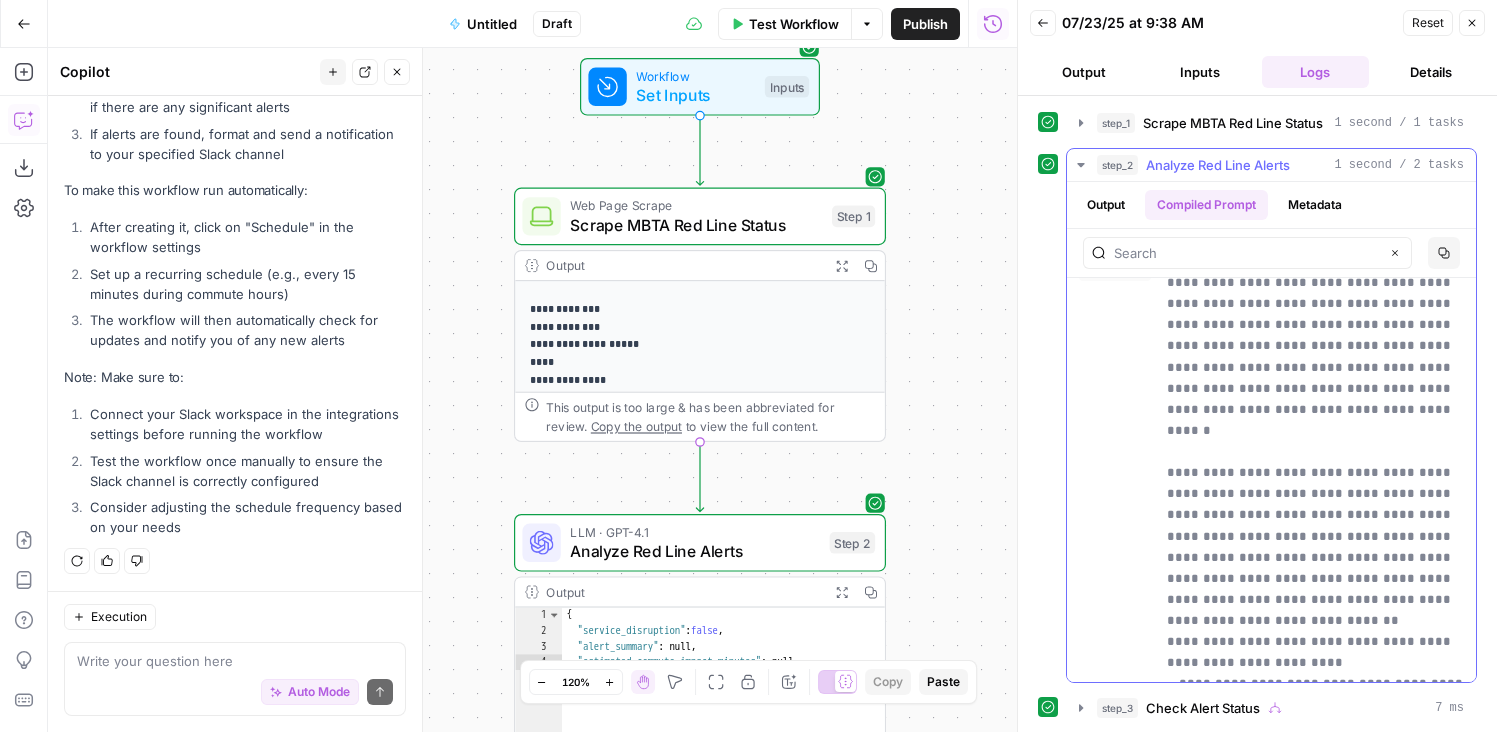 scroll, scrollTop: 0, scrollLeft: 0, axis: both 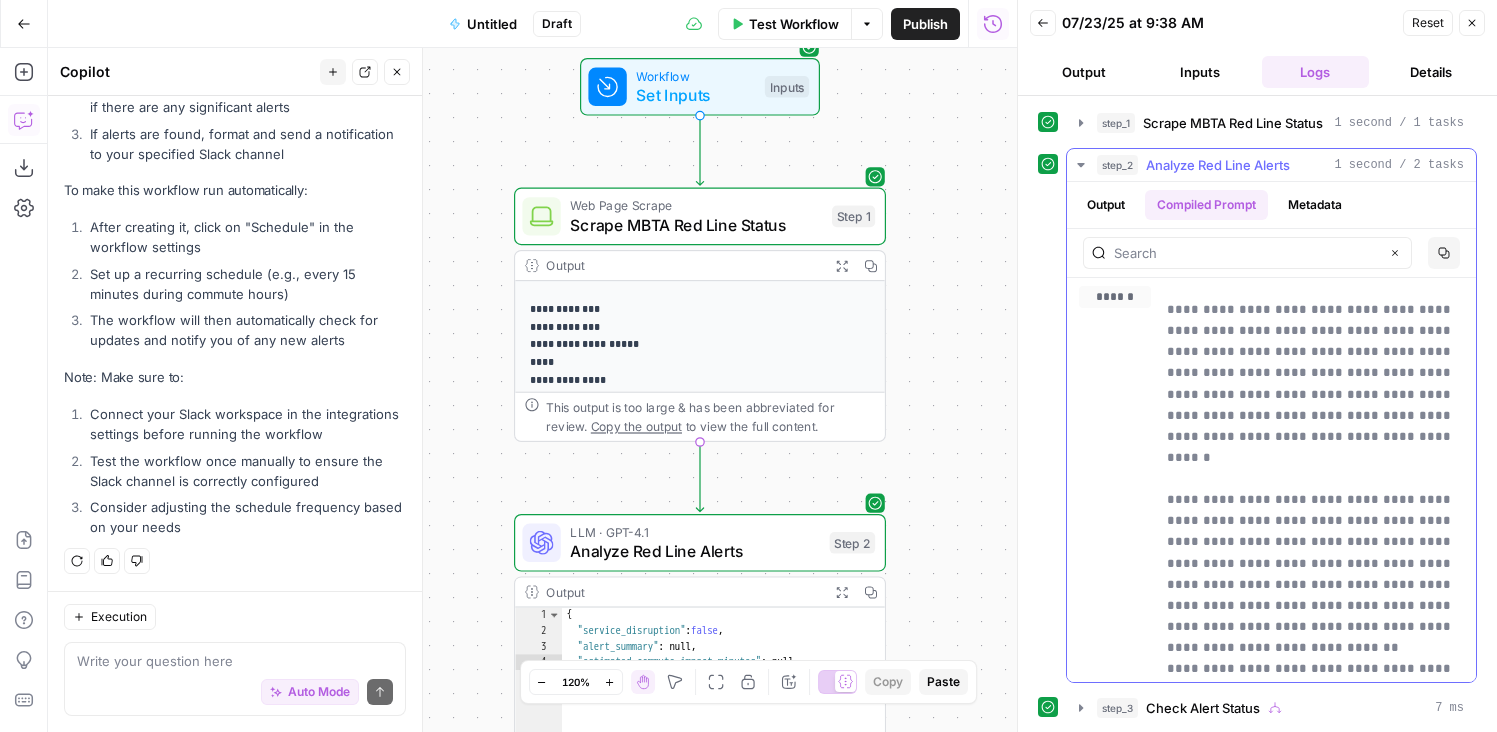 drag, startPoint x: 1170, startPoint y: 311, endPoint x: 1207, endPoint y: 582, distance: 273.51416 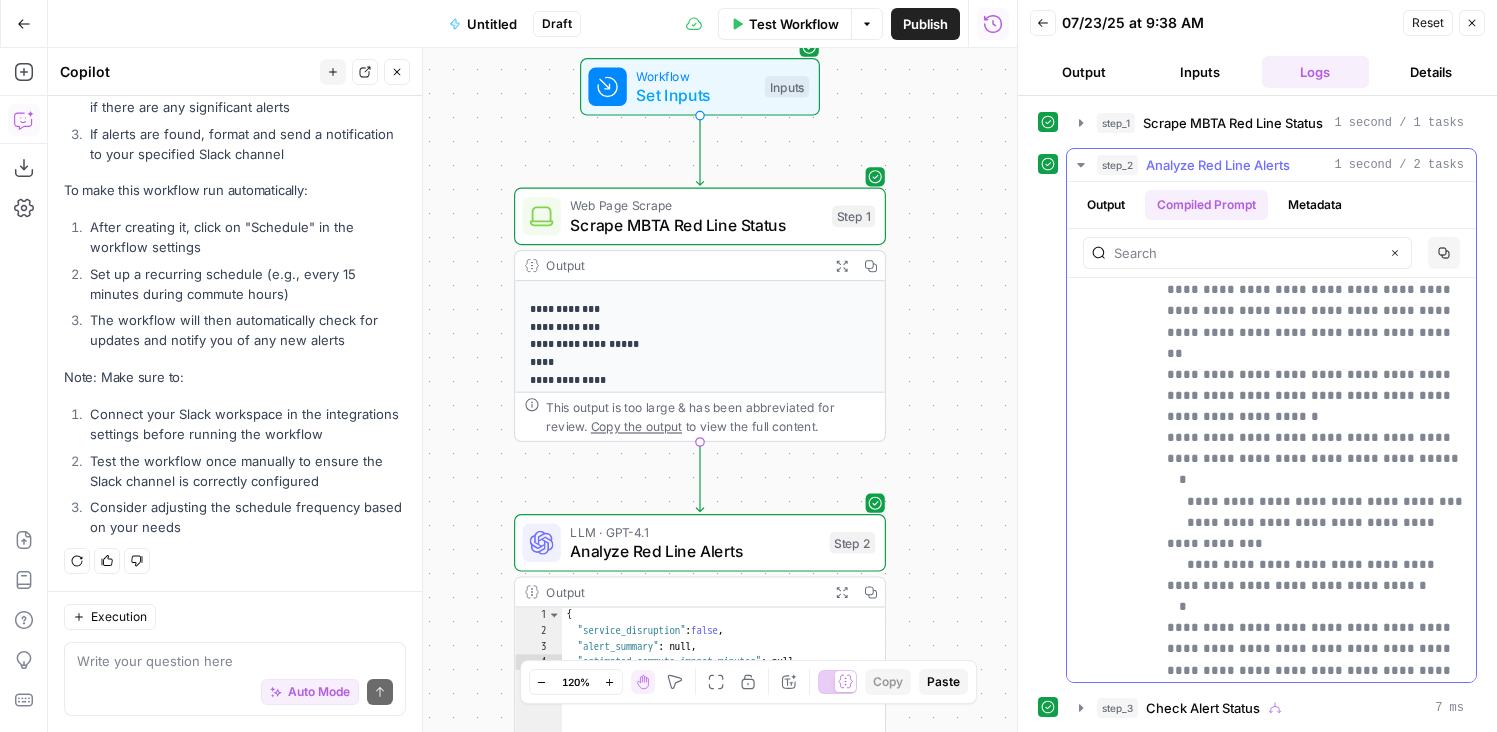 scroll, scrollTop: 579, scrollLeft: 0, axis: vertical 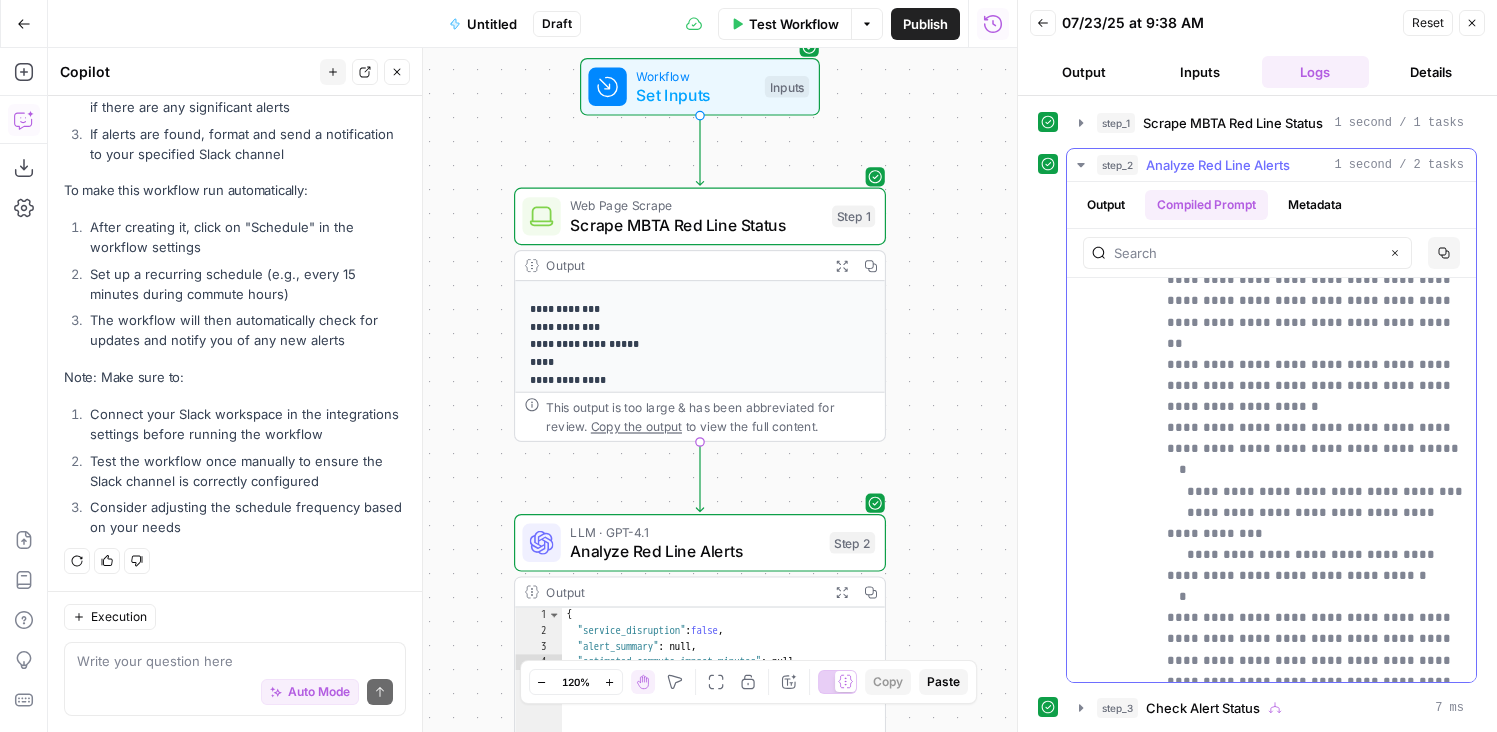drag, startPoint x: 1229, startPoint y: 491, endPoint x: 1159, endPoint y: 354, distance: 153.84732 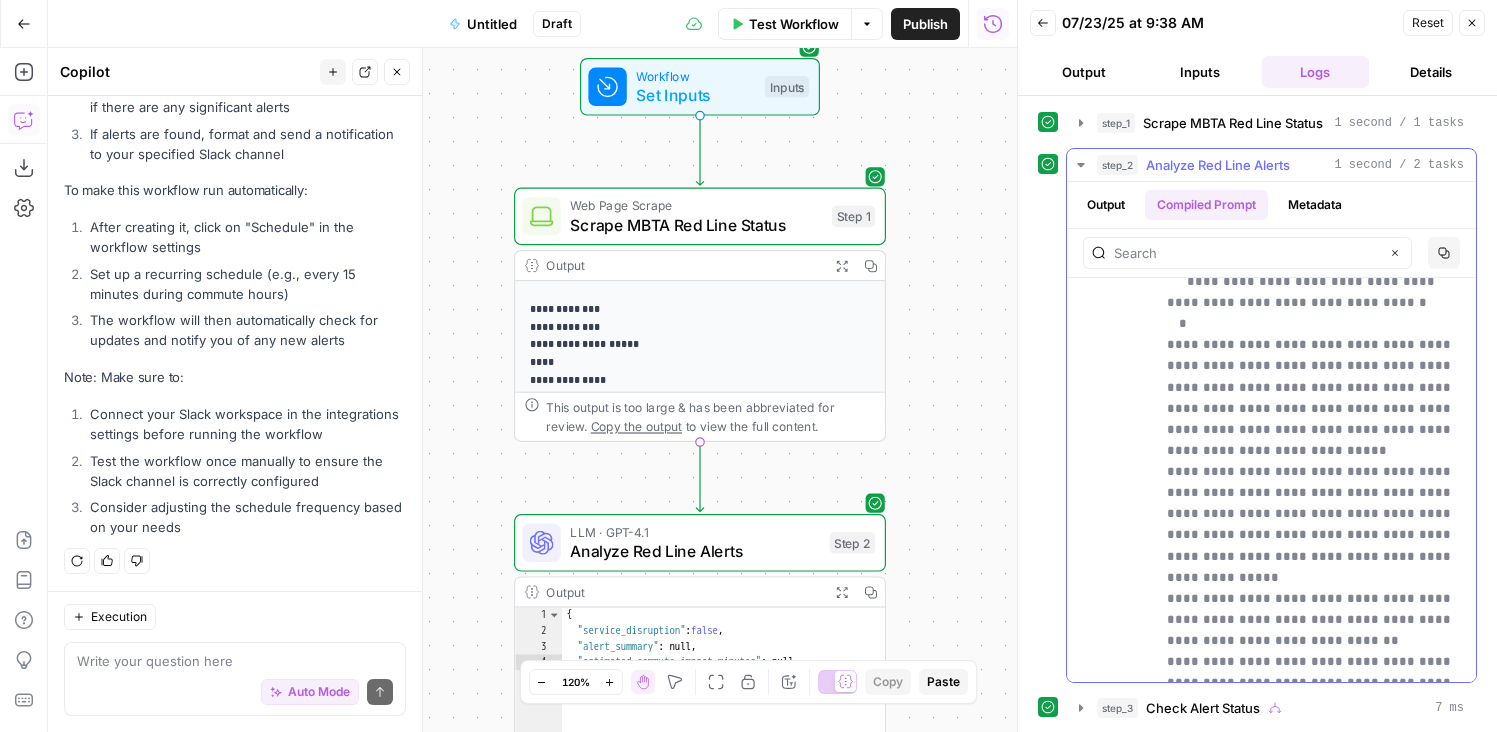 scroll, scrollTop: 904, scrollLeft: 0, axis: vertical 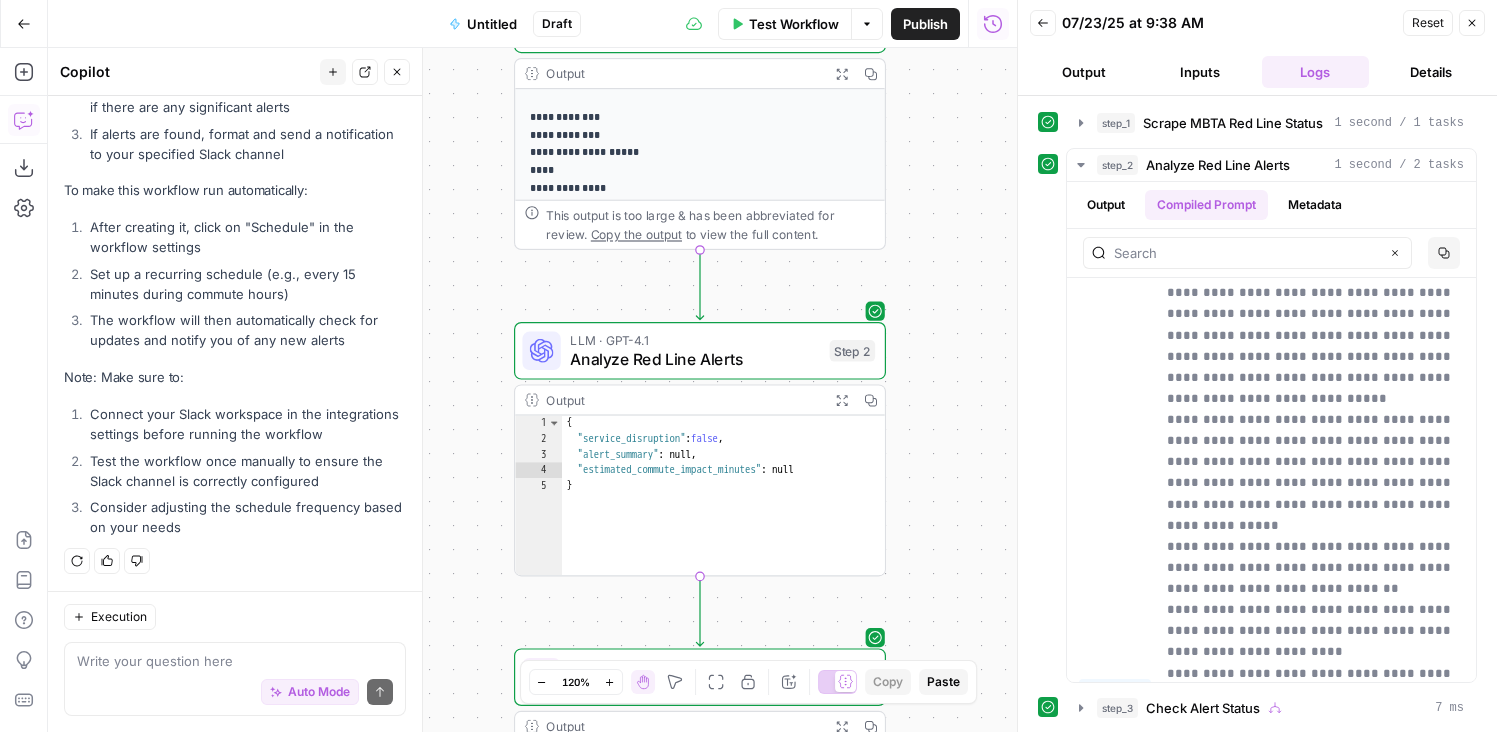 drag, startPoint x: 958, startPoint y: 451, endPoint x: 962, endPoint y: 230, distance: 221.0362 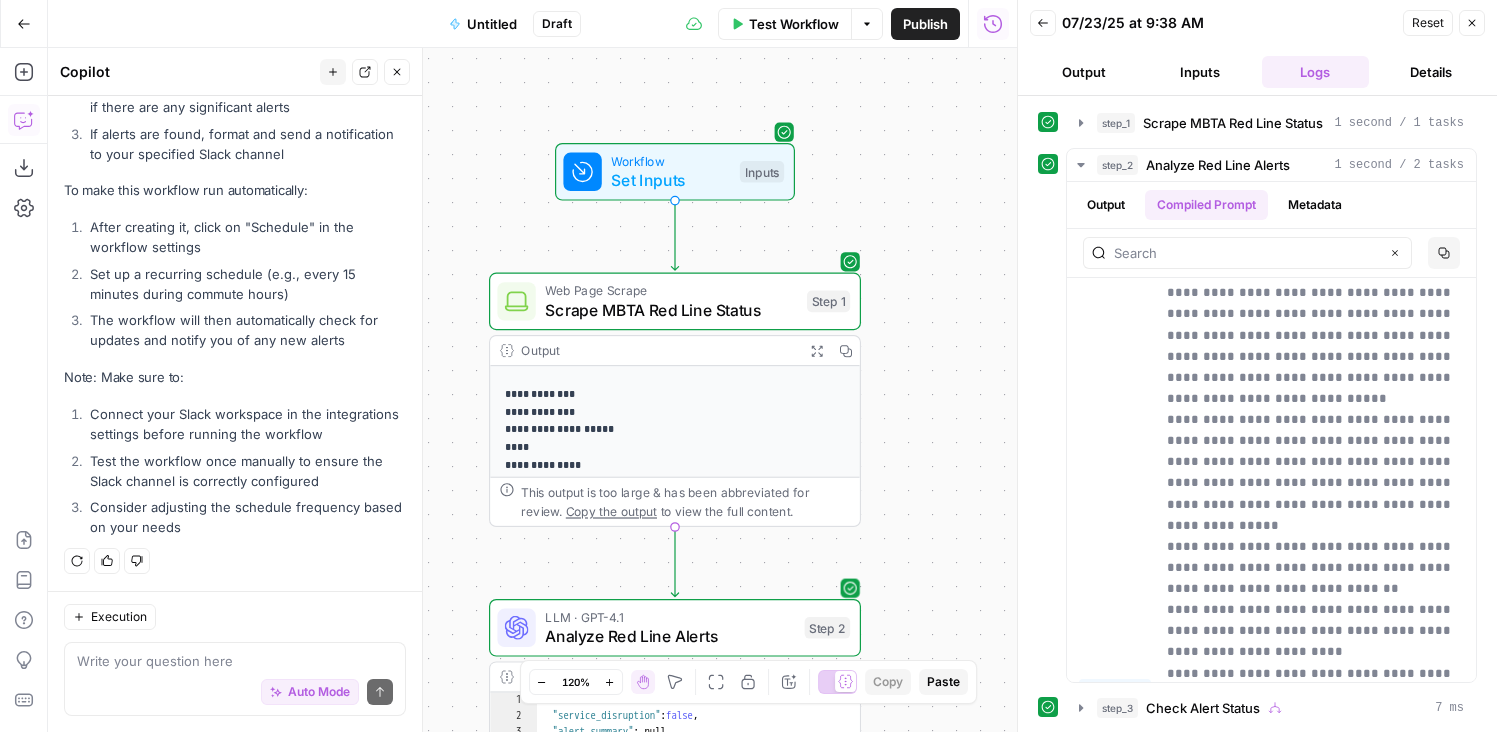 drag, startPoint x: 786, startPoint y: 268, endPoint x: 758, endPoint y: 573, distance: 306.28256 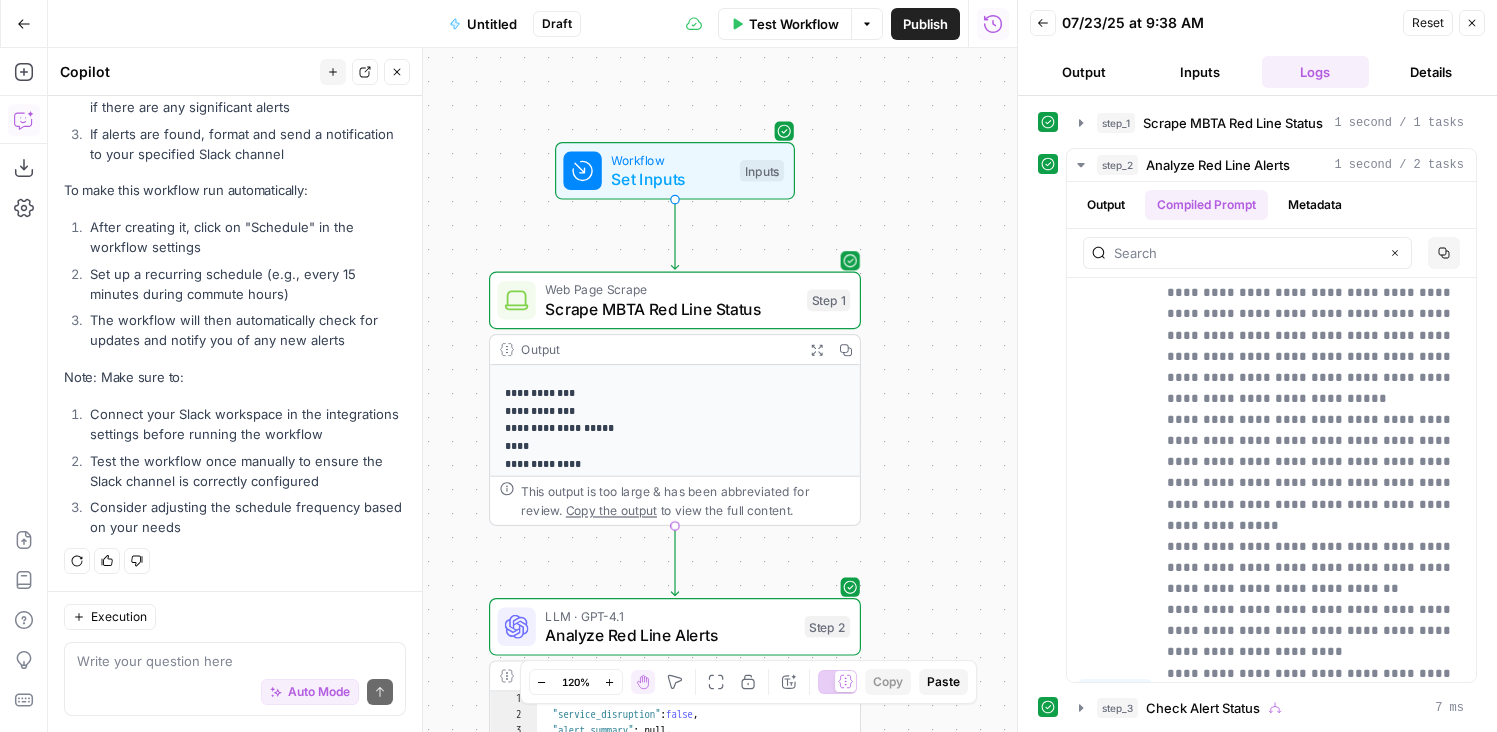 click on "Scrape MBTA Red Line Status" at bounding box center [671, 309] 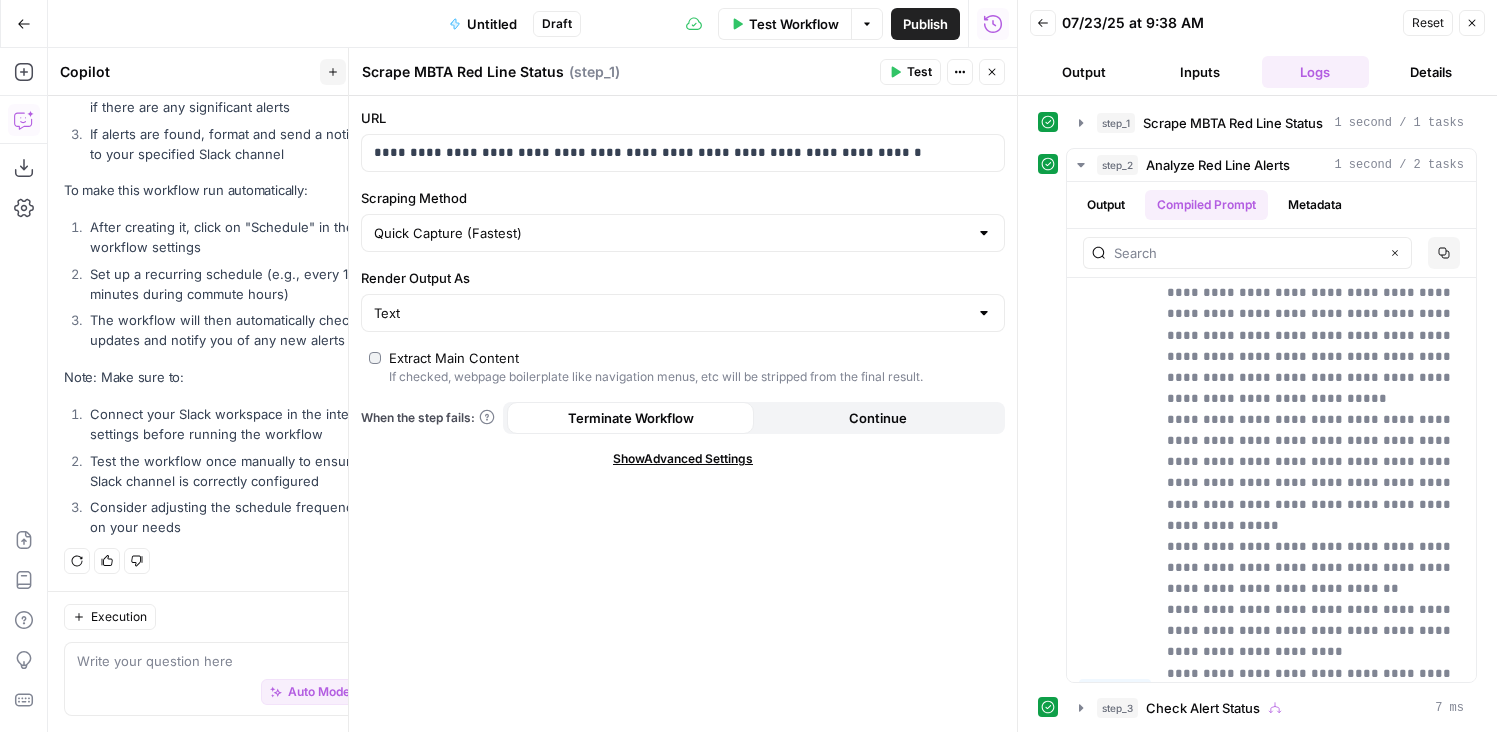 click 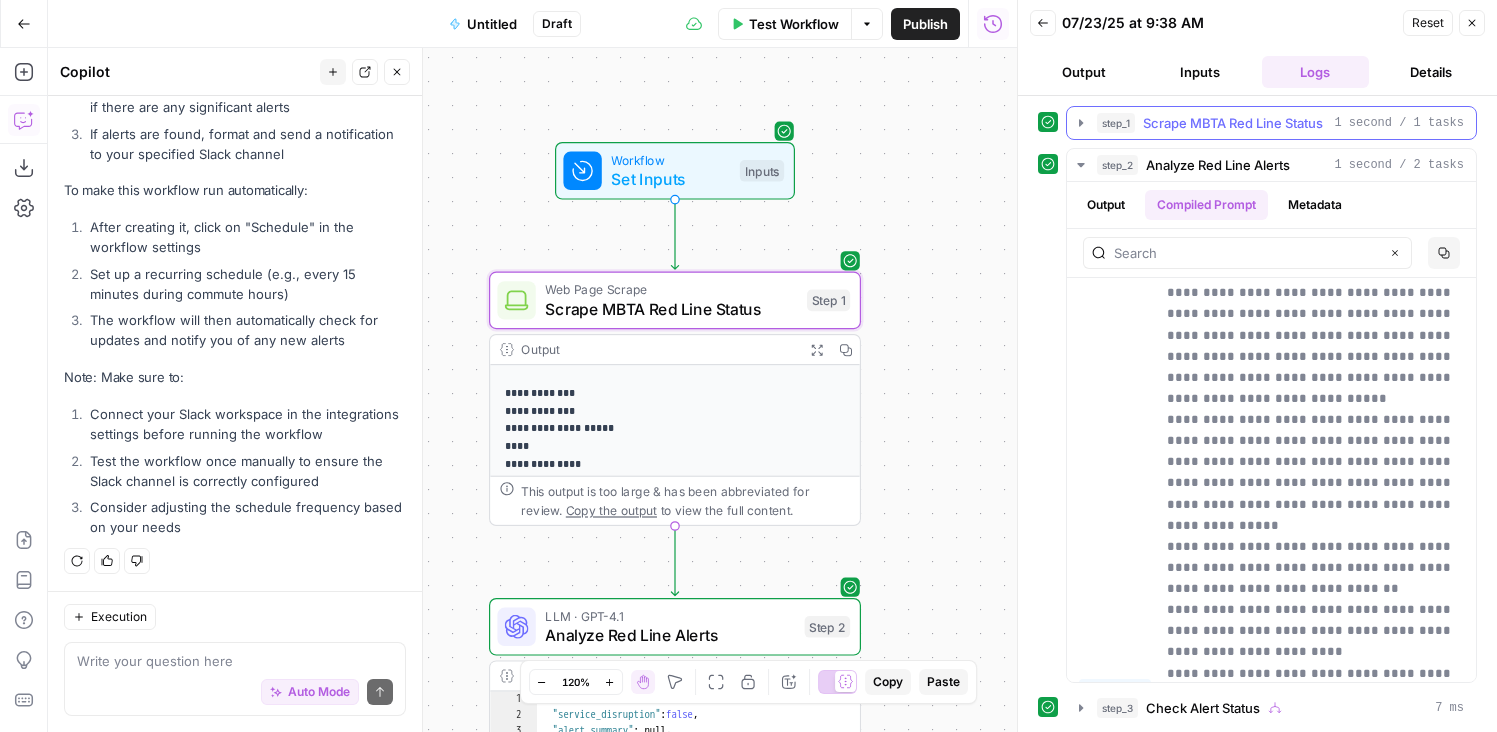 click on "step_1 Scrape MBTA Red Line Status 1 second / 1 tasks" at bounding box center [1271, 123] 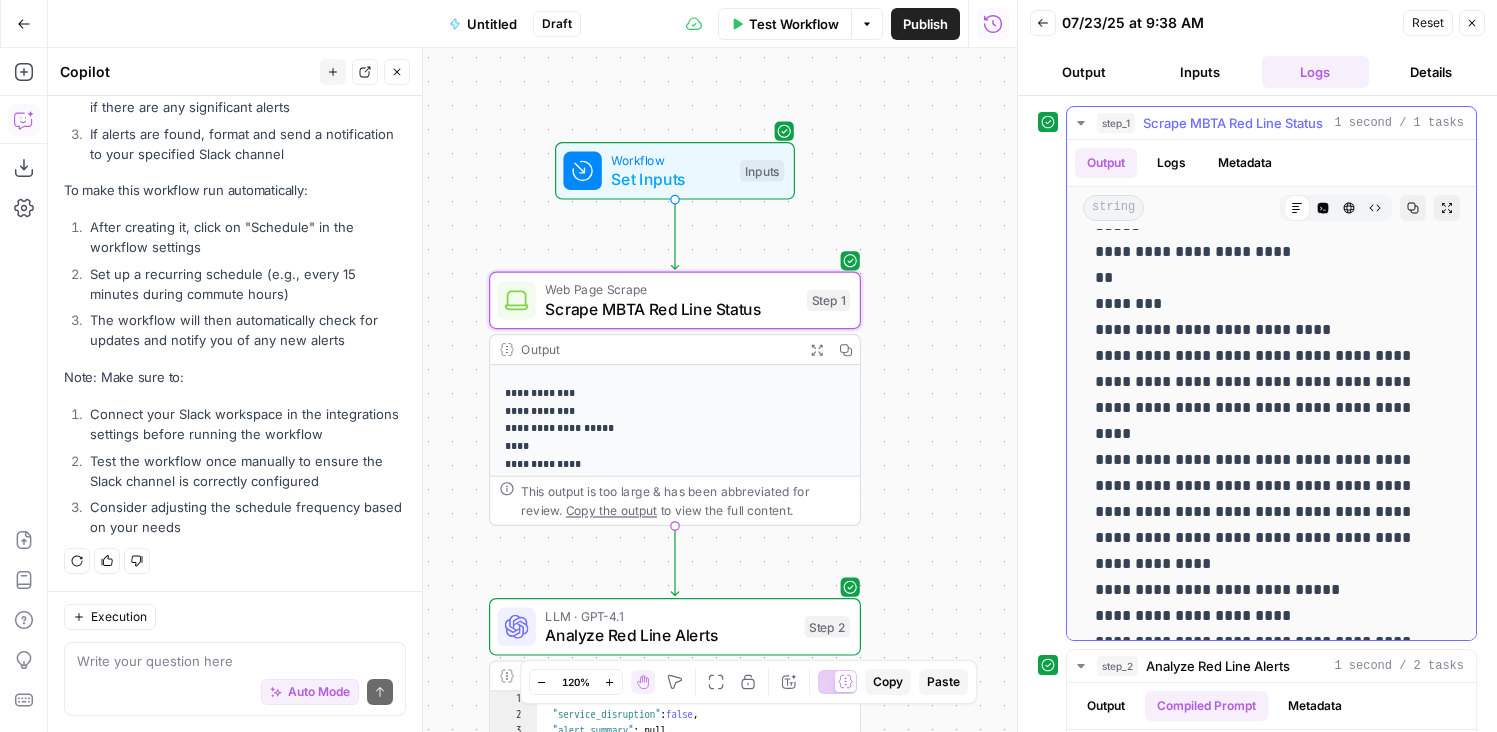 scroll, scrollTop: 800, scrollLeft: 0, axis: vertical 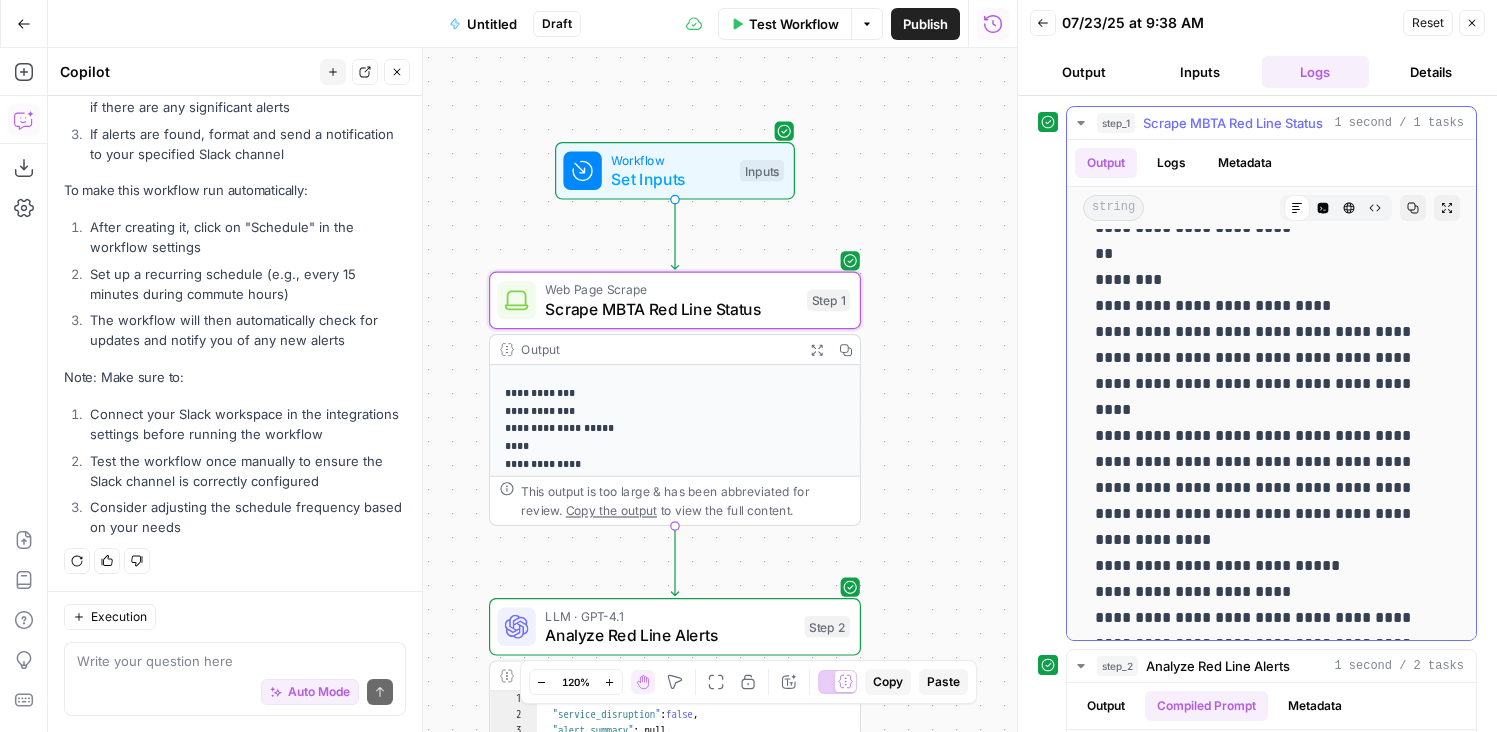 click on "**********" at bounding box center [1271, 2399] 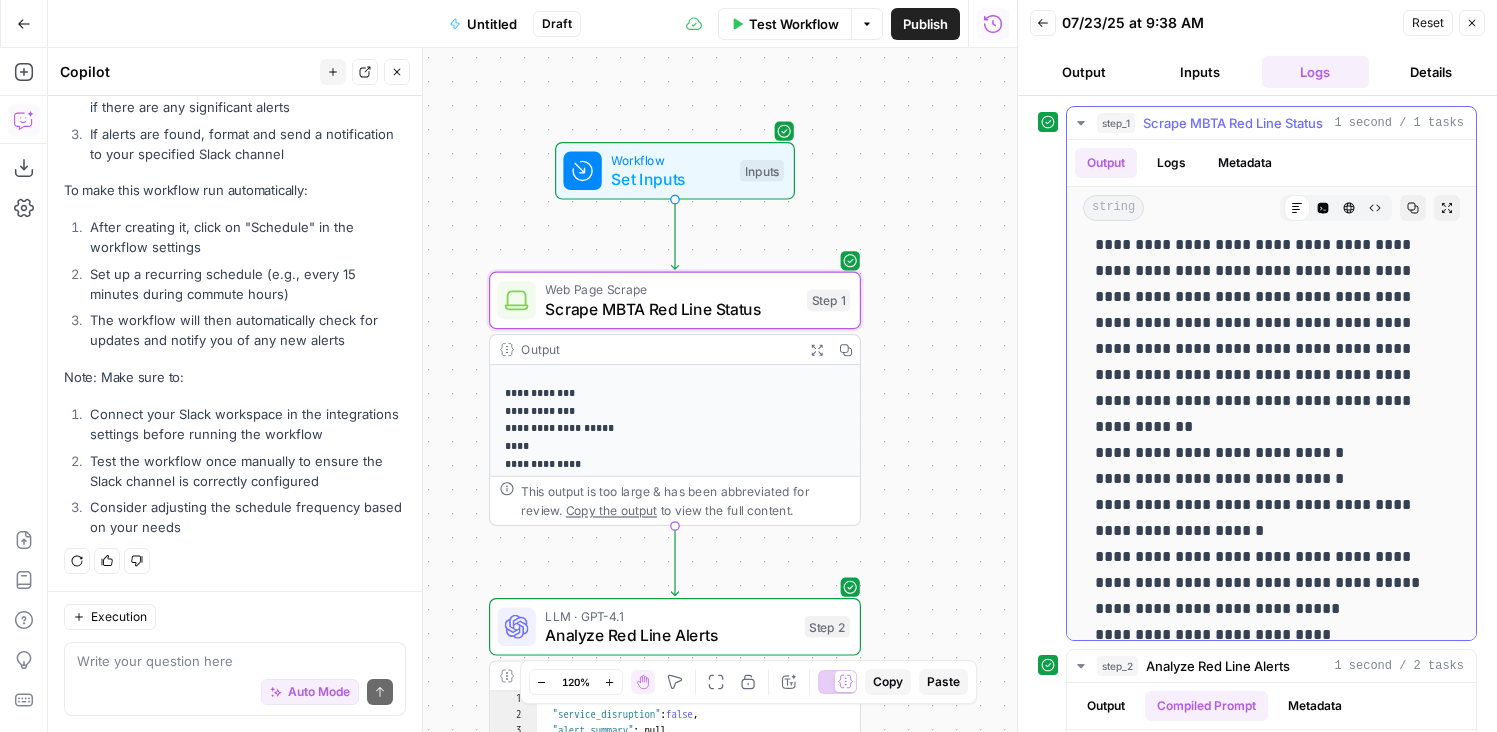 scroll, scrollTop: 1668, scrollLeft: 0, axis: vertical 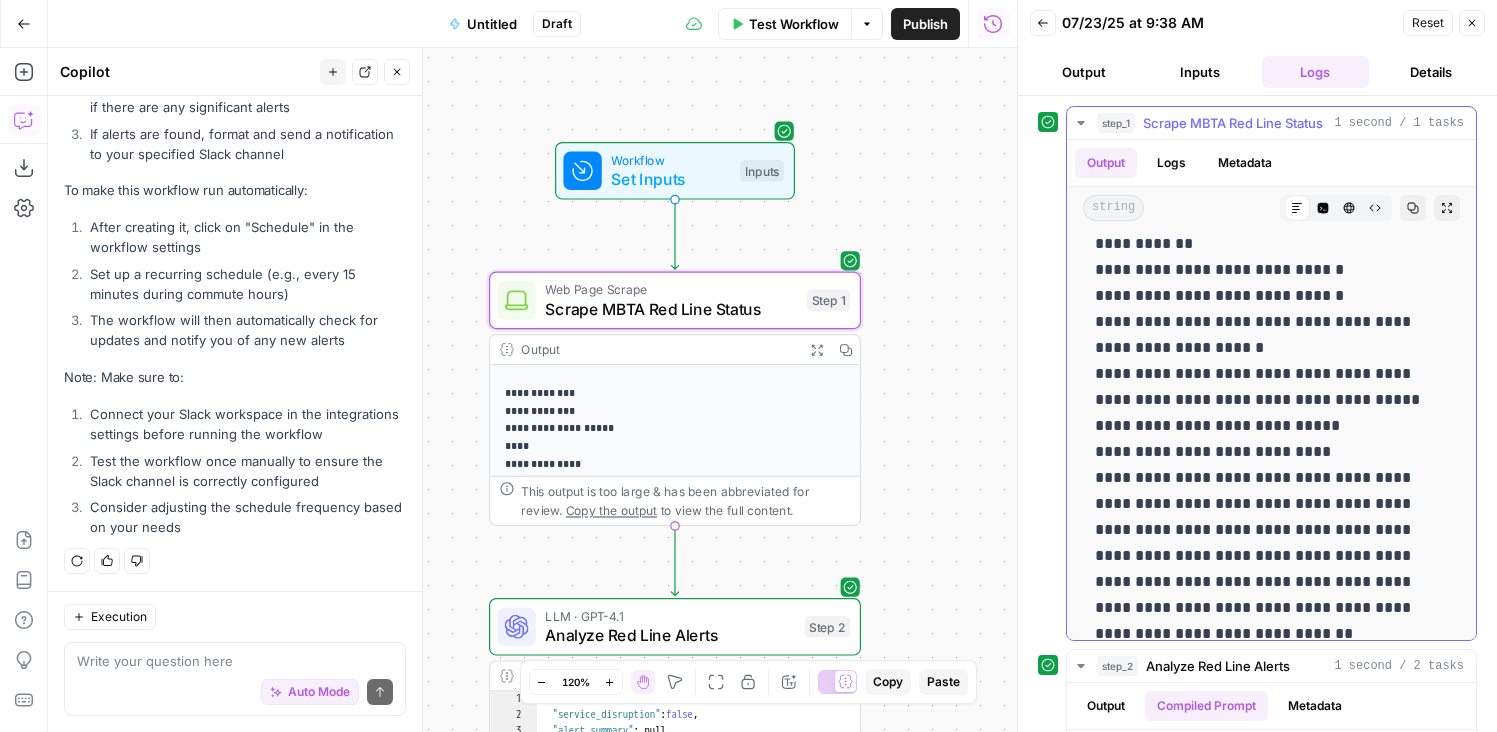 click on "**********" at bounding box center [1271, 1531] 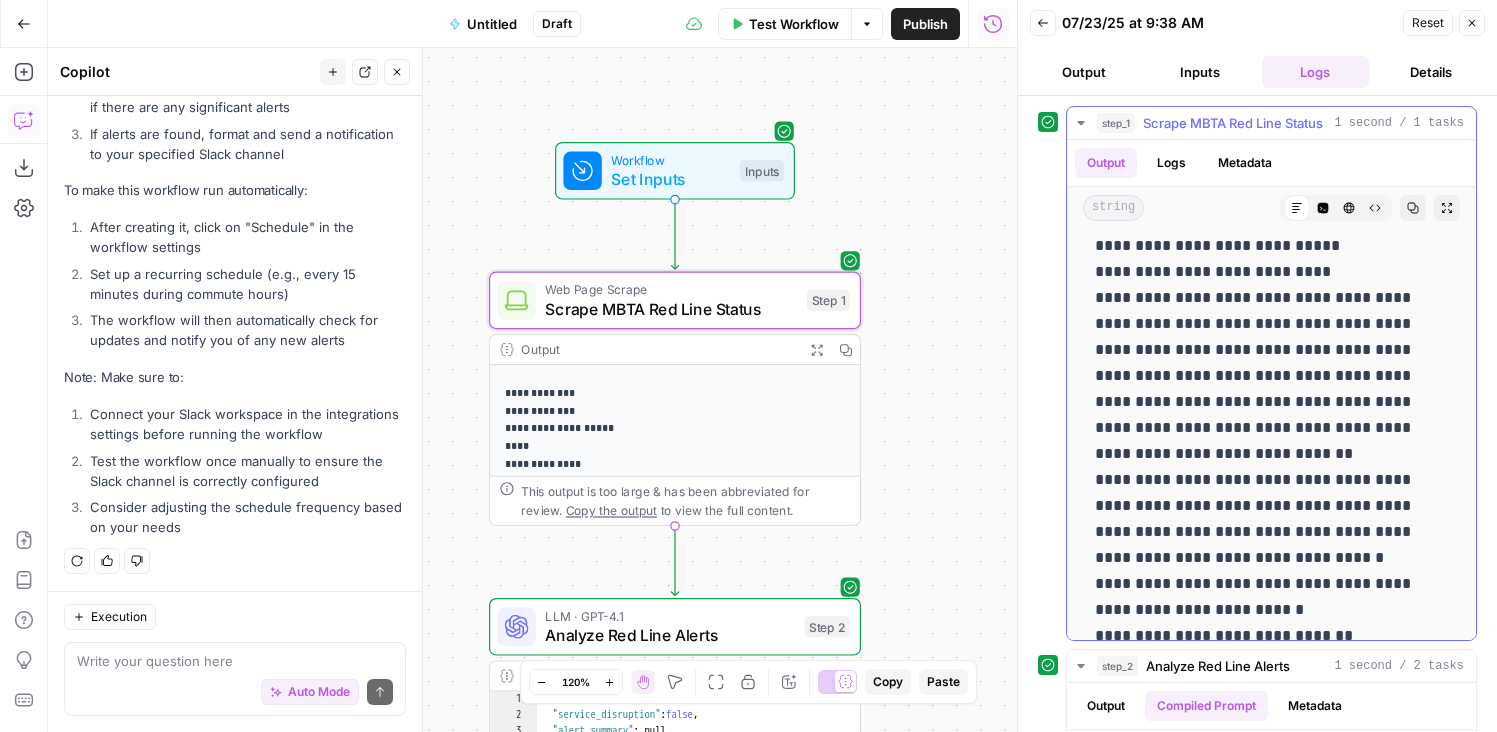 scroll, scrollTop: 1928, scrollLeft: 0, axis: vertical 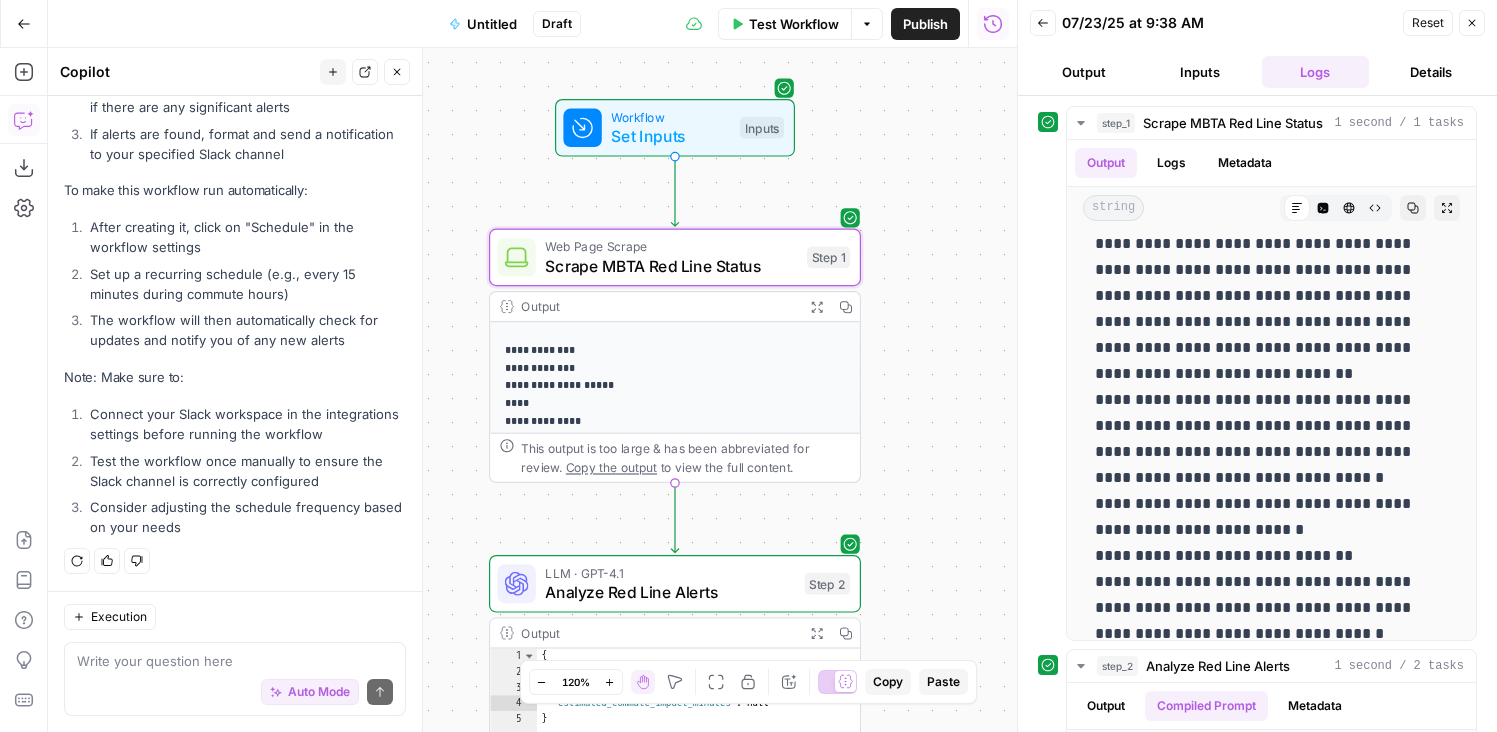 drag, startPoint x: 917, startPoint y: 476, endPoint x: 918, endPoint y: 201, distance: 275.00183 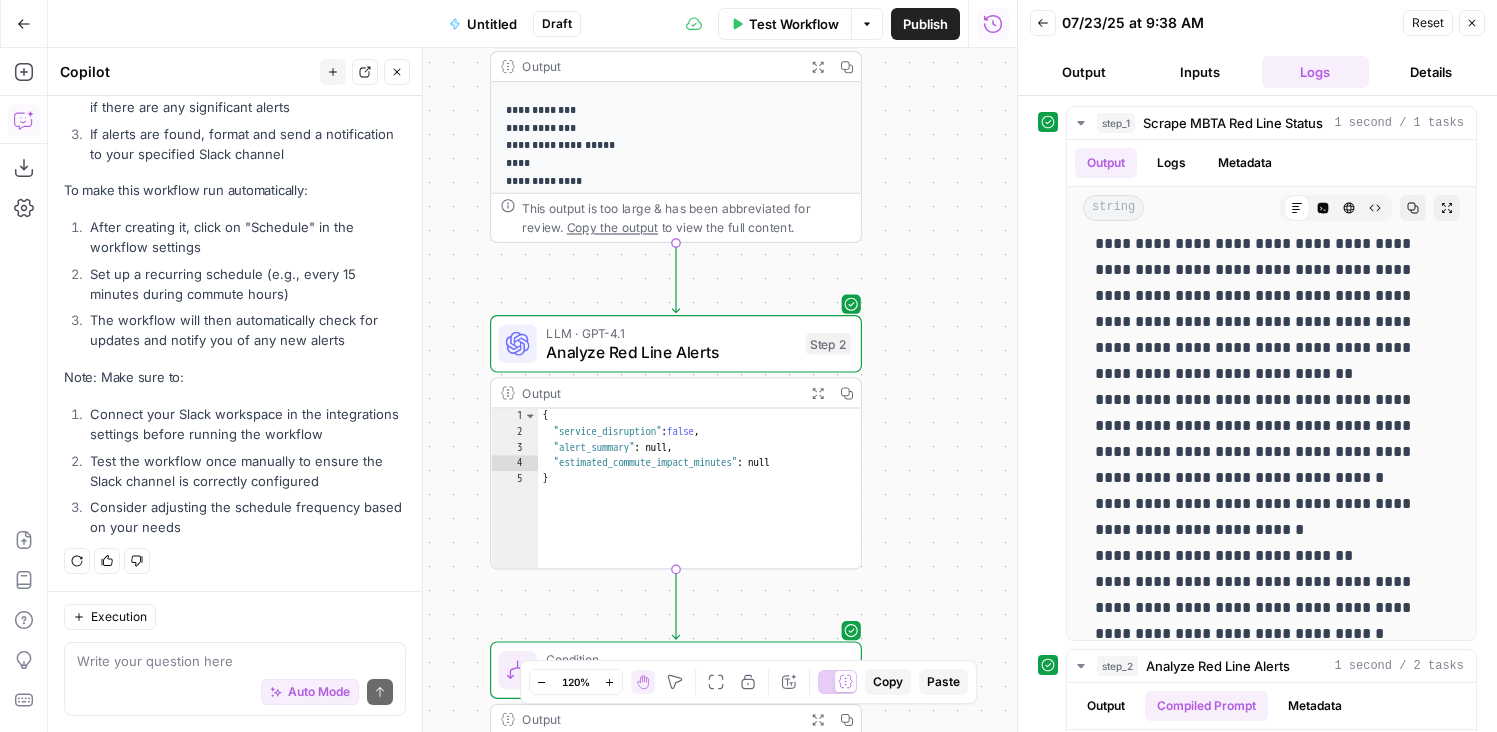 drag, startPoint x: 952, startPoint y: 478, endPoint x: 952, endPoint y: 250, distance: 228 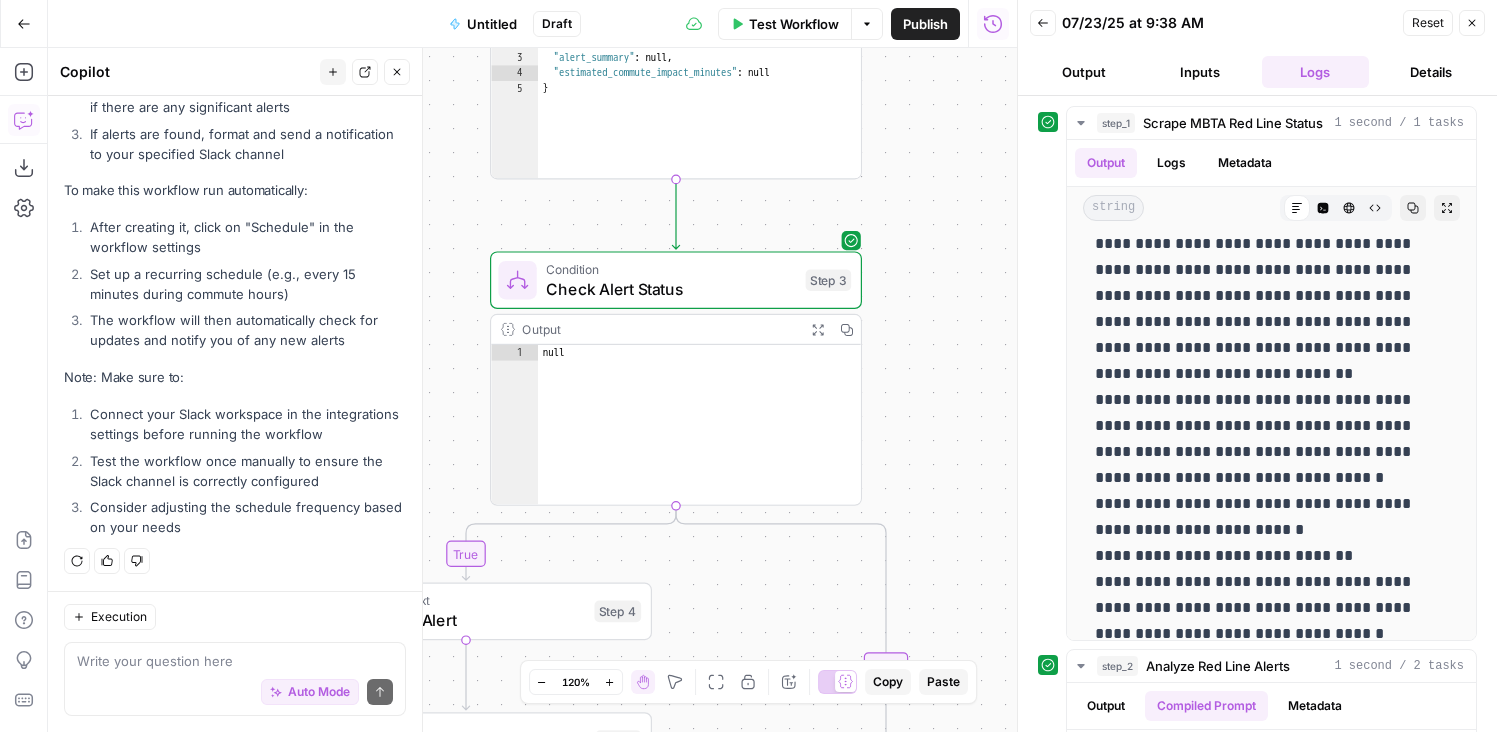 drag, startPoint x: 910, startPoint y: 407, endPoint x: 910, endPoint y: 237, distance: 170 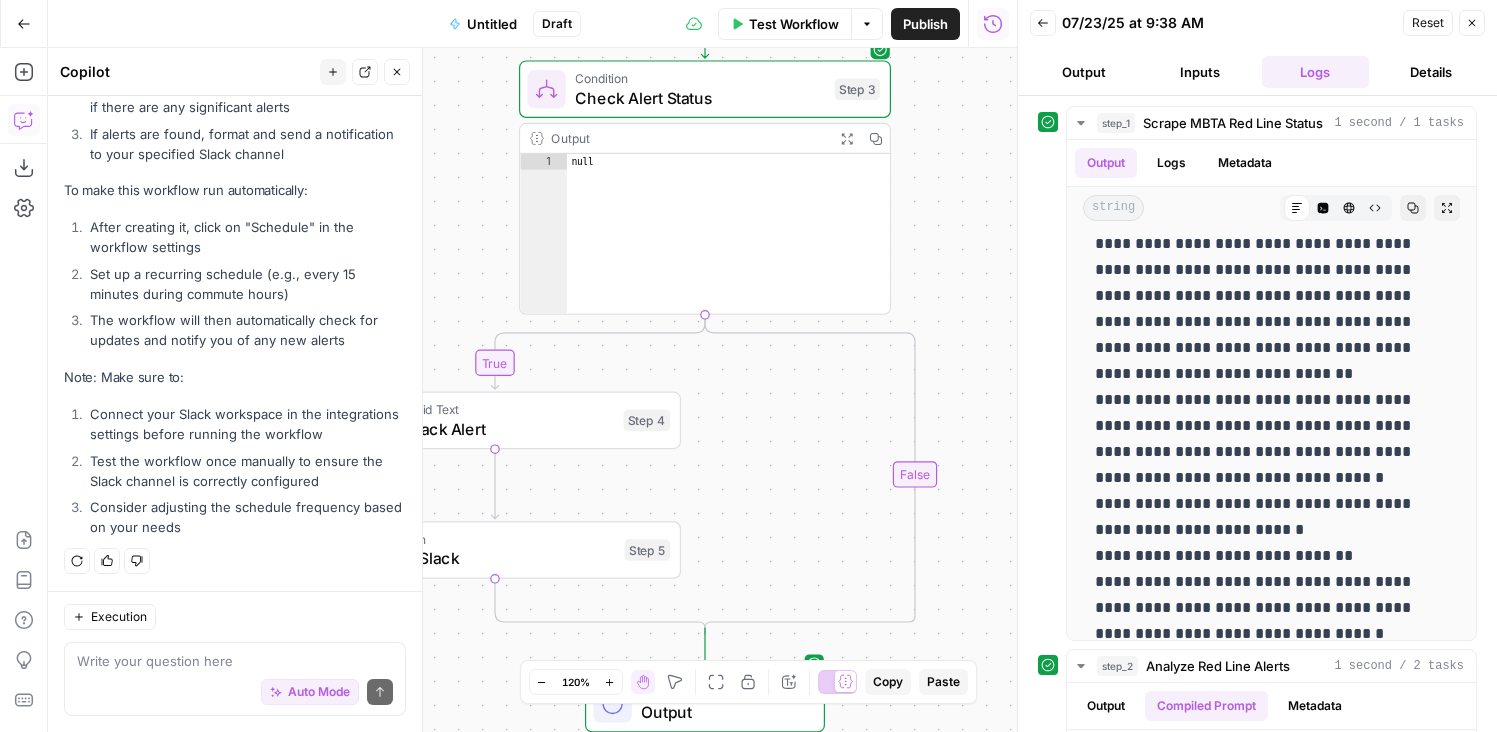 drag, startPoint x: 900, startPoint y: 441, endPoint x: 929, endPoint y: 250, distance: 193.18903 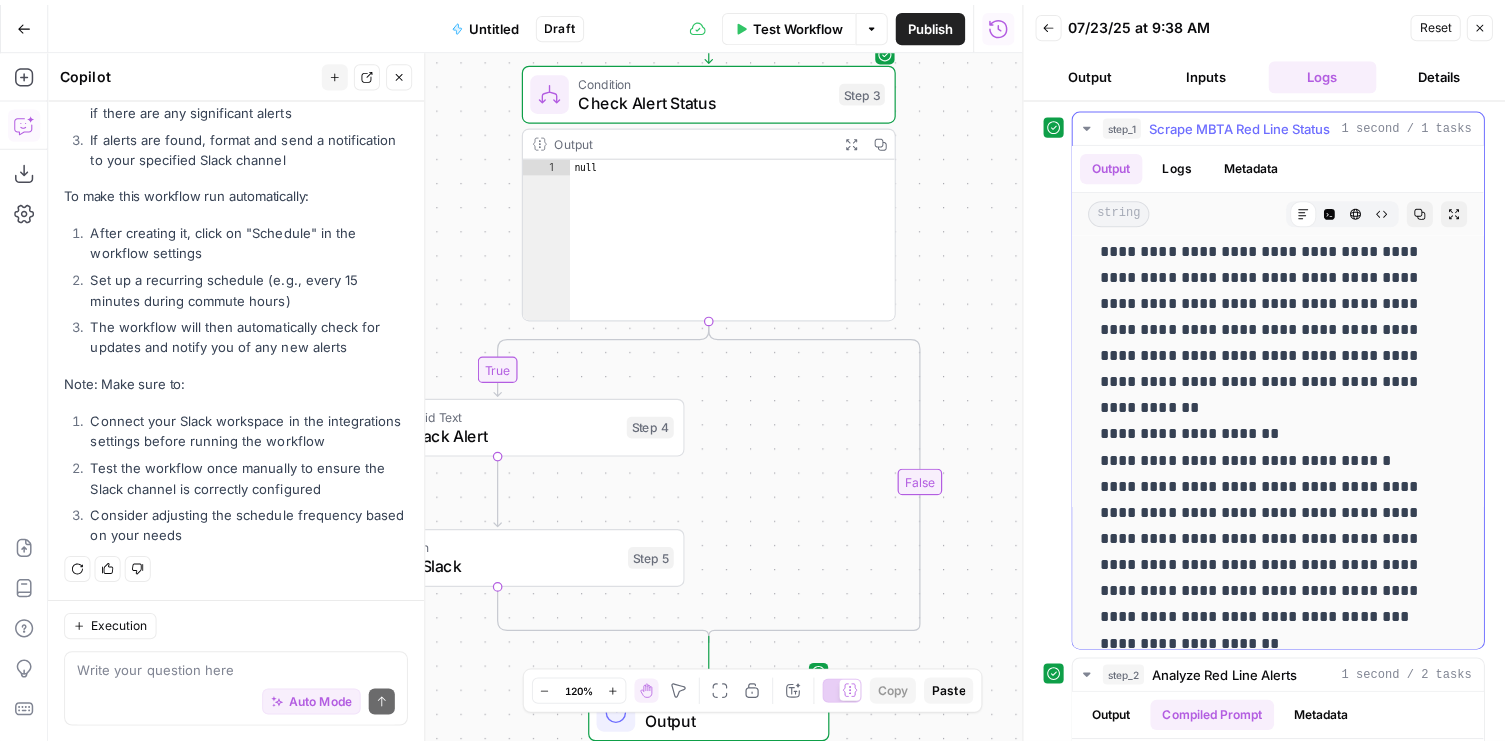 scroll, scrollTop: 2501, scrollLeft: 0, axis: vertical 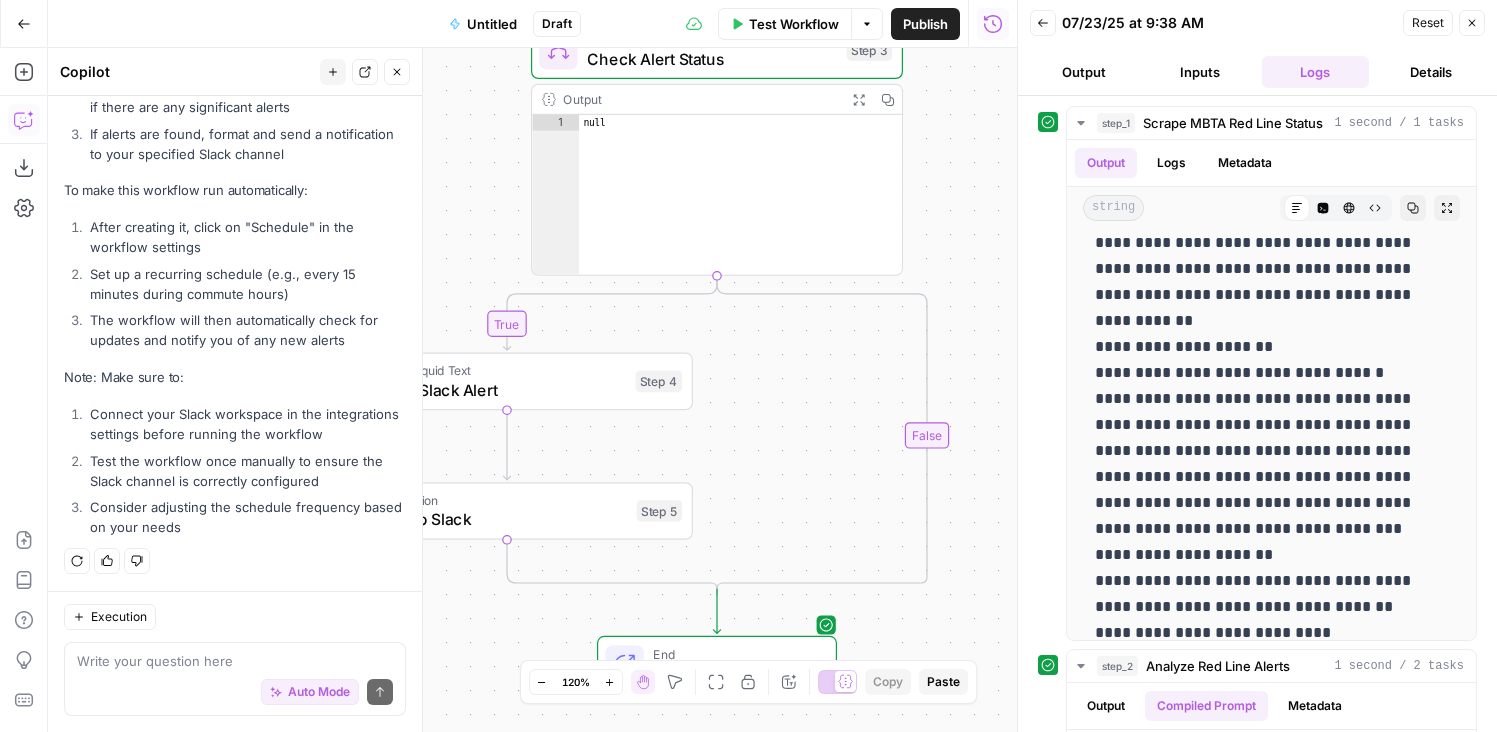 drag, startPoint x: 974, startPoint y: 393, endPoint x: 988, endPoint y: 356, distance: 39.56008 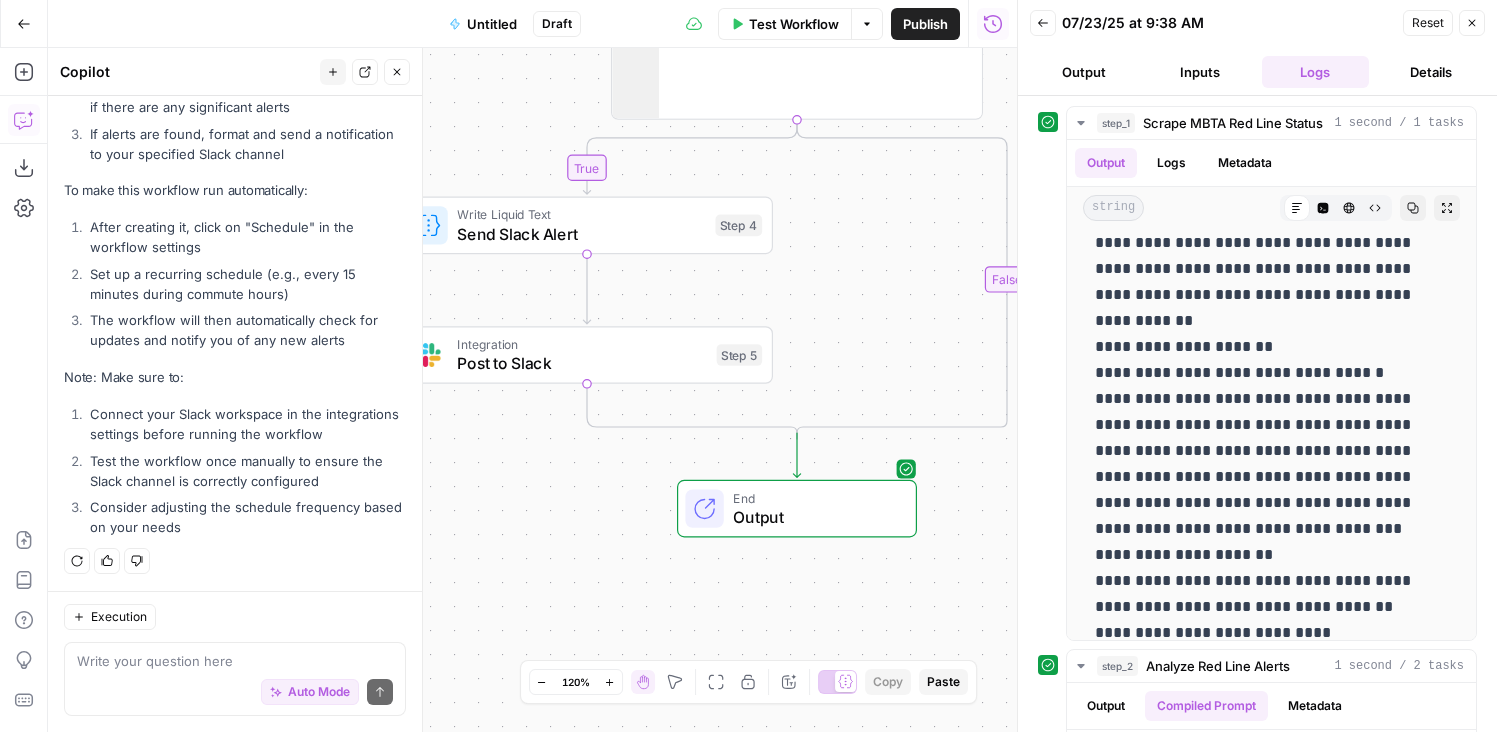 drag, startPoint x: 780, startPoint y: 444, endPoint x: 857, endPoint y: 287, distance: 174.86566 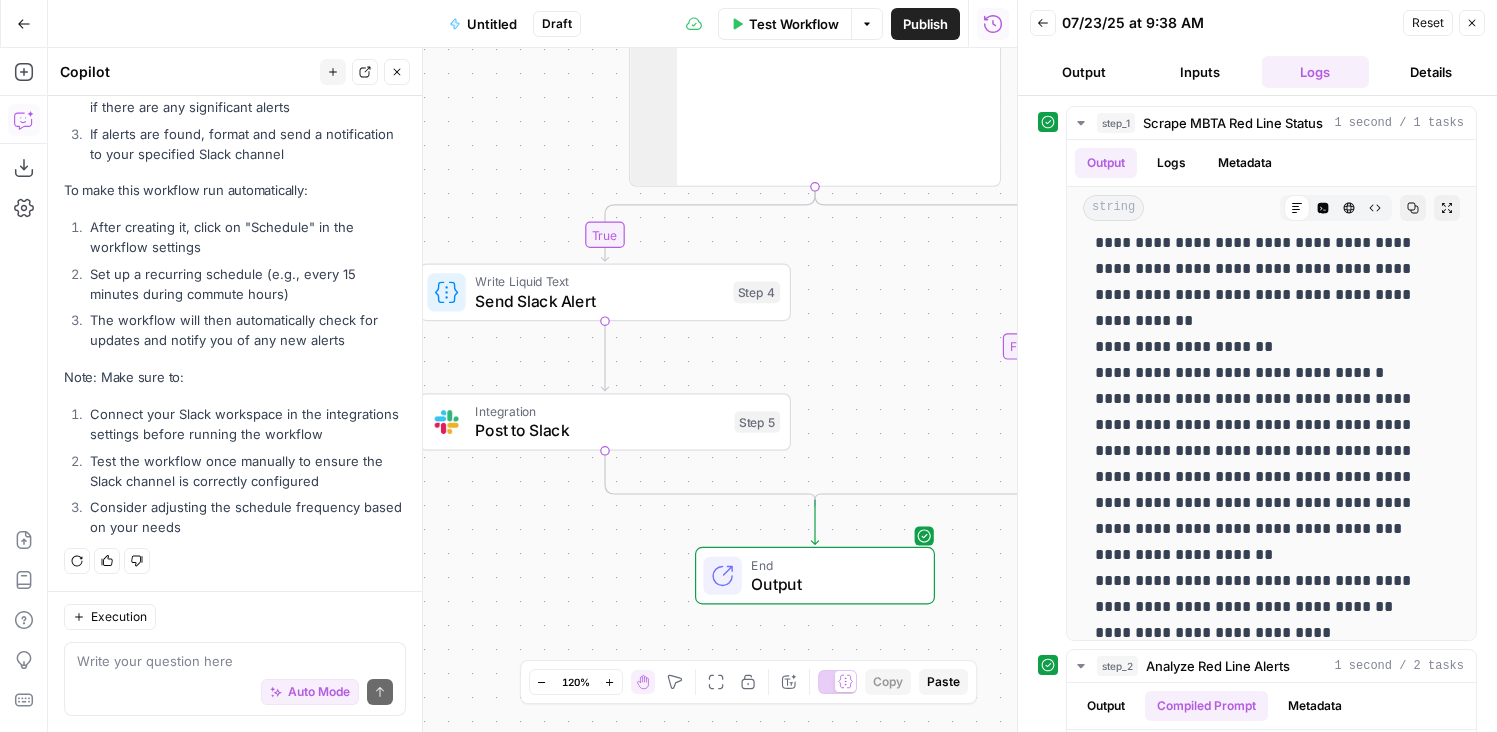 drag, startPoint x: 857, startPoint y: 287, endPoint x: 876, endPoint y: 352, distance: 67.72001 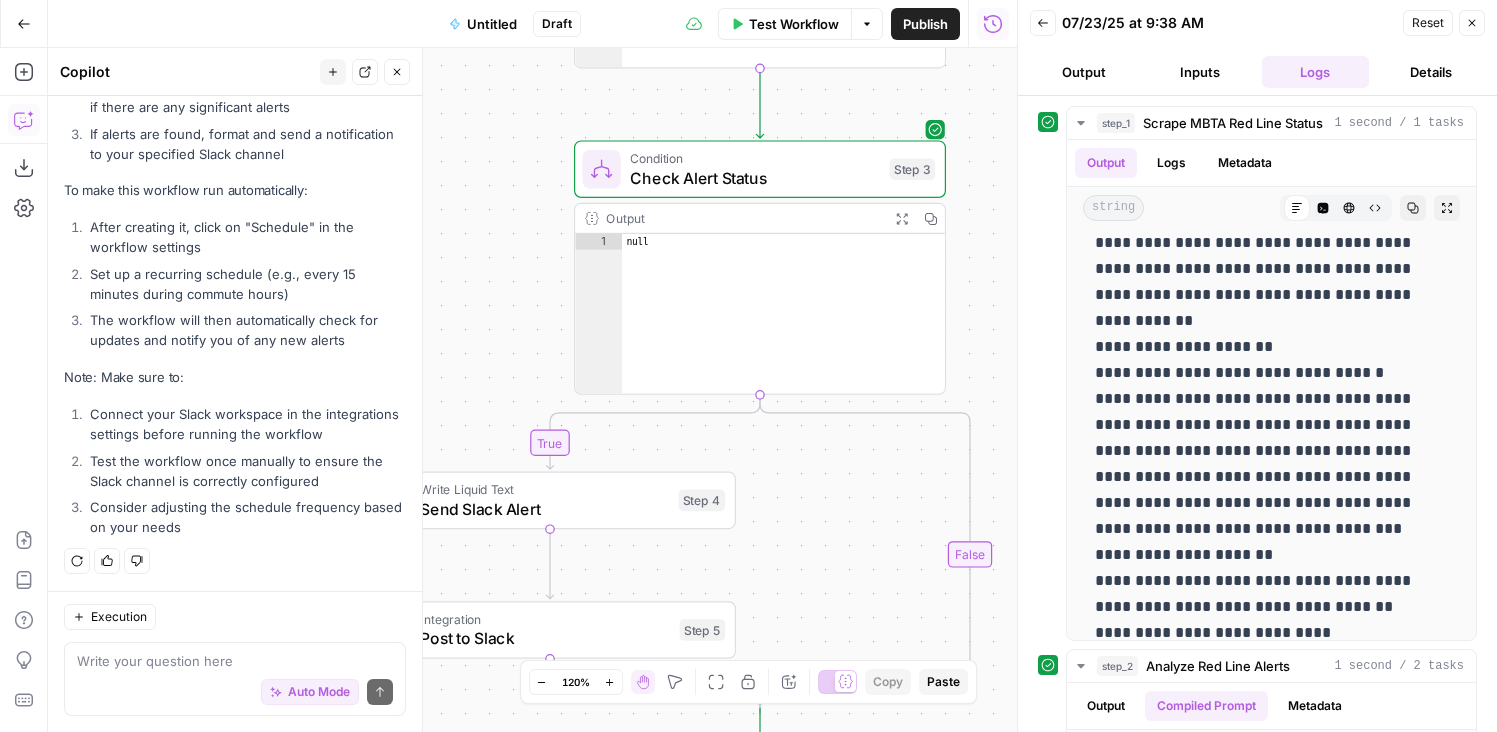 drag, startPoint x: 876, startPoint y: 352, endPoint x: 820, endPoint y: 570, distance: 225.07776 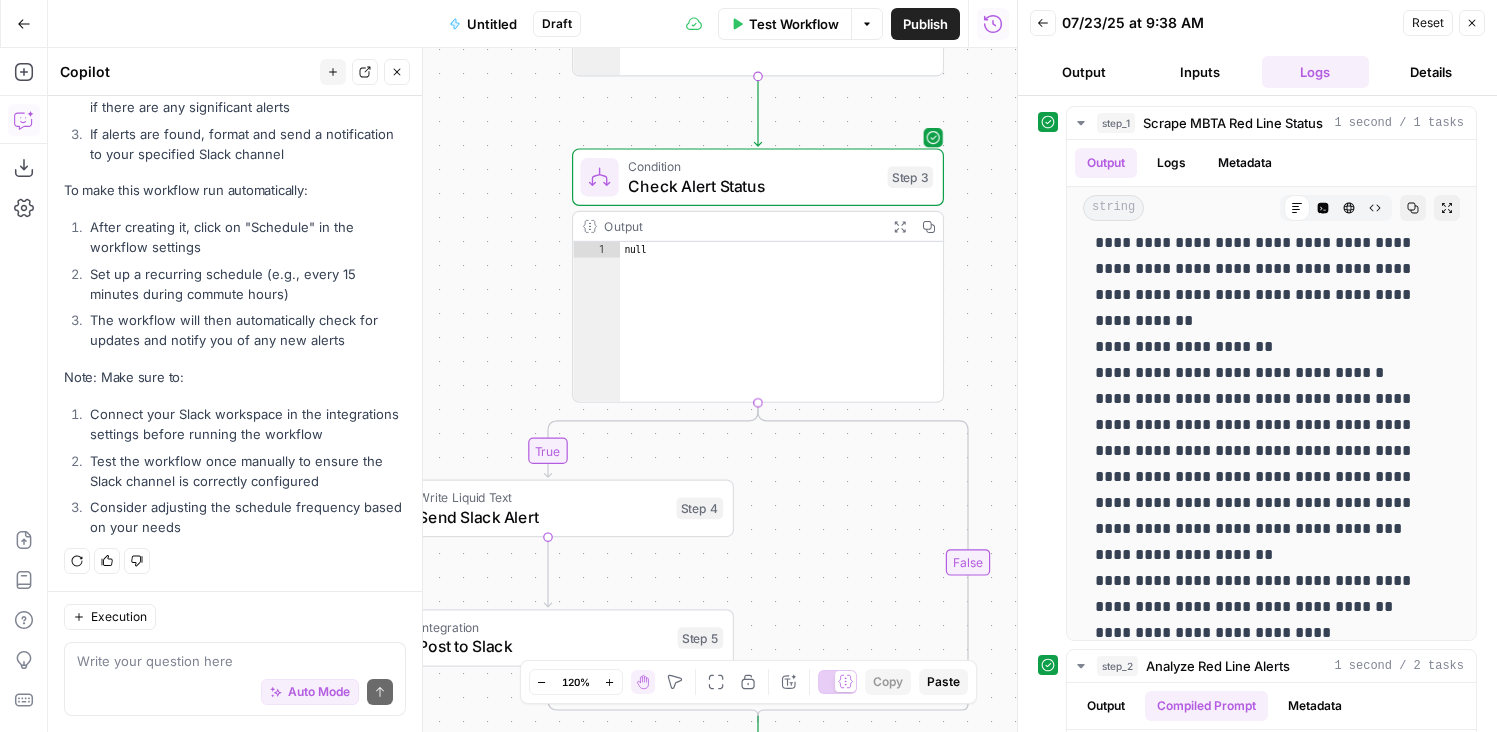 click on "Check Alert Status" at bounding box center [753, 186] 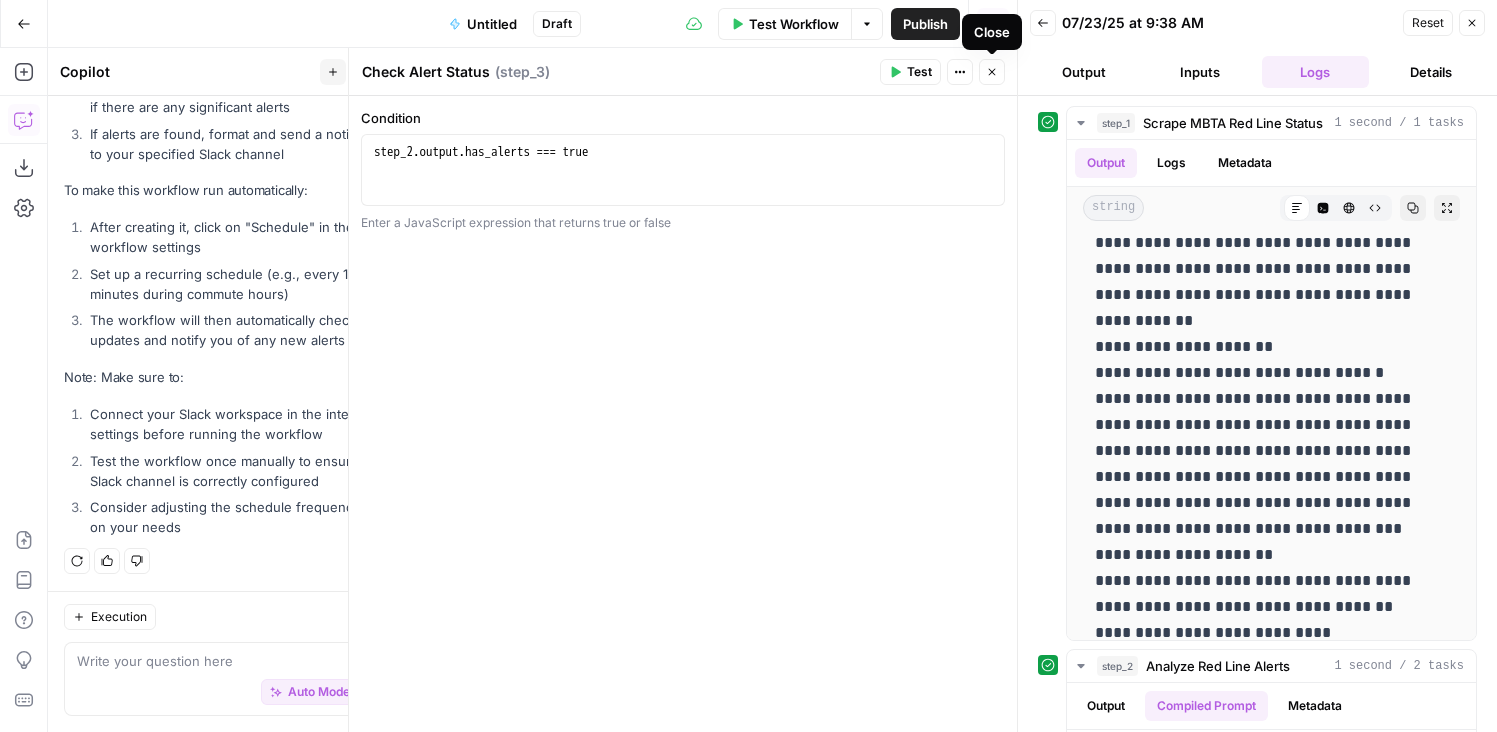 click on "Close" at bounding box center (992, 72) 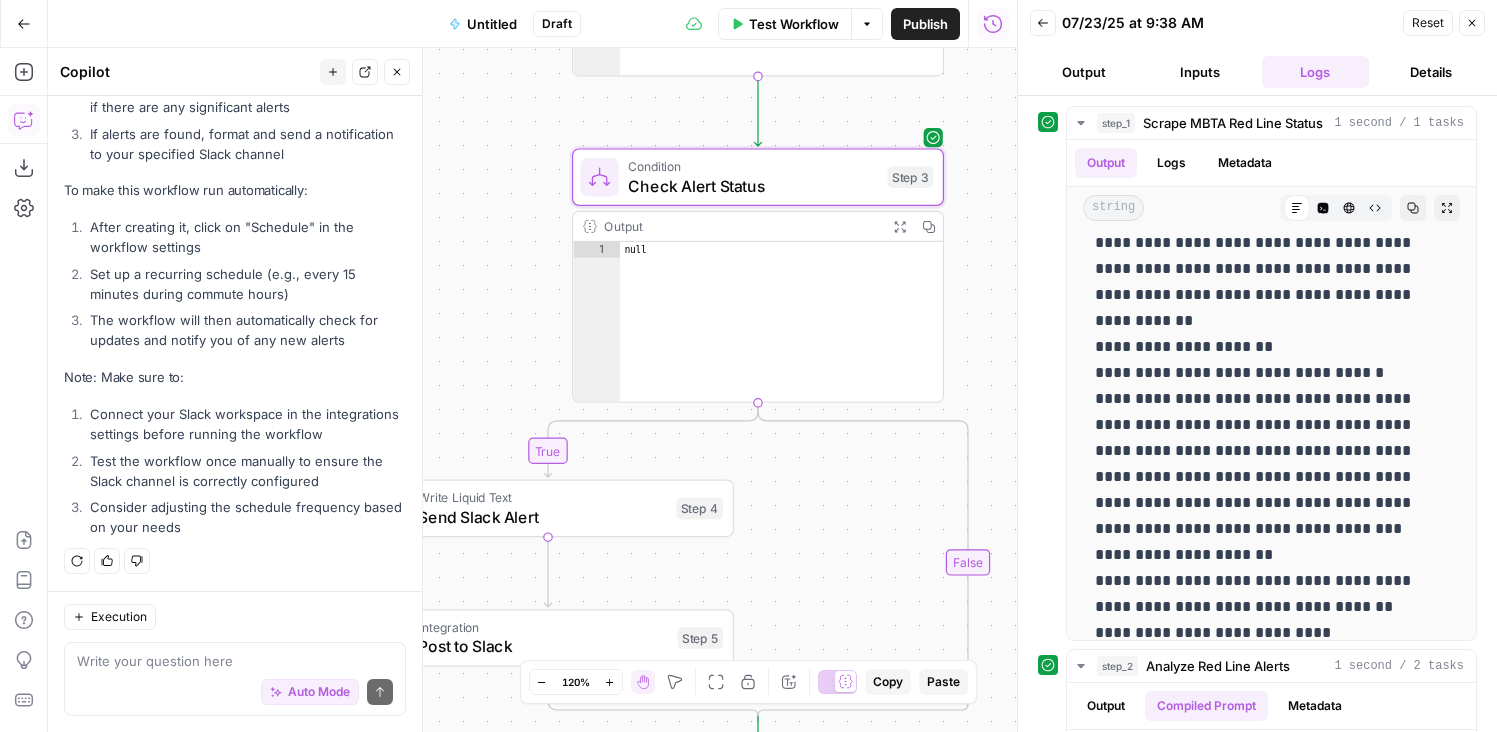 type on "****" 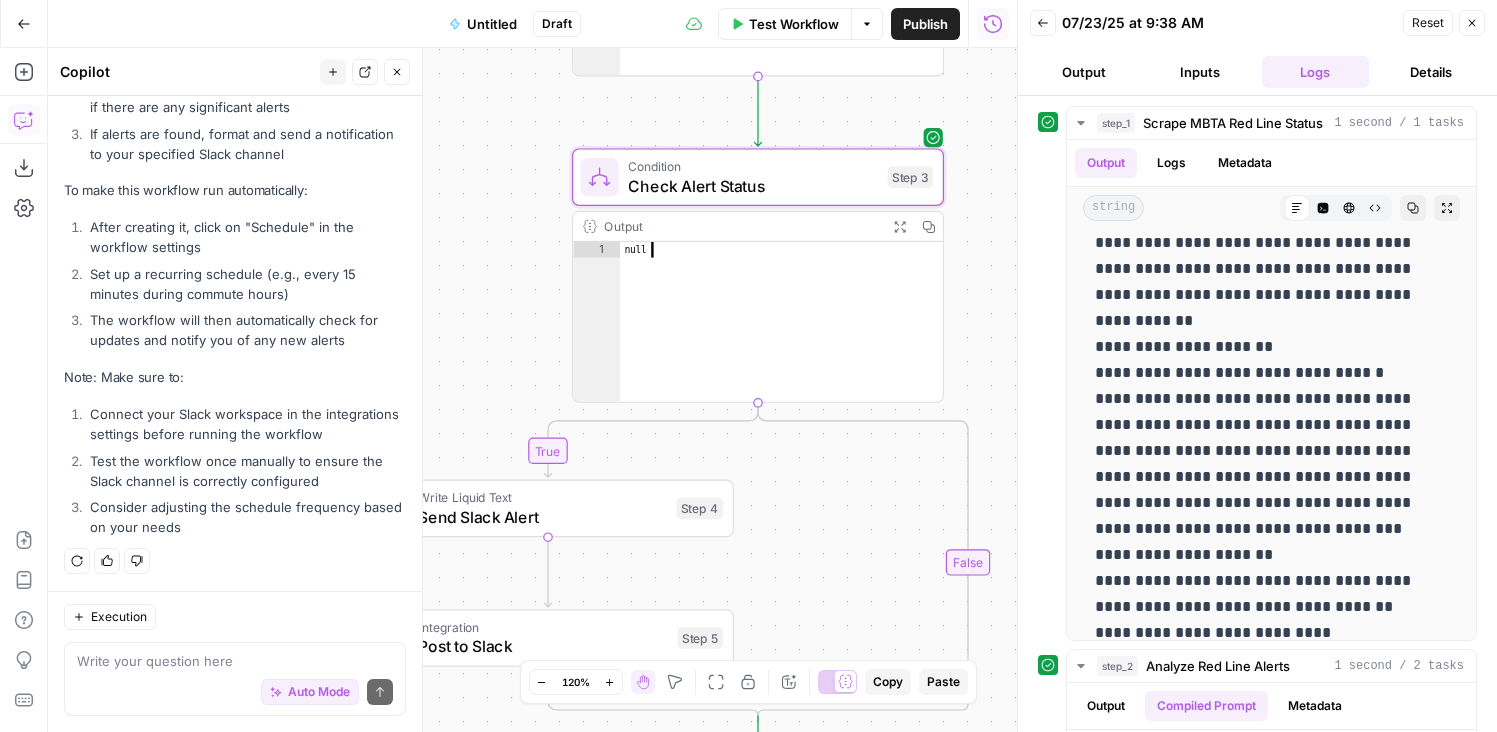 click on "null" at bounding box center (782, 338) 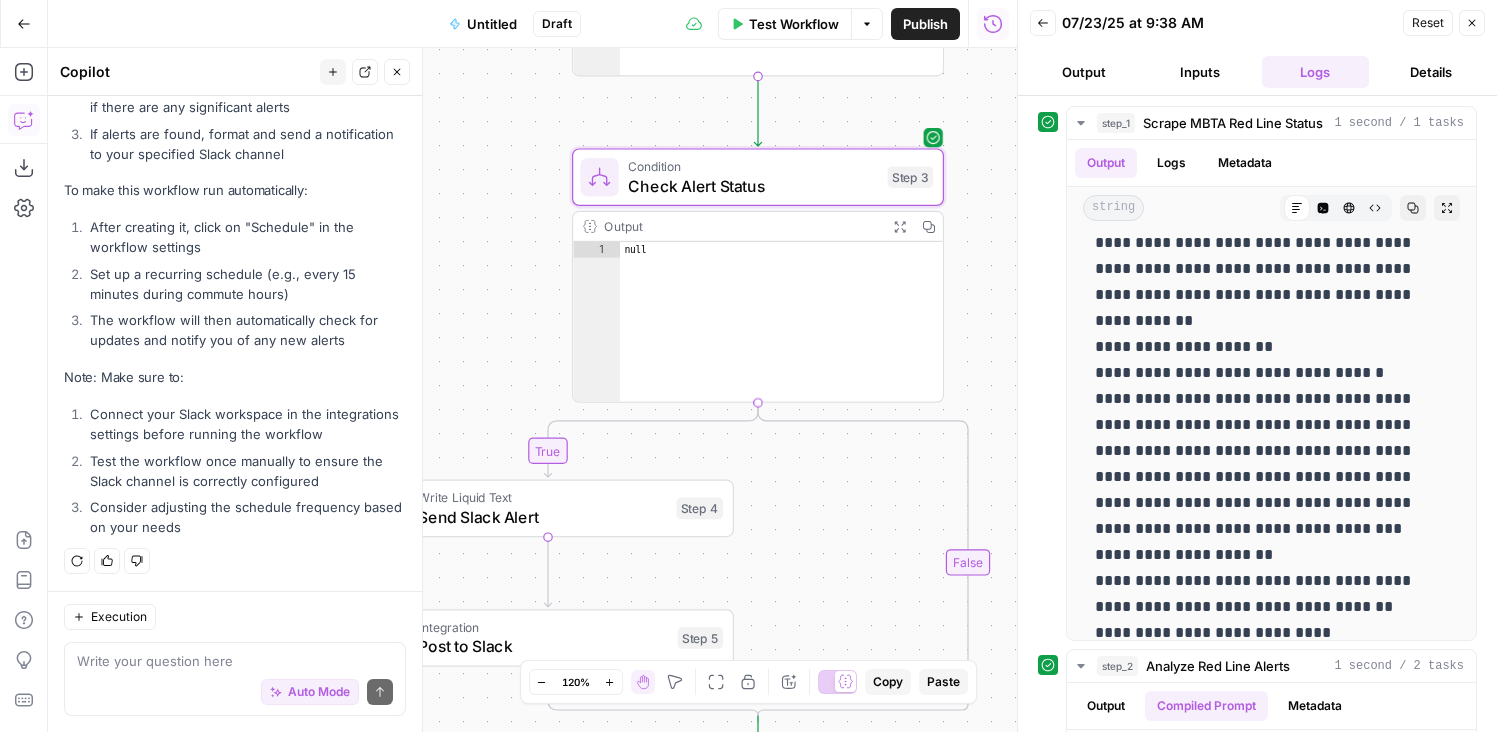 click on "Condition" at bounding box center (753, 166) 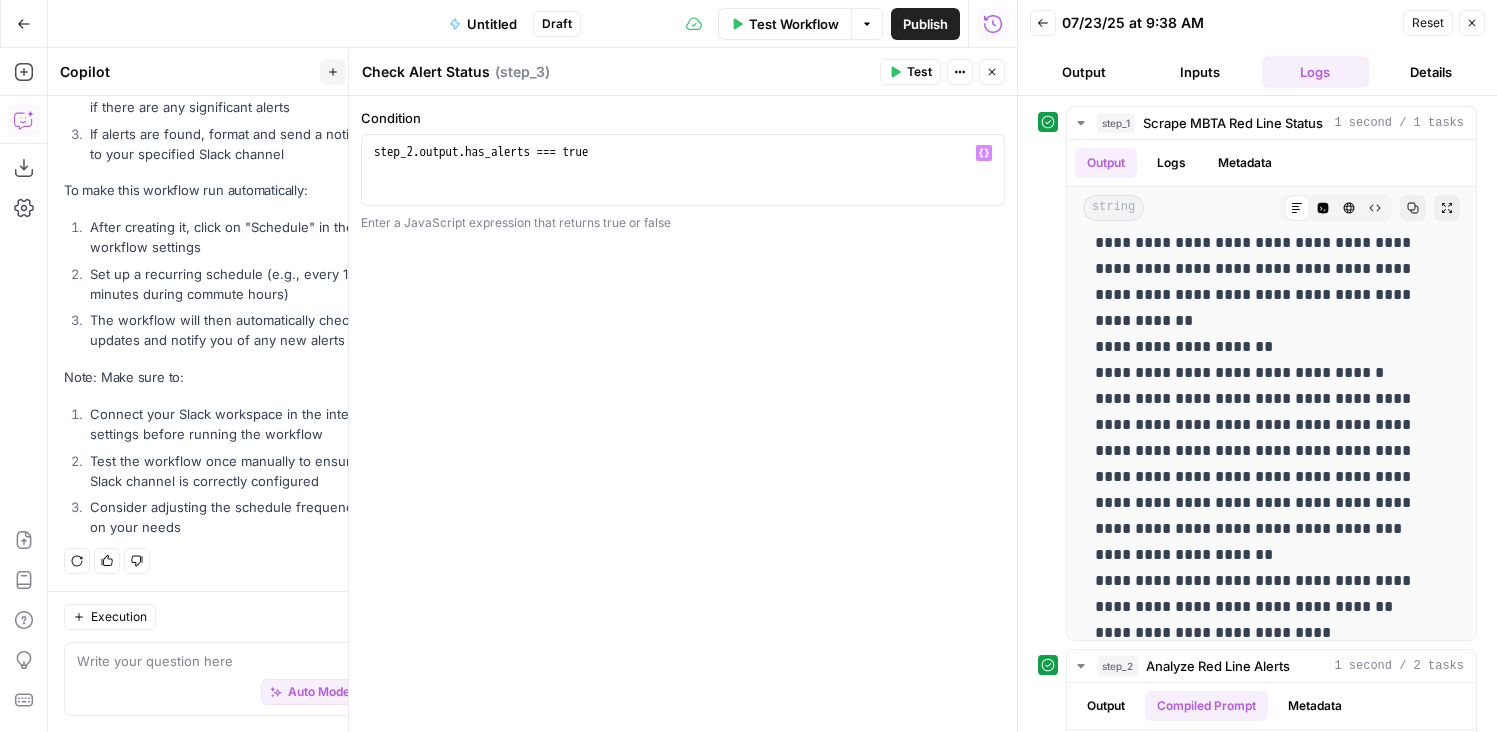 type on "**********" 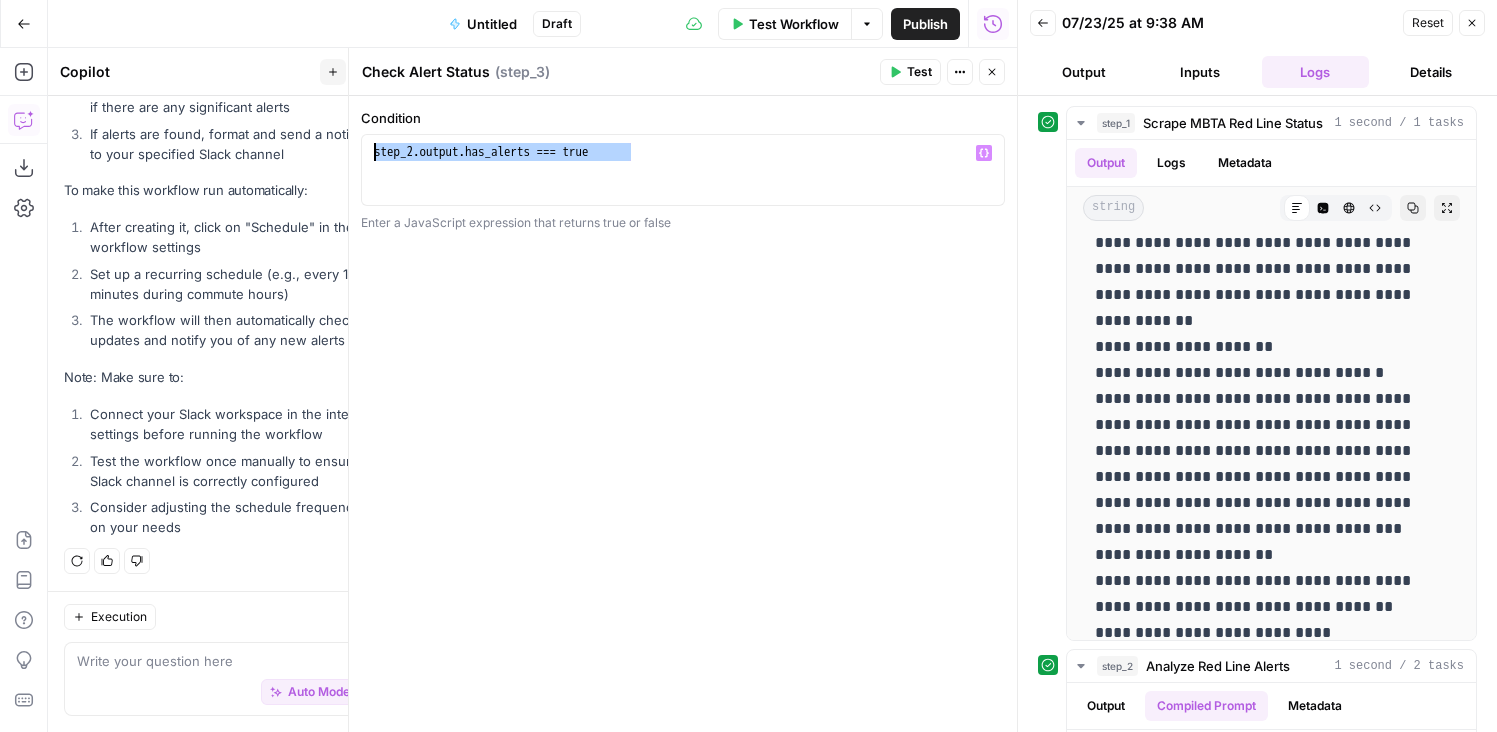 drag, startPoint x: 677, startPoint y: 161, endPoint x: 350, endPoint y: 143, distance: 327.49503 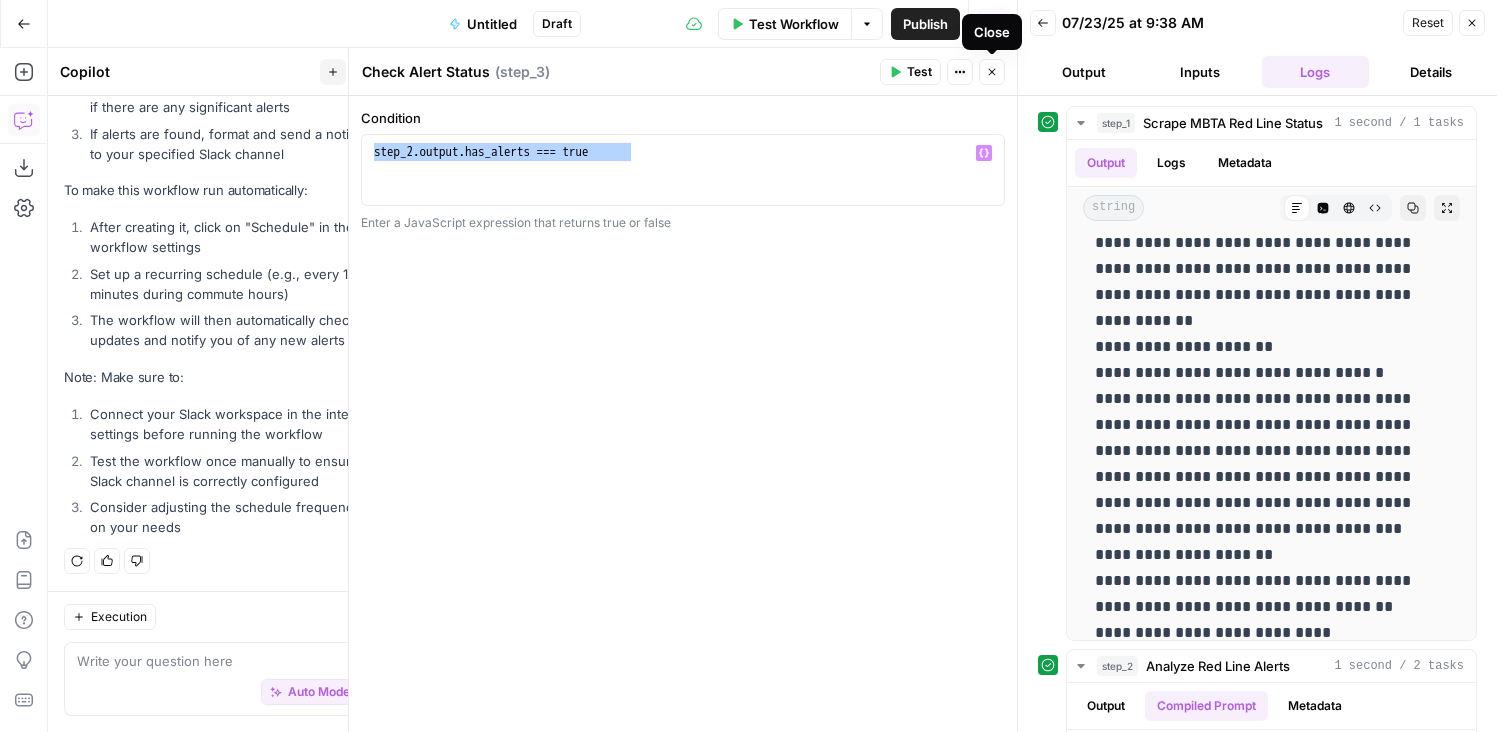 click 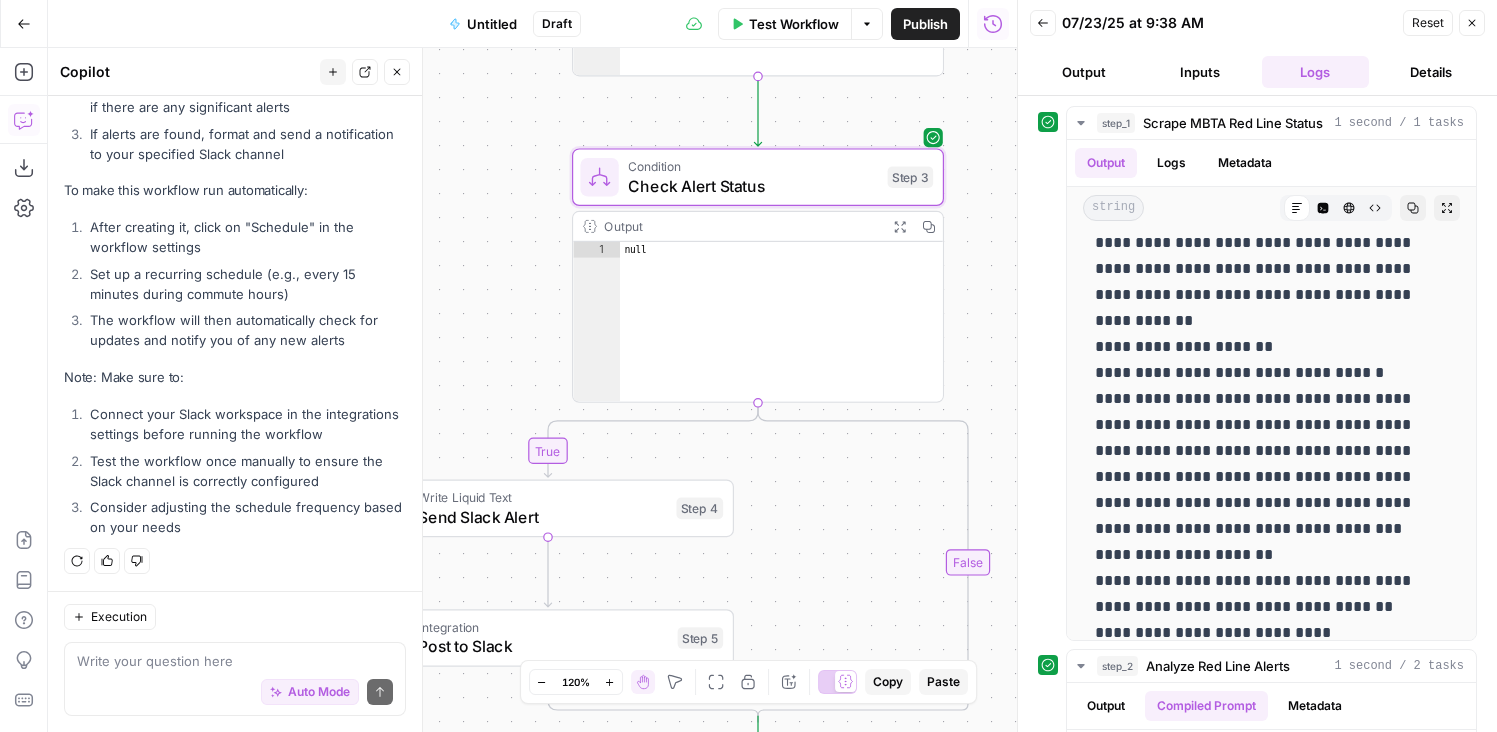 click on "Output" at bounding box center (1084, 72) 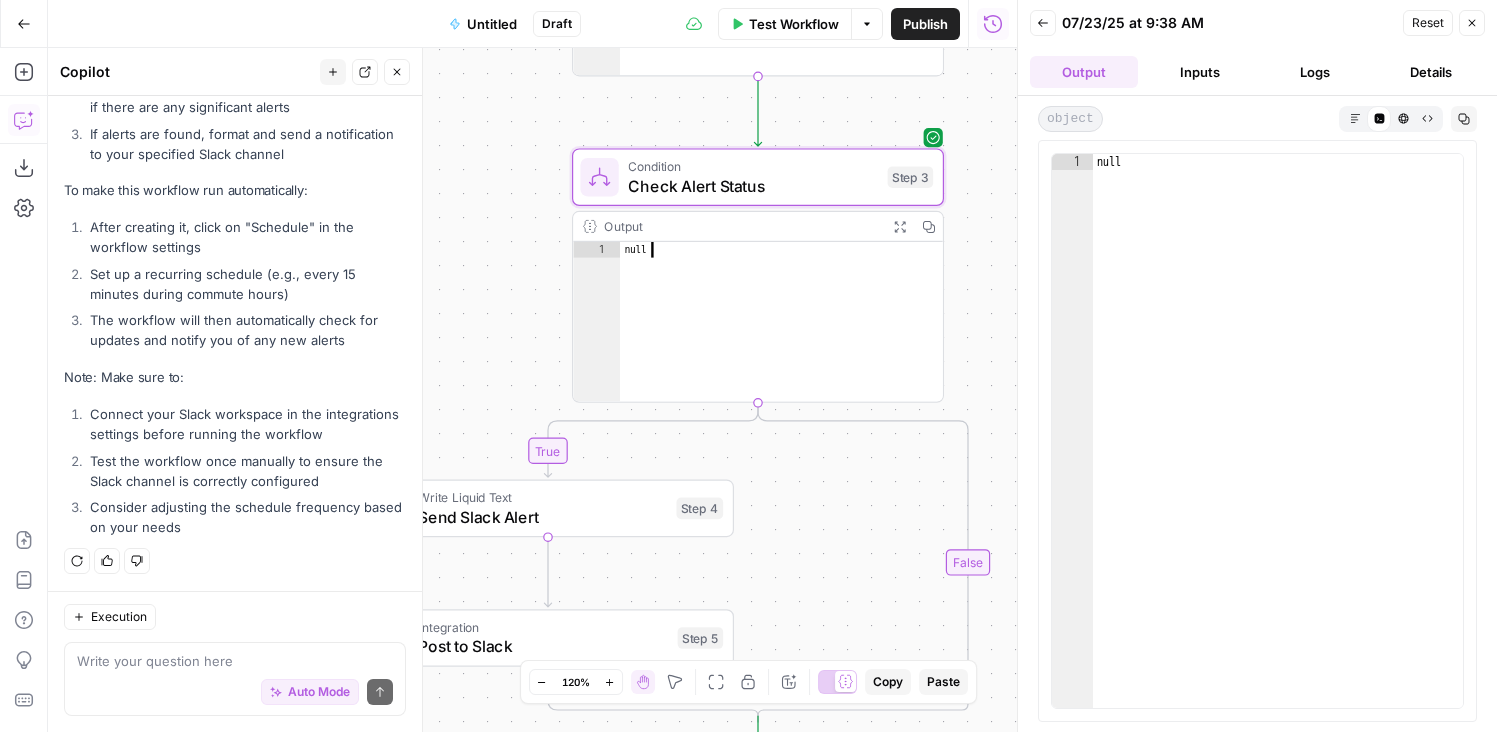 click on "null" at bounding box center [782, 338] 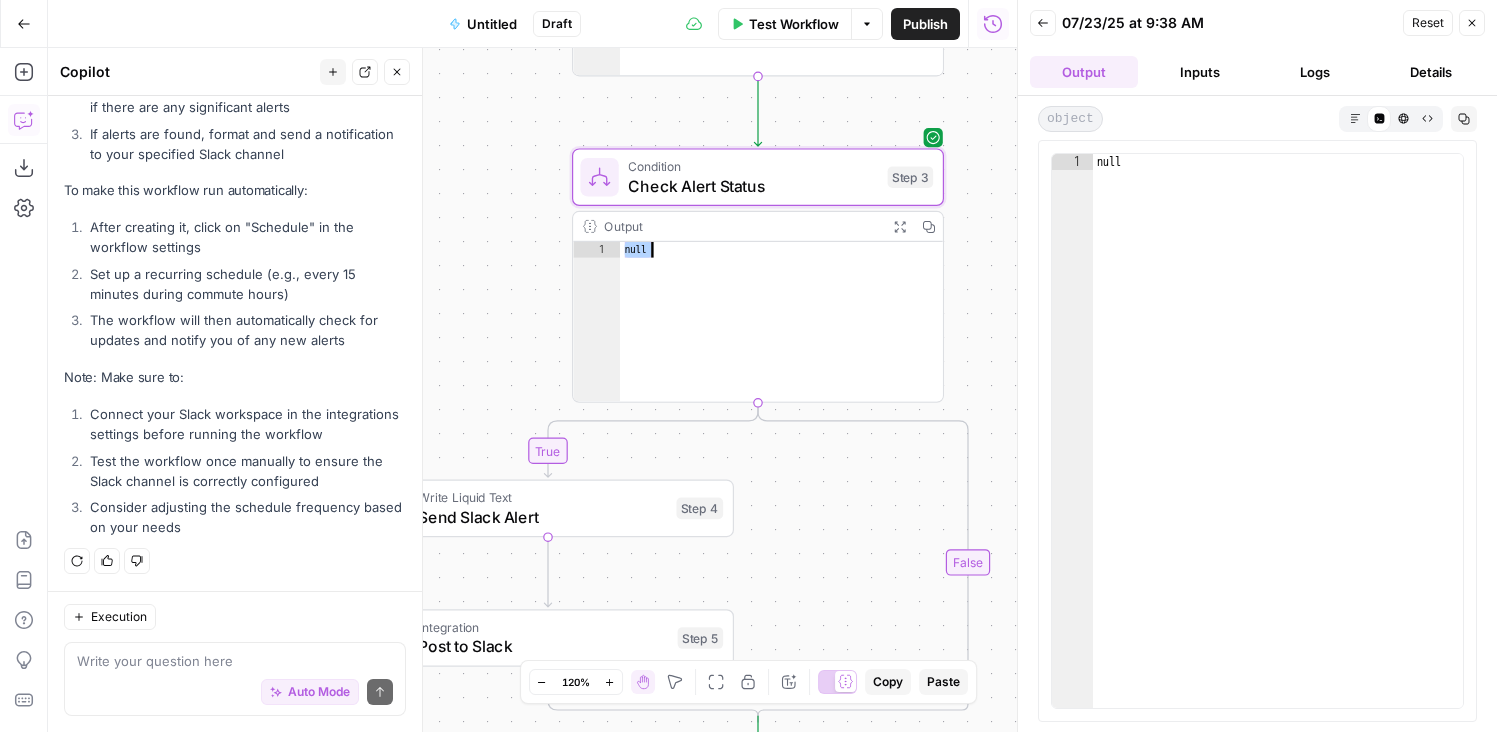click on "null" at bounding box center [782, 338] 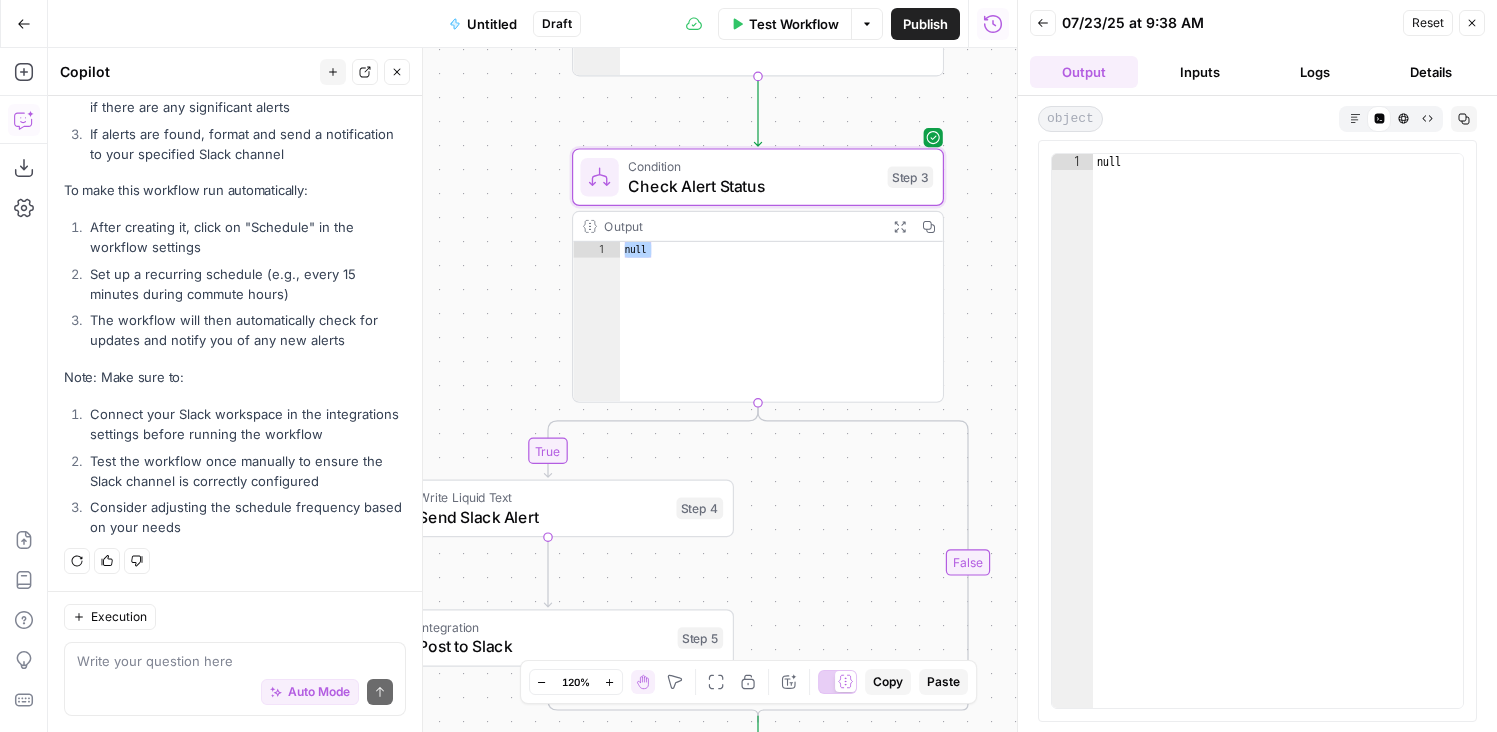 click on "**********" at bounding box center [532, 390] 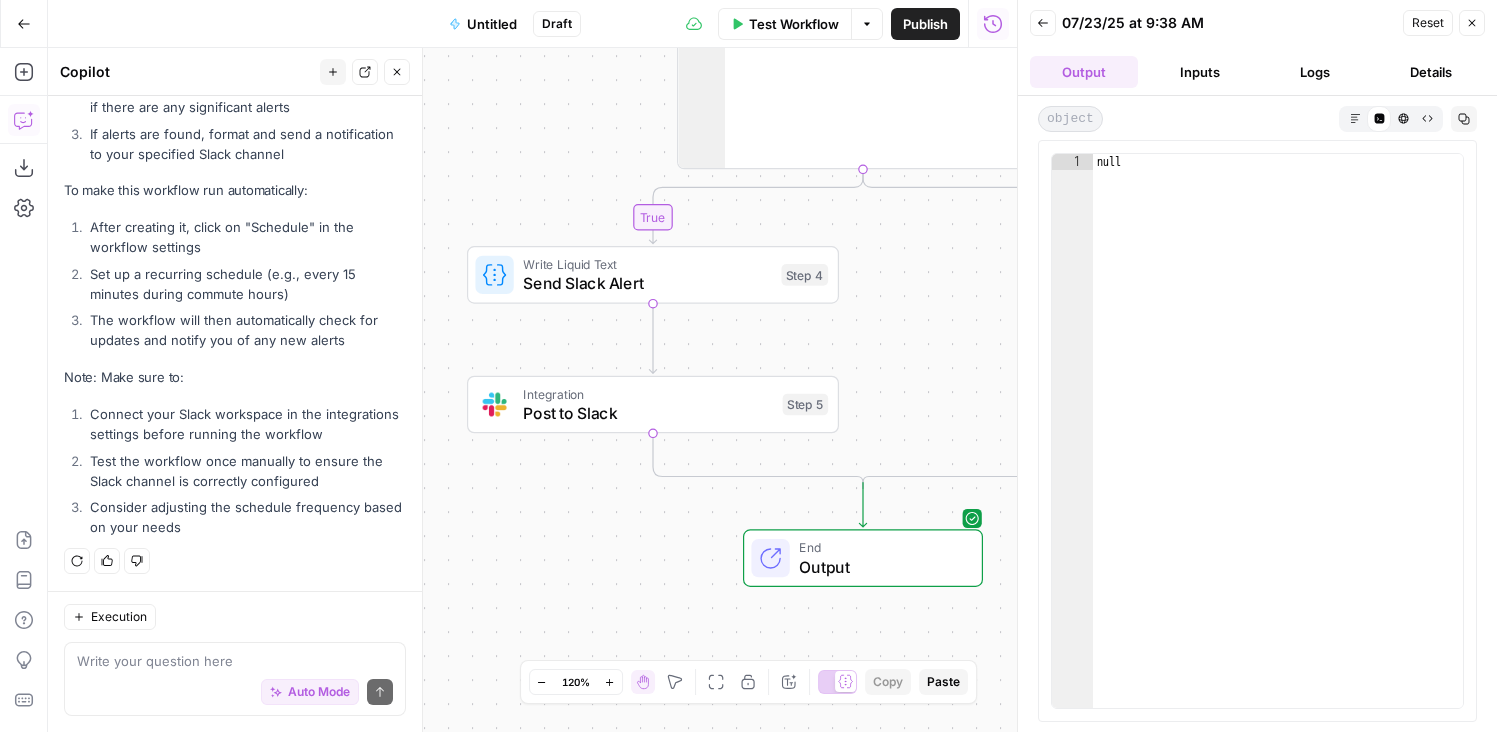 click on "**********" at bounding box center (532, 390) 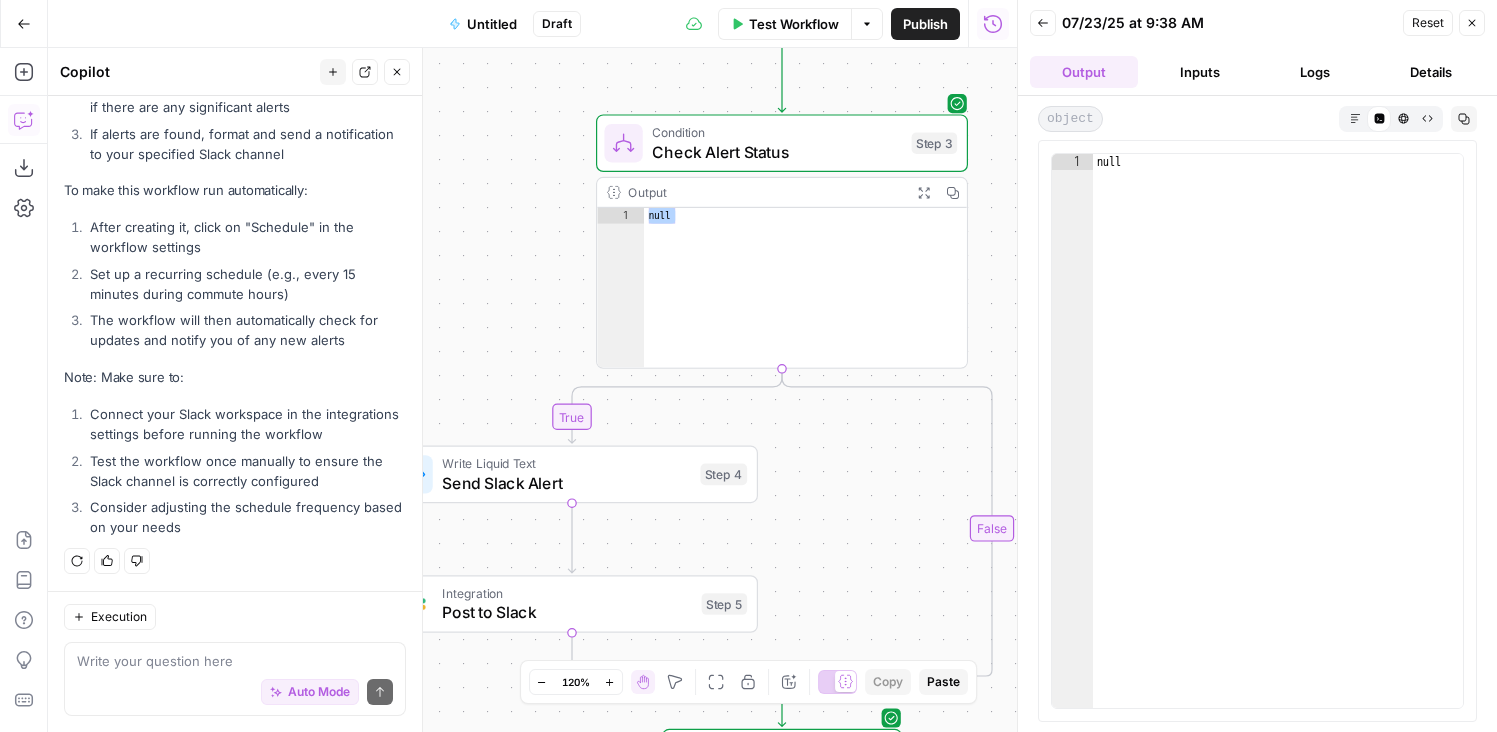 drag, startPoint x: 545, startPoint y: 169, endPoint x: 544, endPoint y: 368, distance: 199.00252 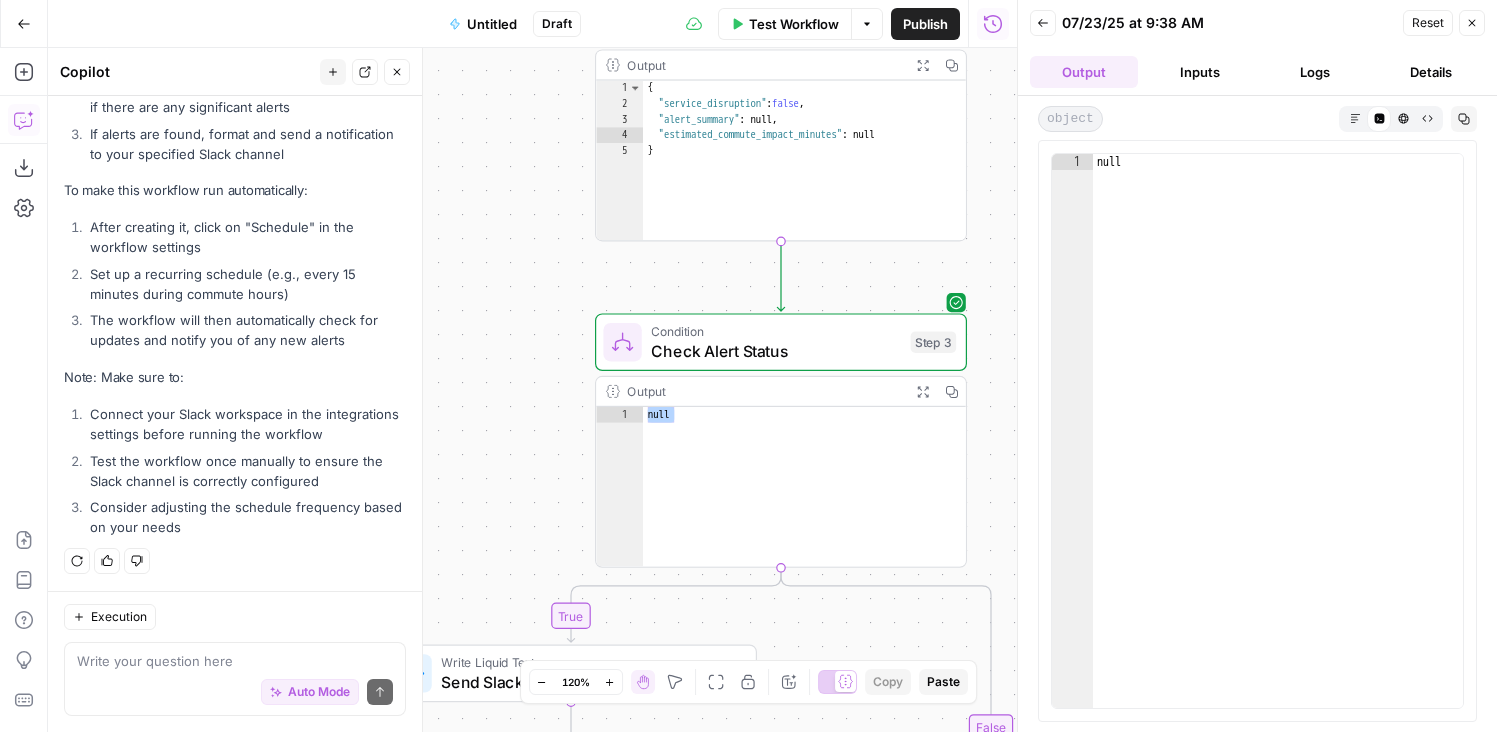 drag, startPoint x: 562, startPoint y: 243, endPoint x: 554, endPoint y: 510, distance: 267.1198 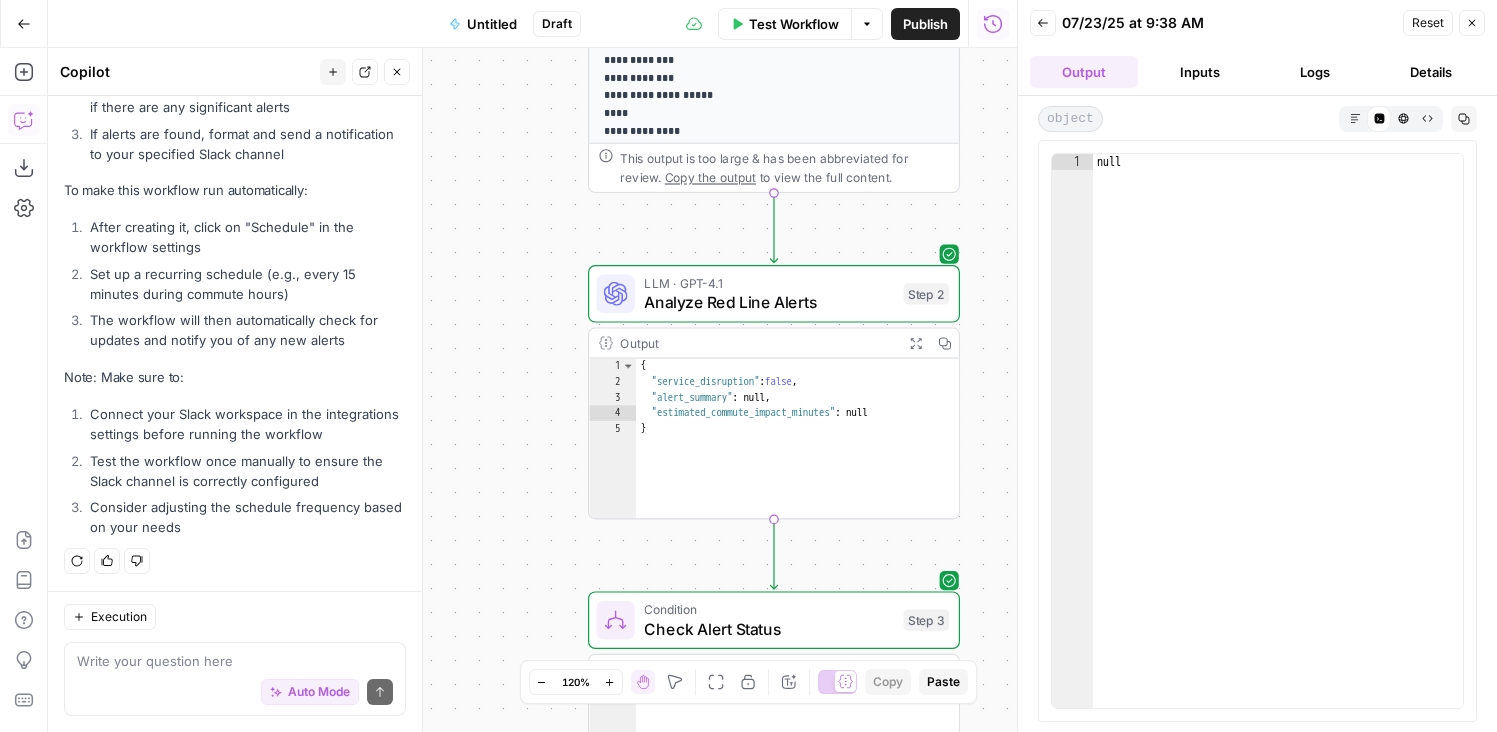 drag, startPoint x: 559, startPoint y: 367, endPoint x: 556, endPoint y: 571, distance: 204.02206 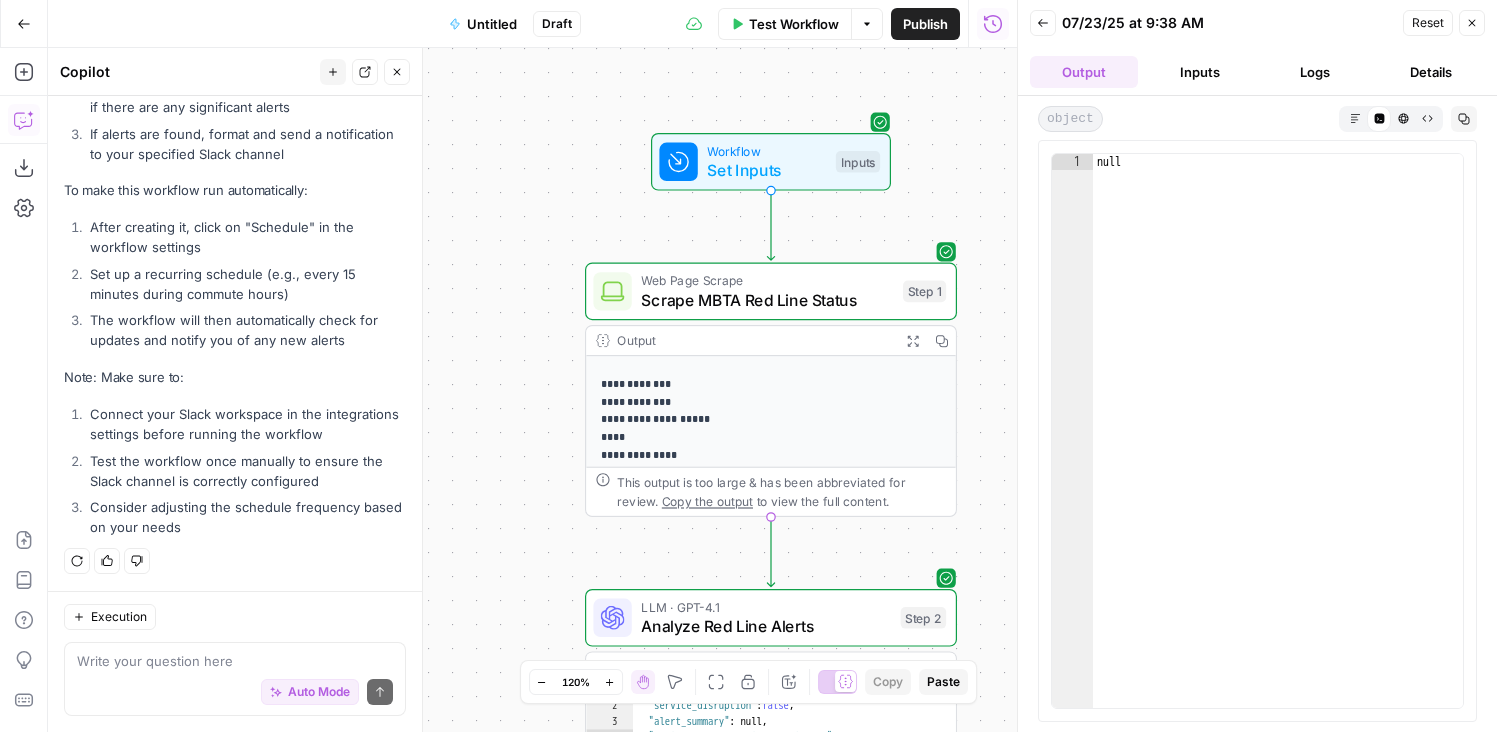 drag, startPoint x: 552, startPoint y: 379, endPoint x: 552, endPoint y: 520, distance: 141 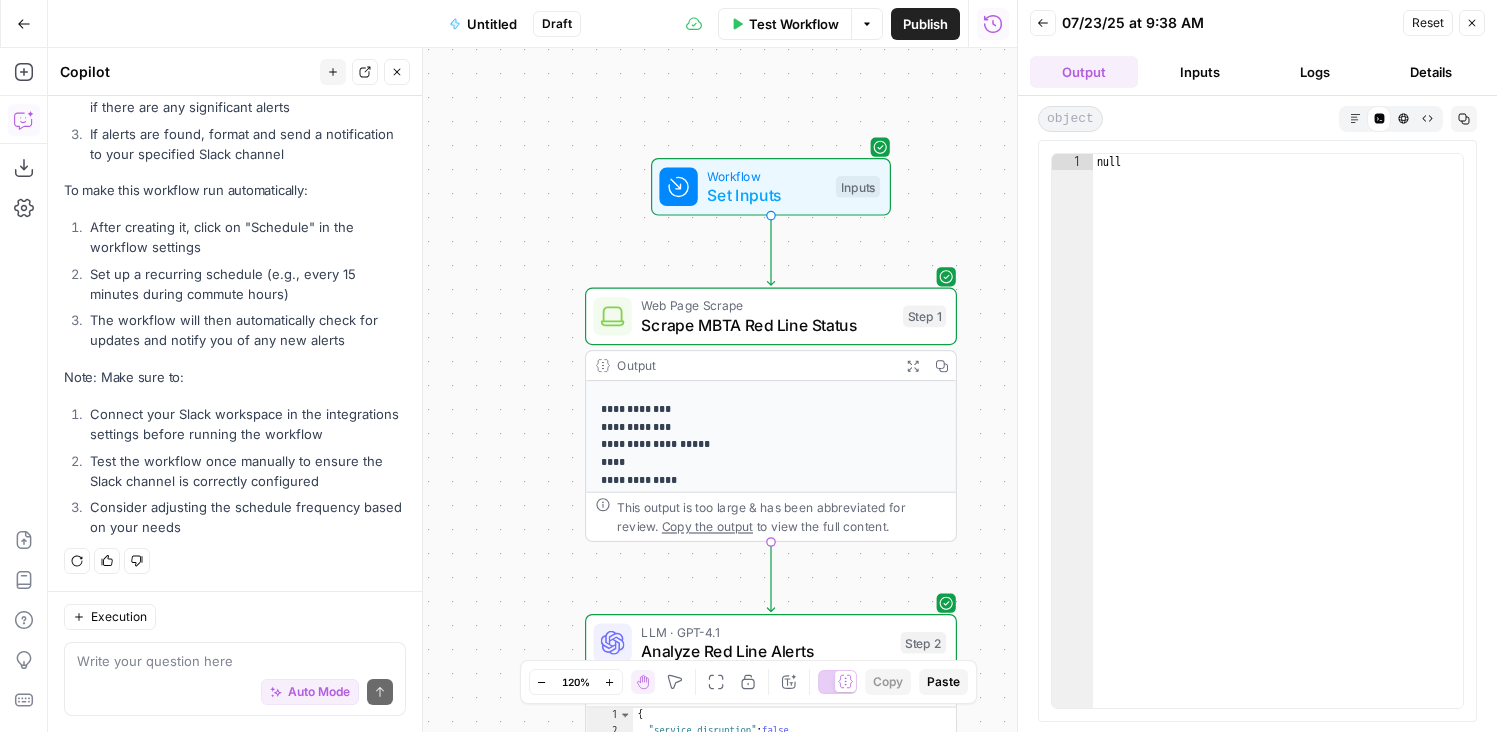 drag, startPoint x: 551, startPoint y: 304, endPoint x: 549, endPoint y: 484, distance: 180.01111 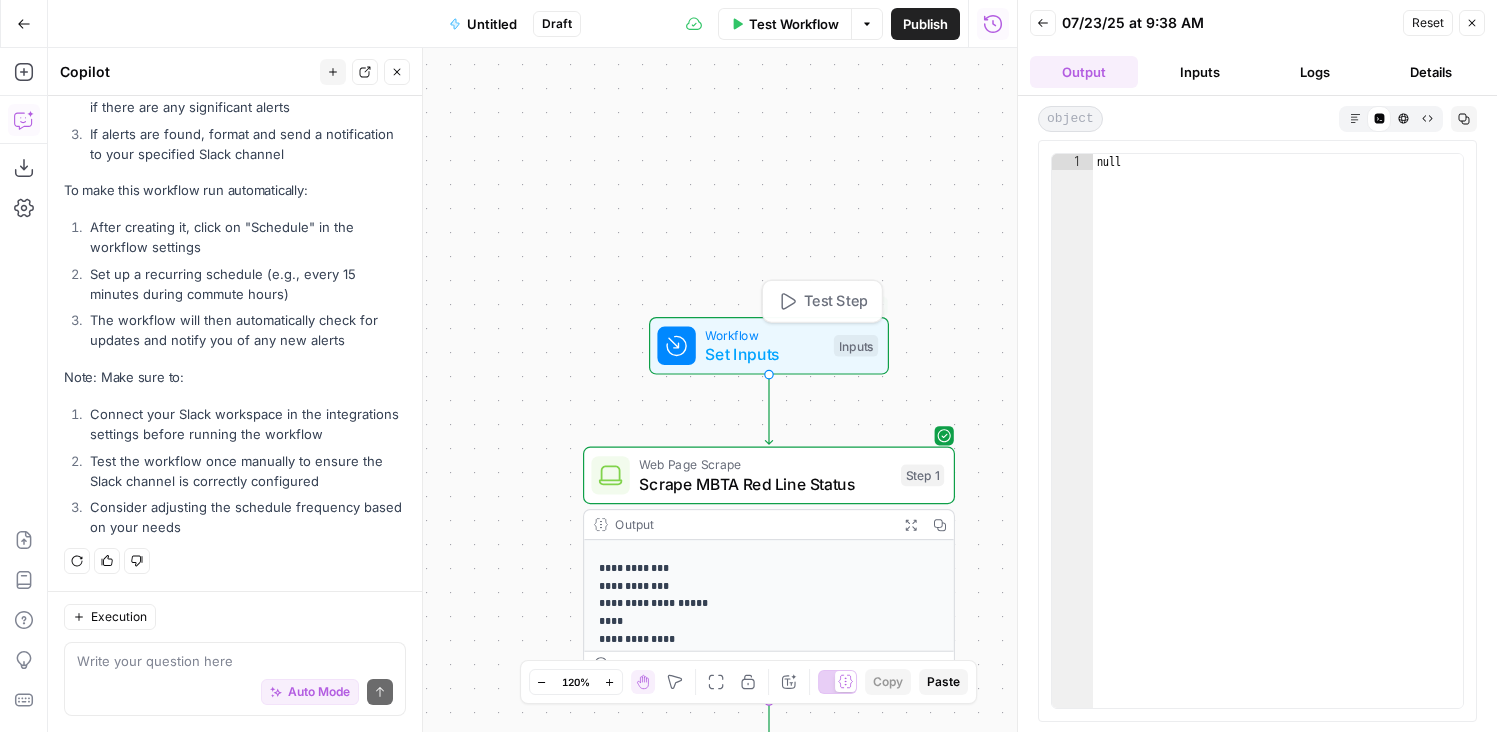 click on "**********" at bounding box center [532, 390] 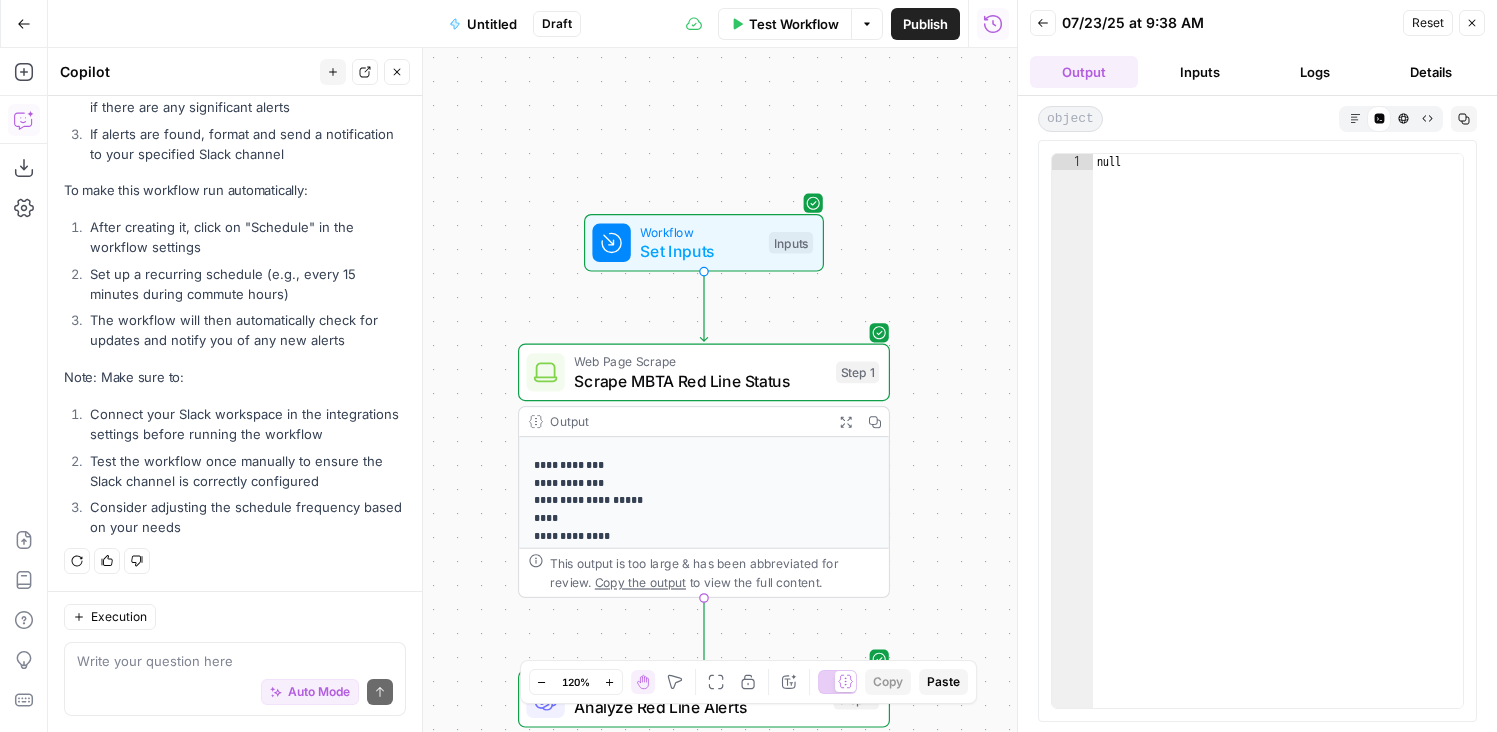 drag, startPoint x: 619, startPoint y: 341, endPoint x: 553, endPoint y: 237, distance: 123.174675 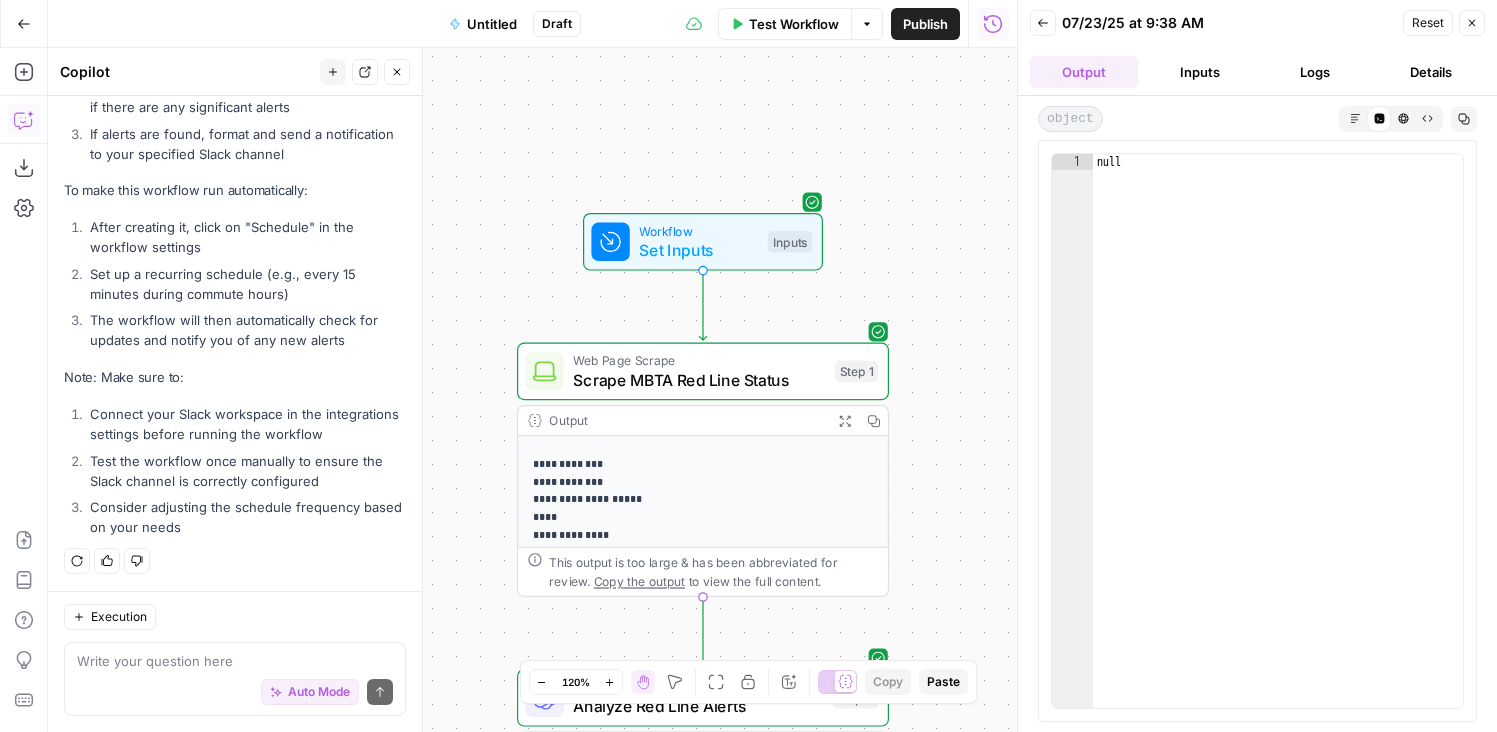 click on "Untitled" at bounding box center [492, 24] 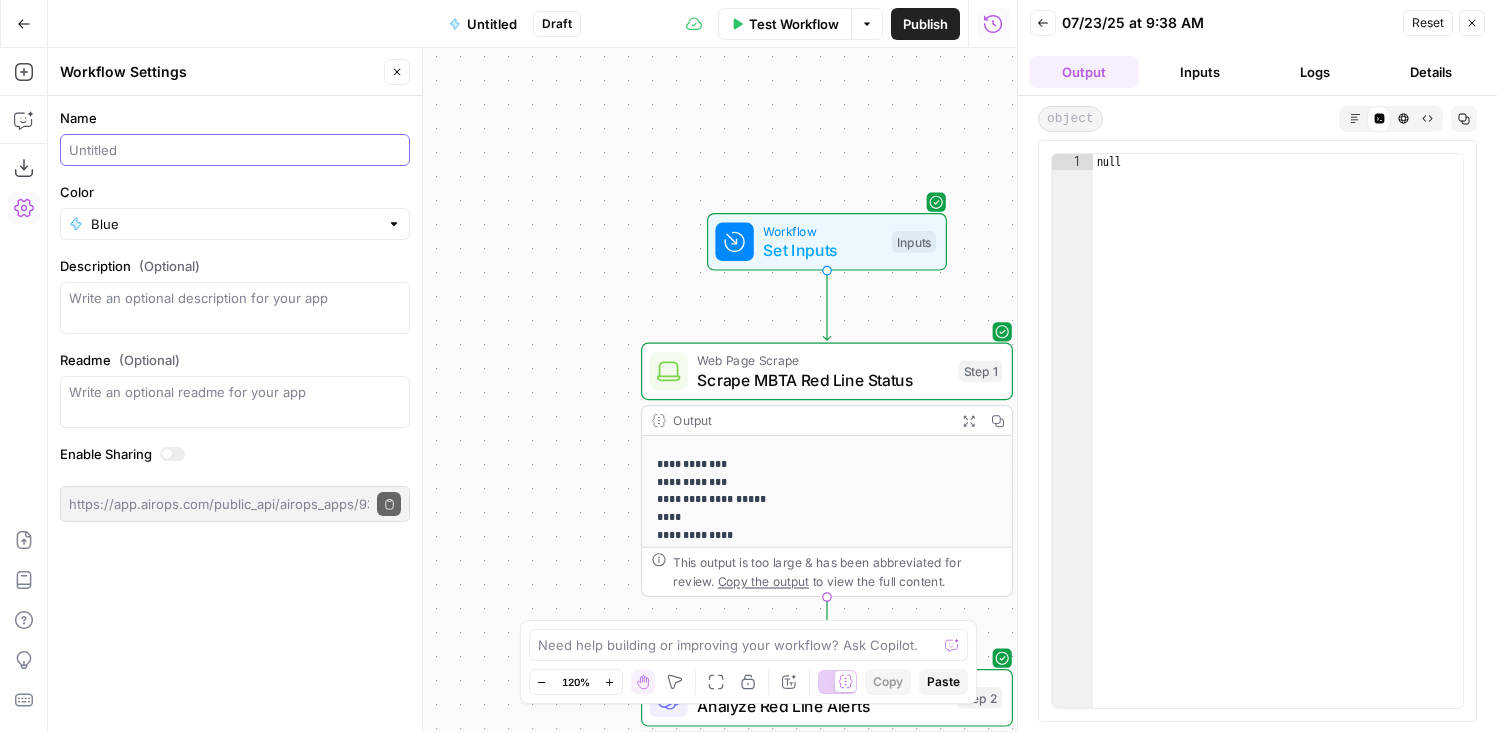 click on "Name" at bounding box center (235, 150) 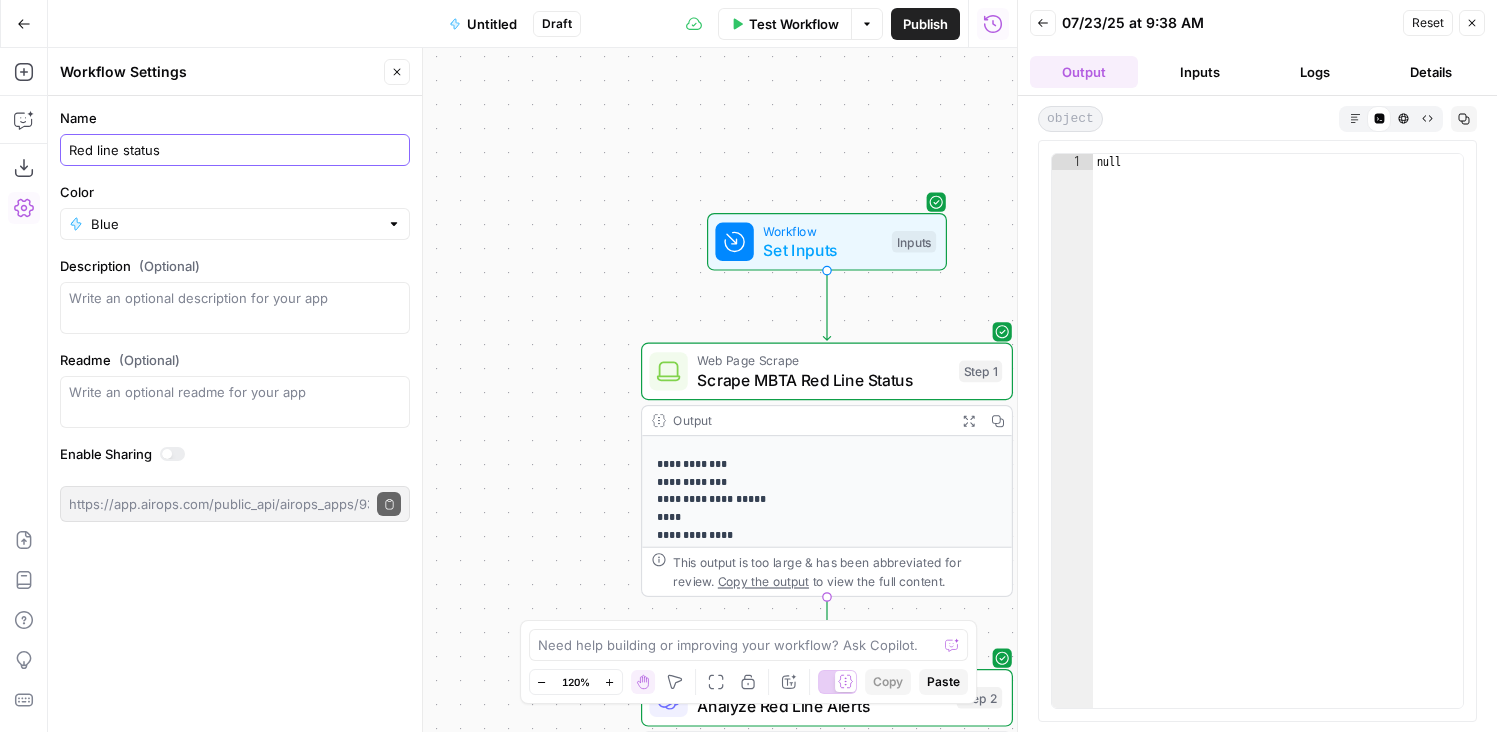 type on "Red line status" 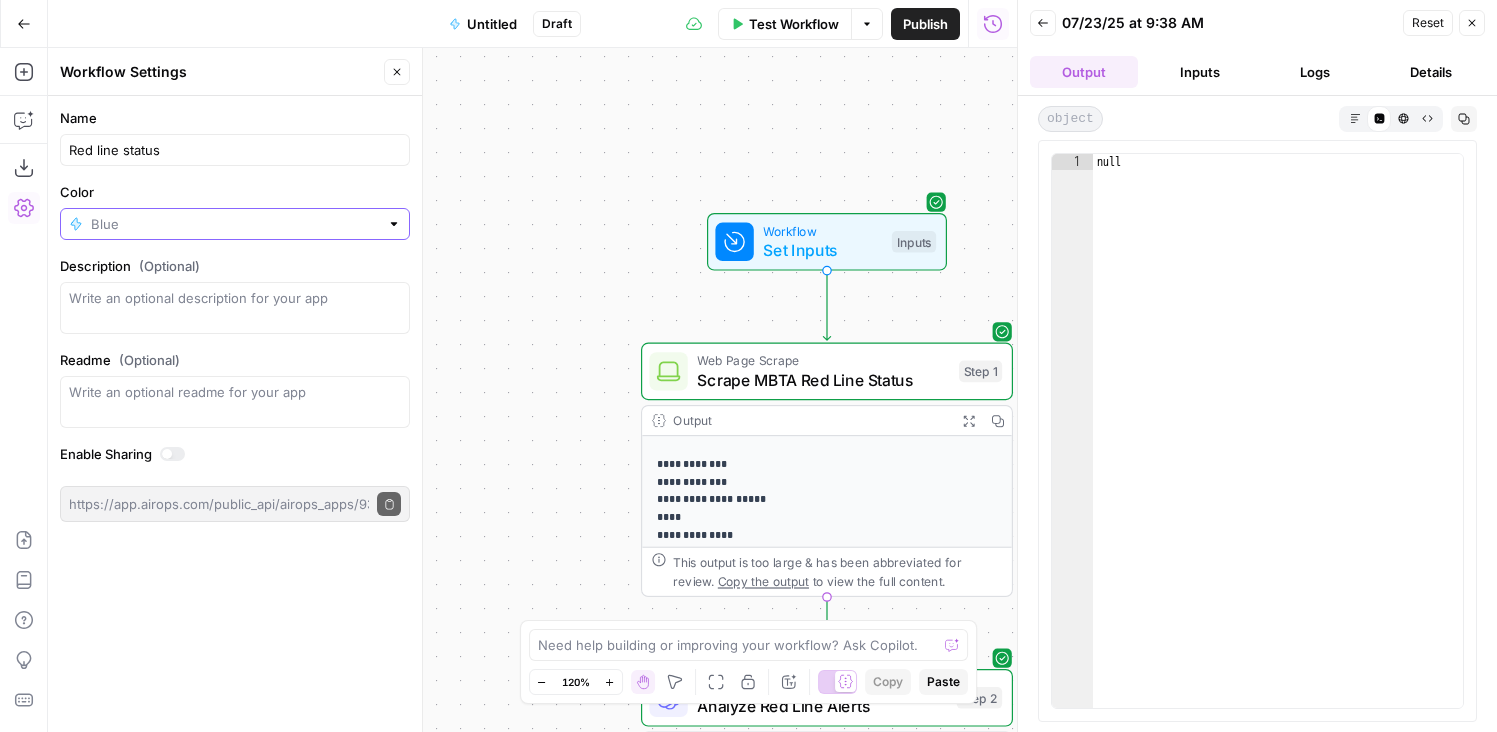 click on "Color" at bounding box center [235, 224] 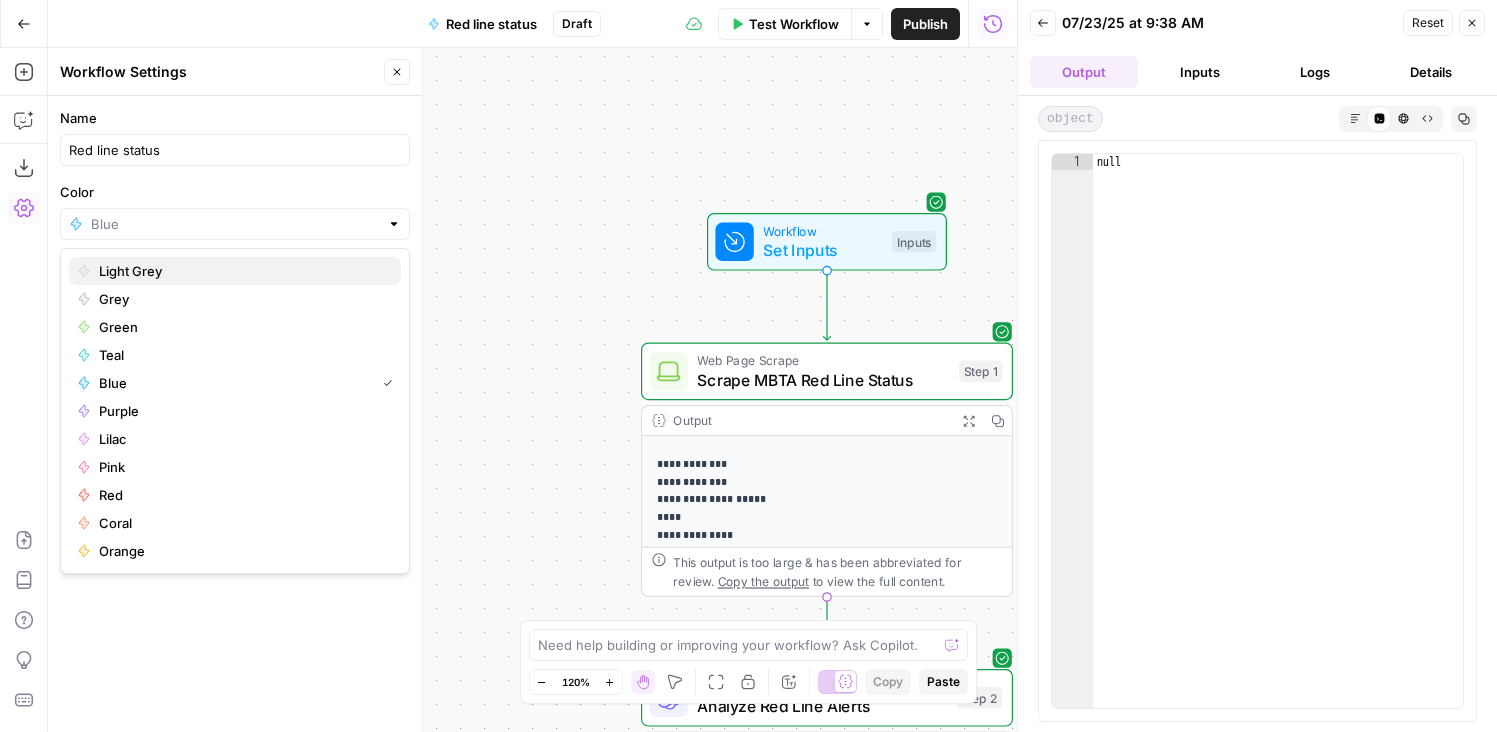 click on "Light Grey" at bounding box center (242, 271) 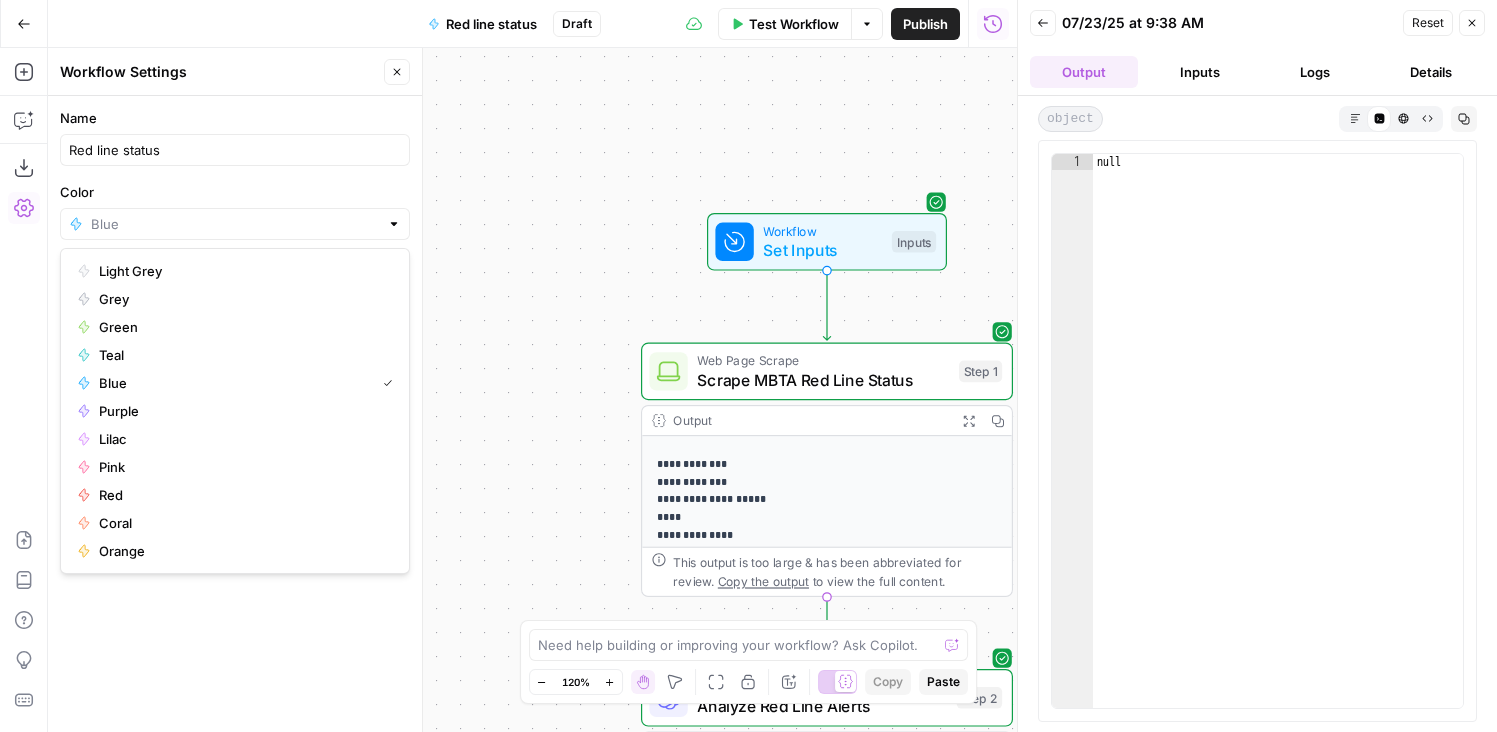 type on "Light Grey" 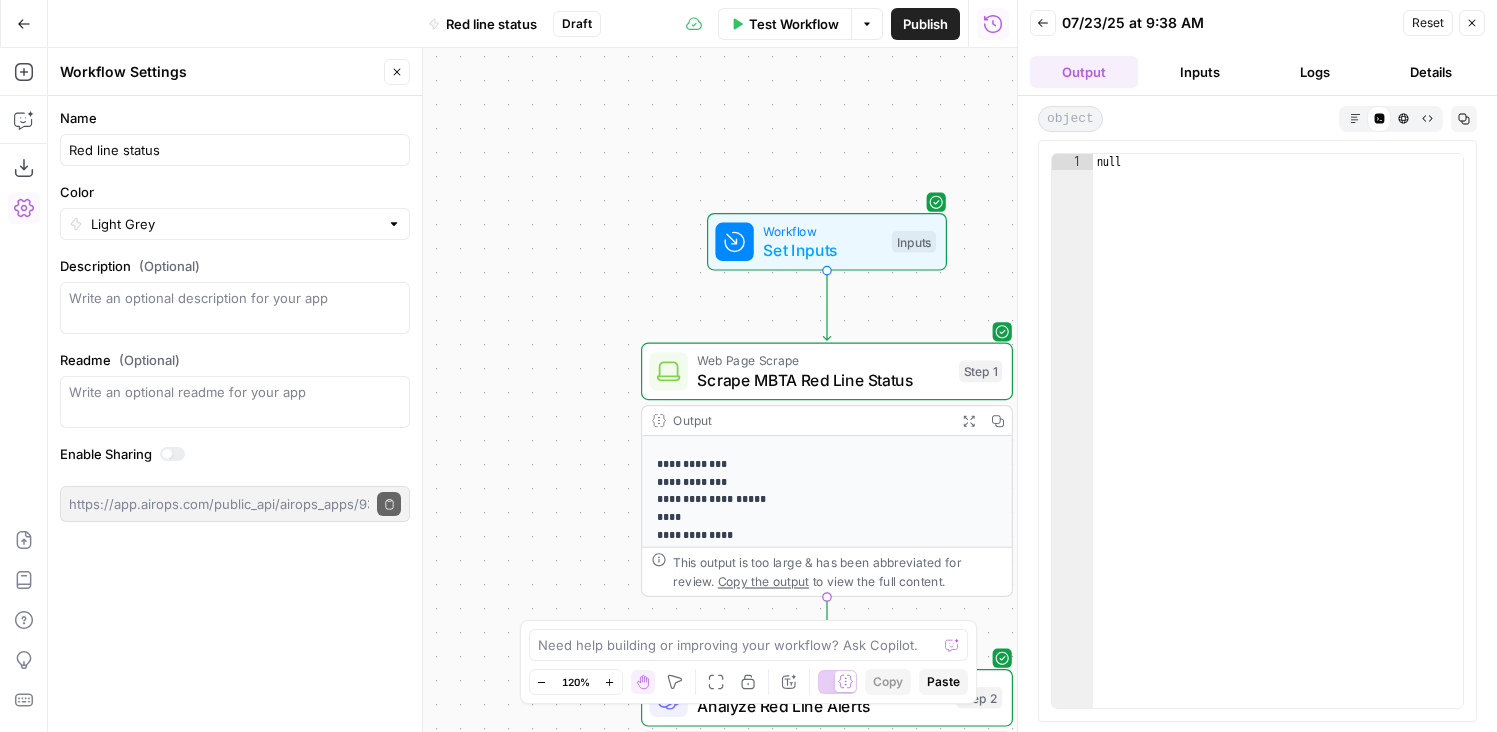 click on "Color" at bounding box center [235, 192] 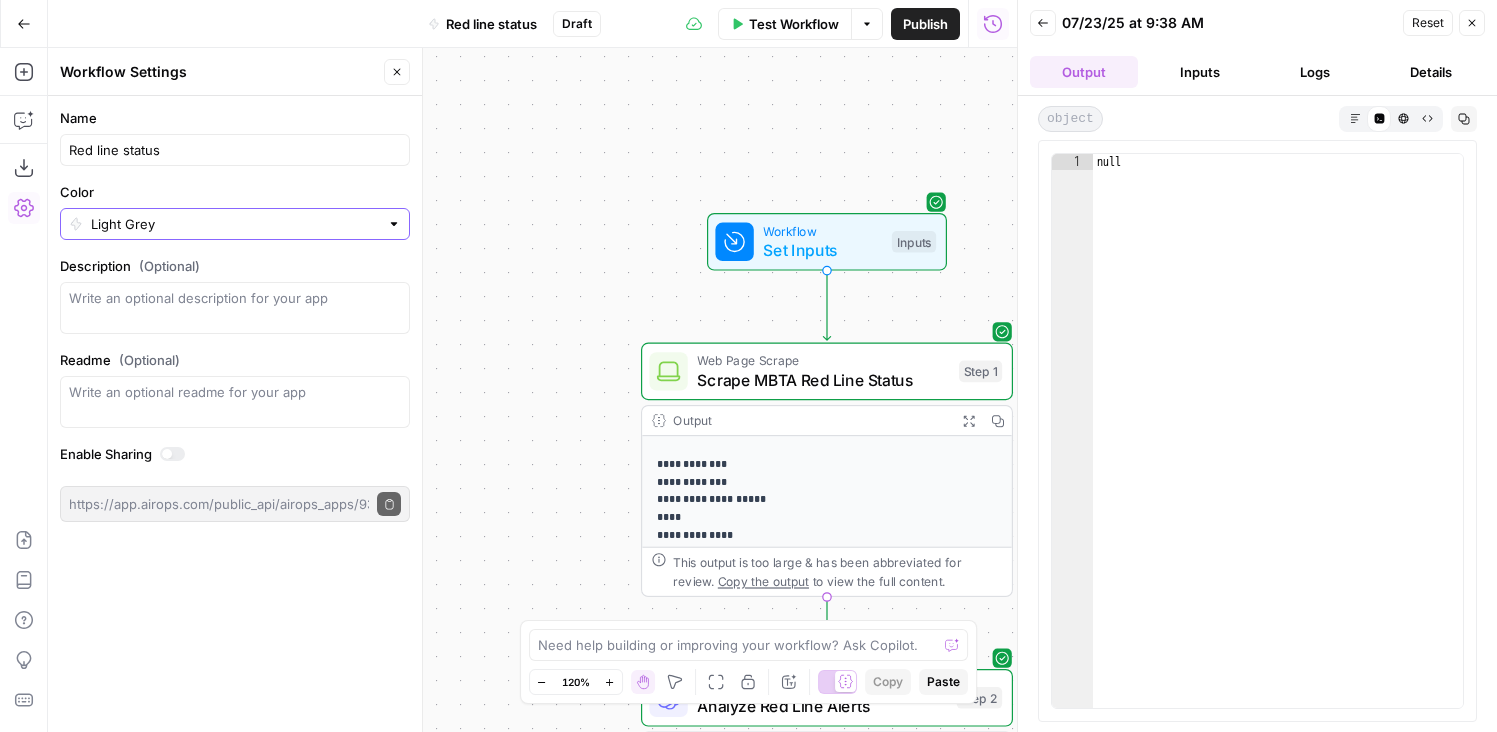 click on "Light Grey" at bounding box center (235, 224) 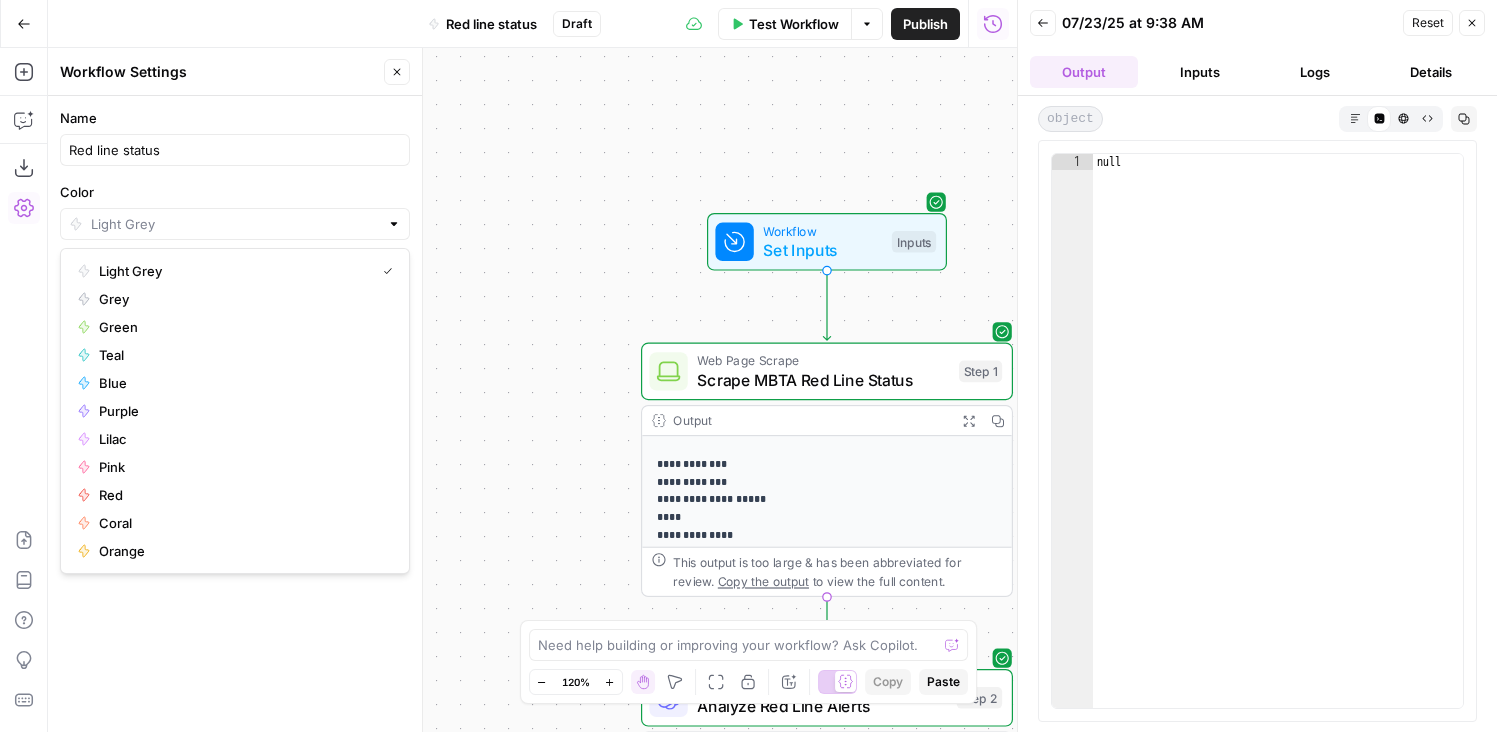 type on "Light Grey" 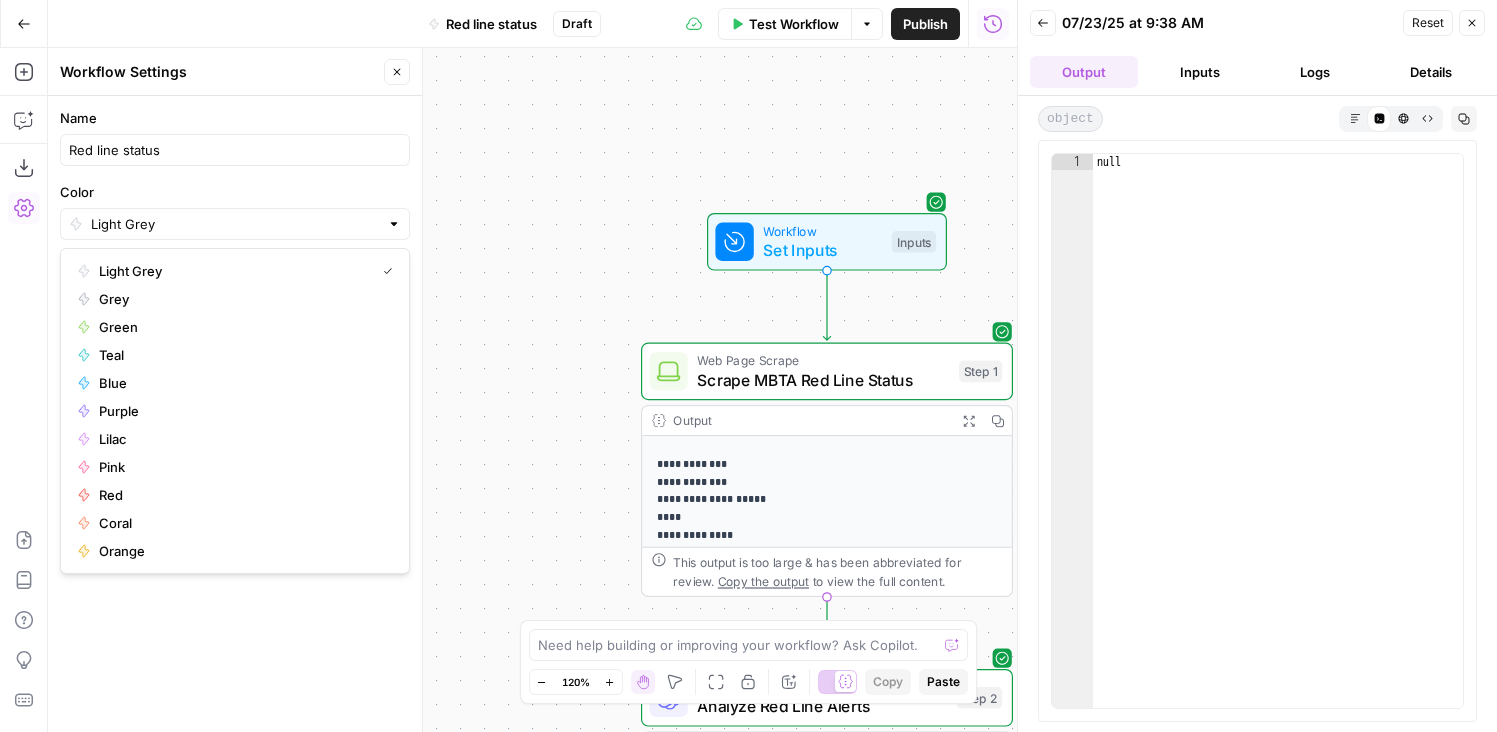 click on "Color" at bounding box center [235, 192] 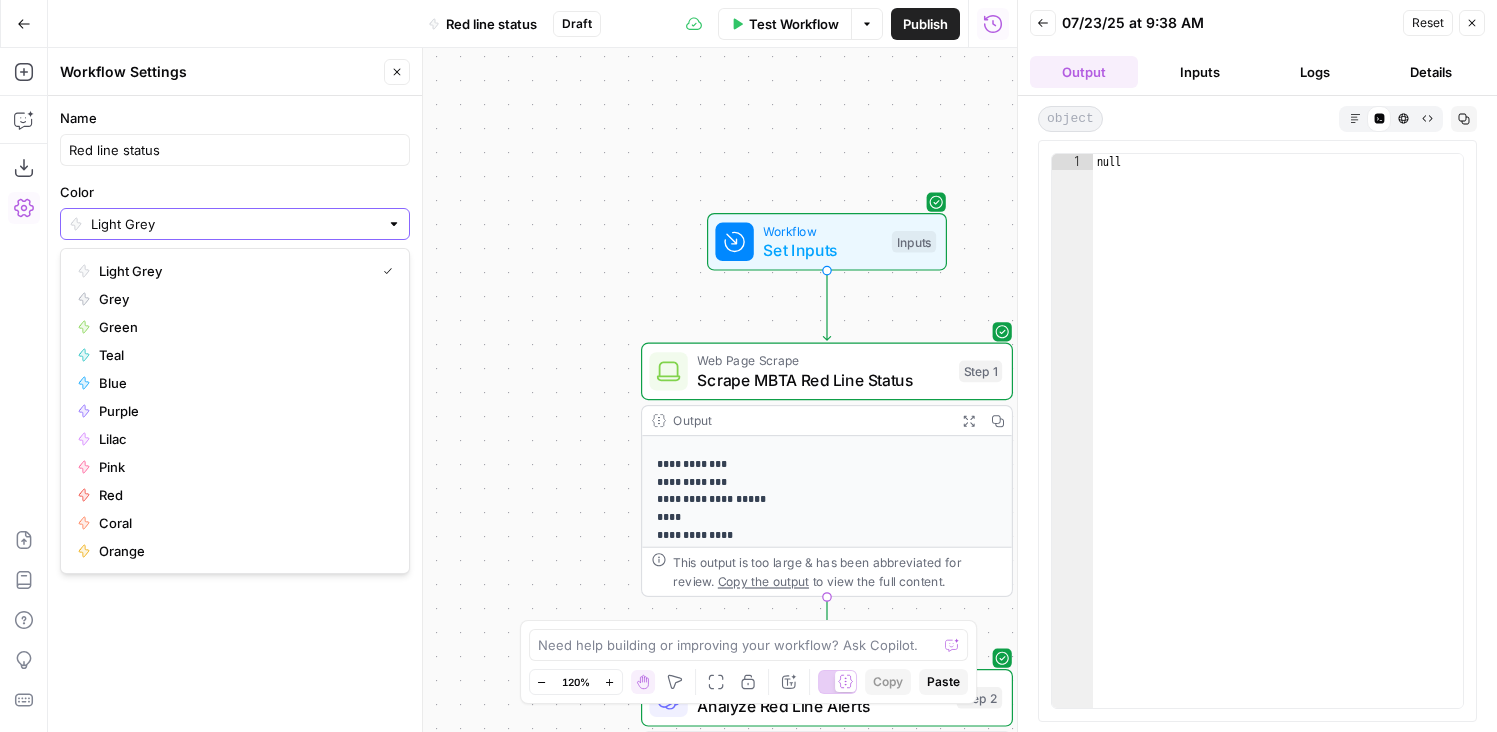 click on "Light Grey" at bounding box center [235, 224] 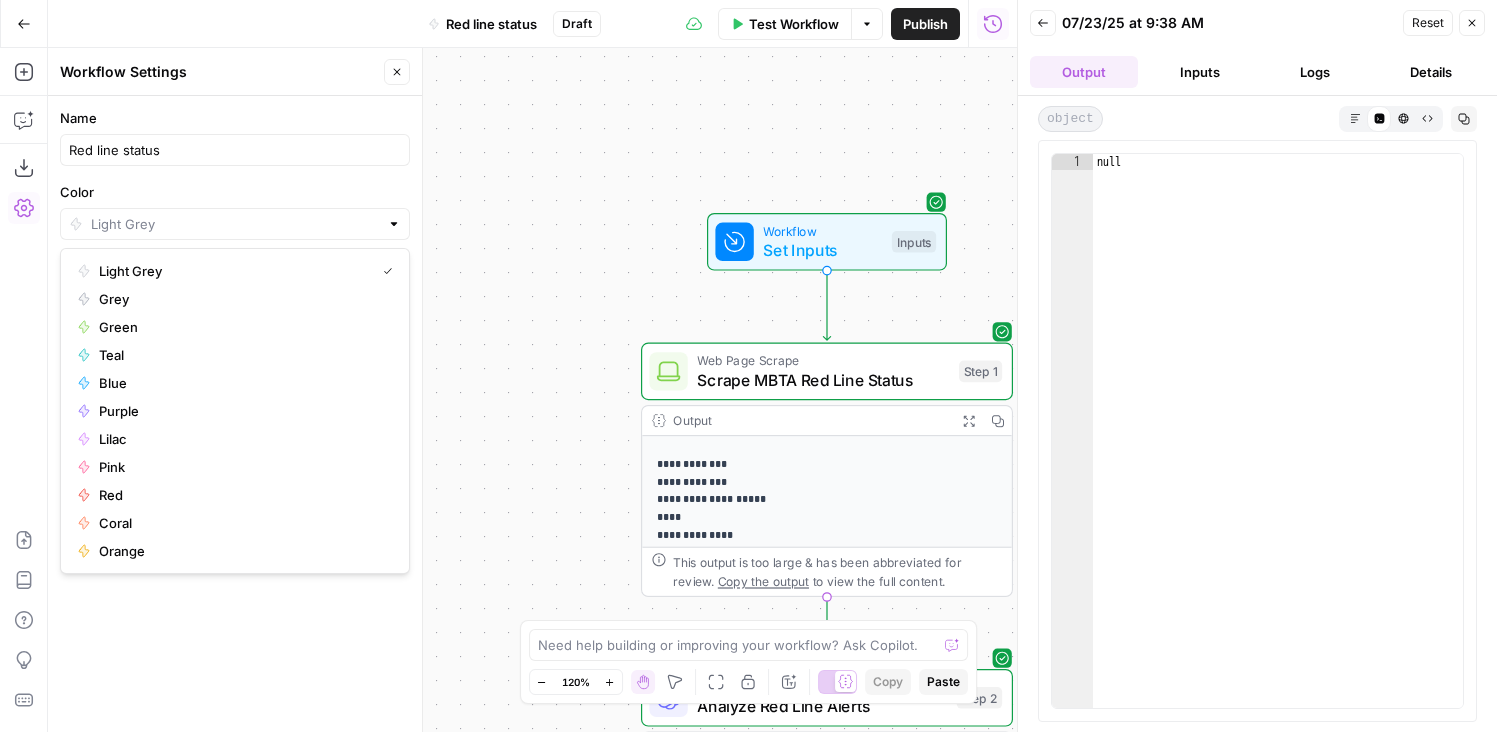 type on "Light Grey" 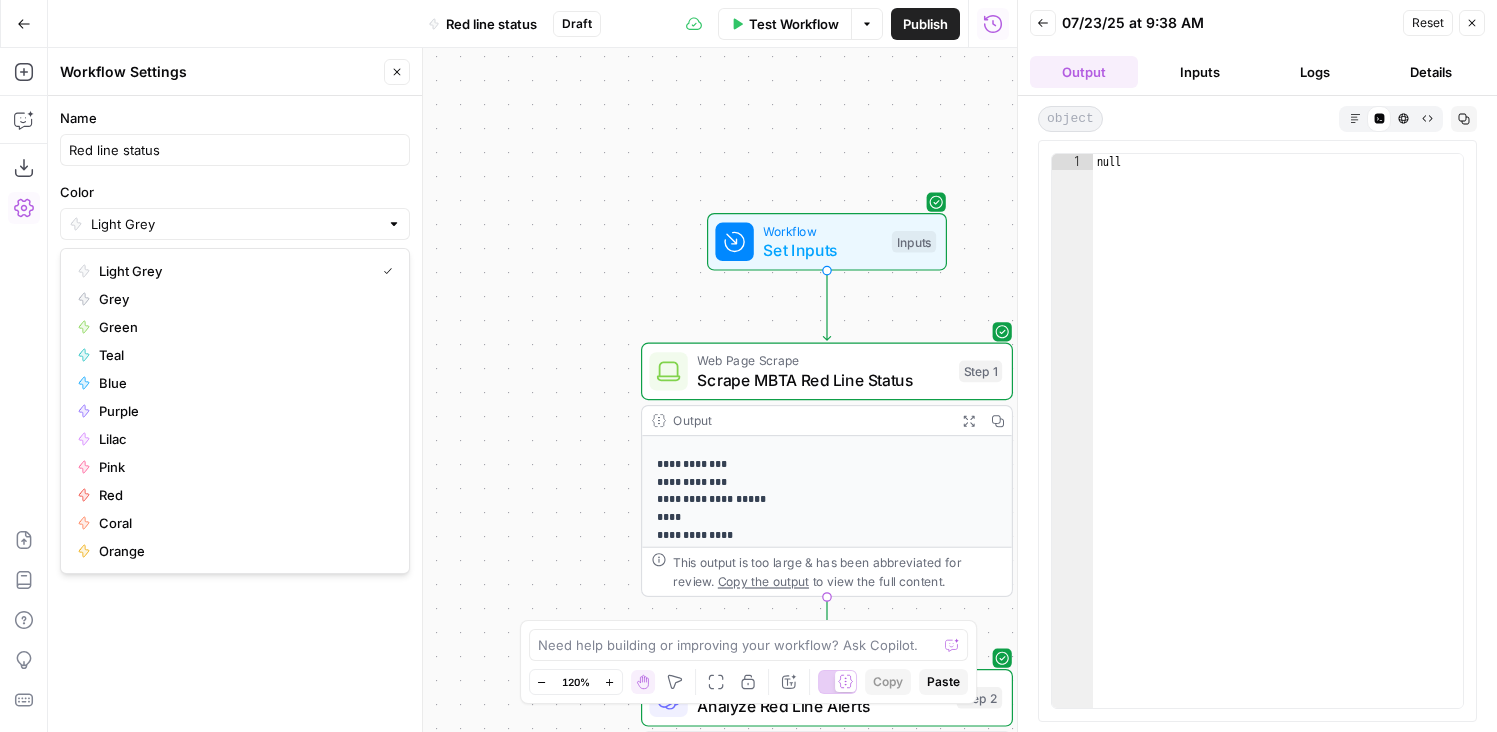 click on "**********" at bounding box center (532, 390) 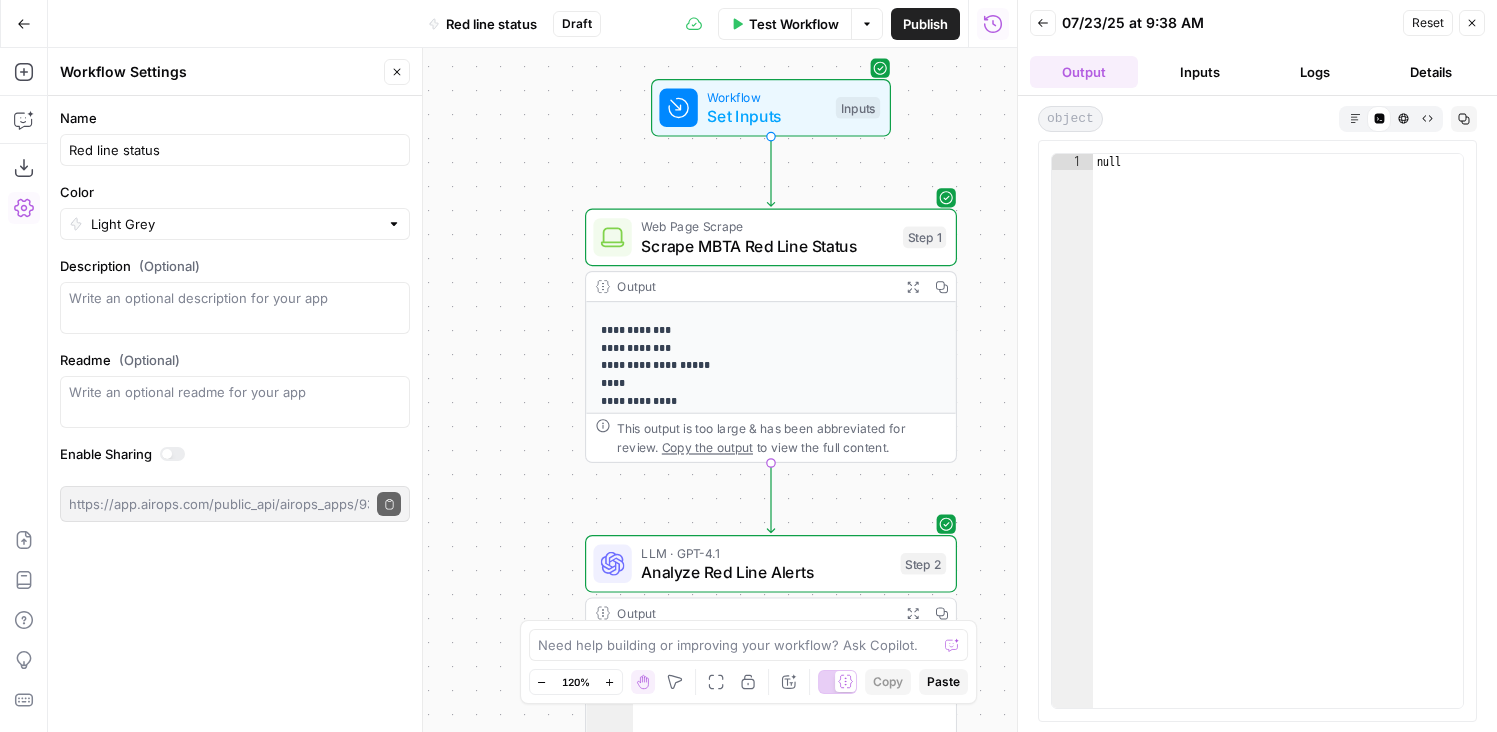 drag, startPoint x: 585, startPoint y: 349, endPoint x: 527, endPoint y: 209, distance: 151.53877 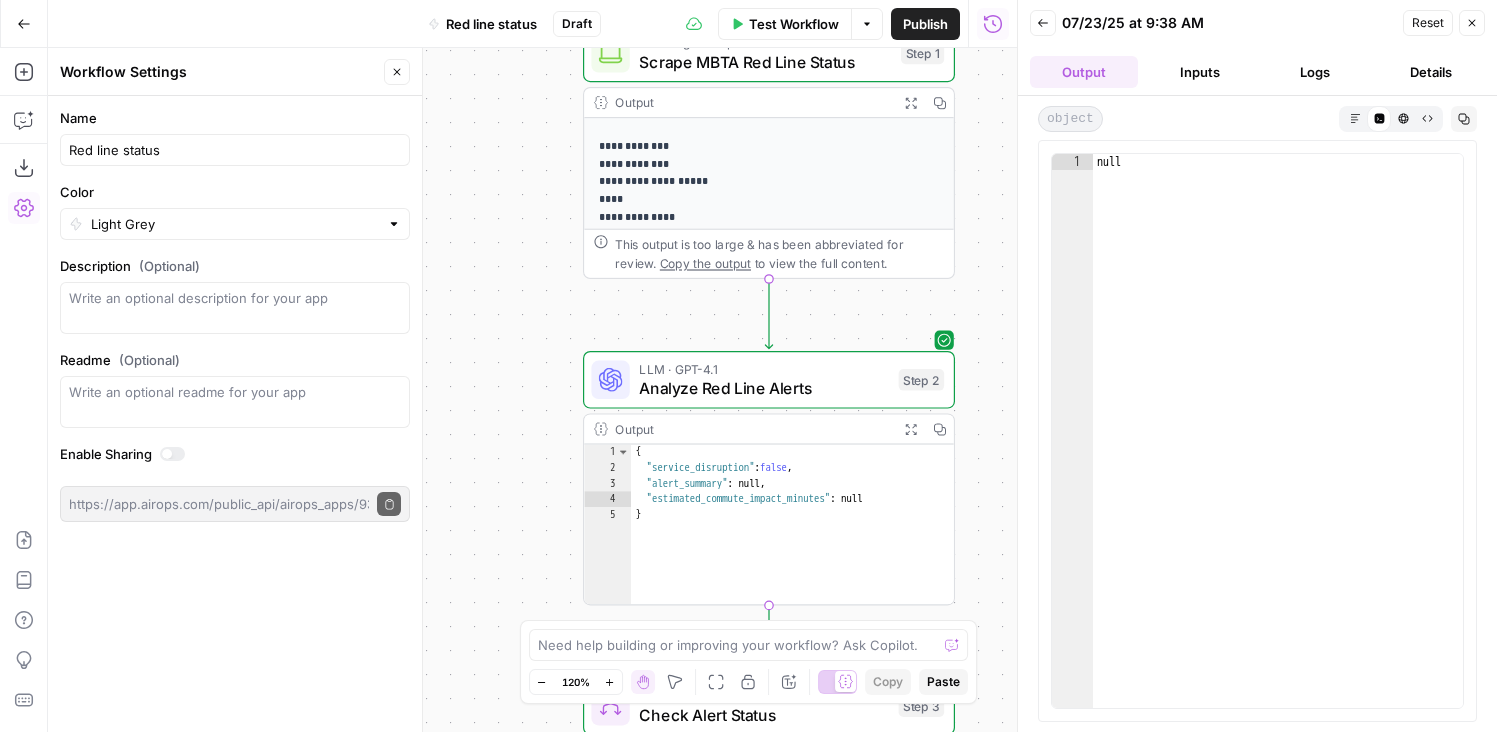 drag, startPoint x: 554, startPoint y: 394, endPoint x: 554, endPoint y: 207, distance: 187 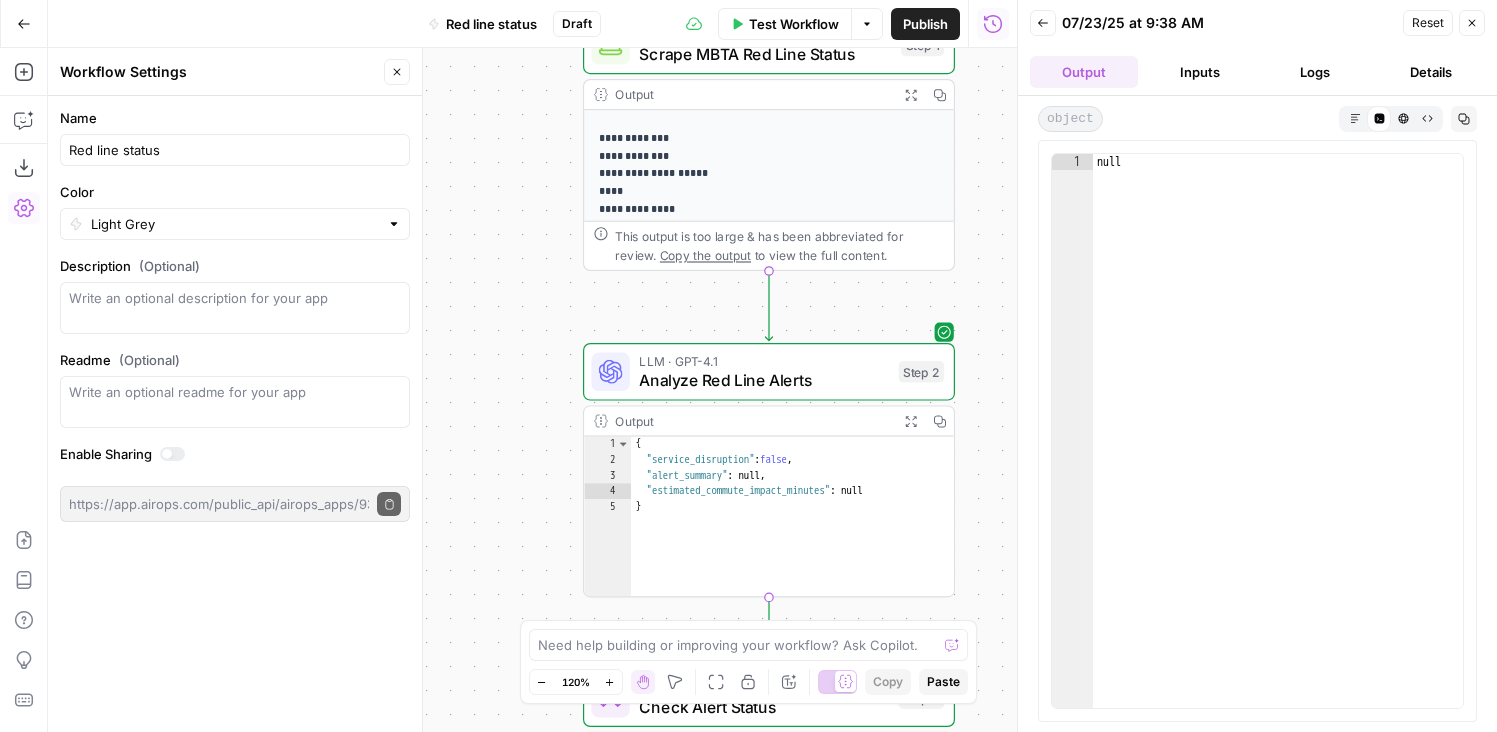 drag, startPoint x: 561, startPoint y: 377, endPoint x: 561, endPoint y: 193, distance: 184 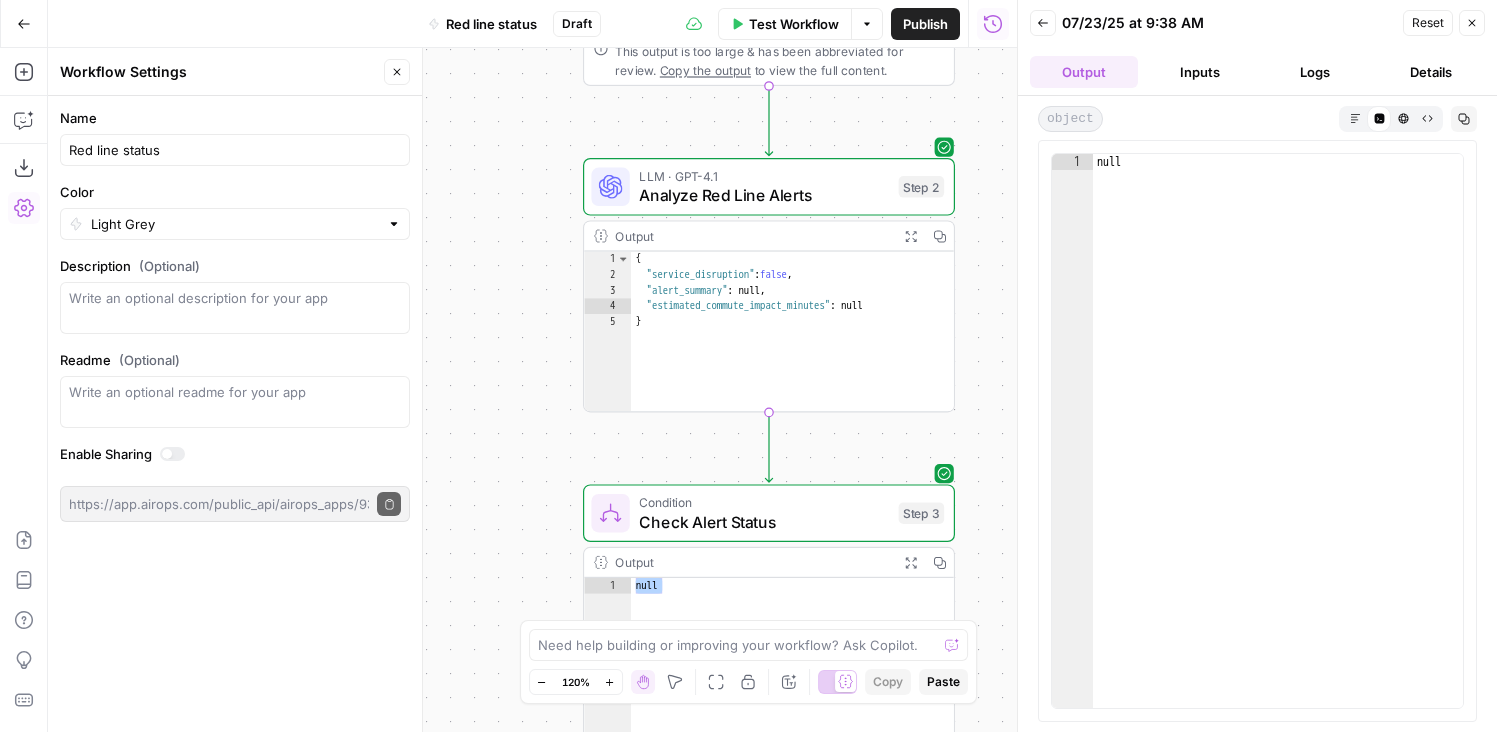 drag, startPoint x: 545, startPoint y: 390, endPoint x: 545, endPoint y: 200, distance: 190 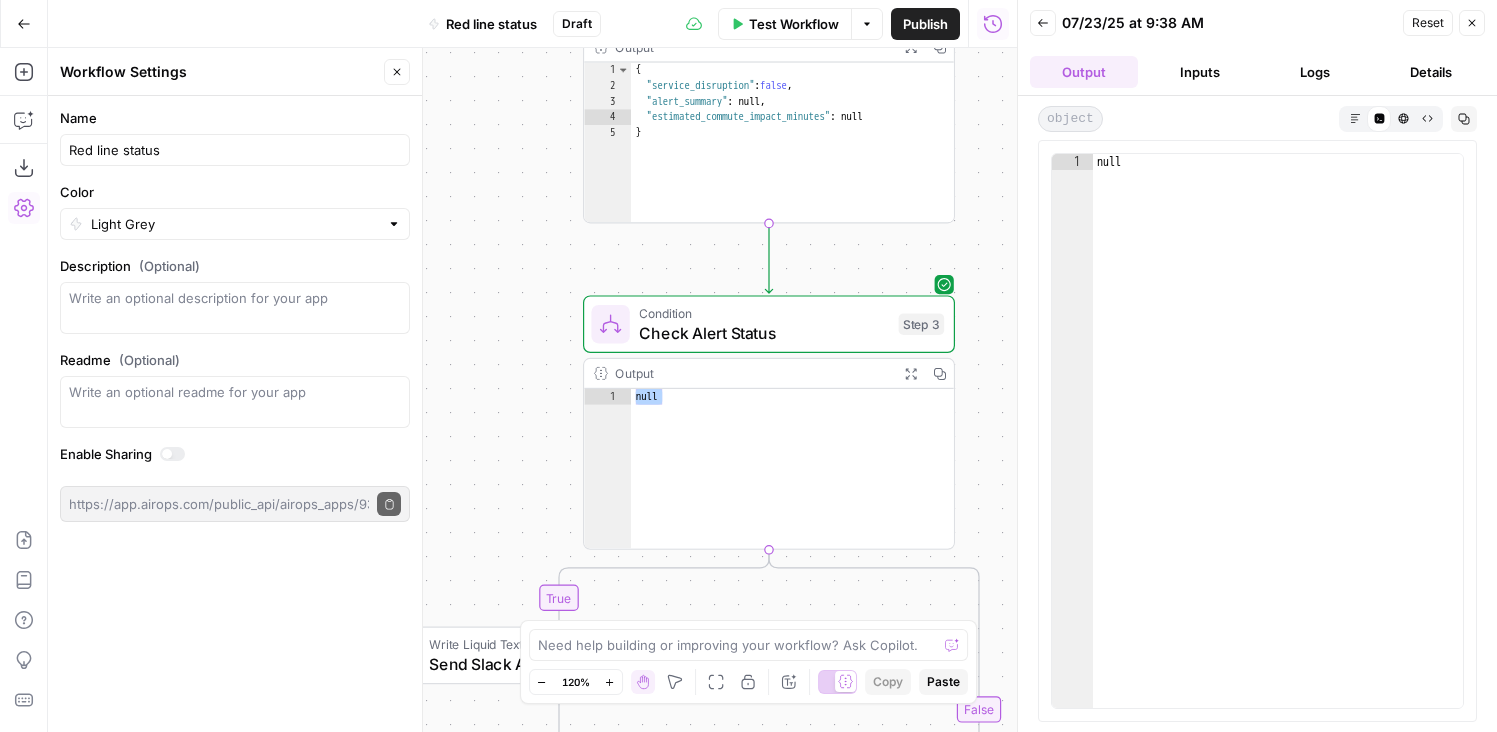 click on "null" at bounding box center (793, 485) 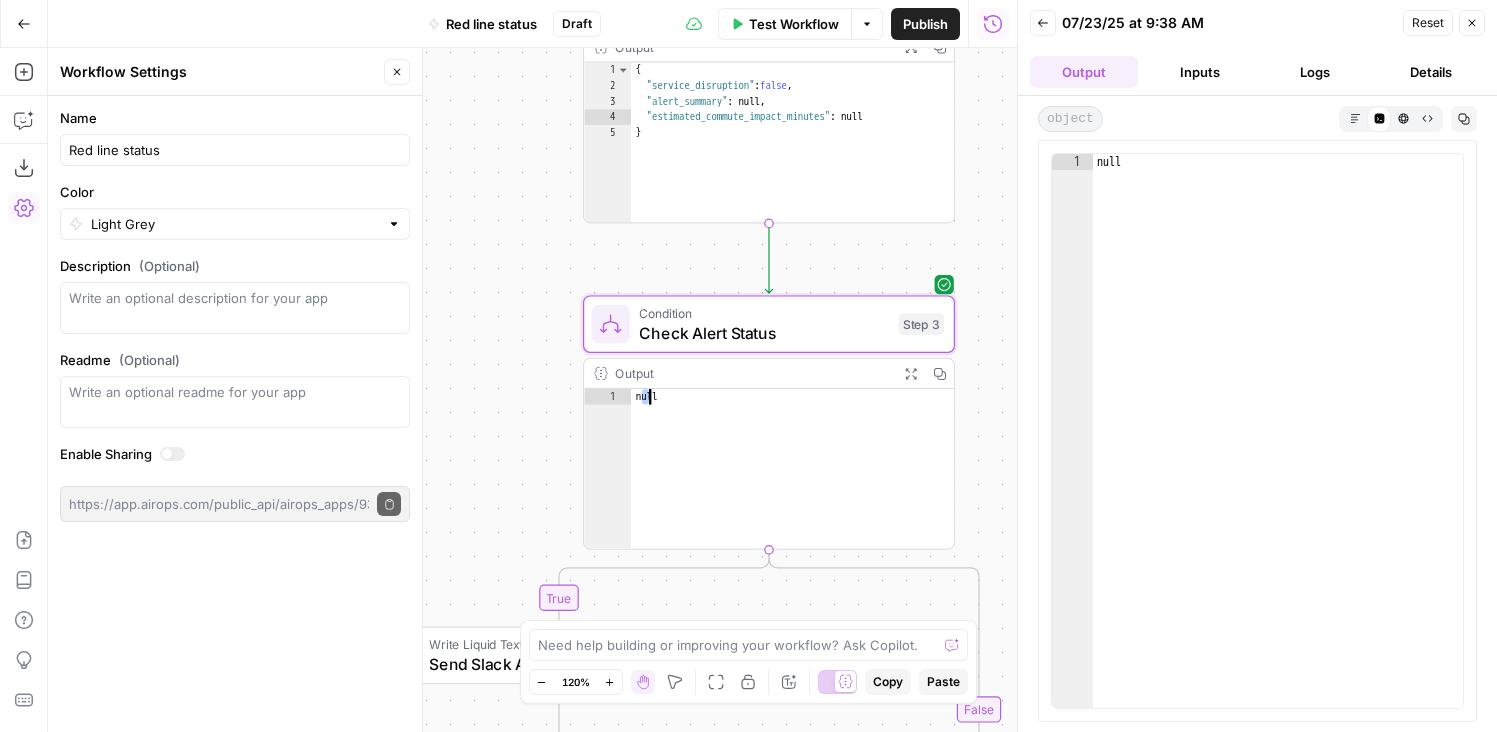 click on "**********" at bounding box center [532, 390] 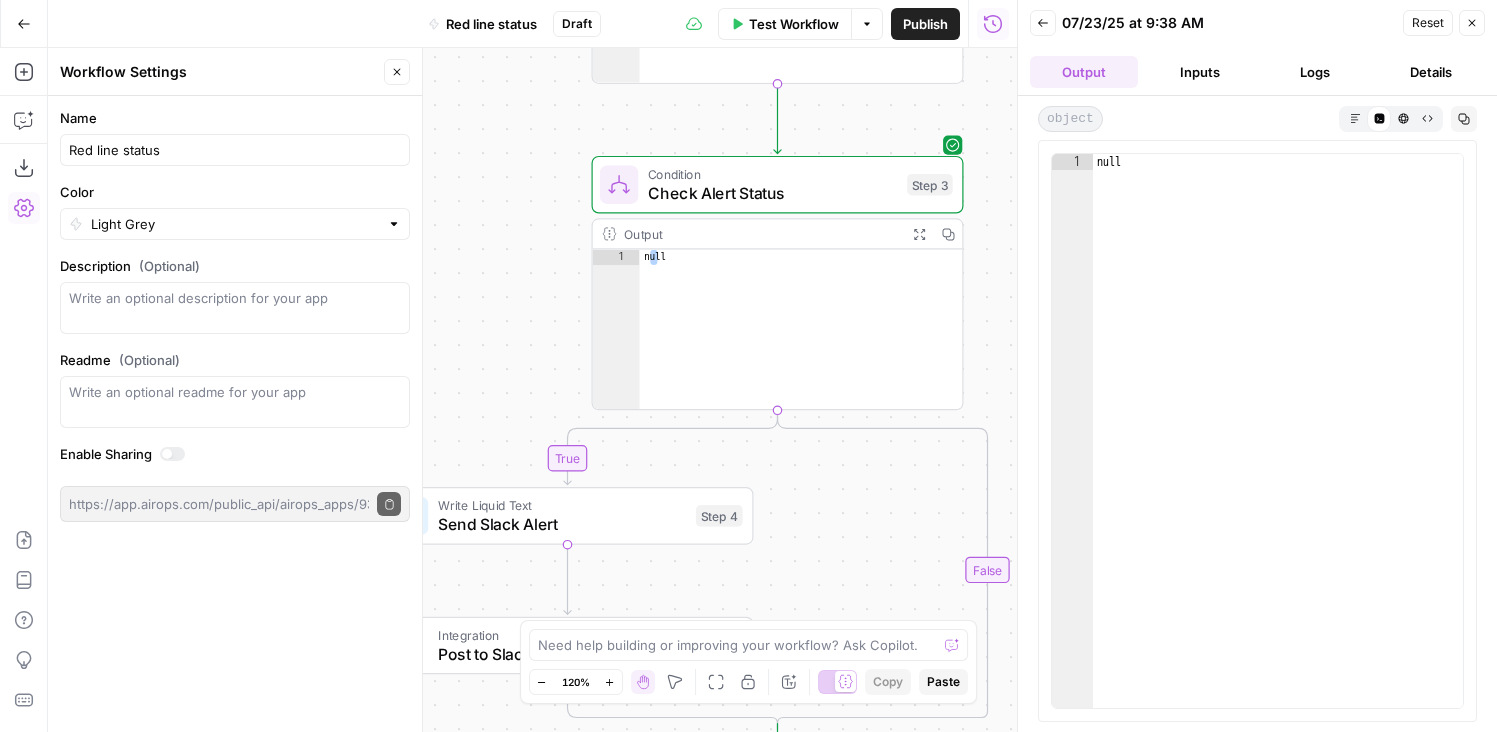 click 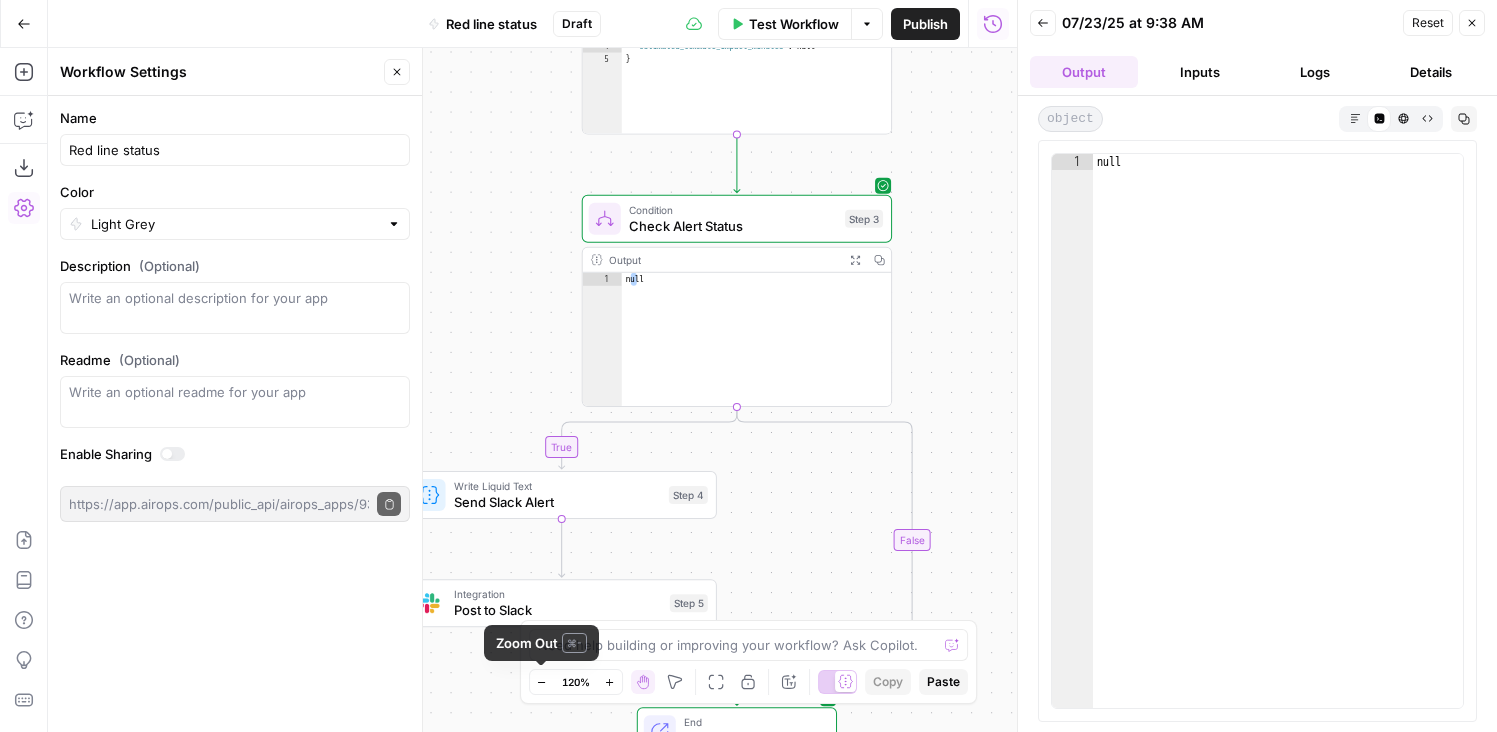 click 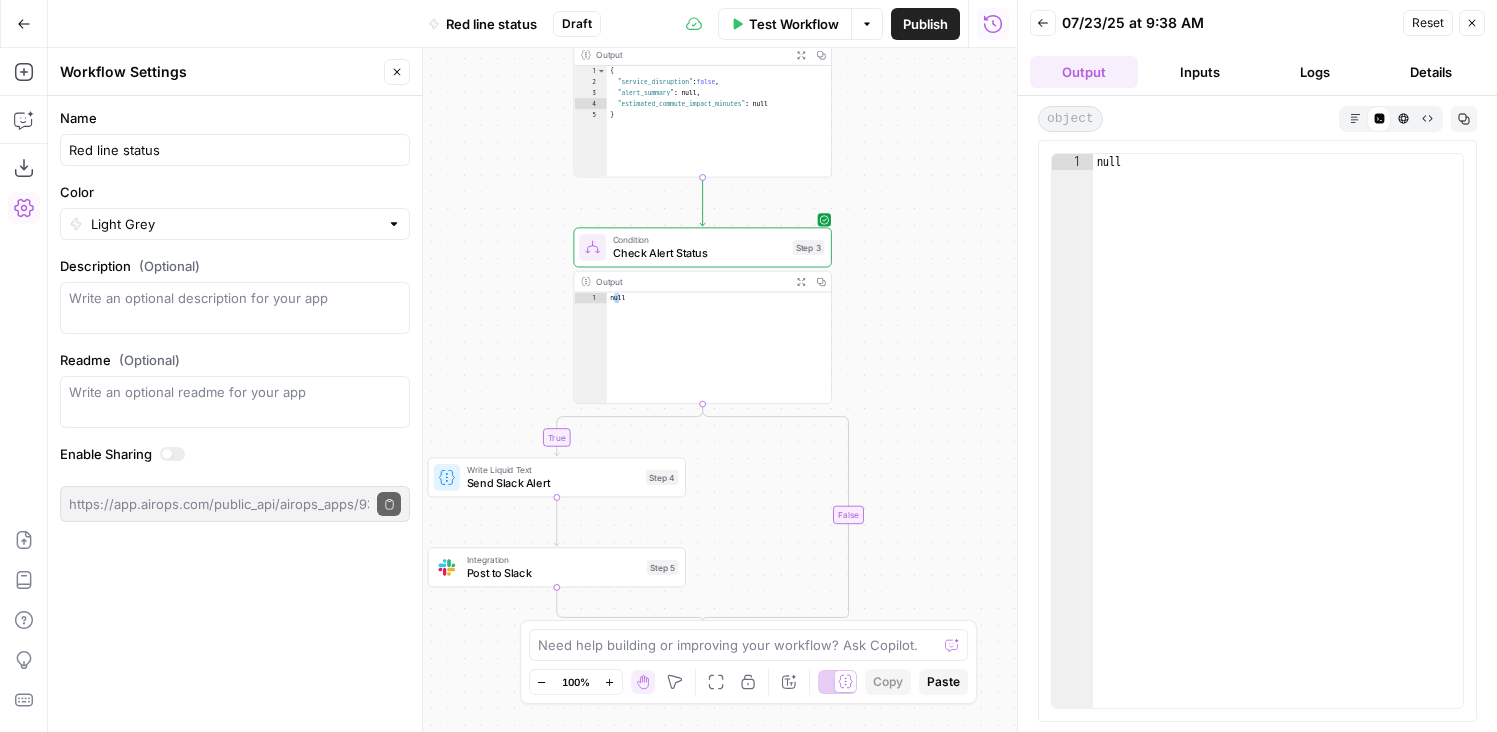 click 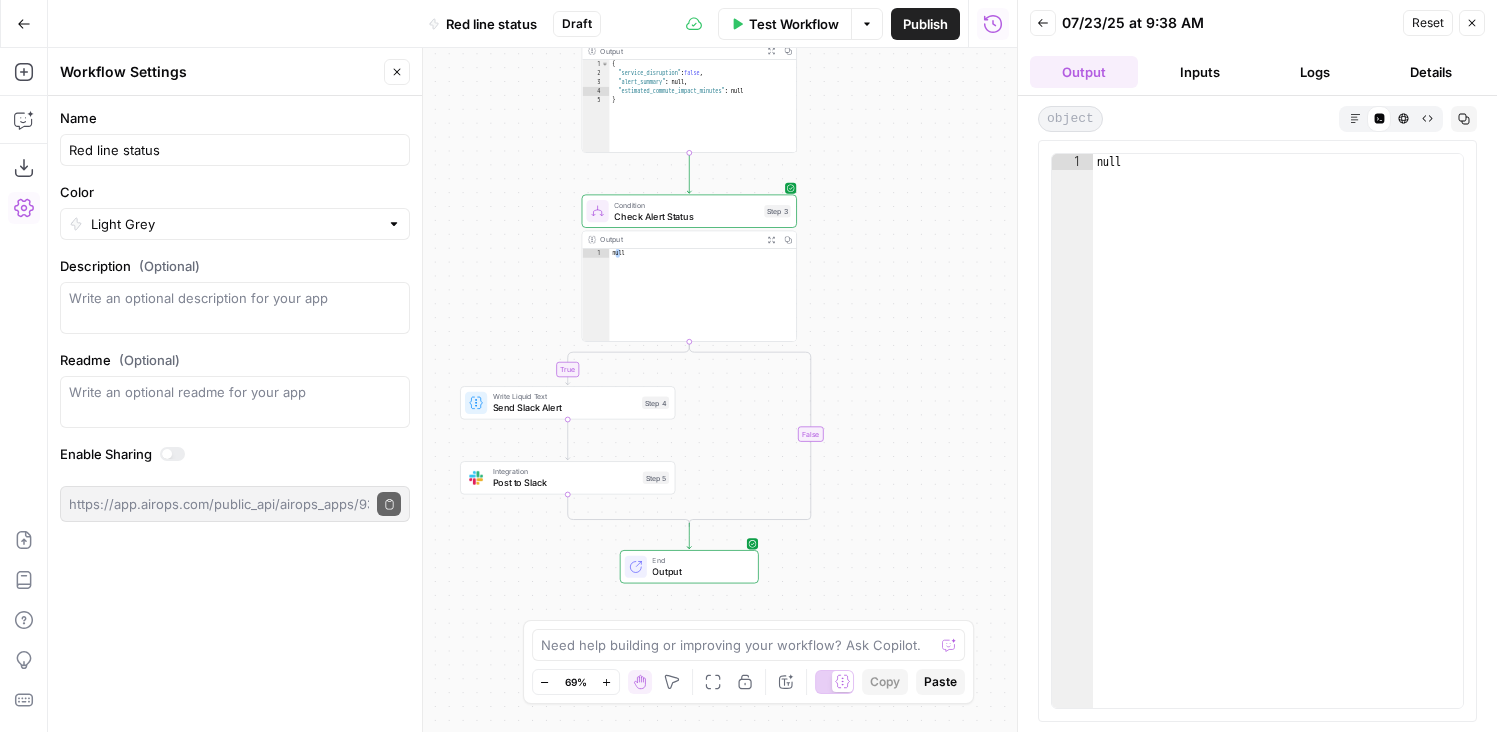 drag, startPoint x: 897, startPoint y: 342, endPoint x: 915, endPoint y: 278, distance: 66.48308 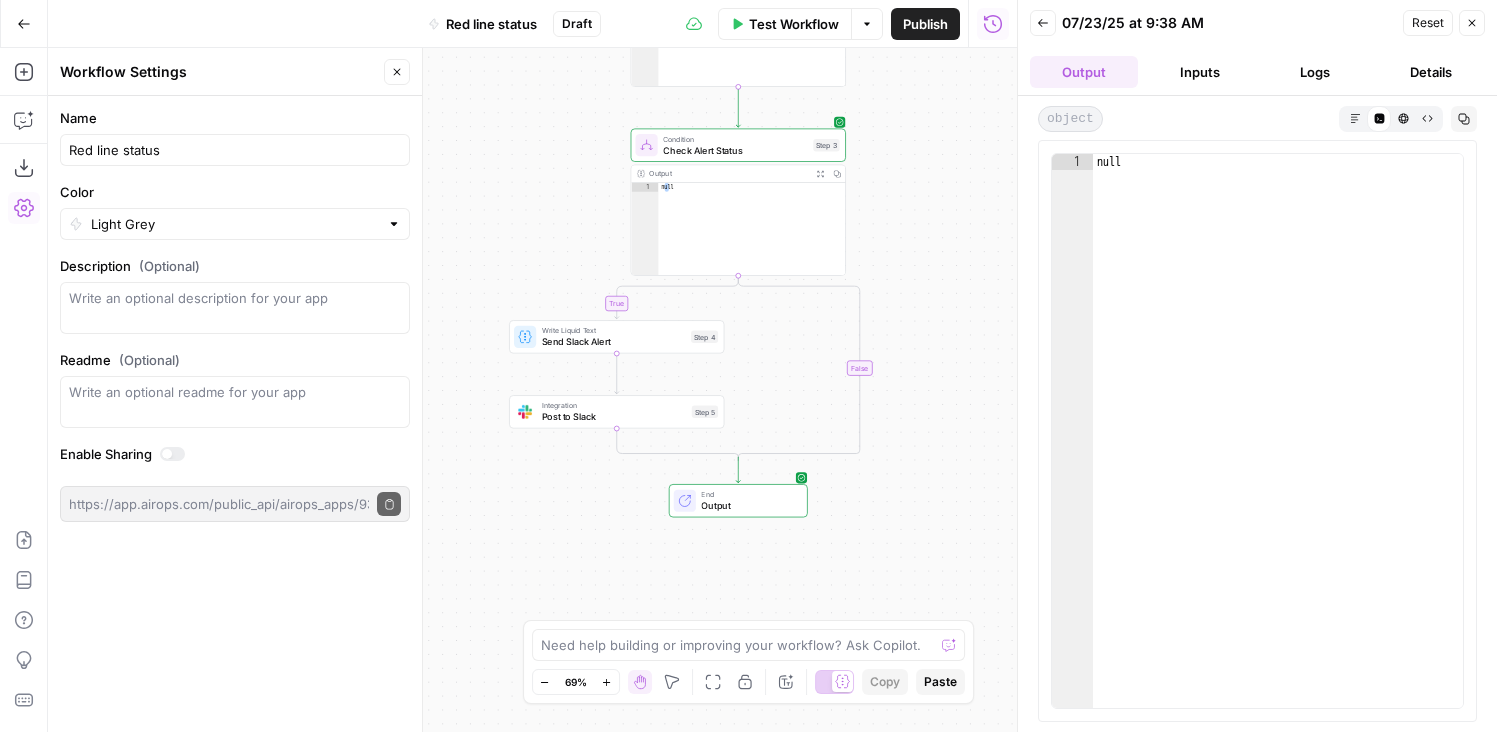 drag, startPoint x: 878, startPoint y: 496, endPoint x: 907, endPoint y: 574, distance: 83.21658 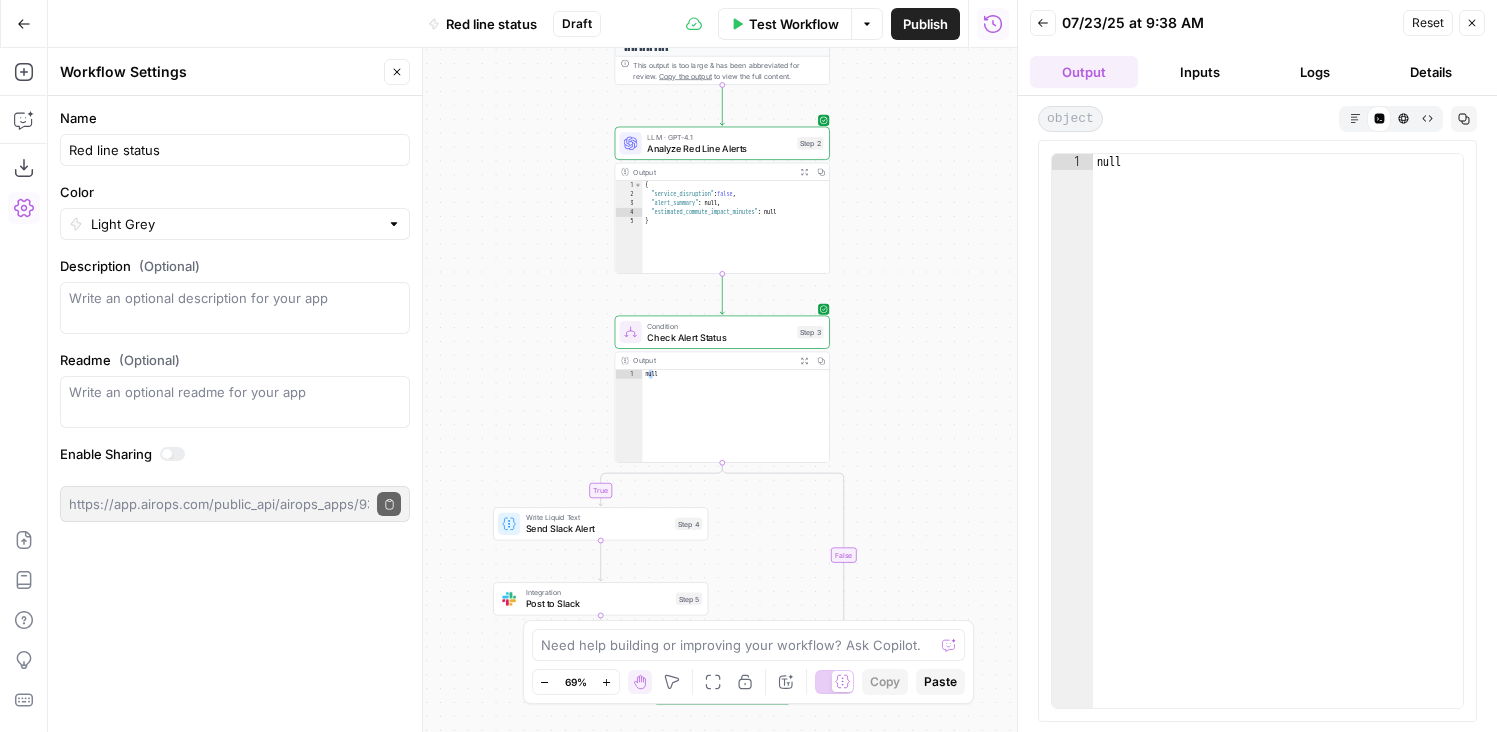 drag, startPoint x: 906, startPoint y: 377, endPoint x: 904, endPoint y: 518, distance: 141.01419 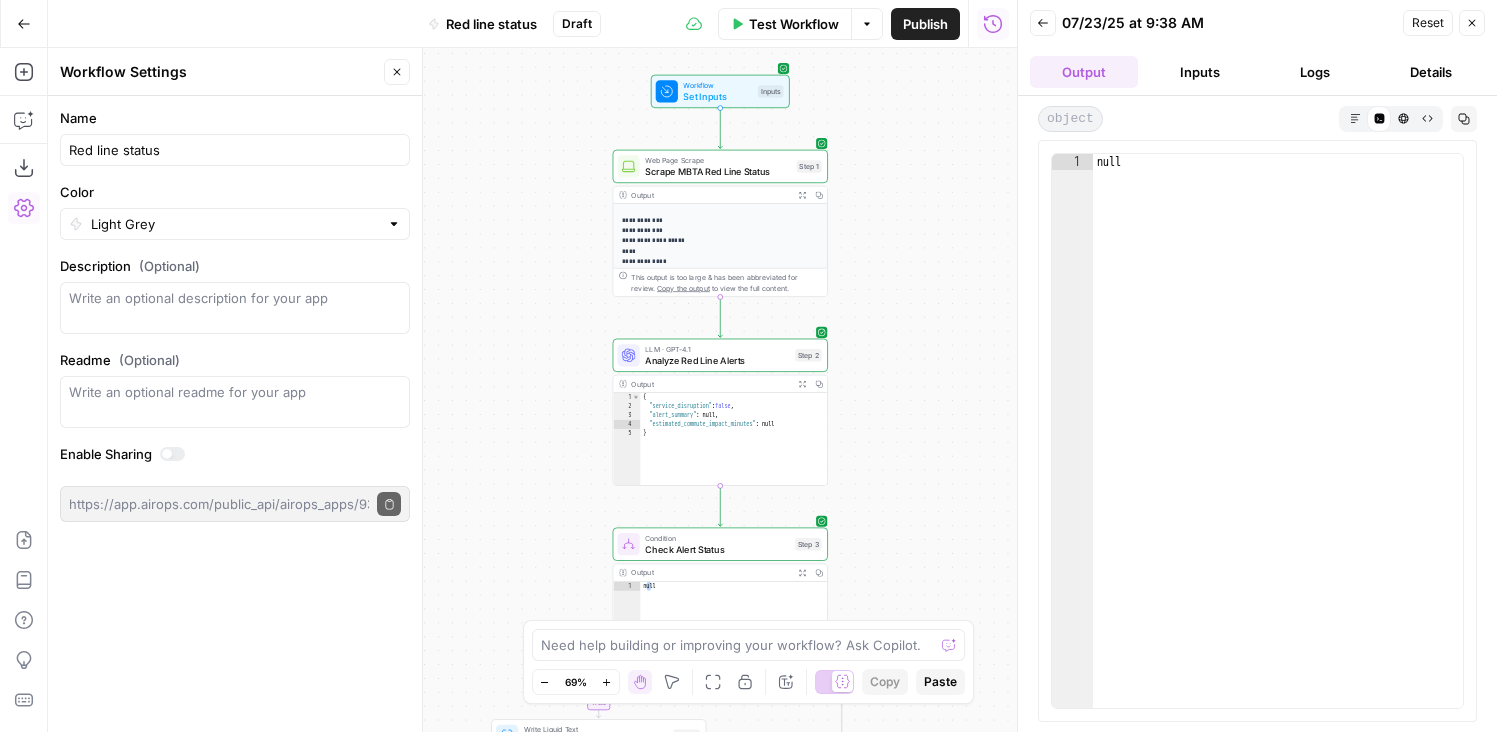 drag, startPoint x: 903, startPoint y: 296, endPoint x: 903, endPoint y: 433, distance: 137 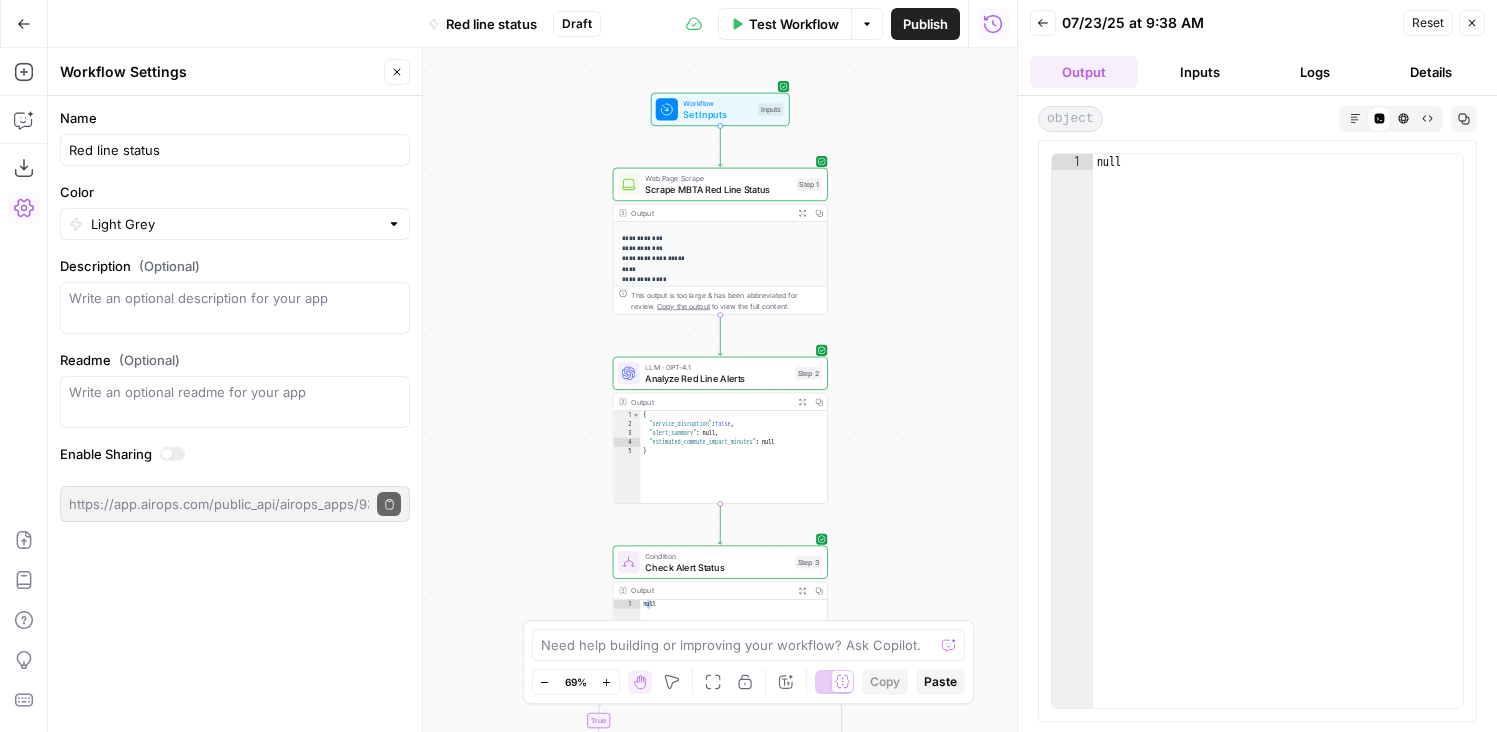click on "**********" at bounding box center [532, 390] 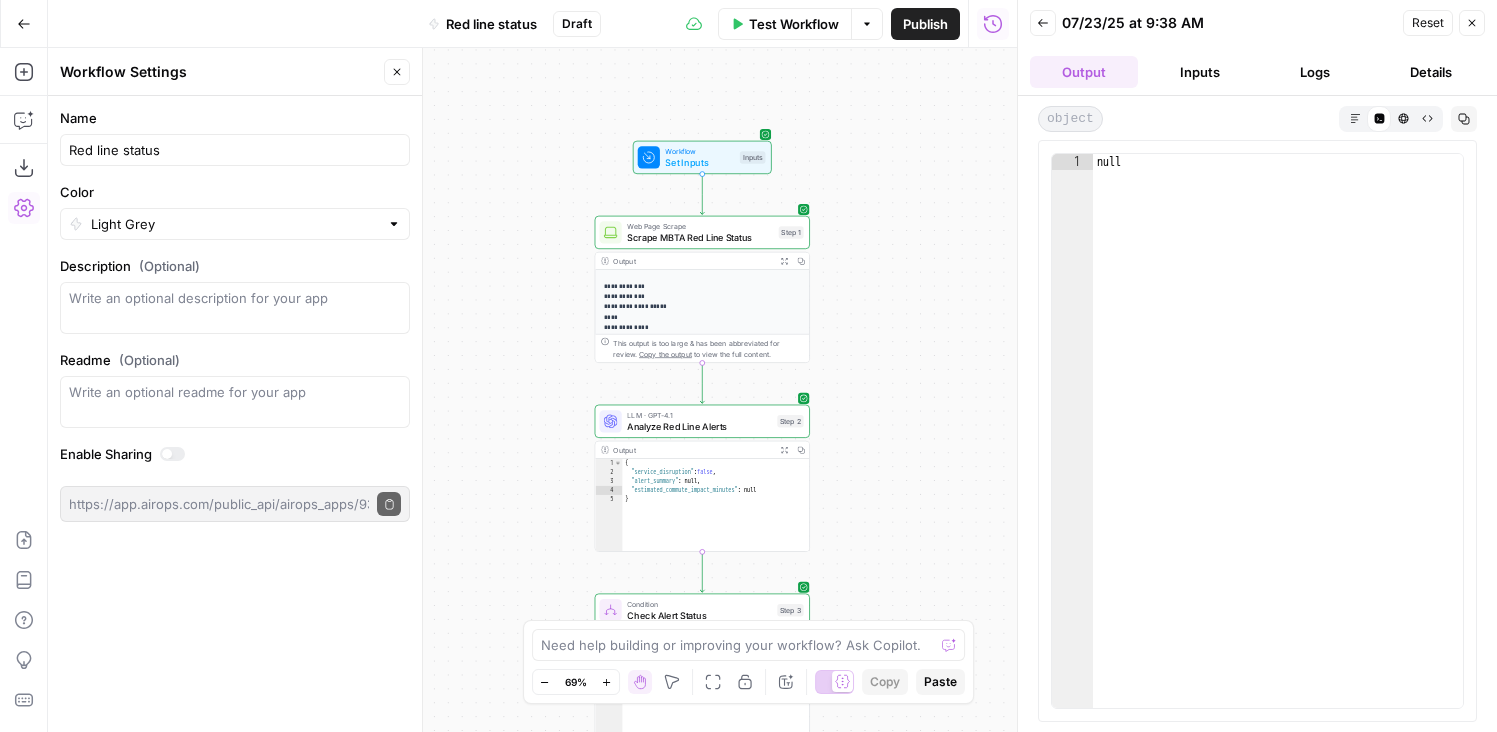 drag, startPoint x: 892, startPoint y: 325, endPoint x: 874, endPoint y: 373, distance: 51.264023 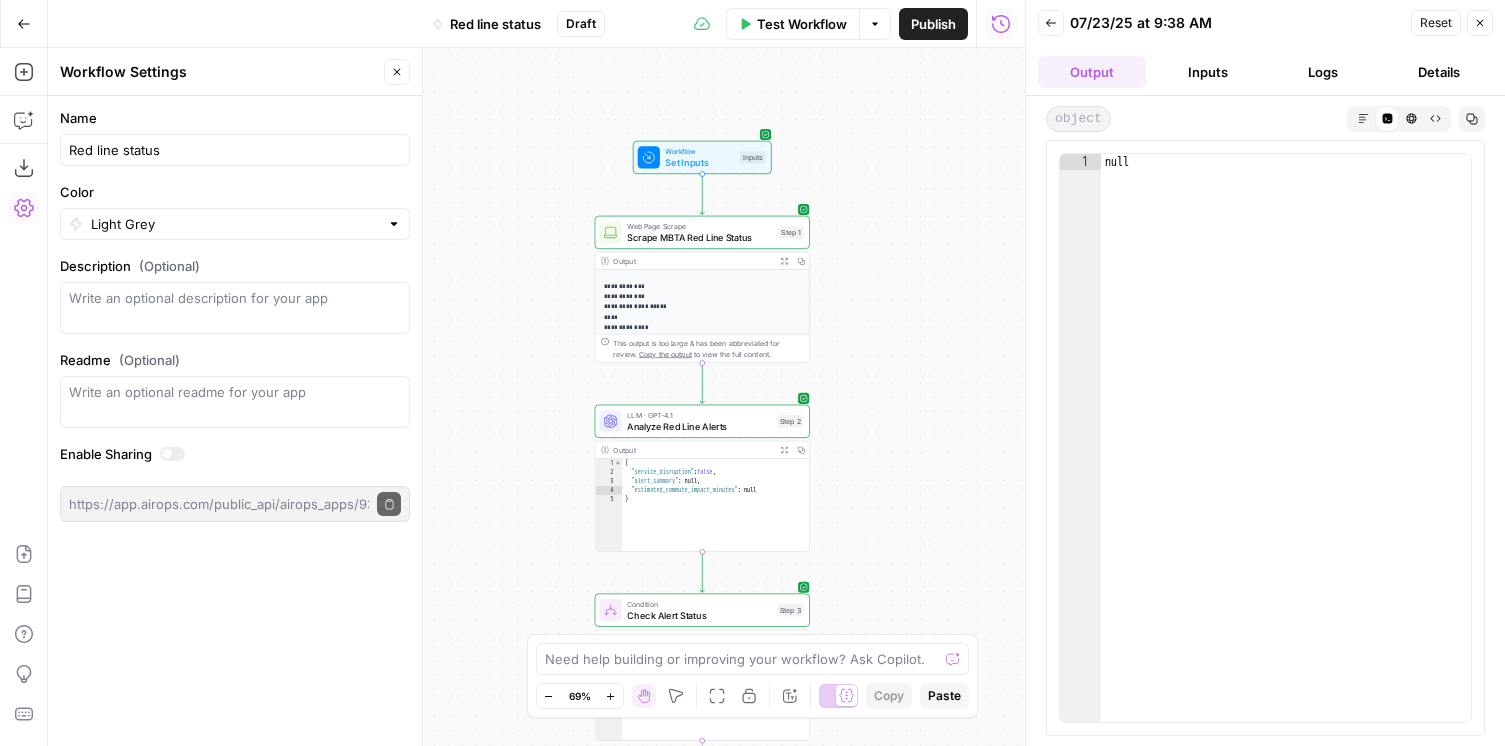click on "**********" at bounding box center (536, 397) 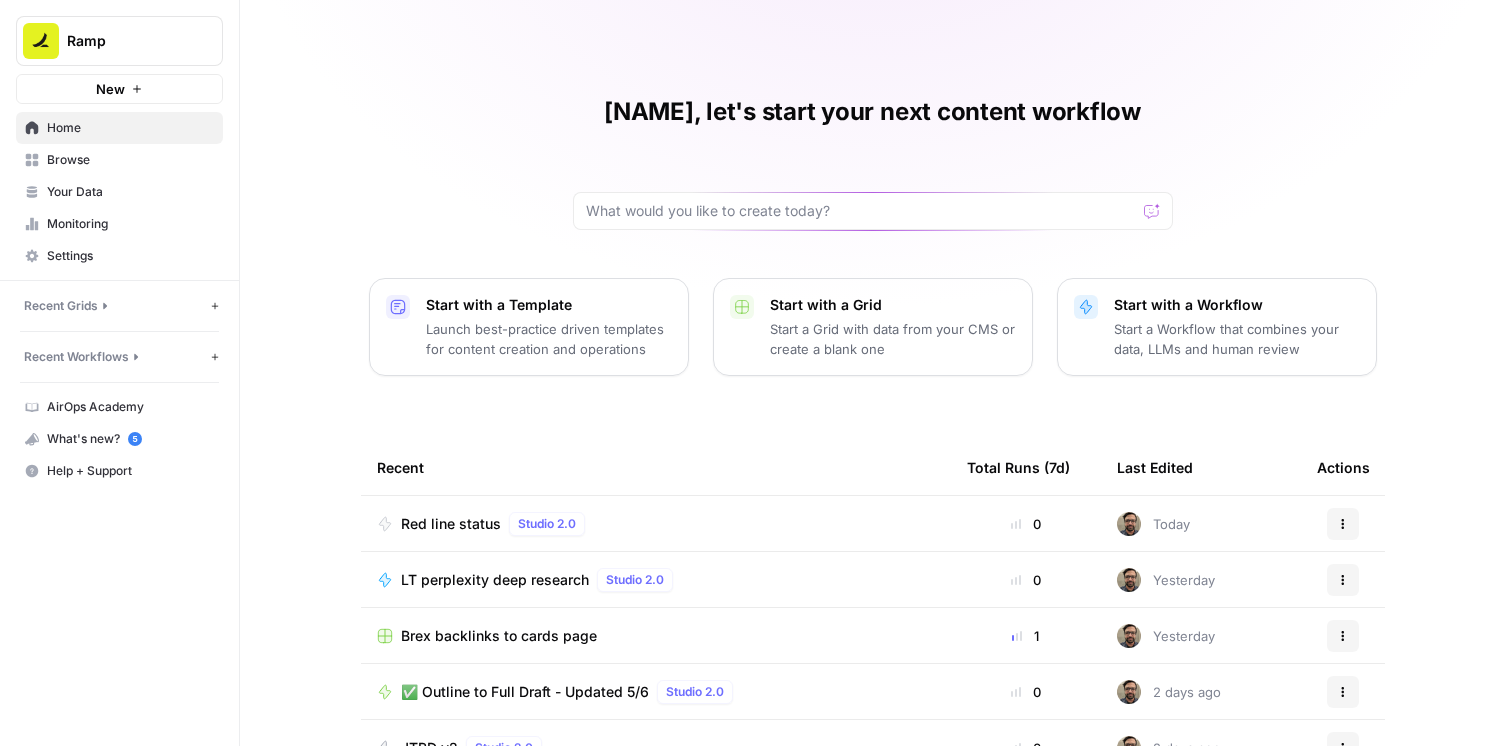 click on "Luke, let's start your next content workflow Start with a Template Launch best-practice driven templates for content creation and operations Start with a Grid Start a Grid with data from your CMS or create a blank one Start with a Workflow Start a Workflow that combines your data, LLMs and human review Recent Total Runs (7d) Last Edited Actions Red line status Studio 2.0 0 Today Actions LT perplexity deep research Studio 2.0 0 Yesterday Actions Brex backlinks to cards page 1 Yesterday Actions ✅ Outline to Full Draft - Updated 5/6 Studio 2.0 0 2 days ago Actions JTBD v2 Studio 2.0 0 2 days ago Actions Post to sanity (markdown input - Accounting) Studio 2.0 0 15 days ago Actions Outline draft test Studio 2.0 0 23 days ago Actions" at bounding box center (872, 460) 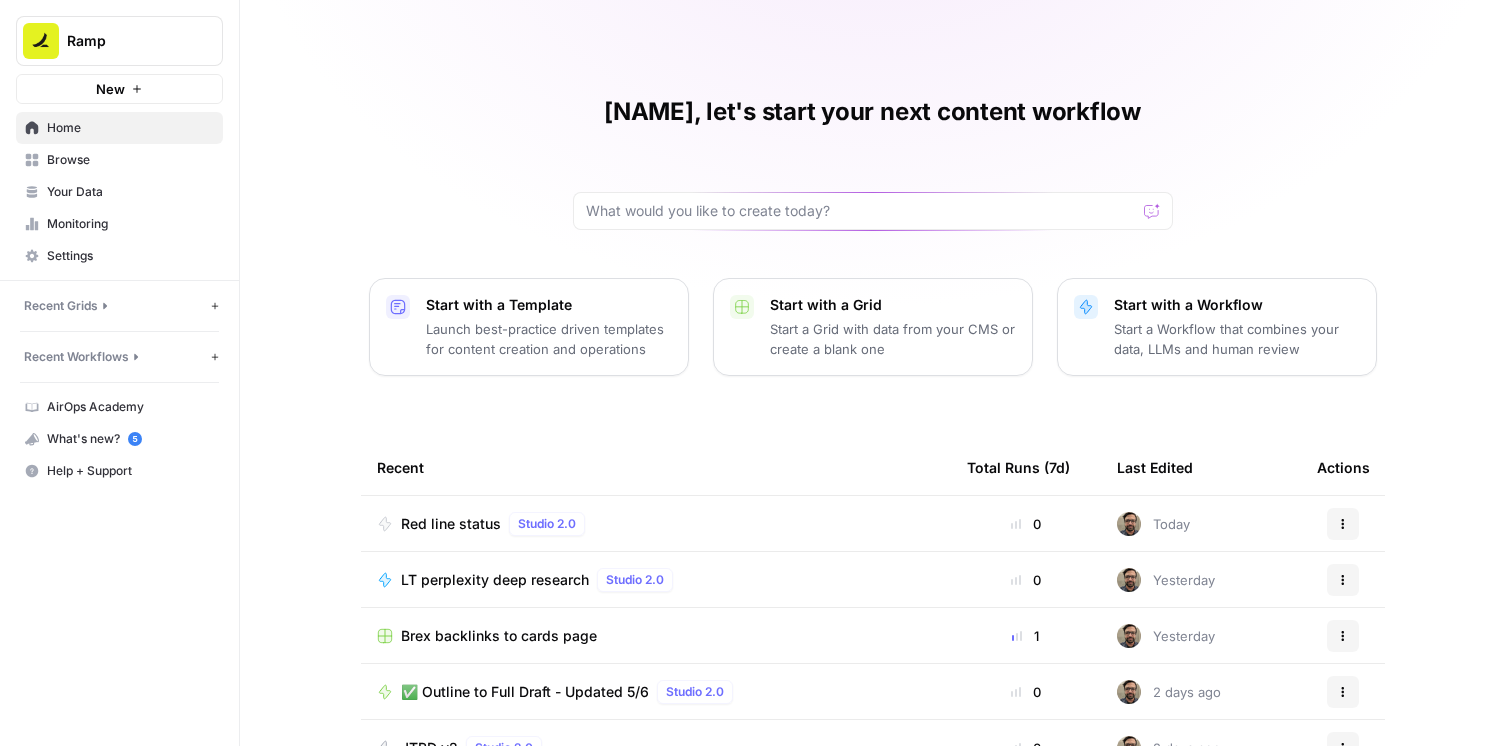 click on "Luke, let's start your next content workflow" at bounding box center [872, 112] 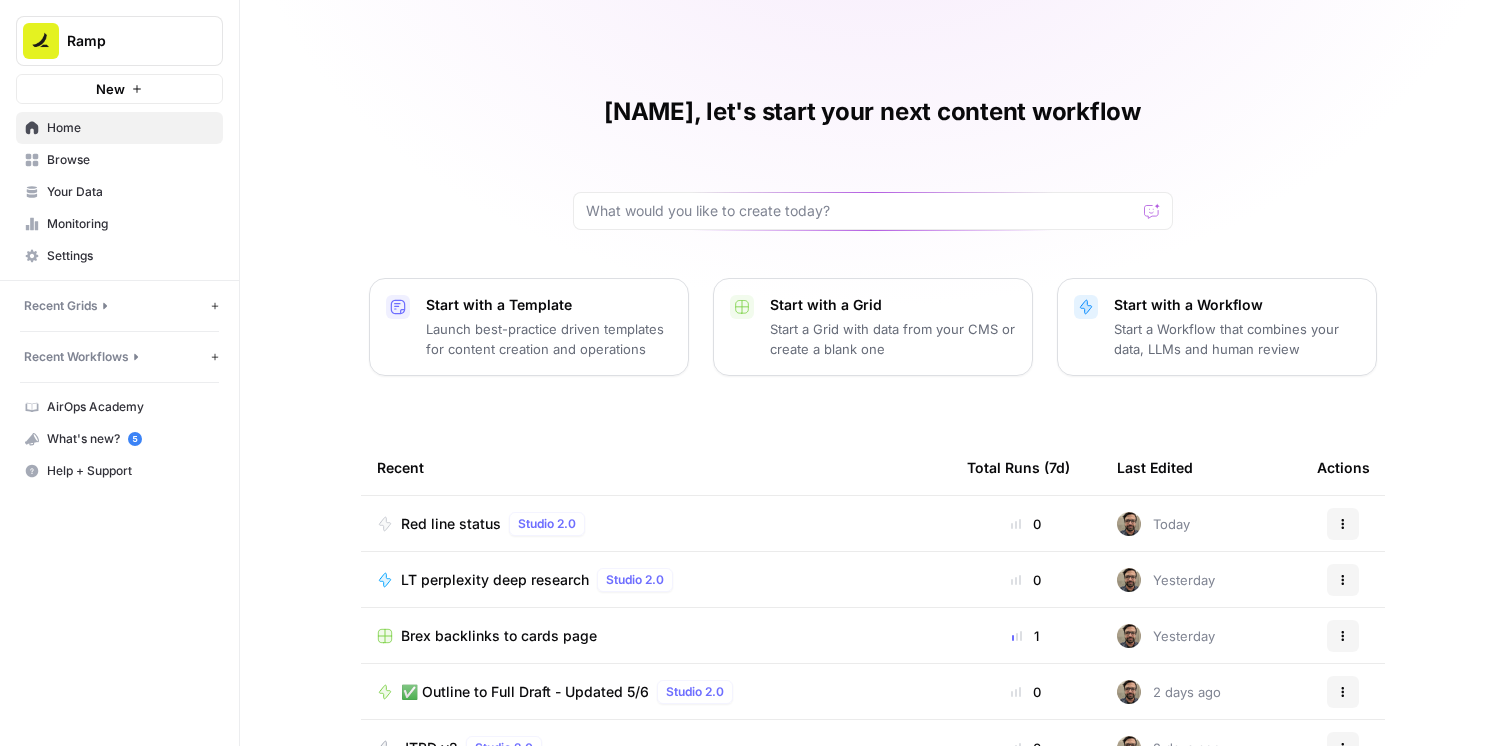 click on "Luke, let's start your next content workflow Start with a Template Launch best-practice driven templates for content creation and operations Start with a Grid Start a Grid with data from your CMS or create a blank one Start with a Workflow Start a Workflow that combines your data, LLMs and human review Recent Total Runs (7d) Last Edited Actions Red line status Studio 2.0 0 Today Actions LT perplexity deep research Studio 2.0 0 Yesterday Actions Brex backlinks to cards page 1 Yesterday Actions ✅ Outline to Full Draft - Updated 5/6 Studio 2.0 0 2 days ago Actions JTBD v2 Studio 2.0 0 2 days ago Actions Post to sanity (markdown input - Accounting) Studio 2.0 0 15 days ago Actions Outline draft test Studio 2.0 0 23 days ago Actions" at bounding box center (872, 460) 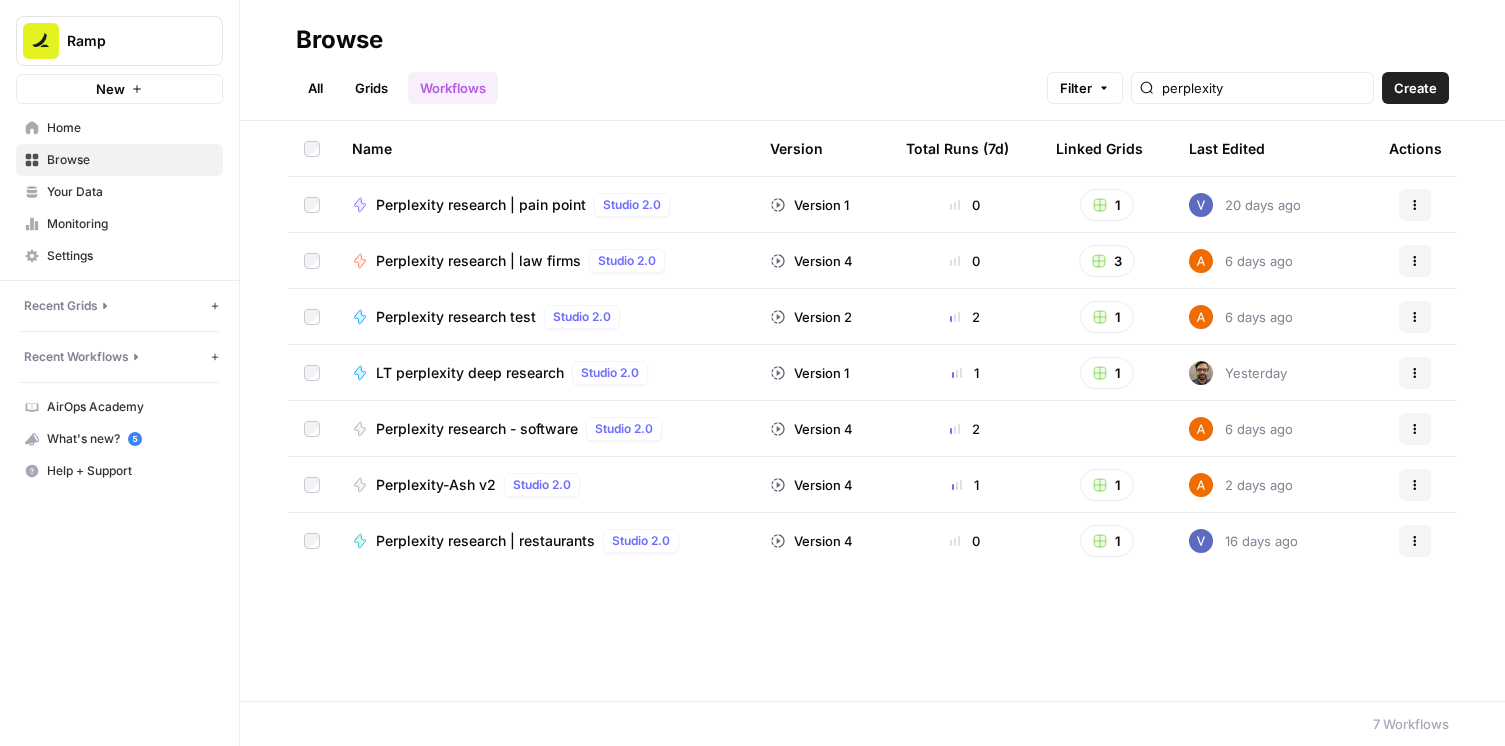 click on "Grids" at bounding box center (371, 88) 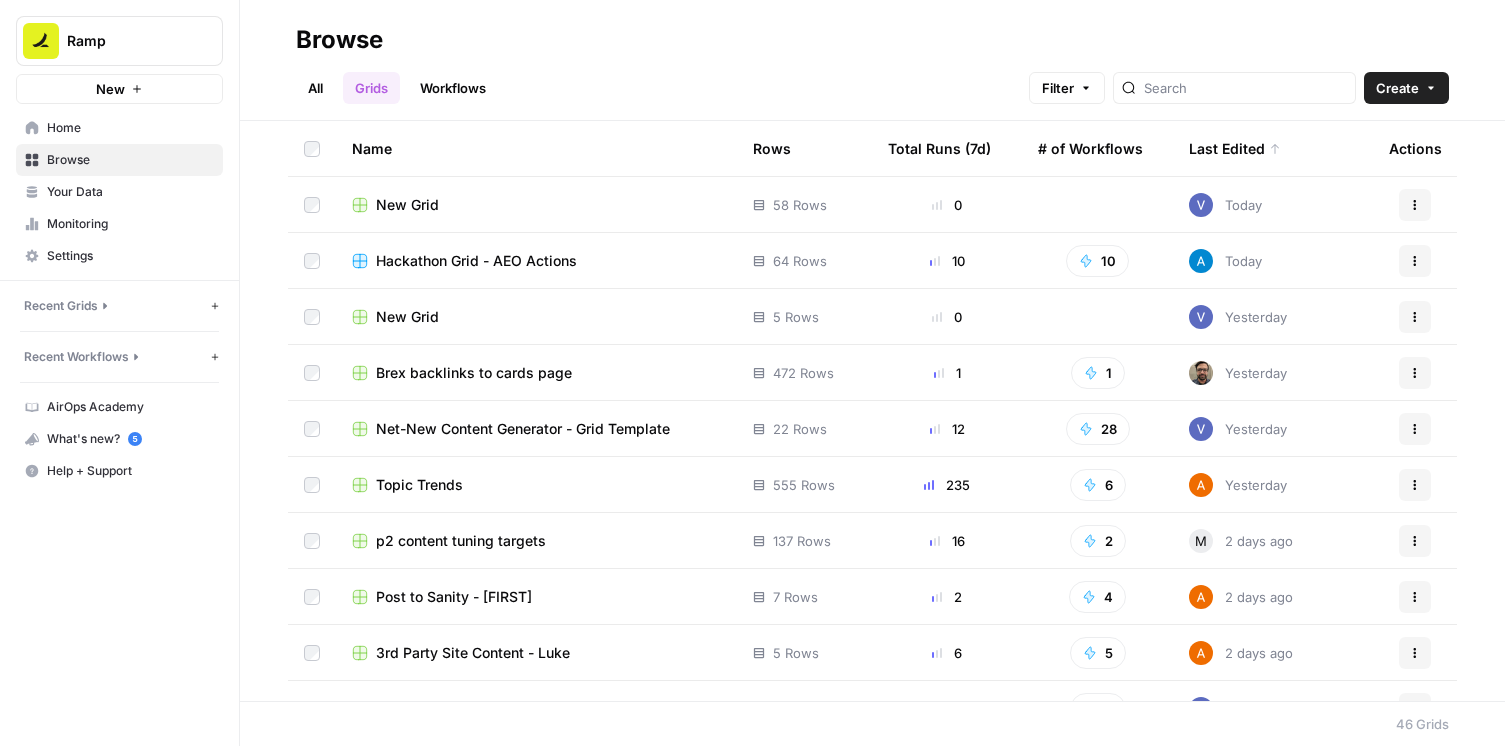 click on "Hackathon Grid - AEO Actions" at bounding box center (476, 261) 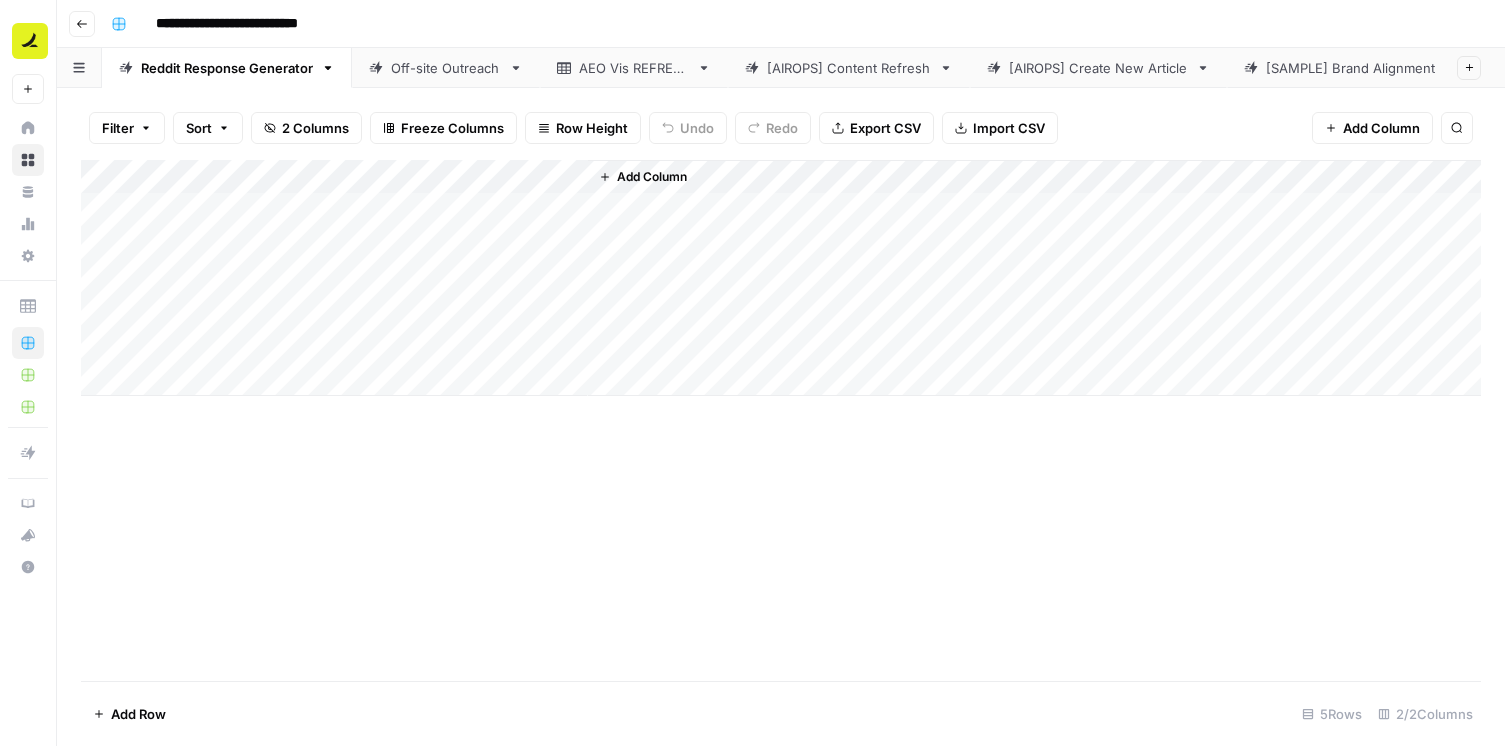 click on "AEO Vis REFRESH" at bounding box center (634, 68) 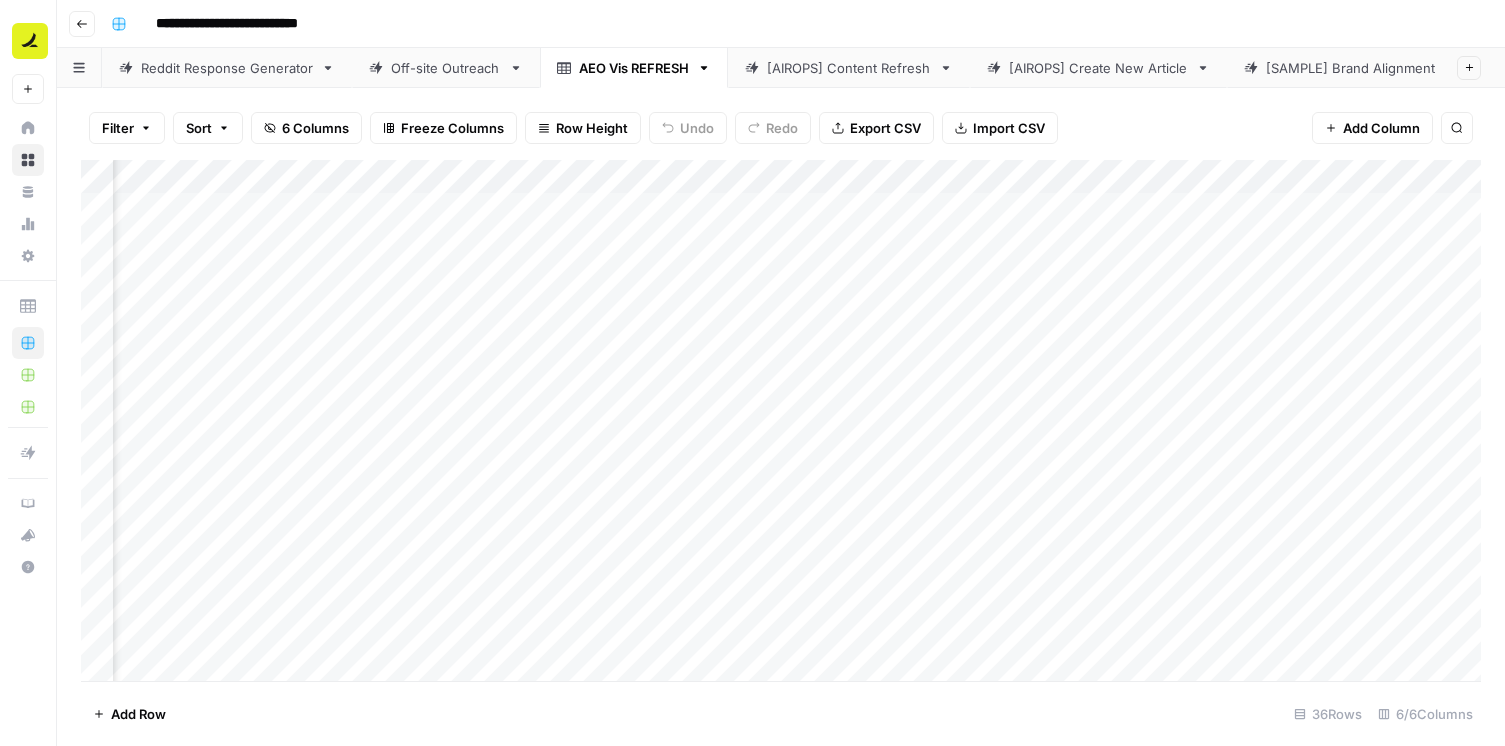 scroll, scrollTop: 0, scrollLeft: 0, axis: both 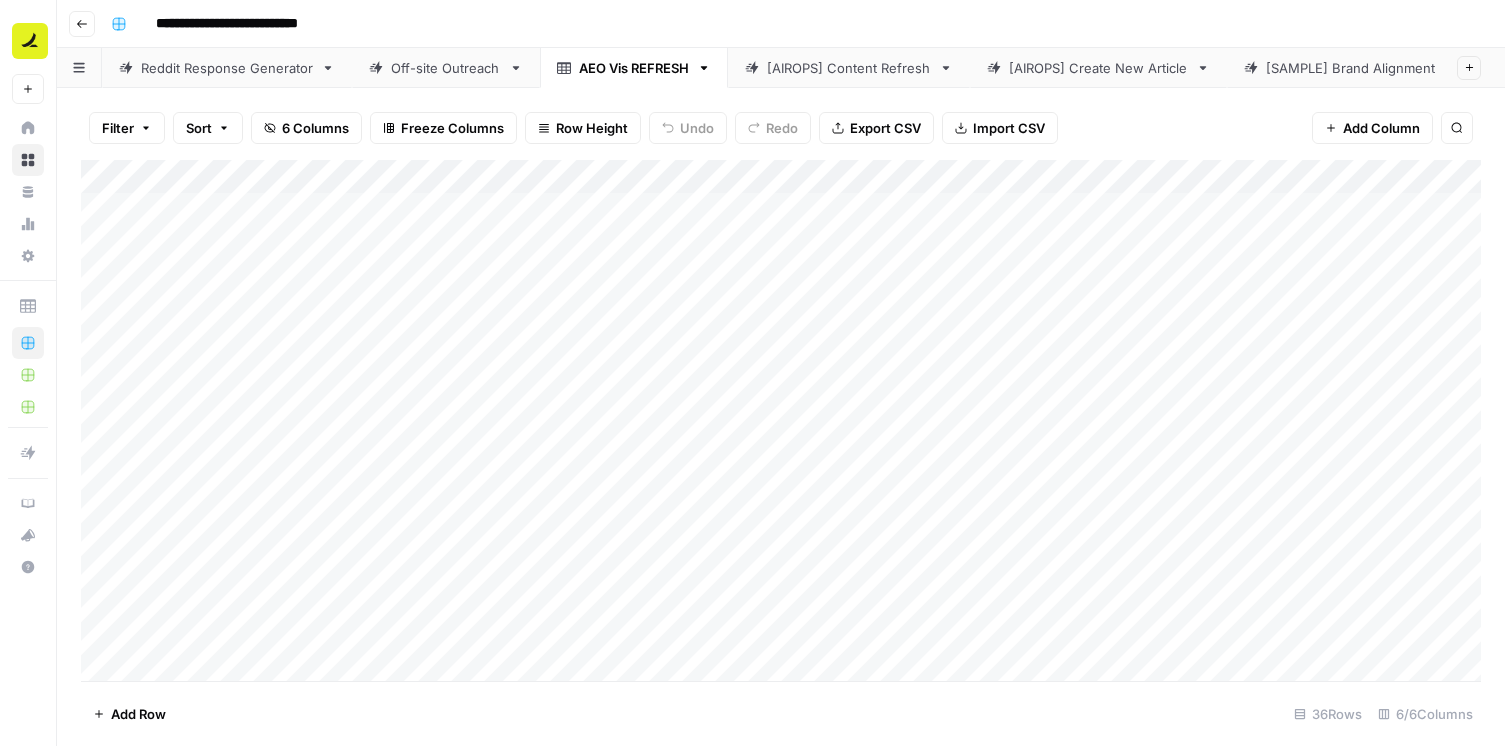 click on "[AIROPS] Content Refresh" at bounding box center [849, 68] 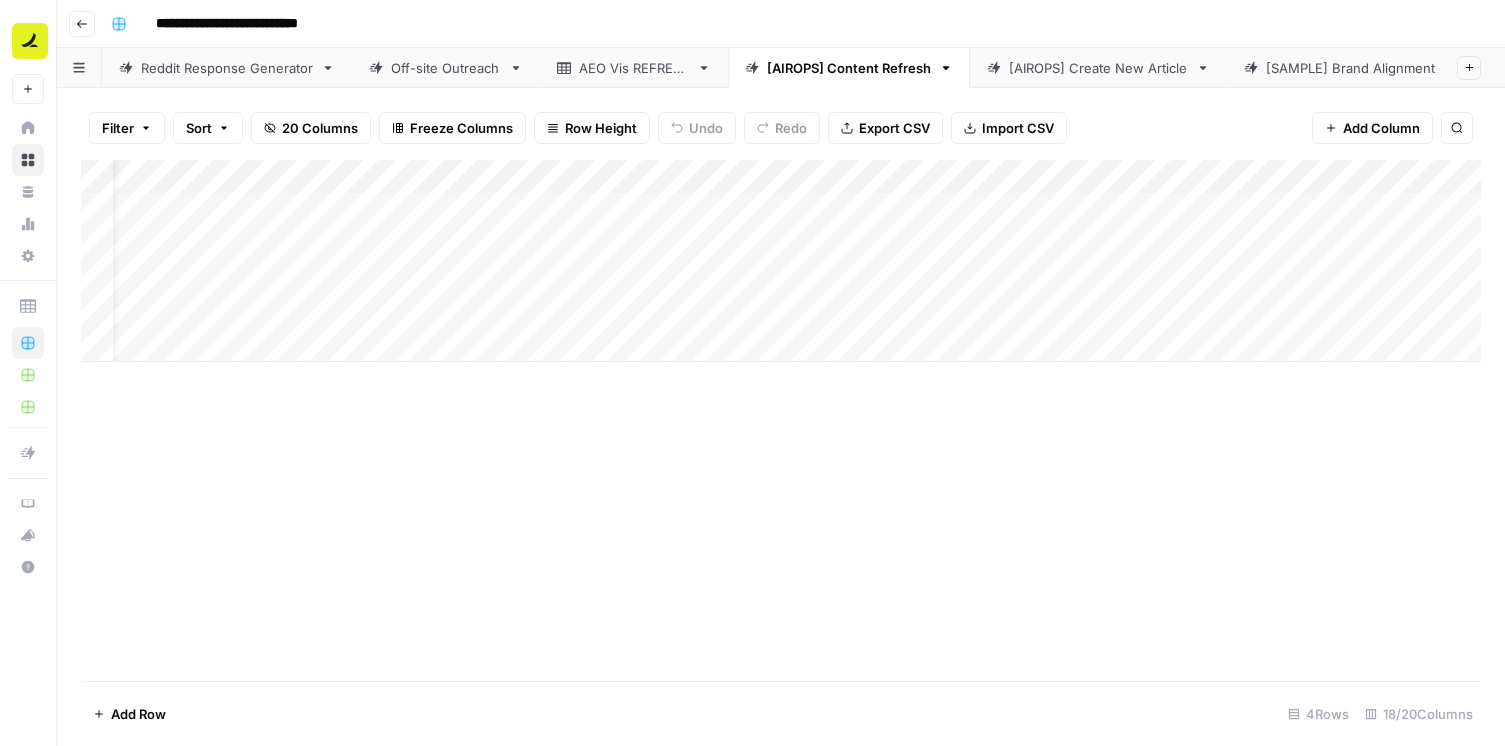 scroll, scrollTop: 0, scrollLeft: 60, axis: horizontal 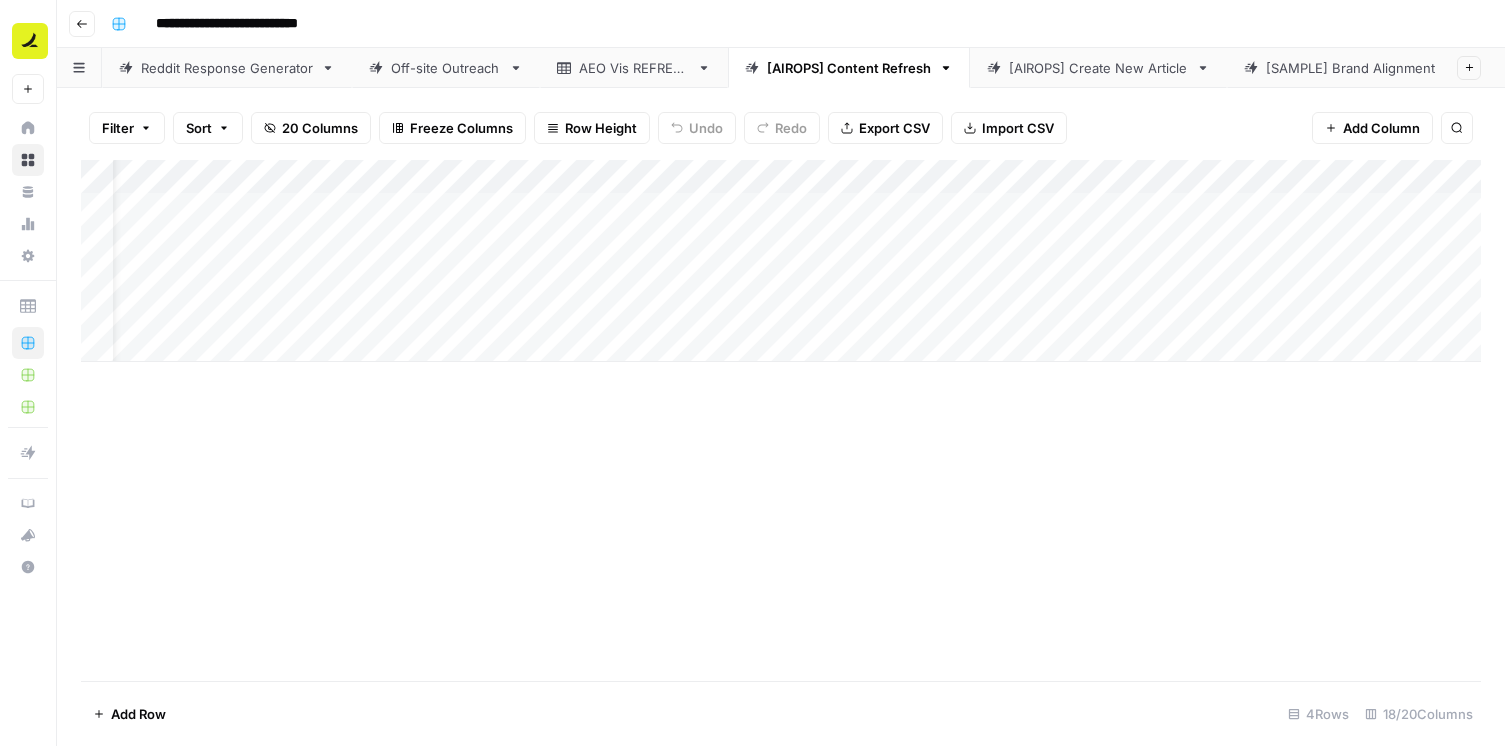 click on "Add Column" at bounding box center (781, 261) 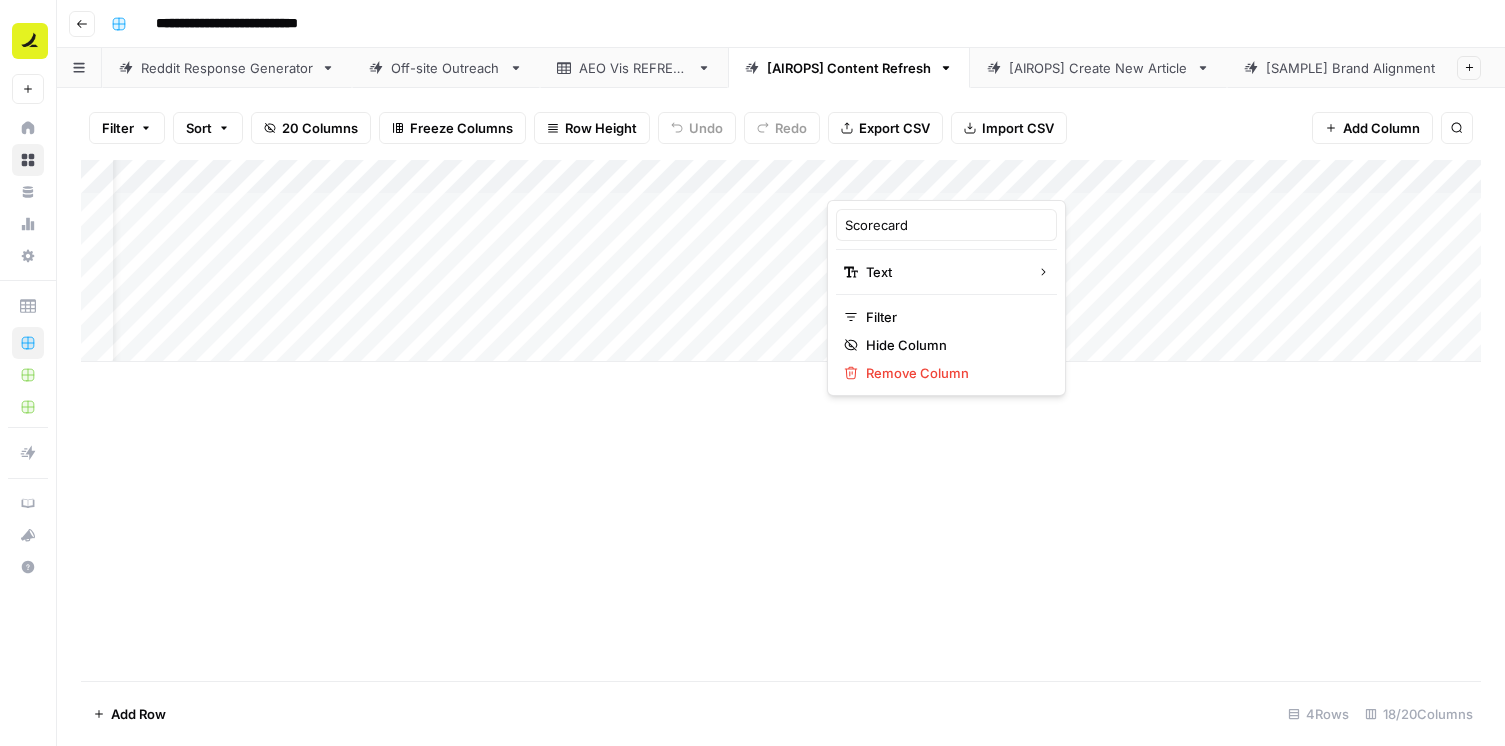 click on "Add Column" at bounding box center (781, 261) 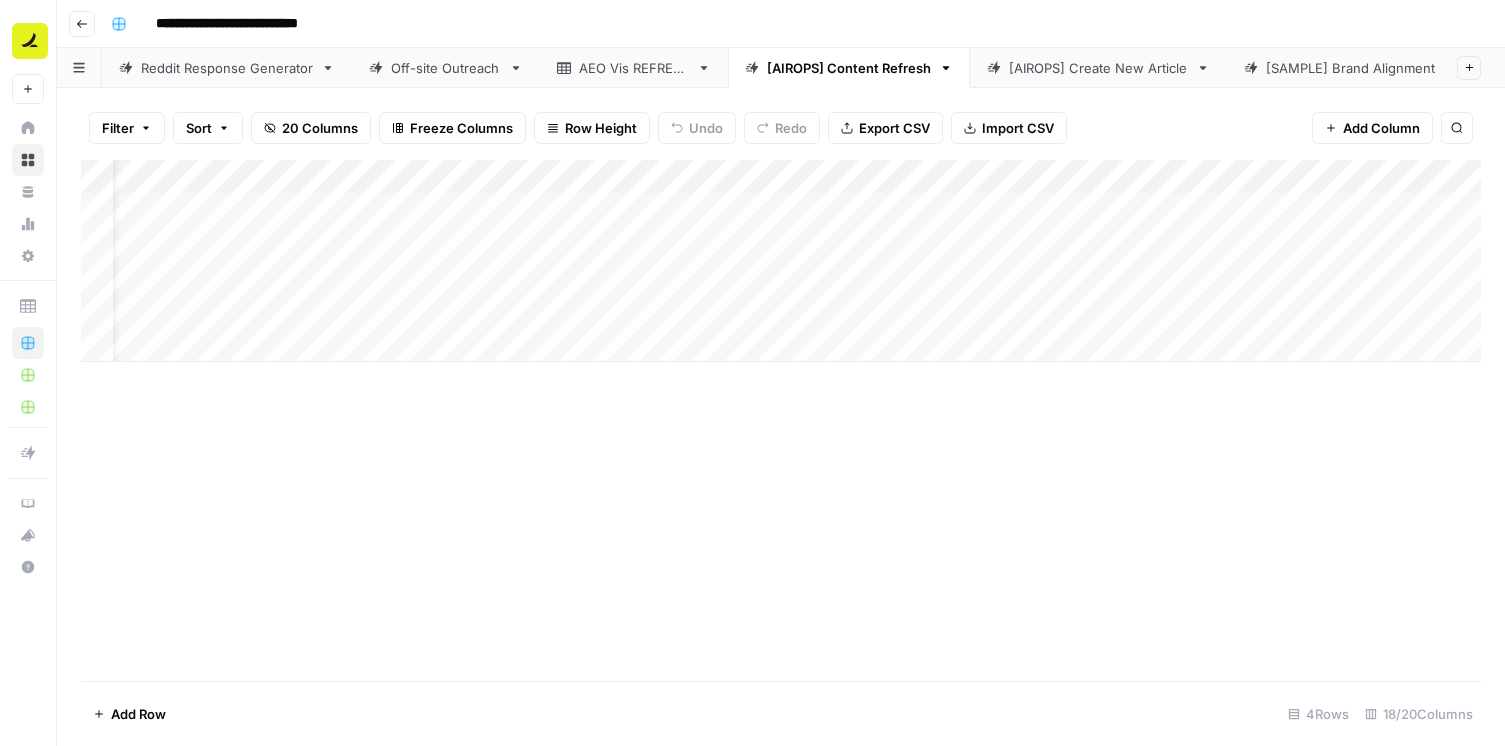 click on "Add Column" at bounding box center [781, 261] 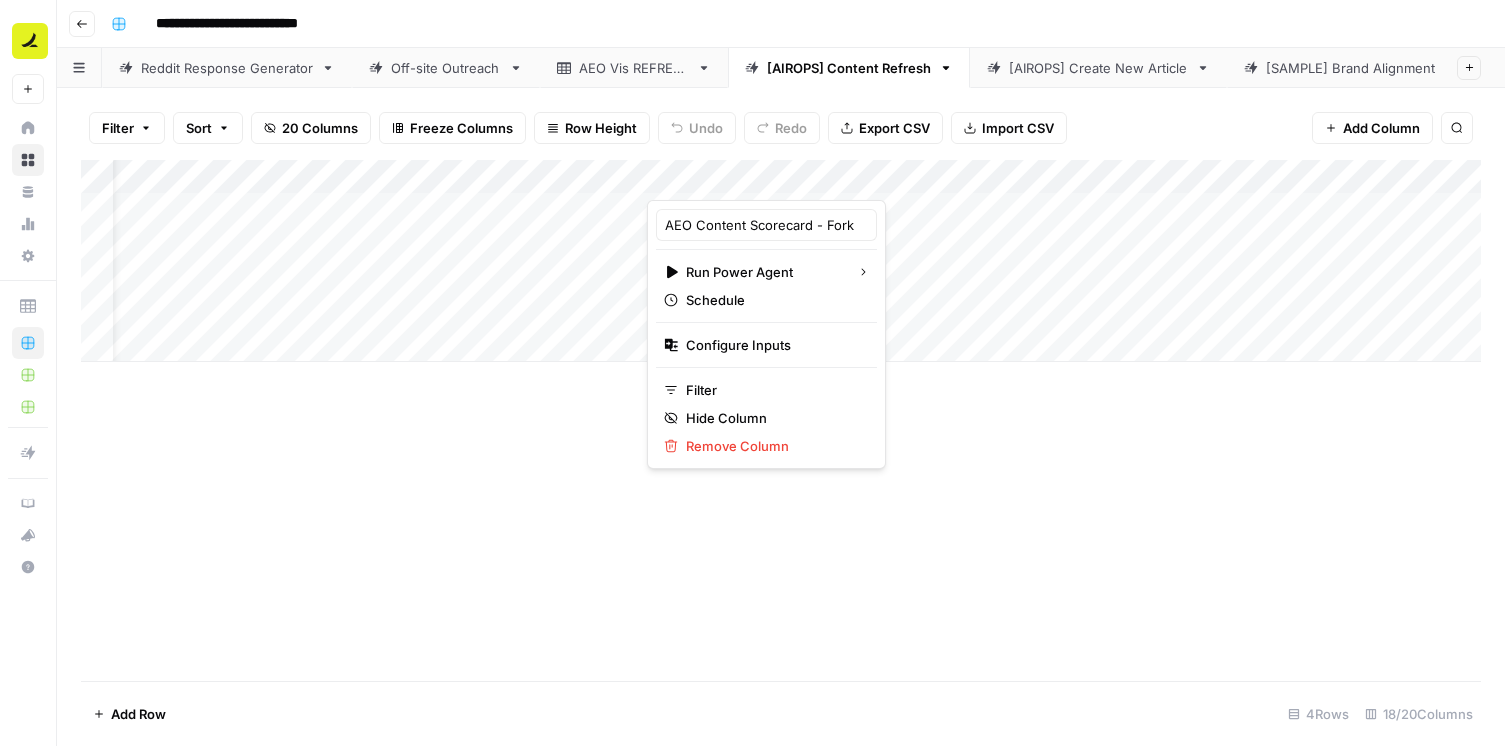 click on "Add Column" at bounding box center (781, 261) 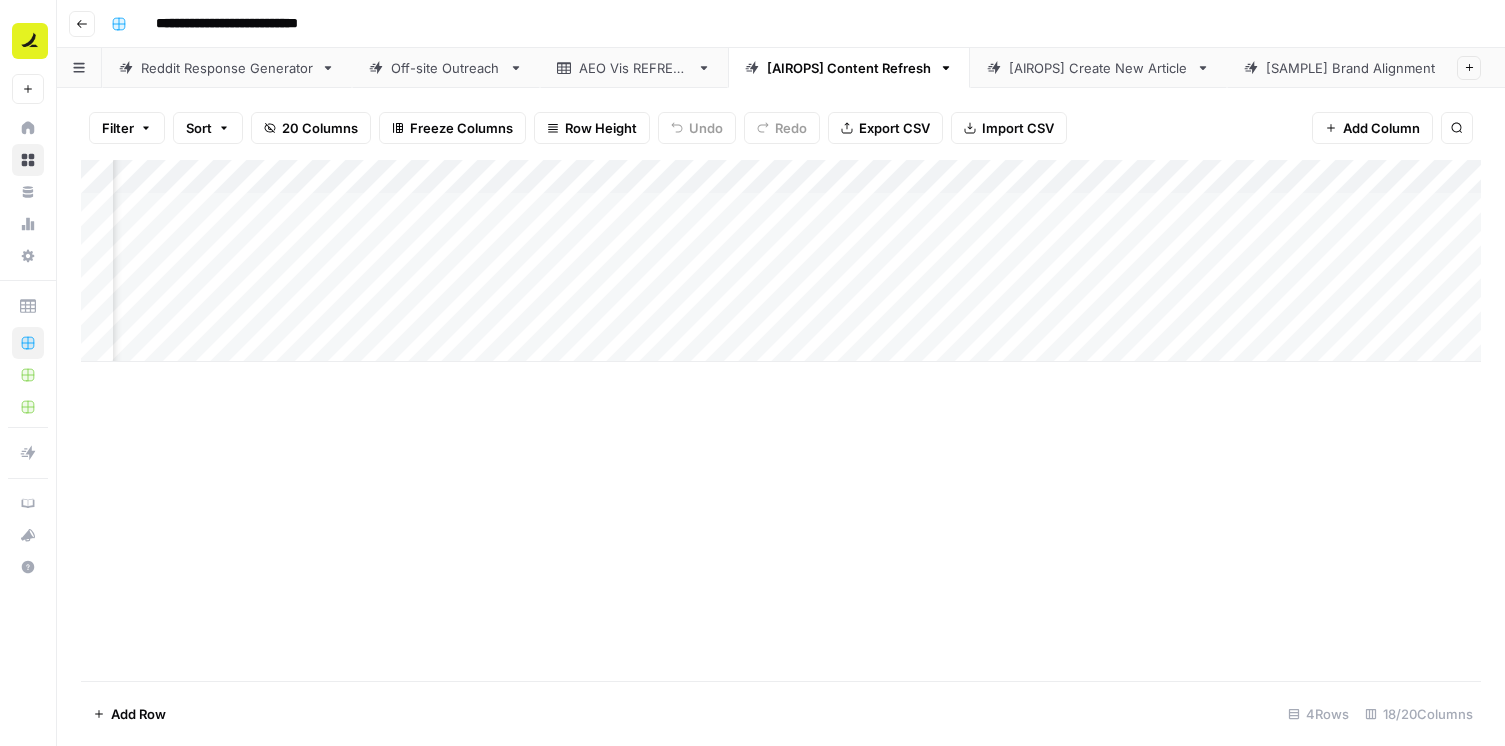 scroll, scrollTop: 0, scrollLeft: 458, axis: horizontal 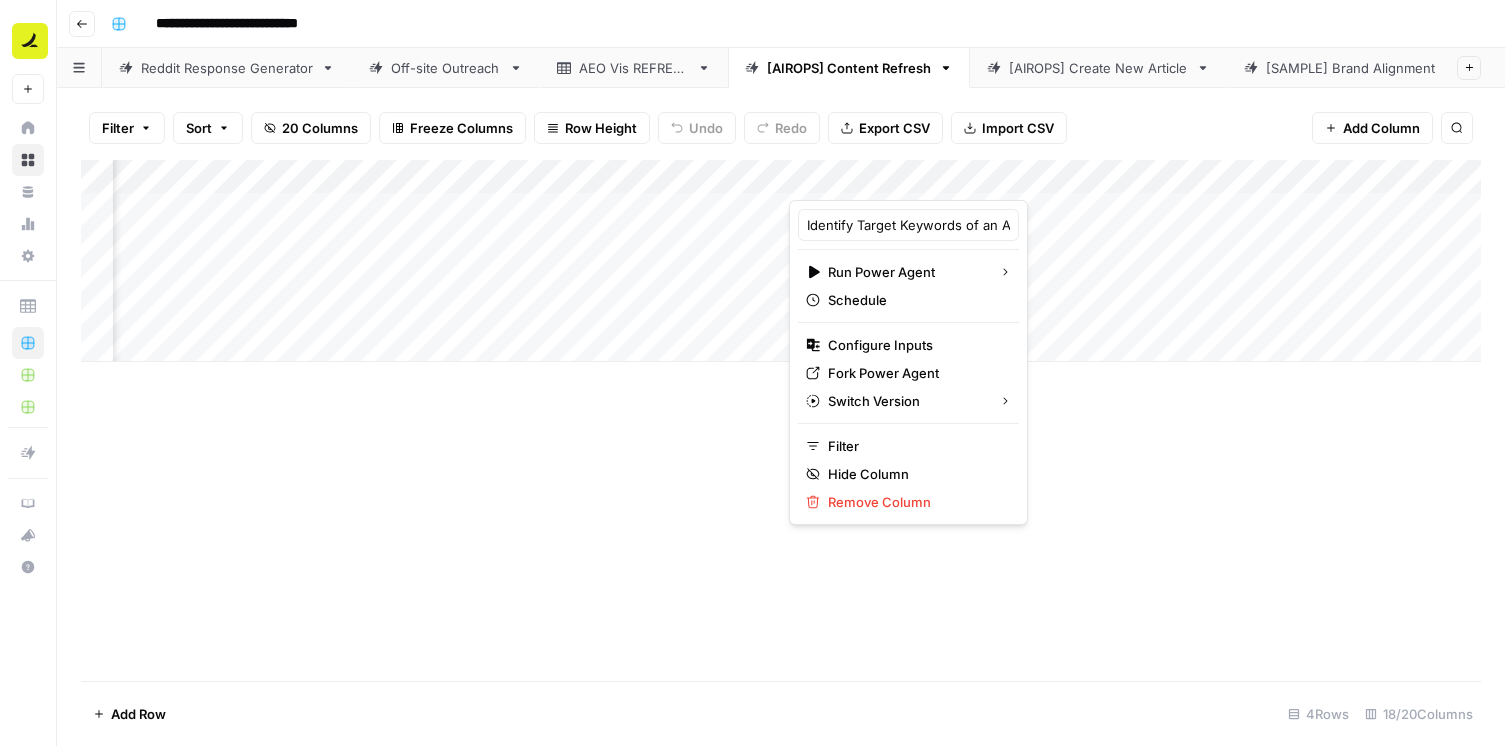 click on "Add Column" at bounding box center (781, 261) 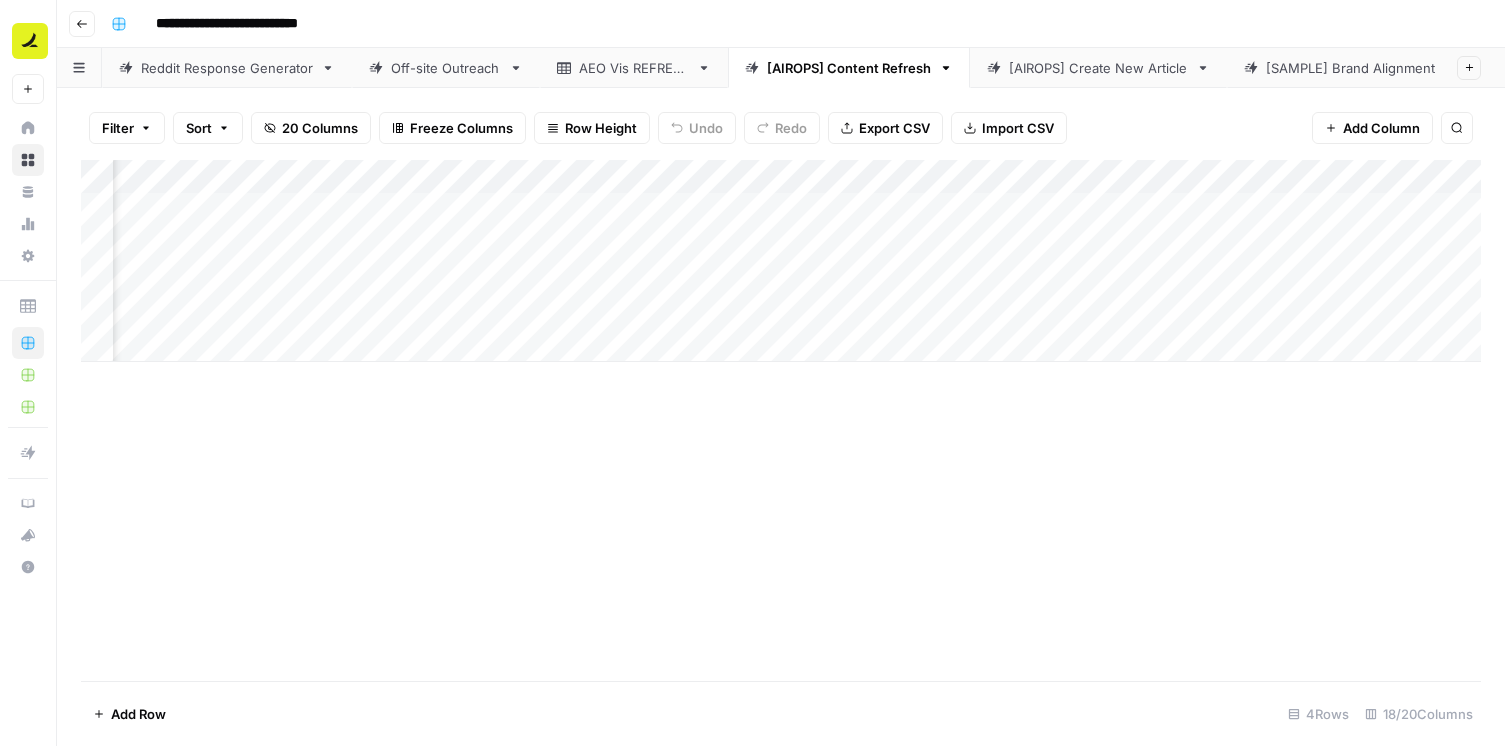 scroll, scrollTop: 0, scrollLeft: 0, axis: both 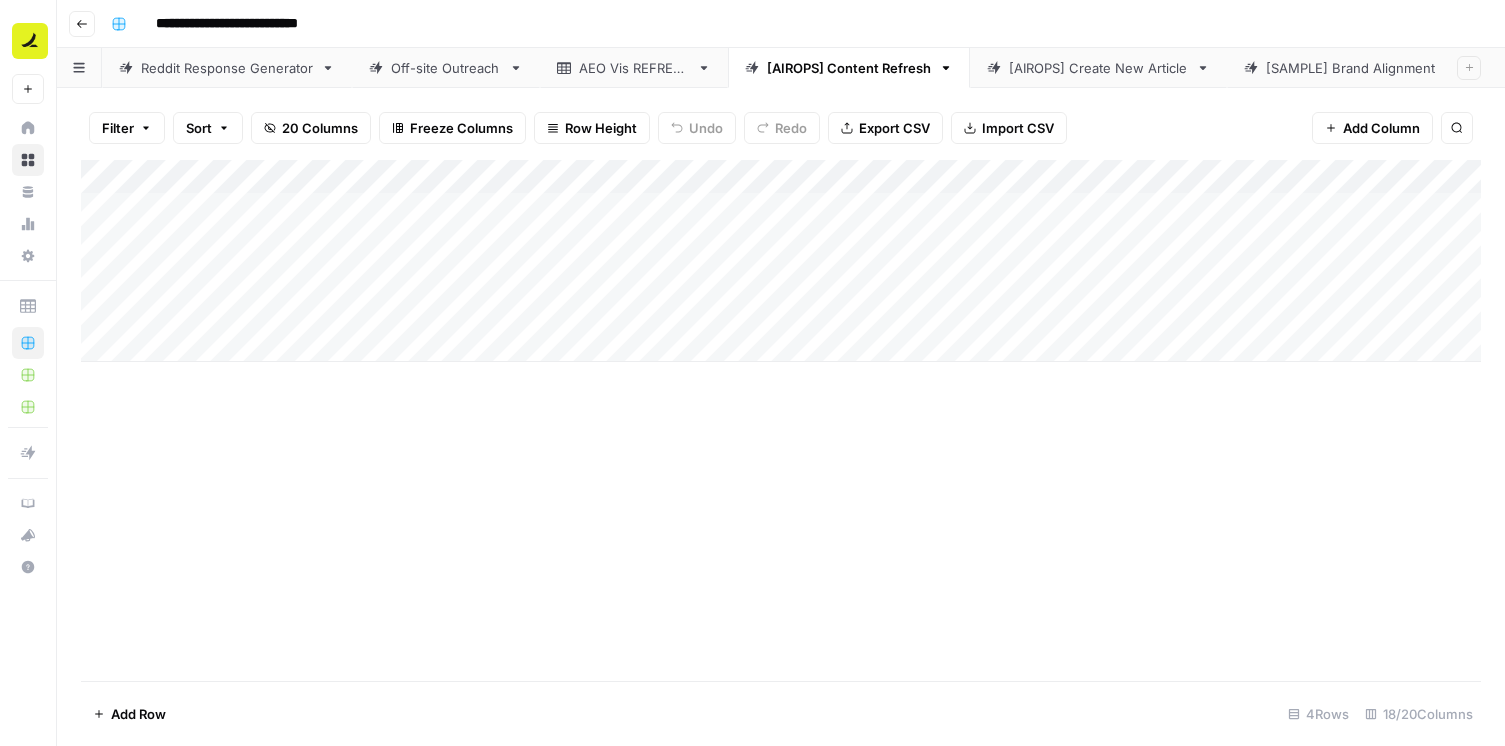 click on "Add Column" at bounding box center (781, 420) 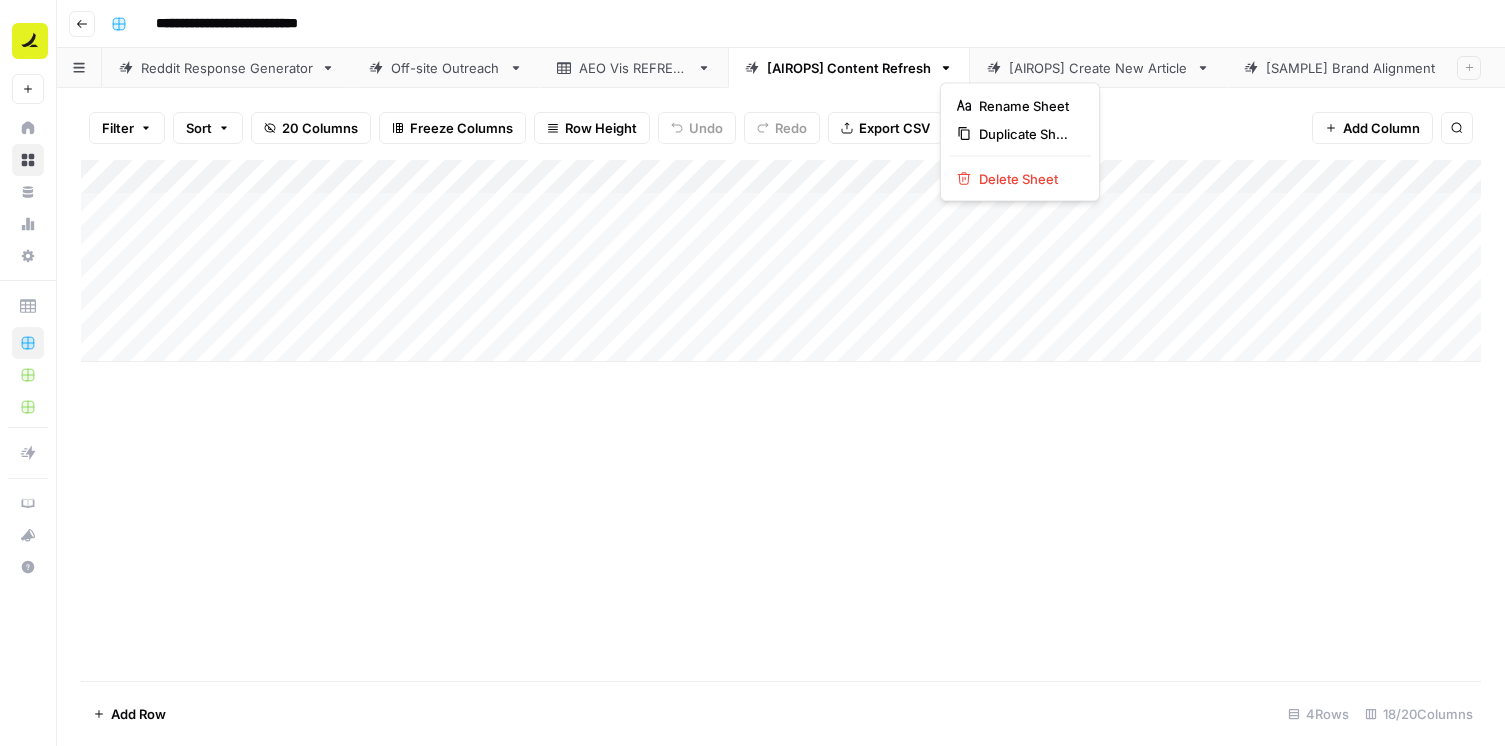 click 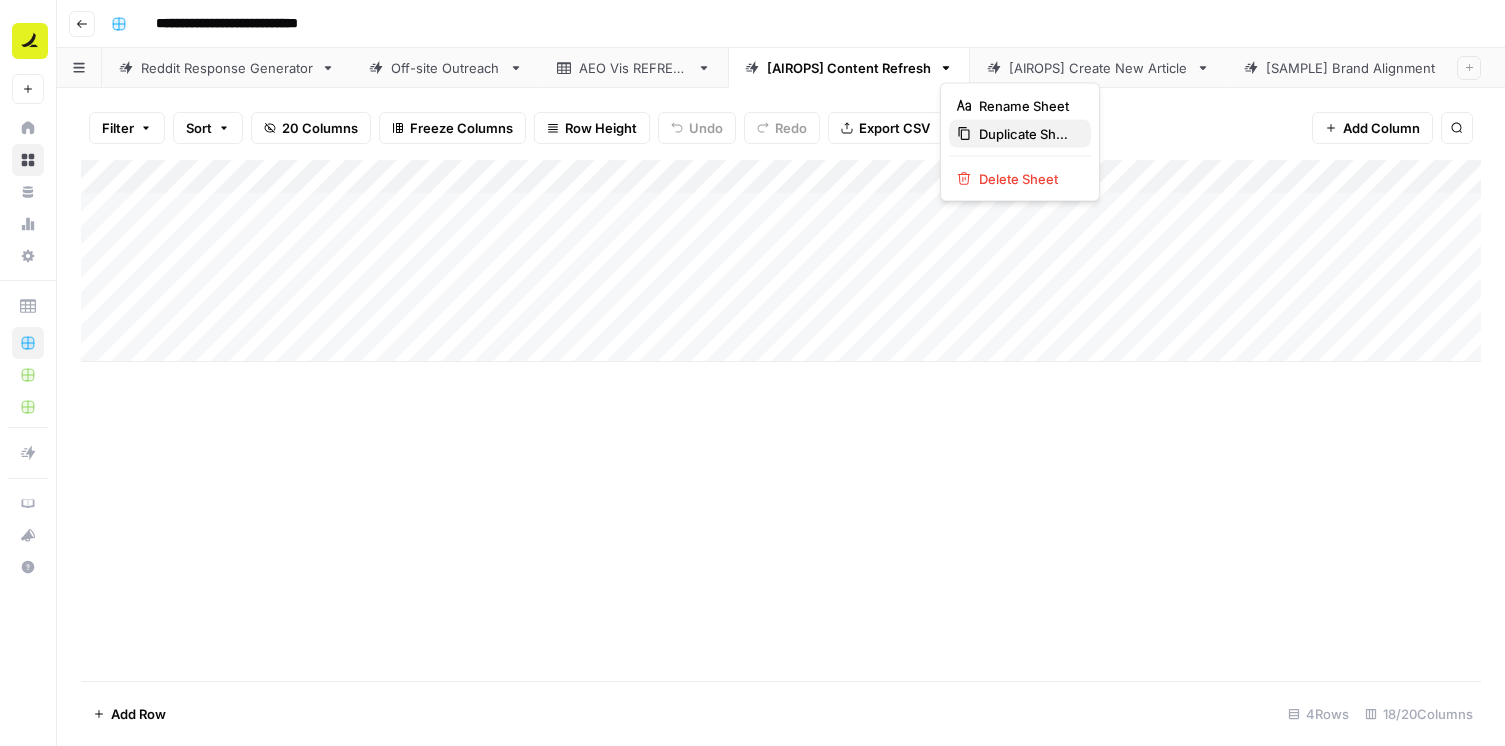 click on "Duplicate Sheet" at bounding box center (1027, 134) 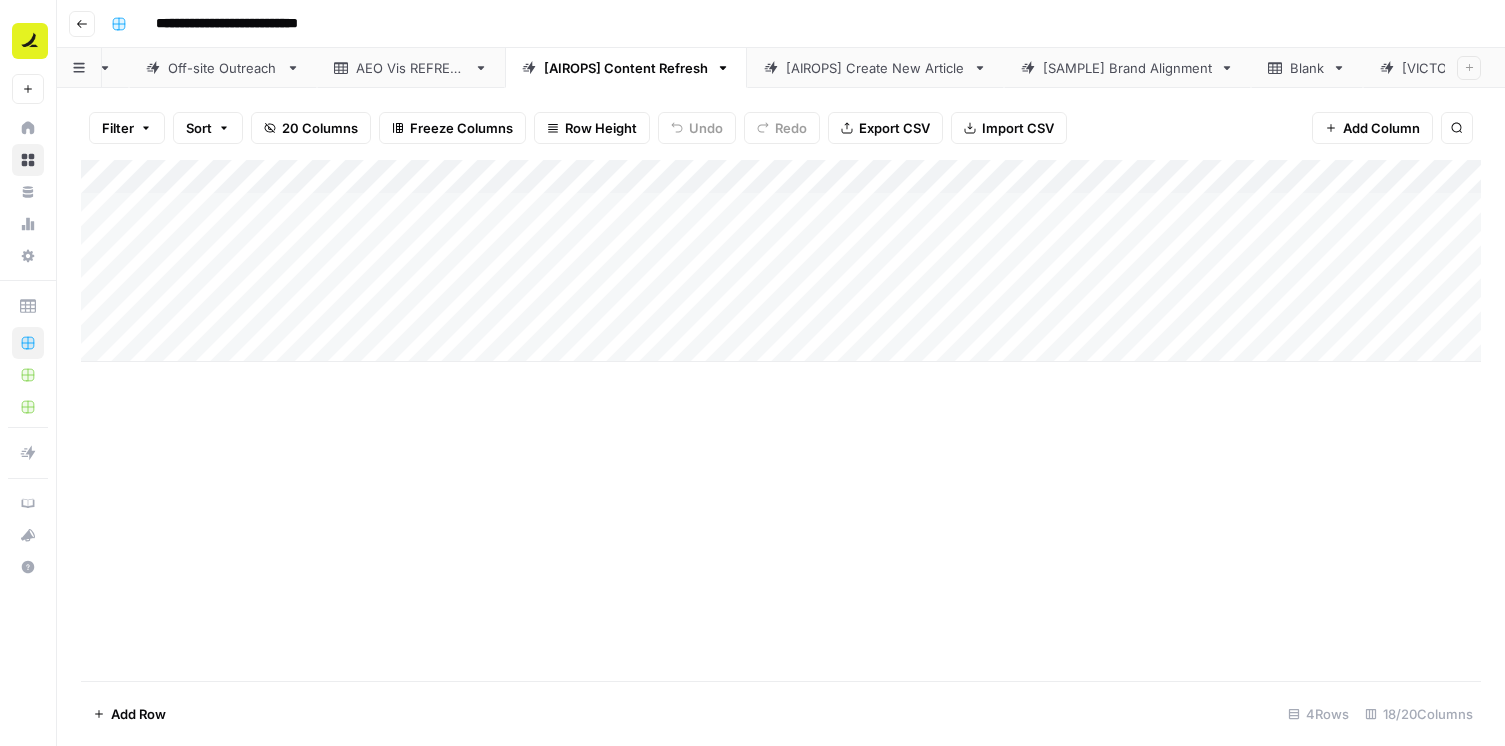 scroll, scrollTop: 0, scrollLeft: 98, axis: horizontal 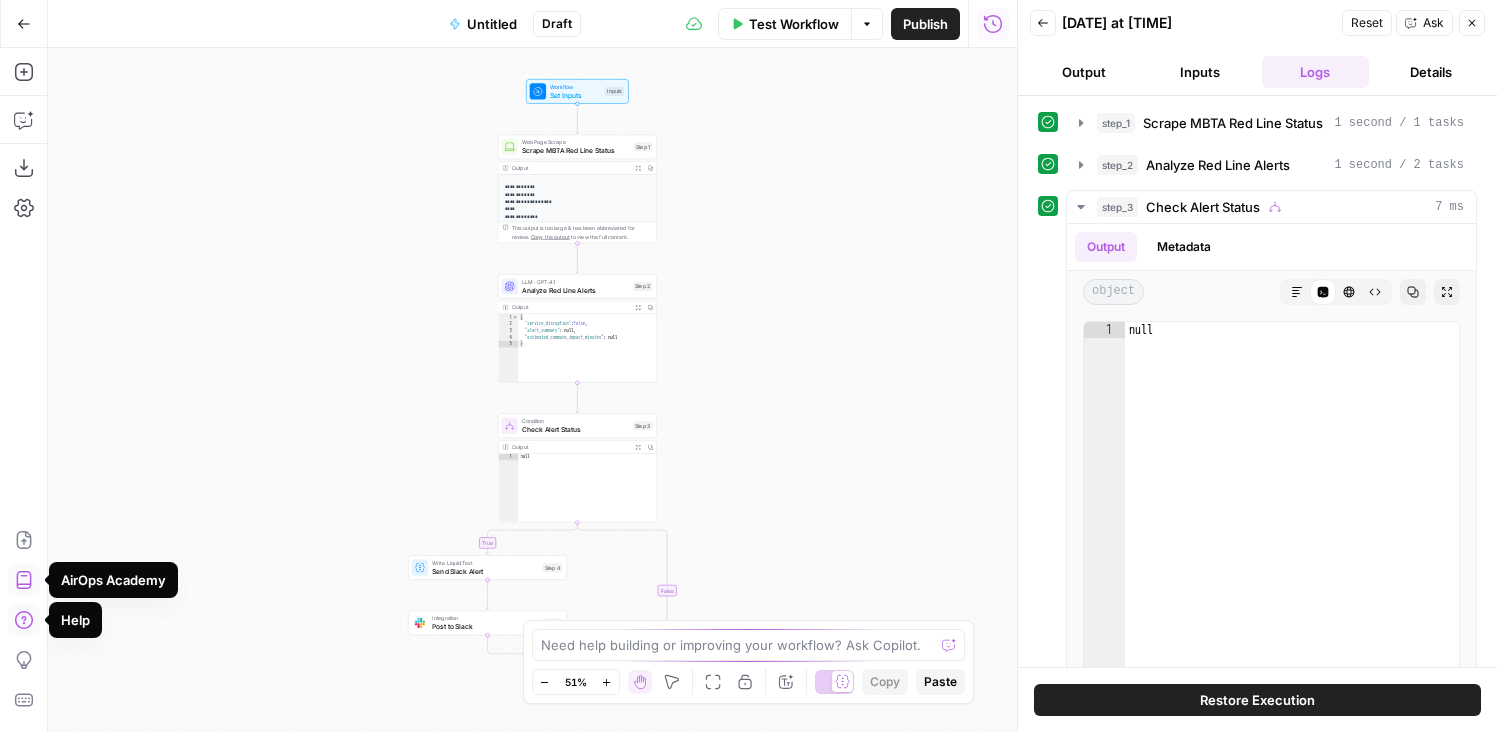 click 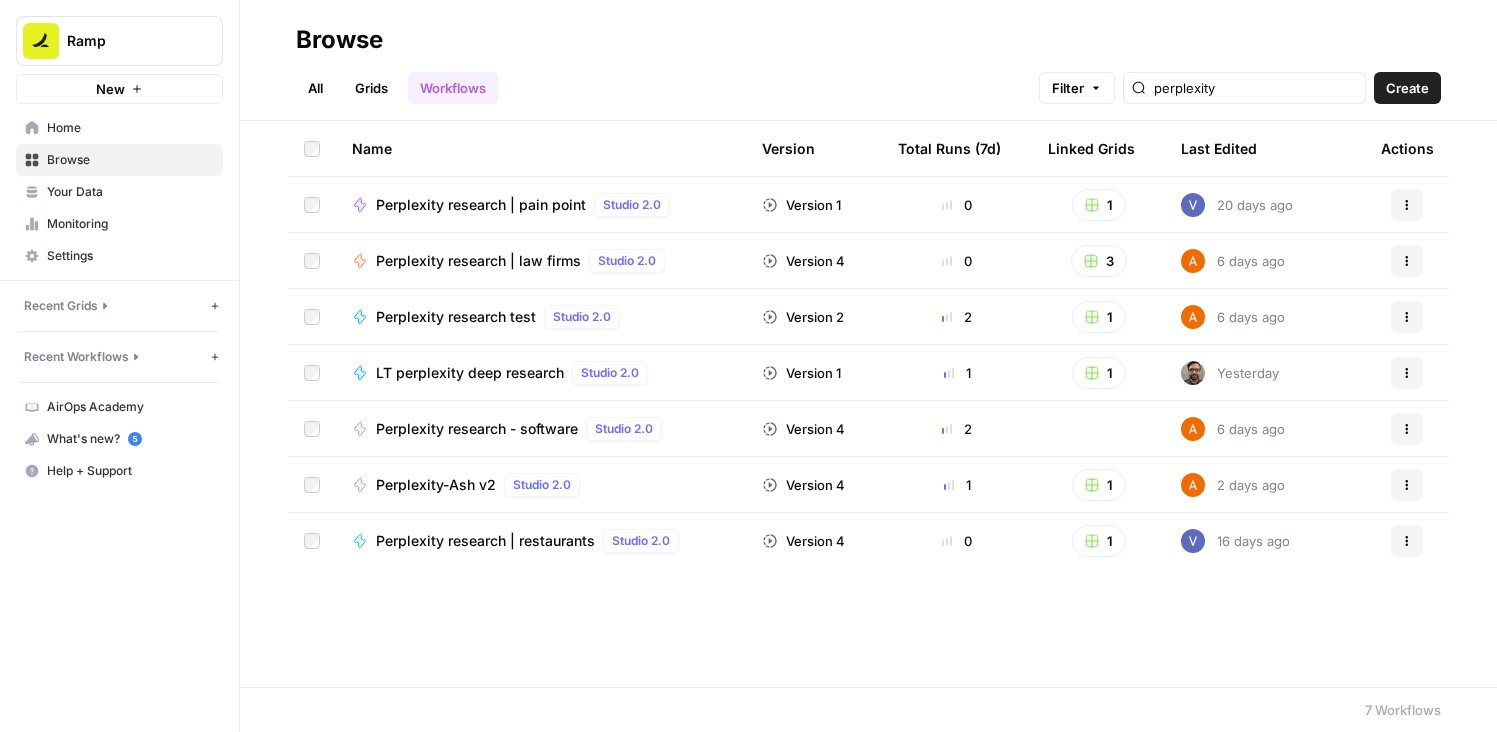click on "Settings" at bounding box center [130, 256] 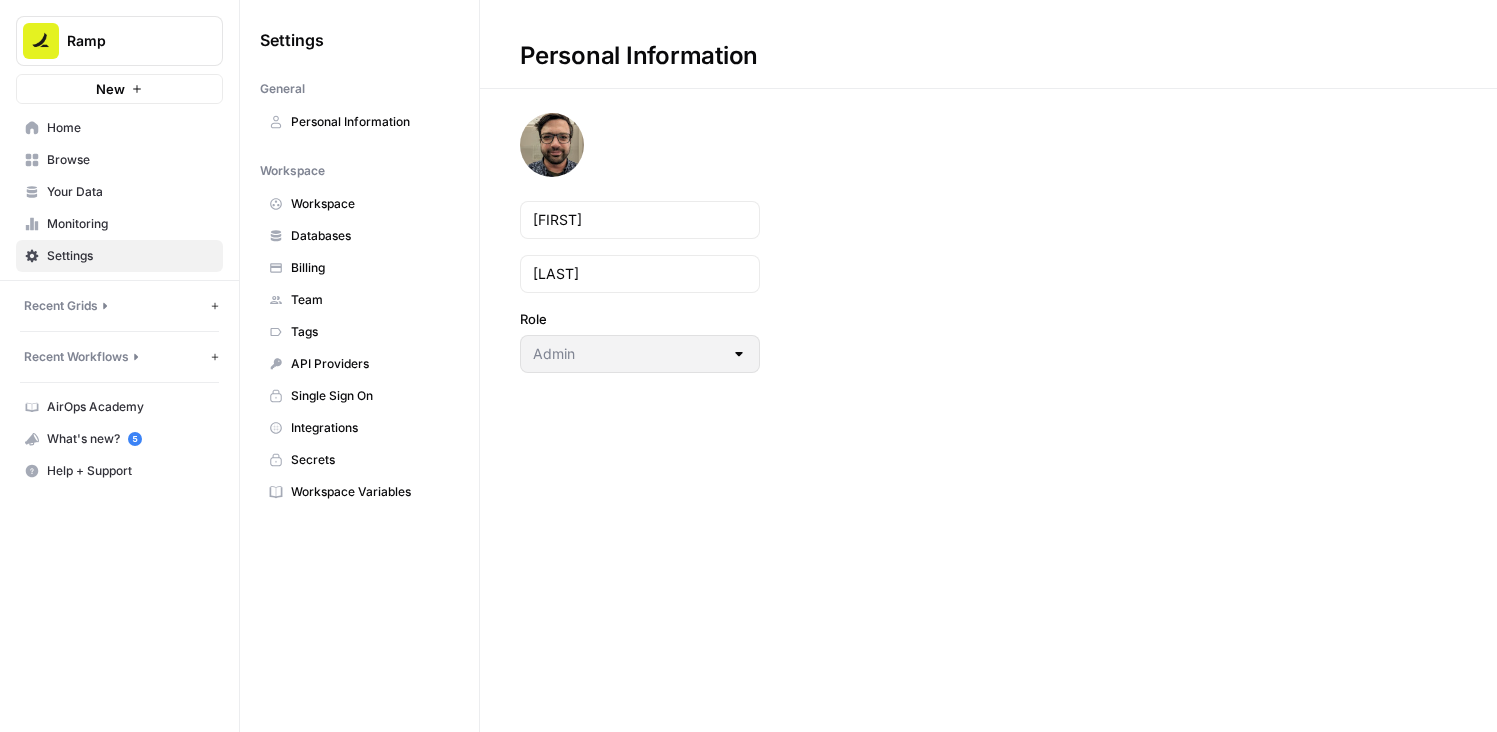 click on "API Providers" at bounding box center [370, 364] 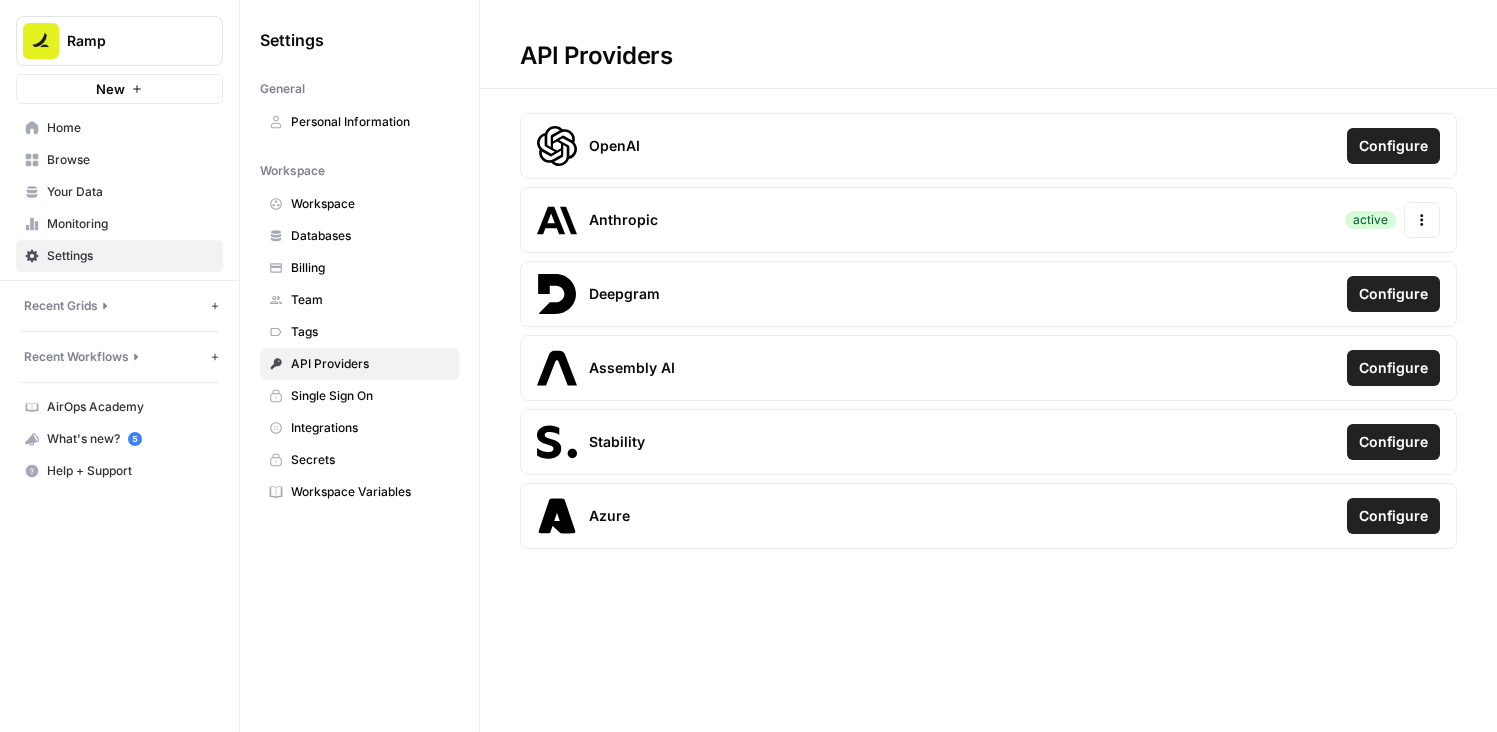 click on "Anthropic" at bounding box center (623, 220) 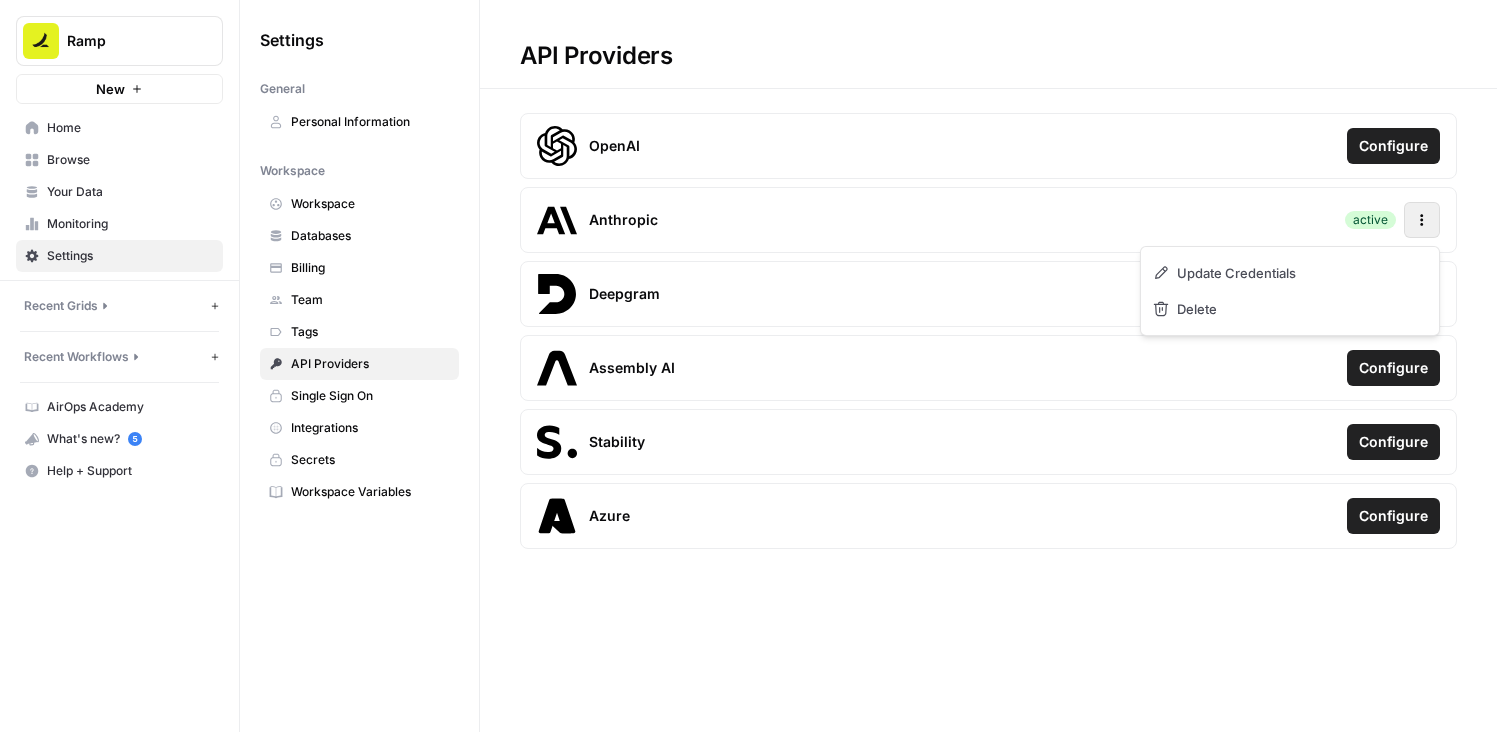 click on "Actions" at bounding box center [1422, 220] 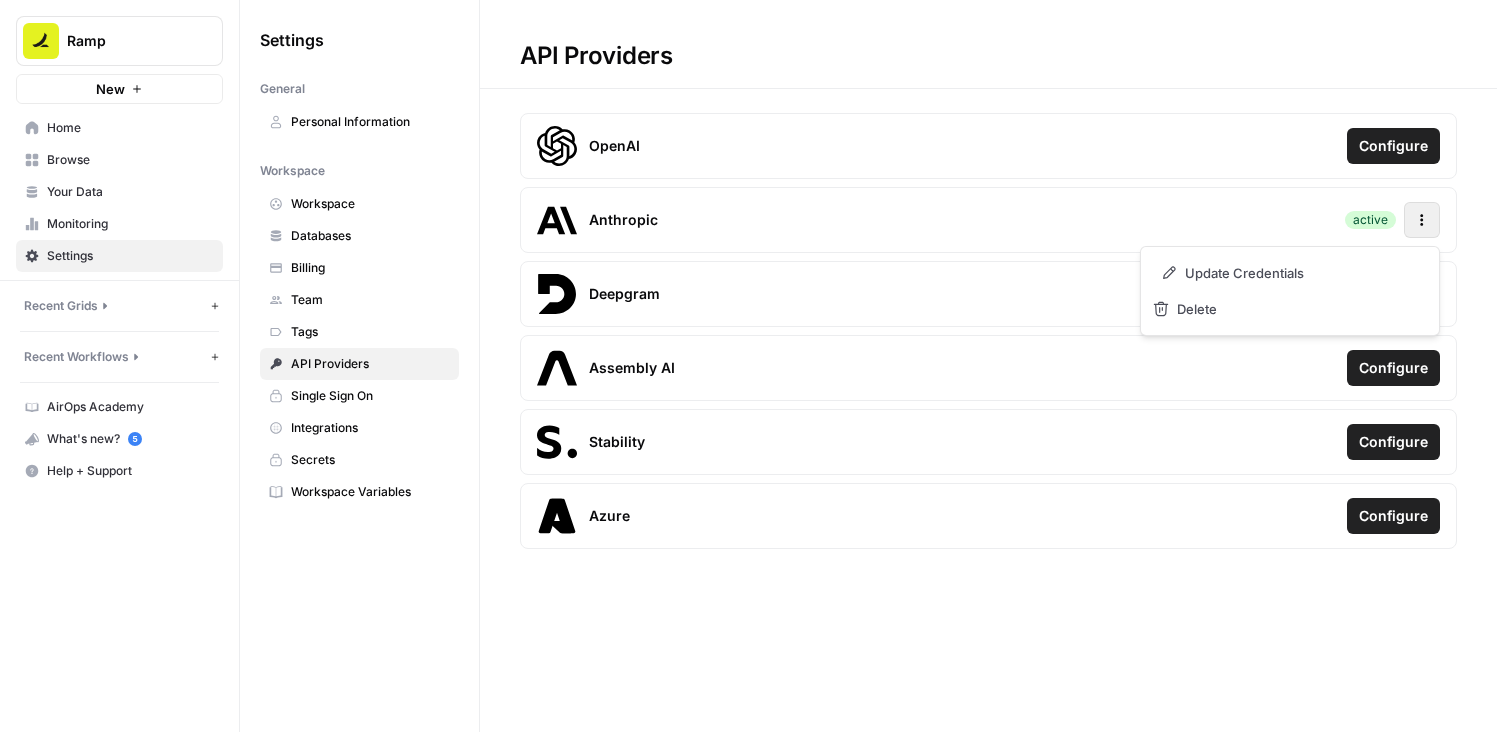 click on "Update Credentials" at bounding box center [1290, 273] 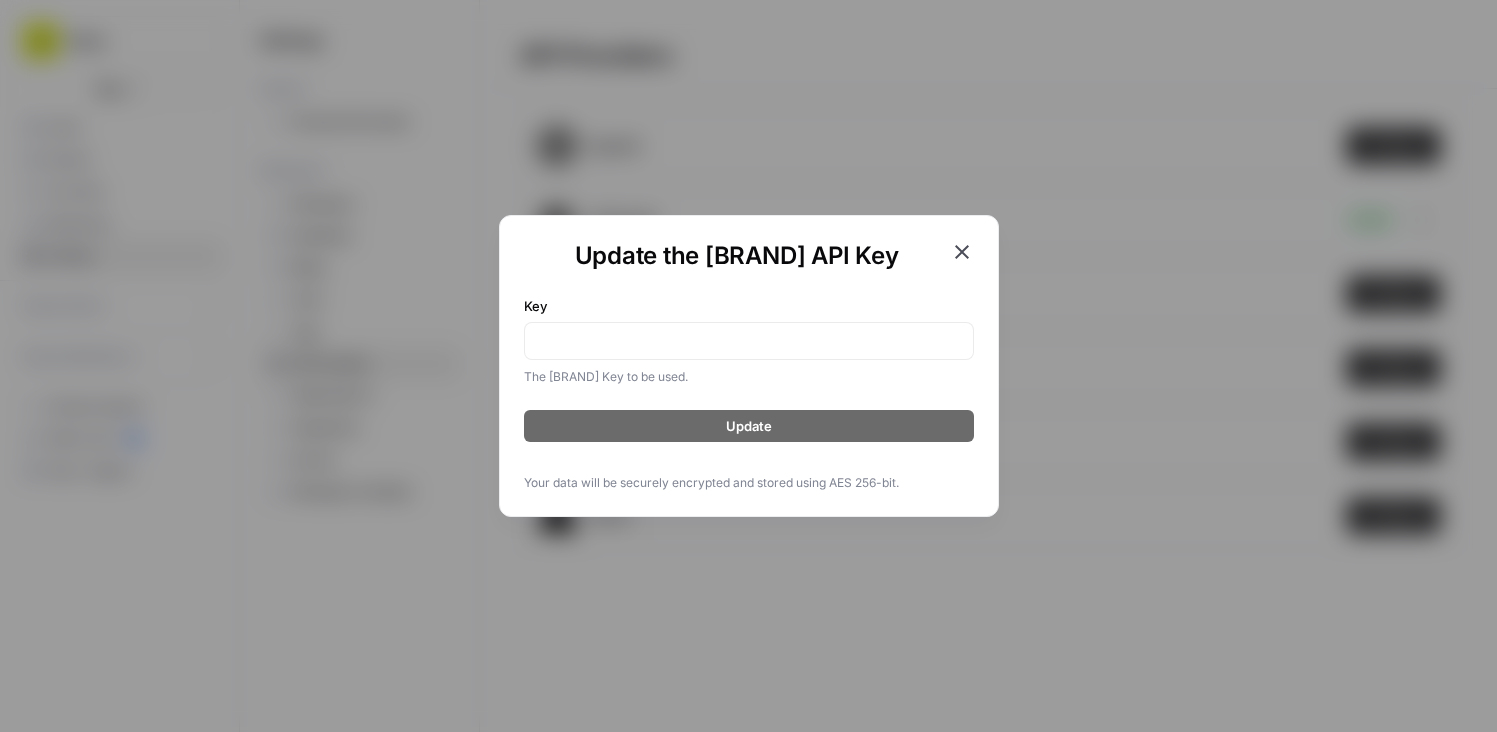 click 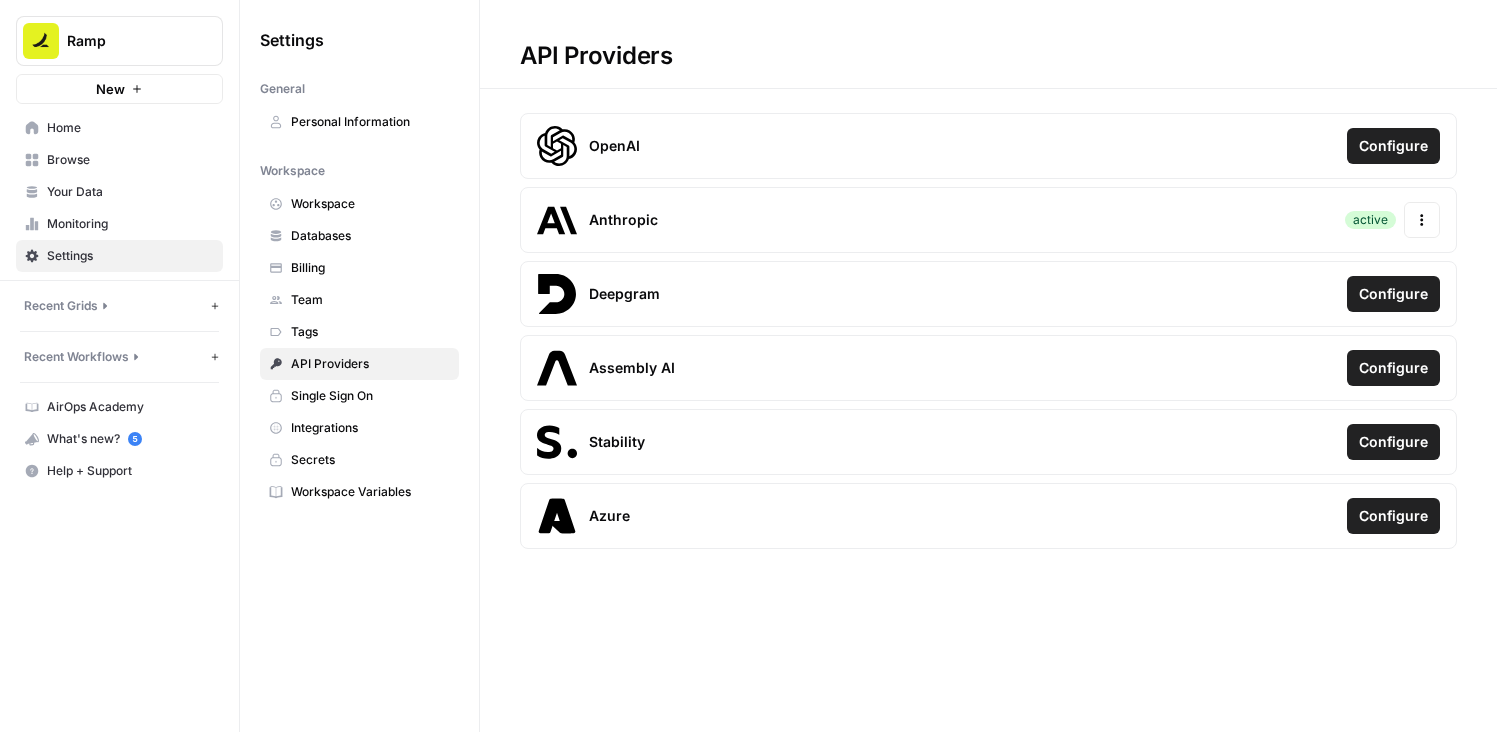 click on "Actions" at bounding box center [1422, 220] 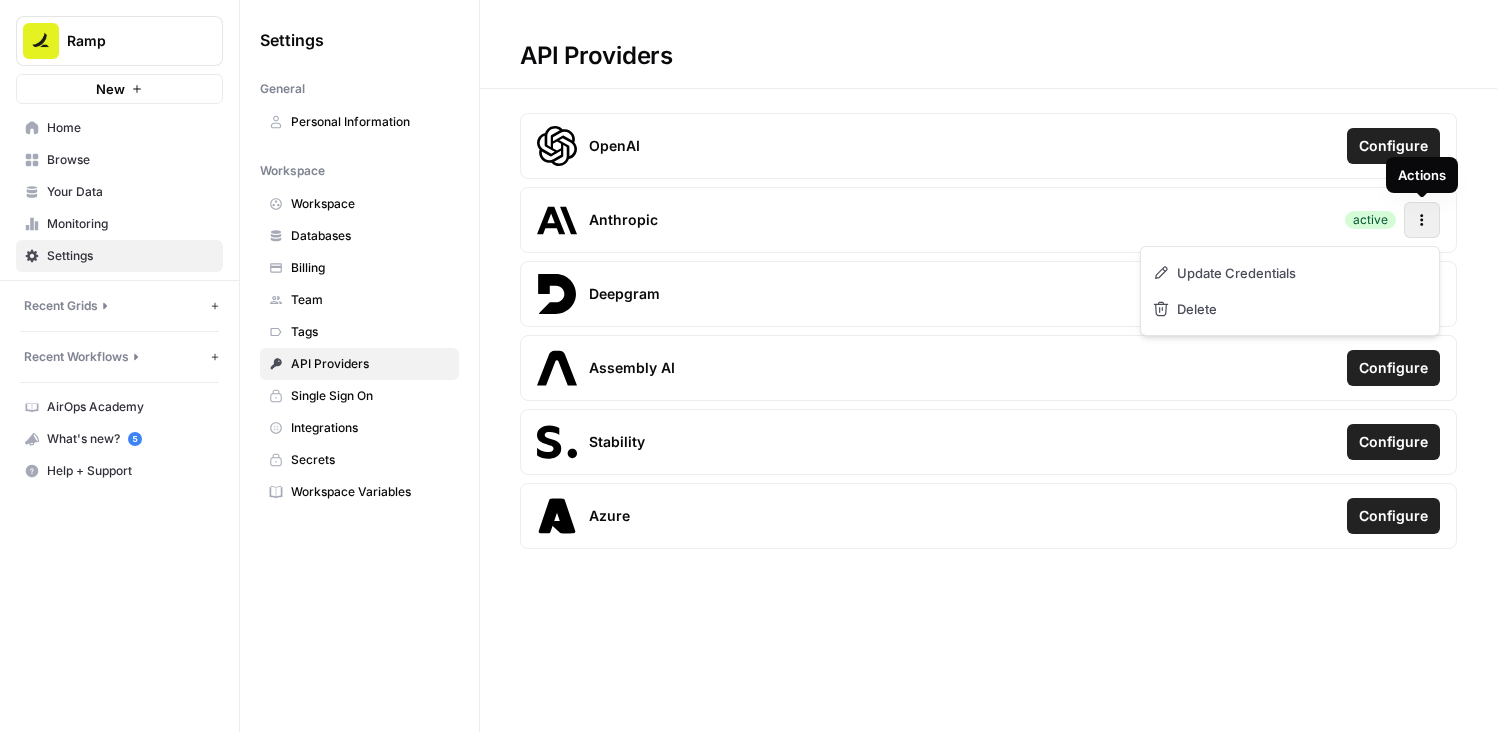 click 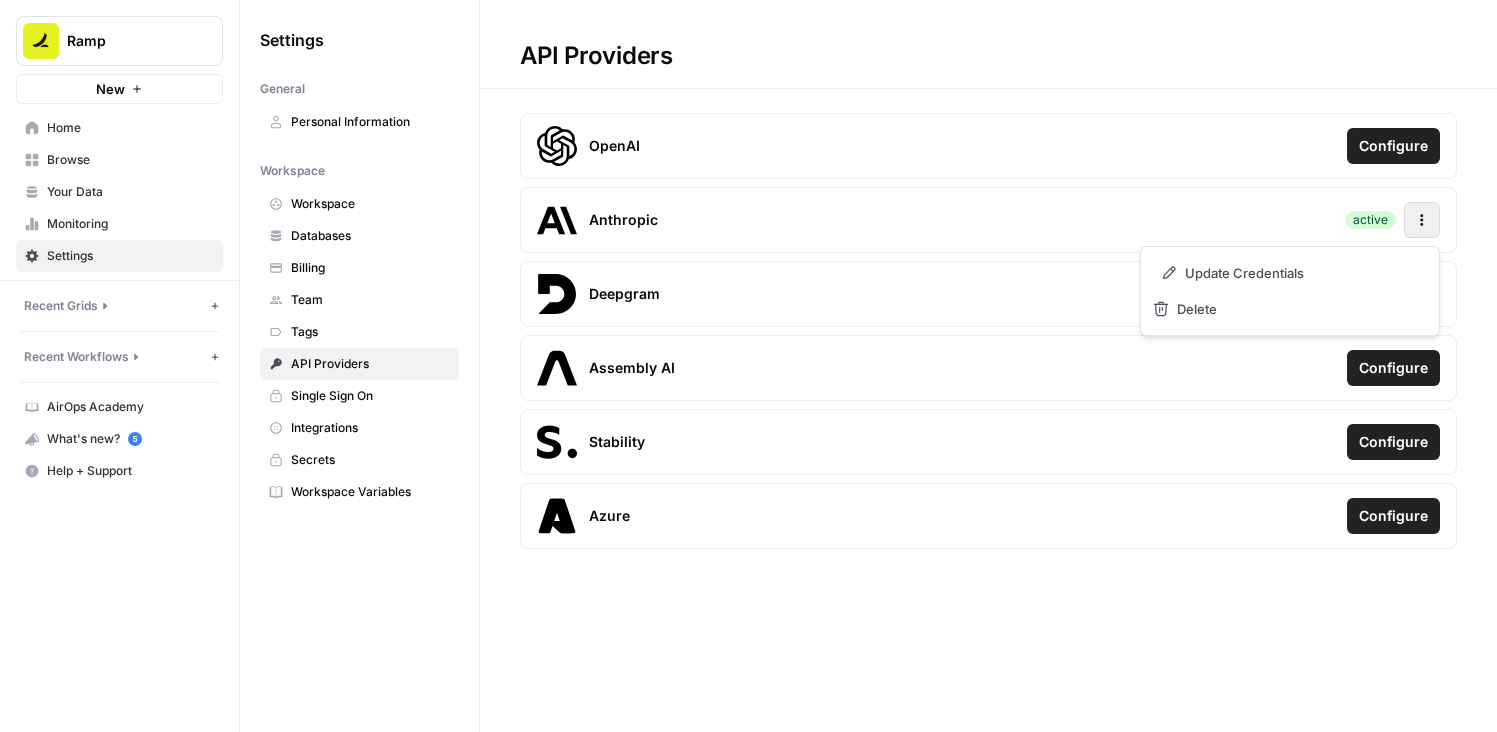 click on "Update Credentials" at bounding box center (1290, 273) 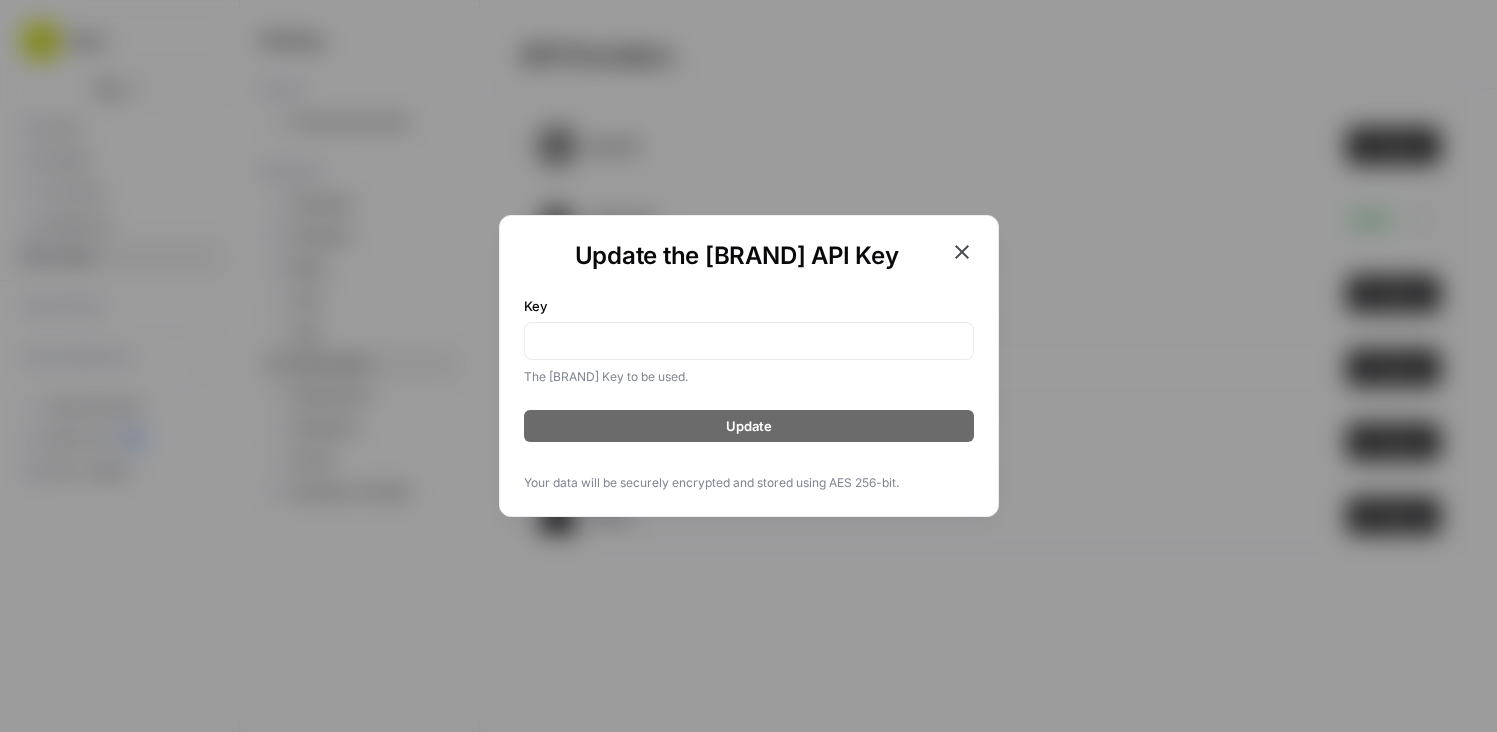 click 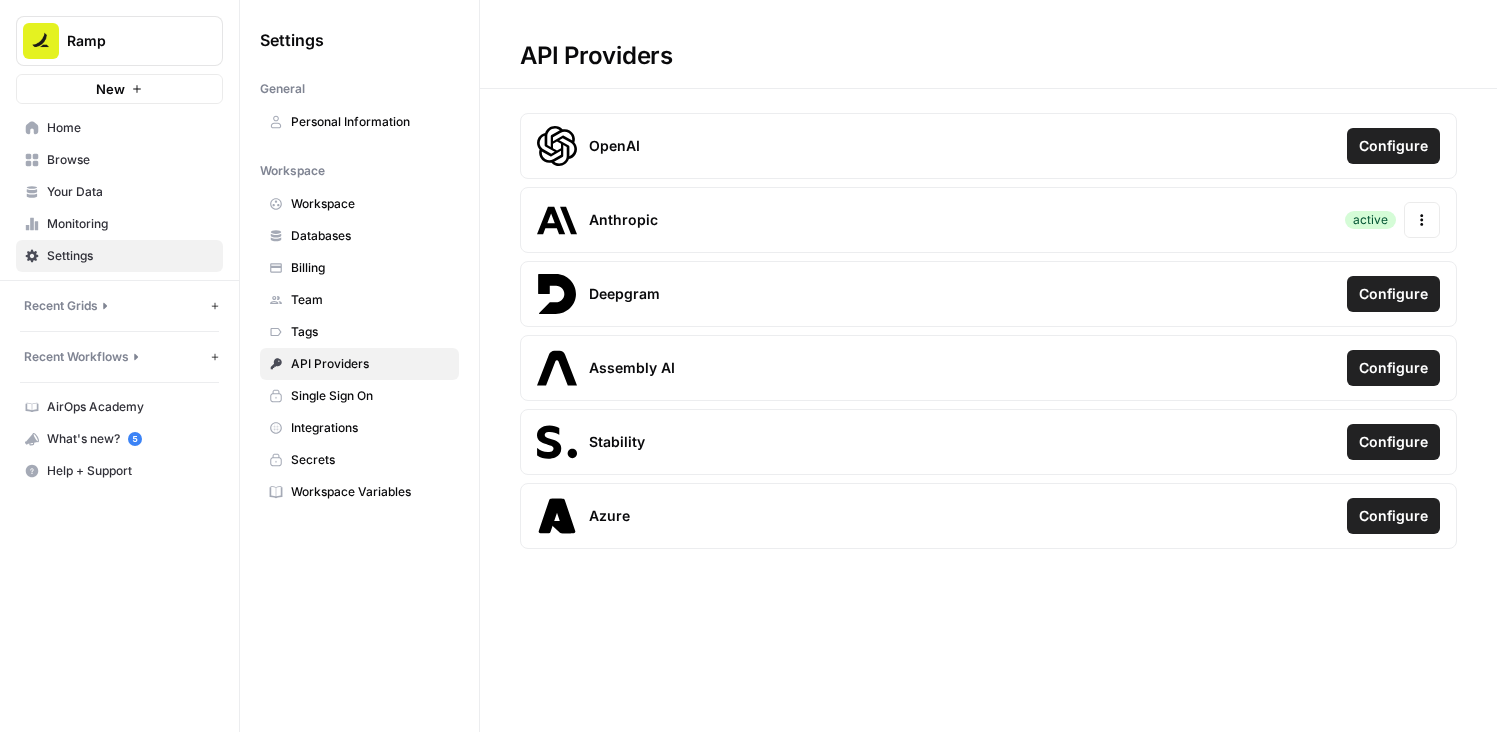 drag, startPoint x: 592, startPoint y: 227, endPoint x: 892, endPoint y: 224, distance: 300.015 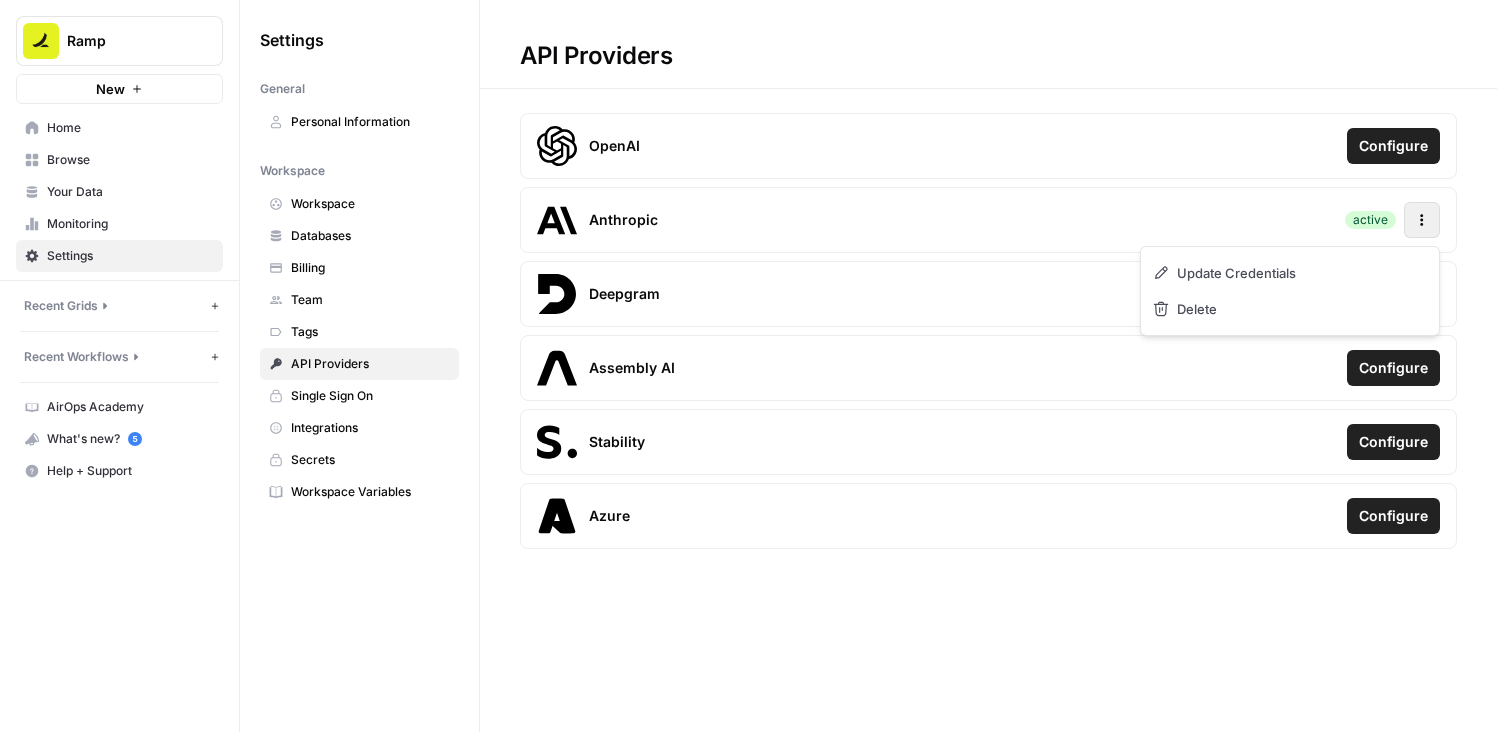 click on "Actions" at bounding box center [1422, 220] 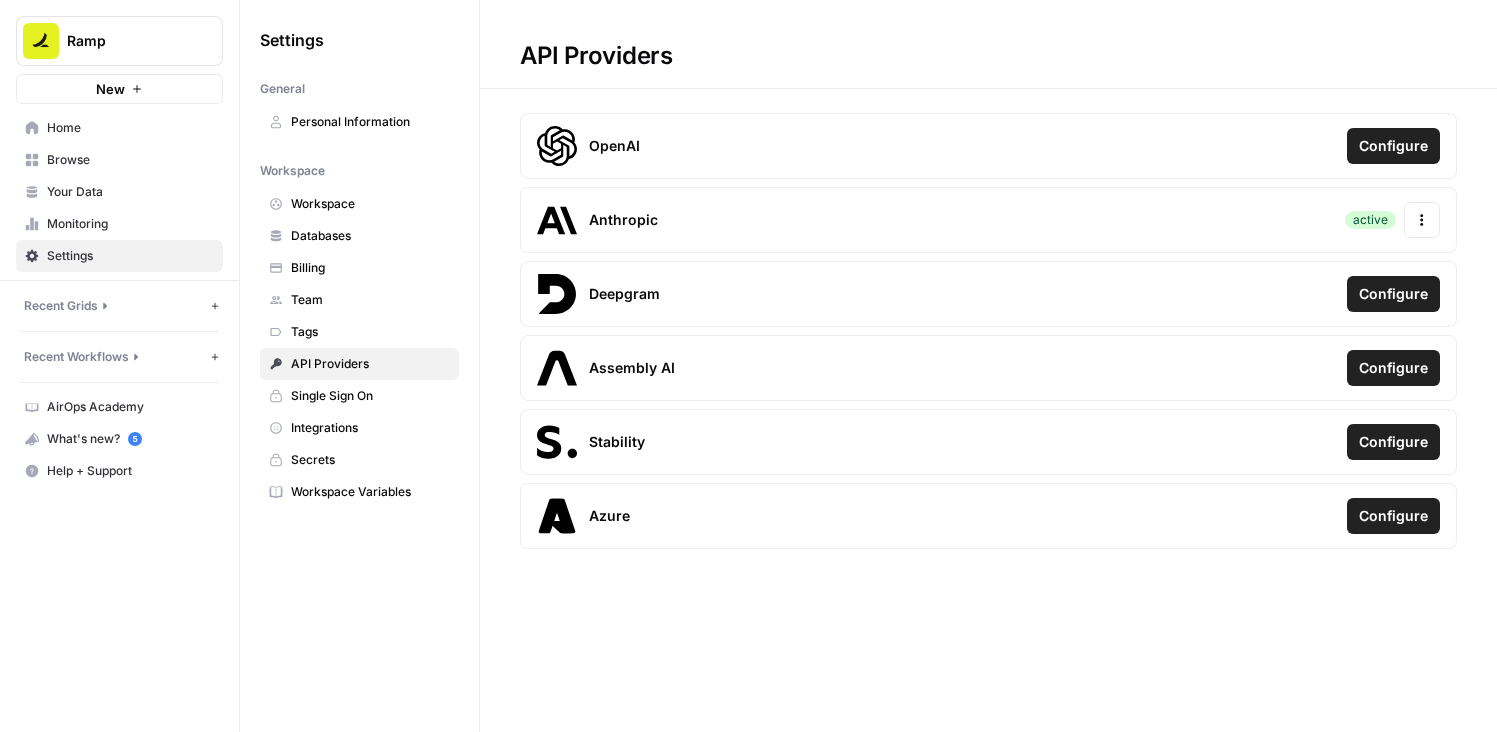 click on "OpenAI Configure Anthropic active Actions Deepgram Configure Assembly AI Configure Stability Configure Azure Configure" at bounding box center (988, 331) 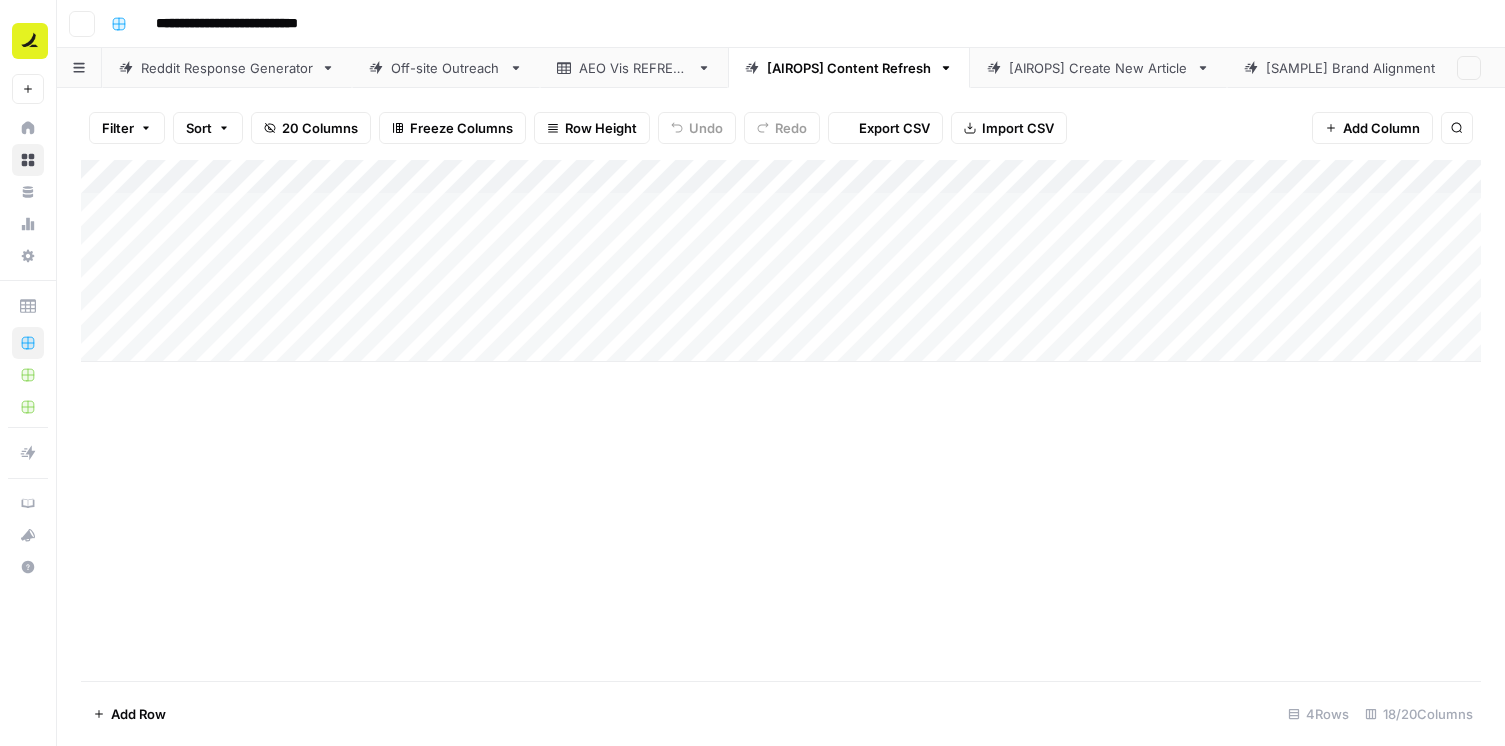scroll, scrollTop: 0, scrollLeft: 0, axis: both 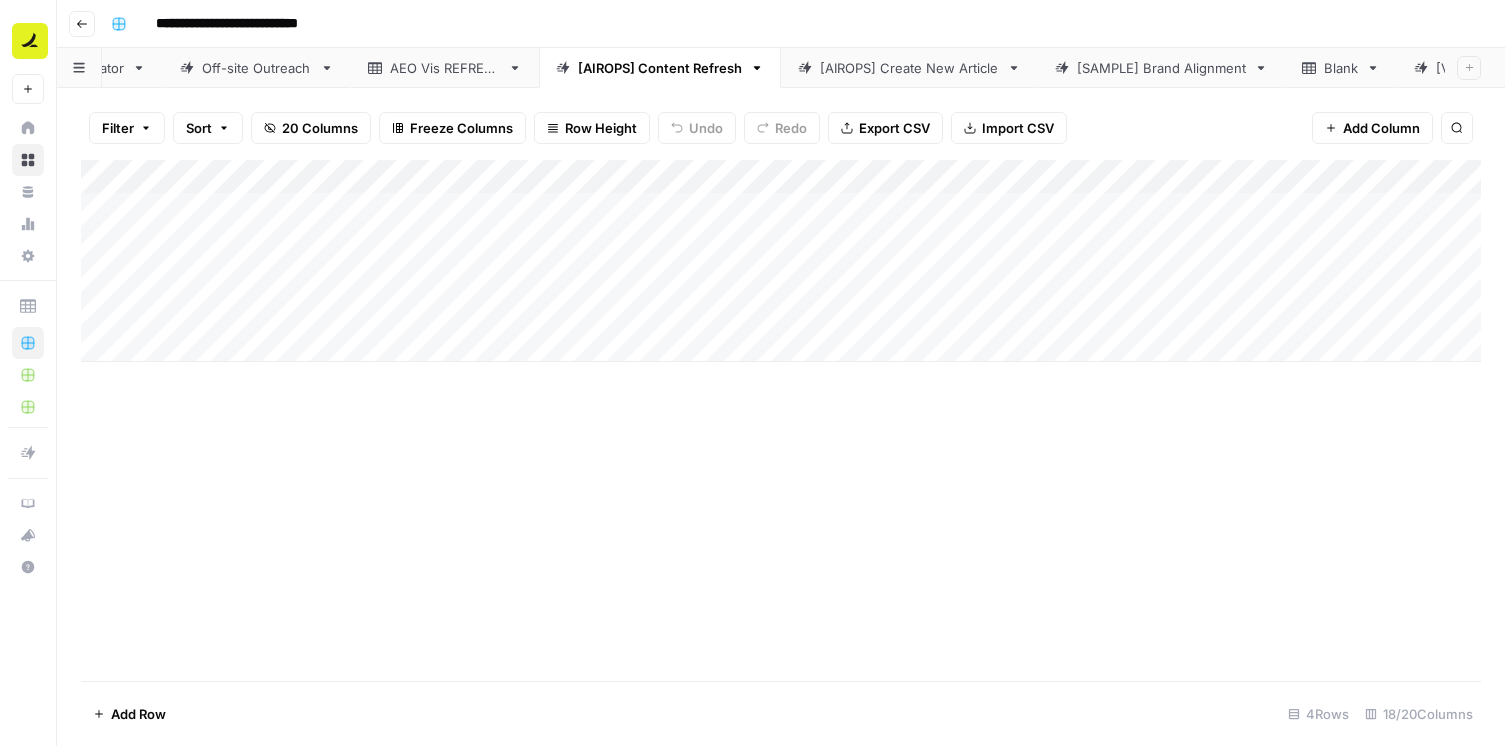 click 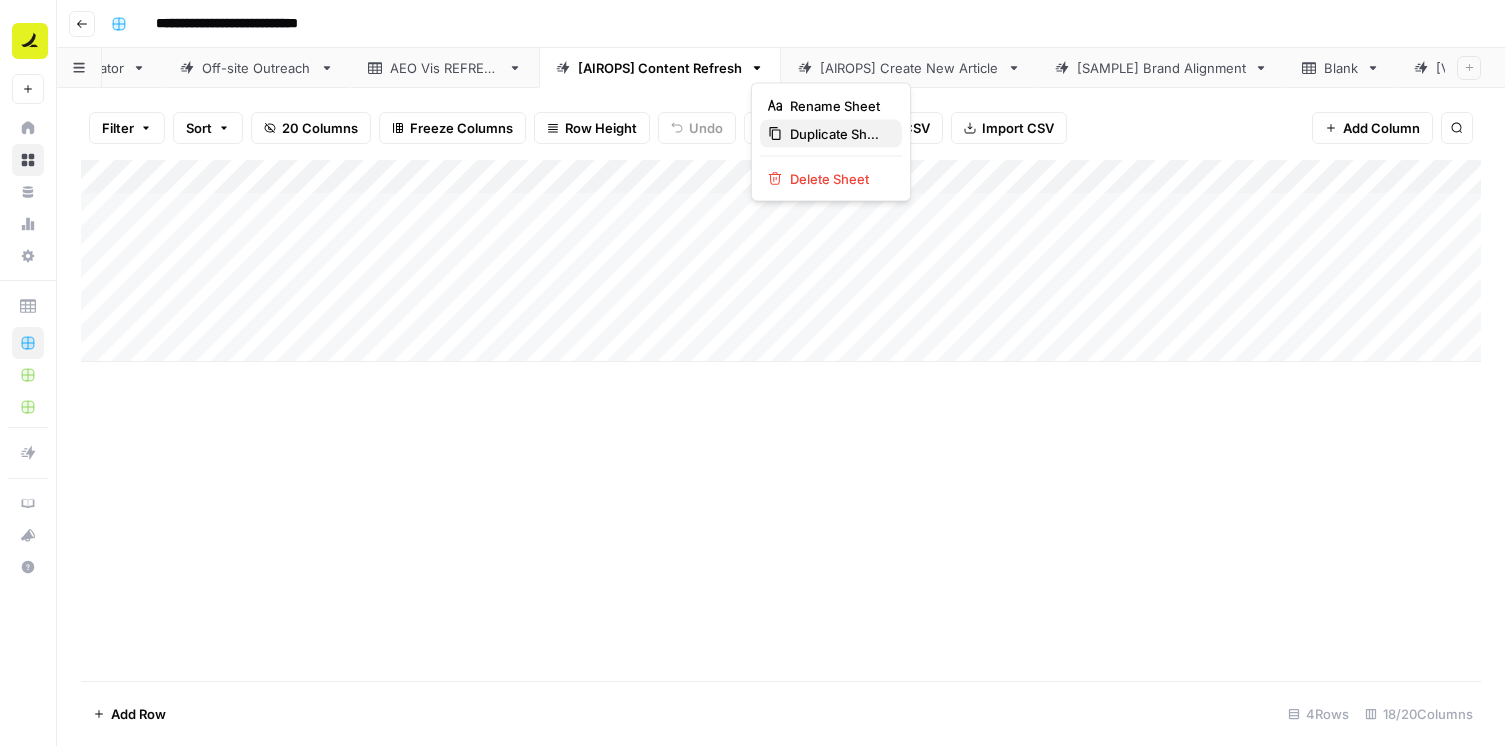 click on "Duplicate Sheet" at bounding box center [838, 134] 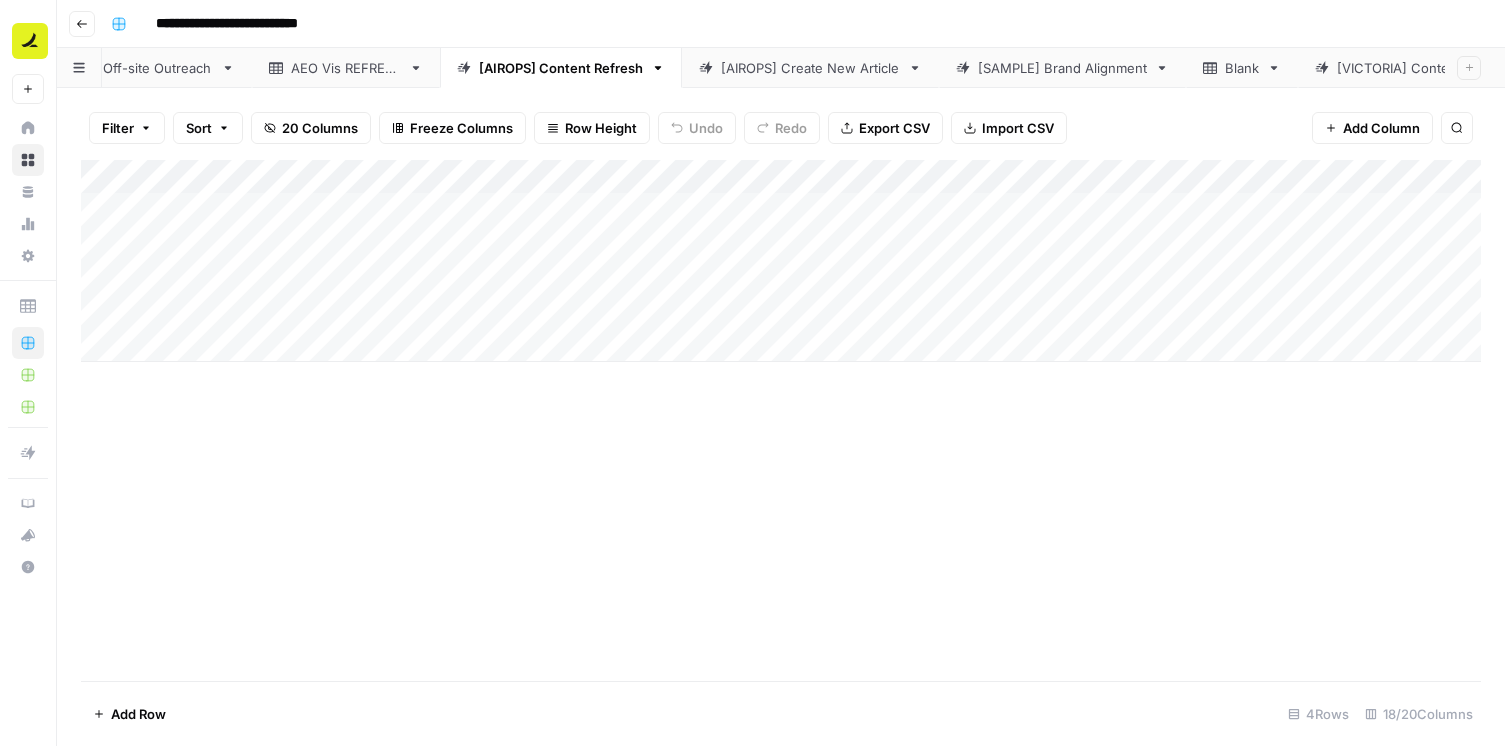 scroll, scrollTop: 0, scrollLeft: 635, axis: horizontal 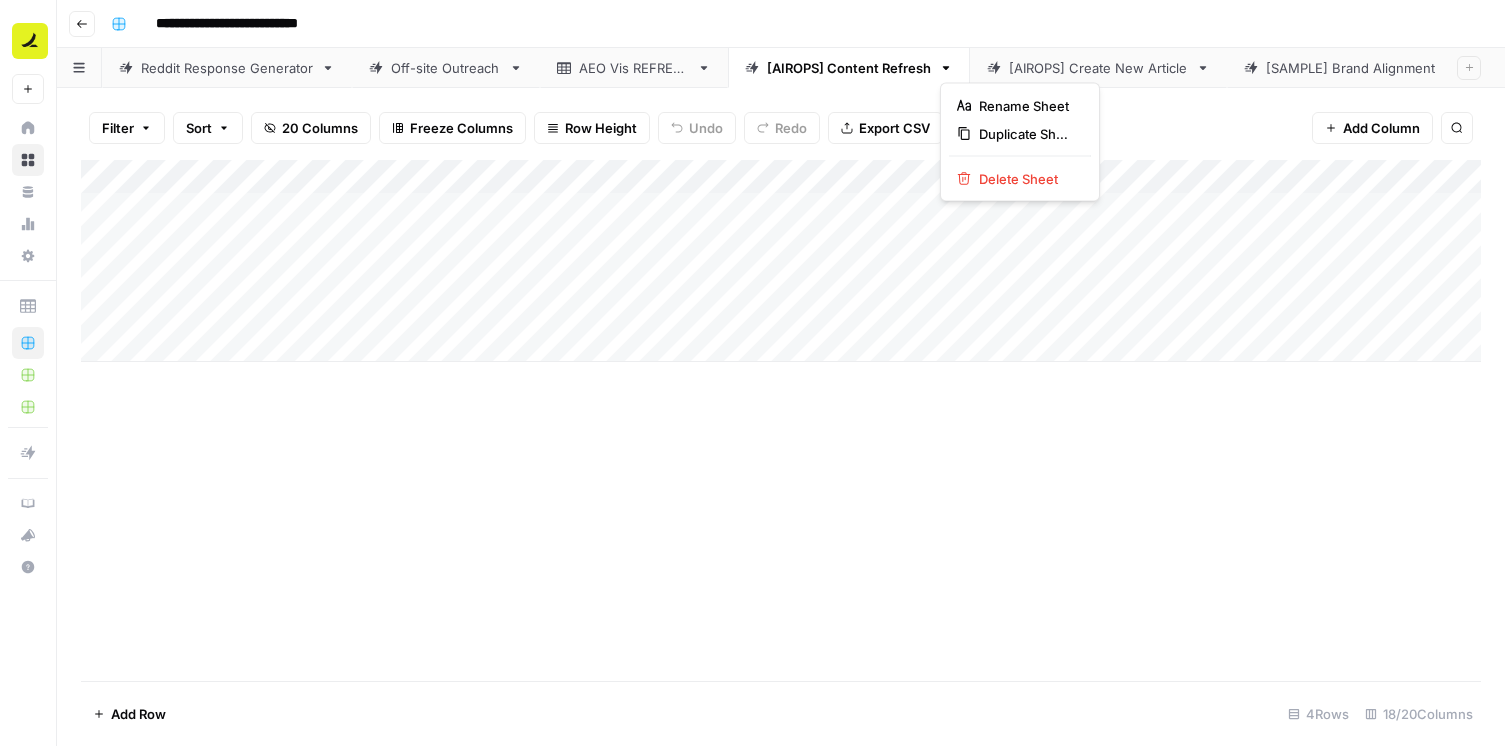 click 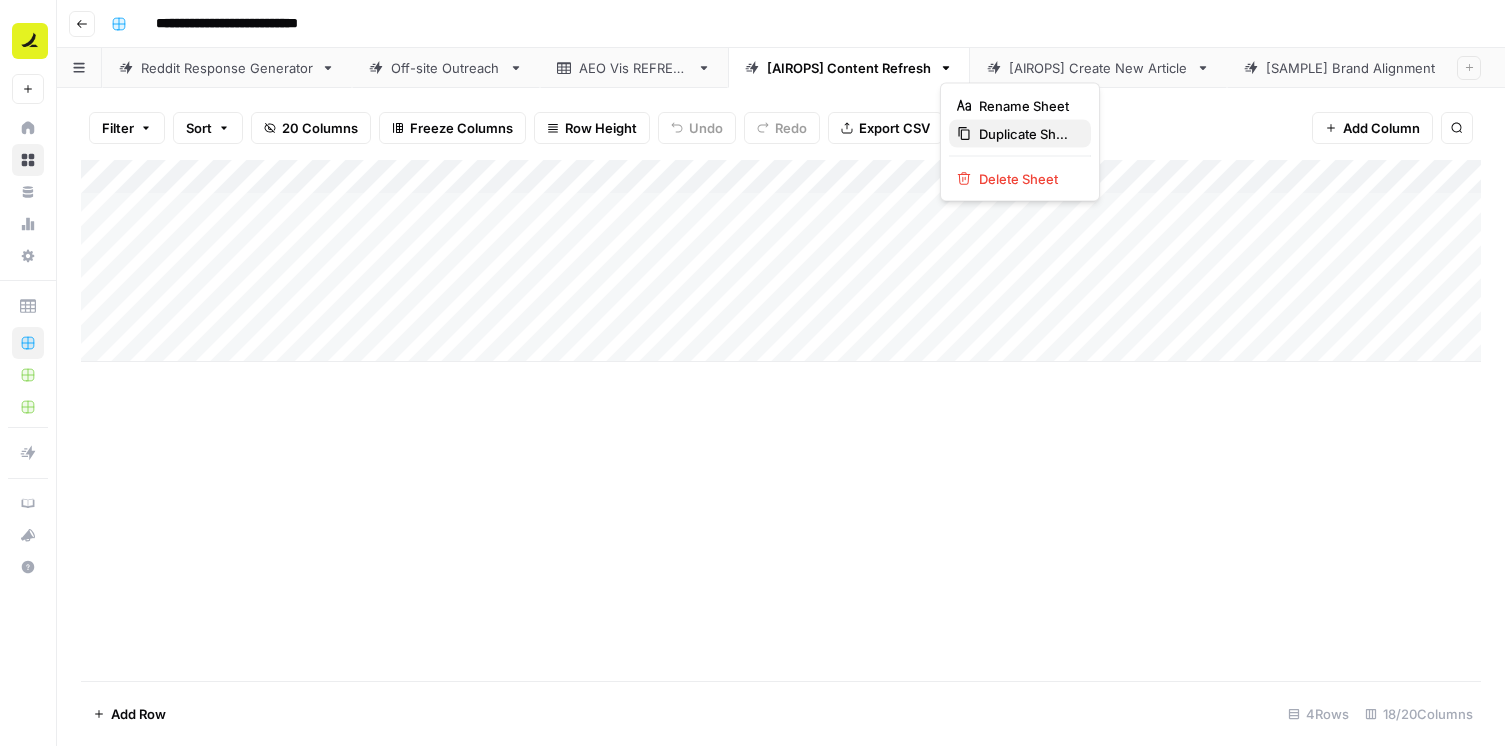 click on "Duplicate Sheet" at bounding box center (1027, 134) 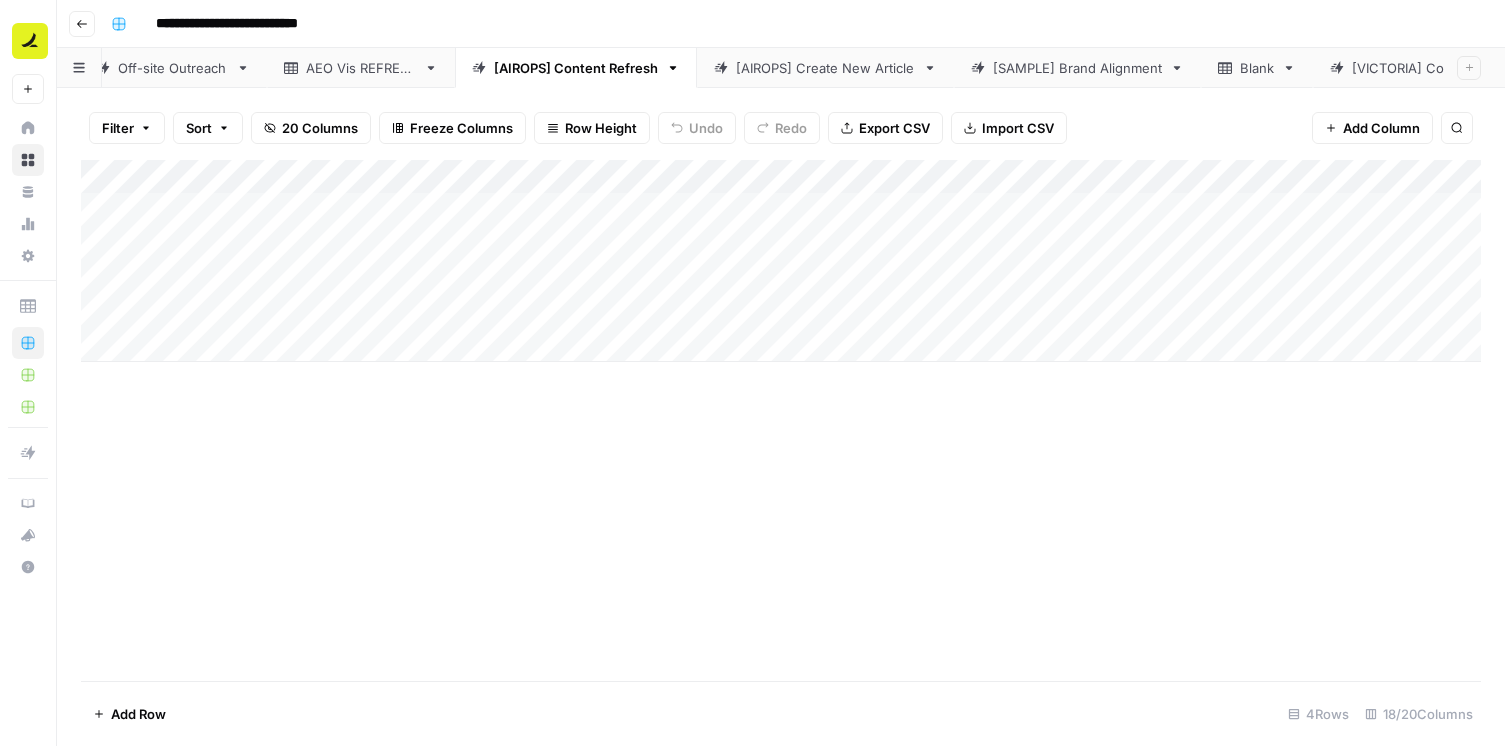 scroll, scrollTop: 0, scrollLeft: 190, axis: horizontal 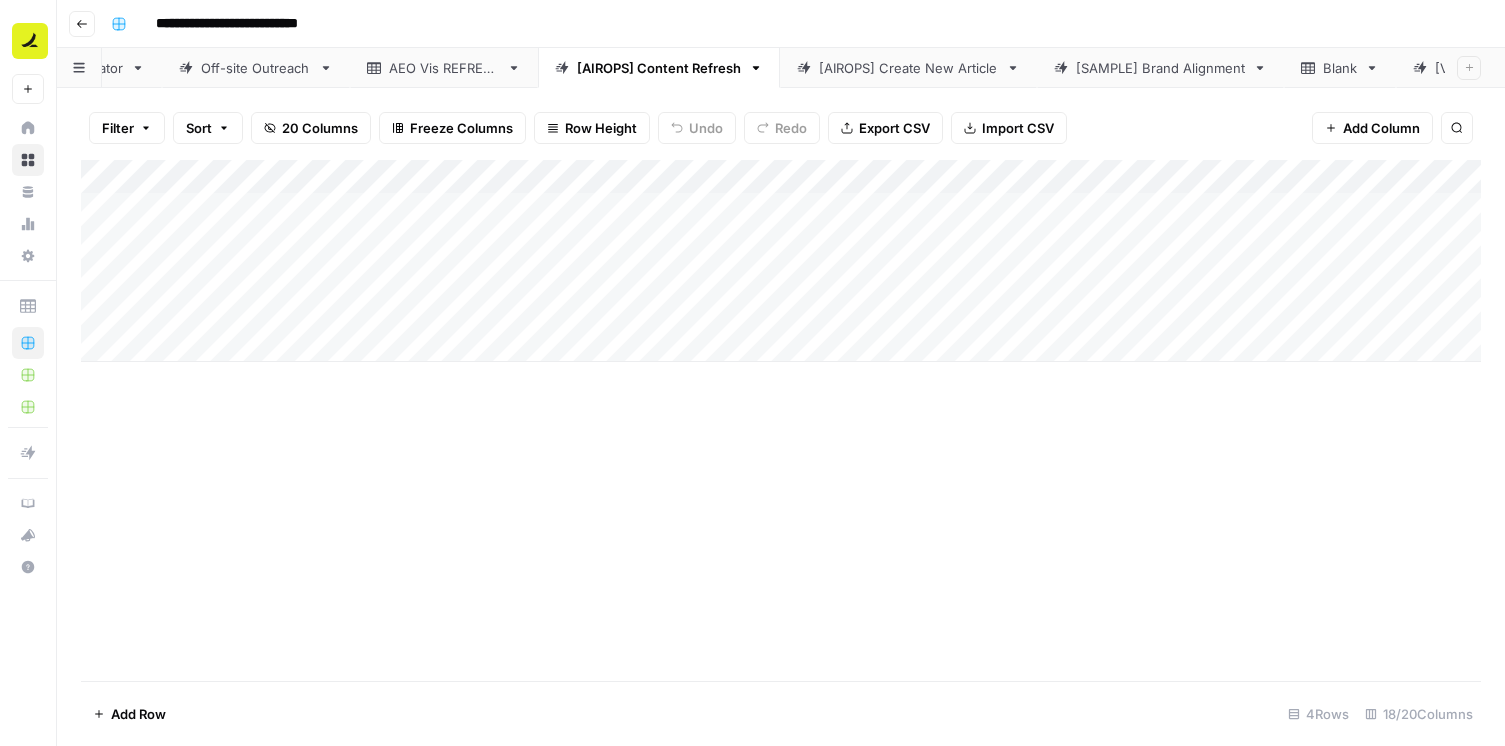 click 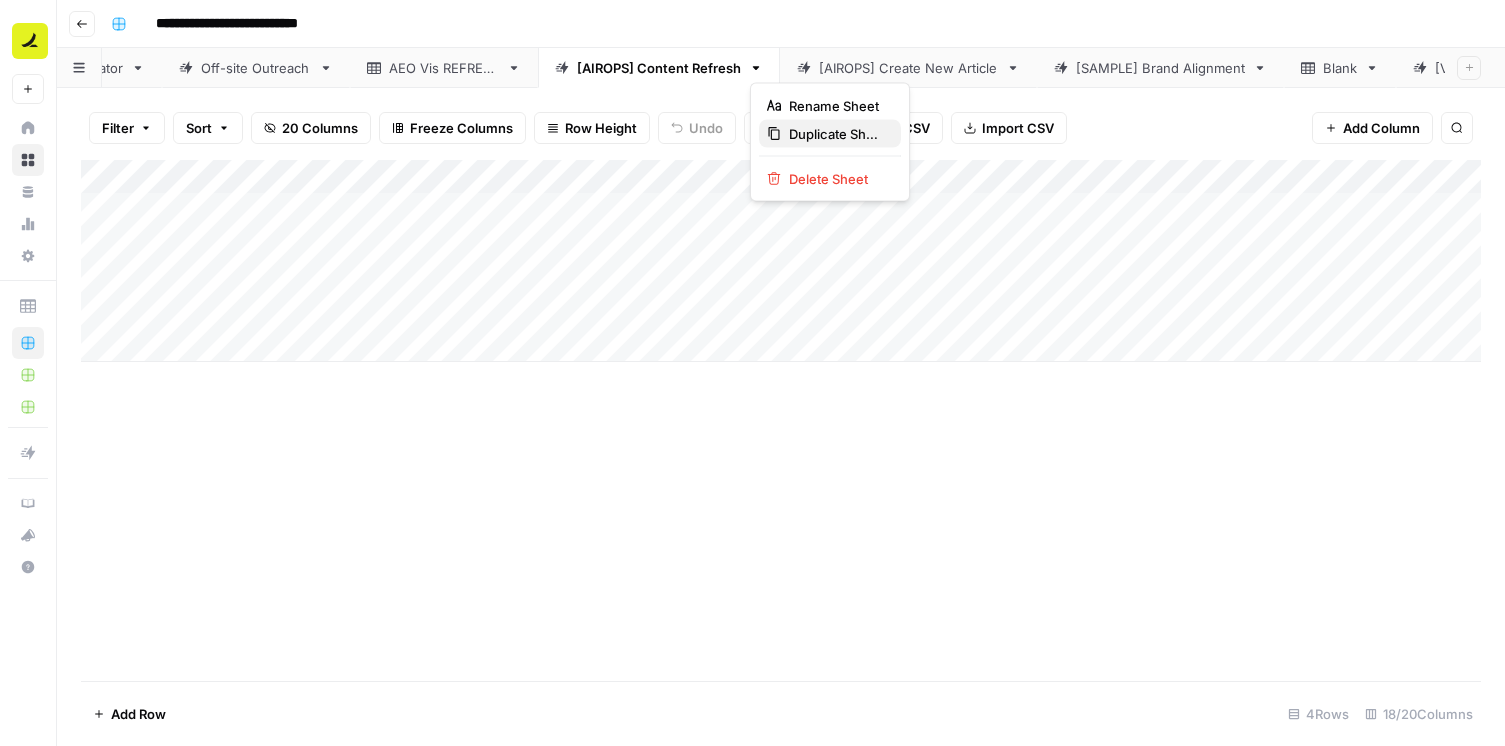 click on "Duplicate Sheet" at bounding box center [830, 134] 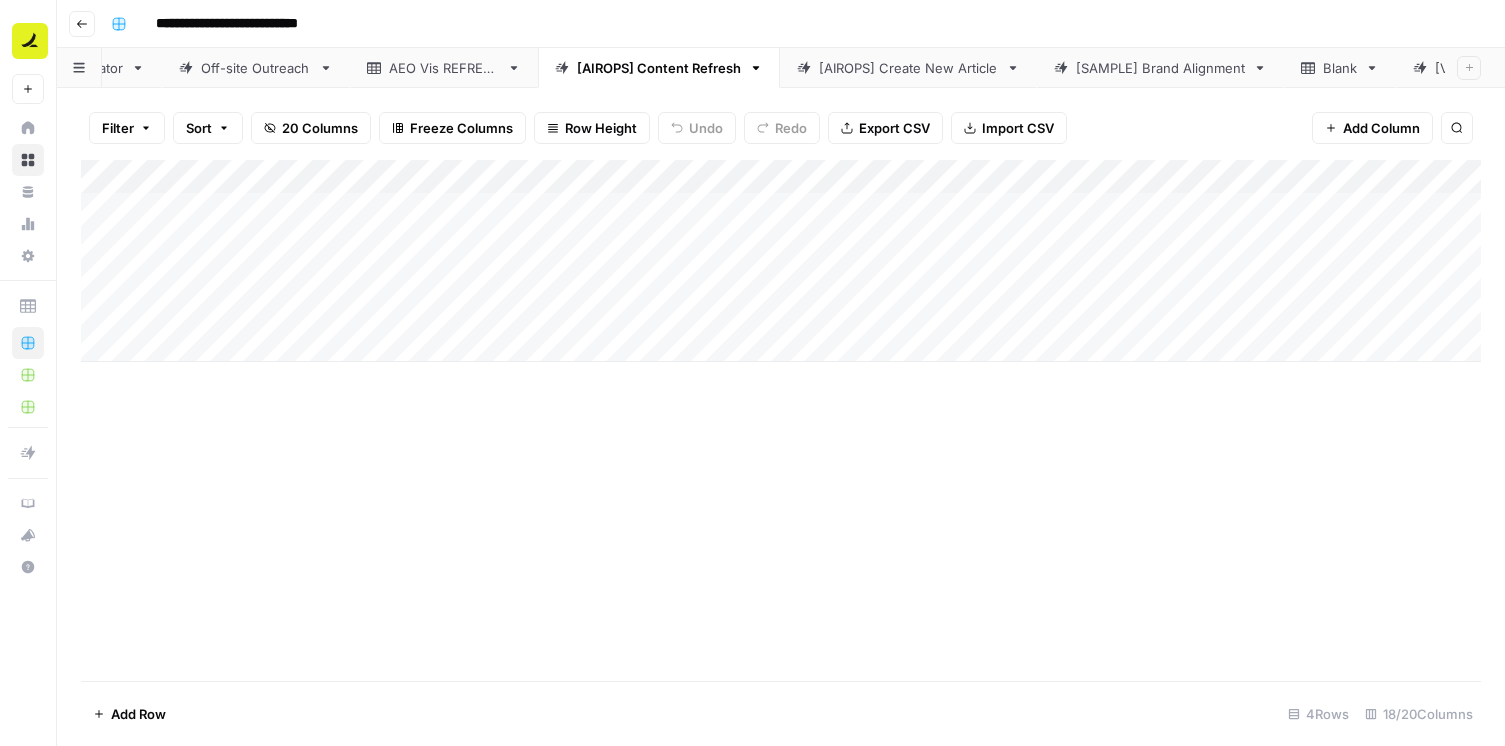 click on "Add Column" at bounding box center [781, 420] 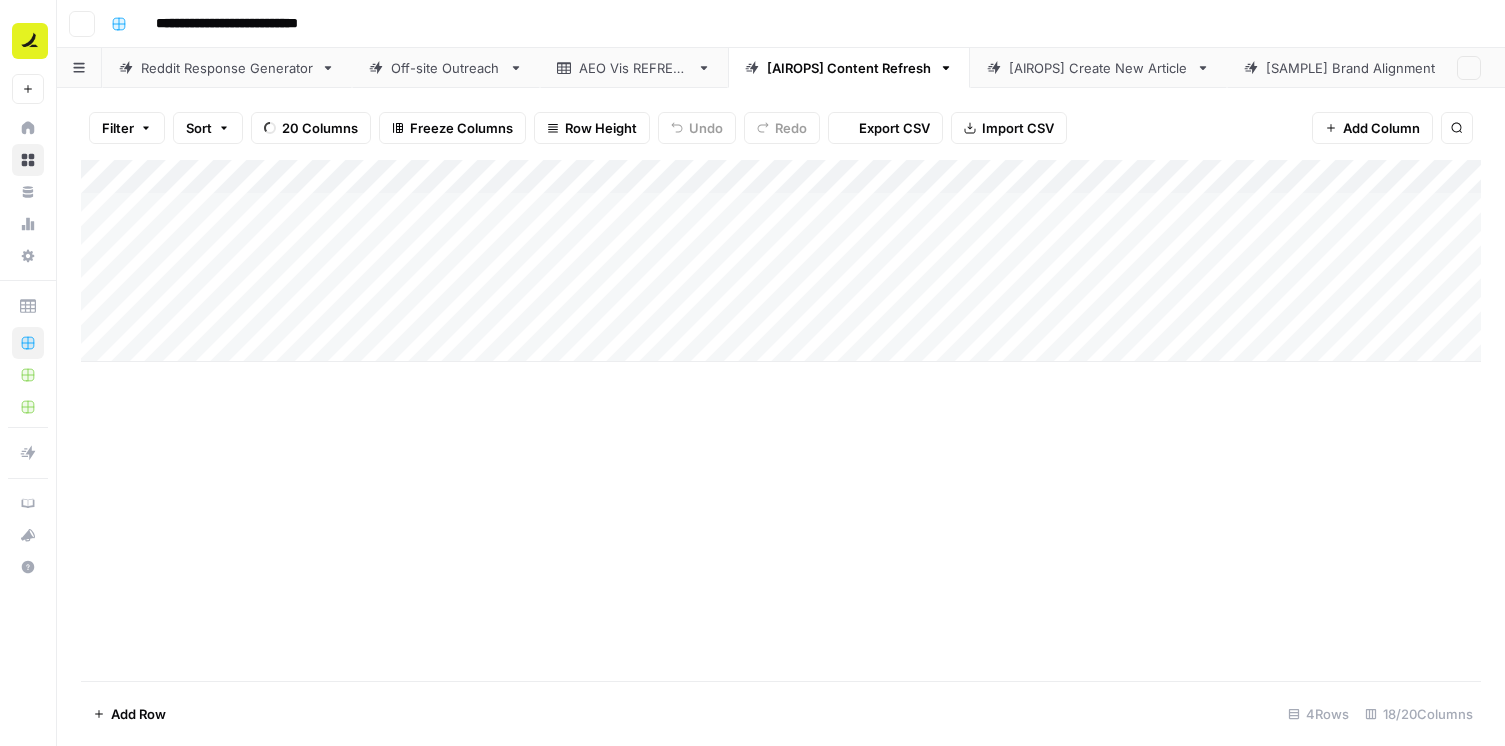 scroll, scrollTop: 0, scrollLeft: 0, axis: both 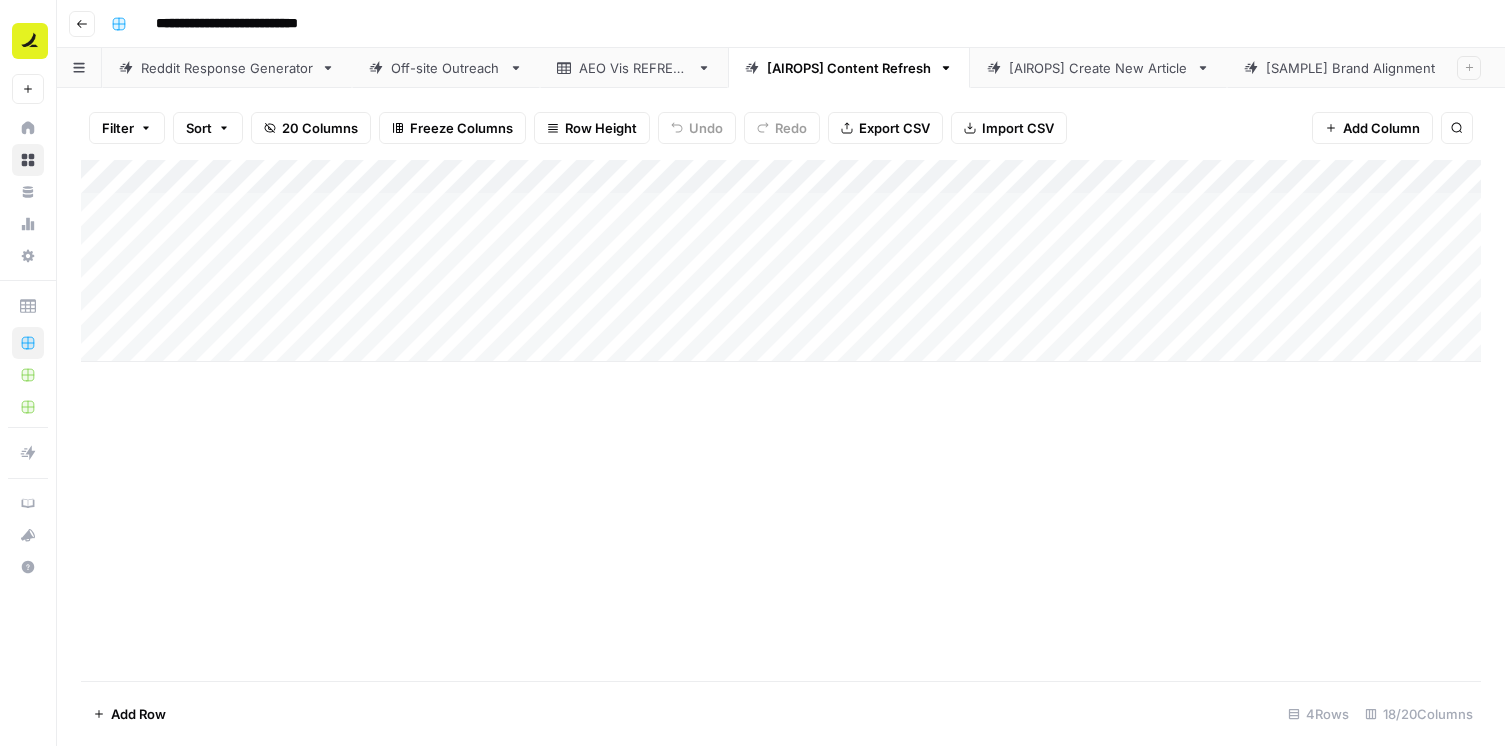 click 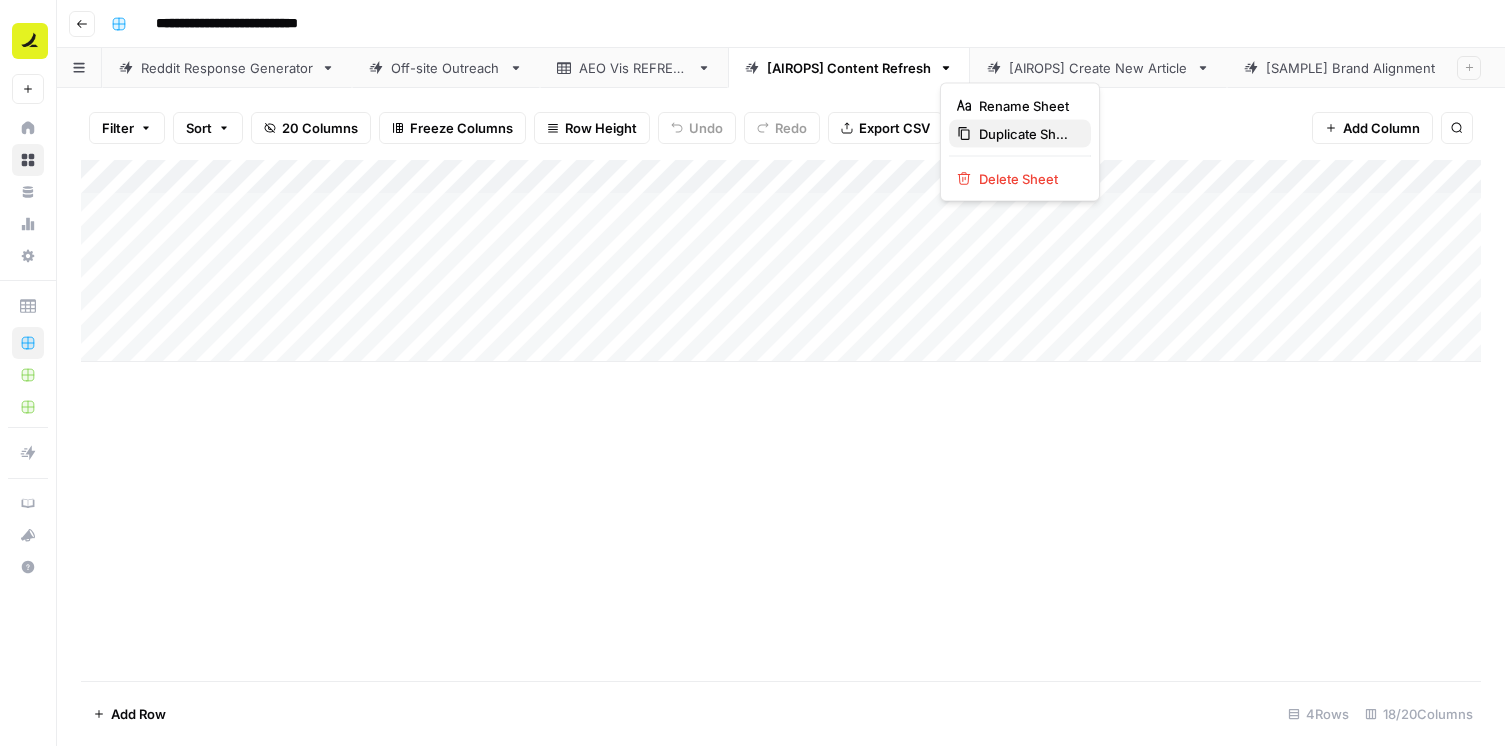 click on "Duplicate Sheet" at bounding box center [1027, 134] 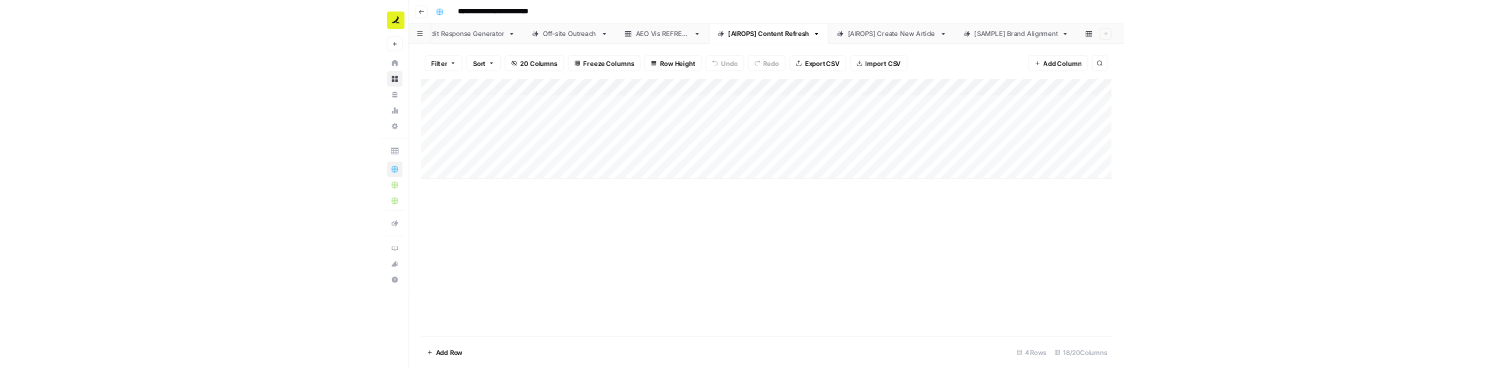 scroll, scrollTop: 0, scrollLeft: 0, axis: both 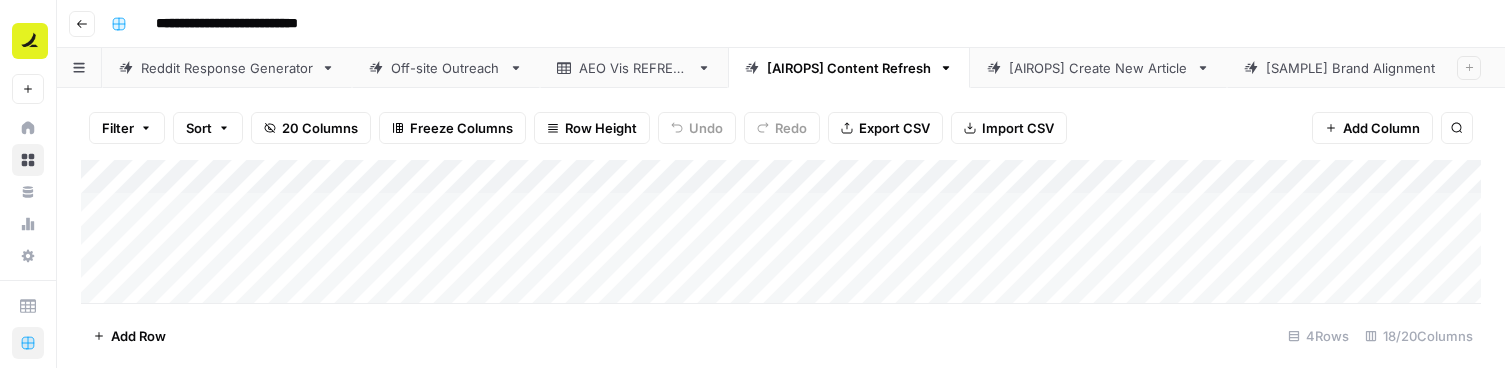 click 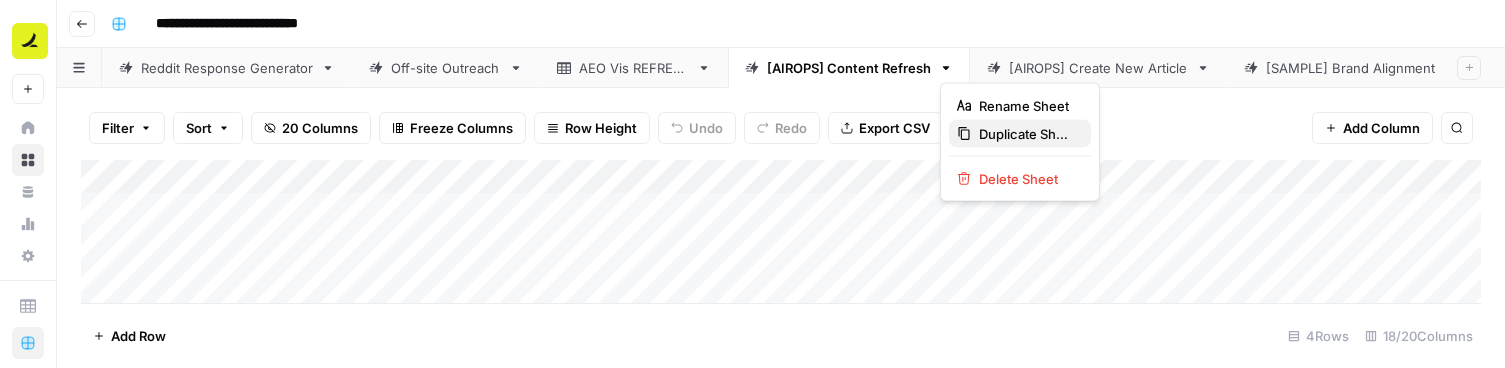 click on "Duplicate Sheet" at bounding box center [1027, 134] 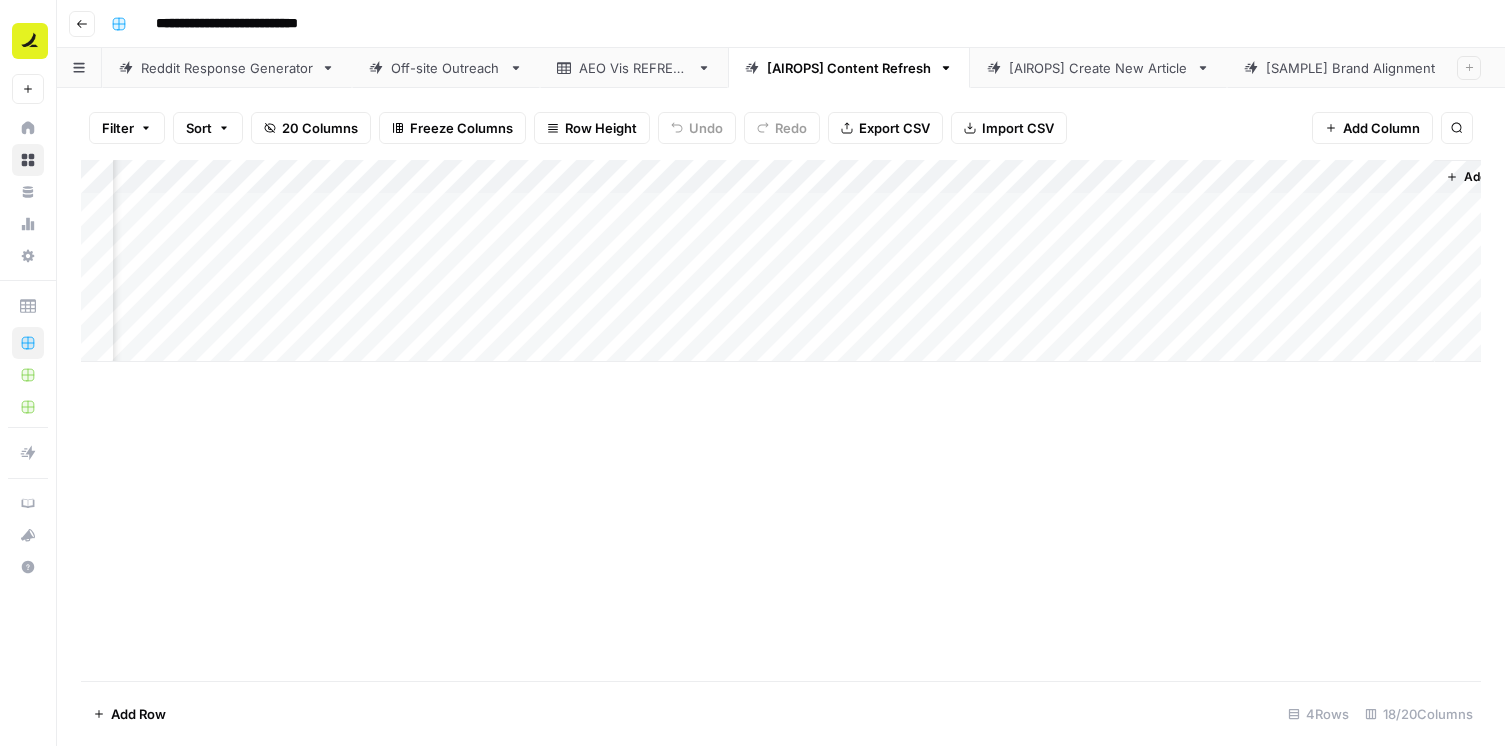 scroll, scrollTop: 0, scrollLeft: 2218, axis: horizontal 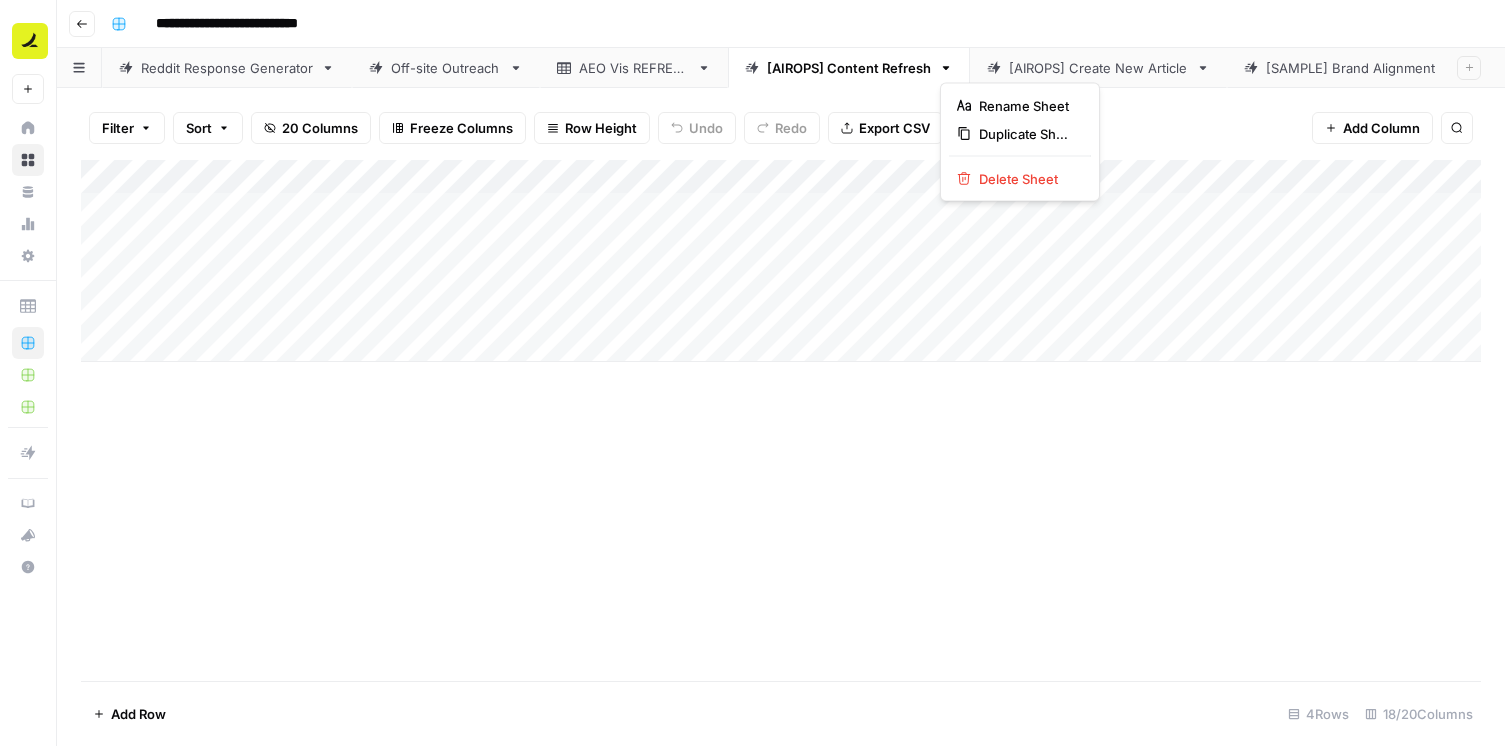 click 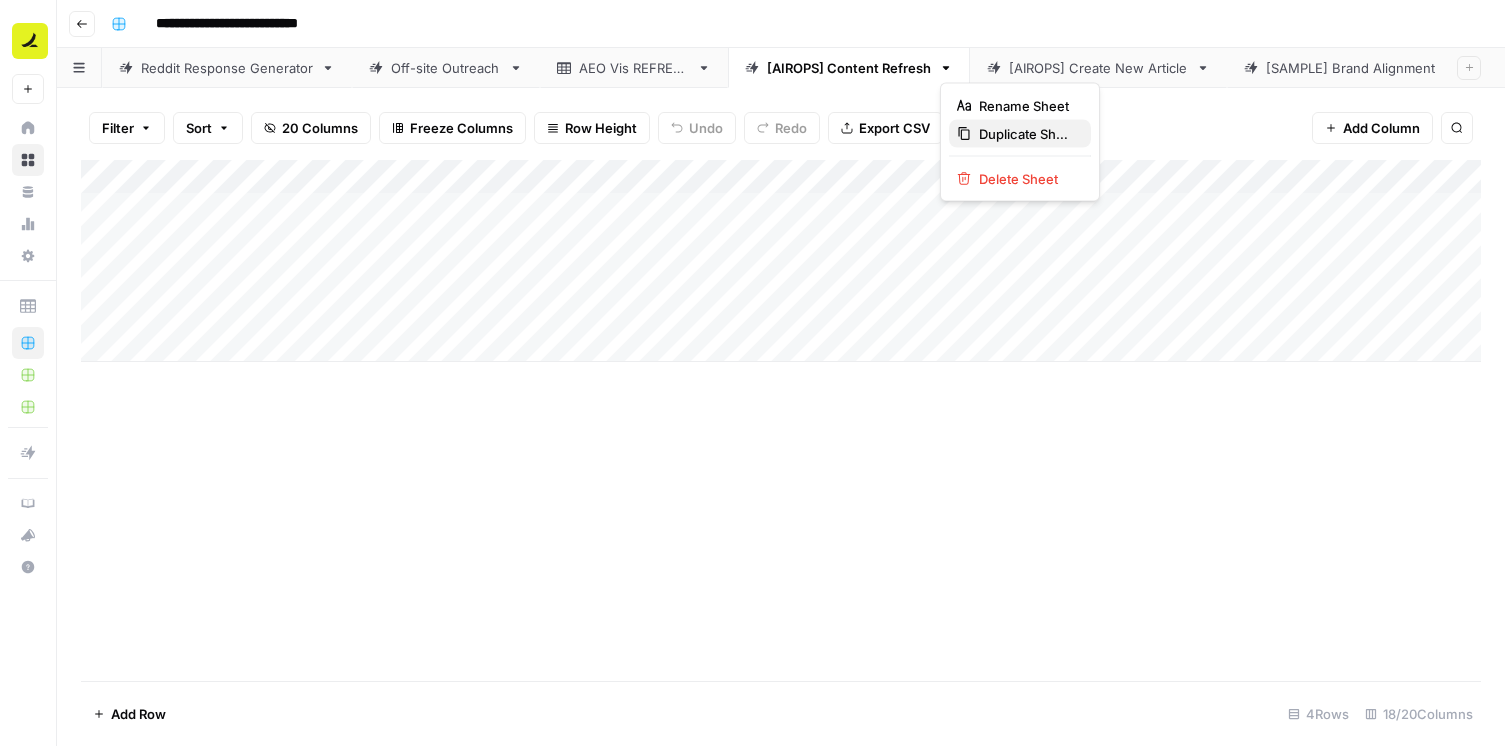 click on "Duplicate Sheet" at bounding box center (1020, 134) 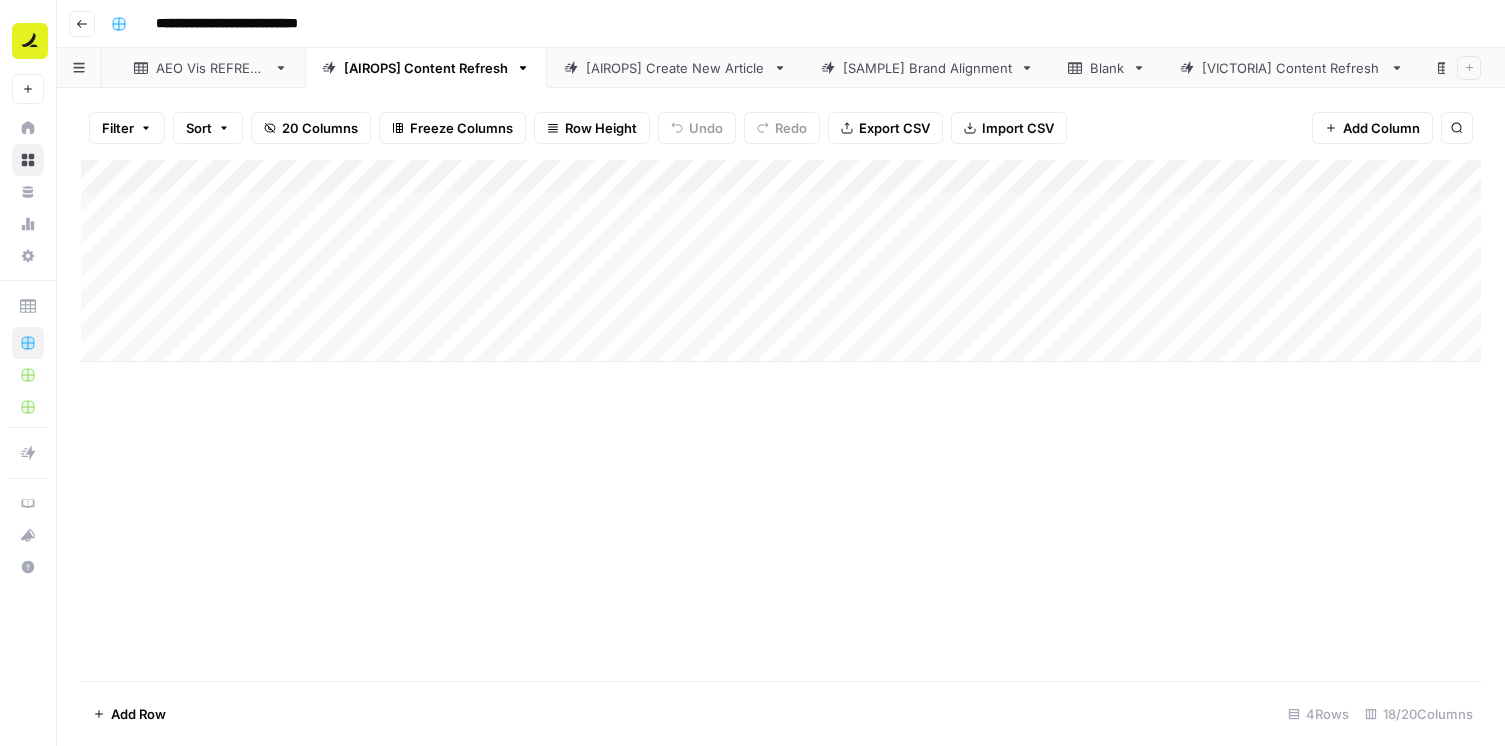 scroll, scrollTop: 0, scrollLeft: 635, axis: horizontal 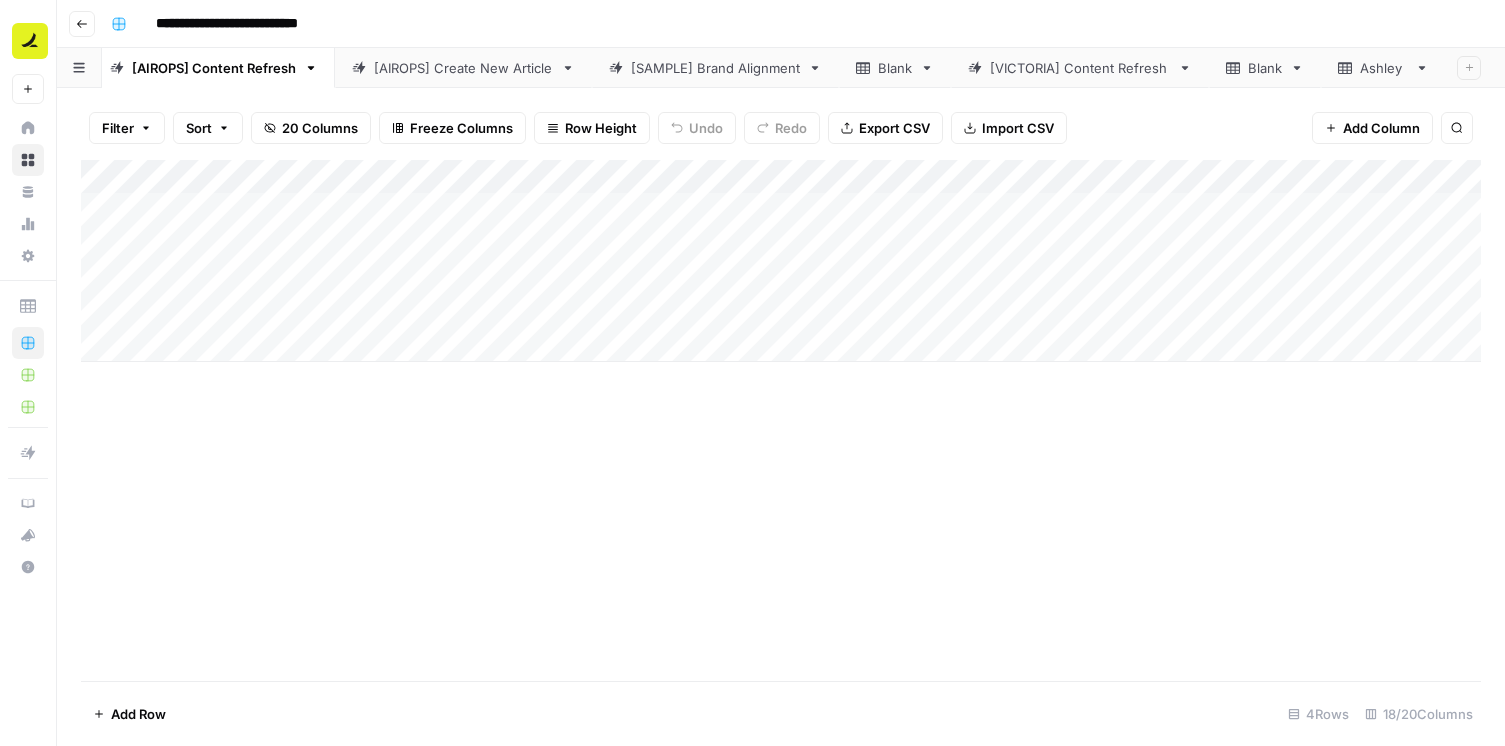 click on "Add Column" at bounding box center [781, 420] 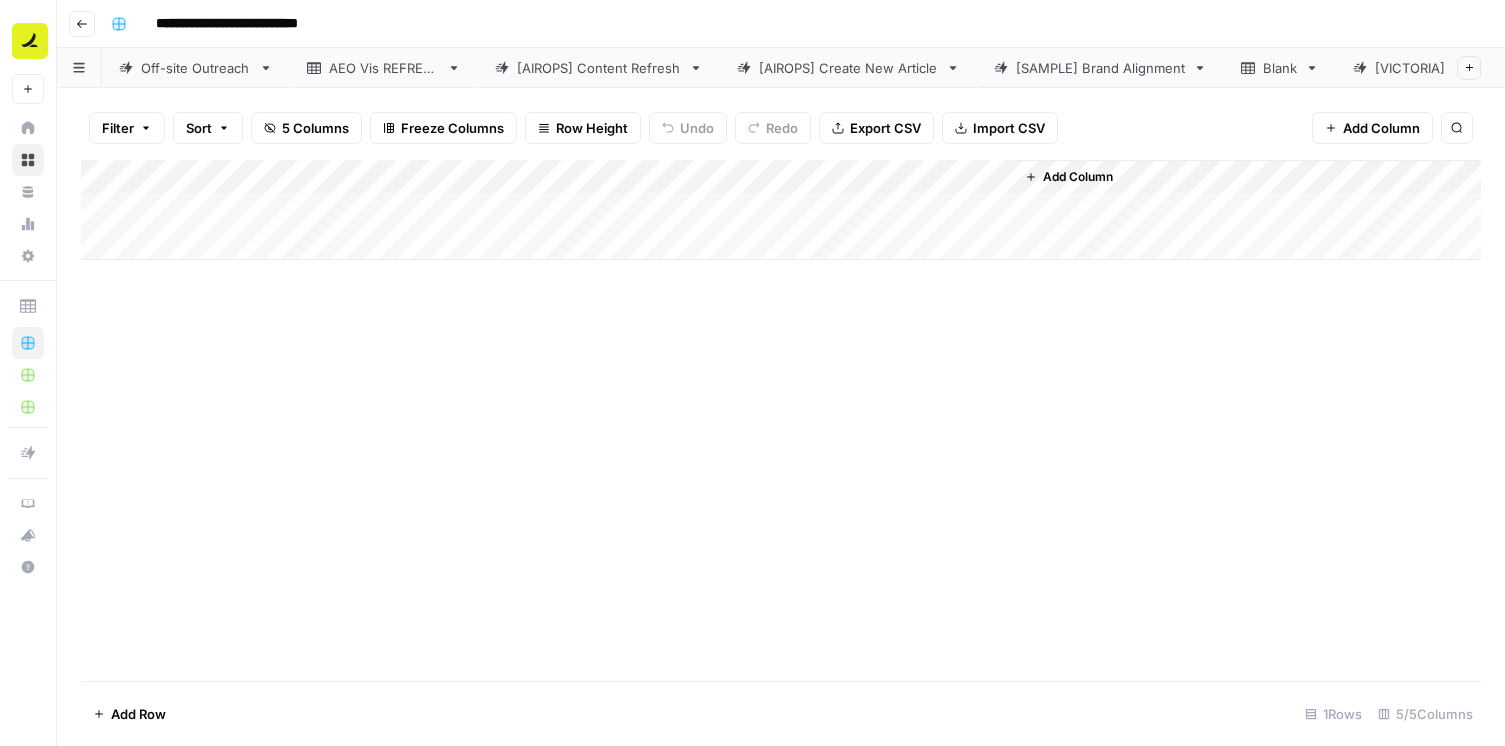 click 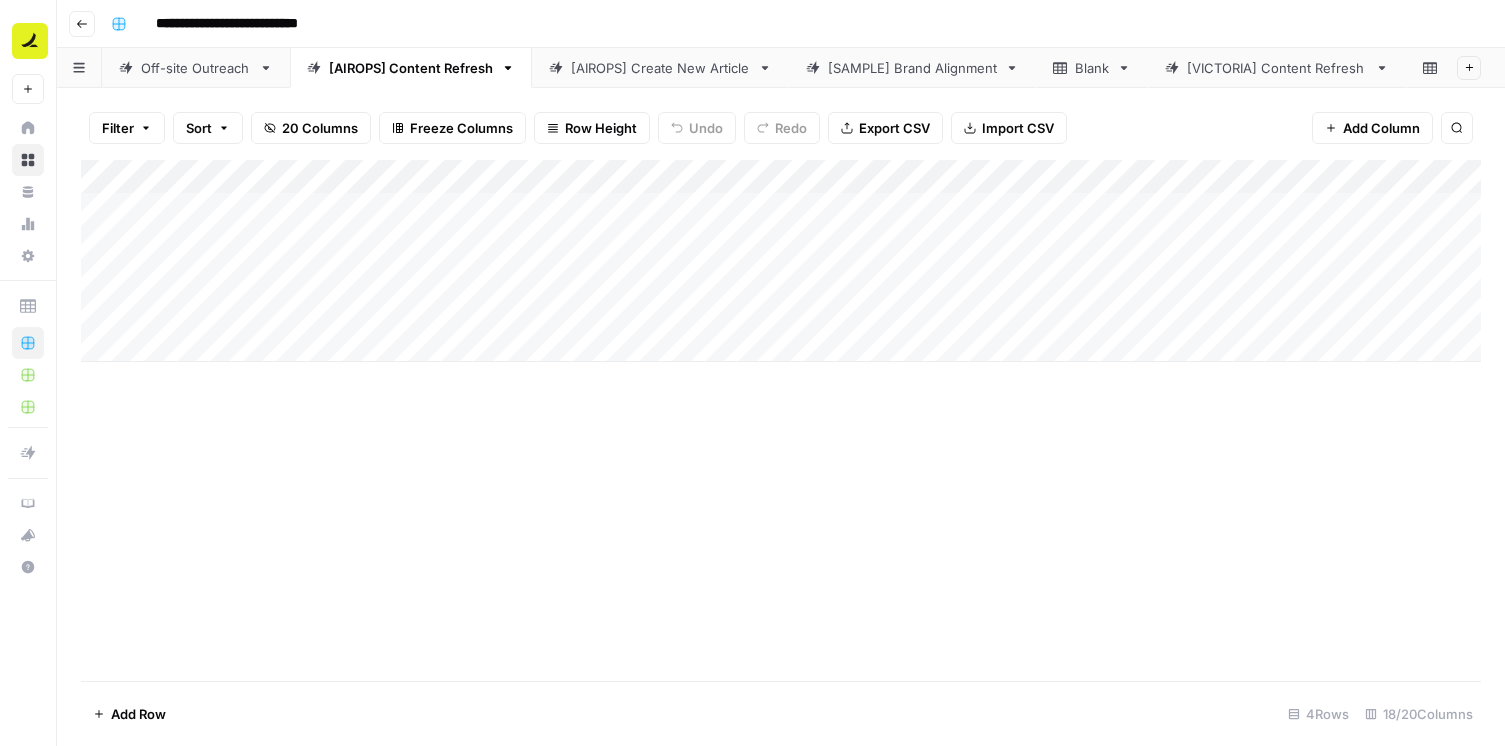 click on "Add Column" at bounding box center [781, 420] 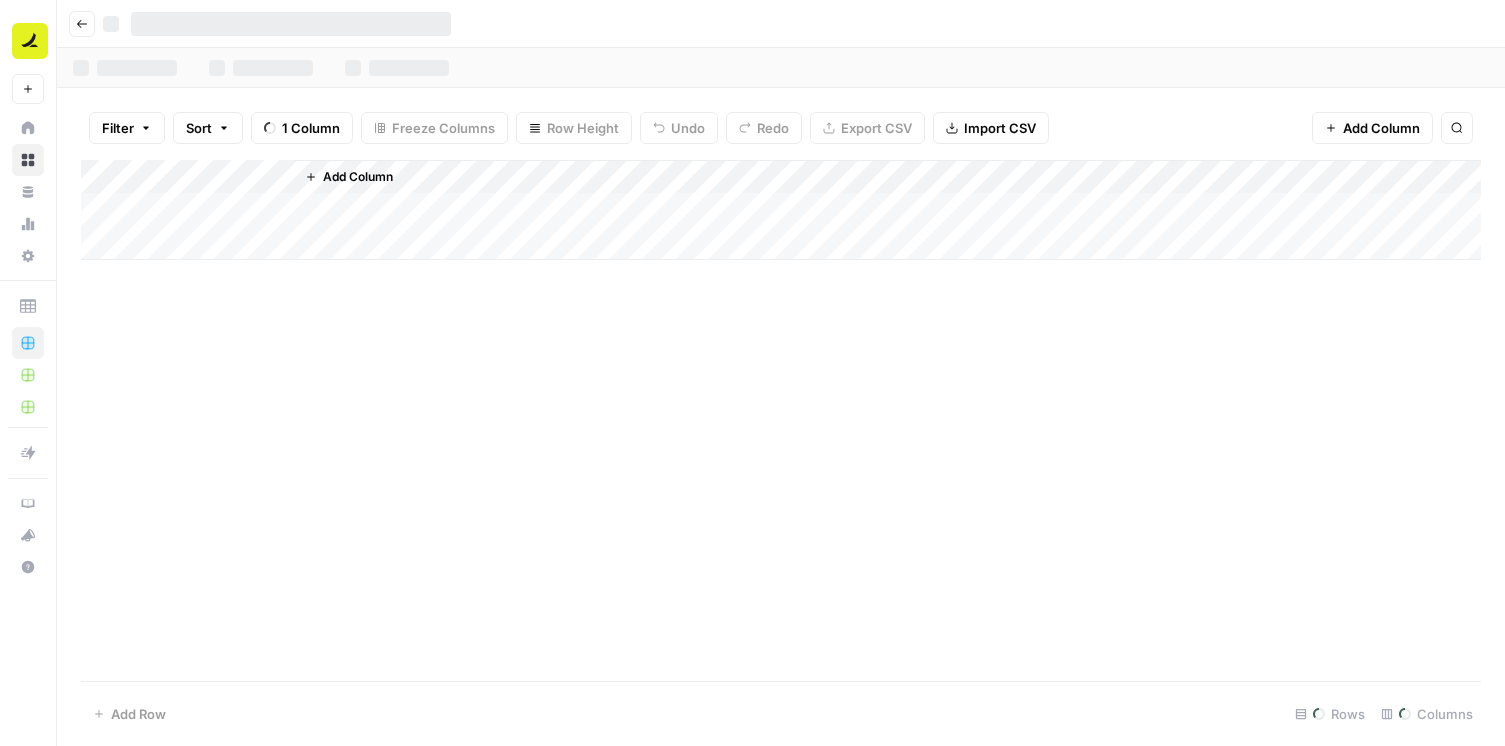 scroll, scrollTop: 0, scrollLeft: 0, axis: both 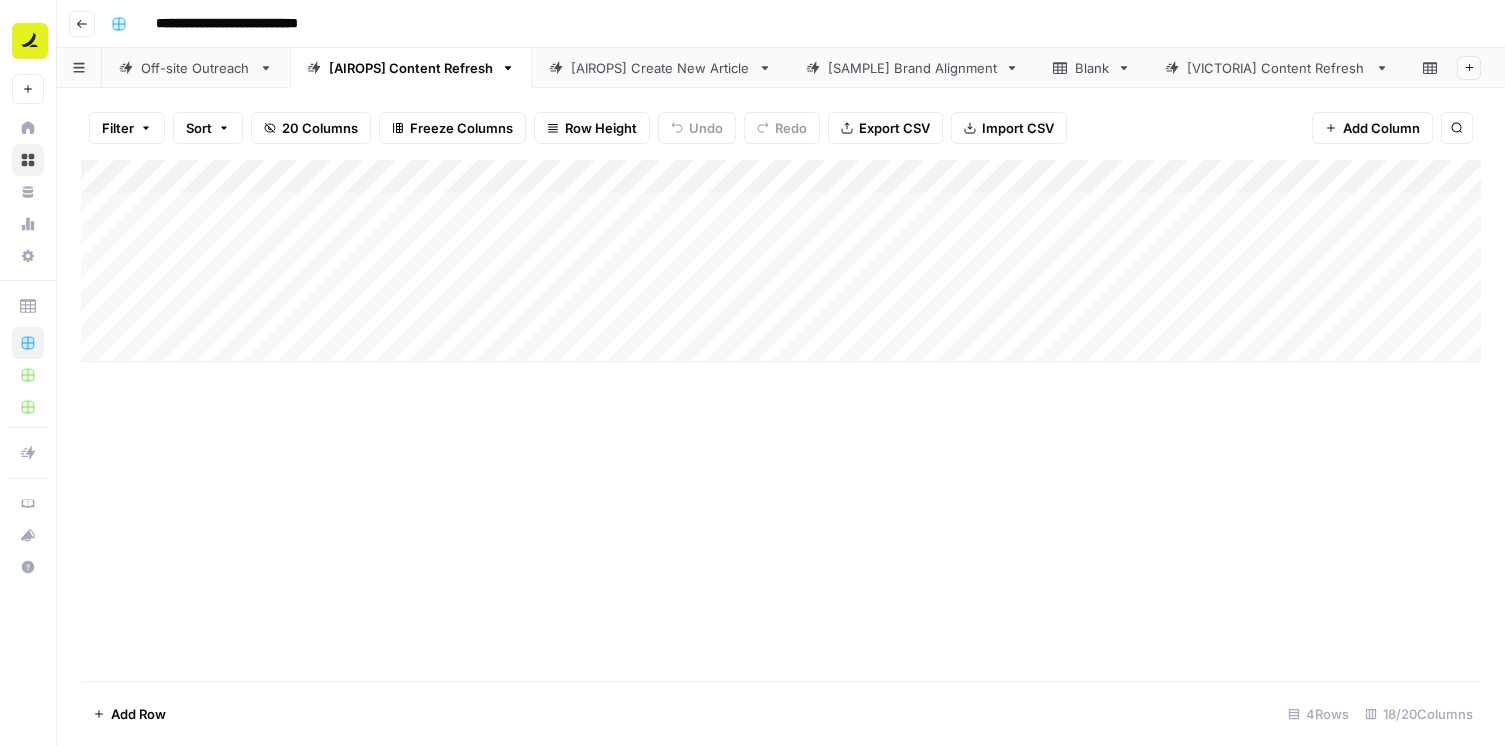 click on "[AIROPS] Content Refresh" at bounding box center (411, 68) 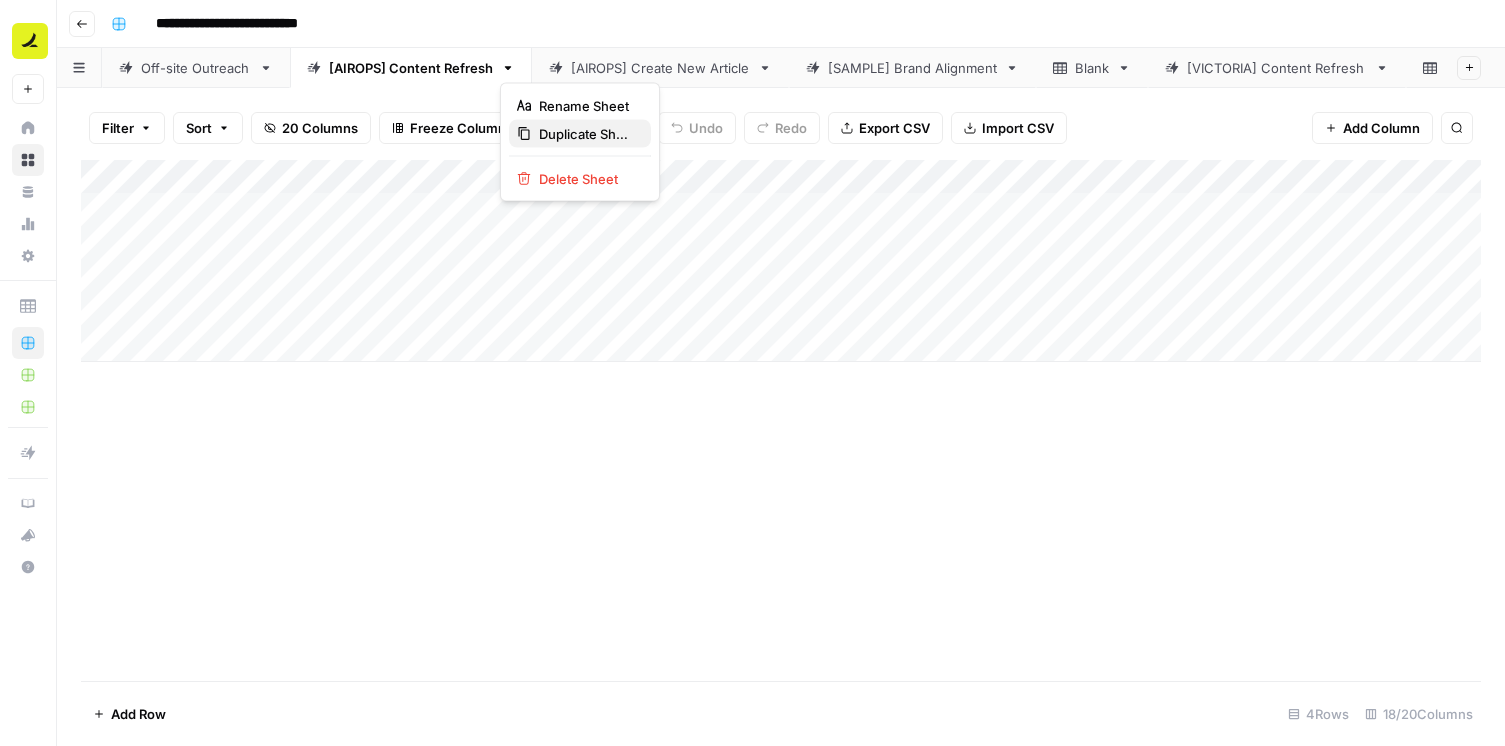 click on "Duplicate Sheet" at bounding box center (587, 134) 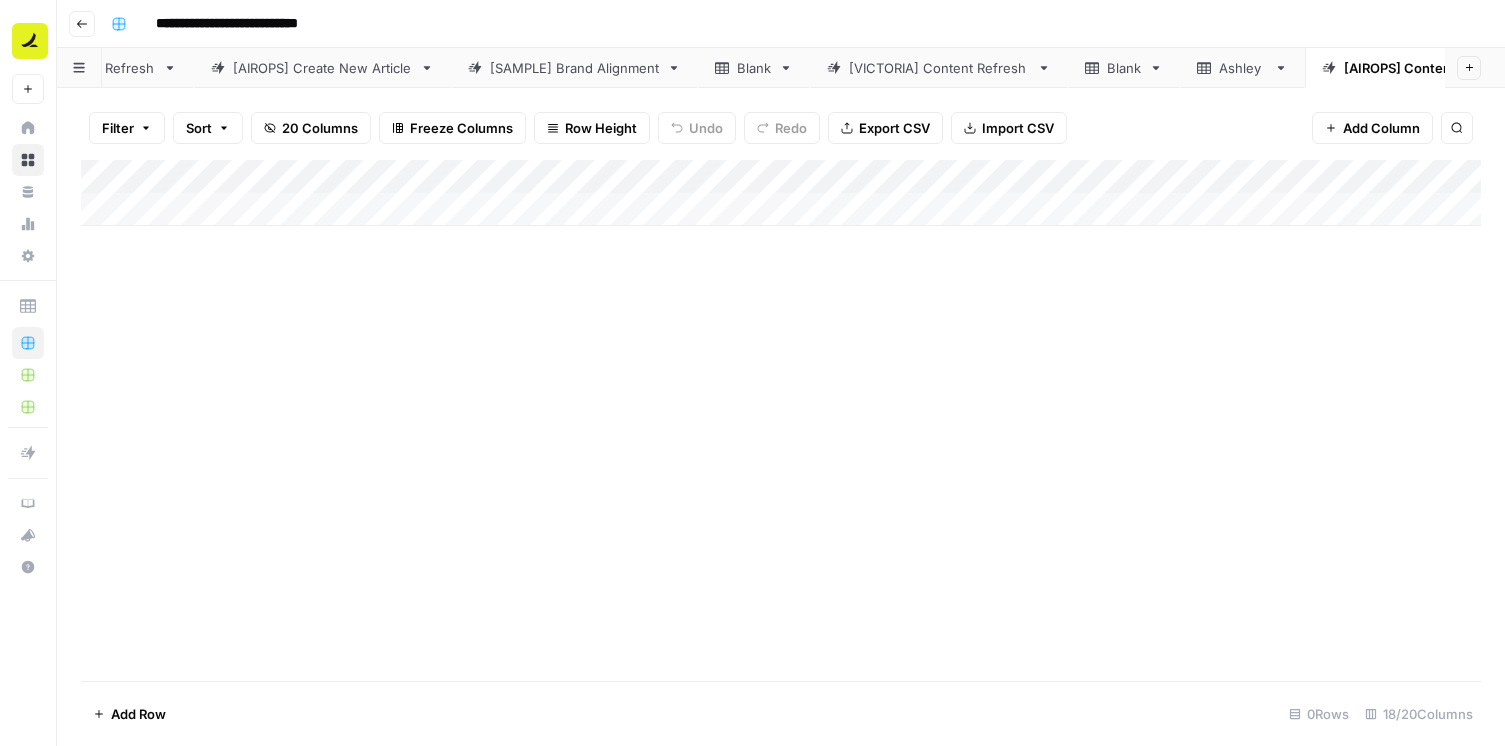 scroll, scrollTop: 0, scrollLeft: 436, axis: horizontal 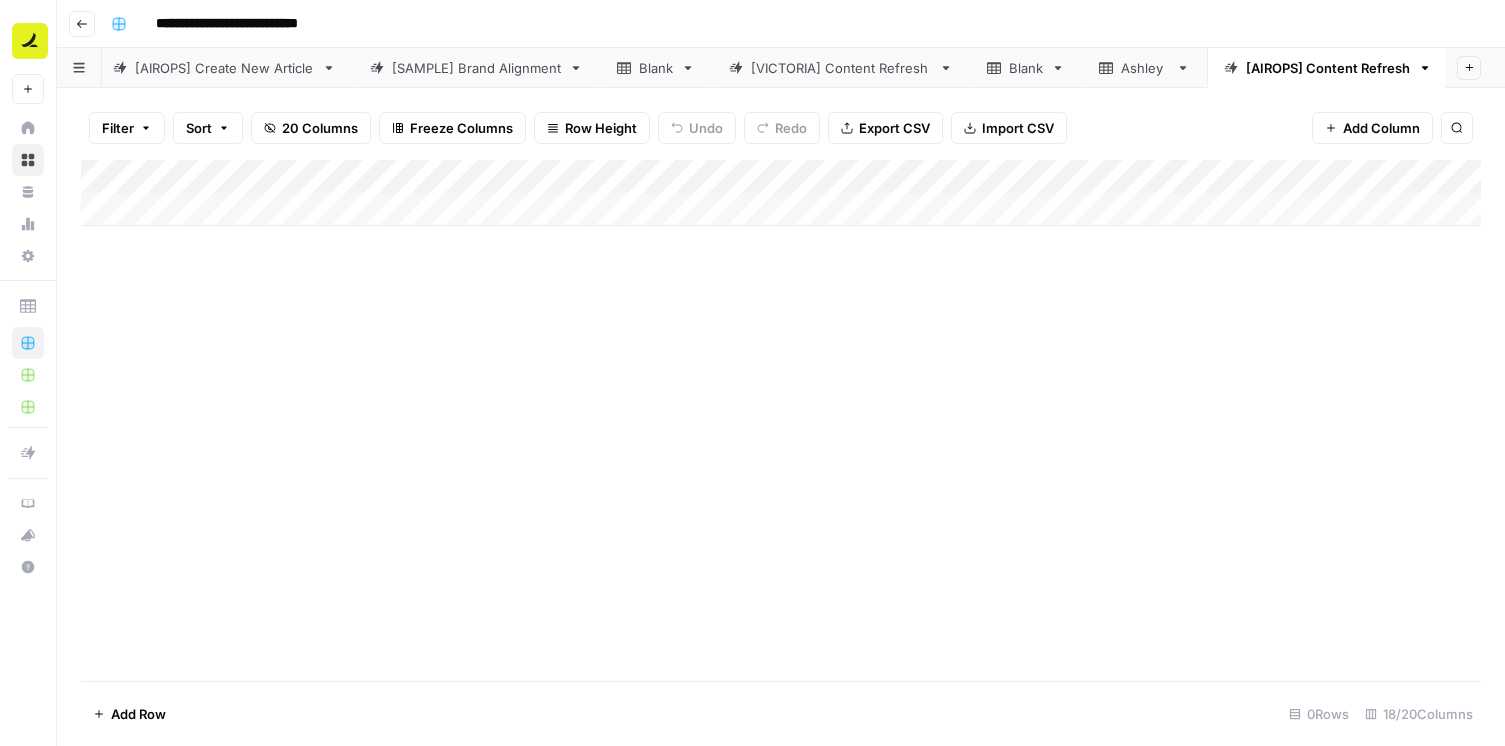 click on "[AIROPS] Content Refresh" at bounding box center (1328, 68) 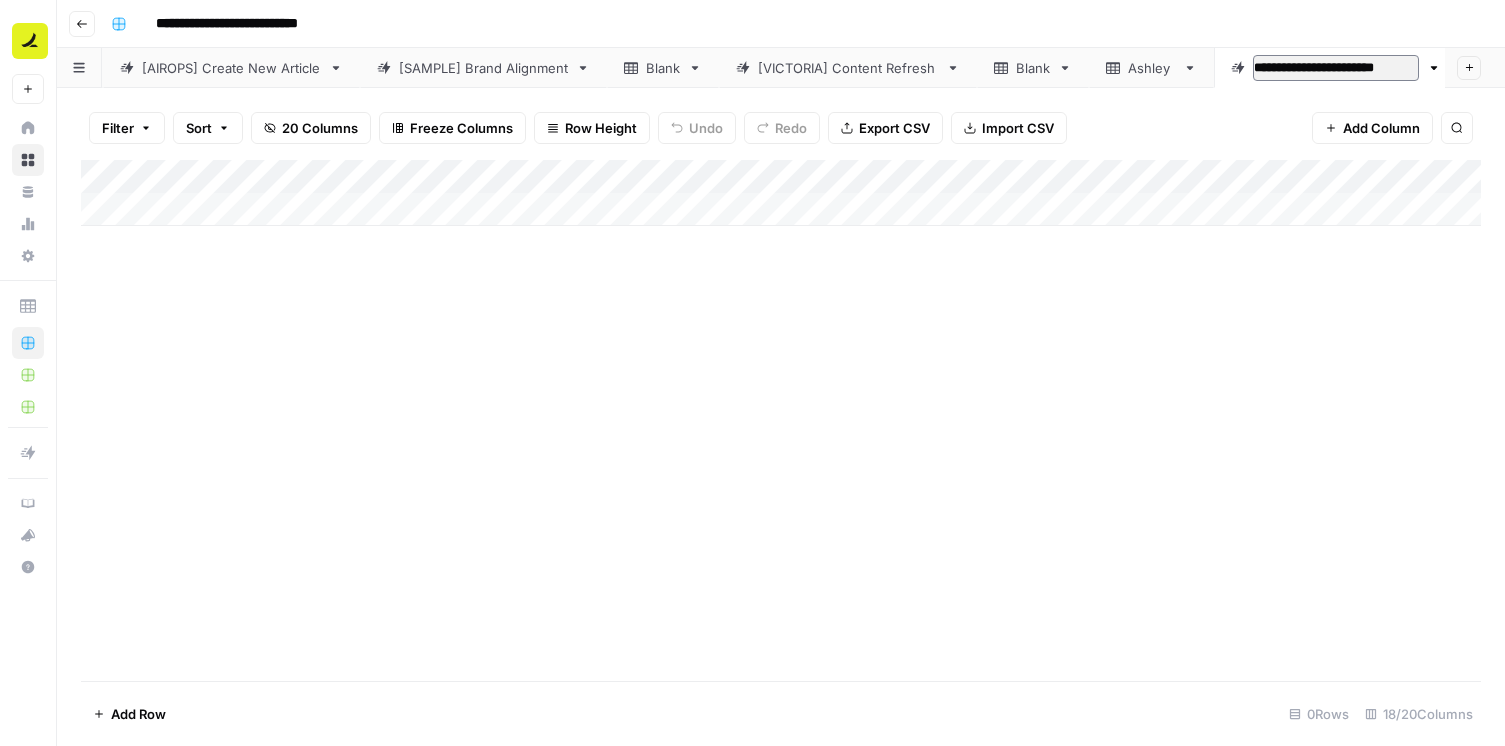 click on "**********" at bounding box center (1336, 68) 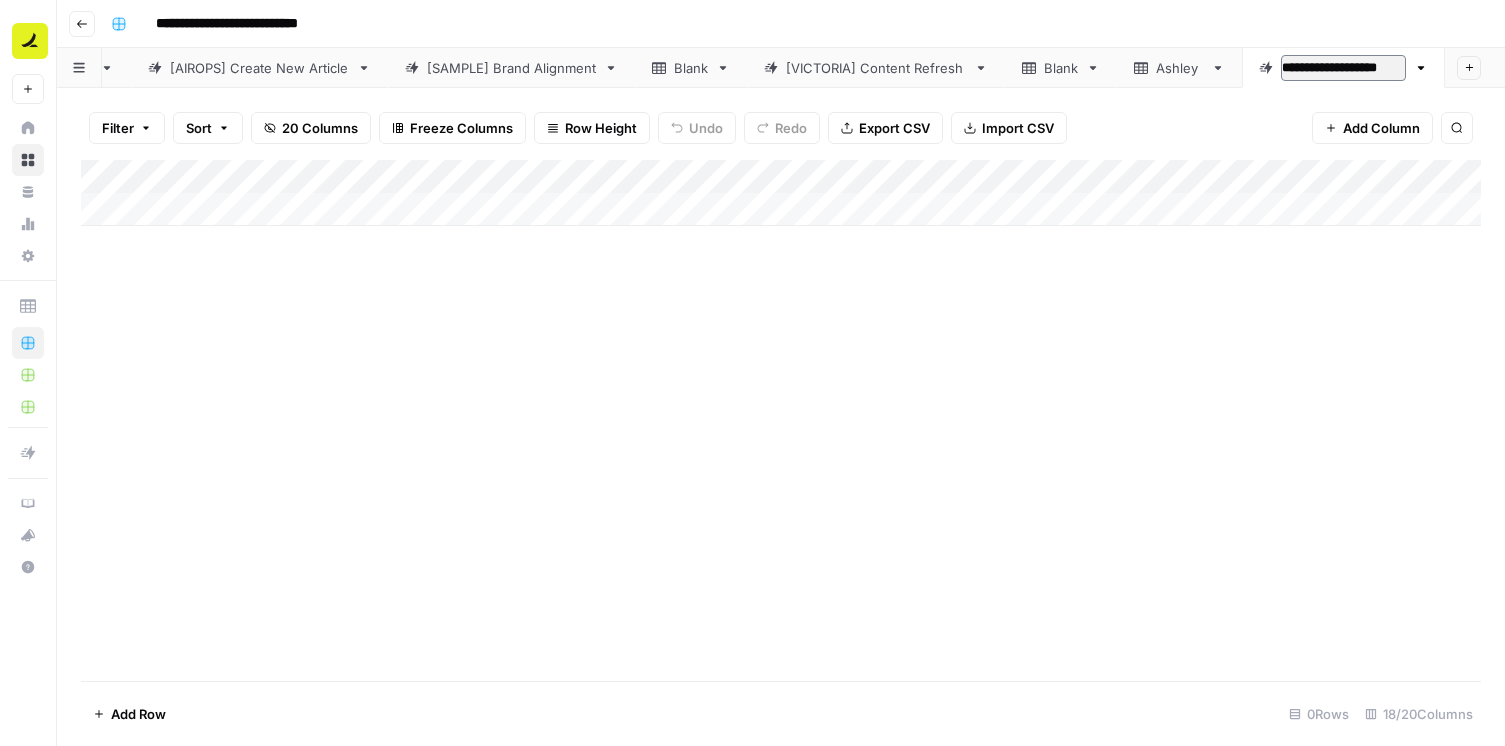 scroll, scrollTop: 0, scrollLeft: 397, axis: horizontal 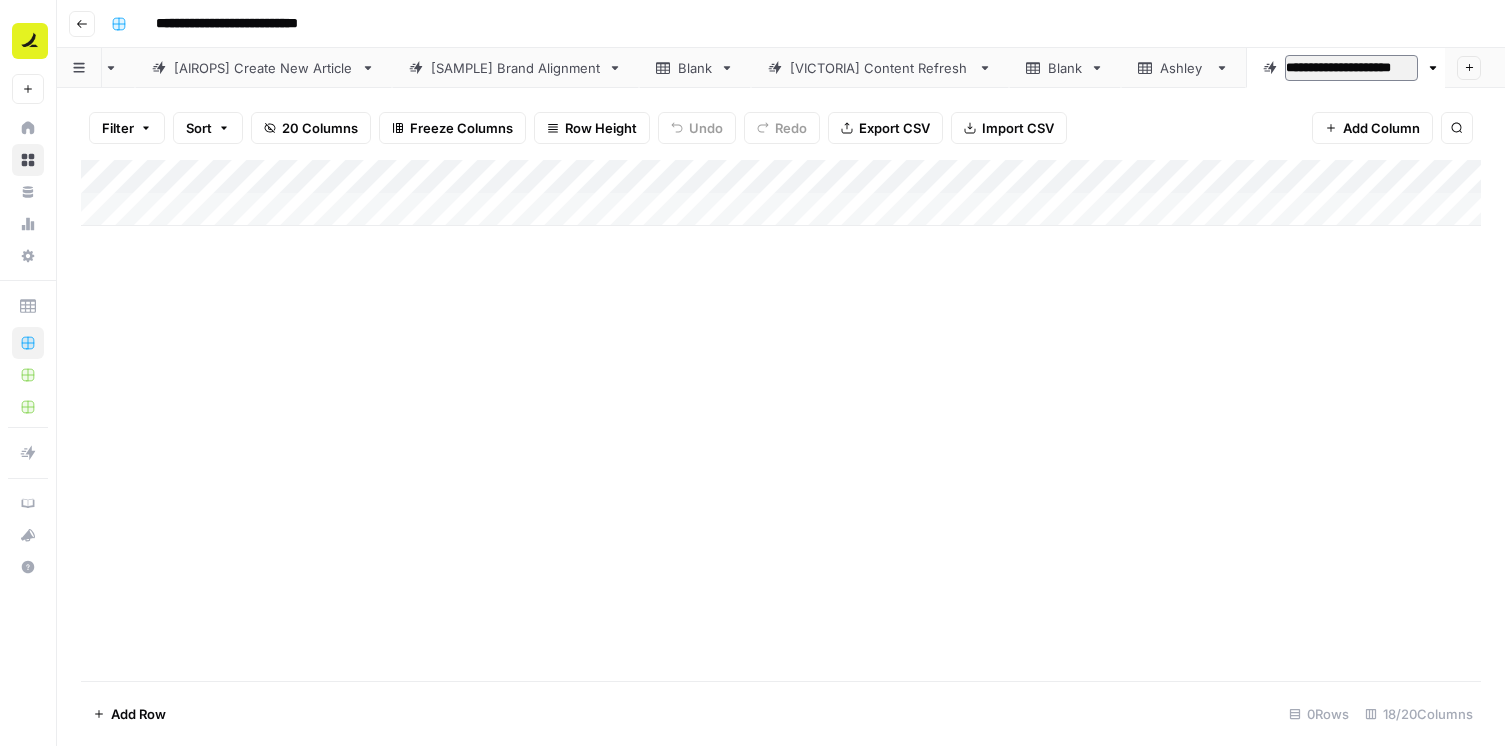 type on "**********" 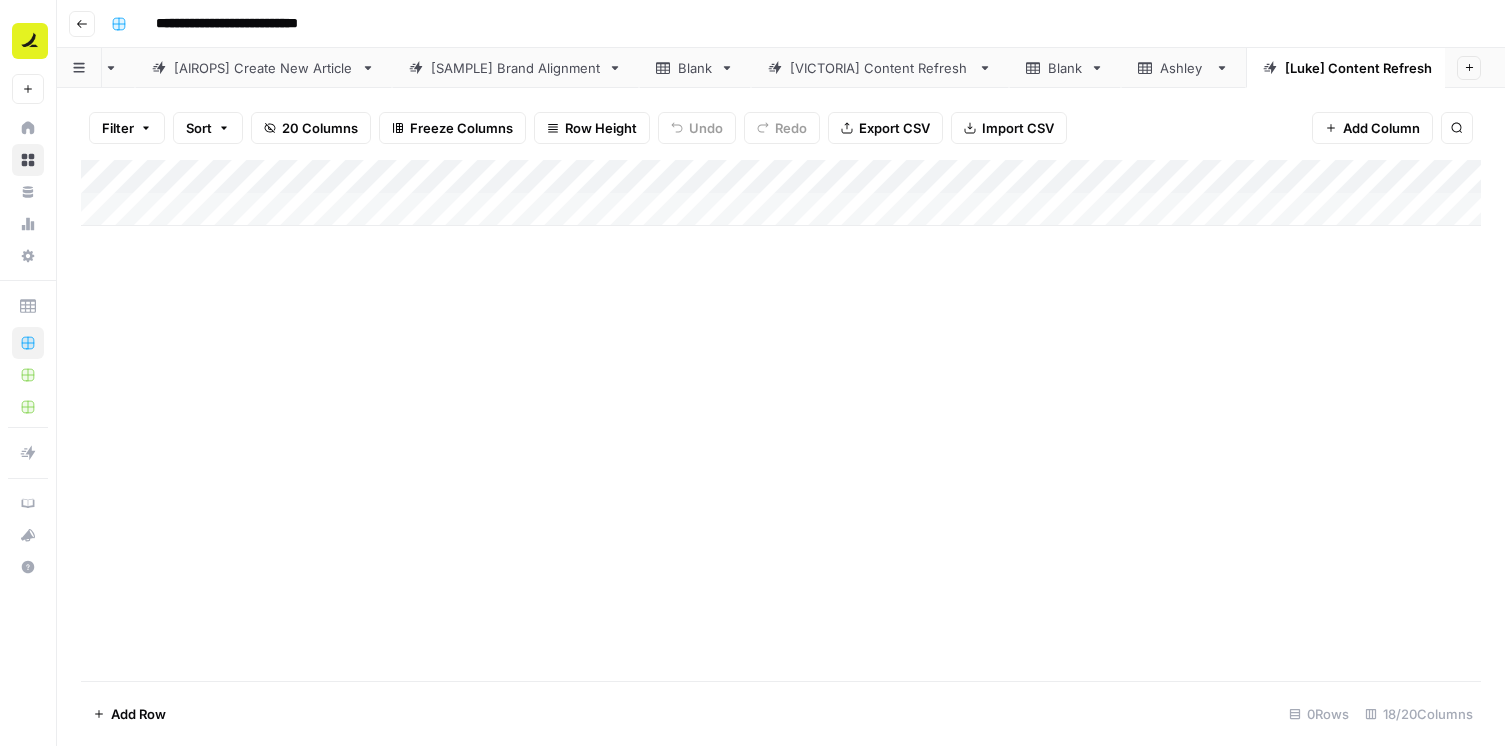 click on "Add Column" at bounding box center [781, 420] 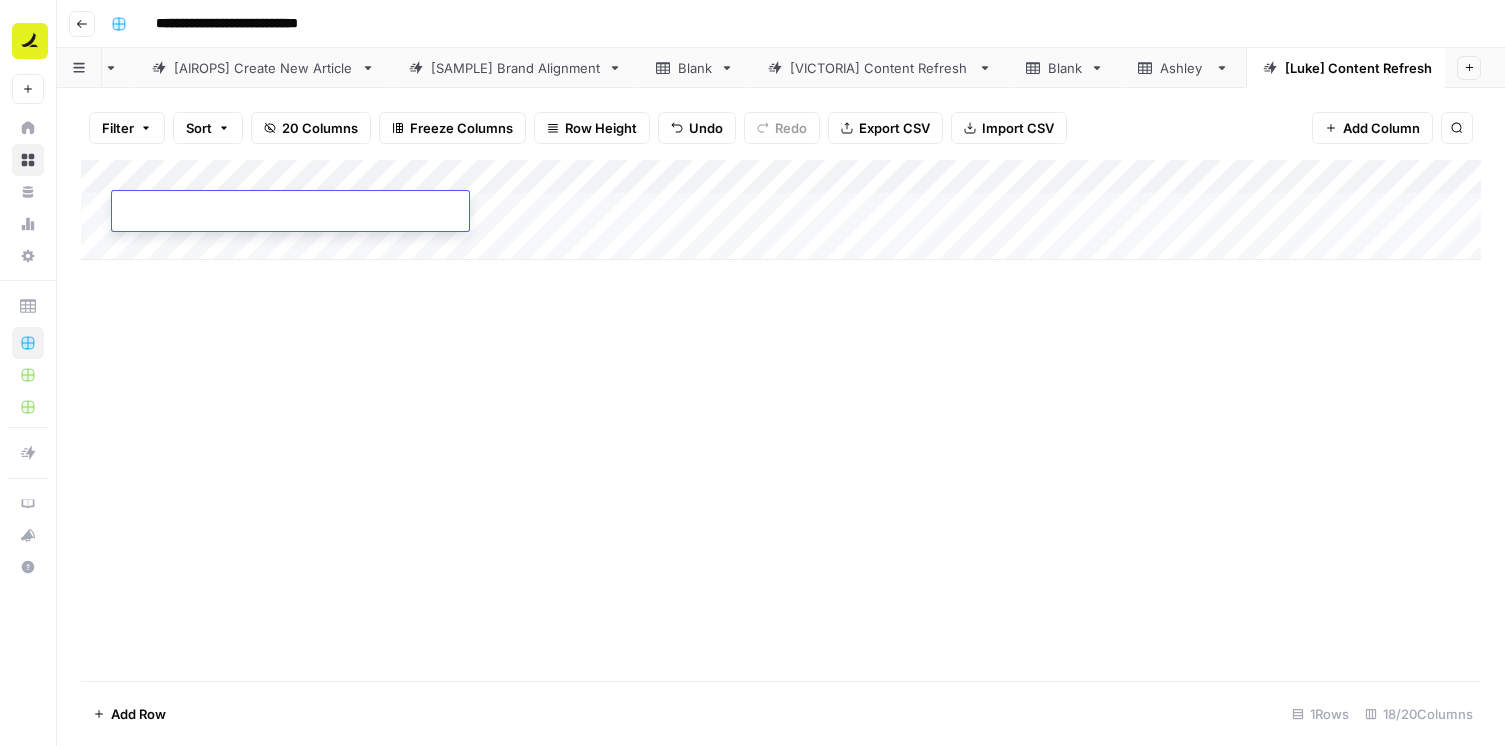 type on "**********" 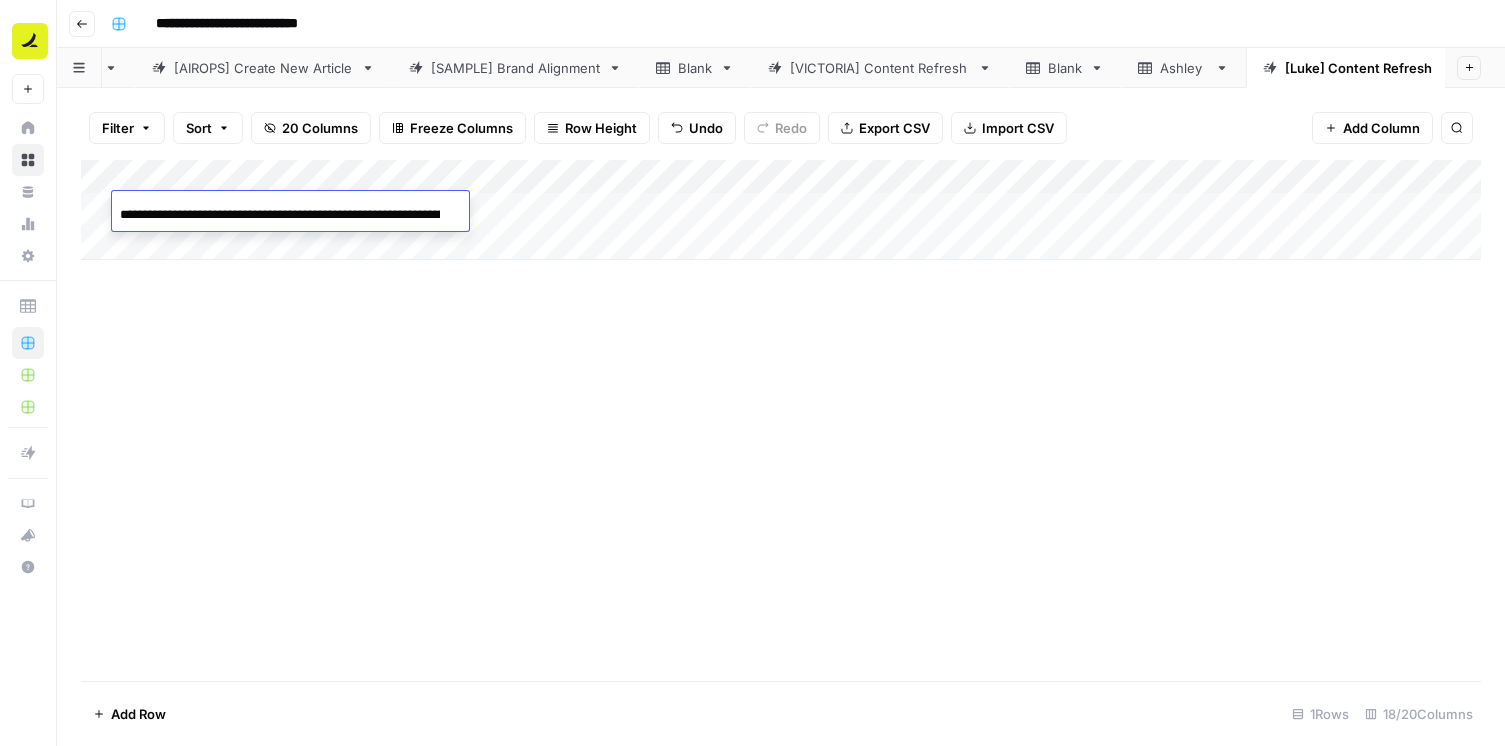scroll, scrollTop: 0, scrollLeft: 284, axis: horizontal 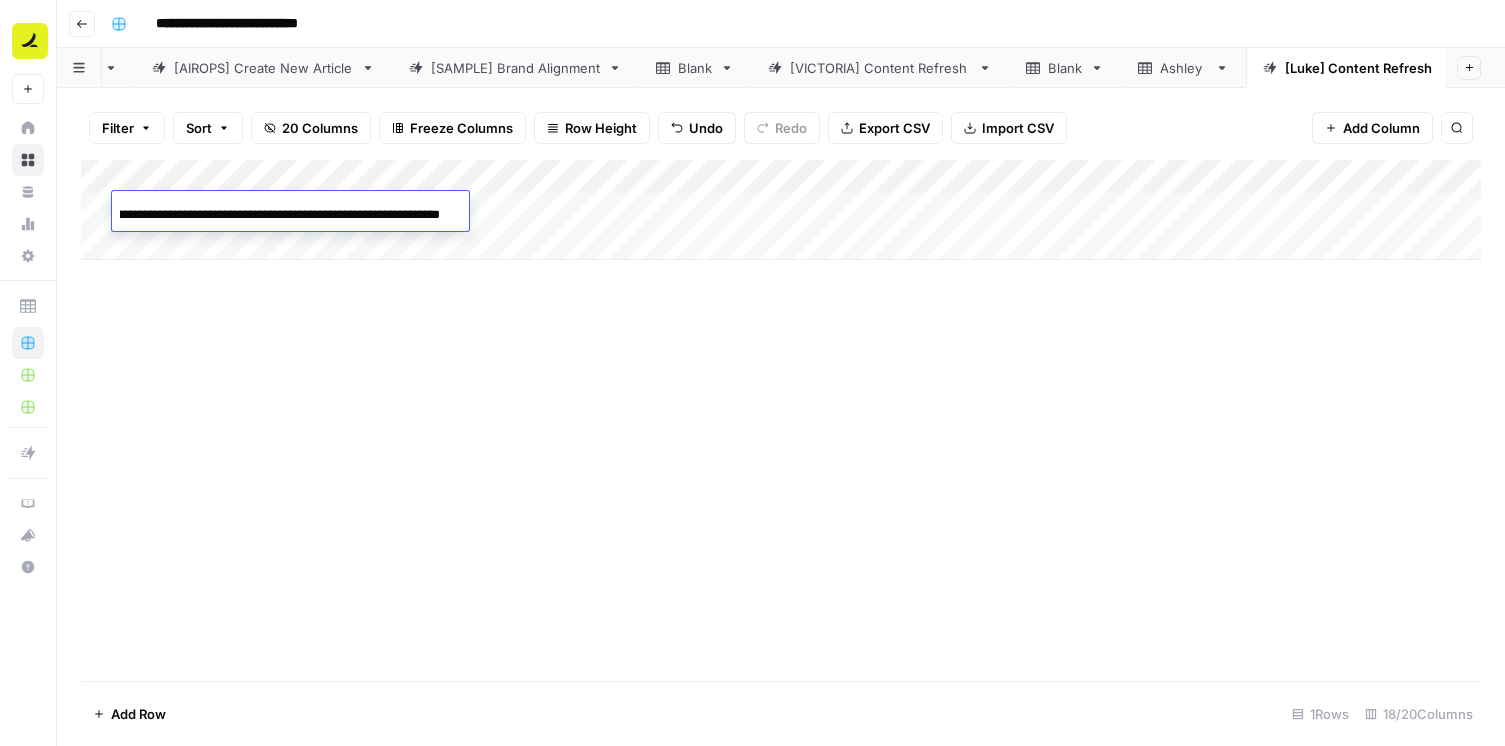 click on "Add Column" at bounding box center [781, 420] 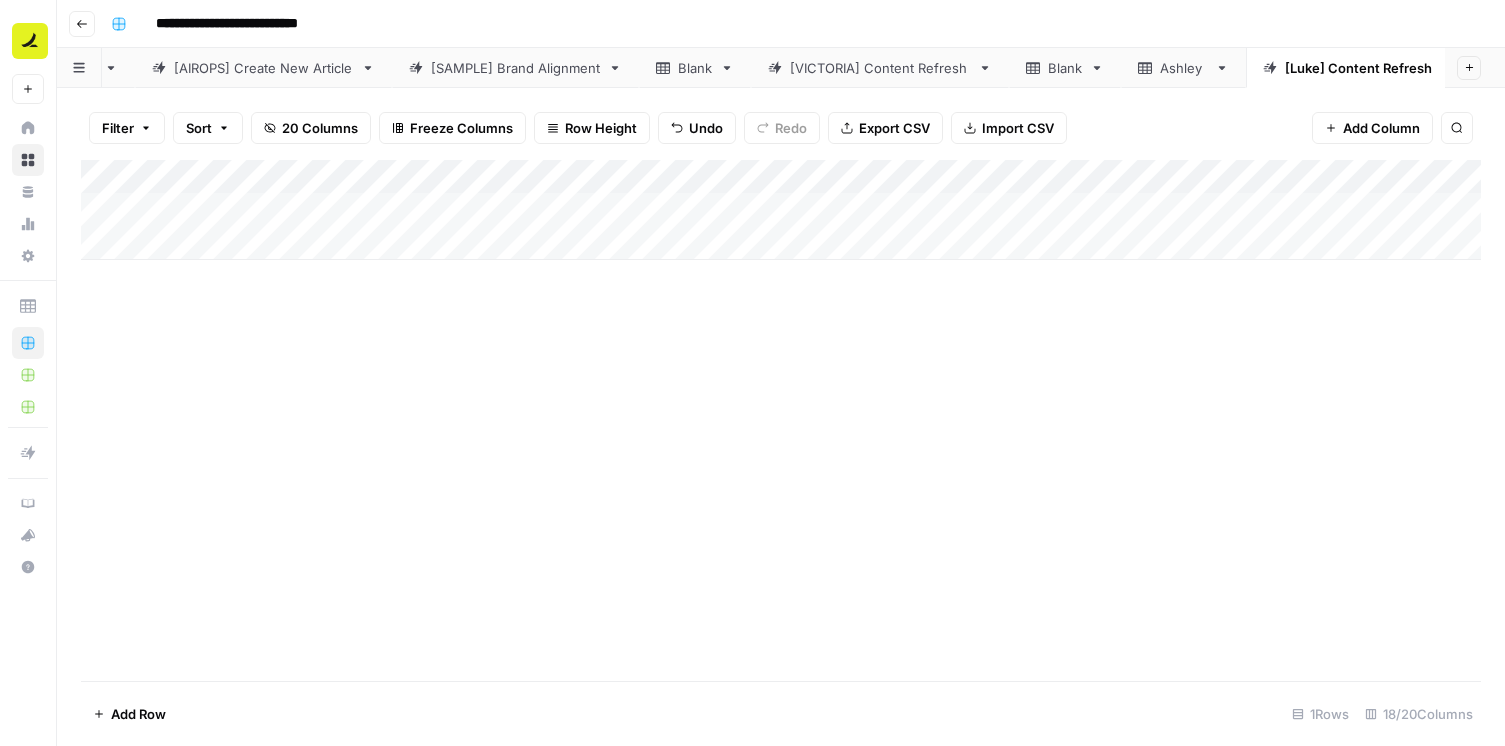 click on "Add Column" at bounding box center [781, 210] 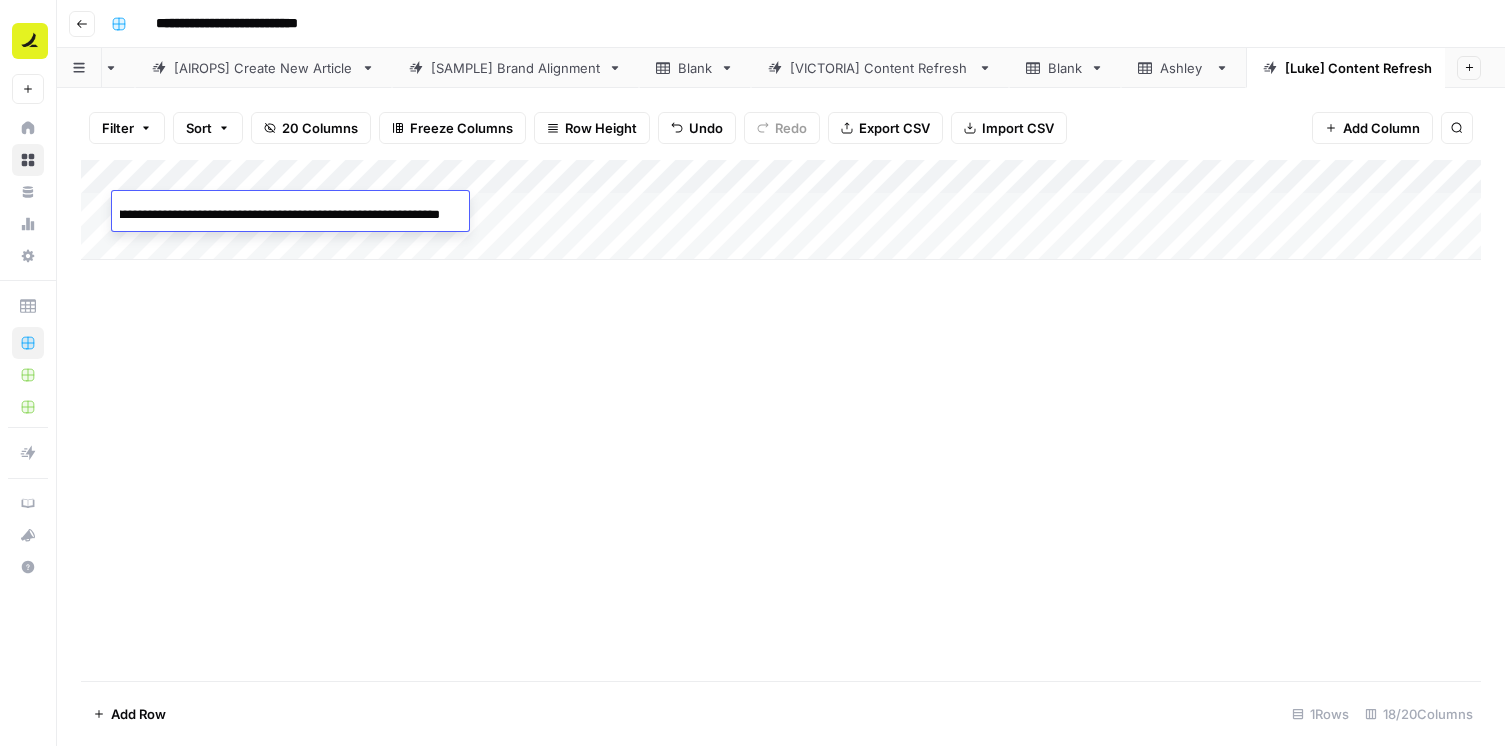 type on "**********" 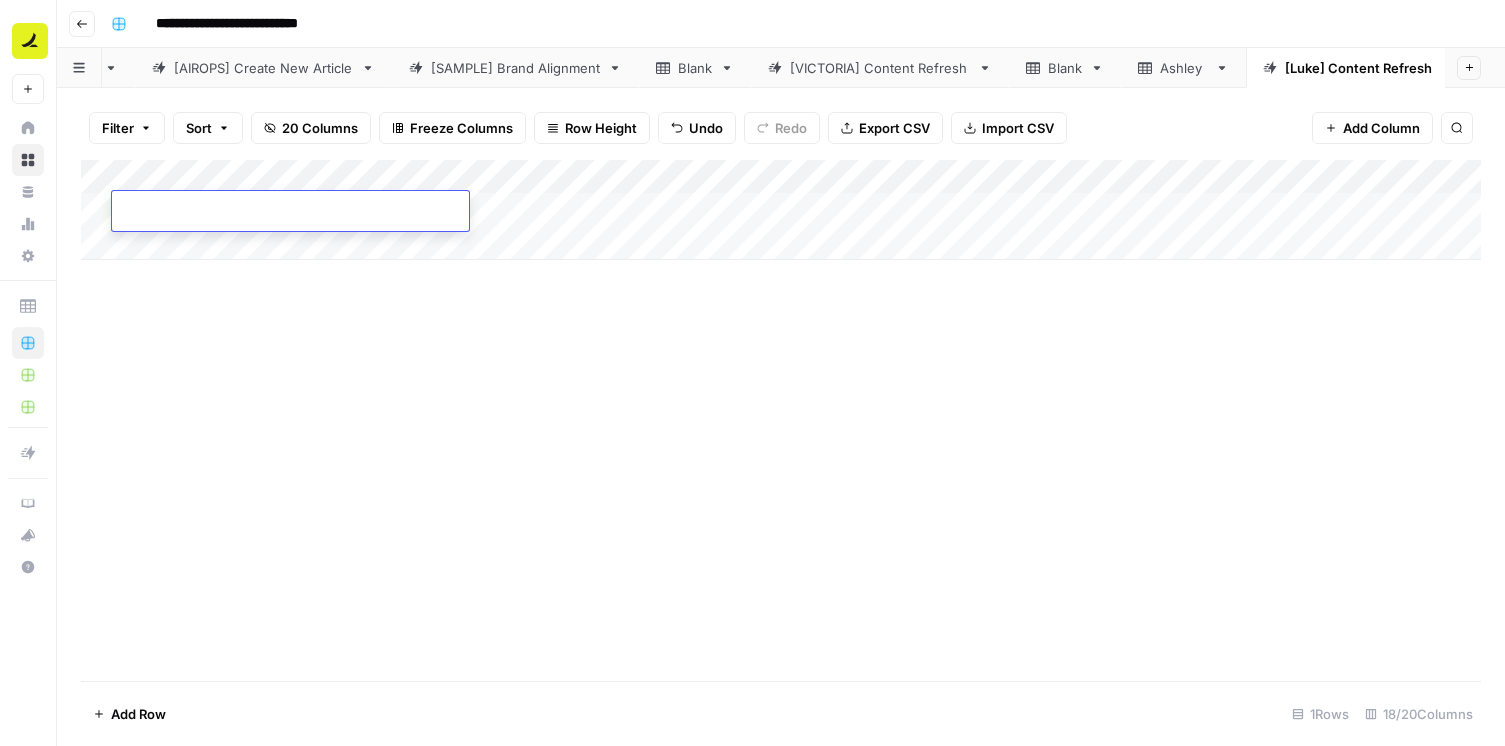 scroll, scrollTop: 0, scrollLeft: 0, axis: both 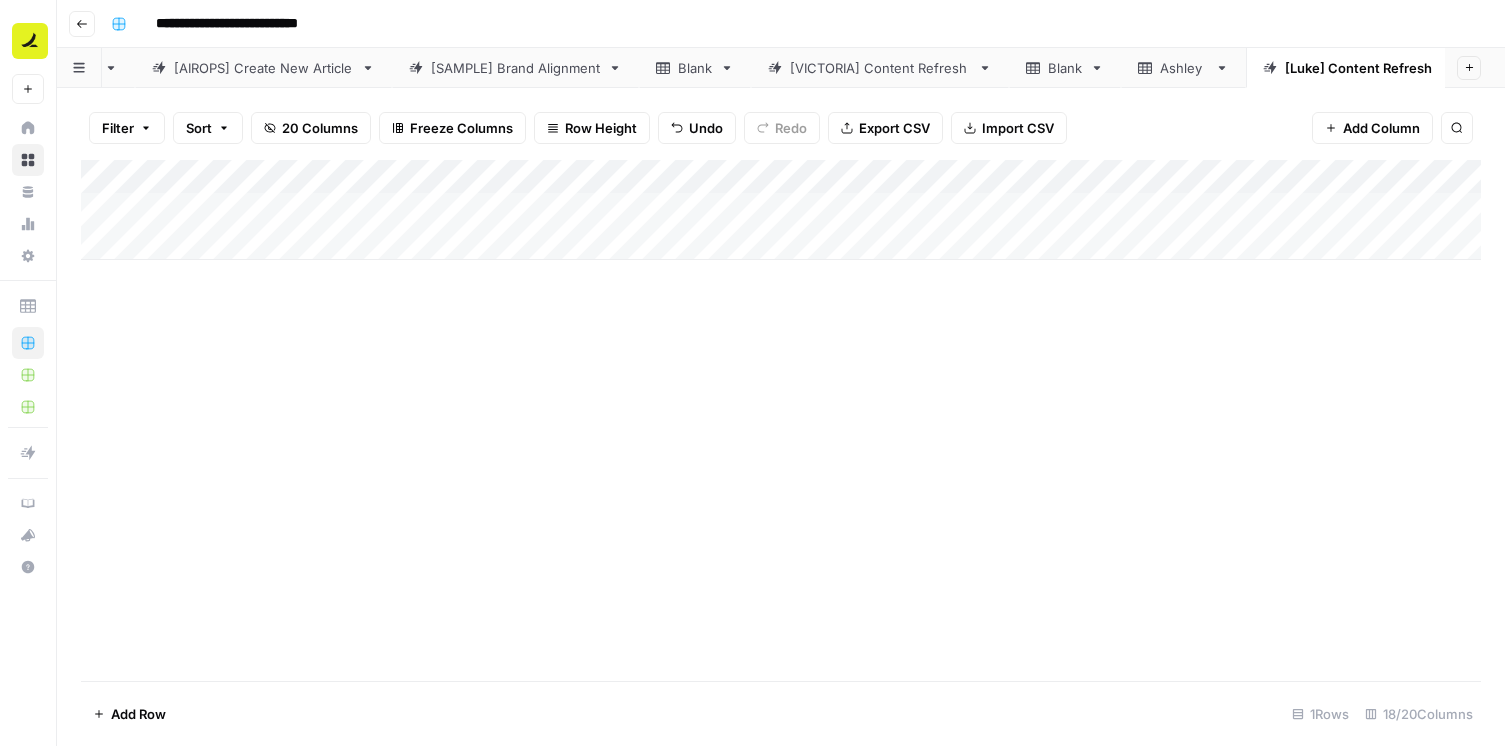 click on "Add Column" at bounding box center (781, 420) 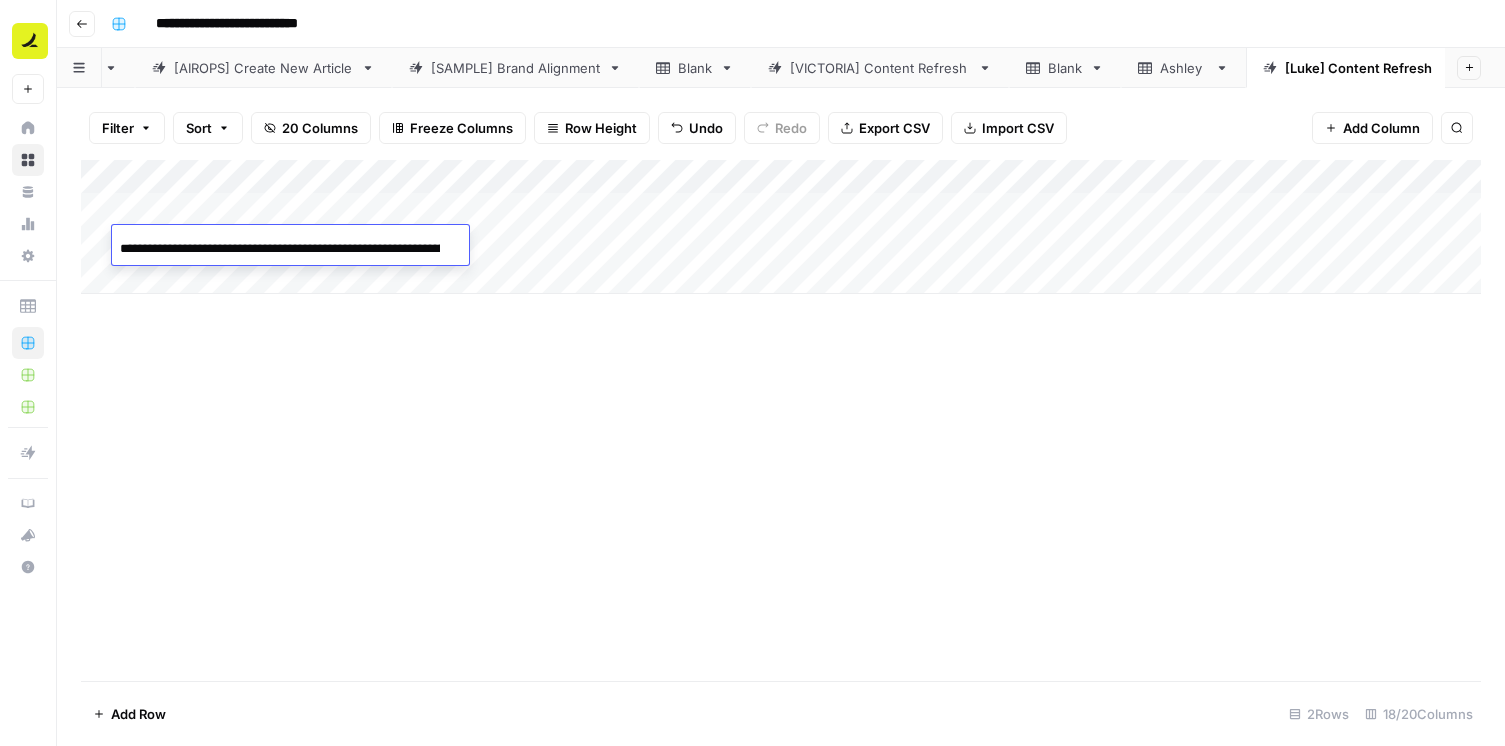scroll, scrollTop: 0, scrollLeft: 284, axis: horizontal 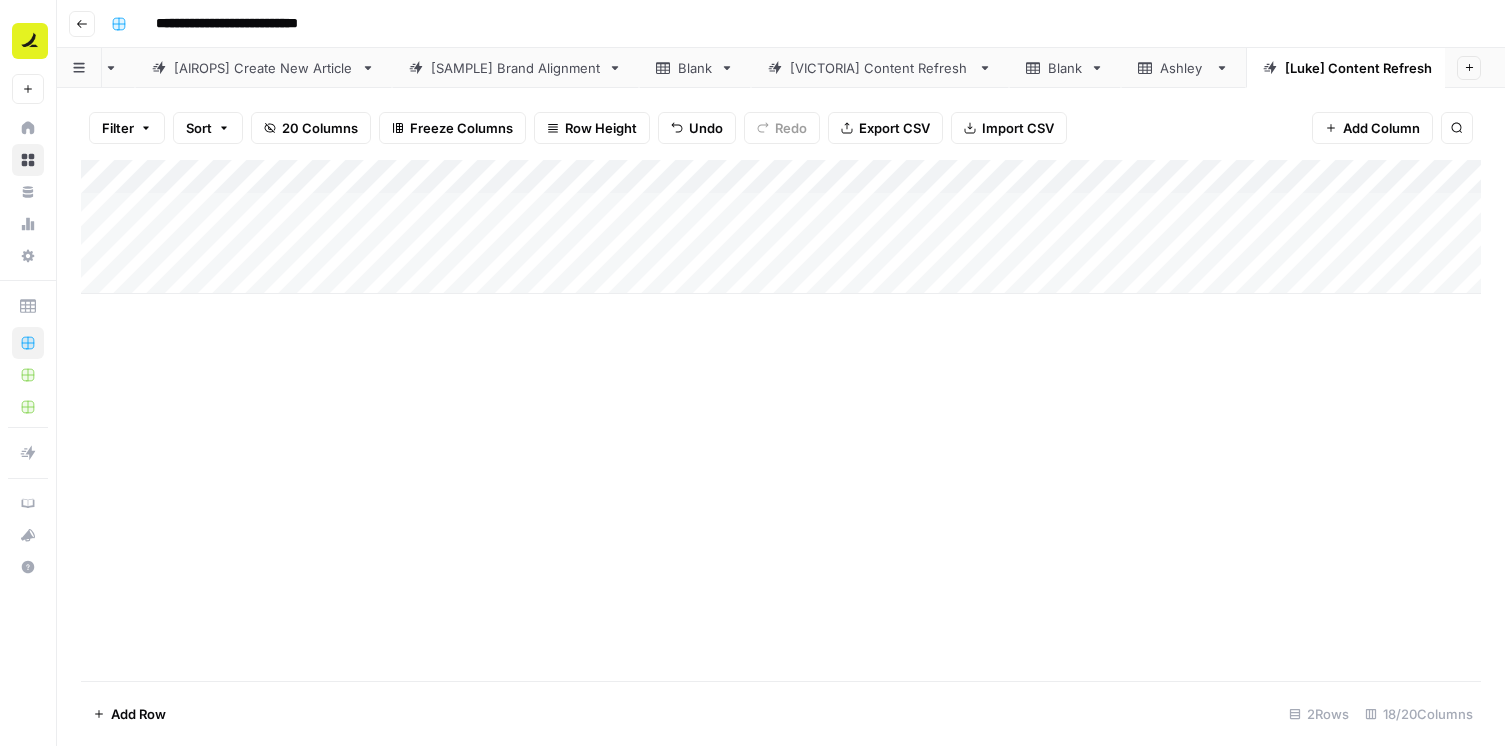 click on "Add Column" at bounding box center [781, 420] 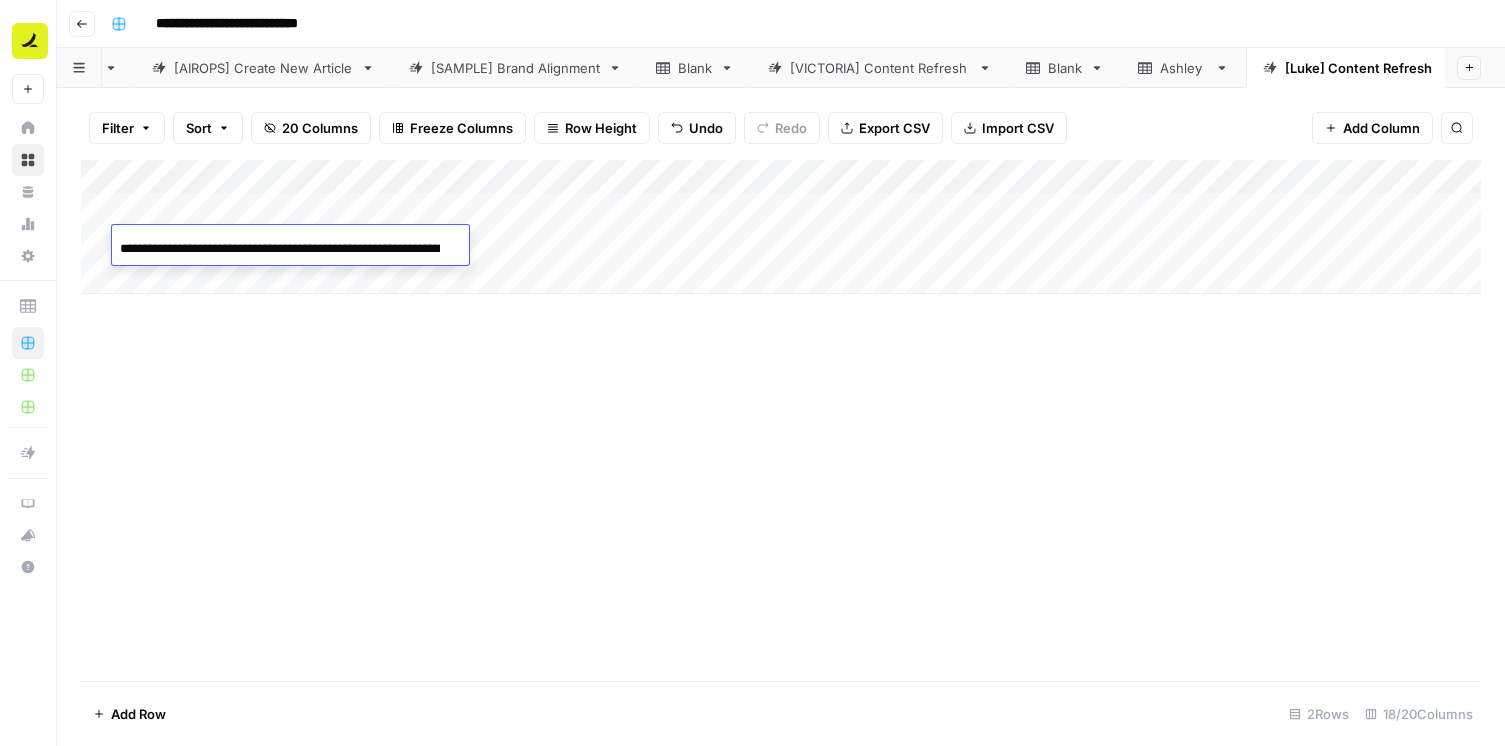 scroll, scrollTop: 0, scrollLeft: 284, axis: horizontal 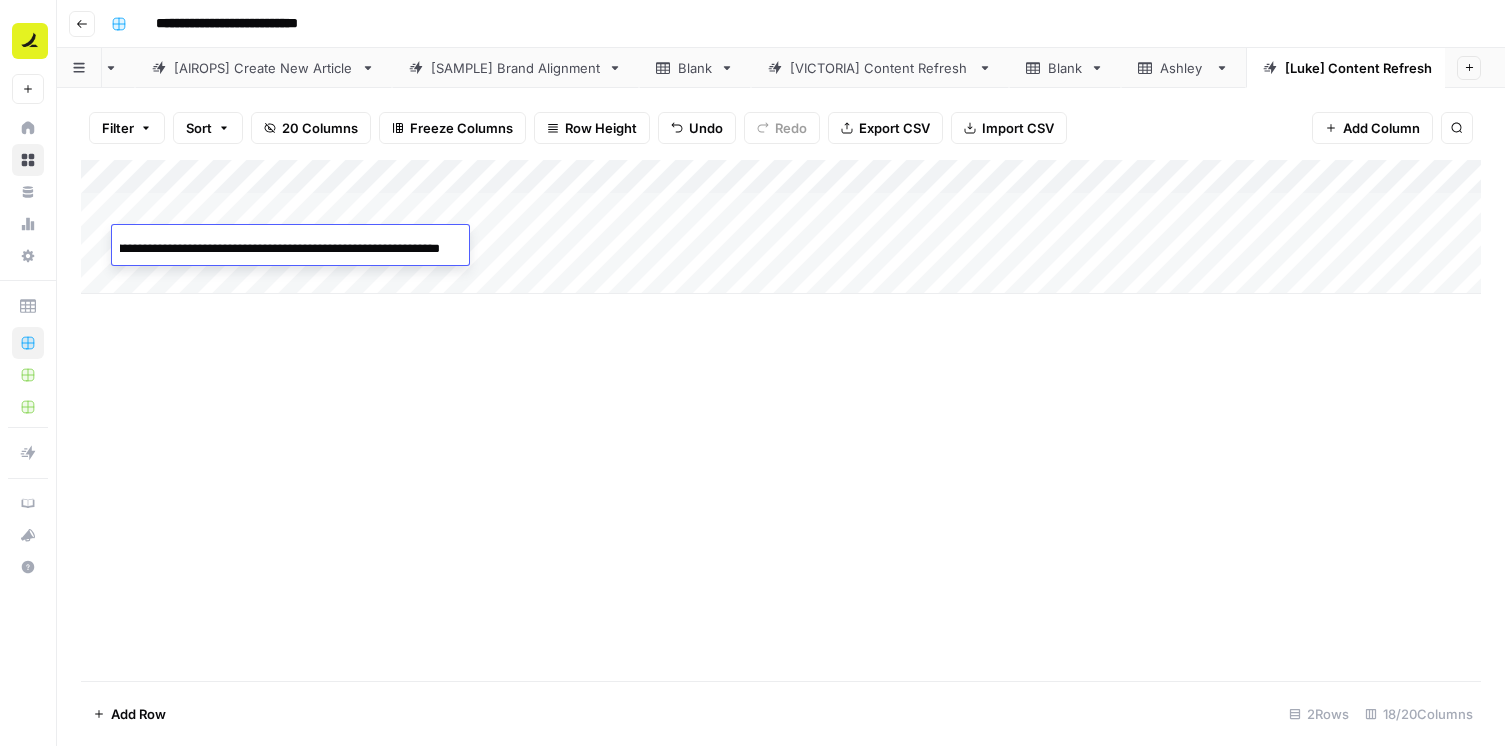click on "**********" at bounding box center (280, 249) 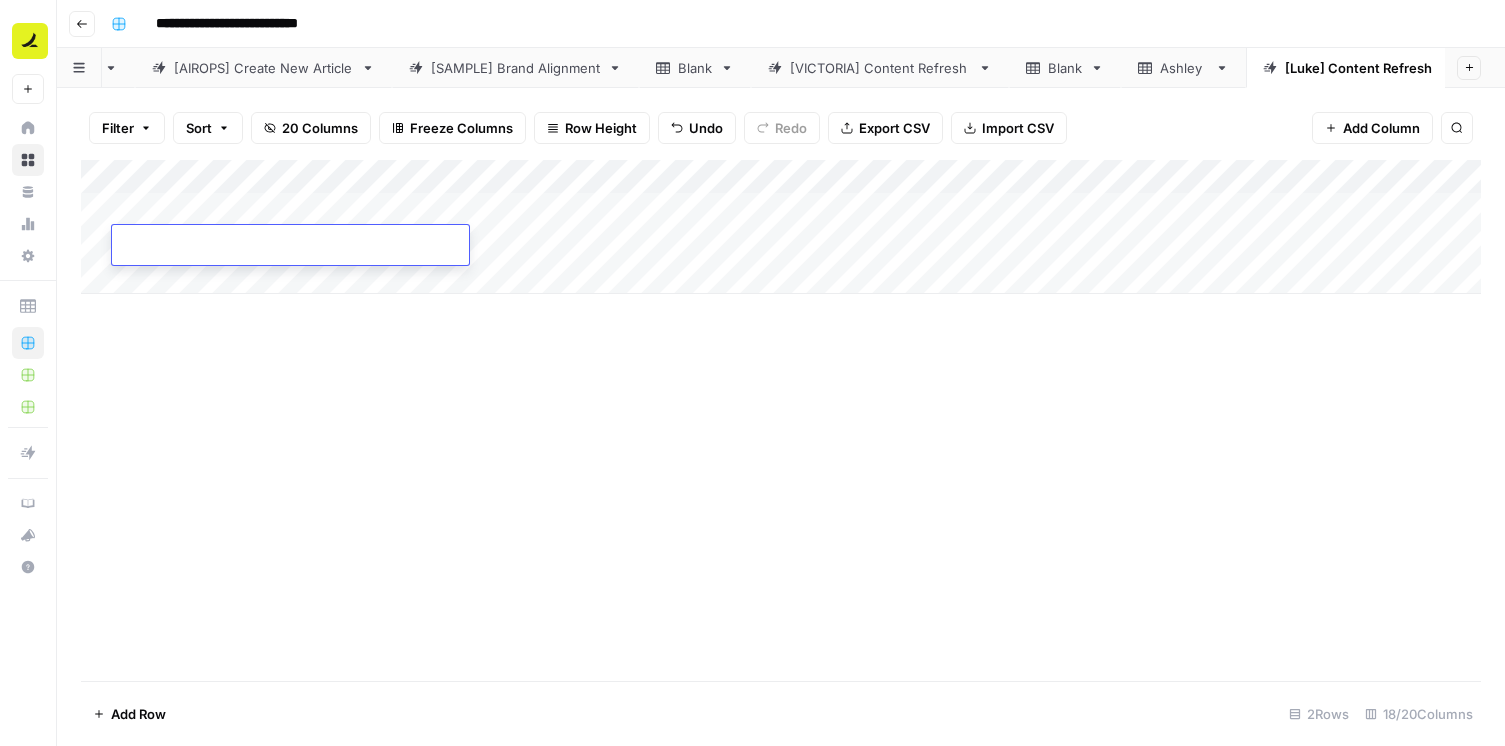 scroll, scrollTop: 0, scrollLeft: 0, axis: both 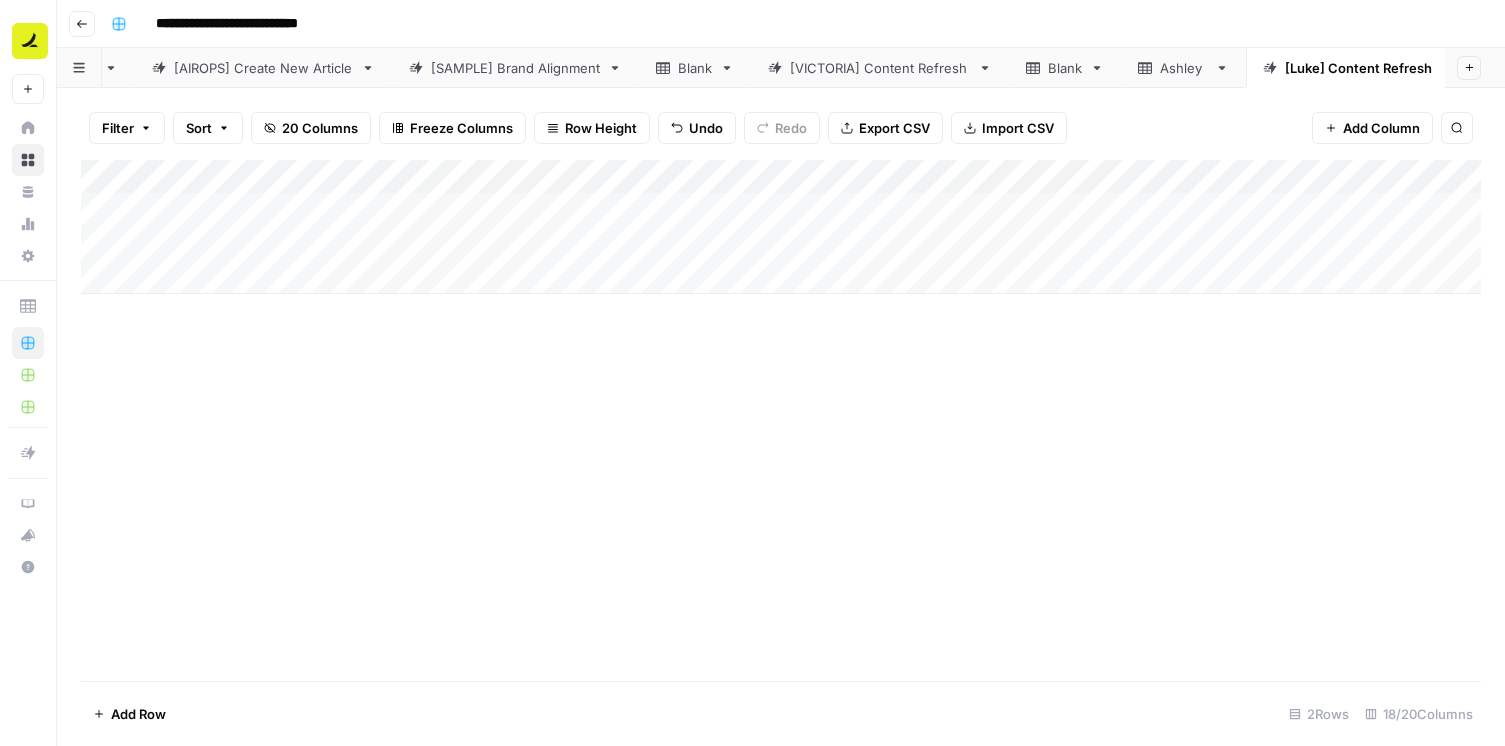 click on "Add Column" at bounding box center (781, 420) 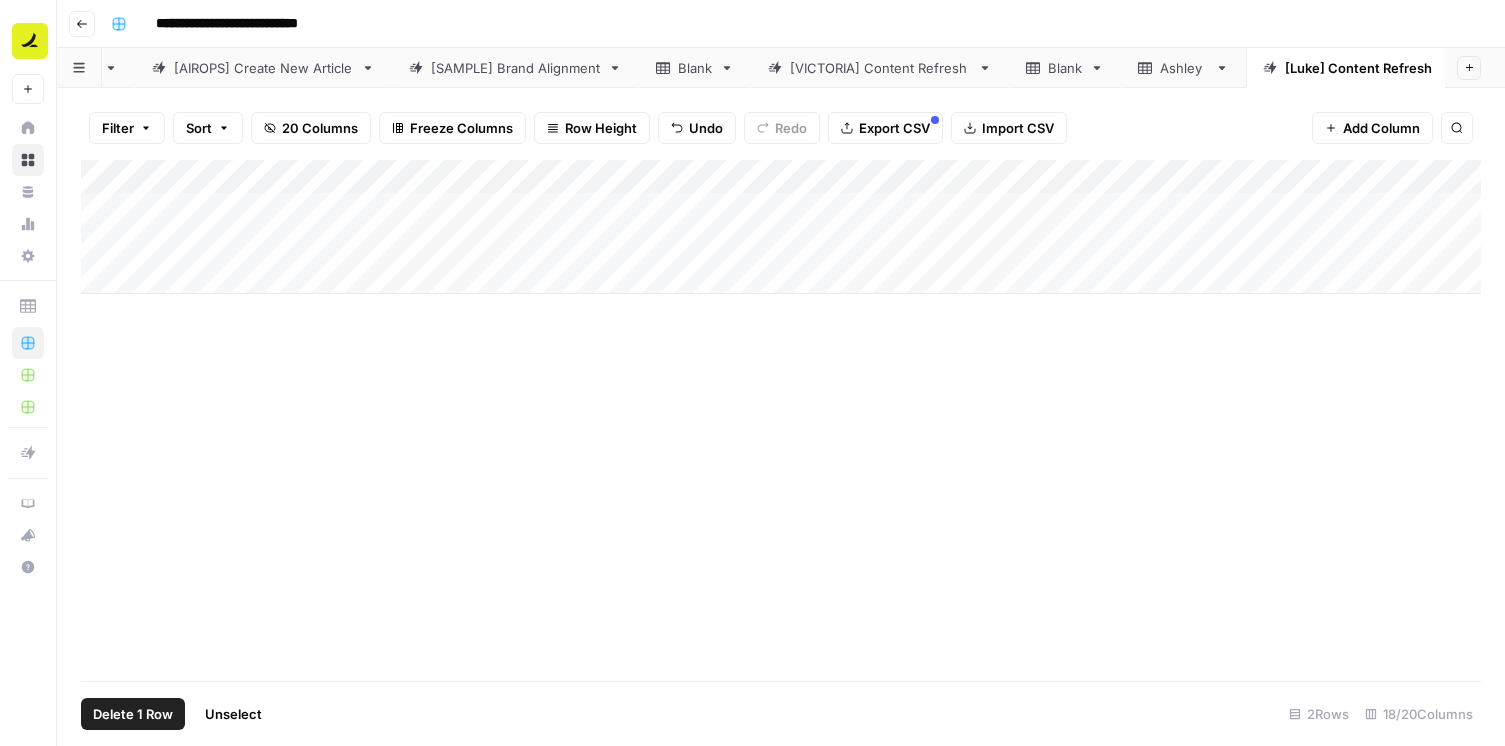 click on "Delete 1 Row" at bounding box center (133, 714) 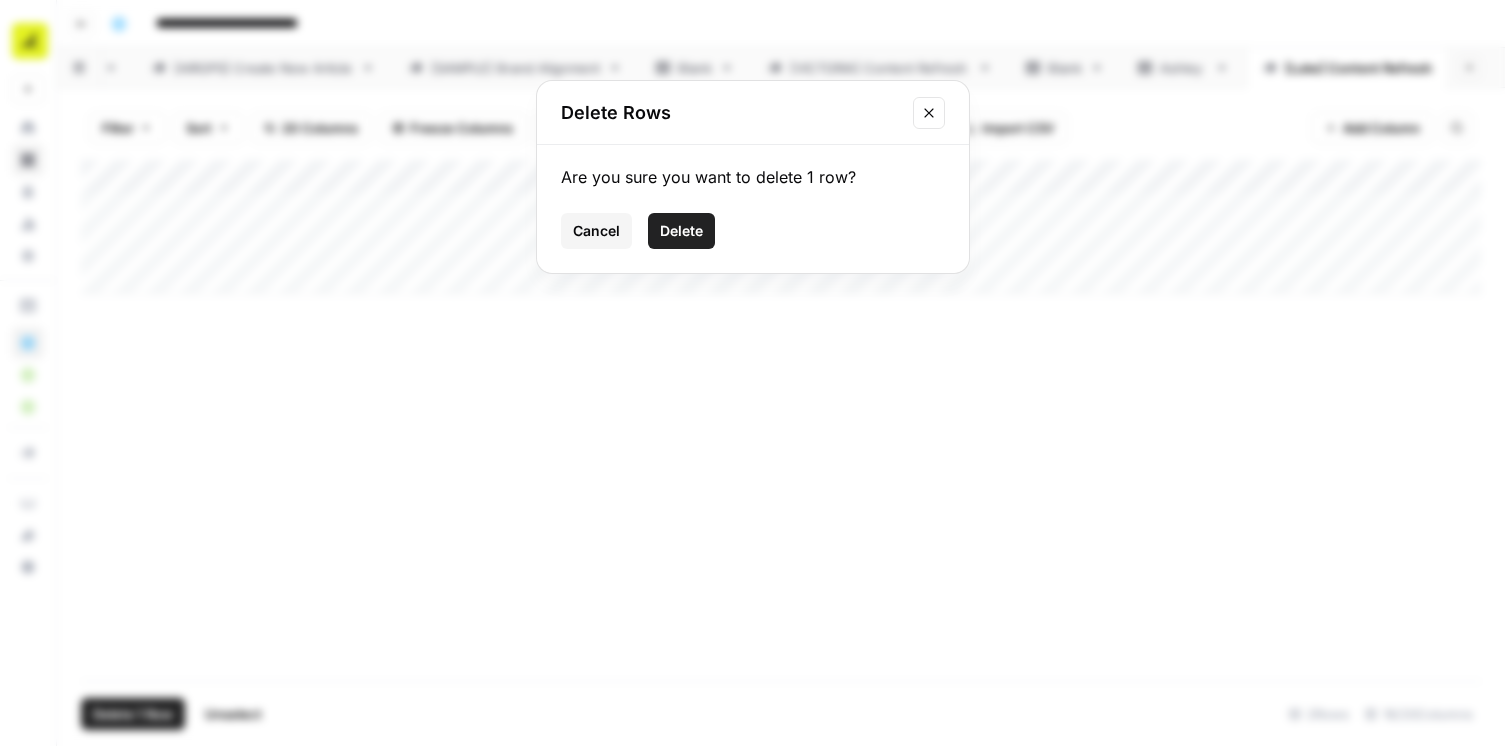 click on "Delete" at bounding box center [681, 231] 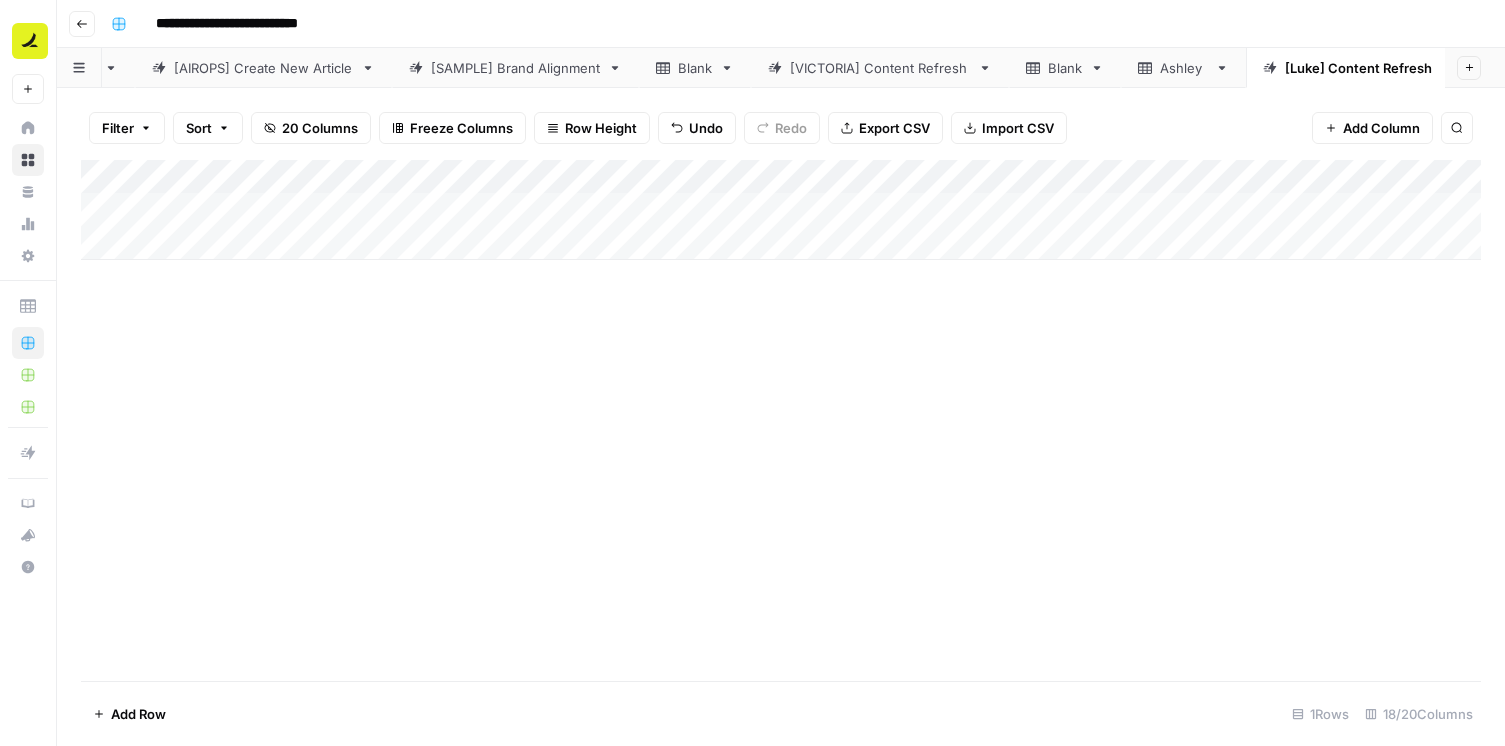 click on "Add Column" at bounding box center (781, 420) 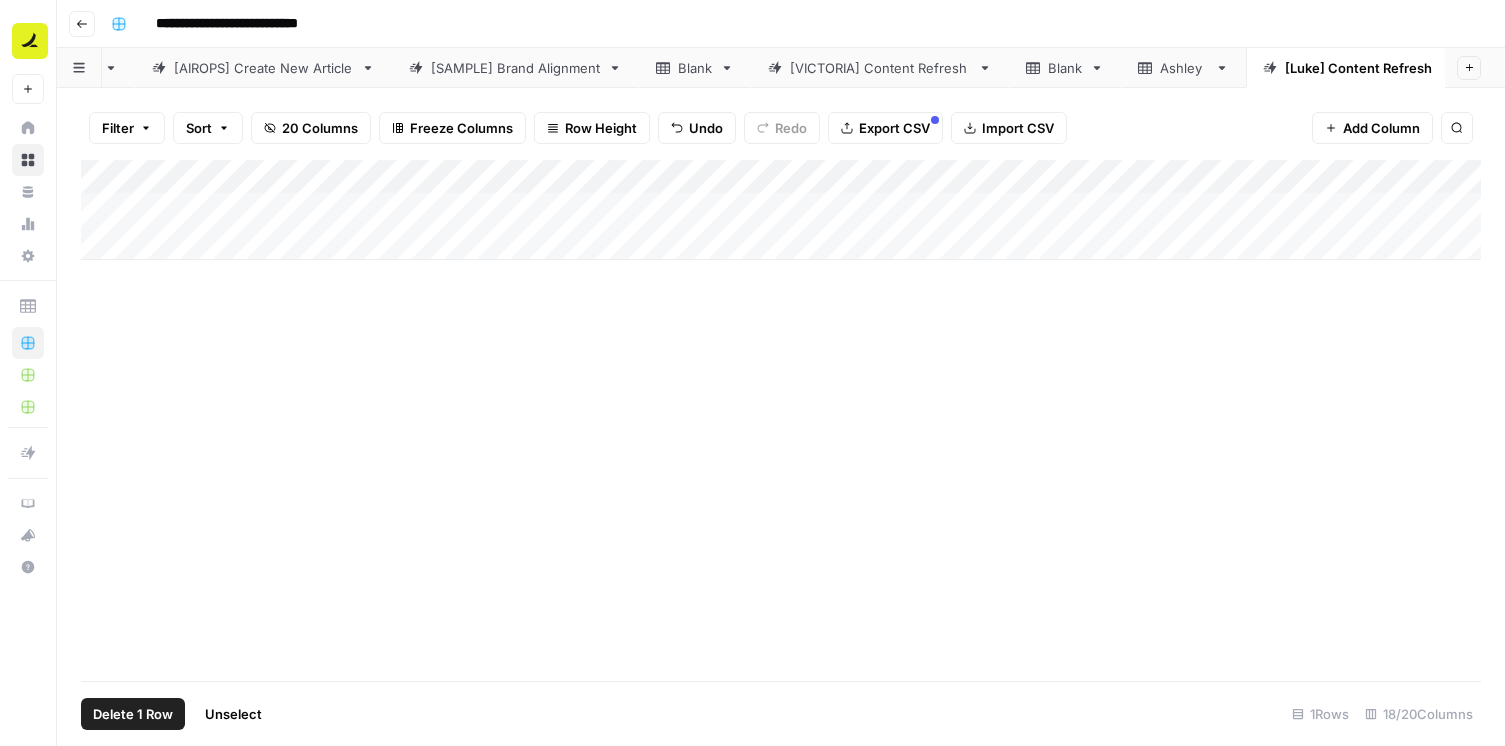 click on "Add Column" at bounding box center [781, 420] 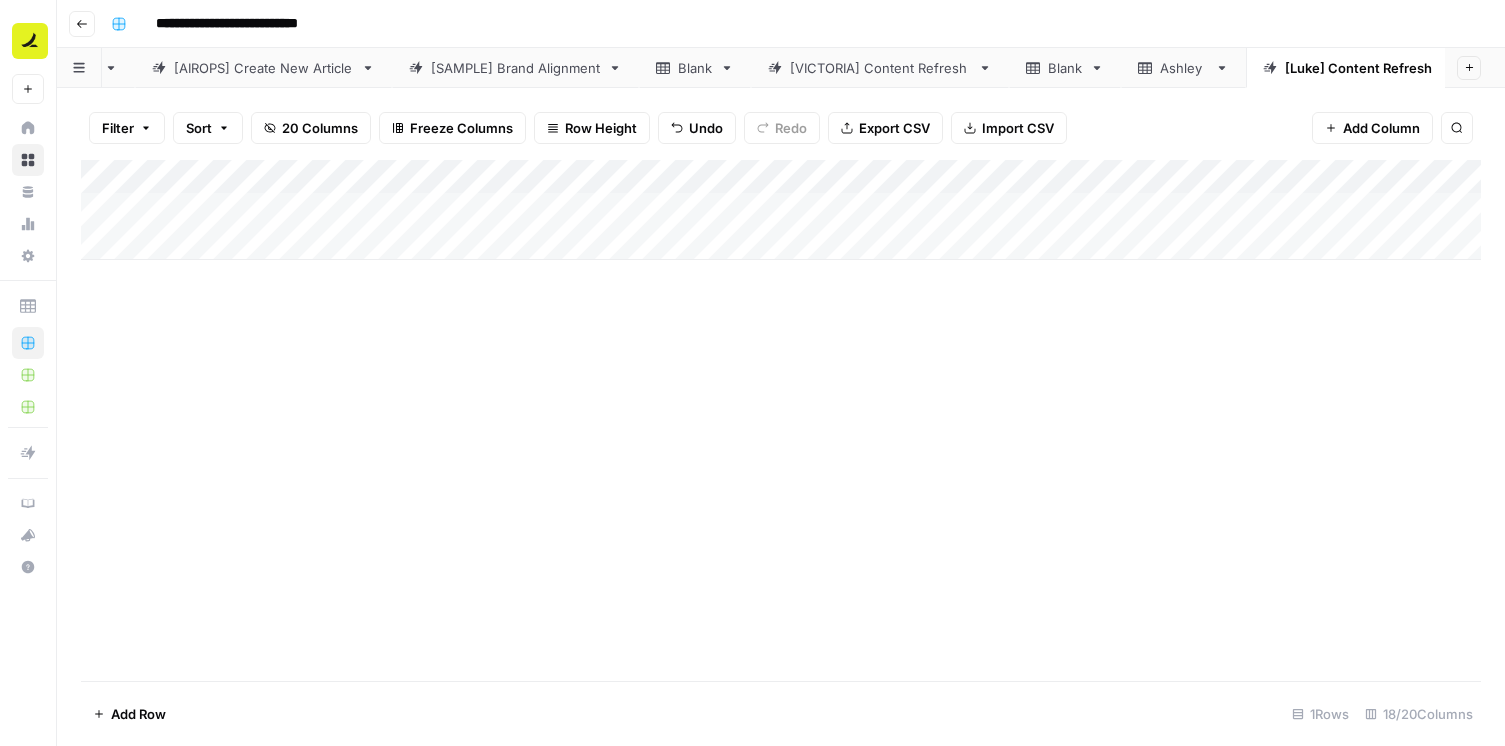 click on "Add Column" at bounding box center [781, 210] 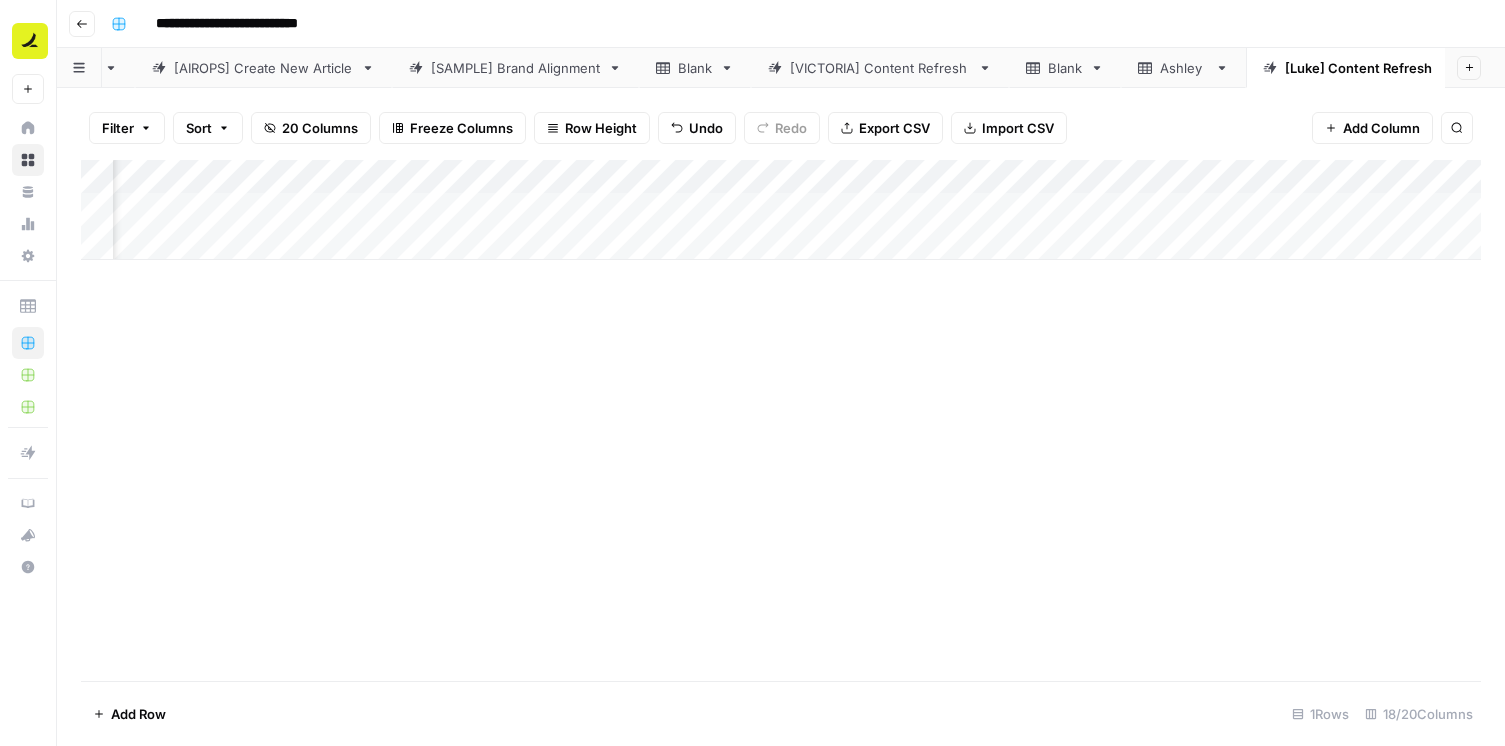scroll, scrollTop: 0, scrollLeft: 0, axis: both 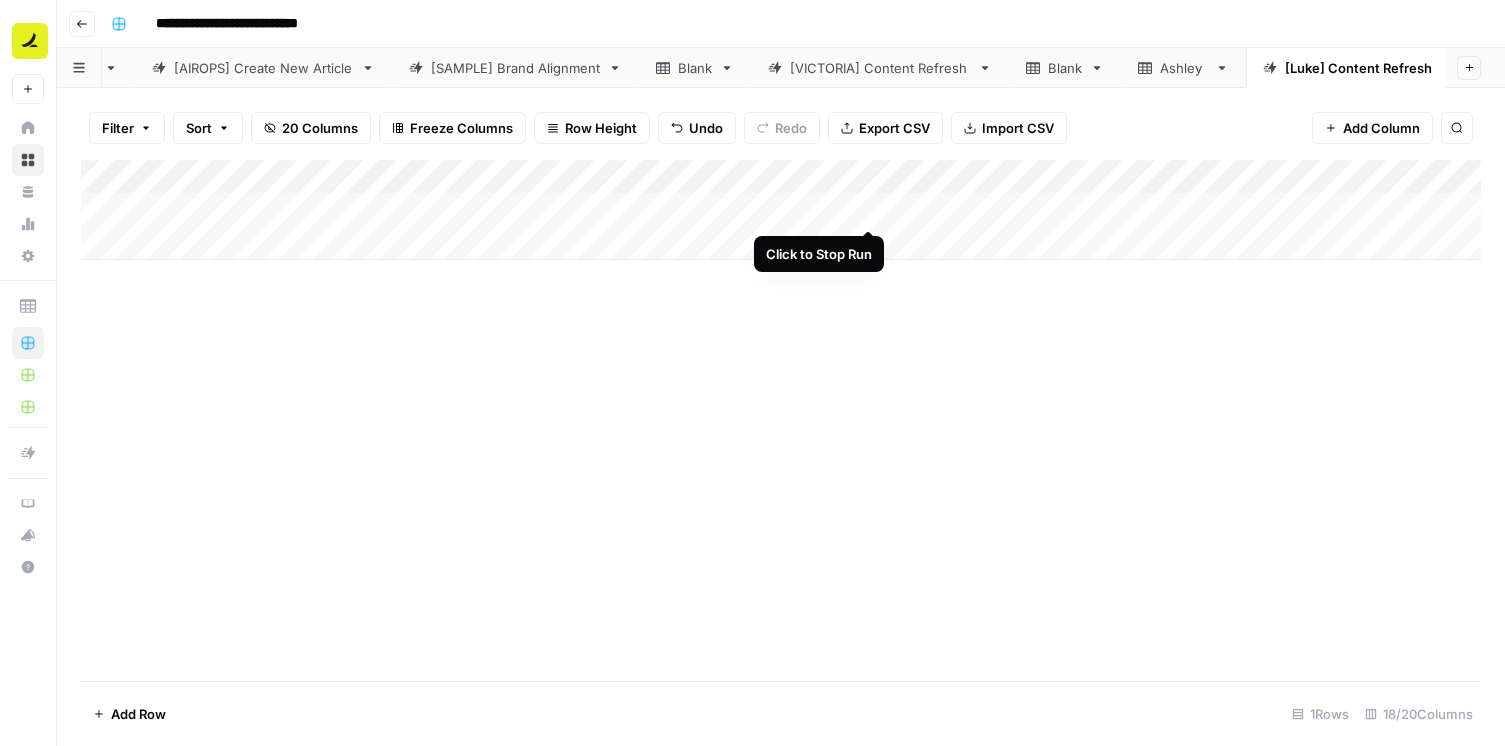 click on "Add Column" at bounding box center (781, 210) 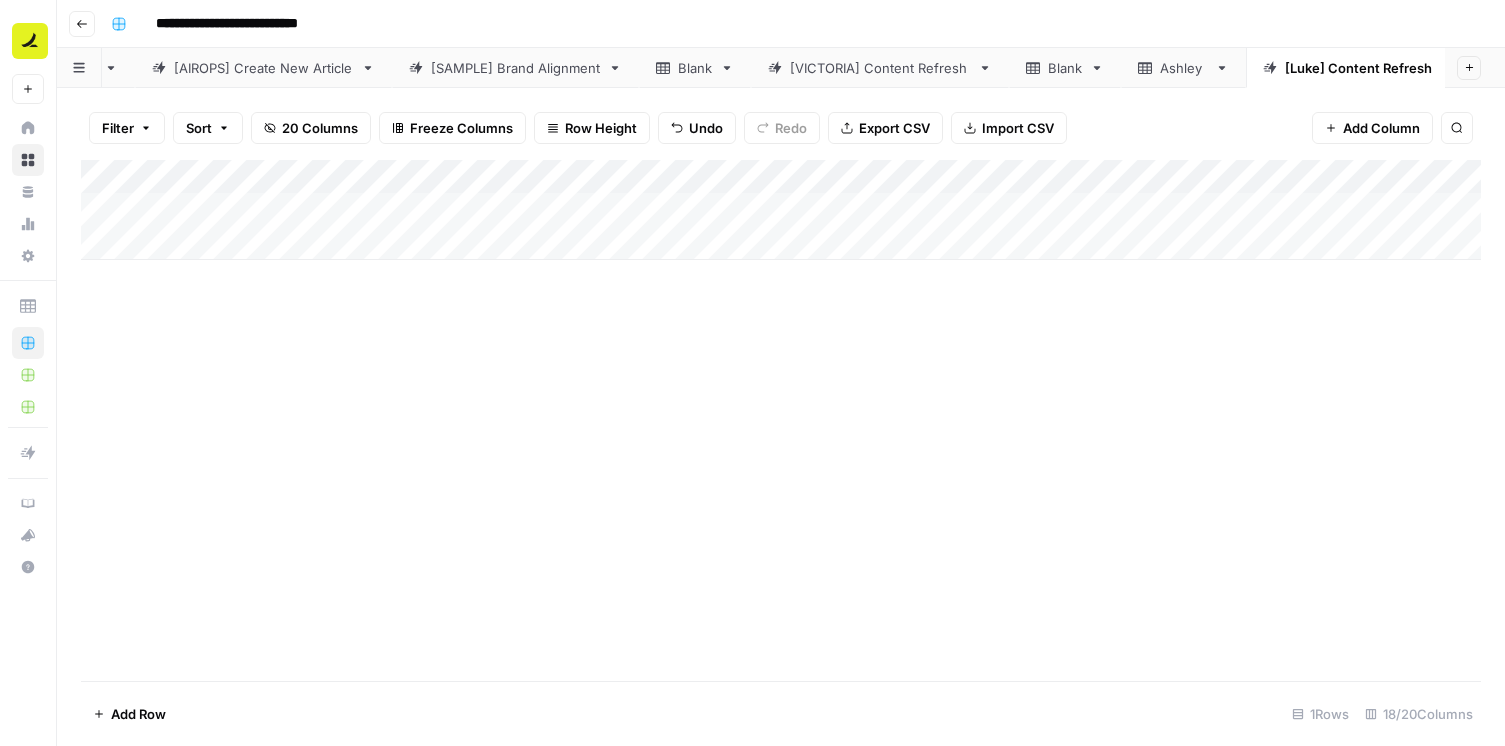 click on "Add Column" at bounding box center (781, 210) 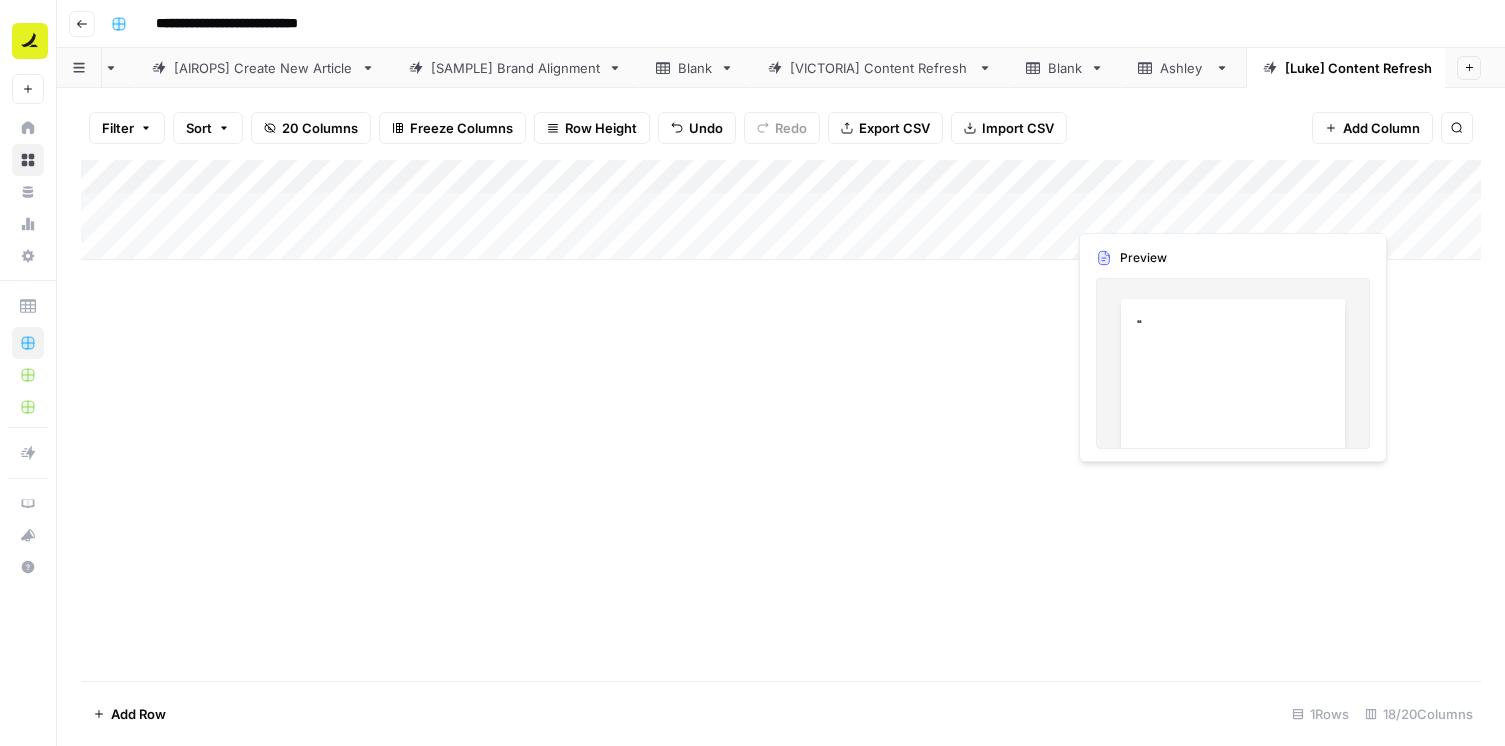 click on "Add Column" at bounding box center (781, 210) 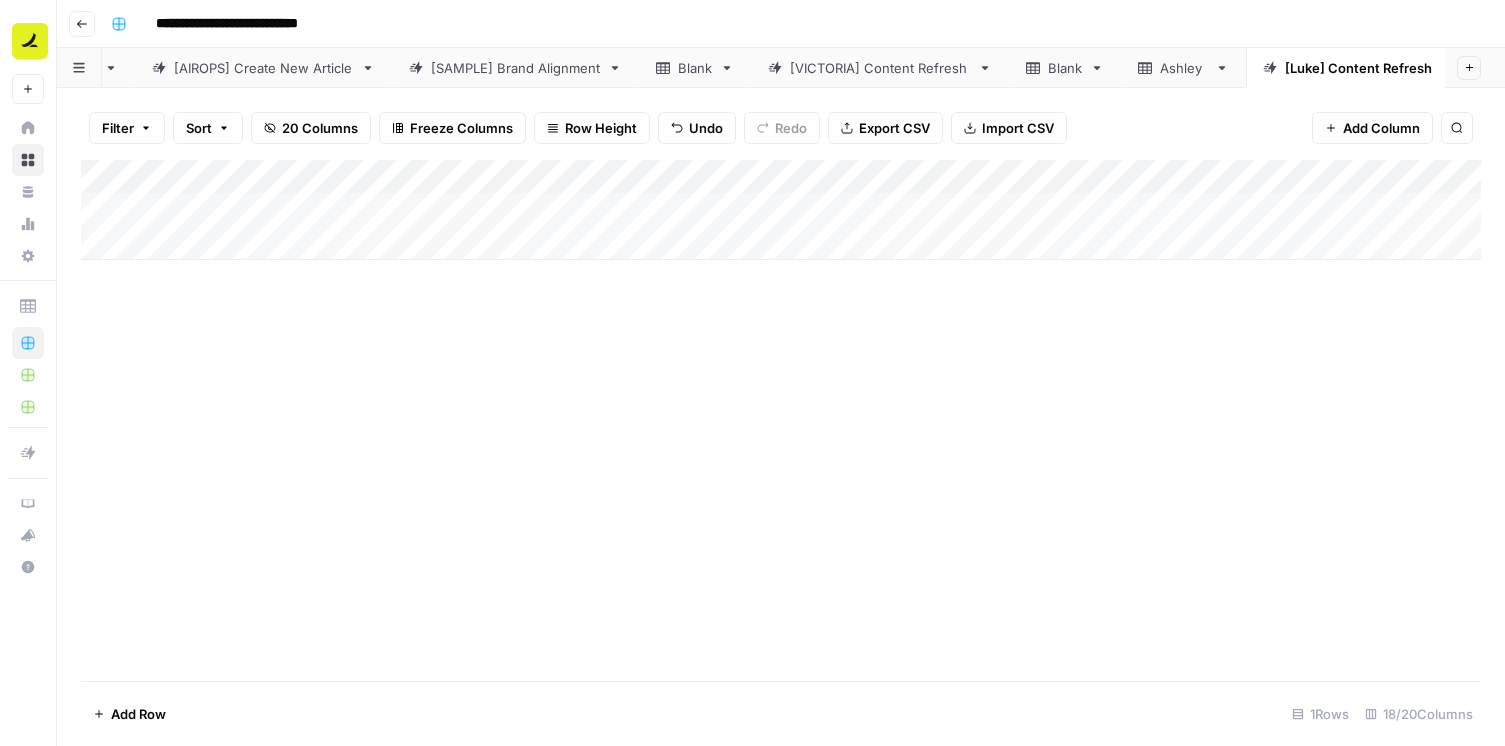 click on "Add Column" at bounding box center (781, 420) 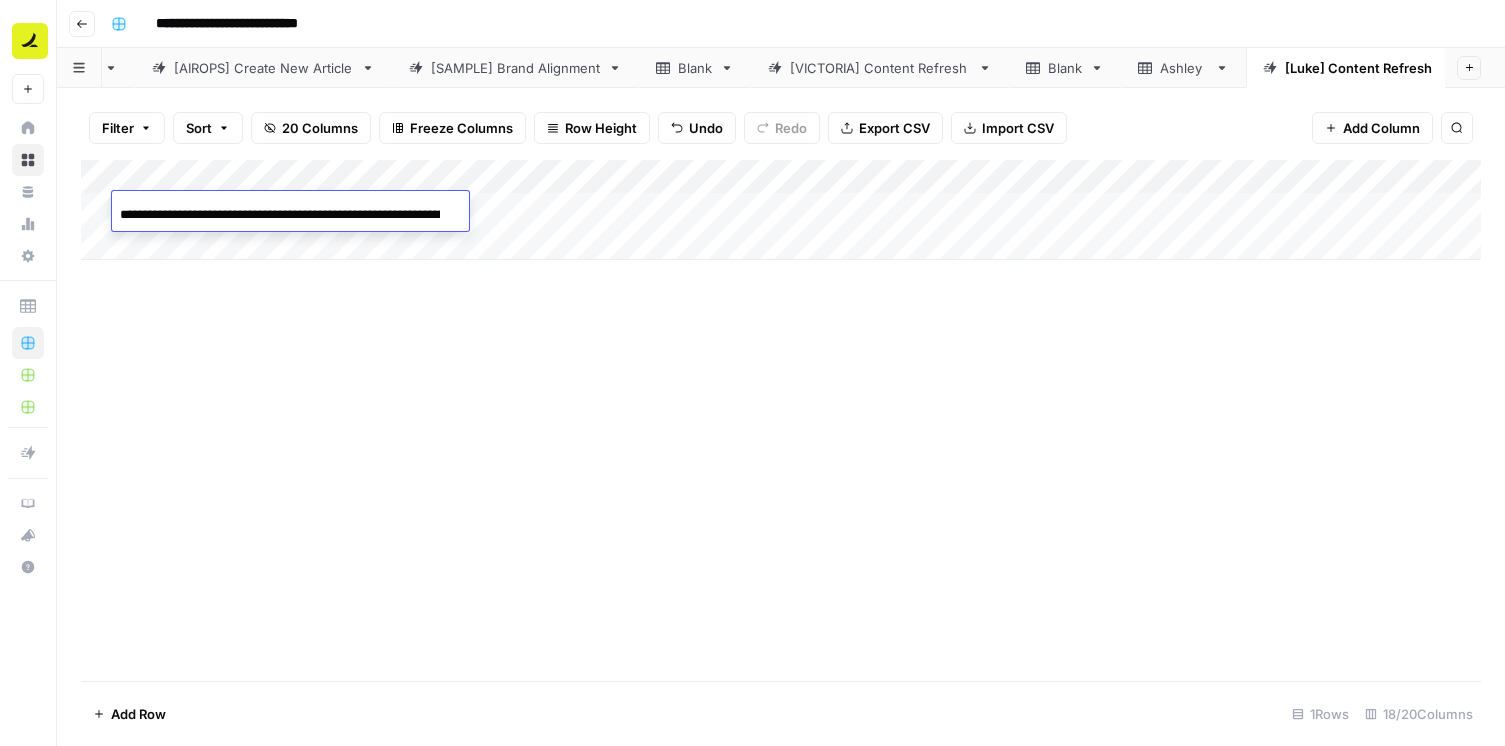 scroll, scrollTop: 0, scrollLeft: 147, axis: horizontal 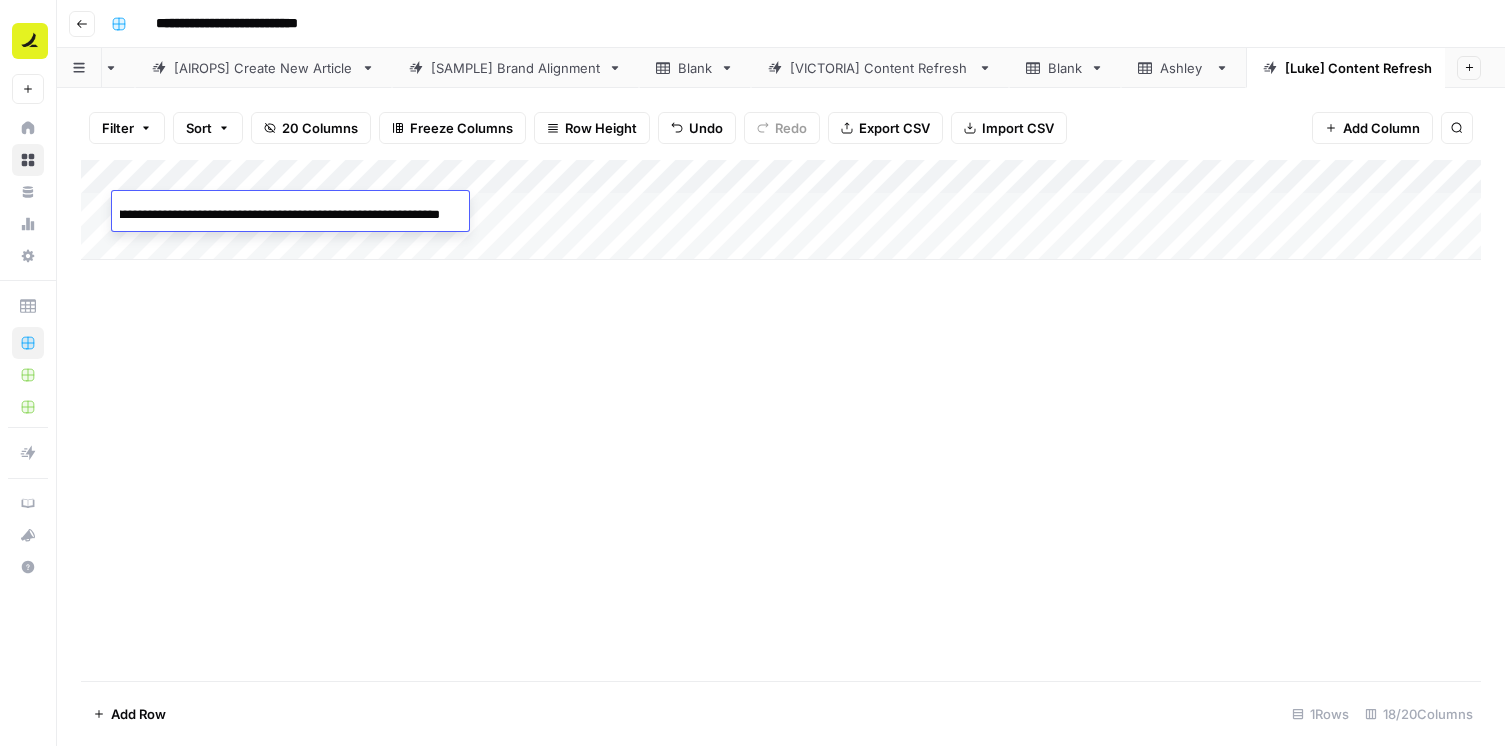click on "Add Column" at bounding box center [781, 420] 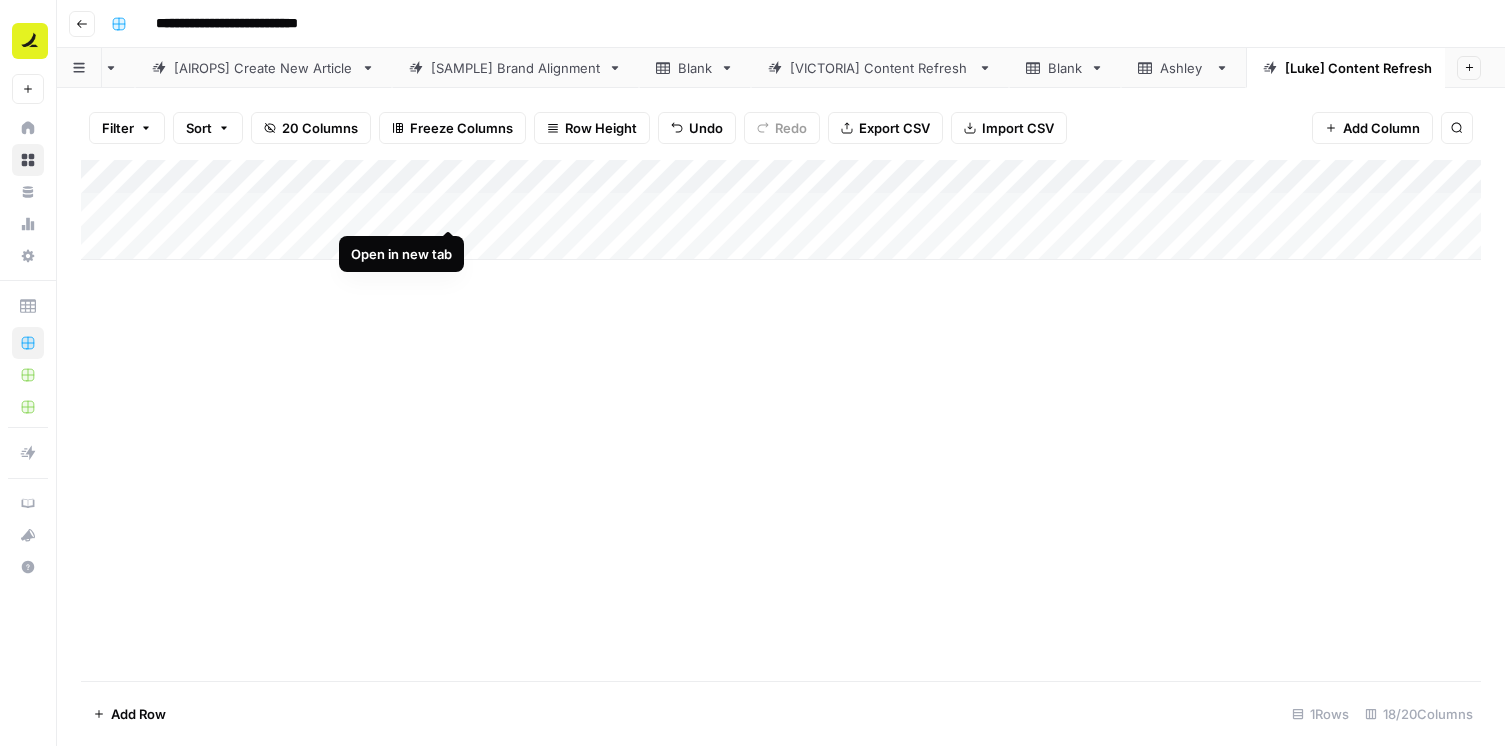 click on "Add Column" at bounding box center [781, 210] 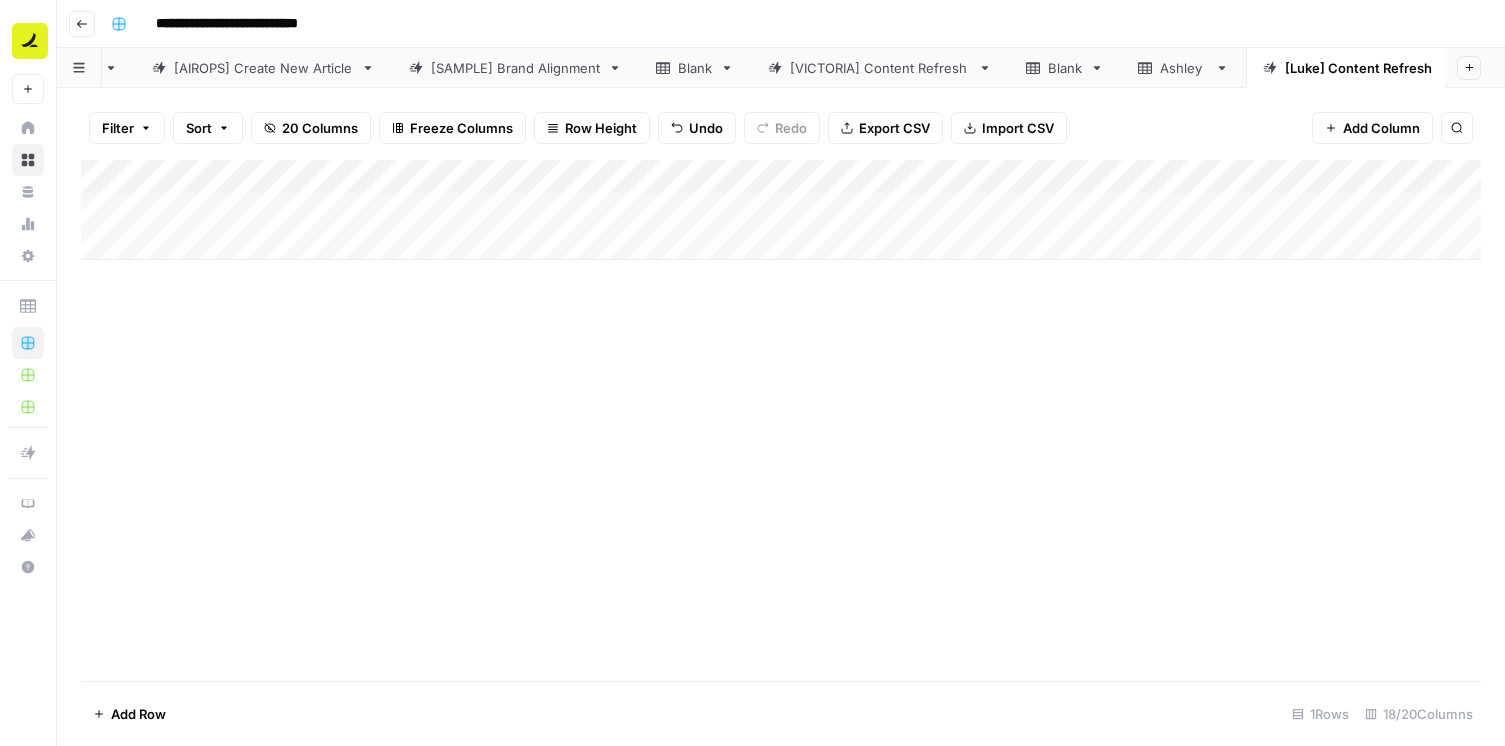 click on "Add Column" at bounding box center (781, 210) 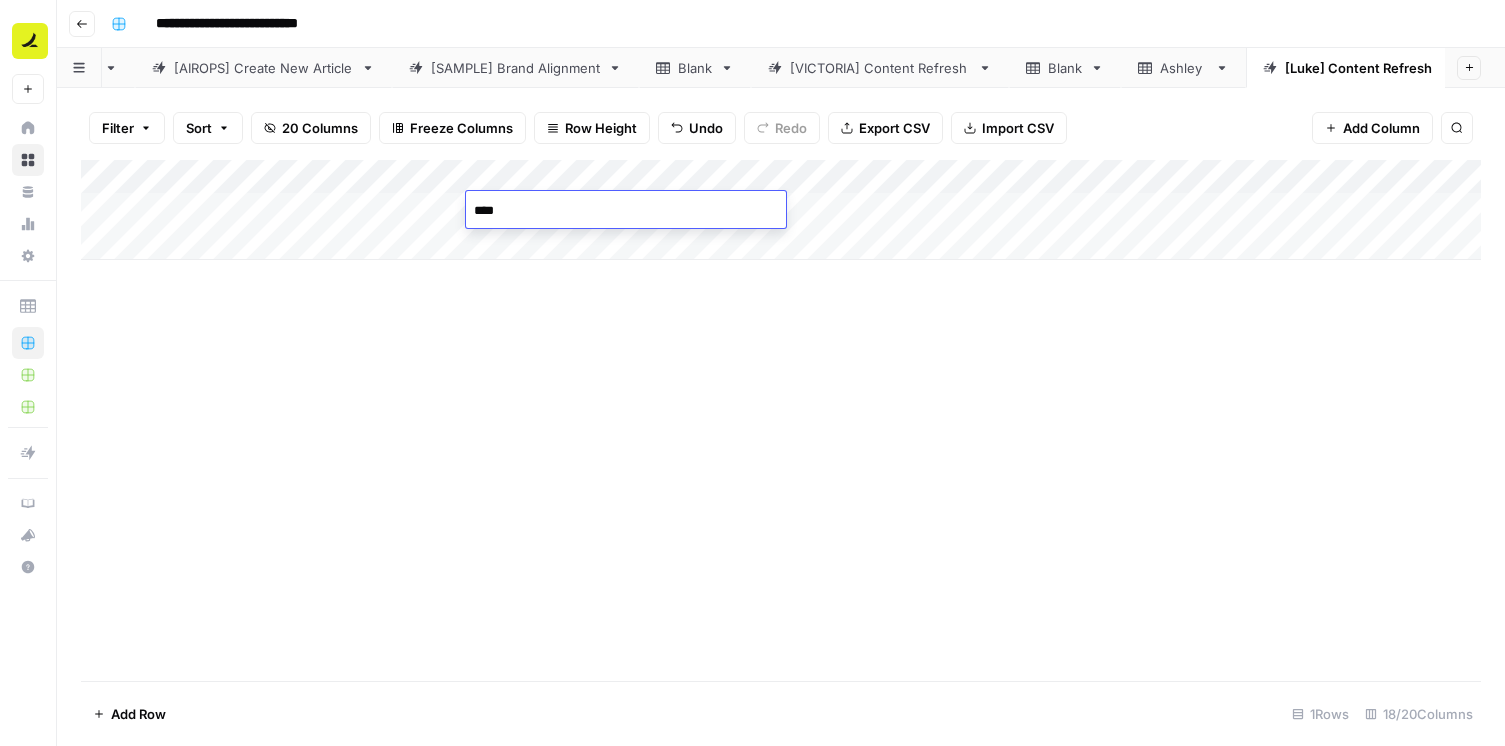 click on "****" at bounding box center [626, 211] 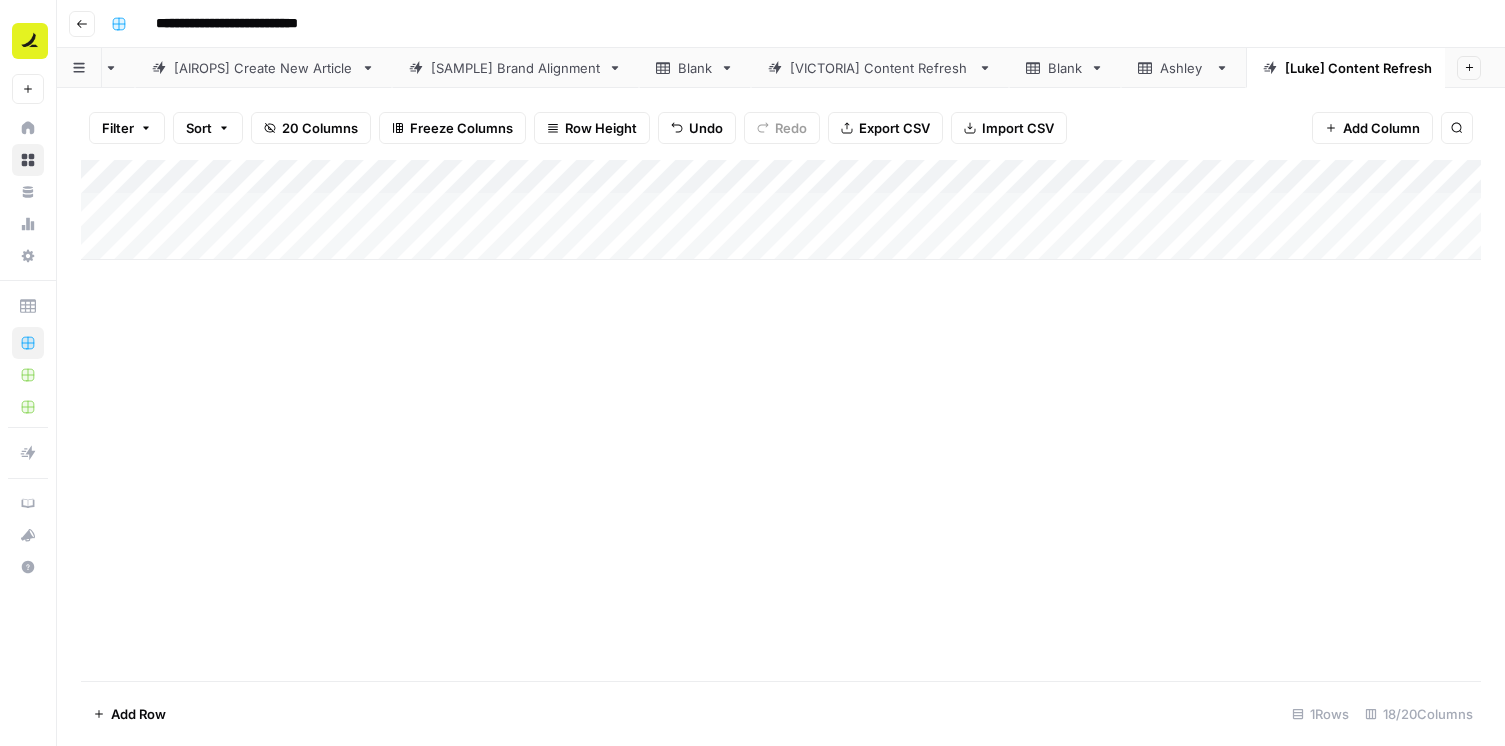 click on "Add Column" at bounding box center [781, 420] 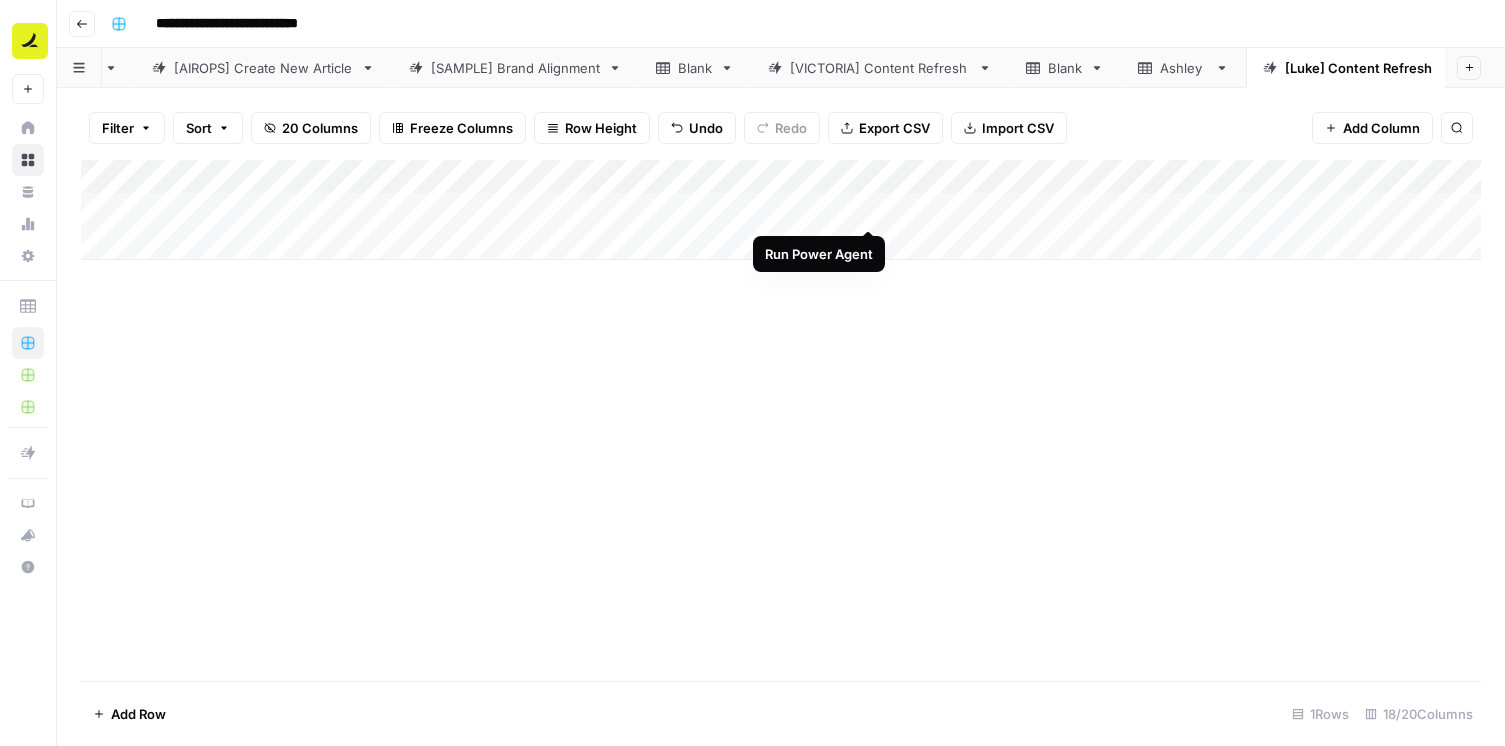 click on "Add Column" at bounding box center (781, 210) 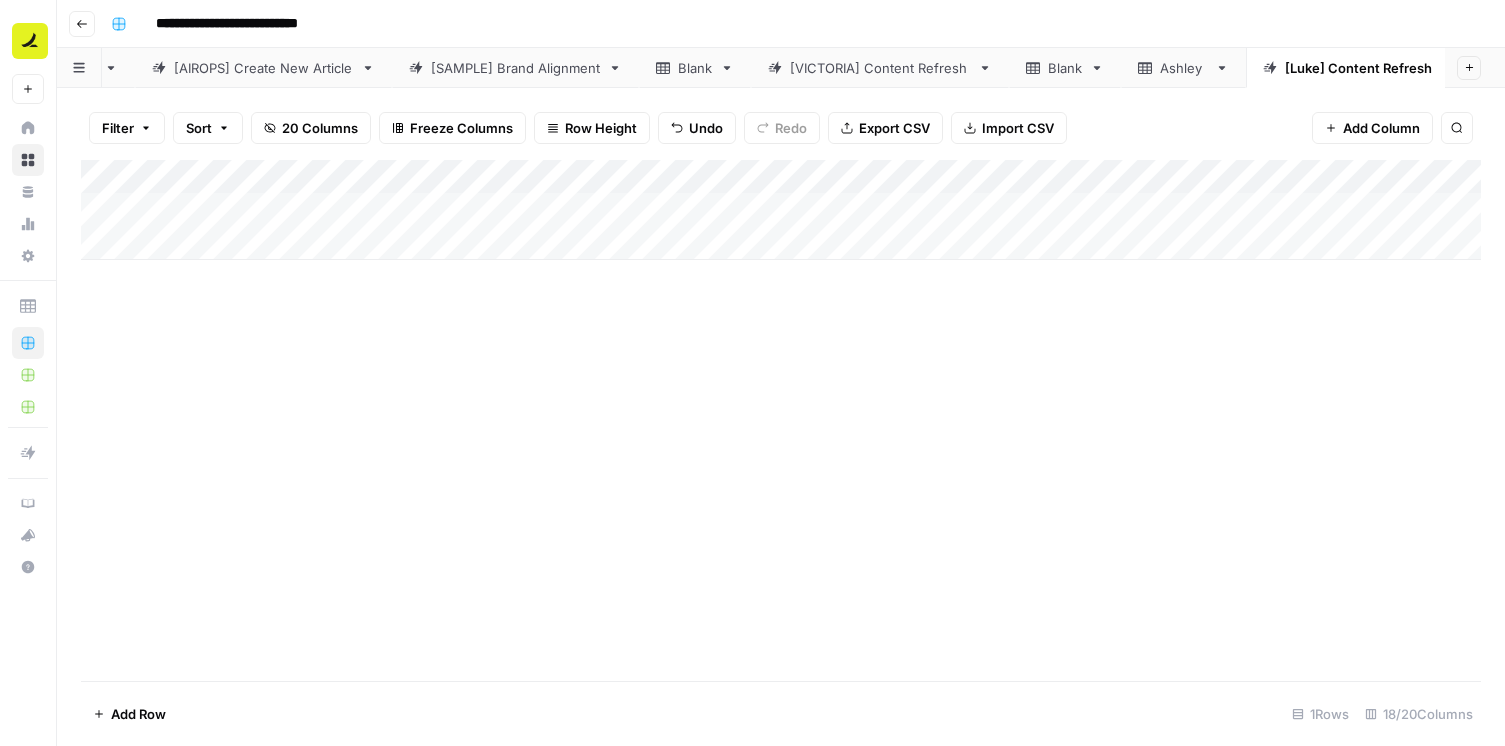 click on "Add Column" at bounding box center [781, 210] 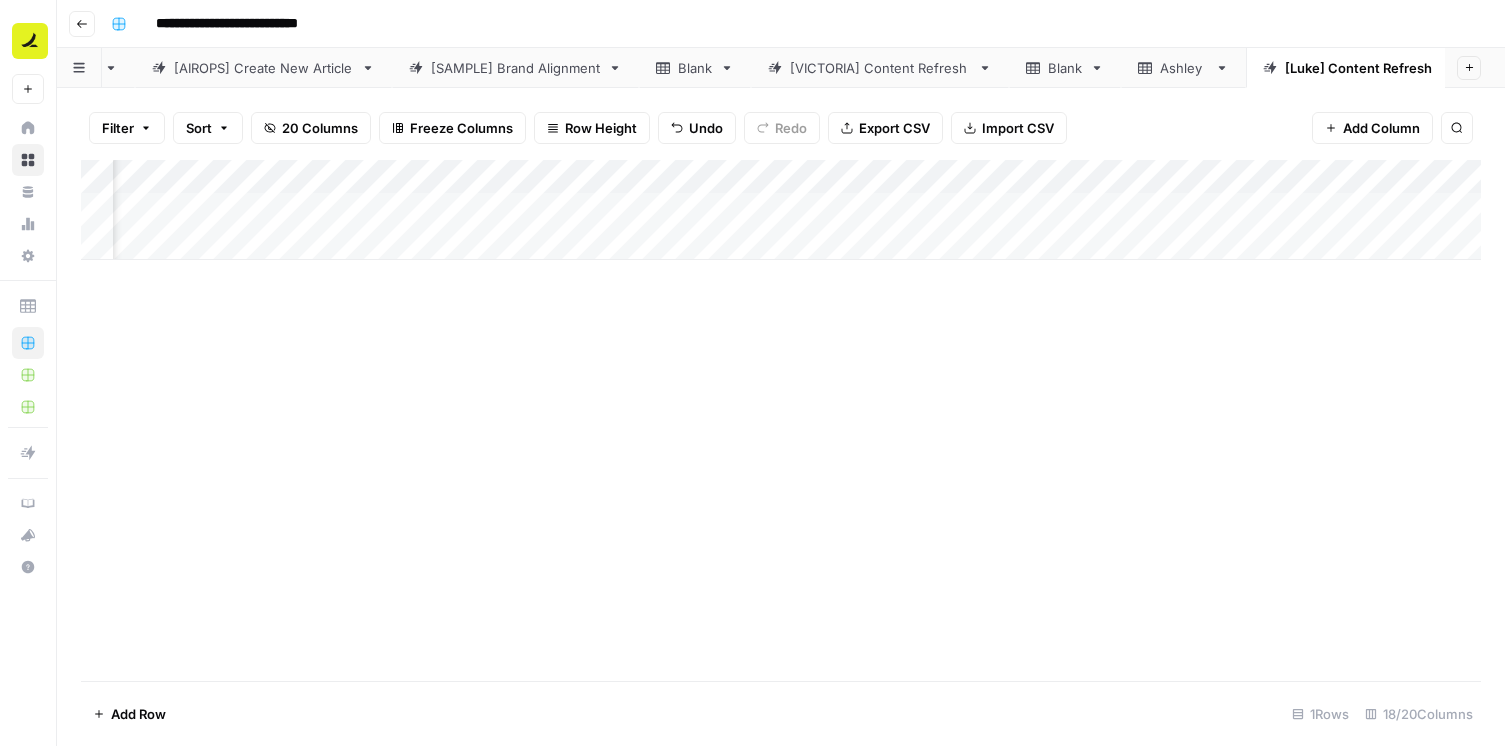 scroll, scrollTop: 0, scrollLeft: 464, axis: horizontal 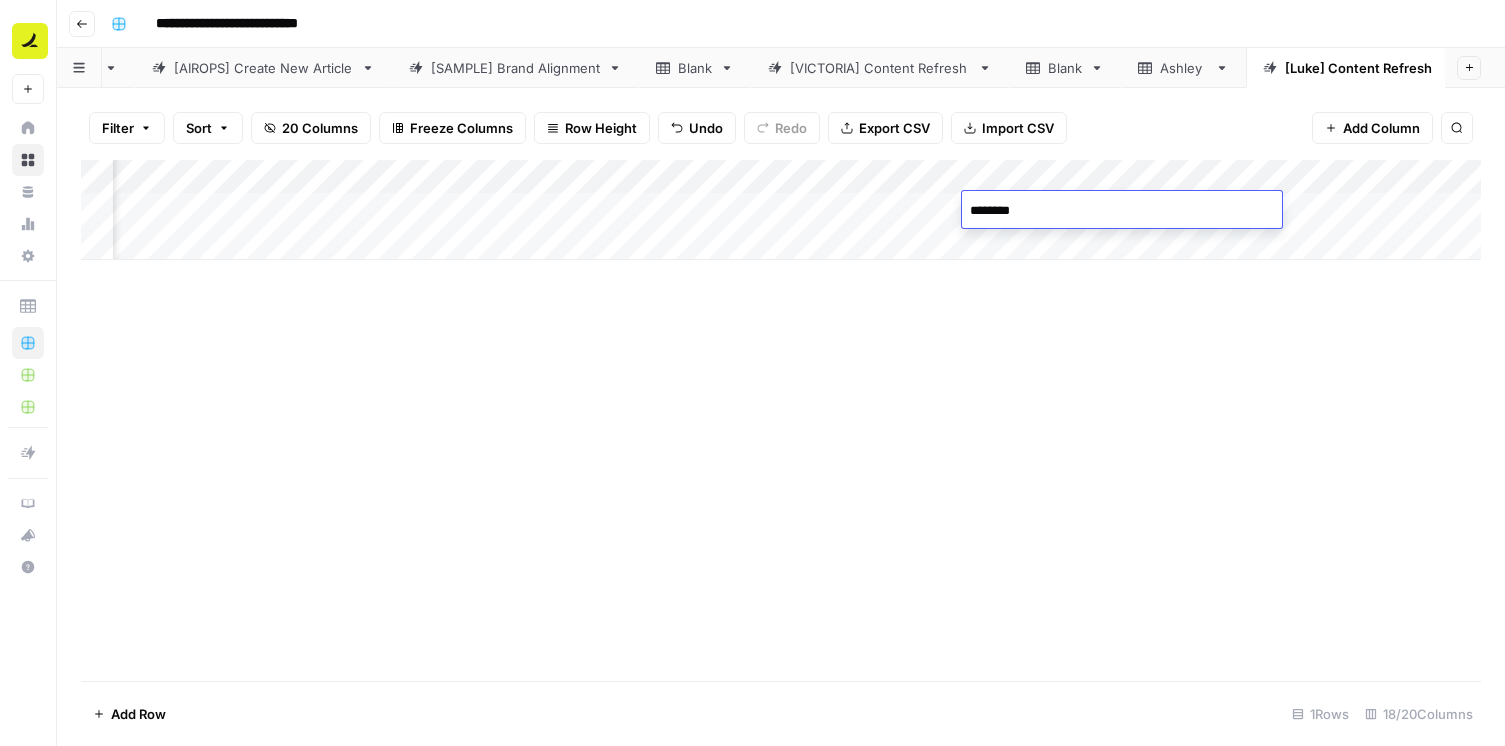 click on "********" at bounding box center (1122, 211) 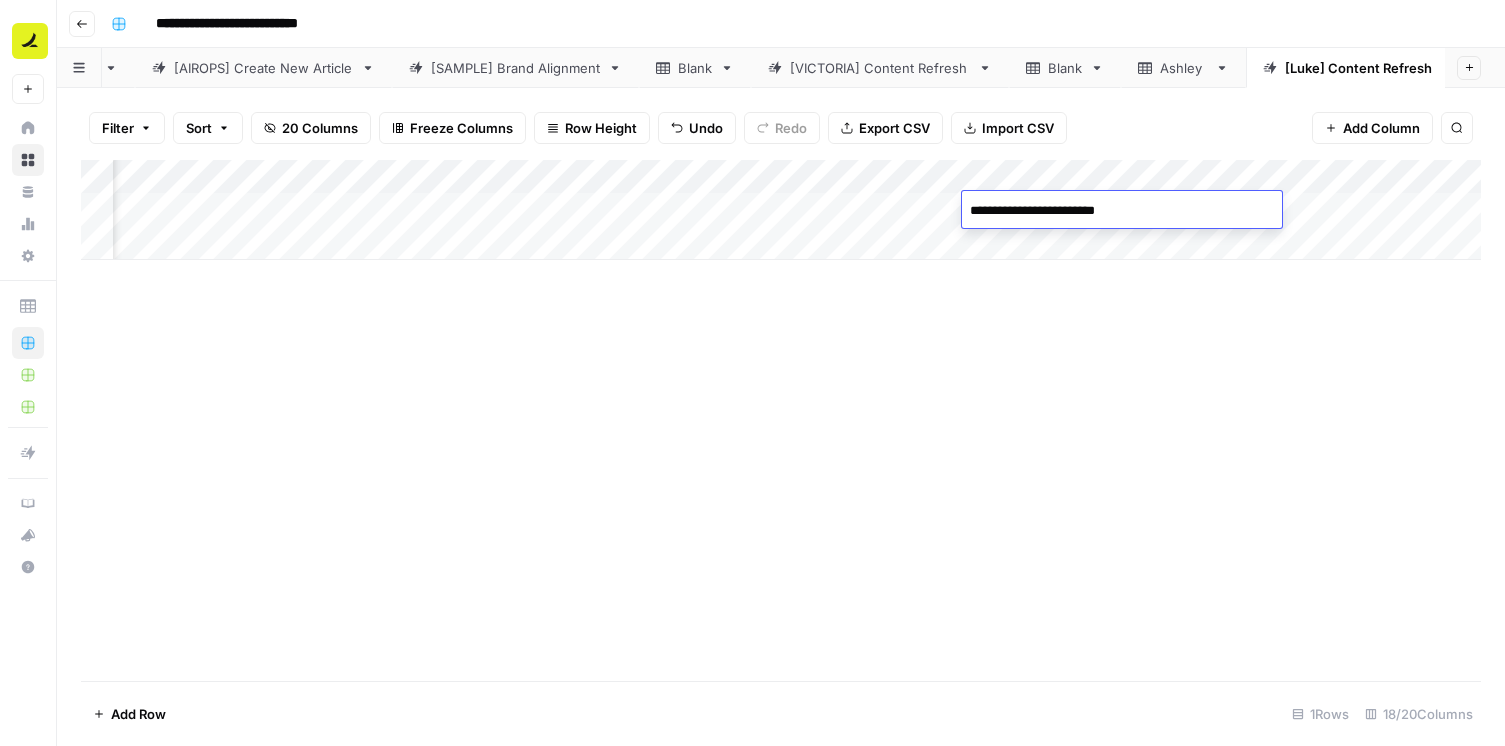 type on "**********" 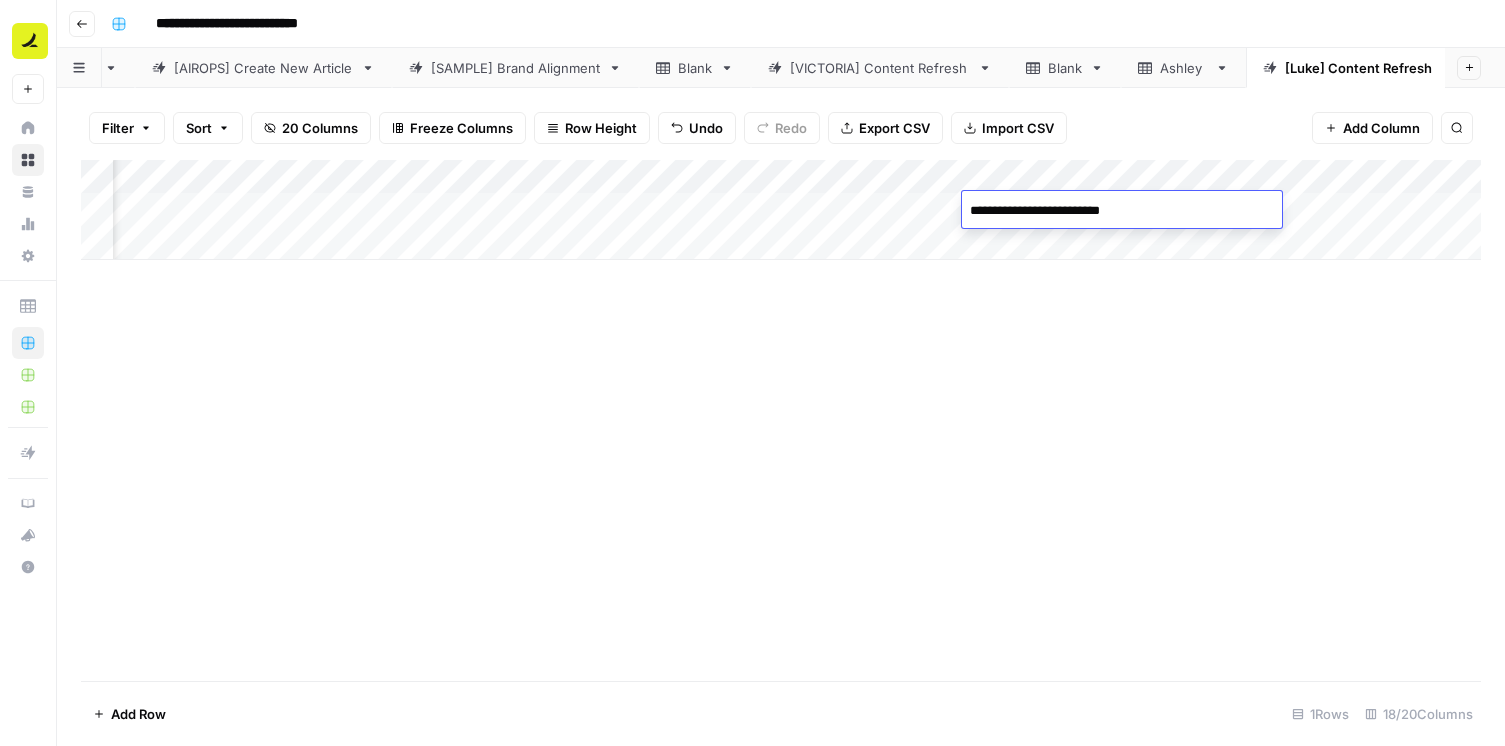 click on "Add Column" at bounding box center (781, 420) 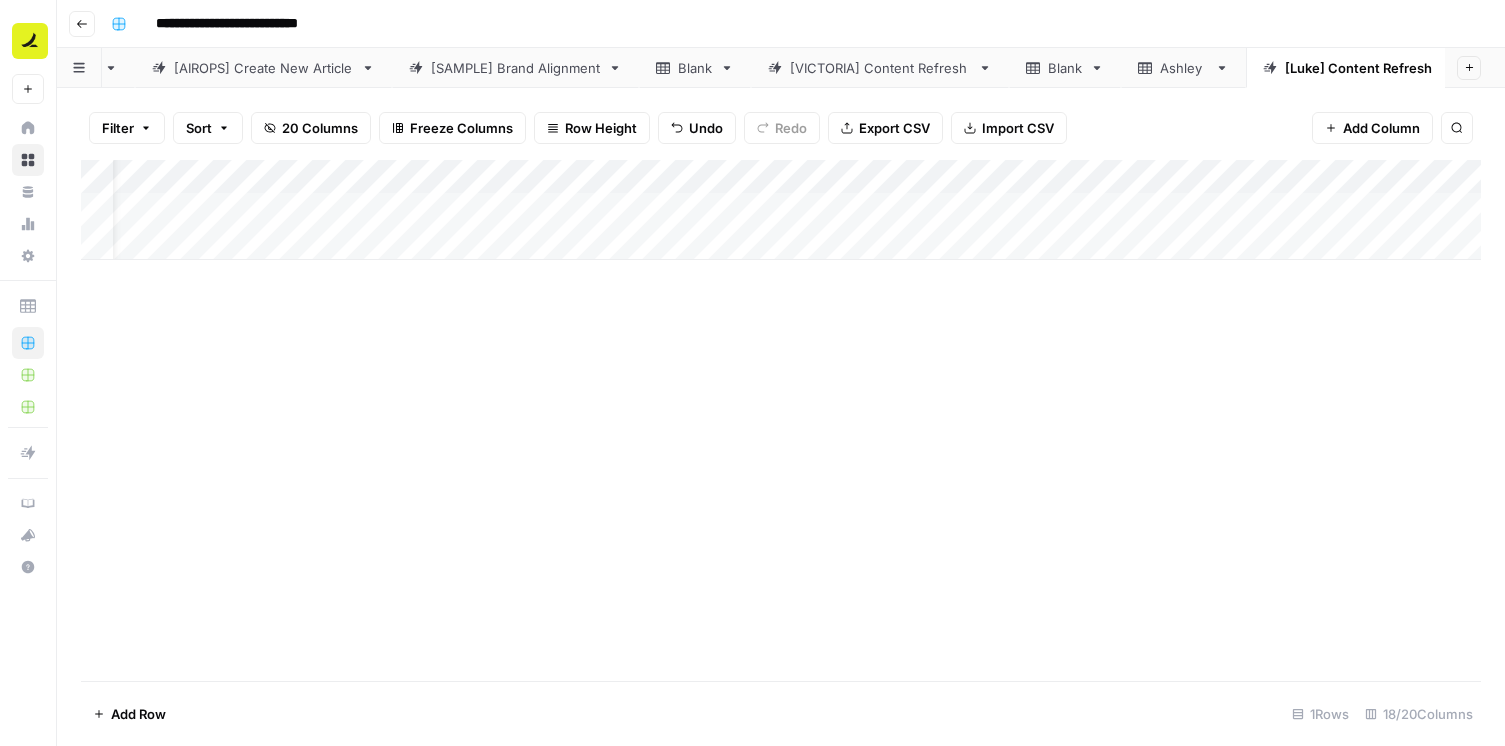 scroll, scrollTop: 0, scrollLeft: 408, axis: horizontal 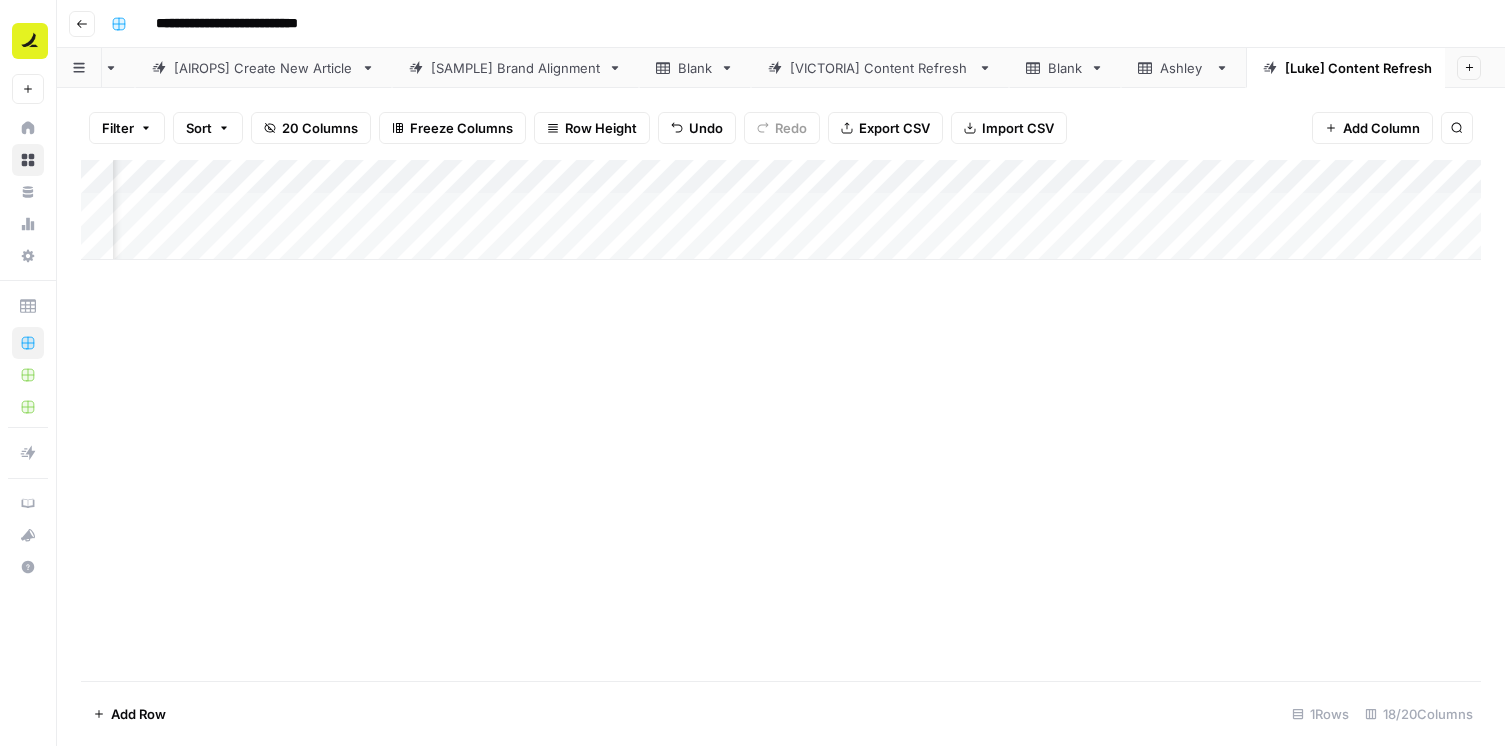 click on "Add Column" at bounding box center (781, 210) 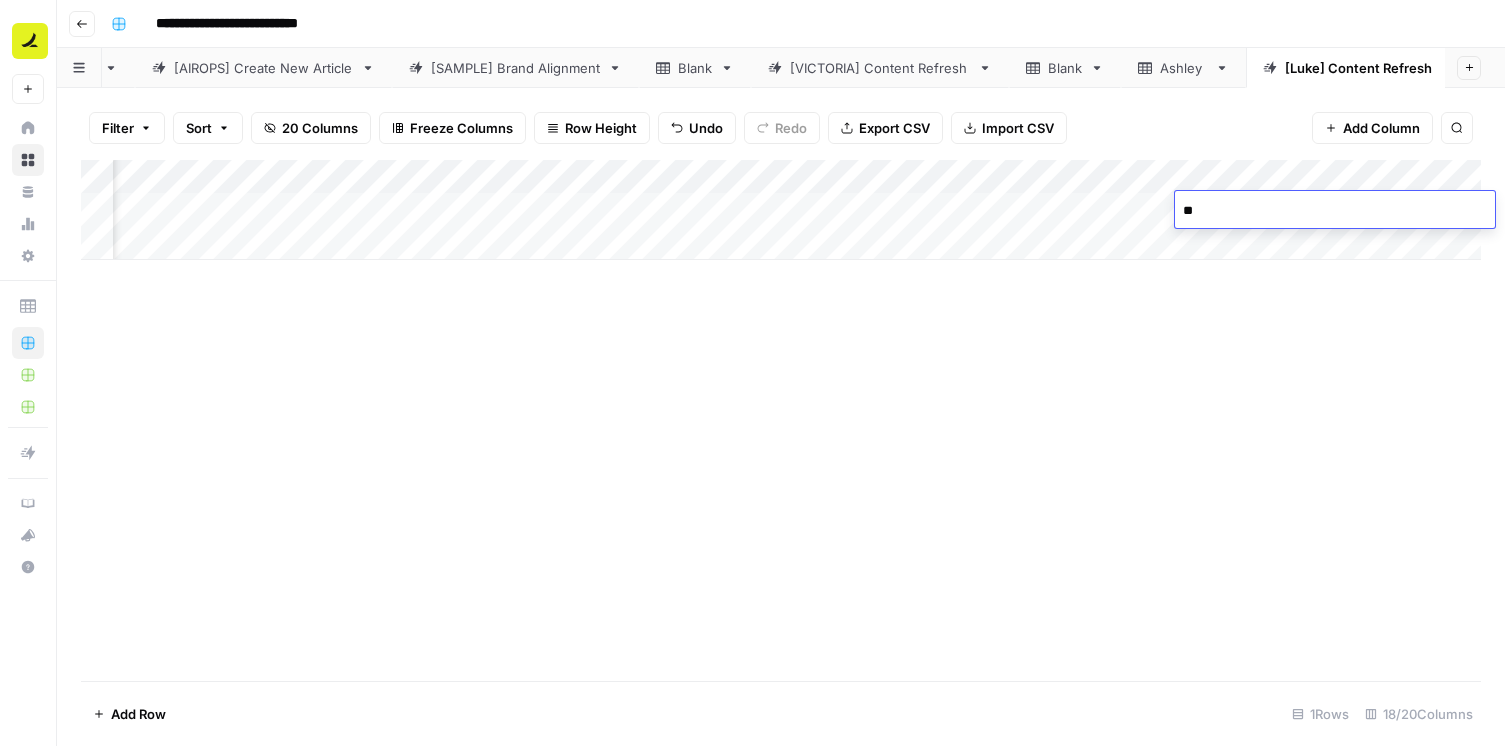 type on "*" 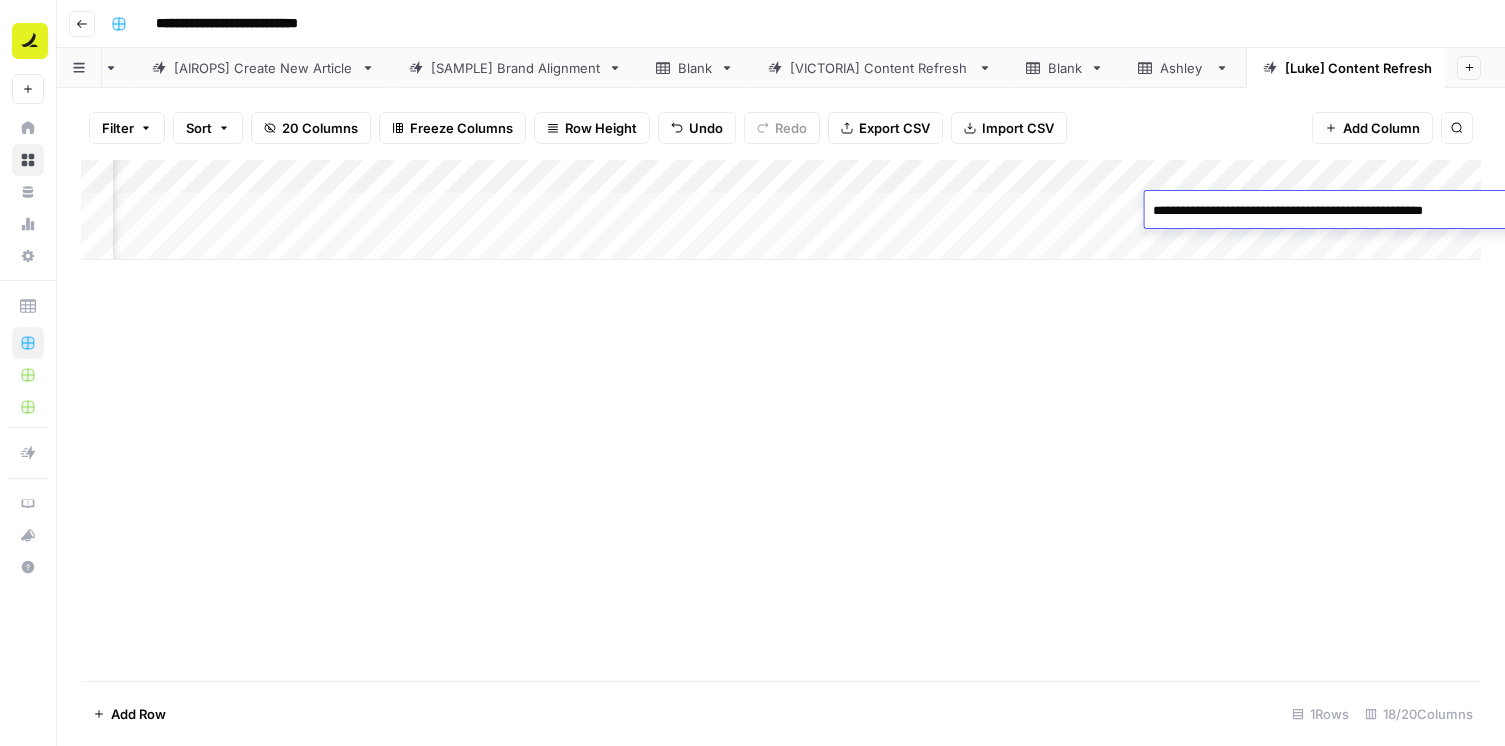 type on "**********" 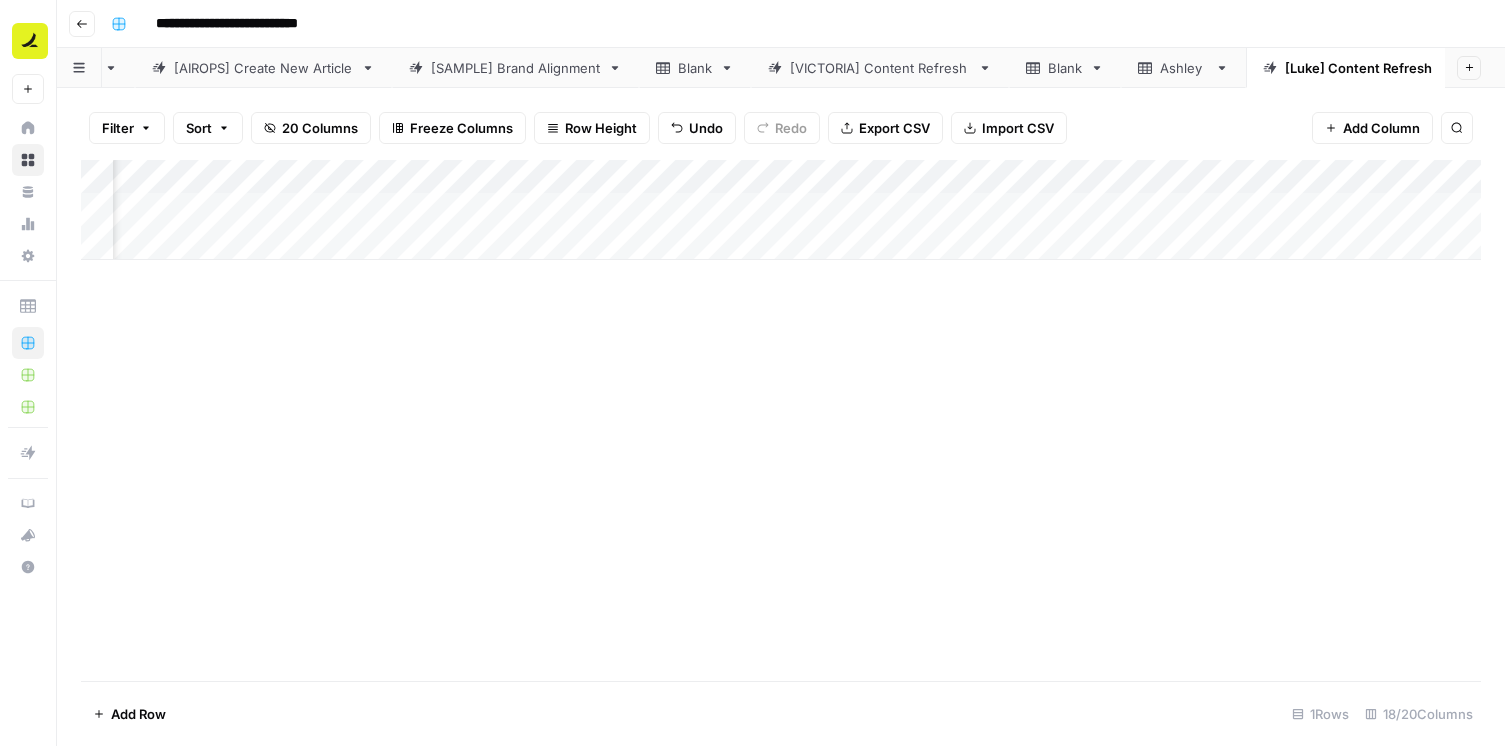 scroll, scrollTop: 0, scrollLeft: 0, axis: both 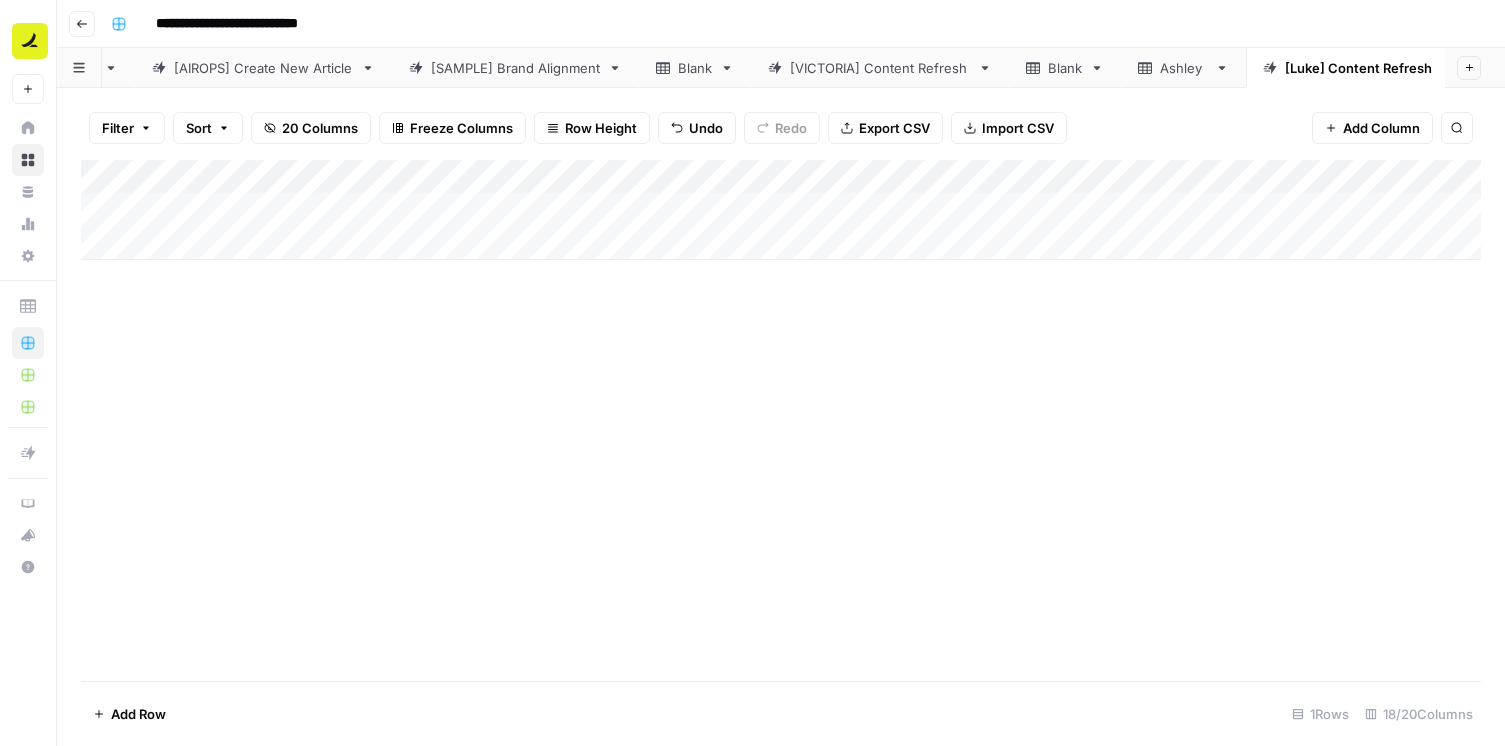 click on "Add Column" at bounding box center [781, 210] 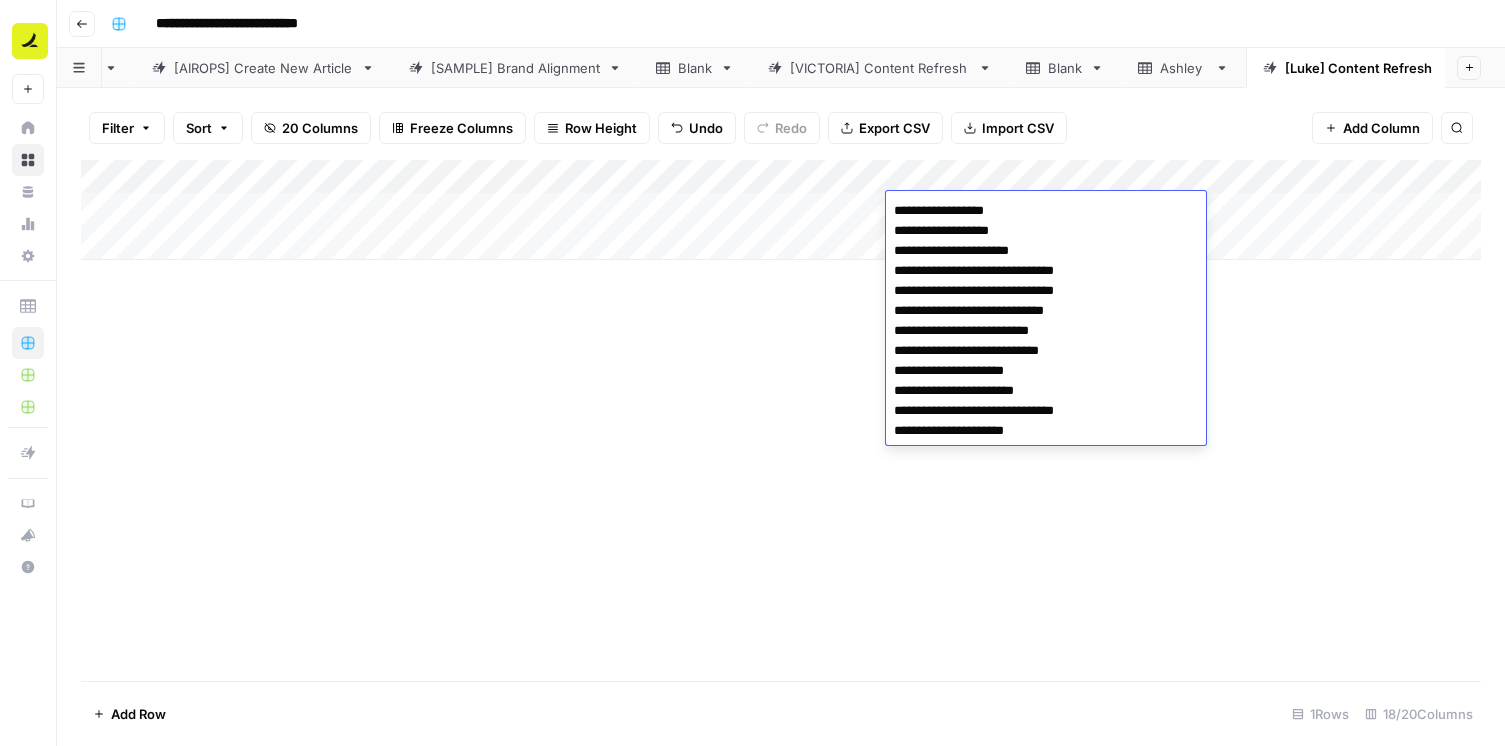 click on "**********" at bounding box center (1046, 321) 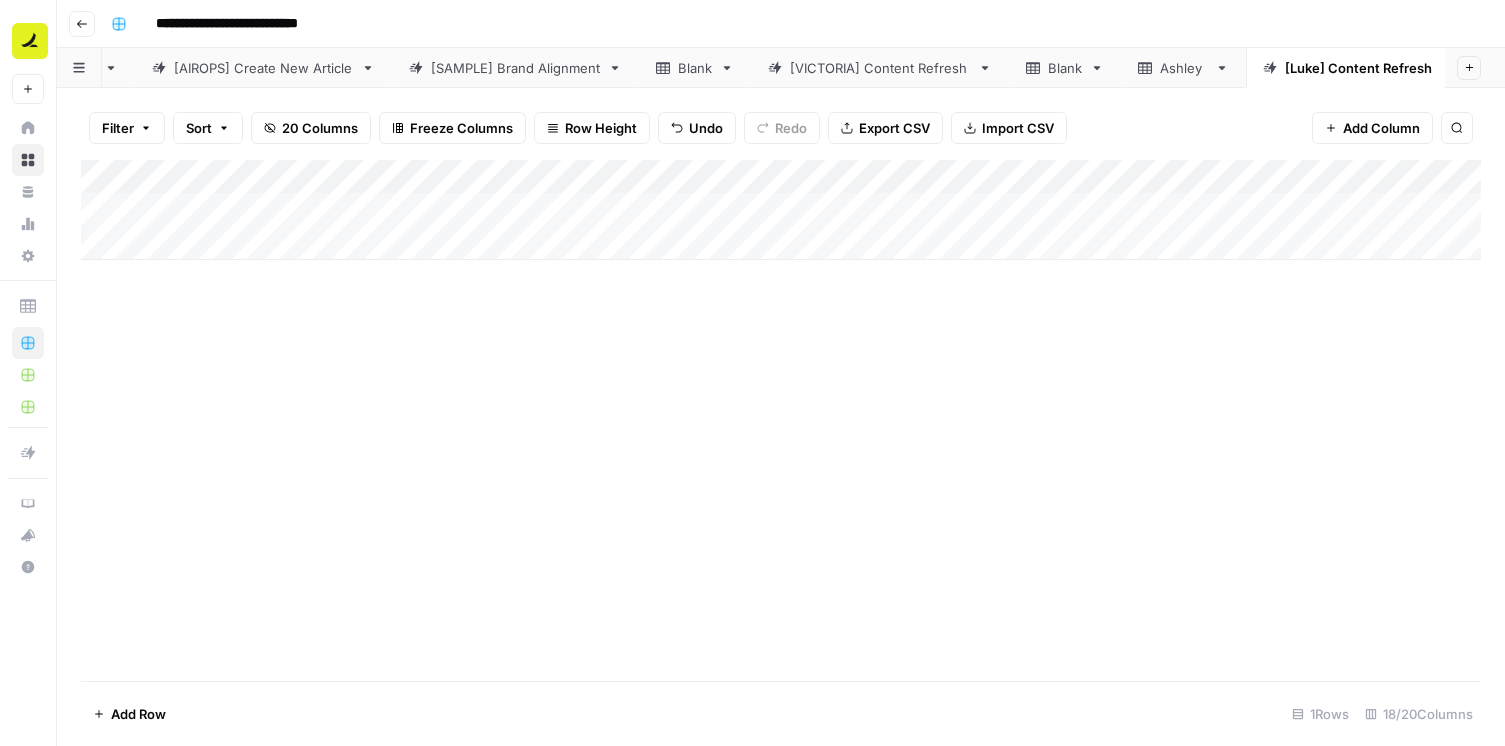 click on "Add Column" at bounding box center (781, 210) 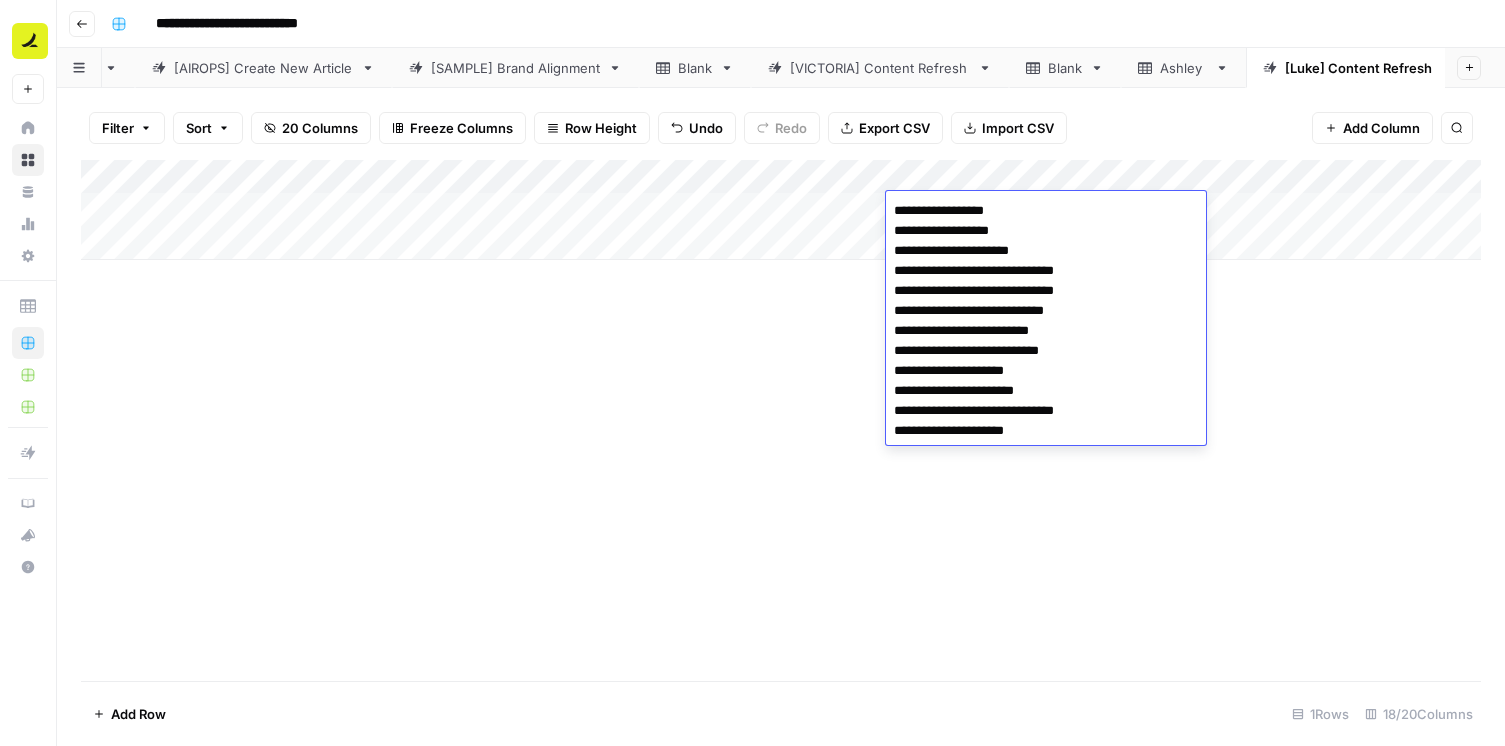 click on "**********" at bounding box center [1046, 321] 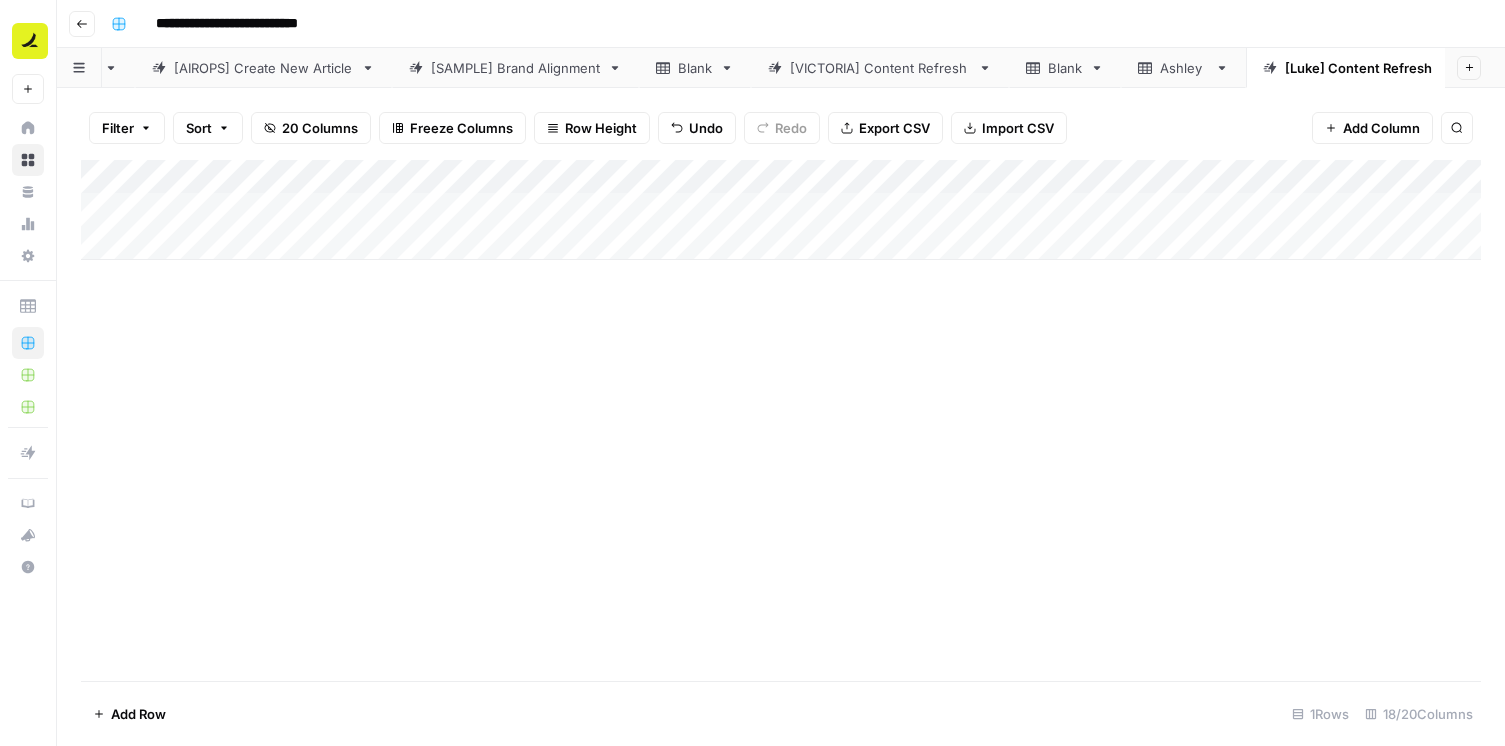 click on "Add Column" at bounding box center (781, 420) 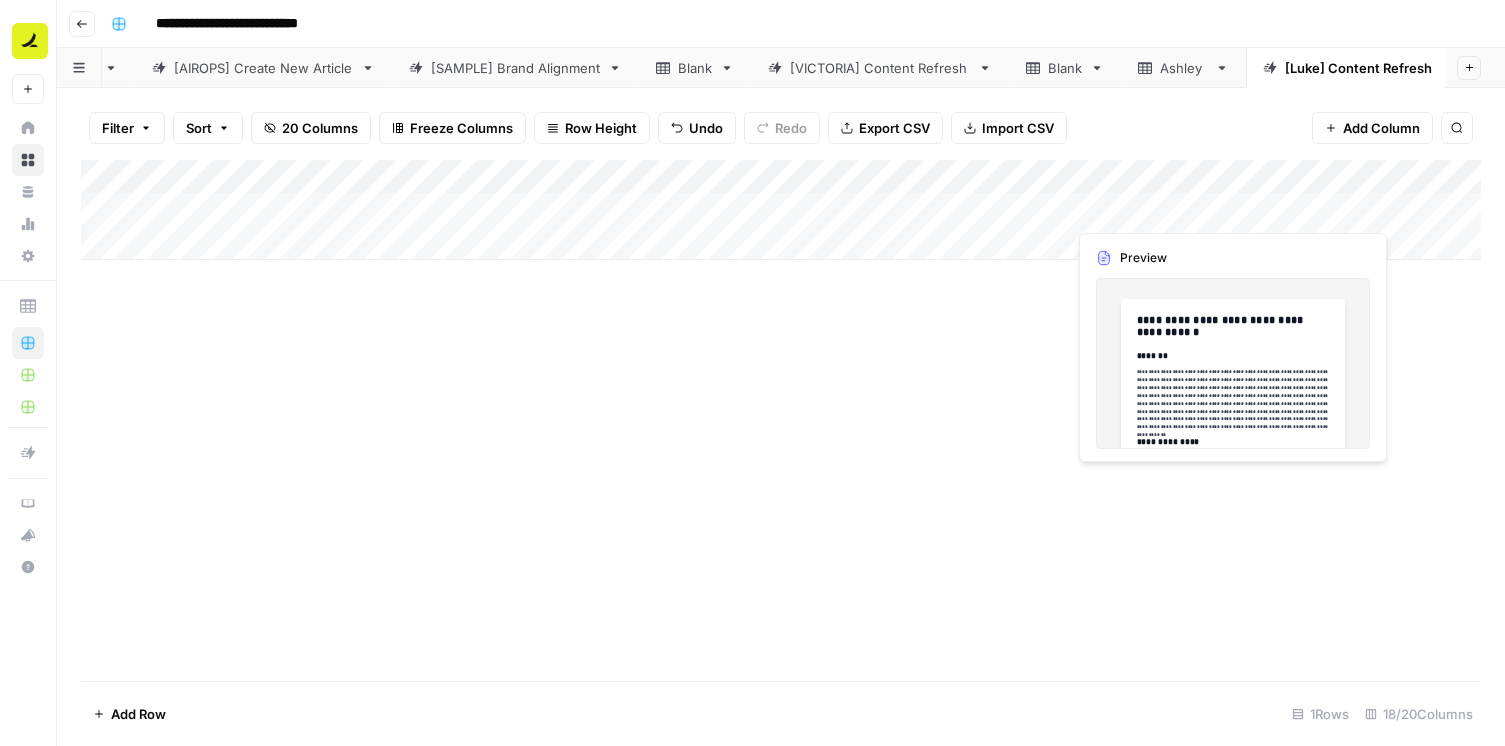 click on "Add Column" at bounding box center [781, 210] 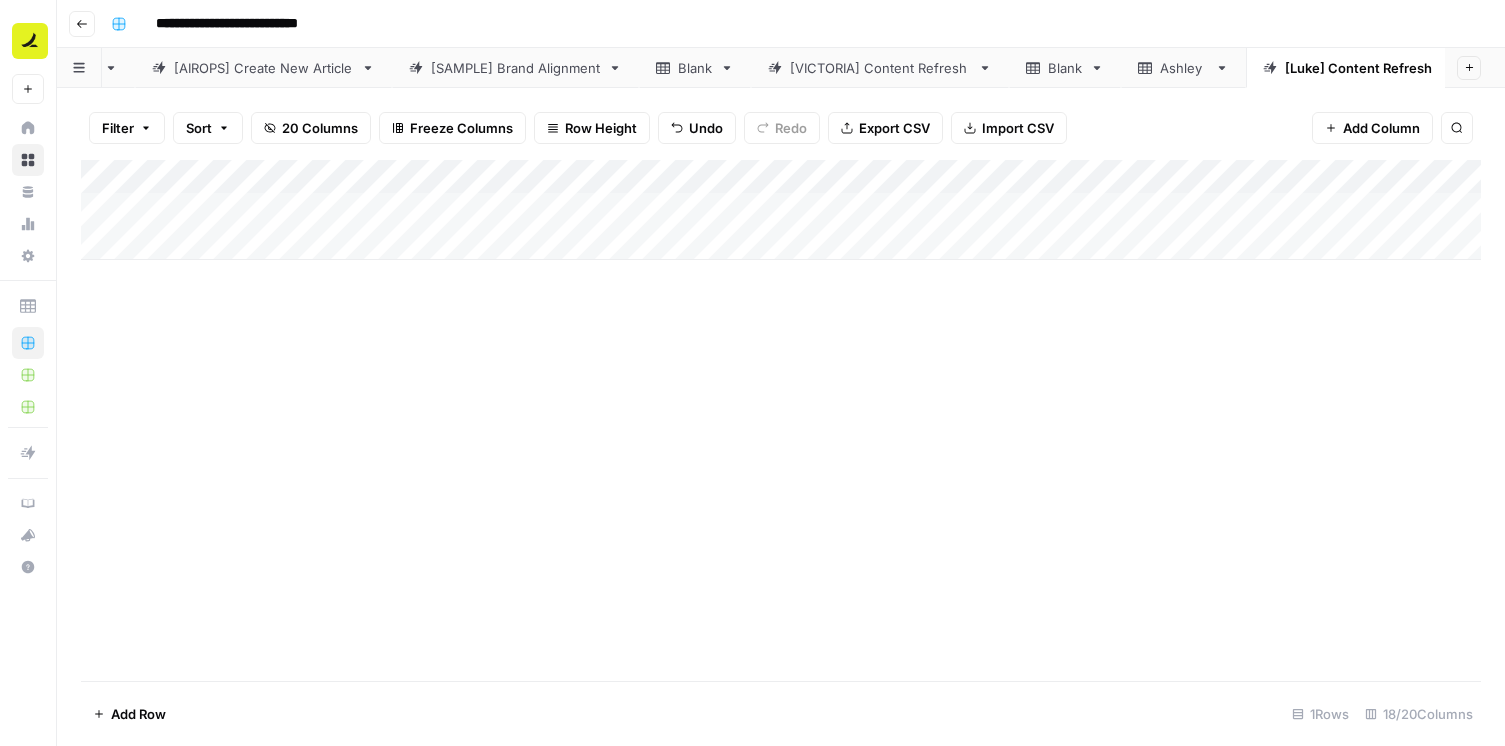 click on "Add Column" at bounding box center [781, 210] 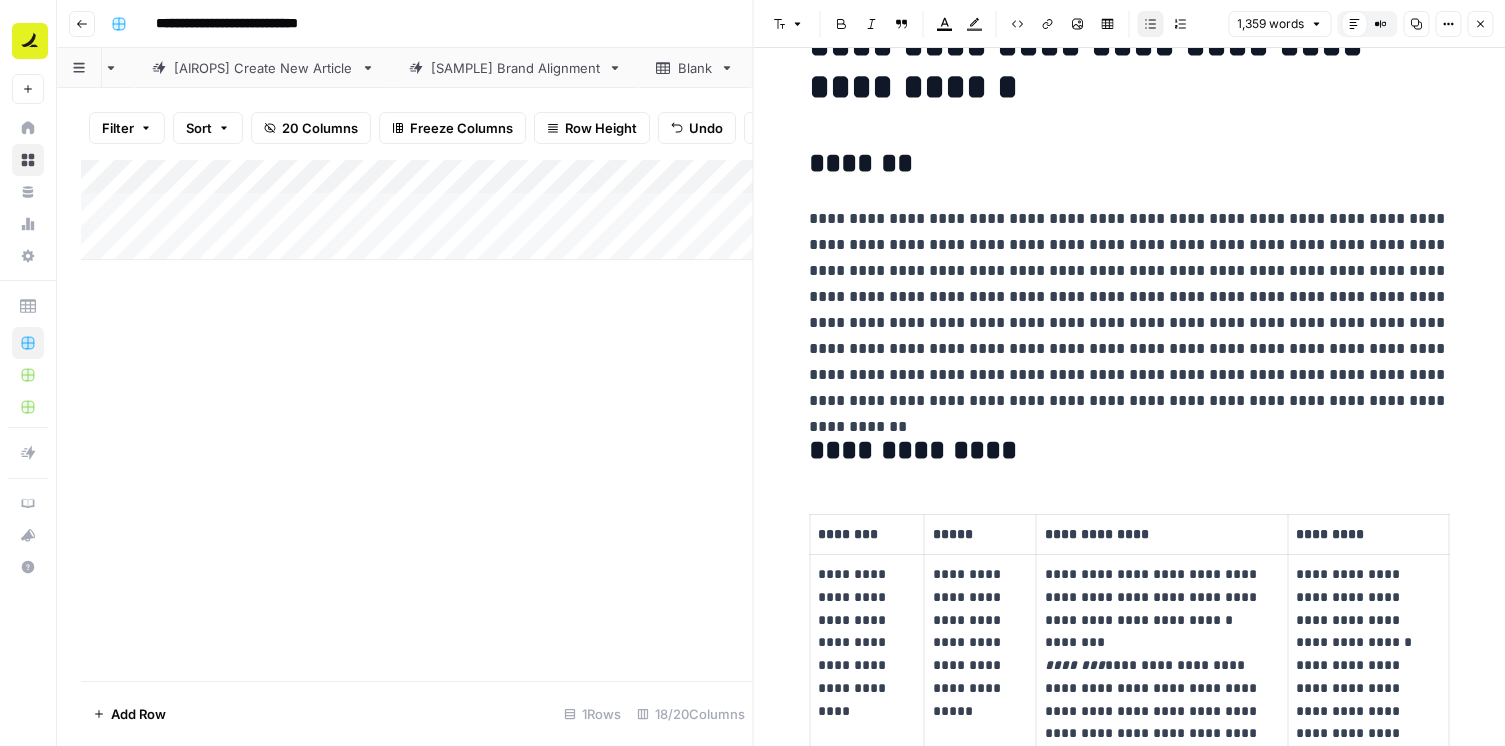 scroll, scrollTop: 65, scrollLeft: 0, axis: vertical 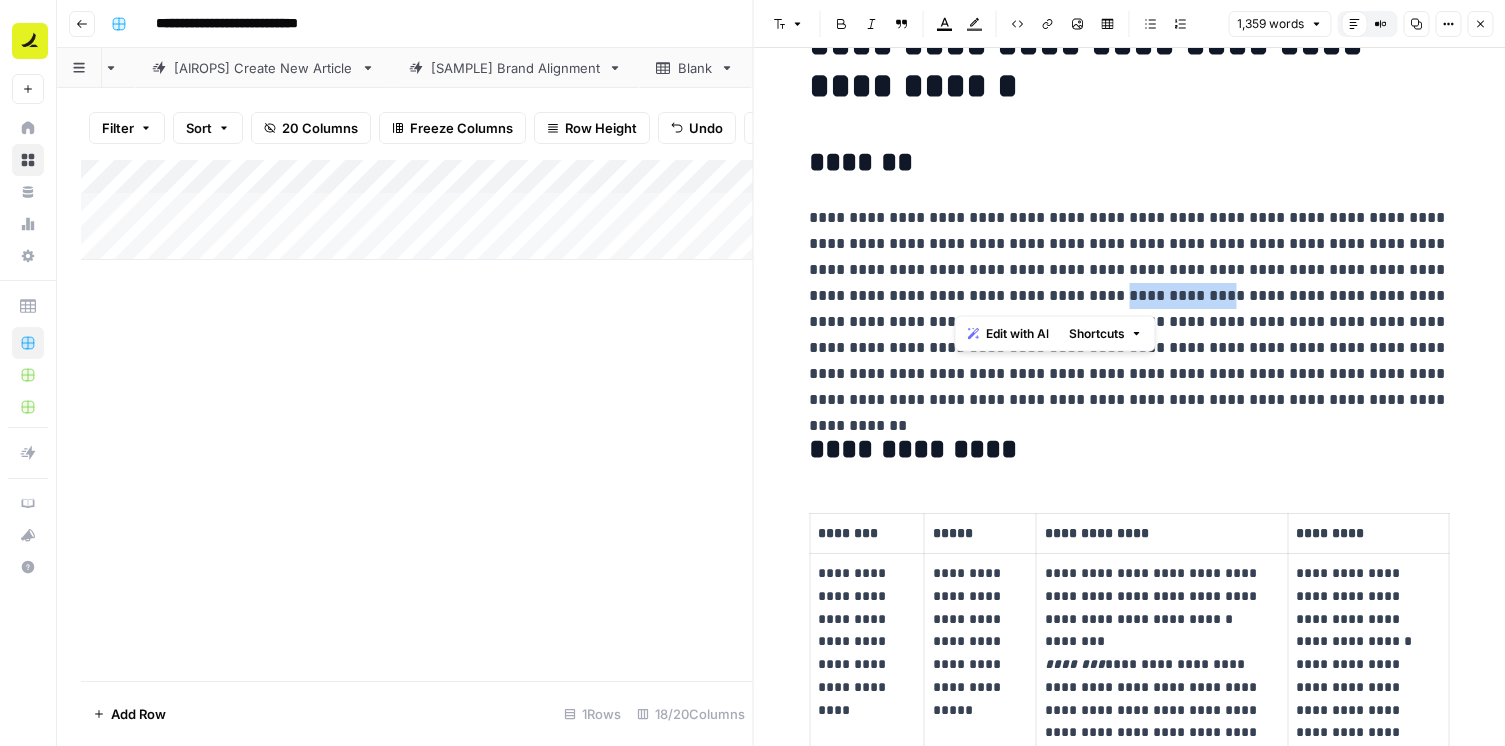drag, startPoint x: 957, startPoint y: 298, endPoint x: 1071, endPoint y: 301, distance: 114.03947 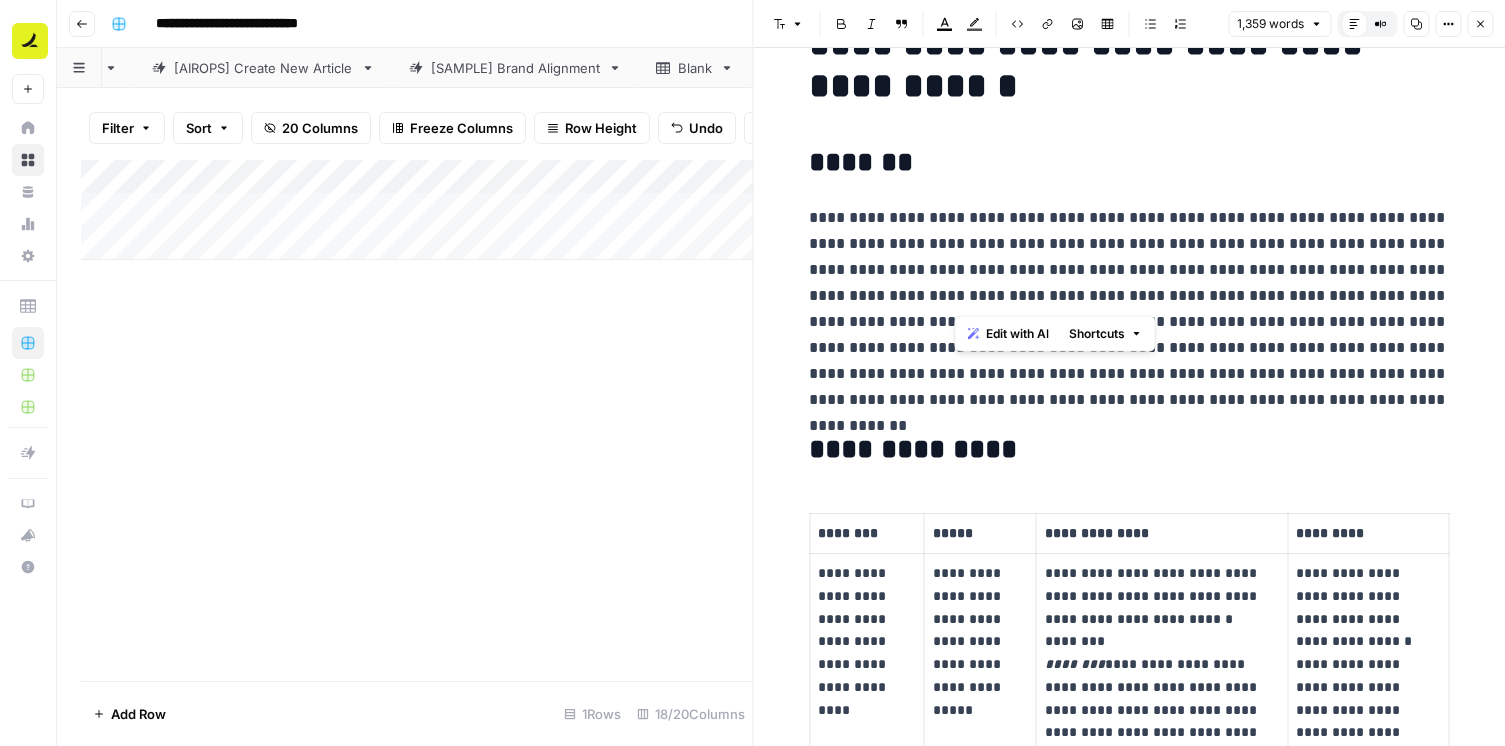 click on "**********" at bounding box center (1129, 309) 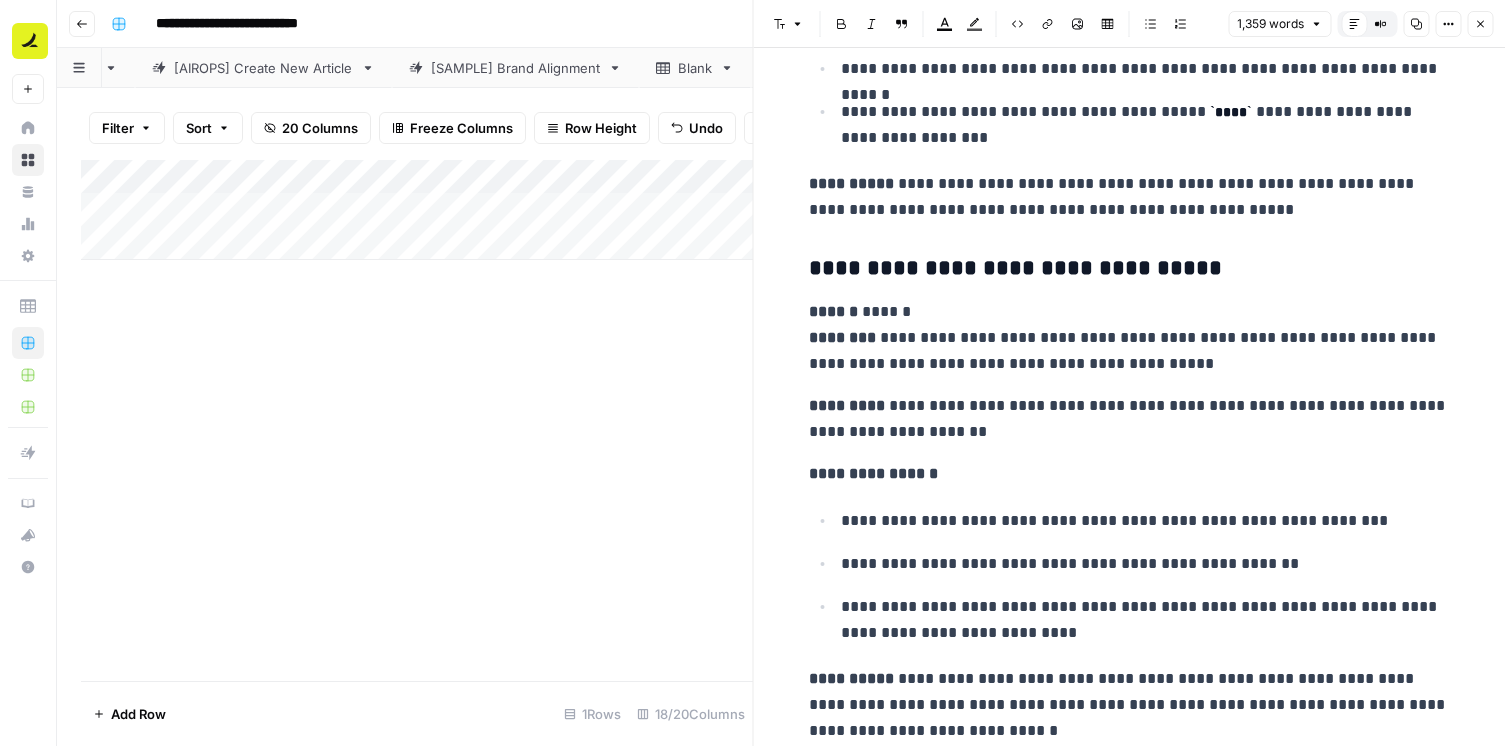 scroll, scrollTop: 5014, scrollLeft: 0, axis: vertical 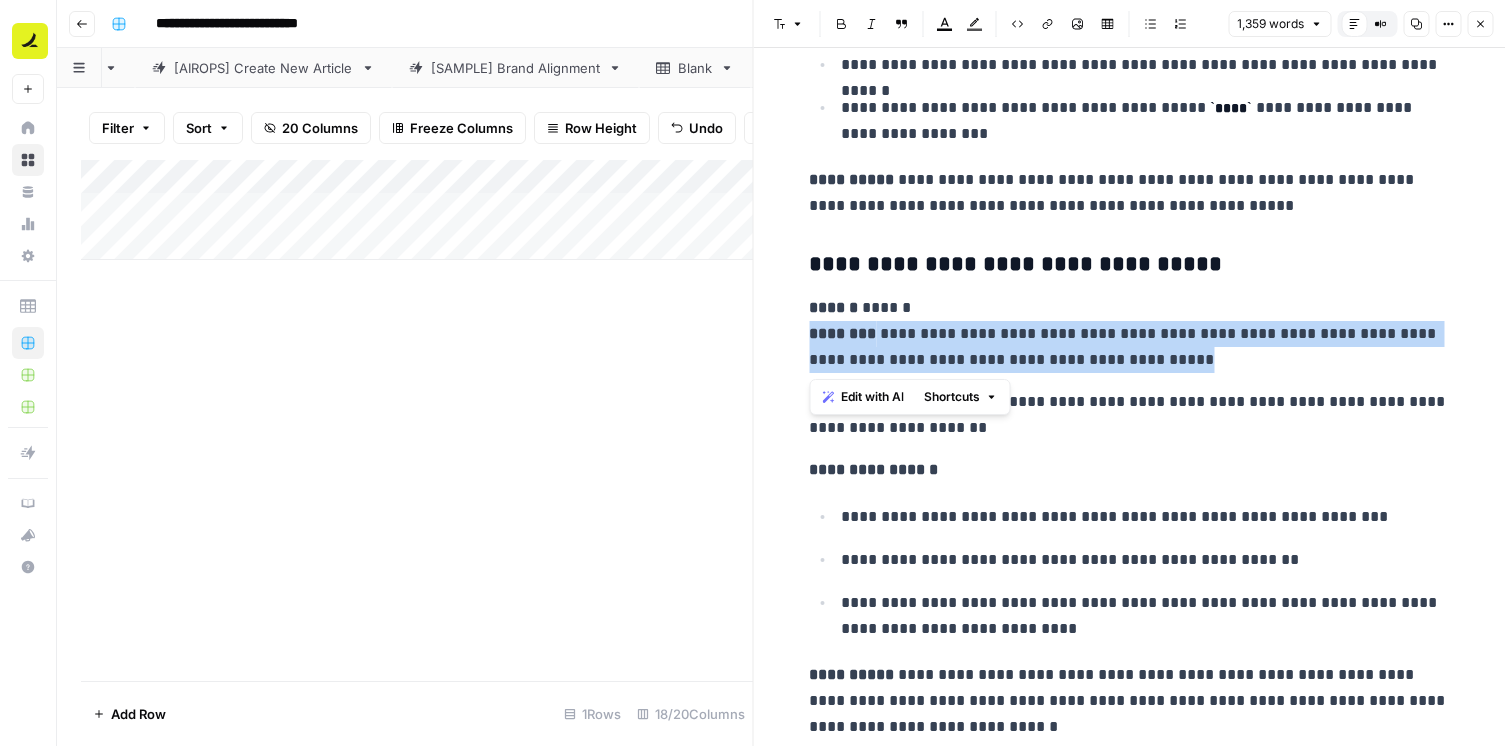 drag, startPoint x: 1171, startPoint y: 362, endPoint x: 788, endPoint y: 336, distance: 383.8815 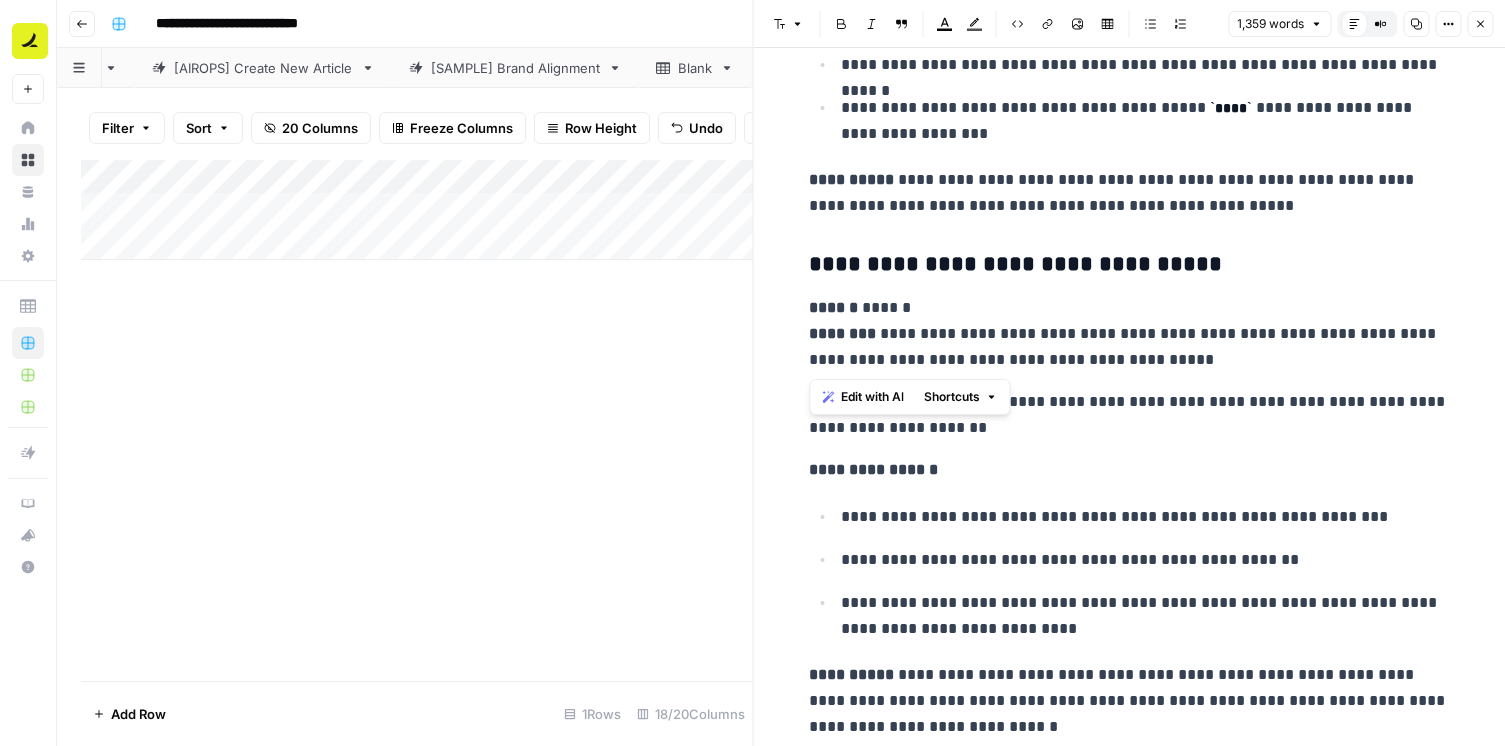 click on "**********" at bounding box center (1129, 470) 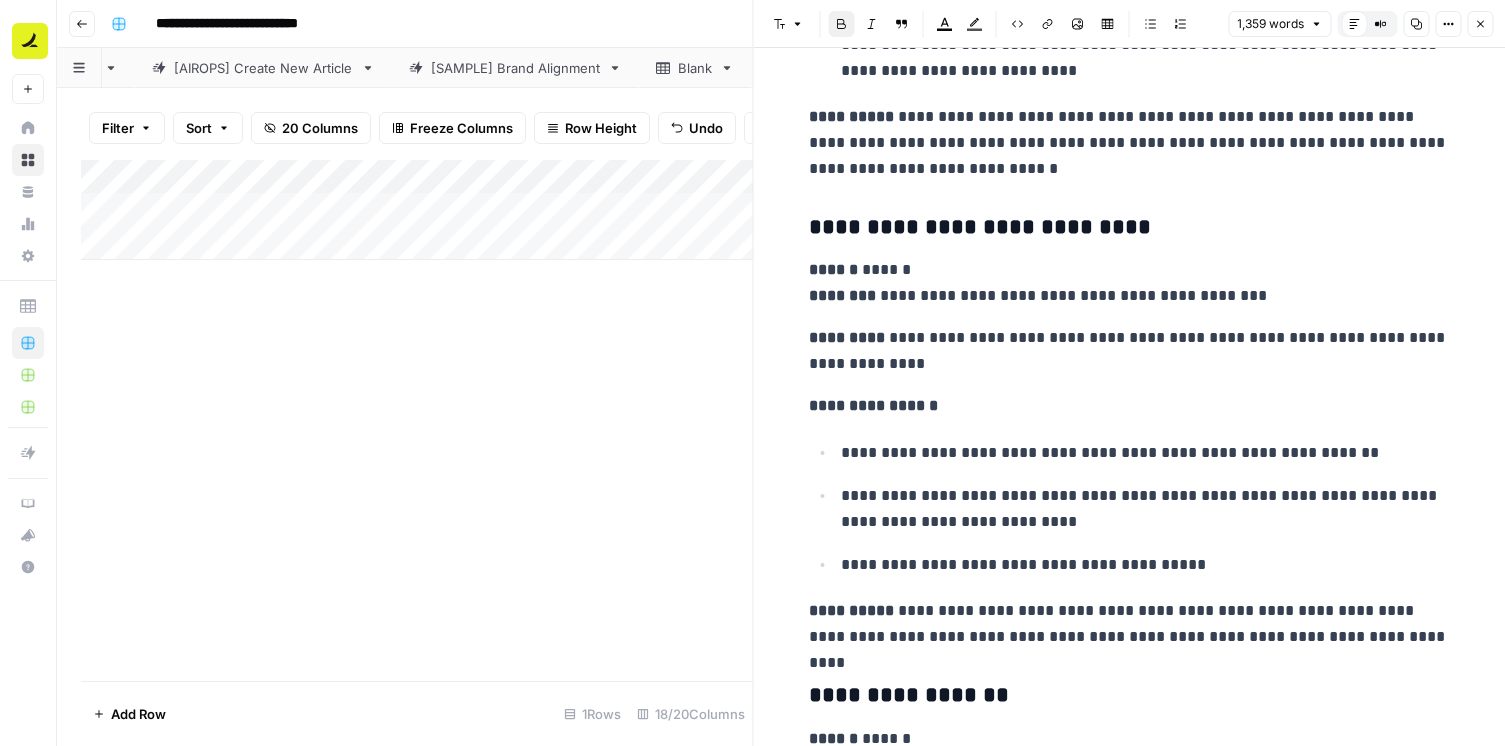 scroll, scrollTop: 5575, scrollLeft: 0, axis: vertical 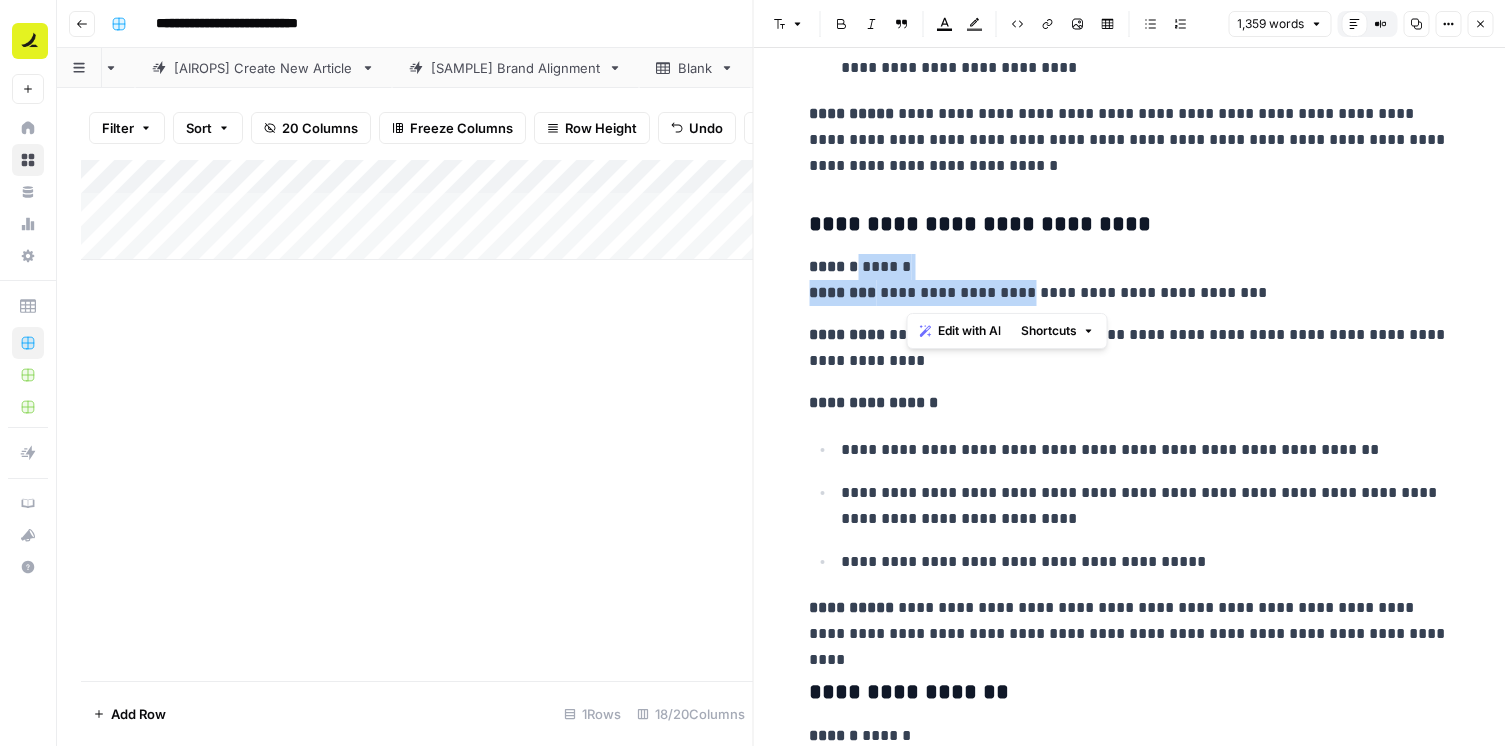 drag, startPoint x: 1014, startPoint y: 291, endPoint x: 1241, endPoint y: 268, distance: 228.16222 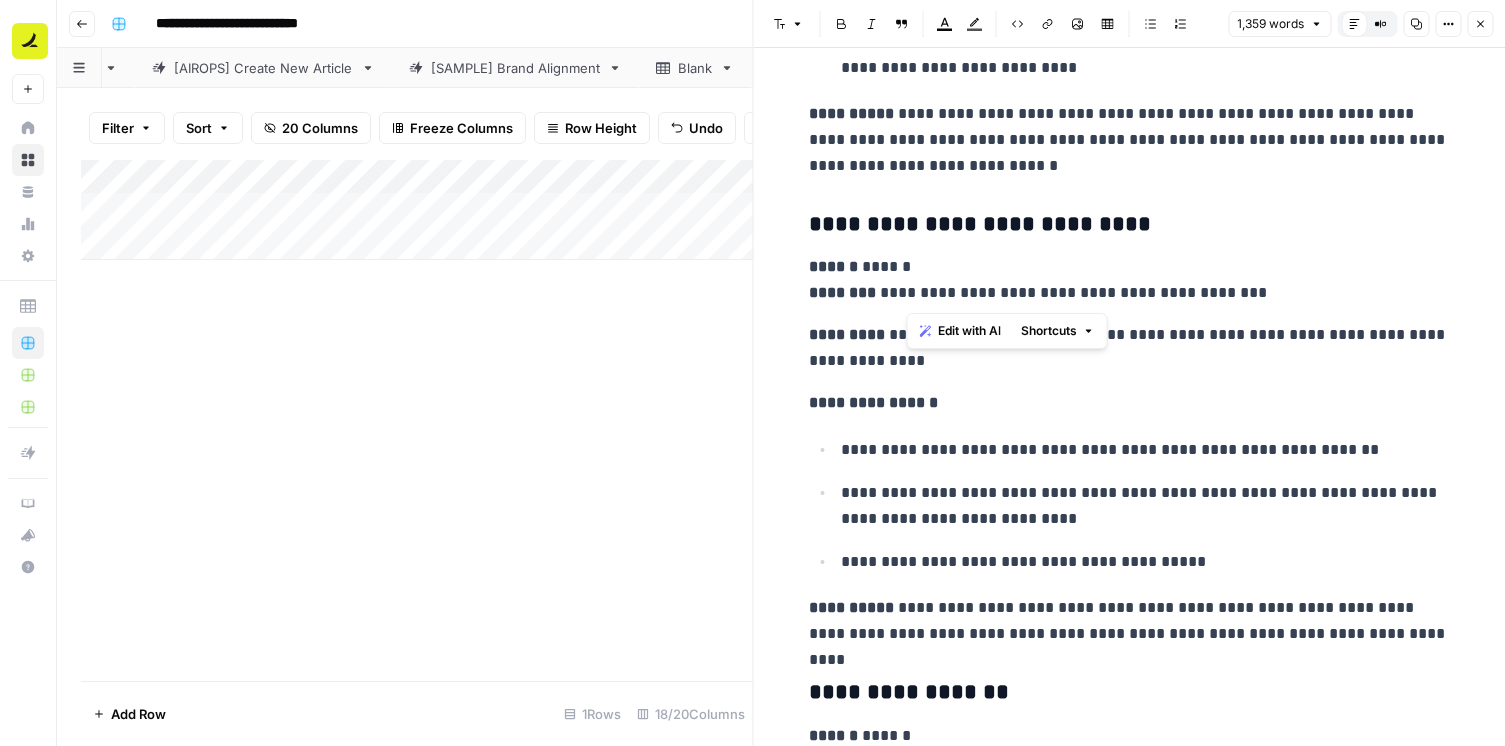 click on "**********" at bounding box center [1129, 280] 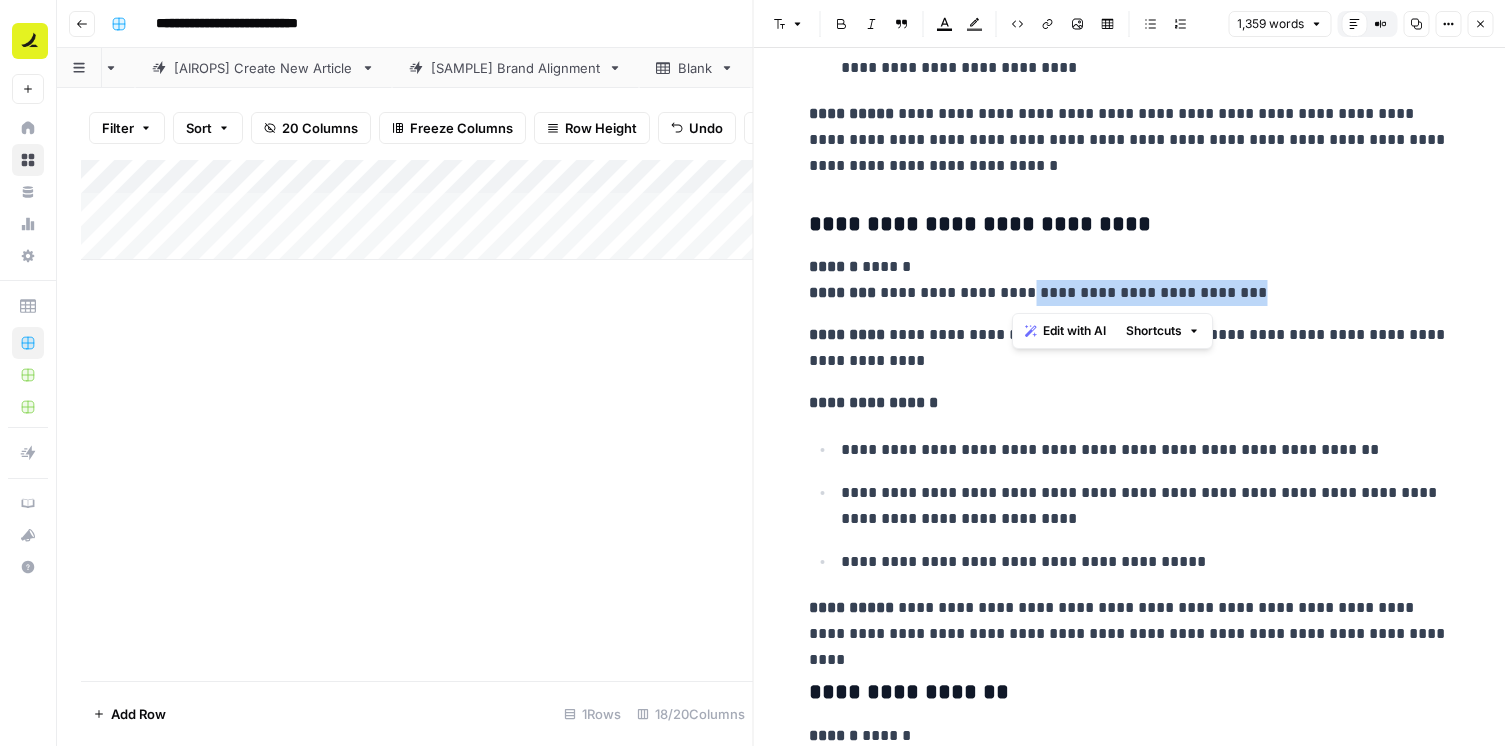 drag, startPoint x: 1237, startPoint y: 291, endPoint x: 1012, endPoint y: 299, distance: 225.14218 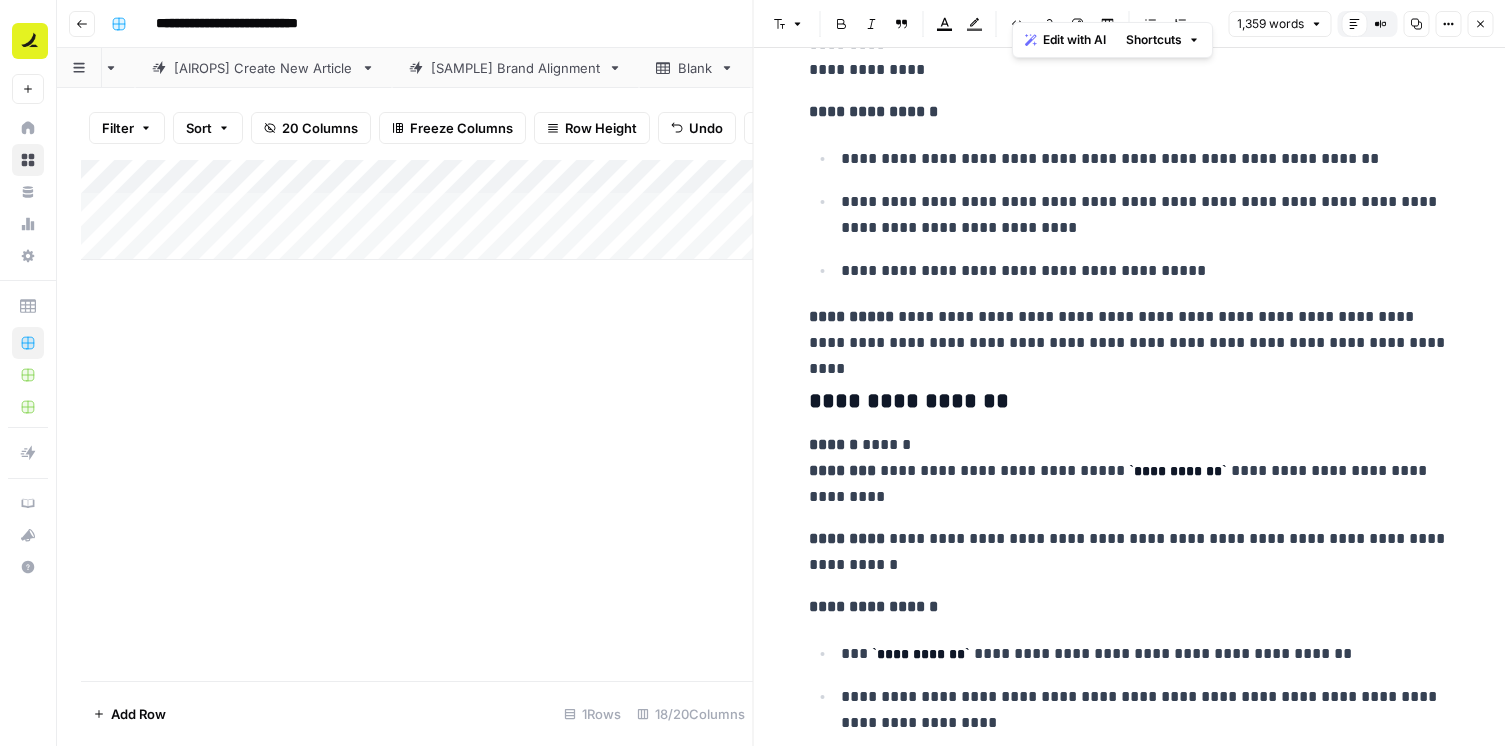 scroll, scrollTop: 5868, scrollLeft: 0, axis: vertical 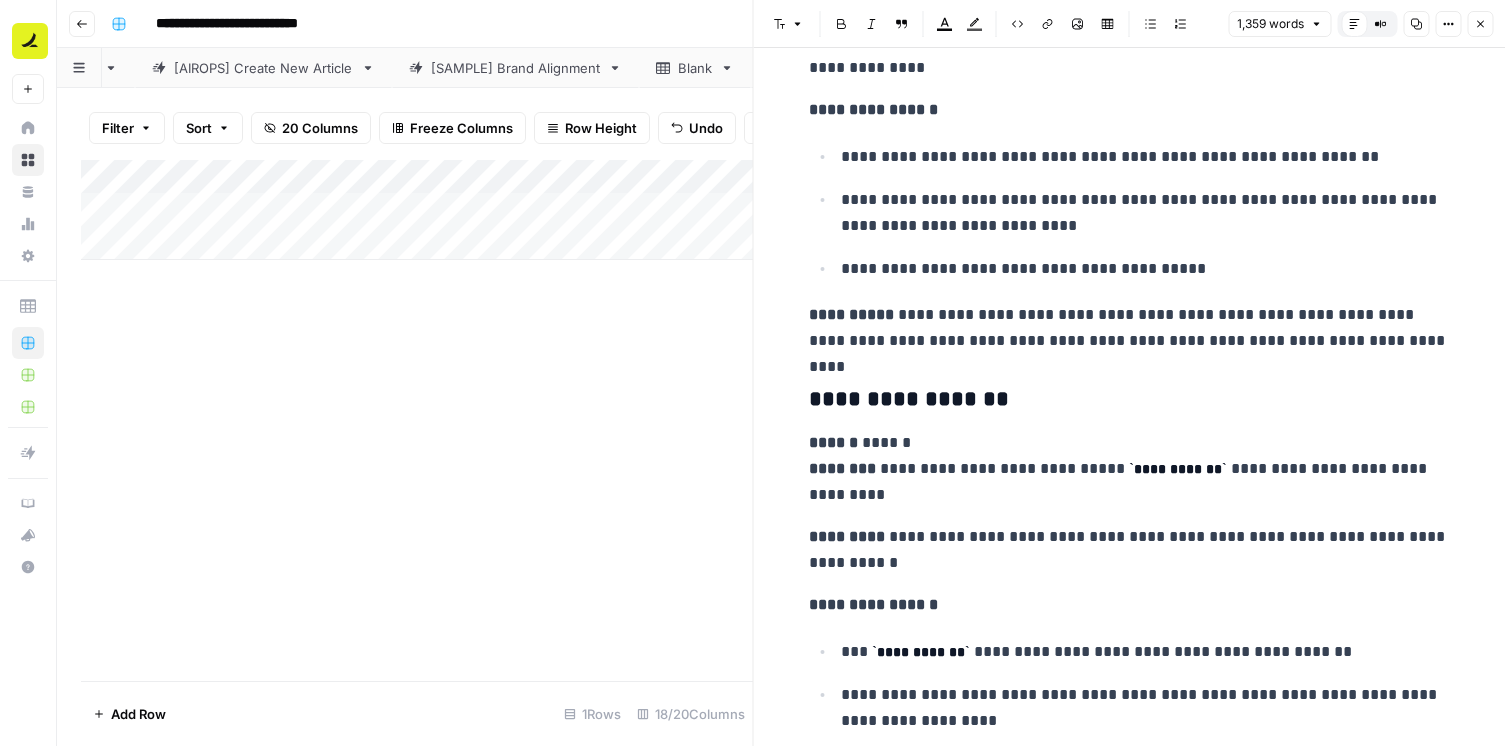 click on "Add Column" at bounding box center [417, 210] 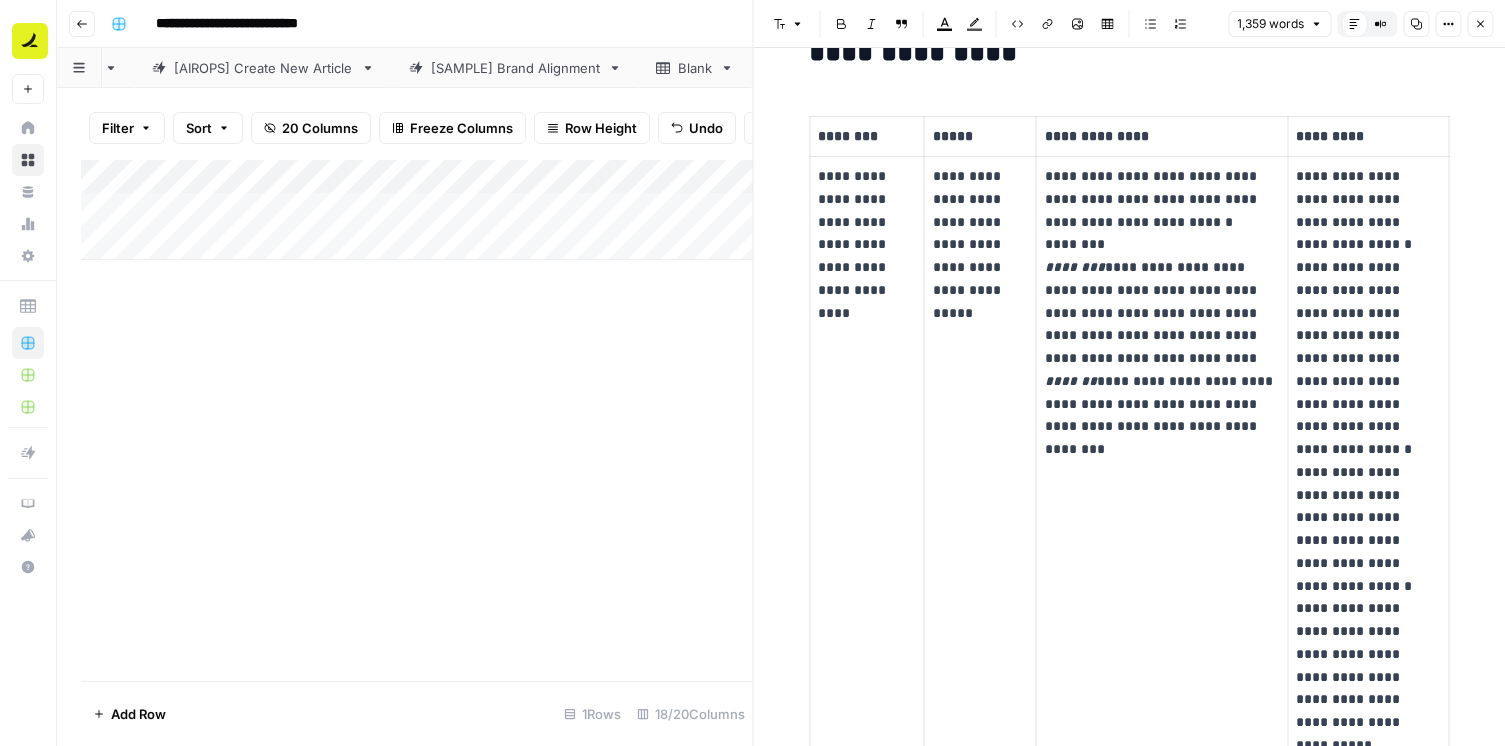 scroll, scrollTop: 0, scrollLeft: 0, axis: both 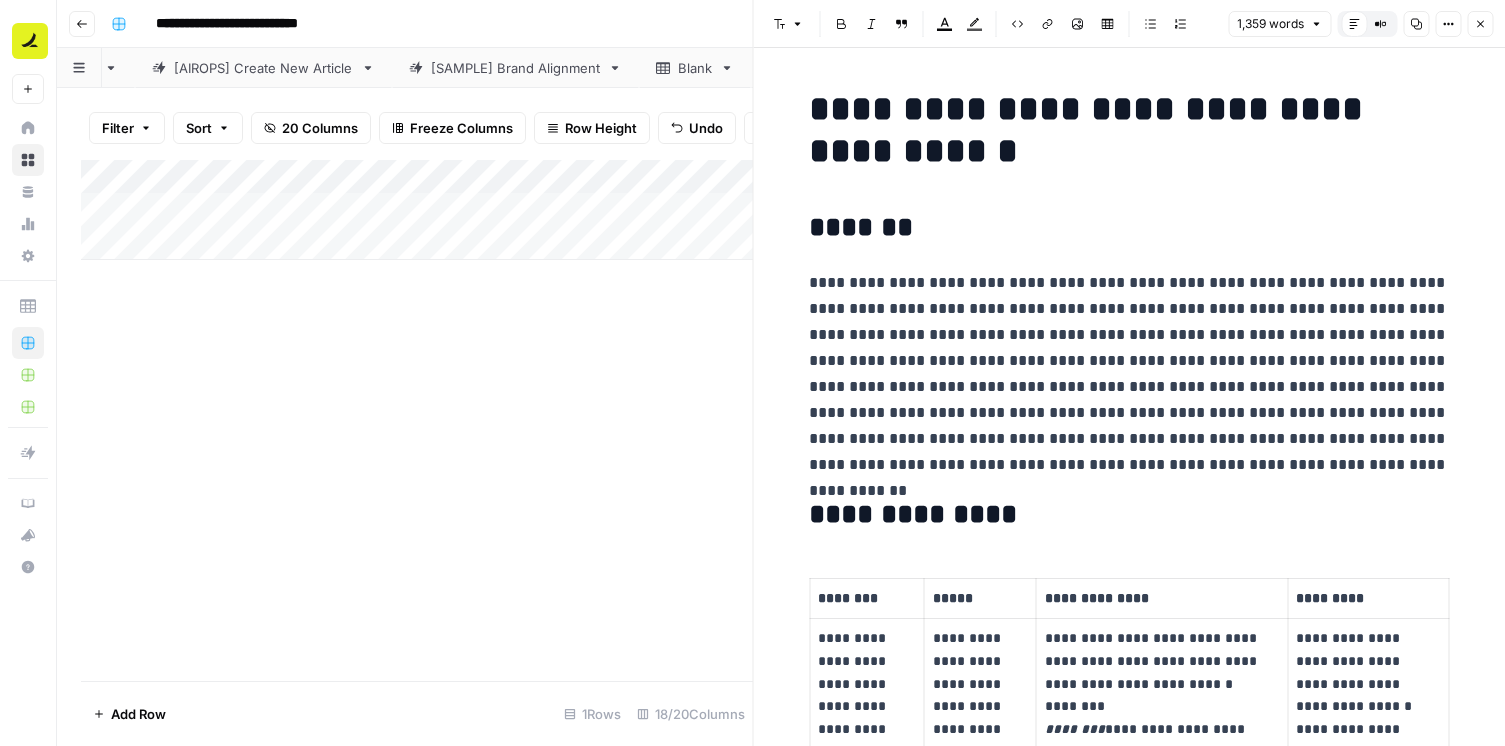click 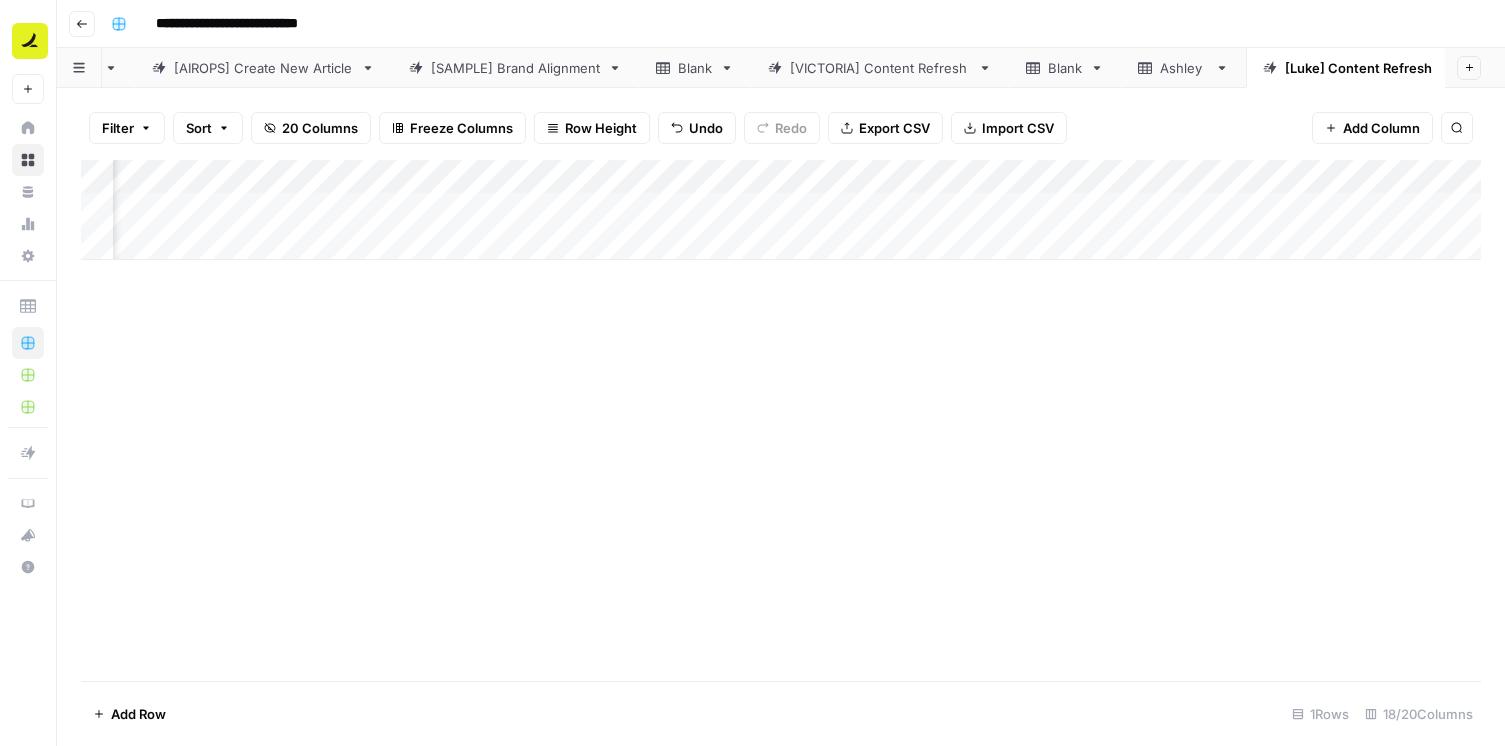 scroll, scrollTop: 0, scrollLeft: 253, axis: horizontal 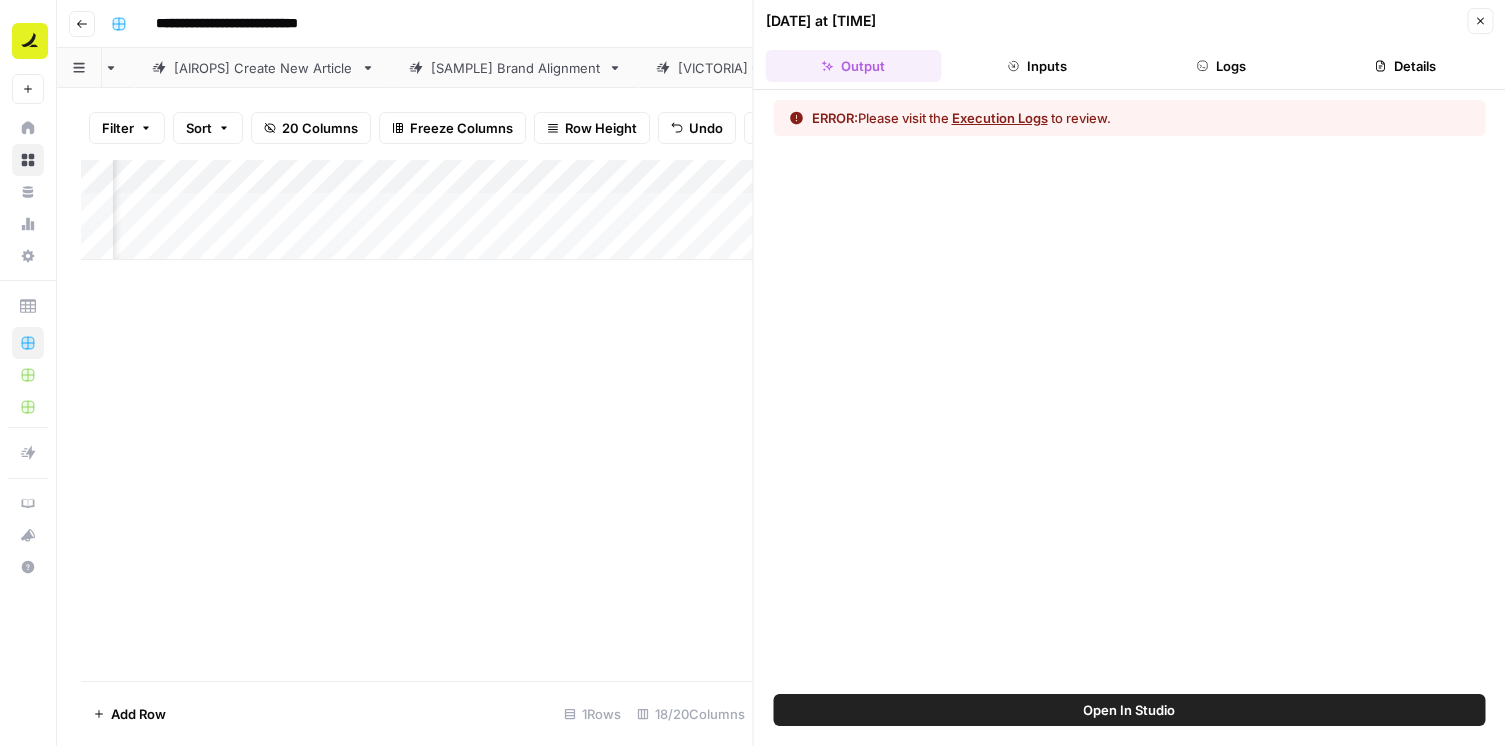 click on "Execution Logs" at bounding box center [1000, 118] 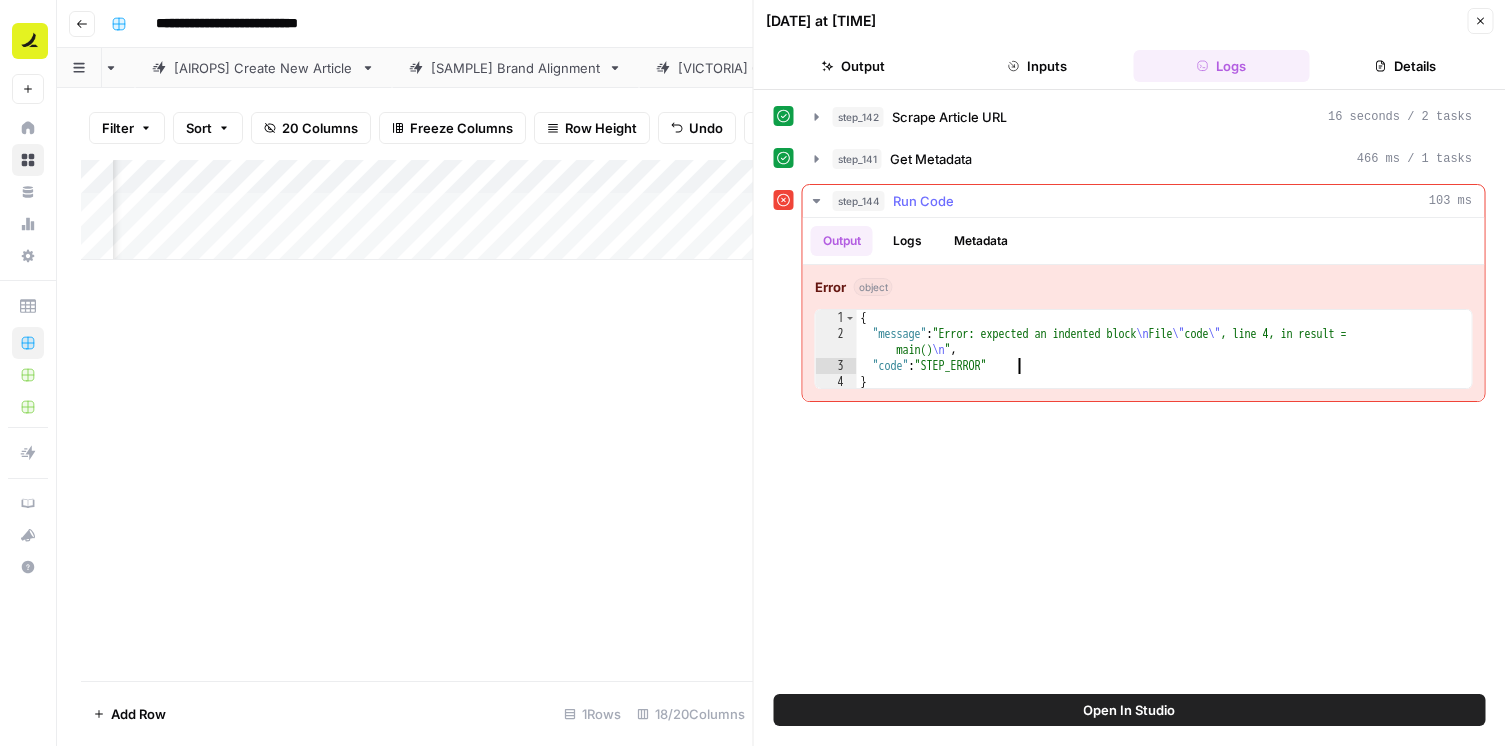 click on "{    "message" :  "Error: expected an indented block \n File  \" code \" , line 4, in result =         main() \n " ,    "code" :  "STEP_ERROR" }" at bounding box center (1164, 366) 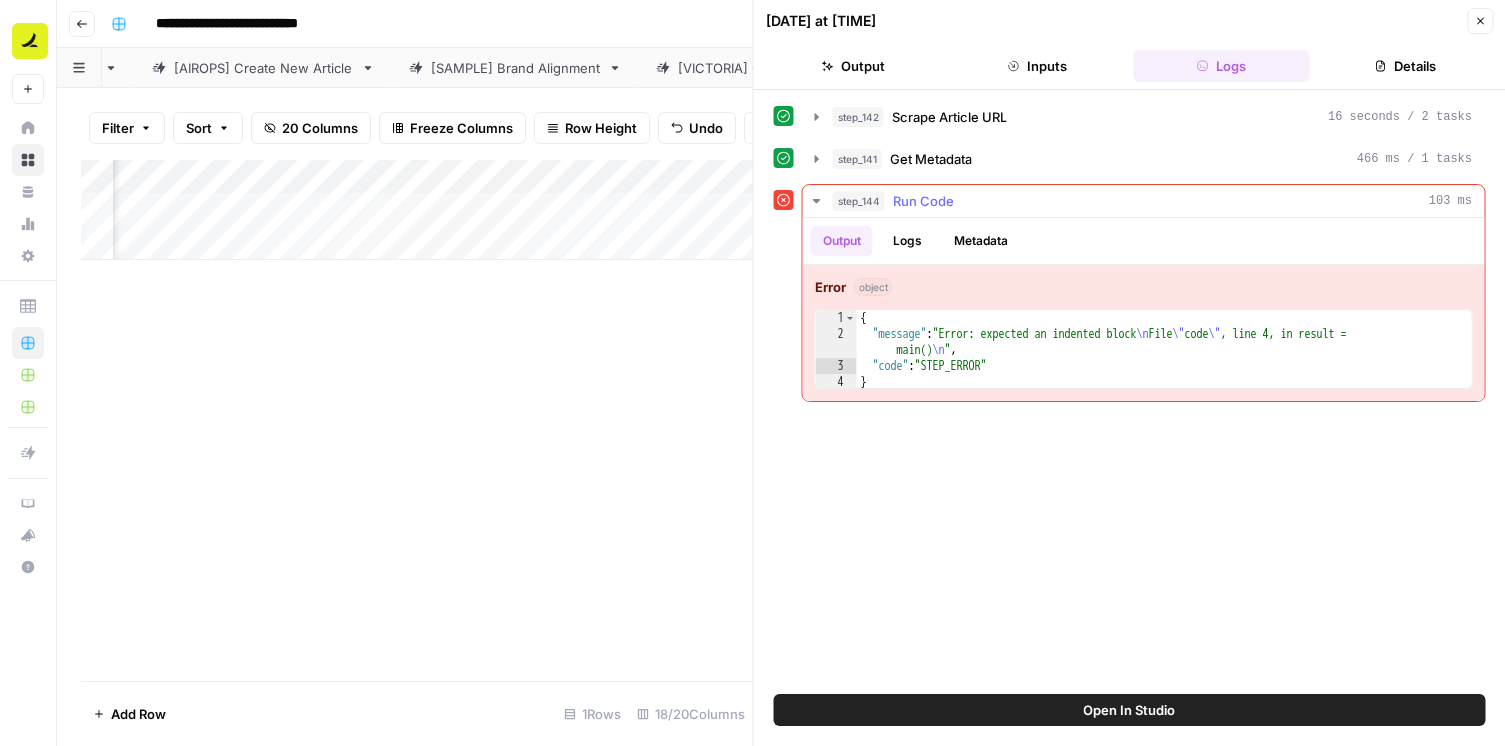 drag, startPoint x: 1058, startPoint y: 391, endPoint x: 901, endPoint y: 306, distance: 178.53291 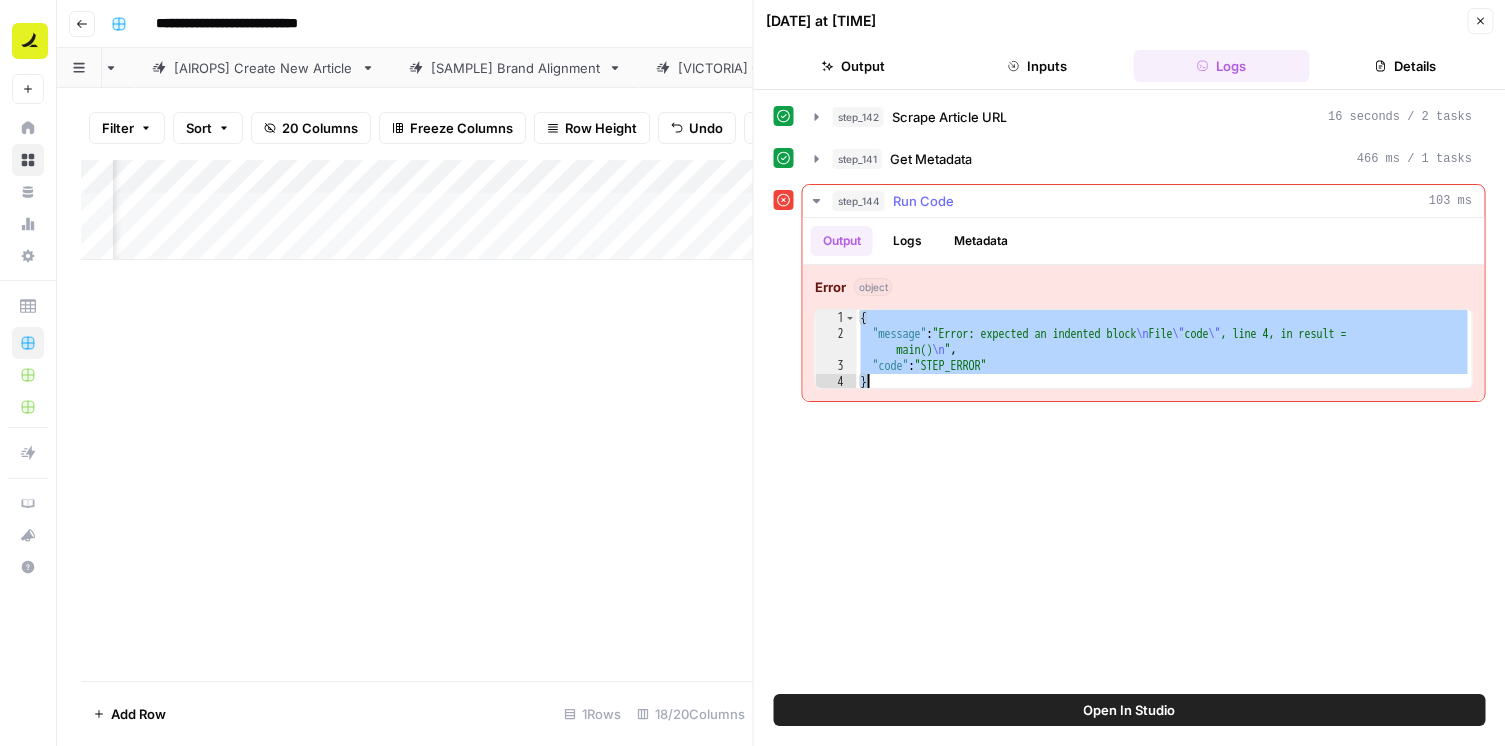 drag, startPoint x: 857, startPoint y: 321, endPoint x: 899, endPoint y: 385, distance: 76.55064 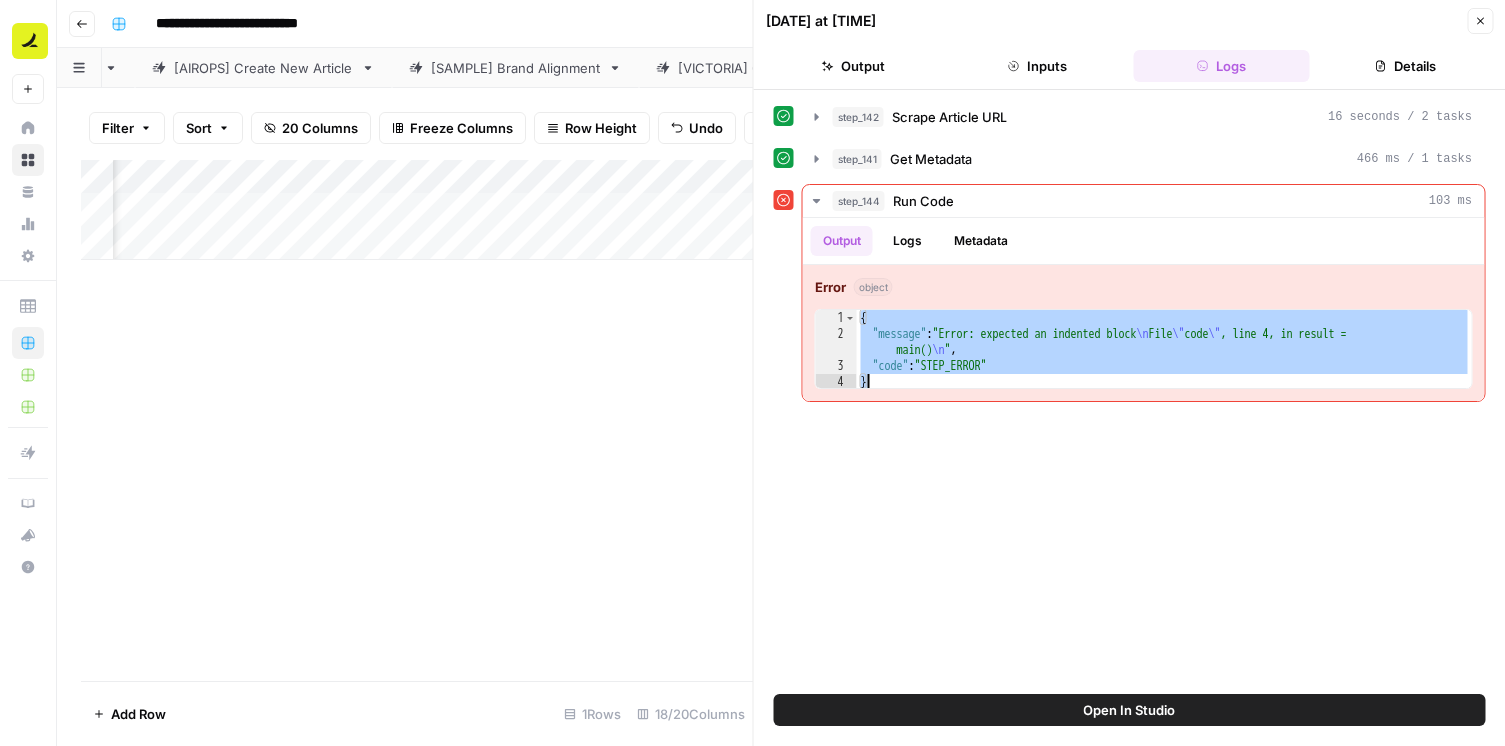click on "**********" at bounding box center [1130, 392] 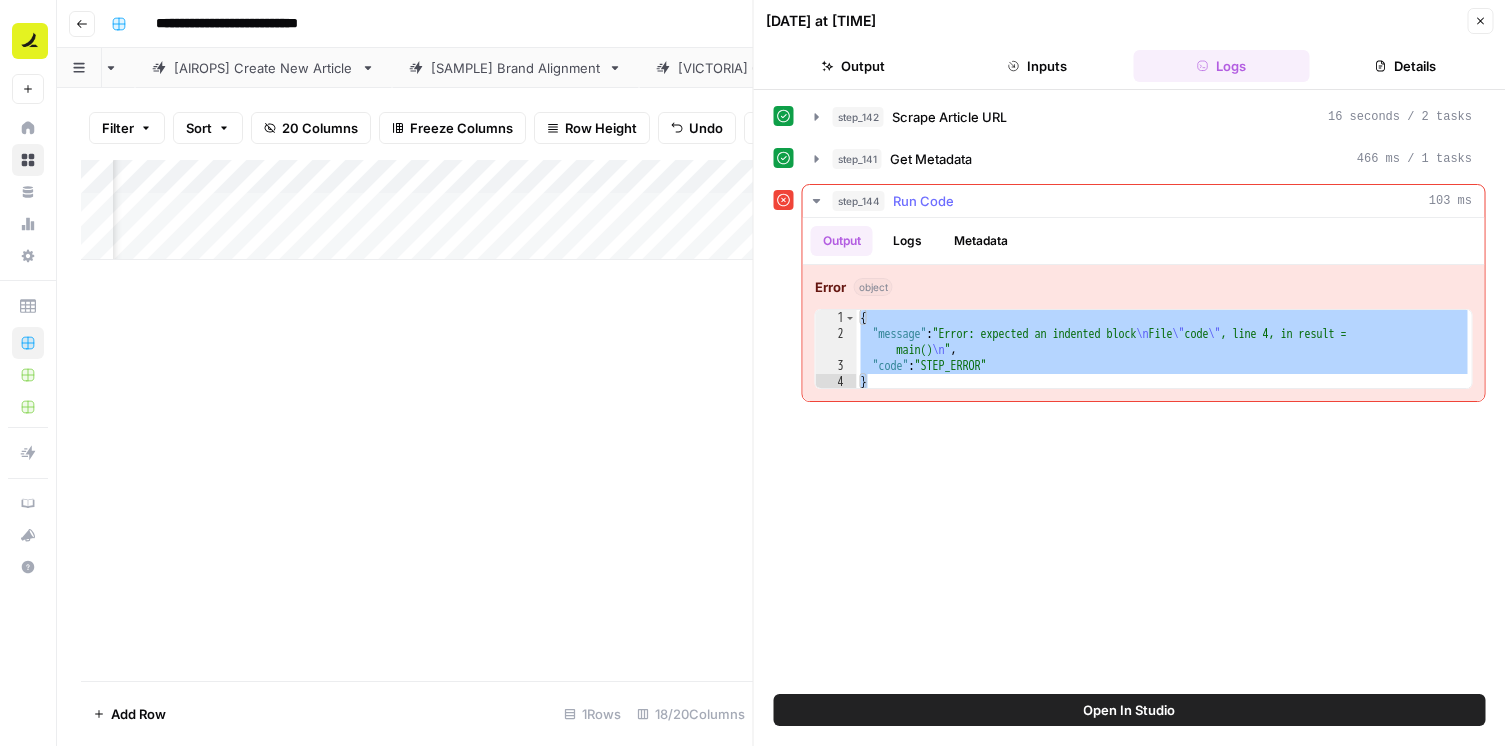 click on "{    "message" :  "Error: expected an indented block \n File  \" code \" , line 4, in result =         main() \n " ,    "code" :  "STEP_ERROR" }" at bounding box center (1164, 366) 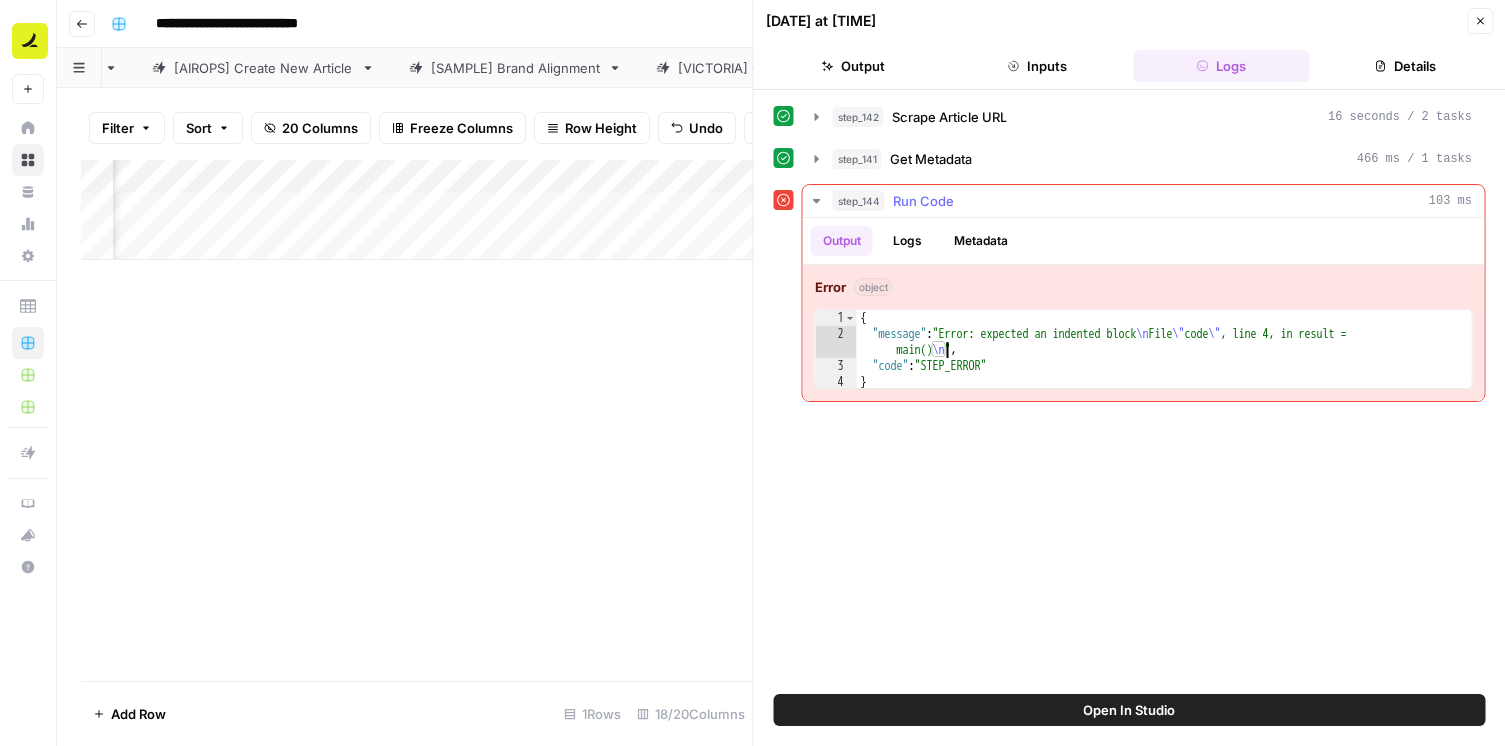 click on "{    "message" :  "Error: expected an indented block \n File  \" code \" , line 4, in result =         main() \n " ,    "code" :  "STEP_ERROR" }" at bounding box center [1164, 366] 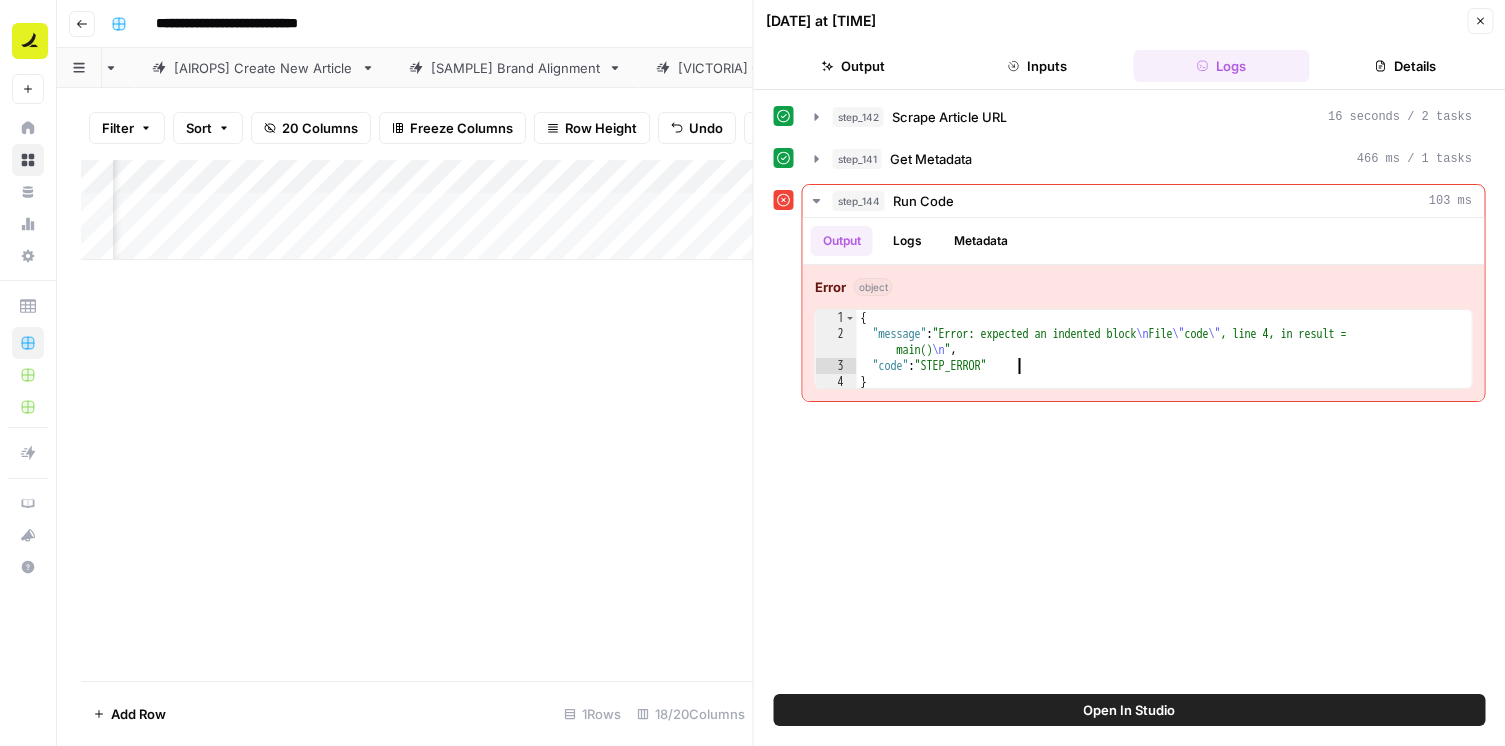 click on "**********" at bounding box center [1130, 392] 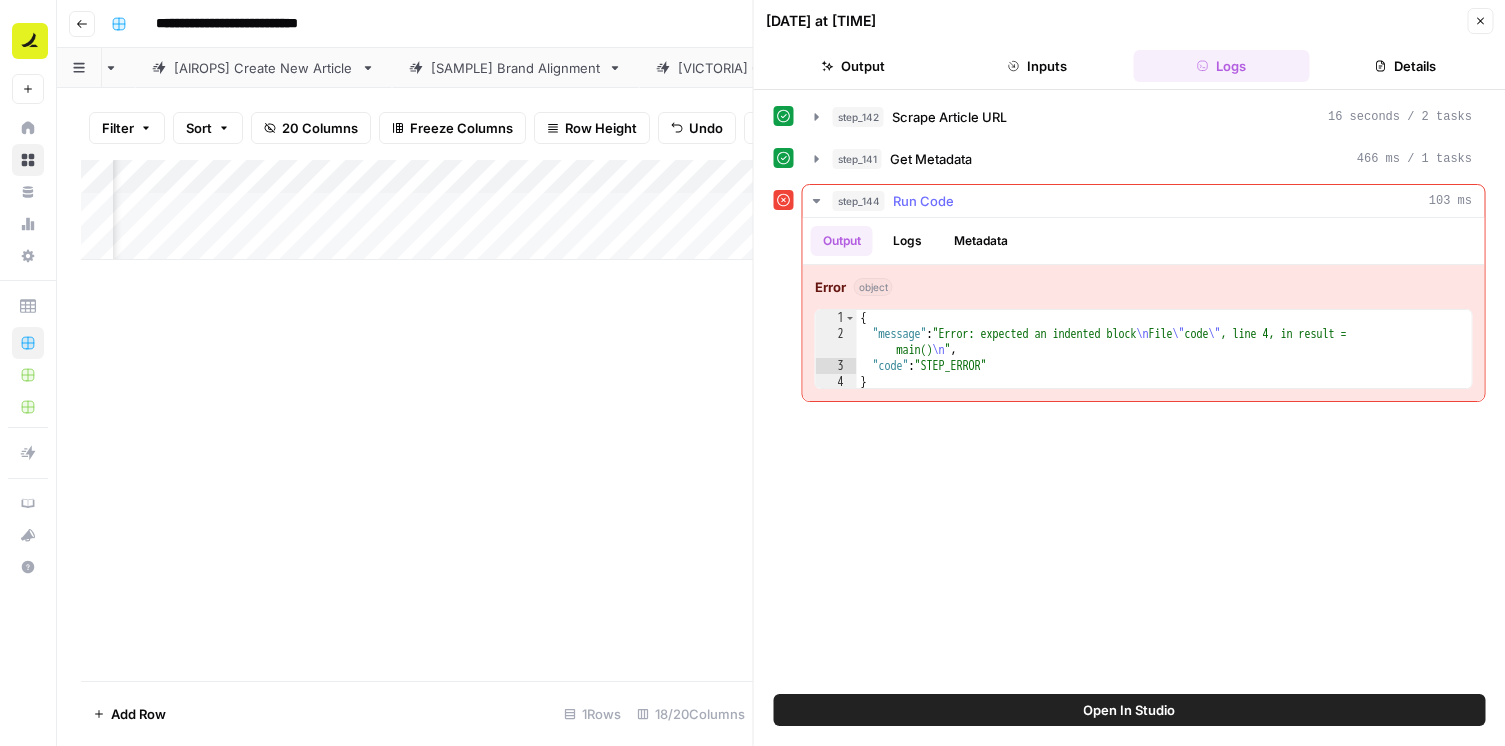 click 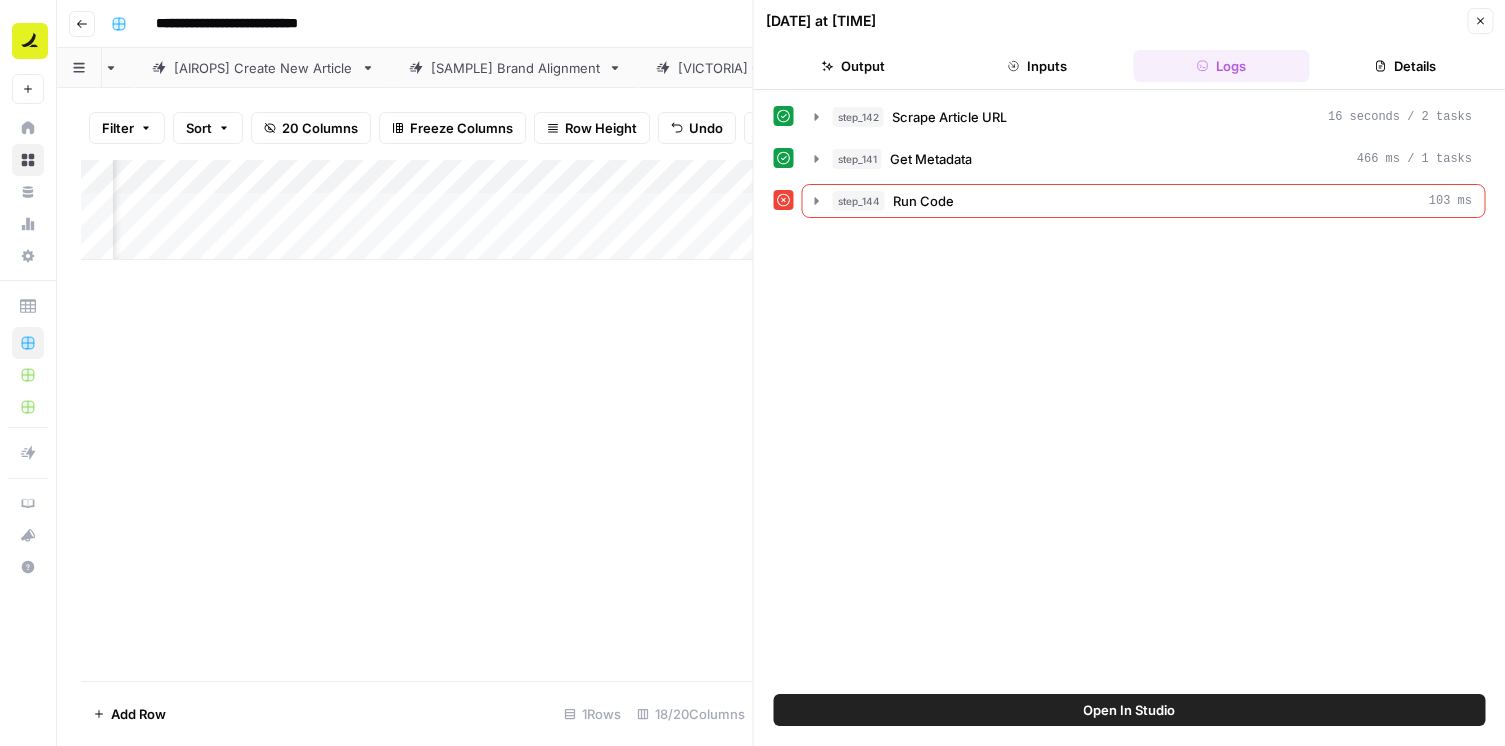 click 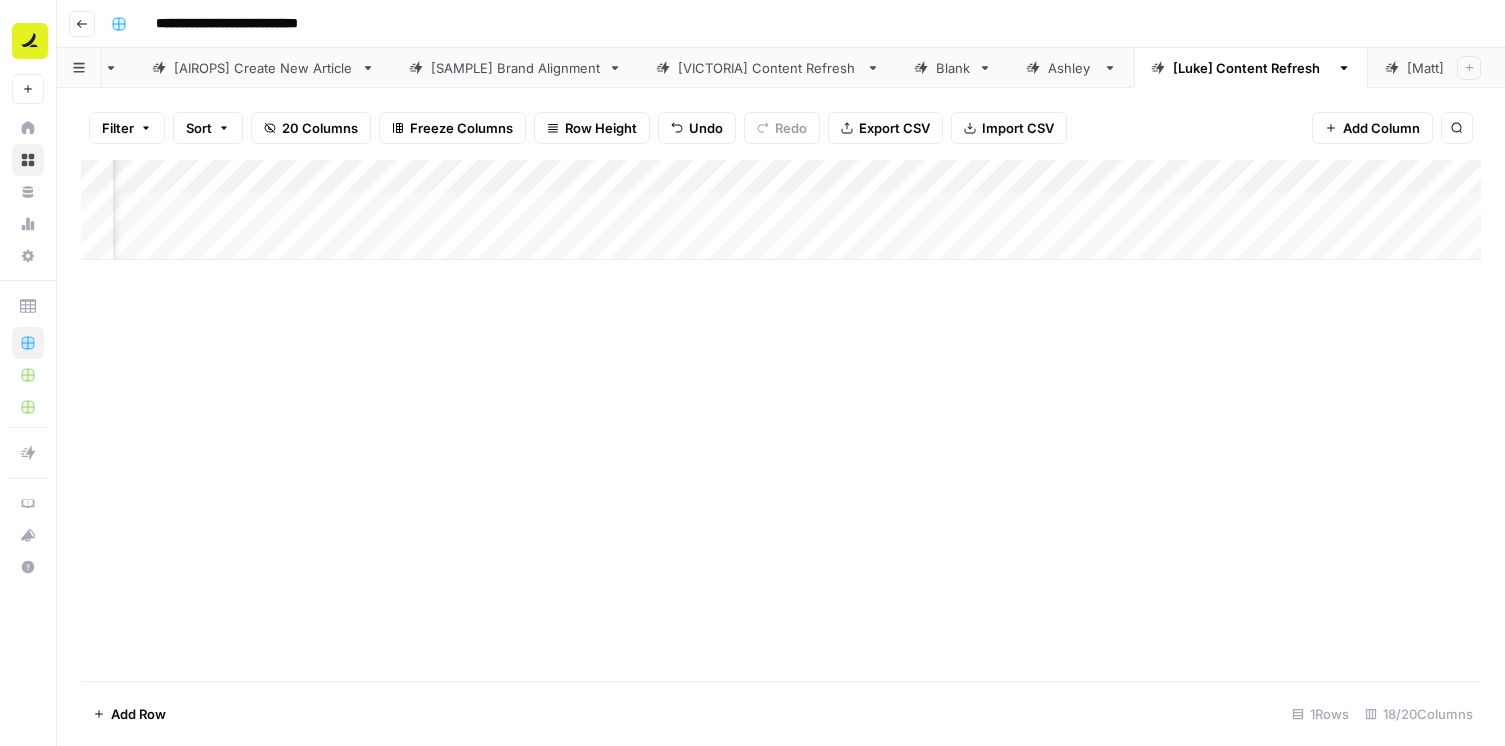 click on "Add Column" at bounding box center [781, 210] 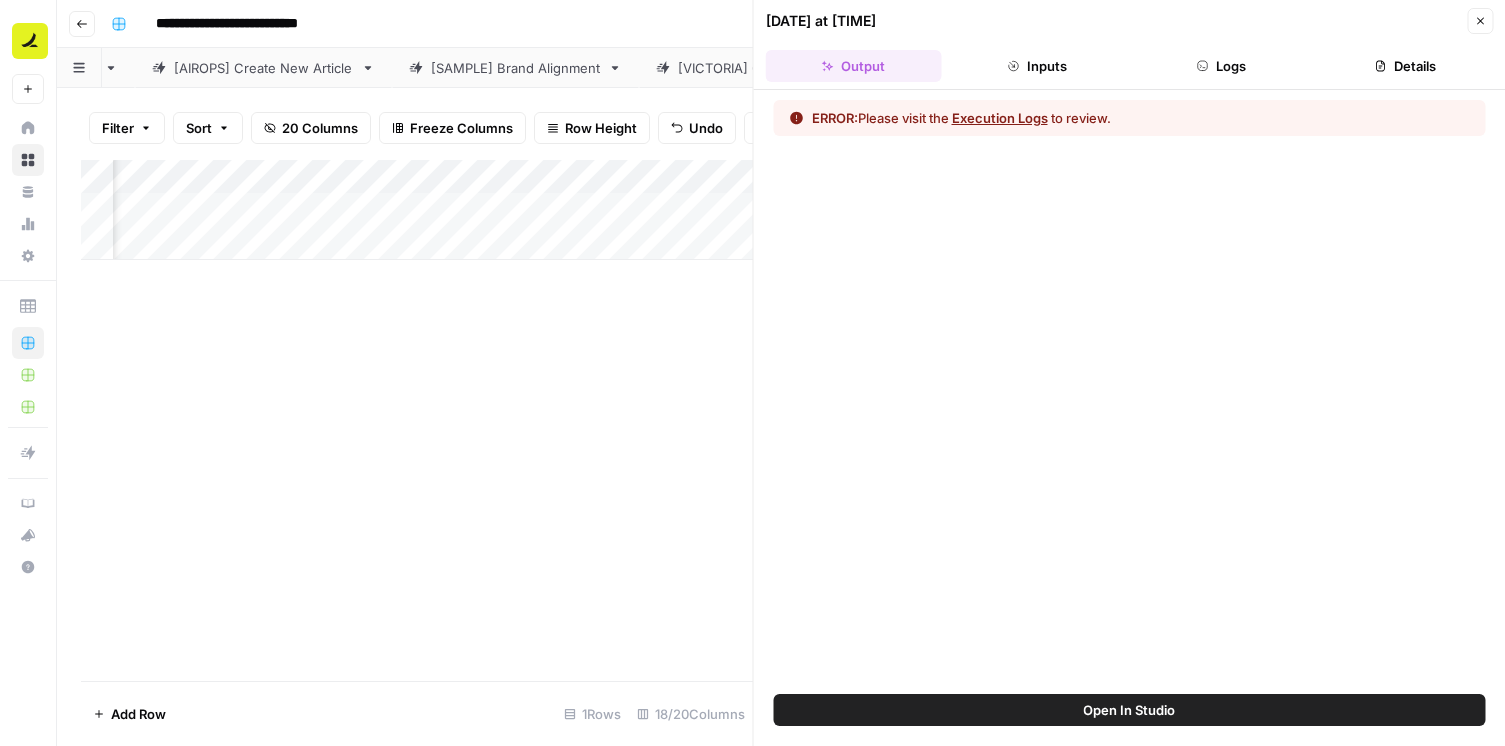click on "Execution Logs" at bounding box center [1000, 118] 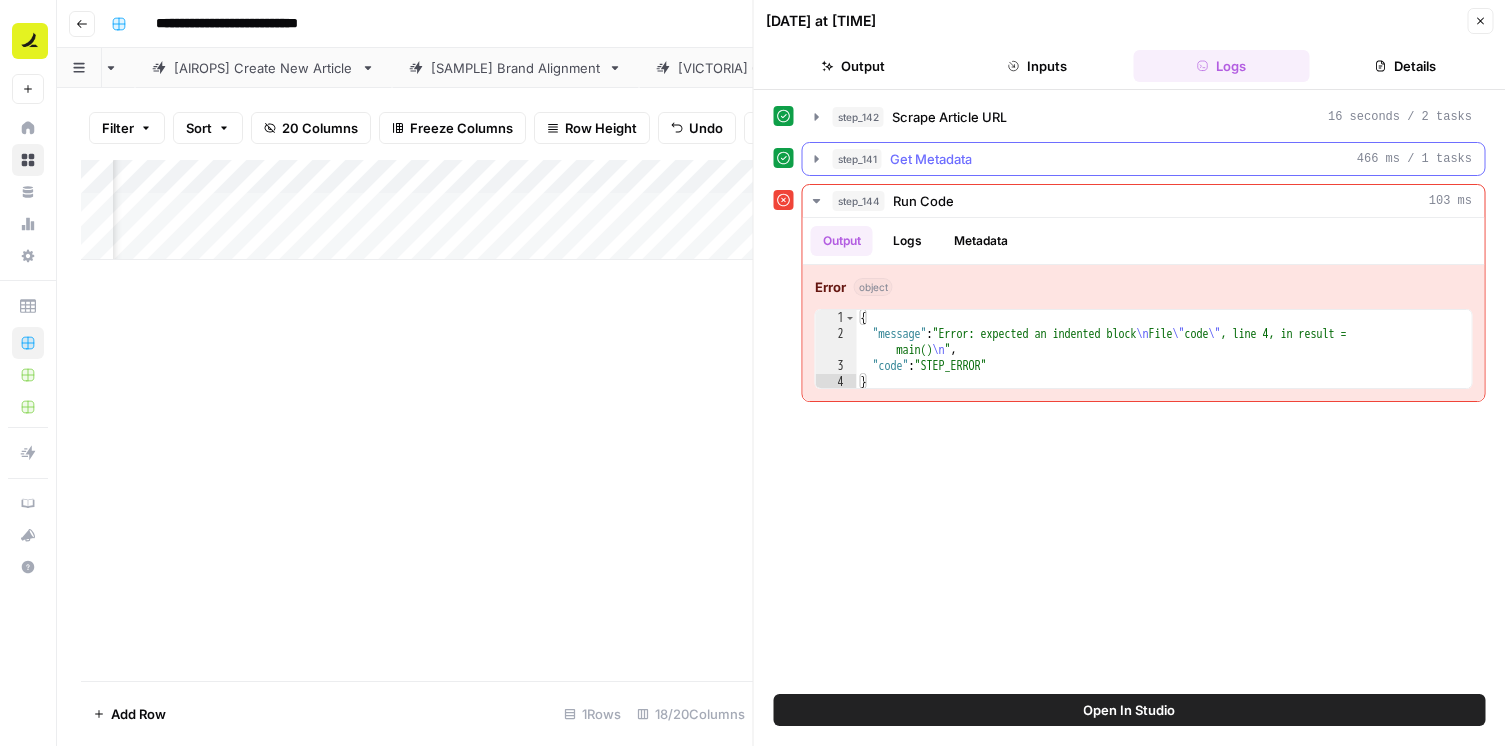 click 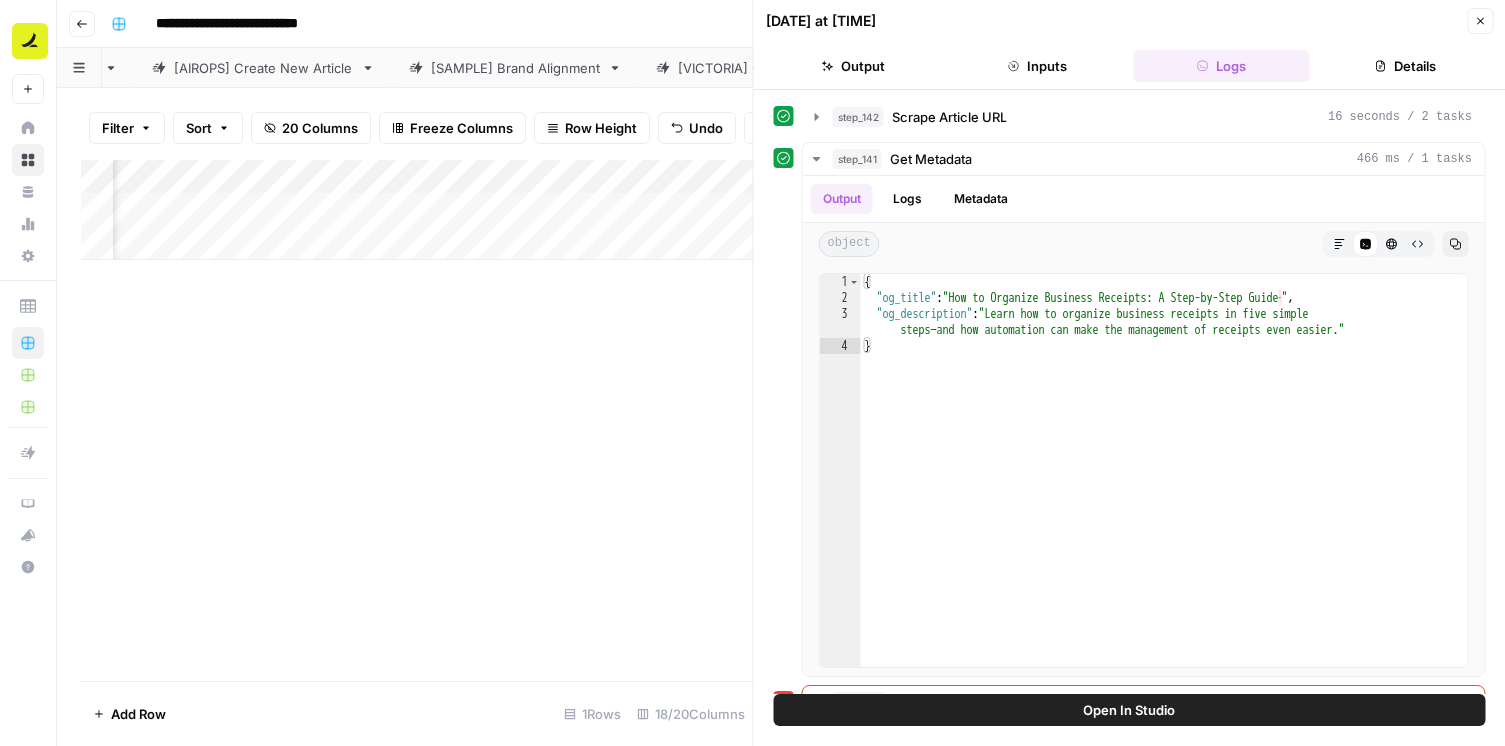 click on "Add Column" at bounding box center [417, 420] 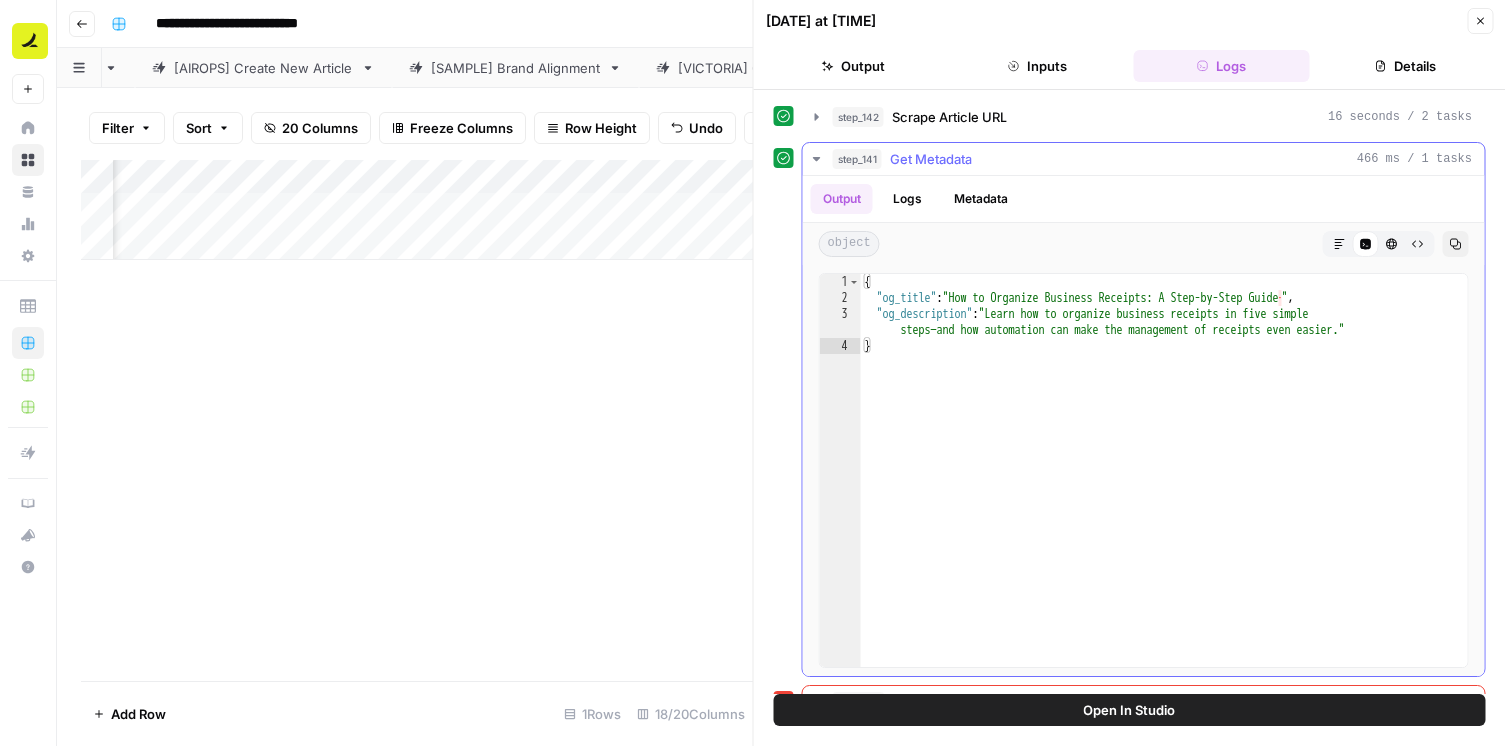 click 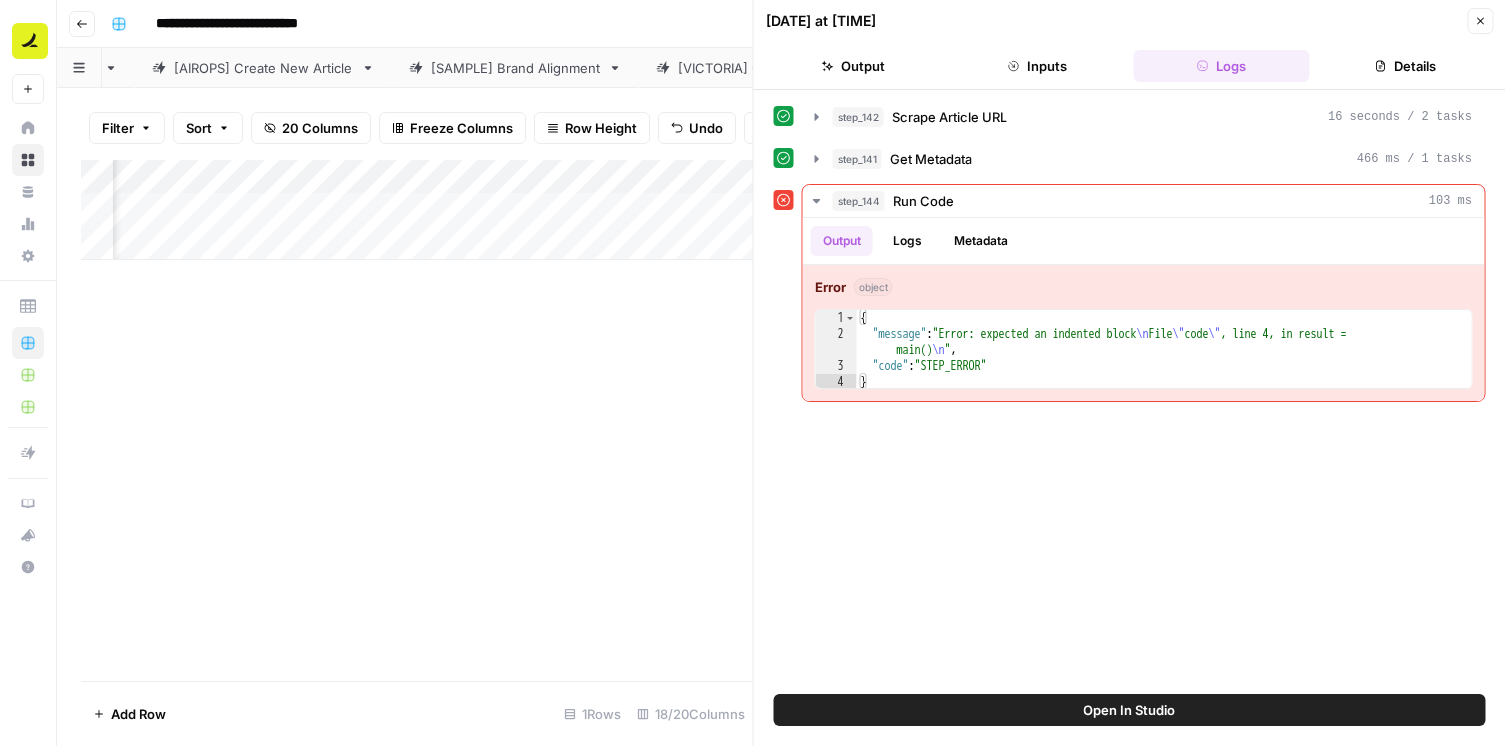 click on "step_142 Scrape Article URL 16 seconds / 2 tasks step_141 Get Metadata 466 ms / 1 tasks step_144 Run Code 103 ms Output Logs Metadata Error object 1 2 3 4 {    "message" :  "Error: expected an indented block \n File  \" code \" , line 4, in result =         main() \n " ,    "code" :  "STEP_ERROR" }     XXXXXXXXXXXXXXXXXXXXXXXXXXXXXXXXXXXXXXXXXXXXXXXXXXXXXXXXXXXXXXXXXXXXXXXXXXXXXXXXXXXXXXXXXXXXXXXXXXXXXXXXXXXXXXXXXXXXXXXXXXXXXXXXXXXXXXXXXXXXXXXXXXXXXXXXXXXXXXXXXXXXXXXXXXXXXXXXXXXXXXXXXXXXXXXXXXXXXXXXXXXXXXXXXXXXXXXXXXXXXXXXXXXXXXXXXXXXXXXXXXXXXXXXXXXXXXXXXXXXXXXXXXXXXXXXXXXXXXXXXXXXXXXXXXXXXXXXXXXXXXXXXXXXXXXXXXXXXXXXXXXXXXXXXXXXXXXXXXXXXXXXXXXXXXXXXXXXXXXXXXXXXXXXXXXXXXXXXXXXXXXXXXXXXXXXXXXXXXXXXXXXXXXXXXXXXXXXXXXXXXXXXXXXXXXXXXXXXXXXXXXXXXXXXXXXXXXXXXXXXXXXXXXXXXXXXXXXXXXXXXXXXXXXXXXXXXXXXXXXXXXXXXXXXXXX" at bounding box center (1130, 392) 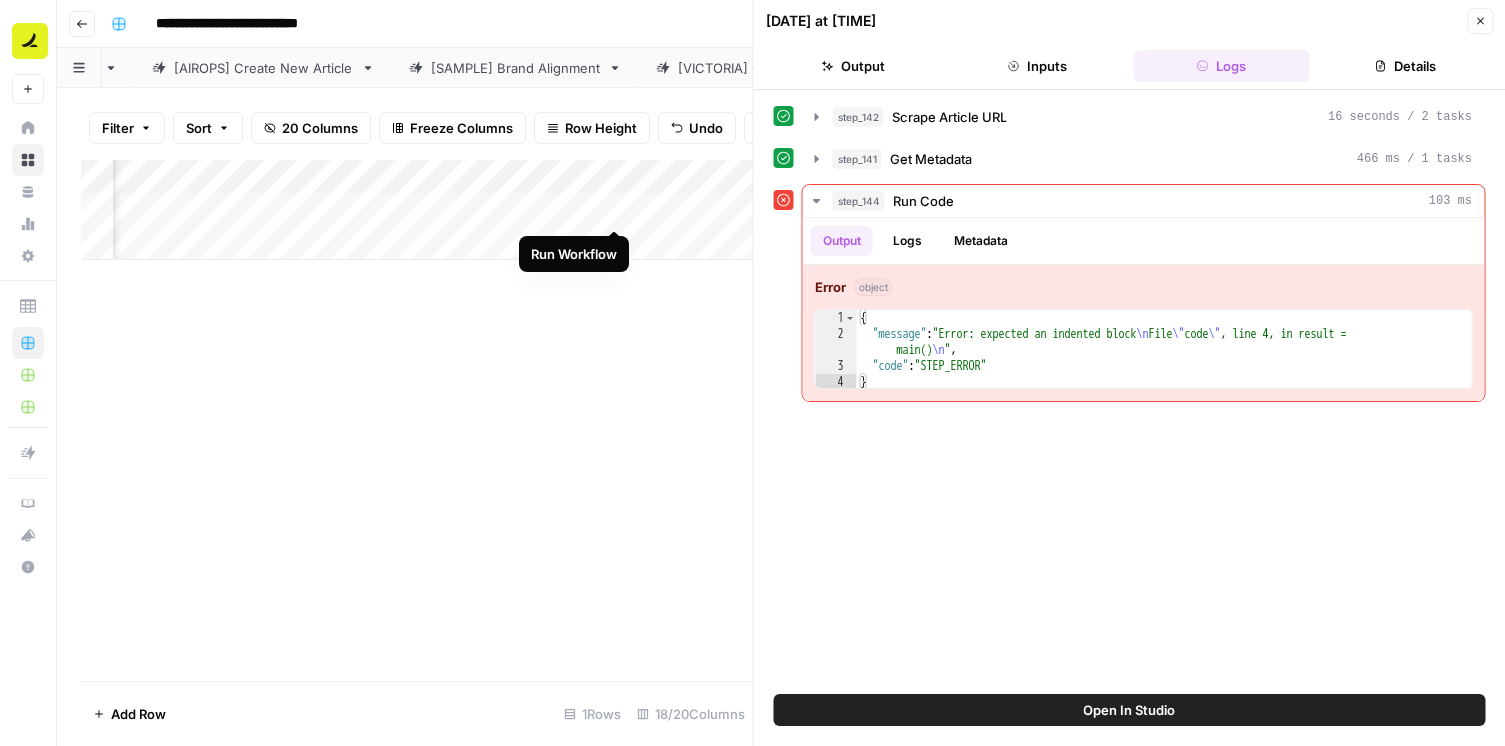 click on "Add Column" at bounding box center (417, 210) 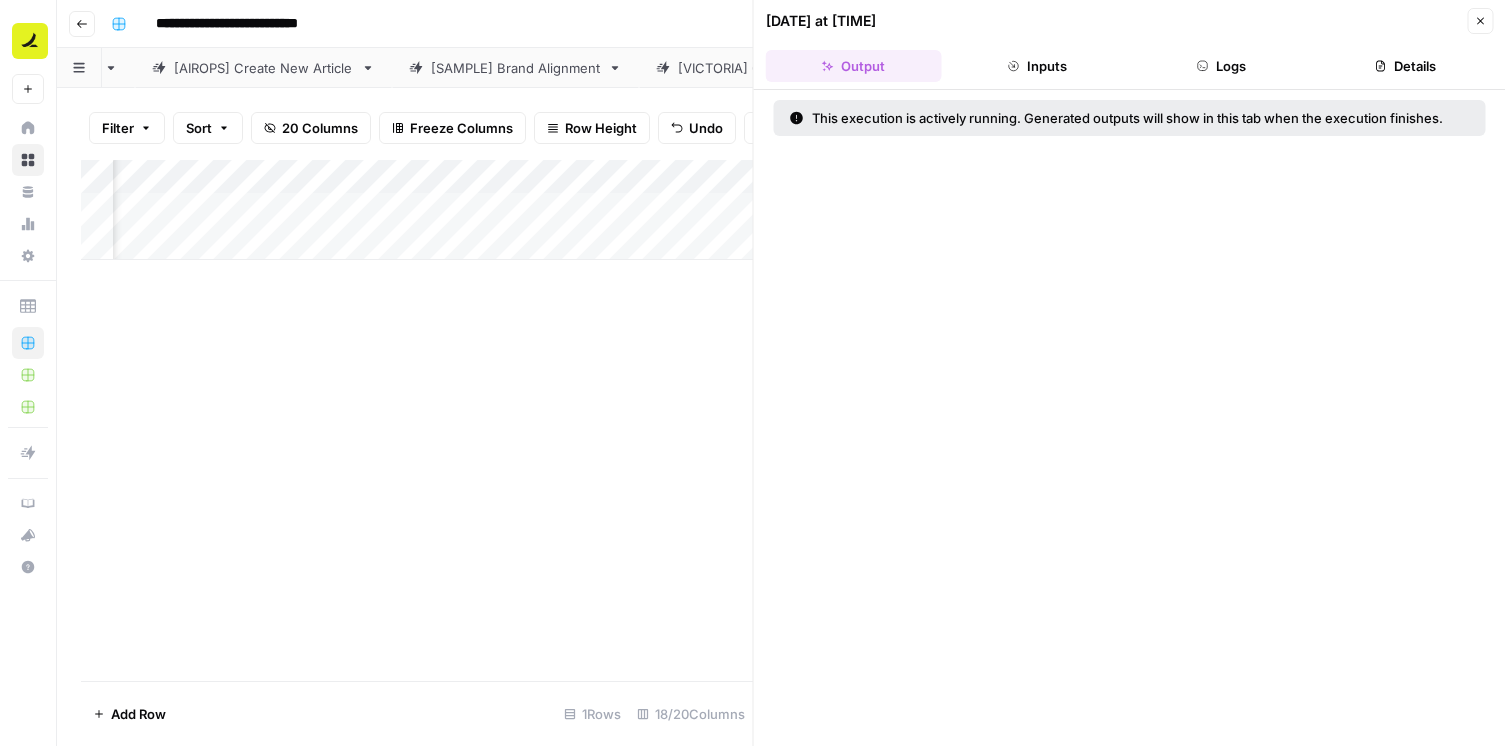 click on "Close" at bounding box center (1480, 21) 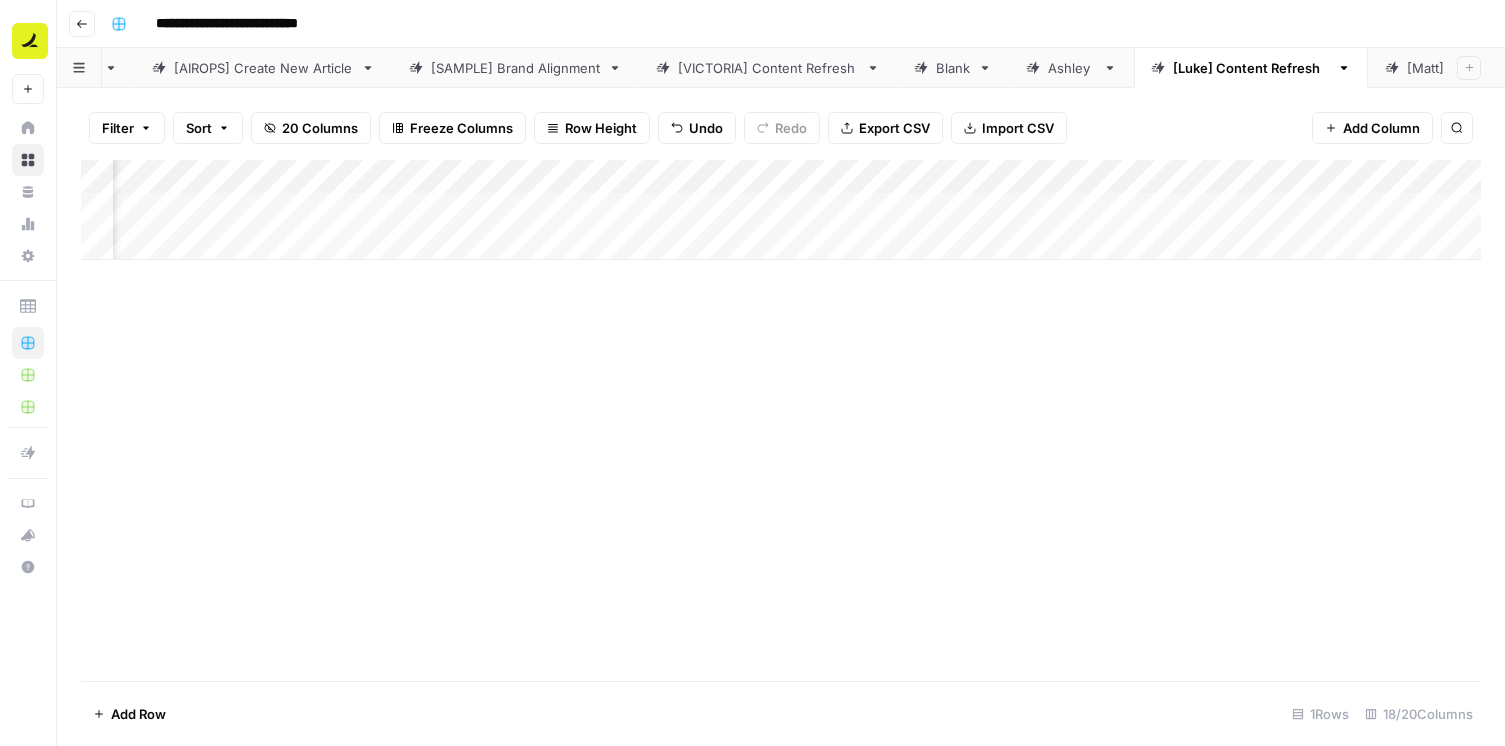 scroll, scrollTop: 0, scrollLeft: 540, axis: horizontal 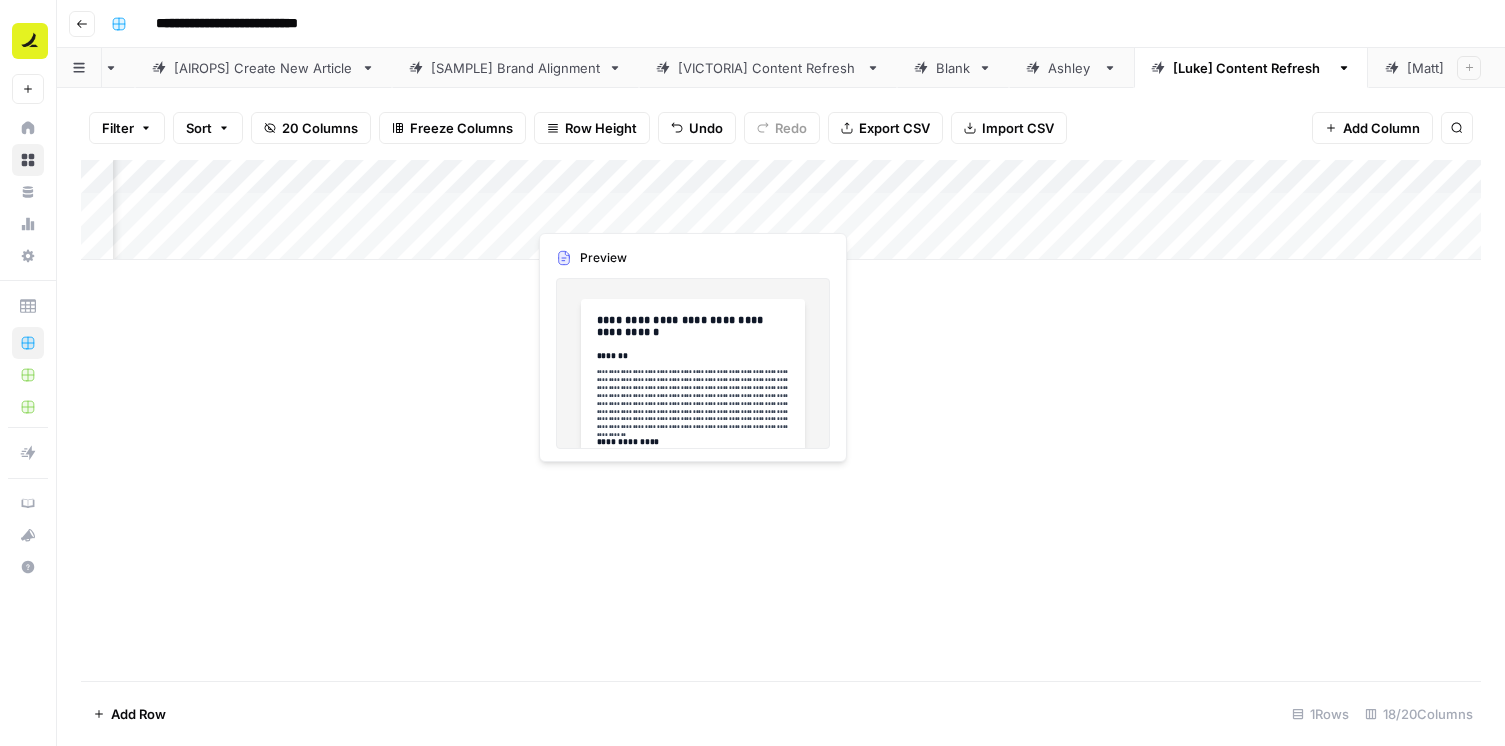 click on "Add Column" at bounding box center [781, 210] 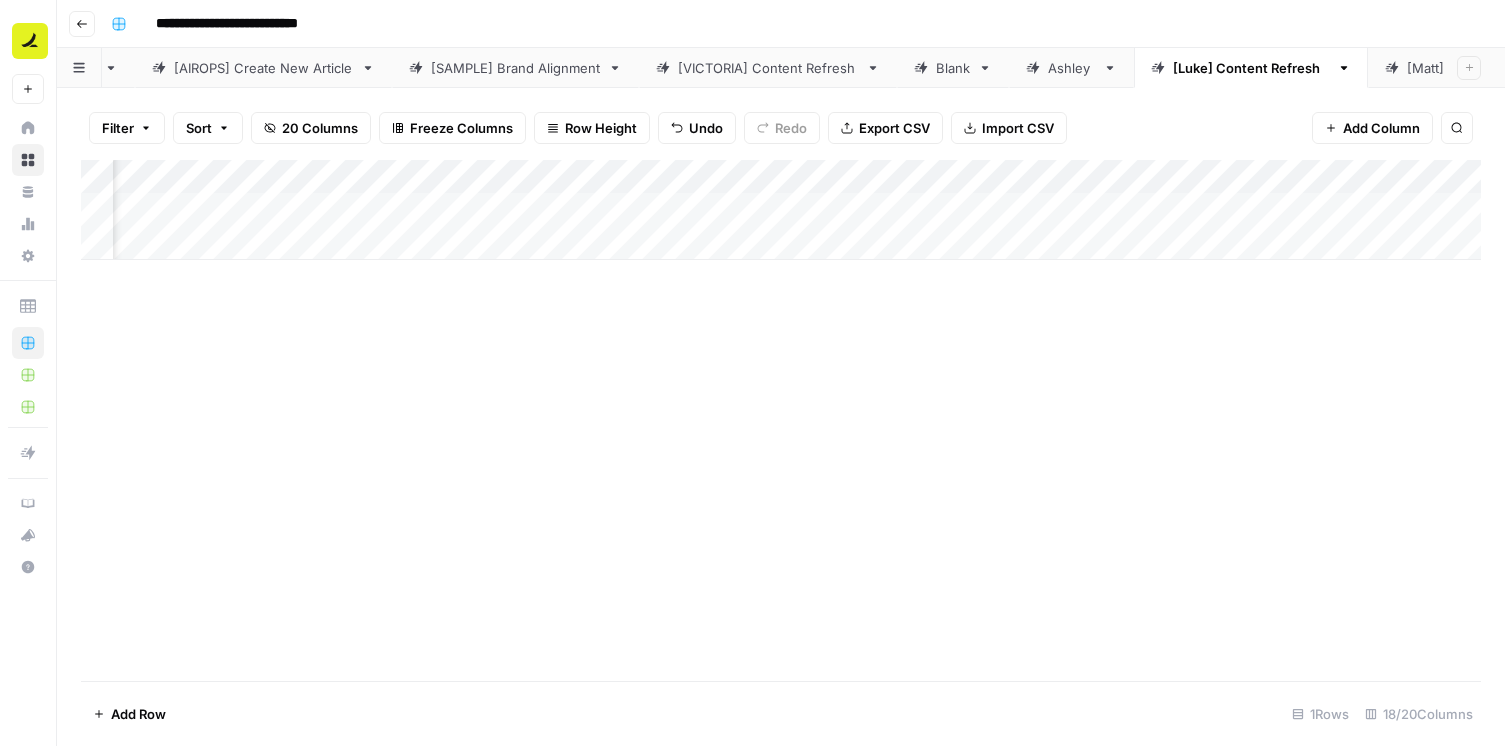 click on "Add Column" at bounding box center (781, 210) 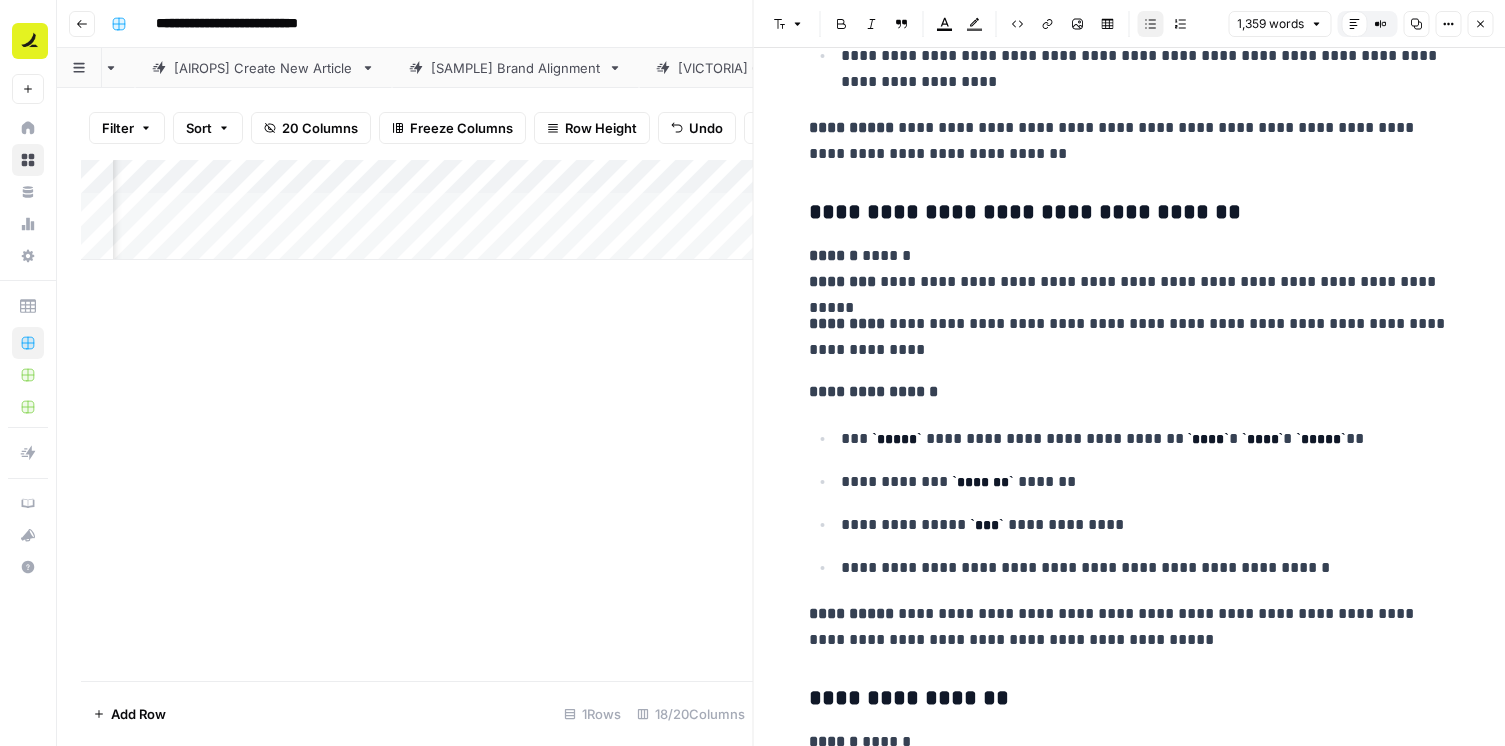 scroll, scrollTop: 6495, scrollLeft: 0, axis: vertical 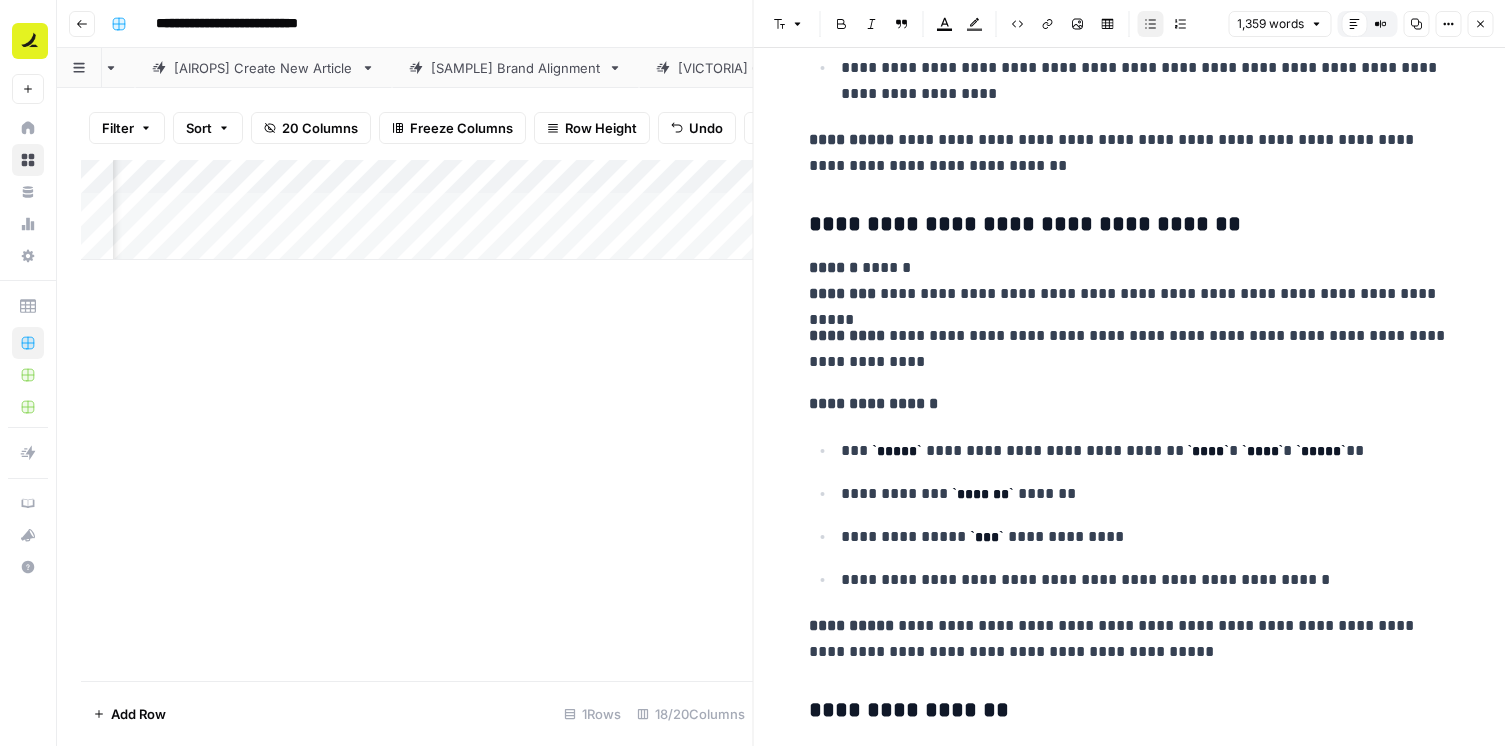 click 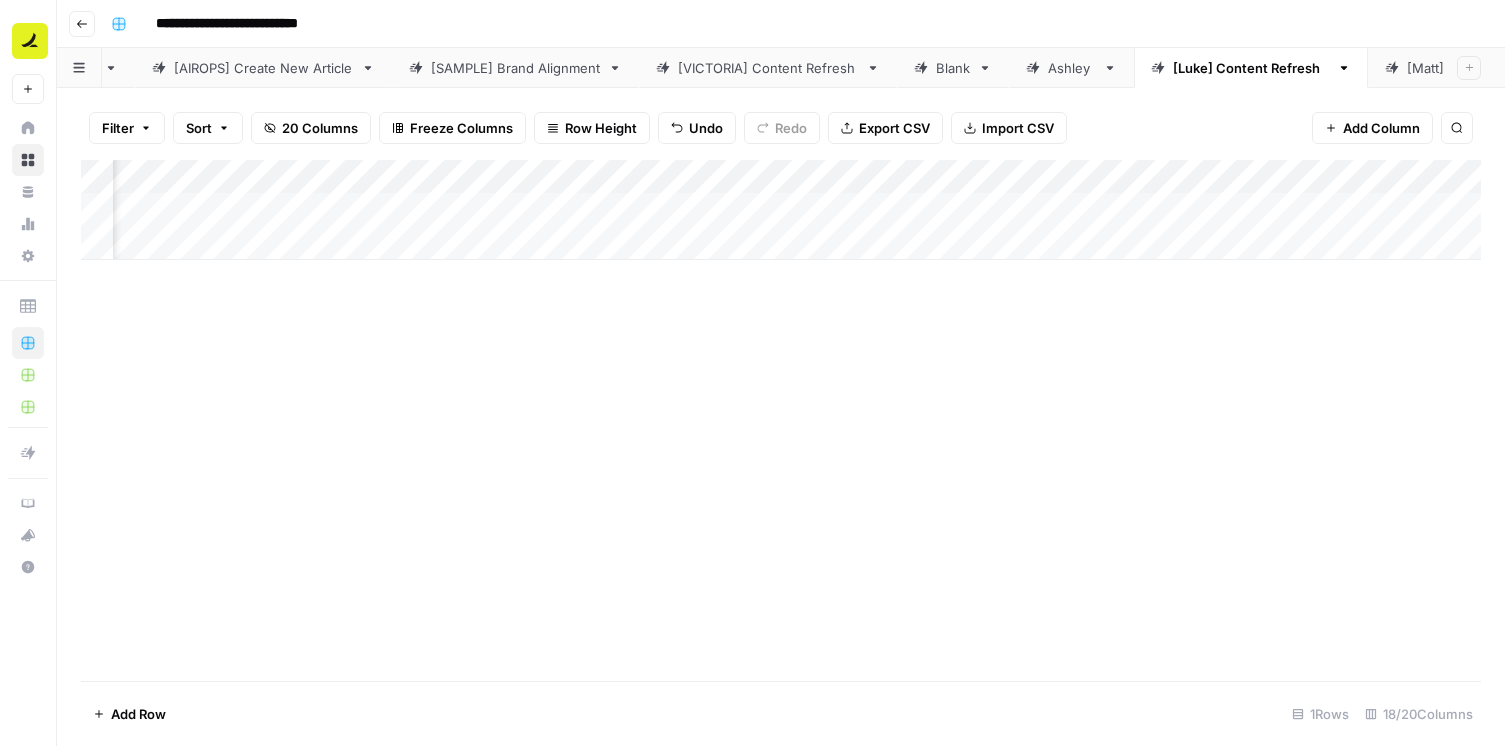 scroll, scrollTop: 0, scrollLeft: 1038, axis: horizontal 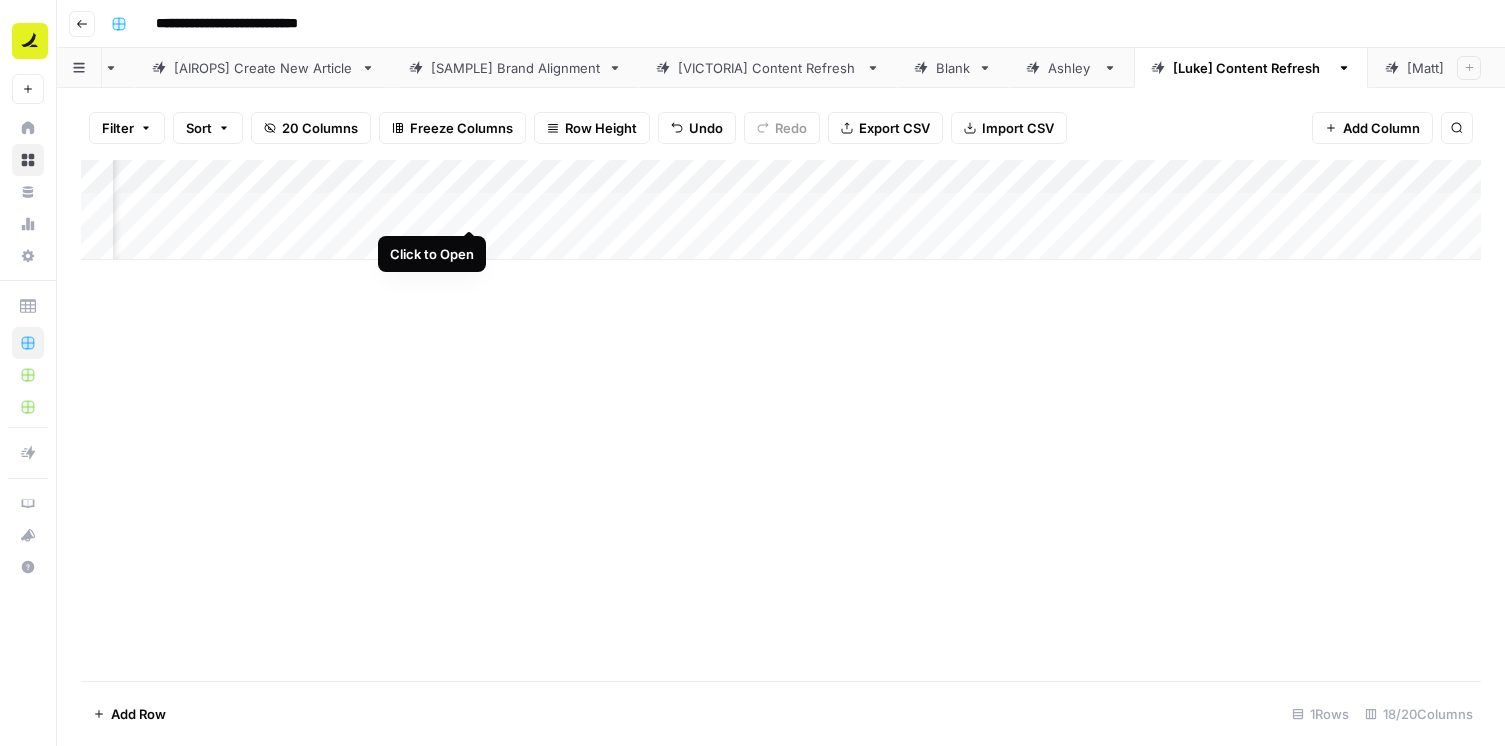 click on "Add Column" at bounding box center (781, 210) 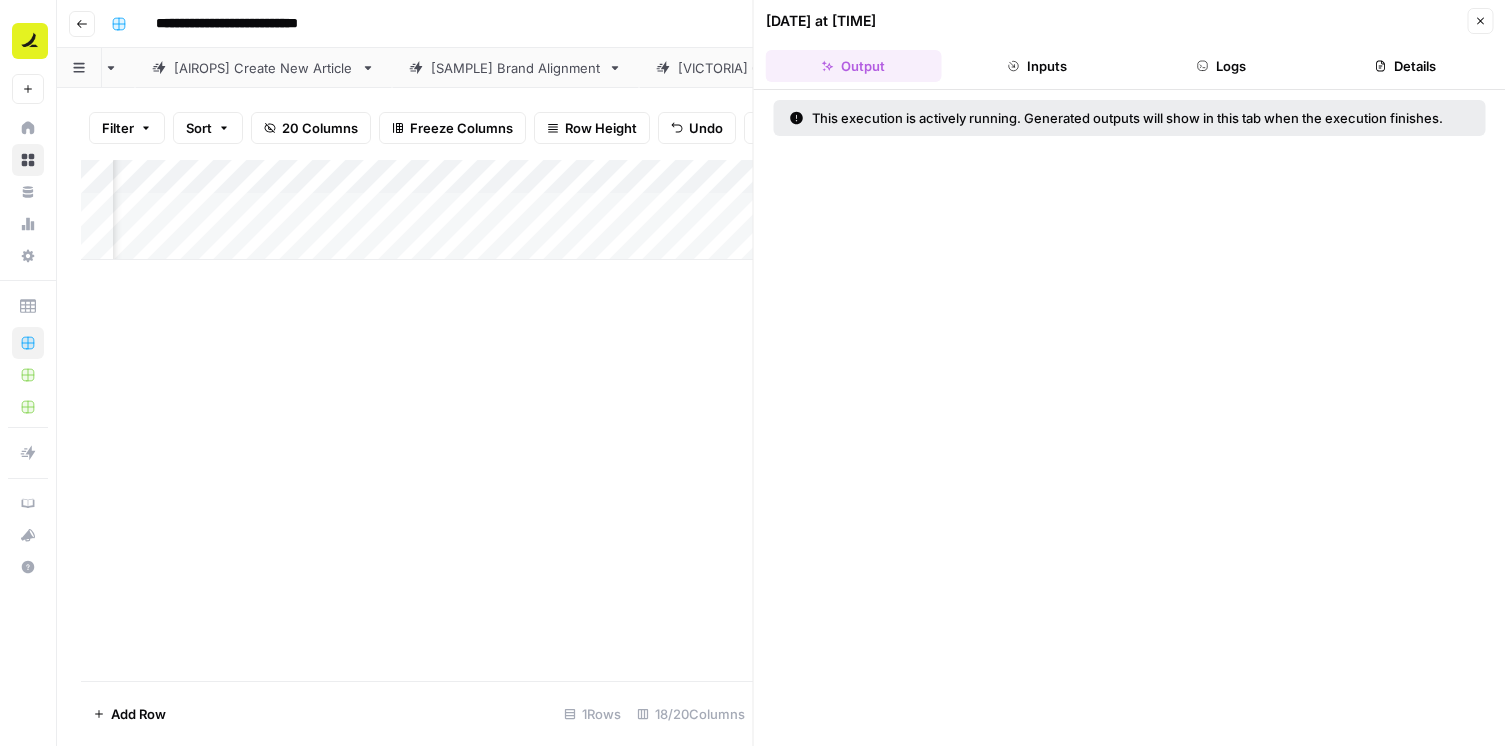 click on "Logs" at bounding box center (1221, 66) 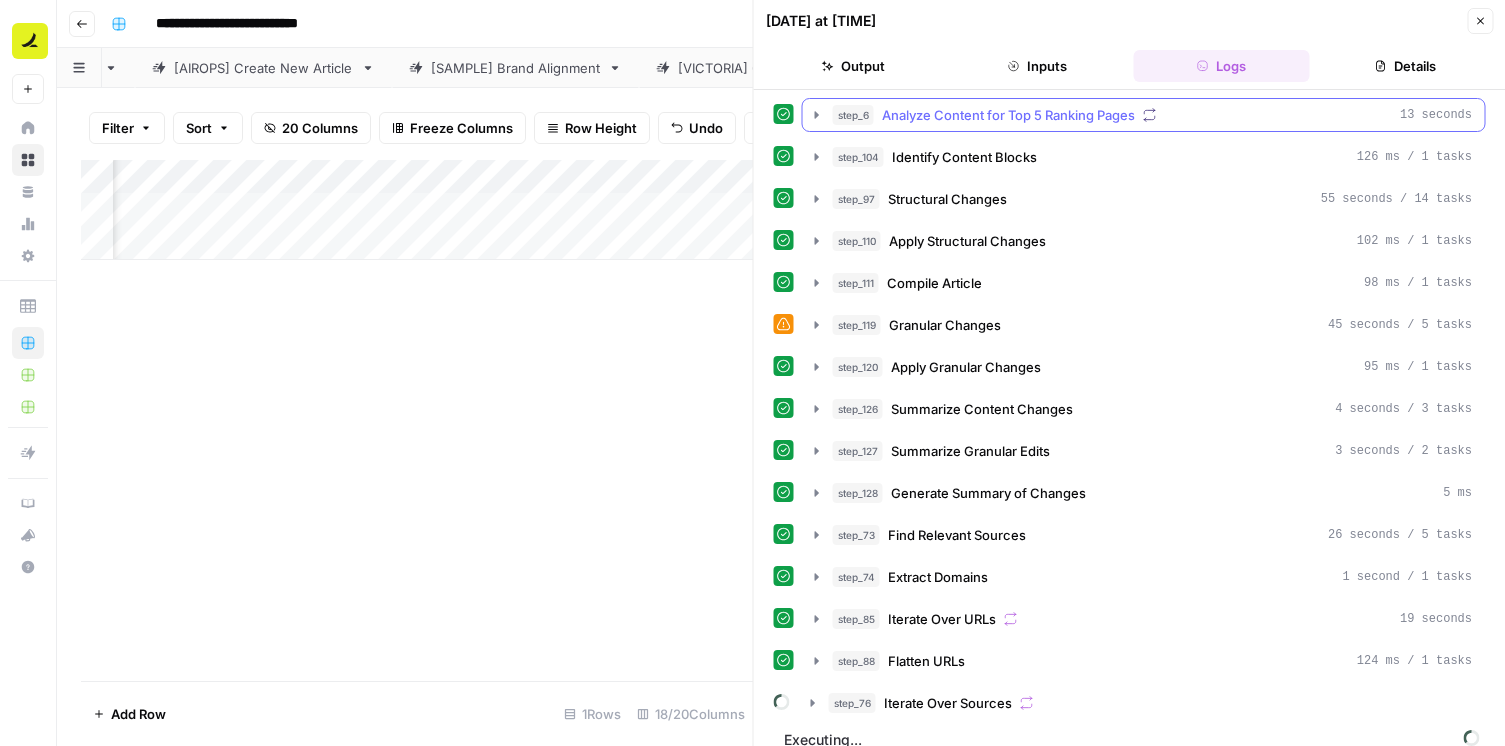 scroll, scrollTop: 232, scrollLeft: 0, axis: vertical 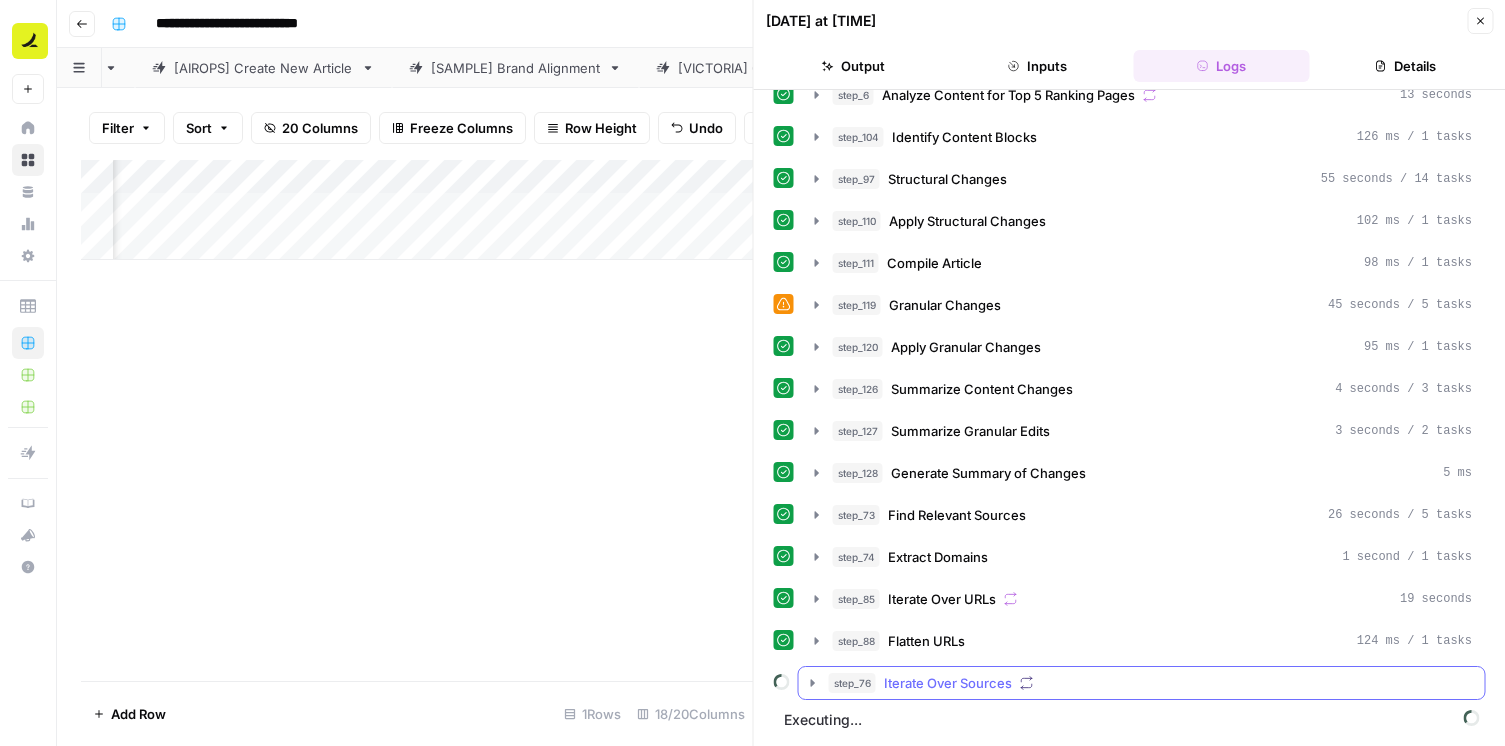 click 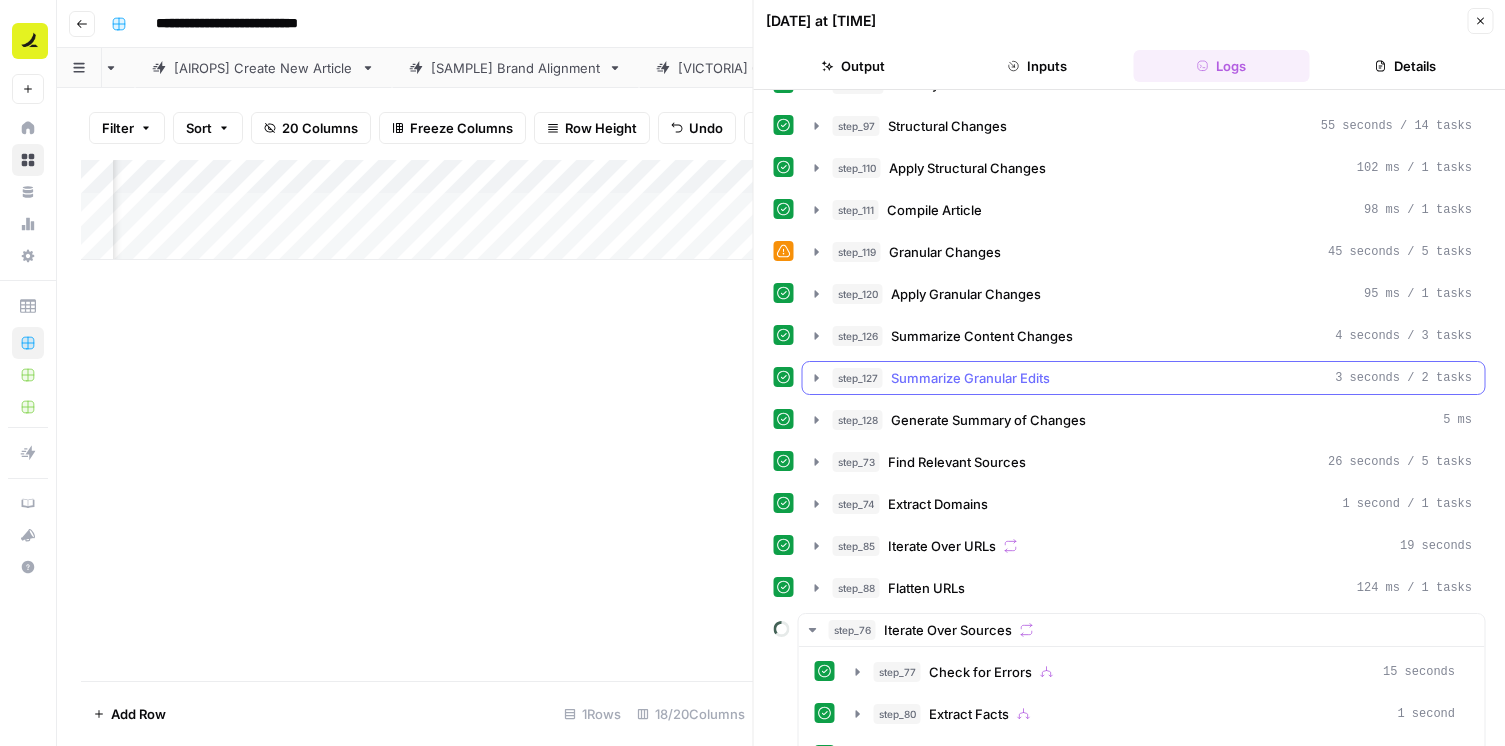 scroll, scrollTop: 292, scrollLeft: 0, axis: vertical 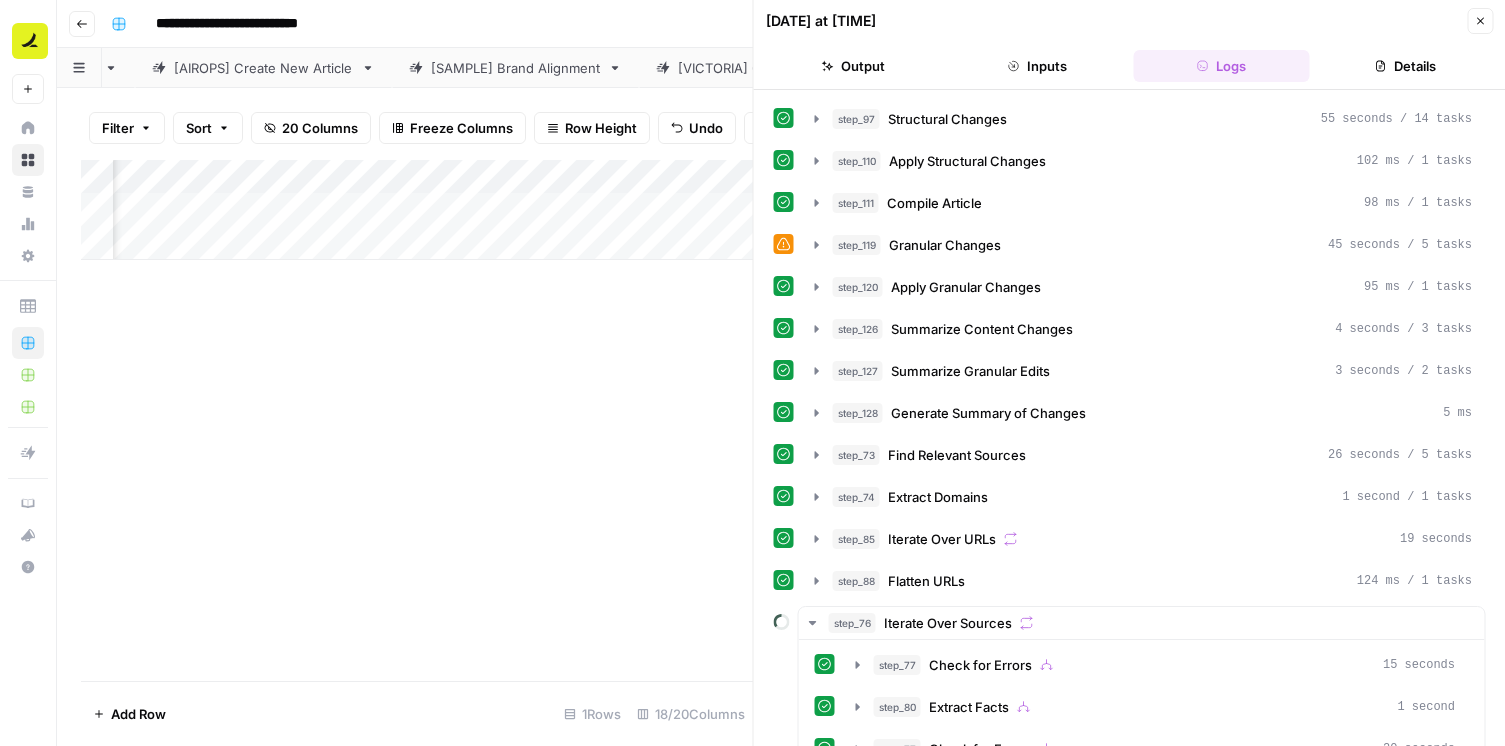 click on "Close" at bounding box center [1480, 21] 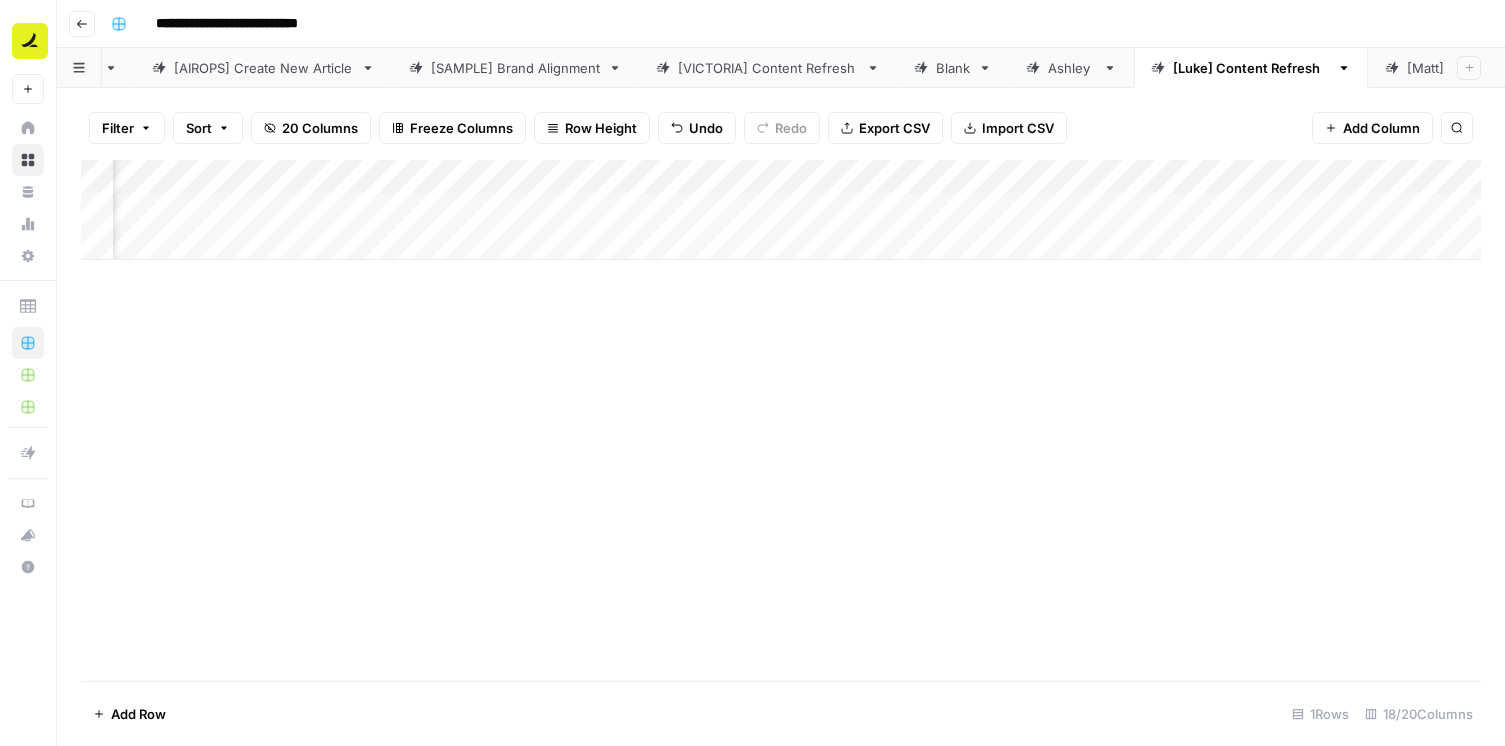 click on "Add Column" at bounding box center [781, 420] 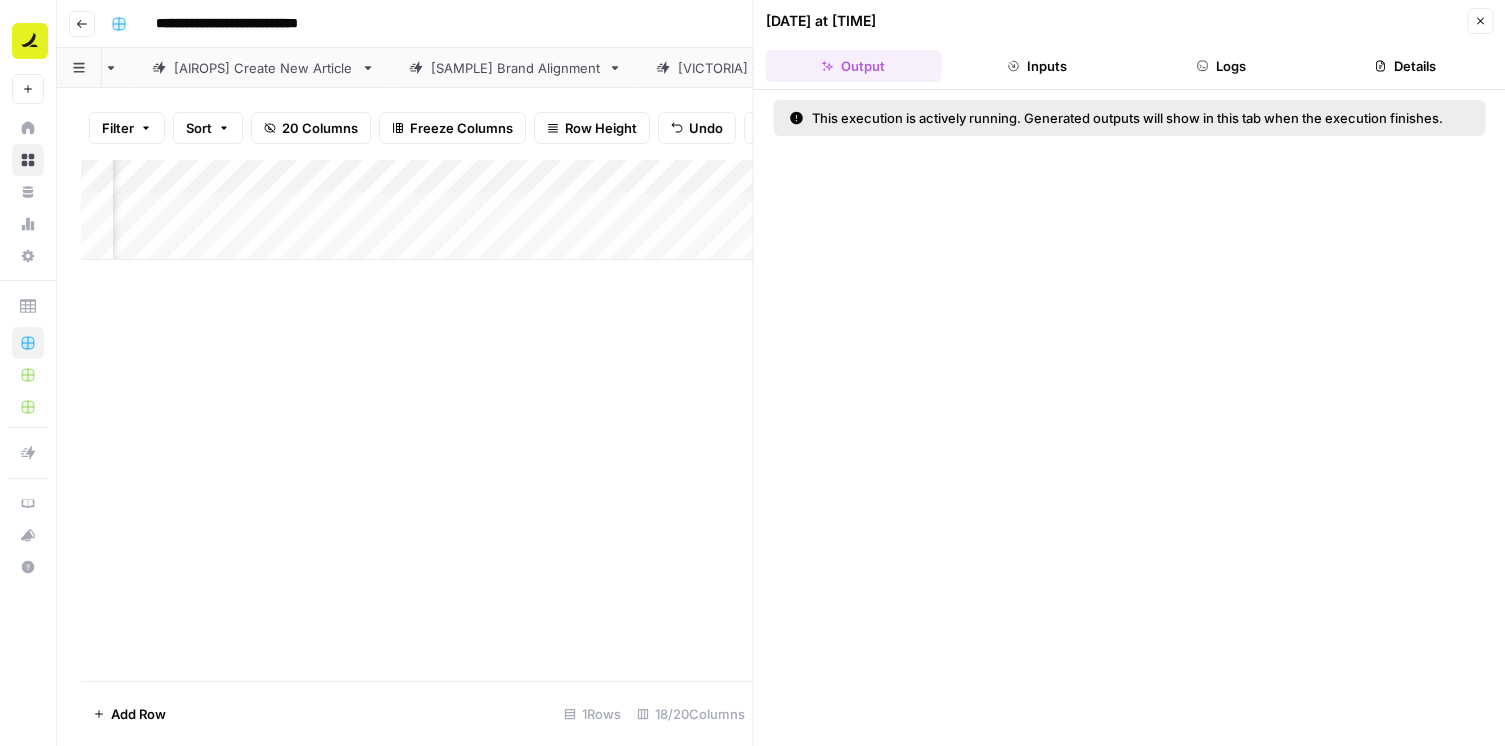 click 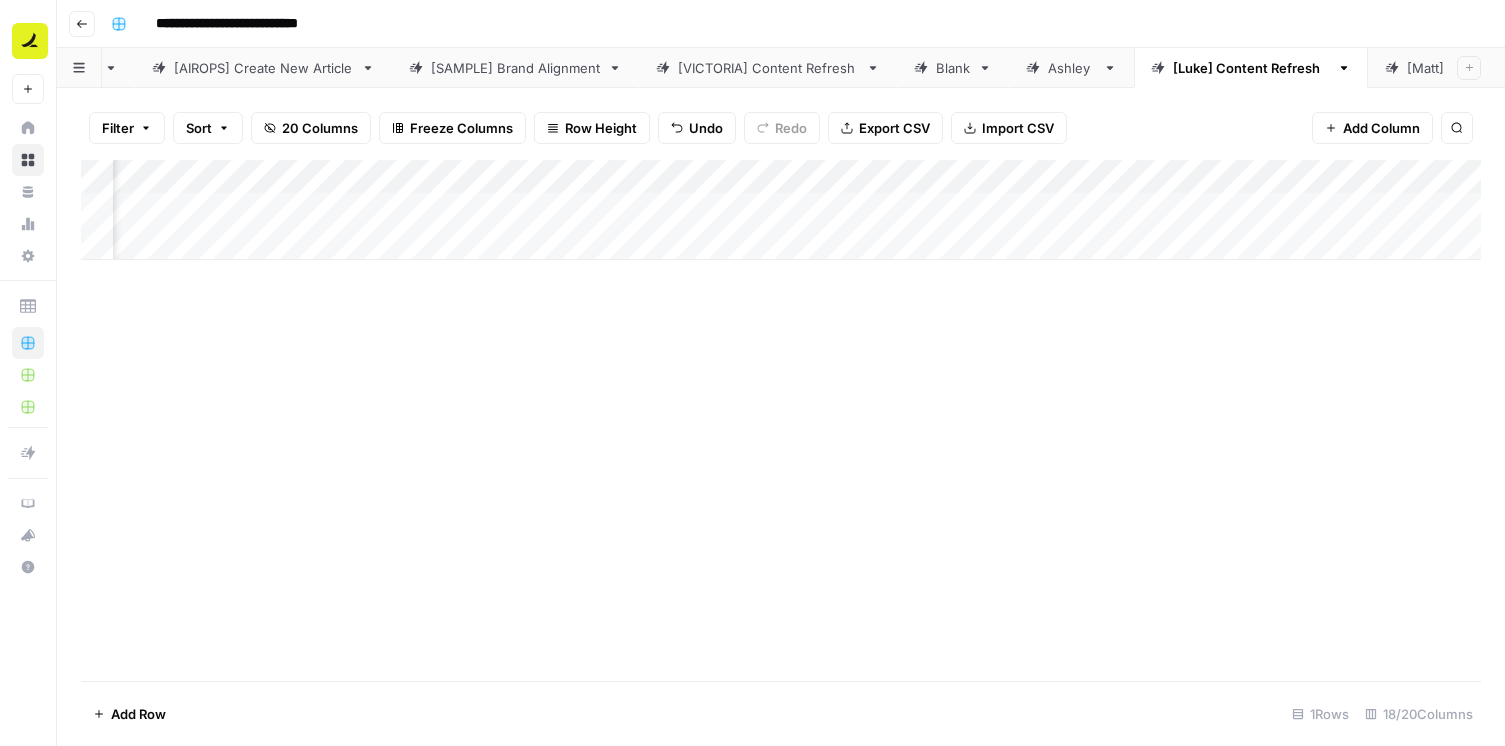 scroll, scrollTop: 0, scrollLeft: 1173, axis: horizontal 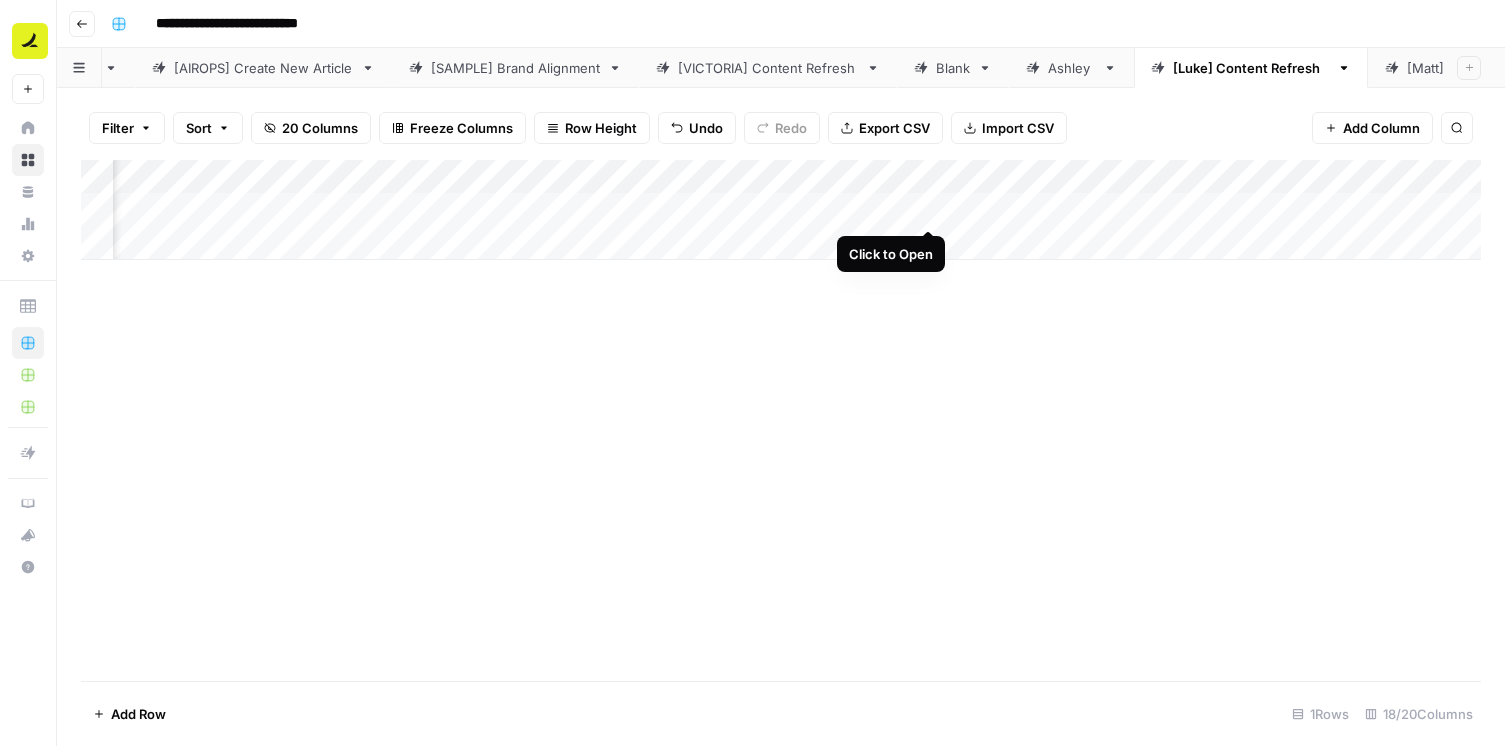 click on "Add Column" at bounding box center [781, 210] 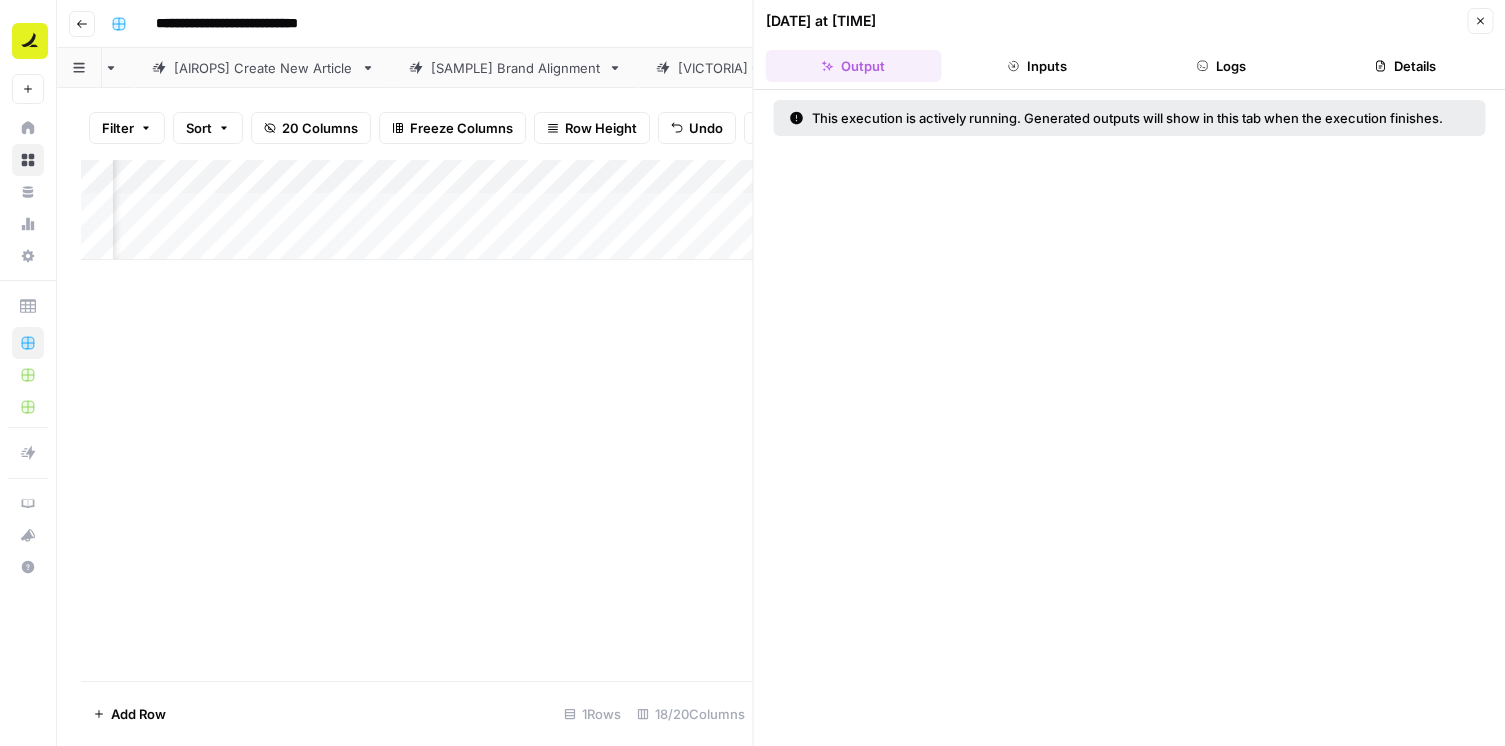 click 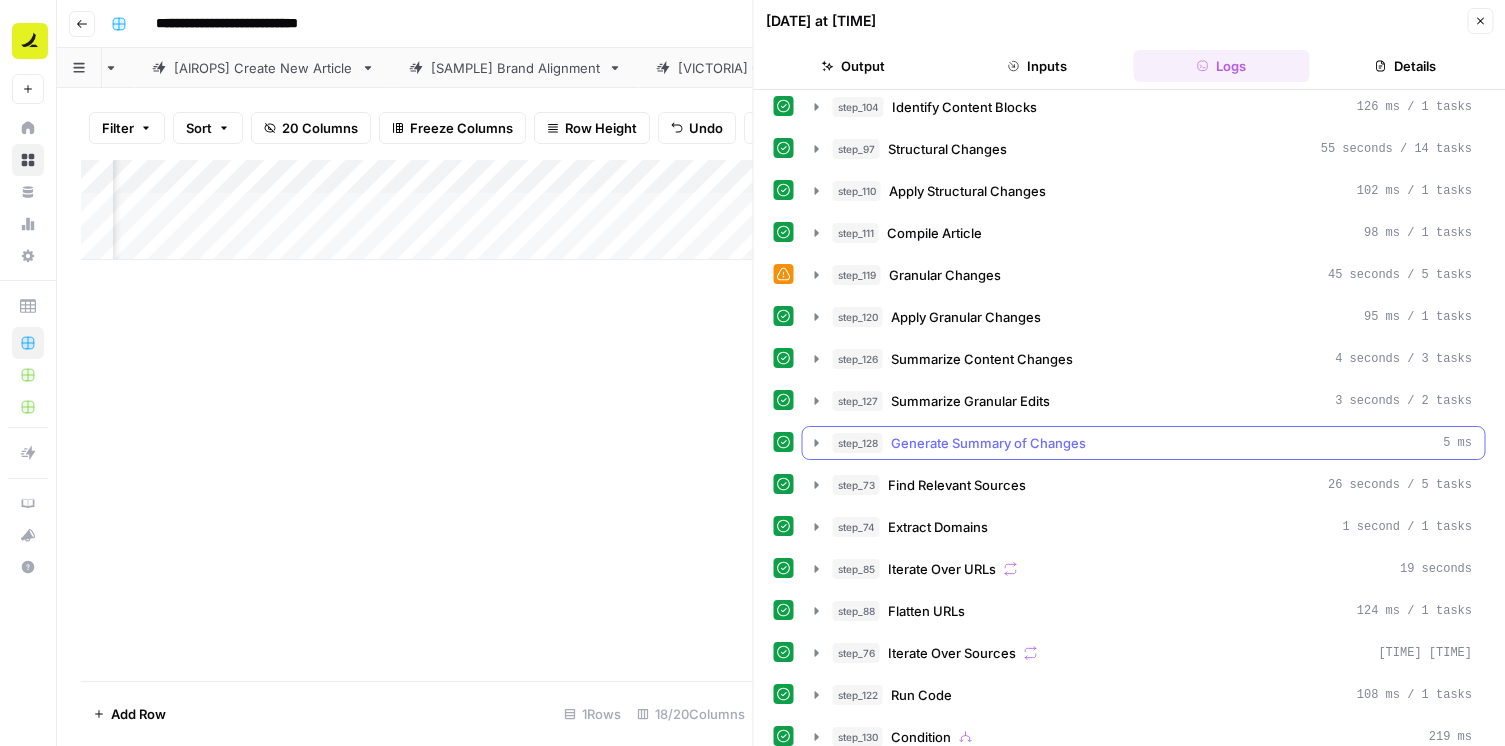 scroll, scrollTop: 258, scrollLeft: 0, axis: vertical 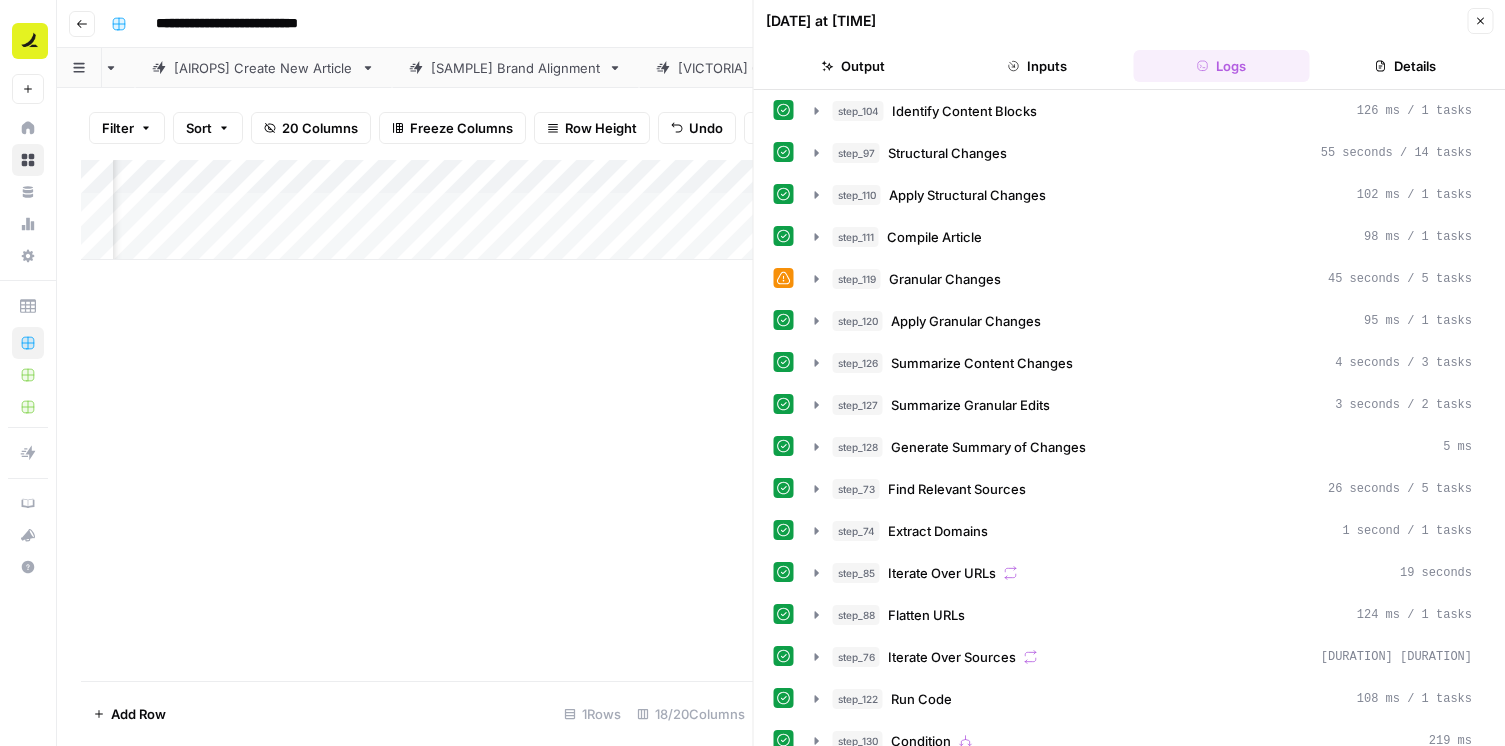 click on "Close" at bounding box center (1480, 21) 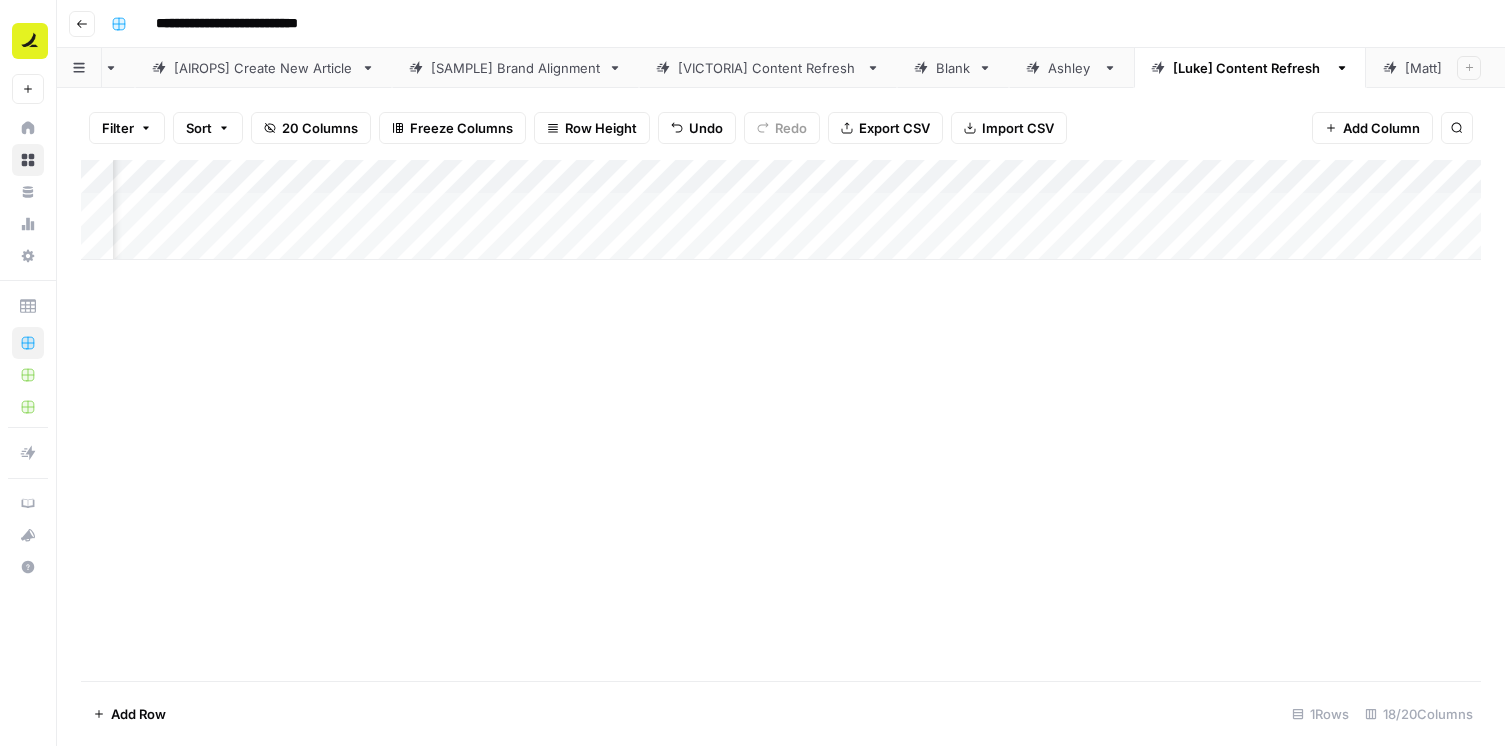 scroll, scrollTop: 0, scrollLeft: 1461, axis: horizontal 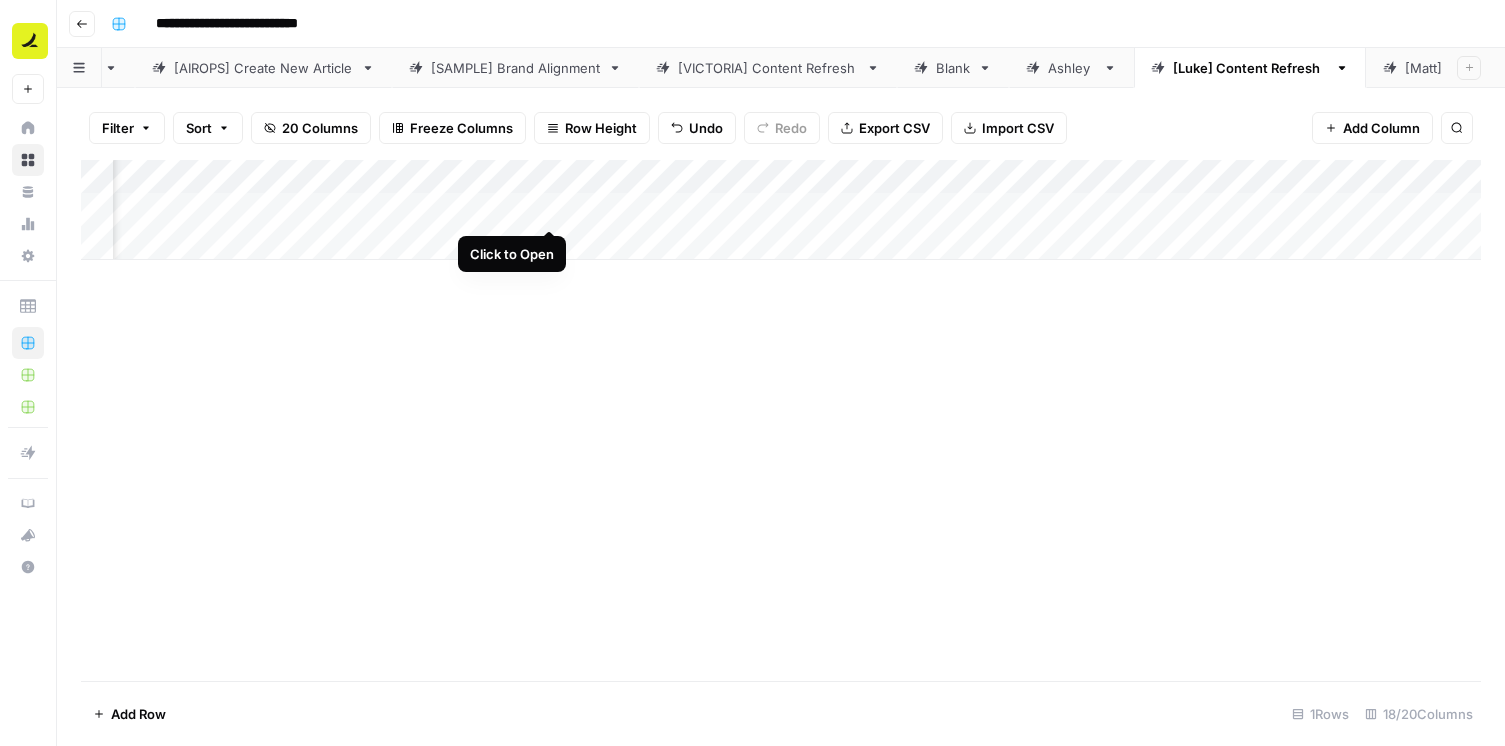 click on "Add Column" at bounding box center (781, 210) 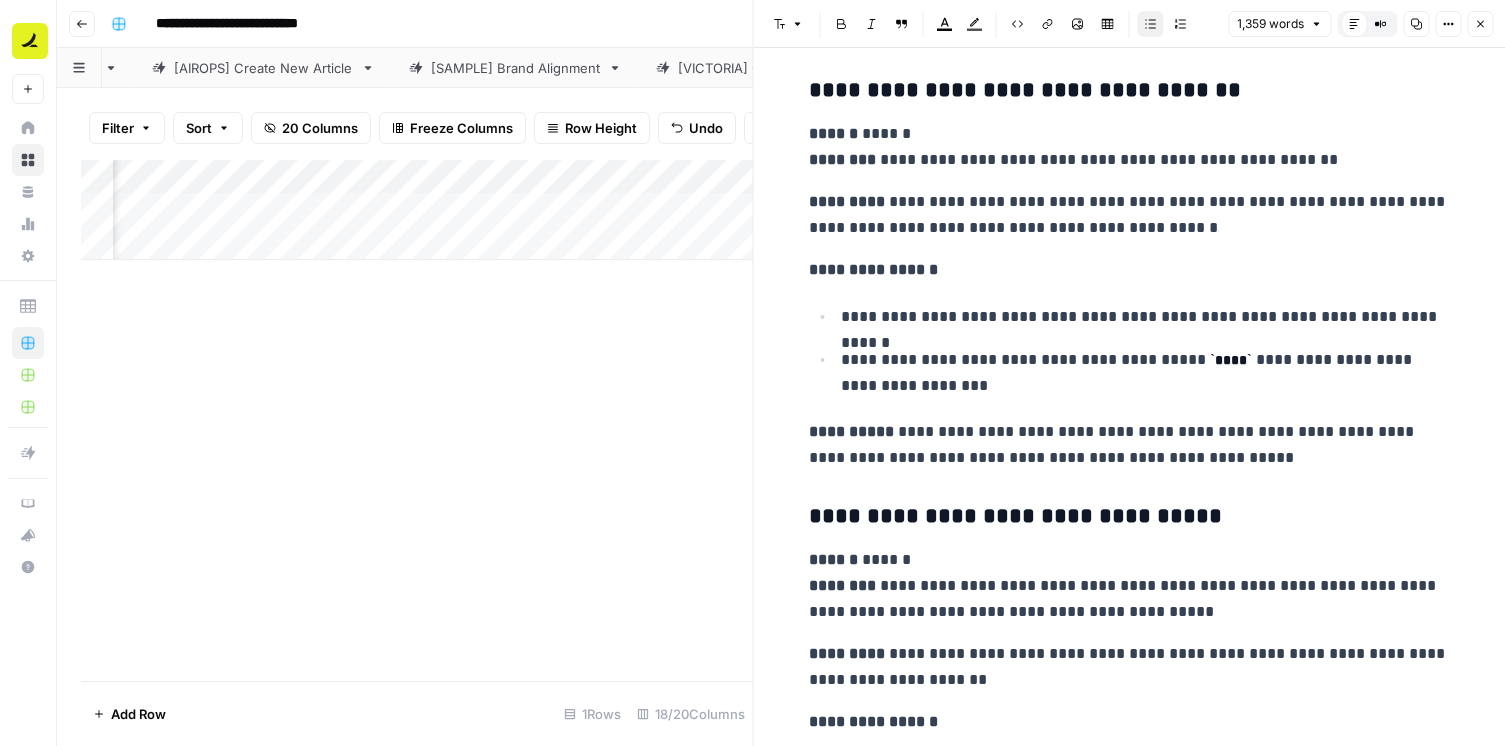 scroll, scrollTop: 4764, scrollLeft: 0, axis: vertical 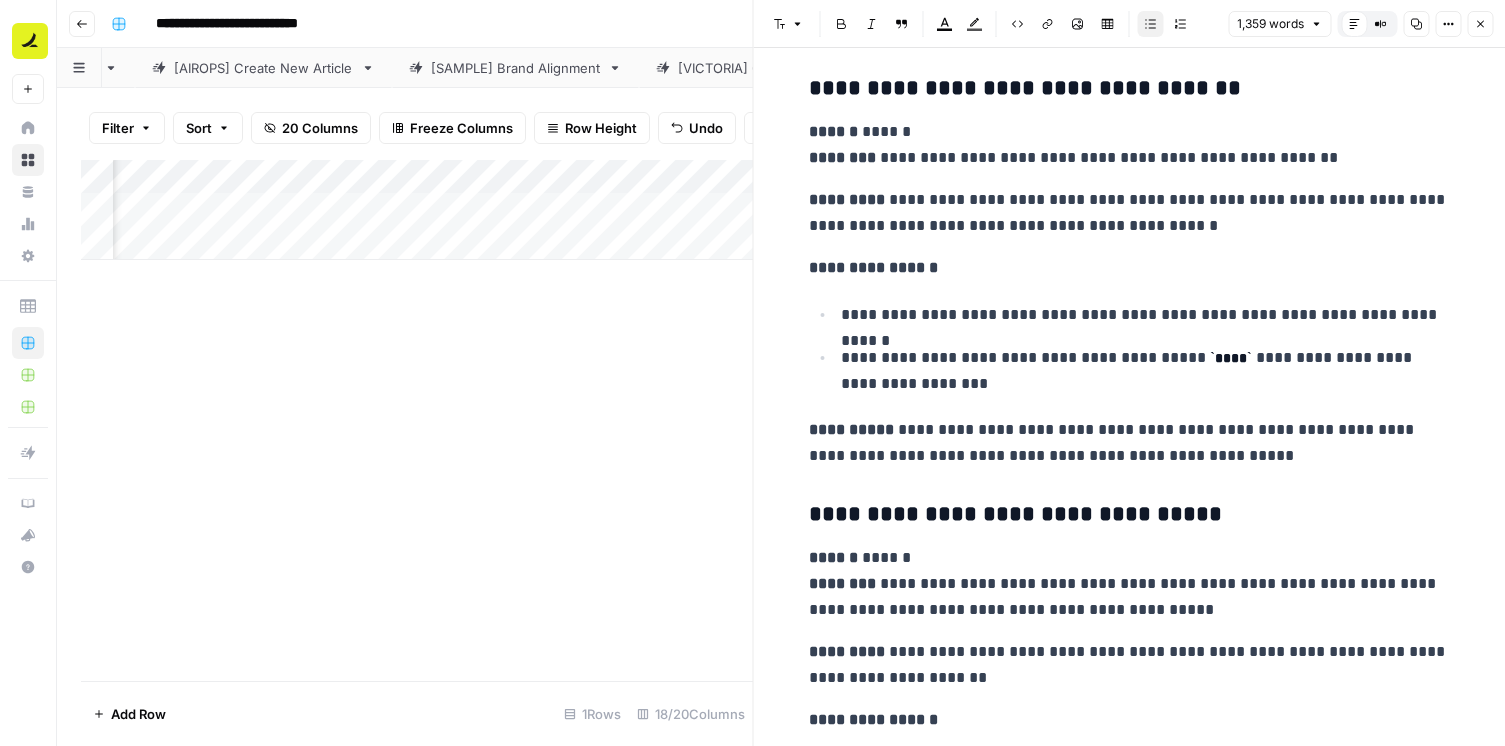 click on "**********" at bounding box center (1145, 371) 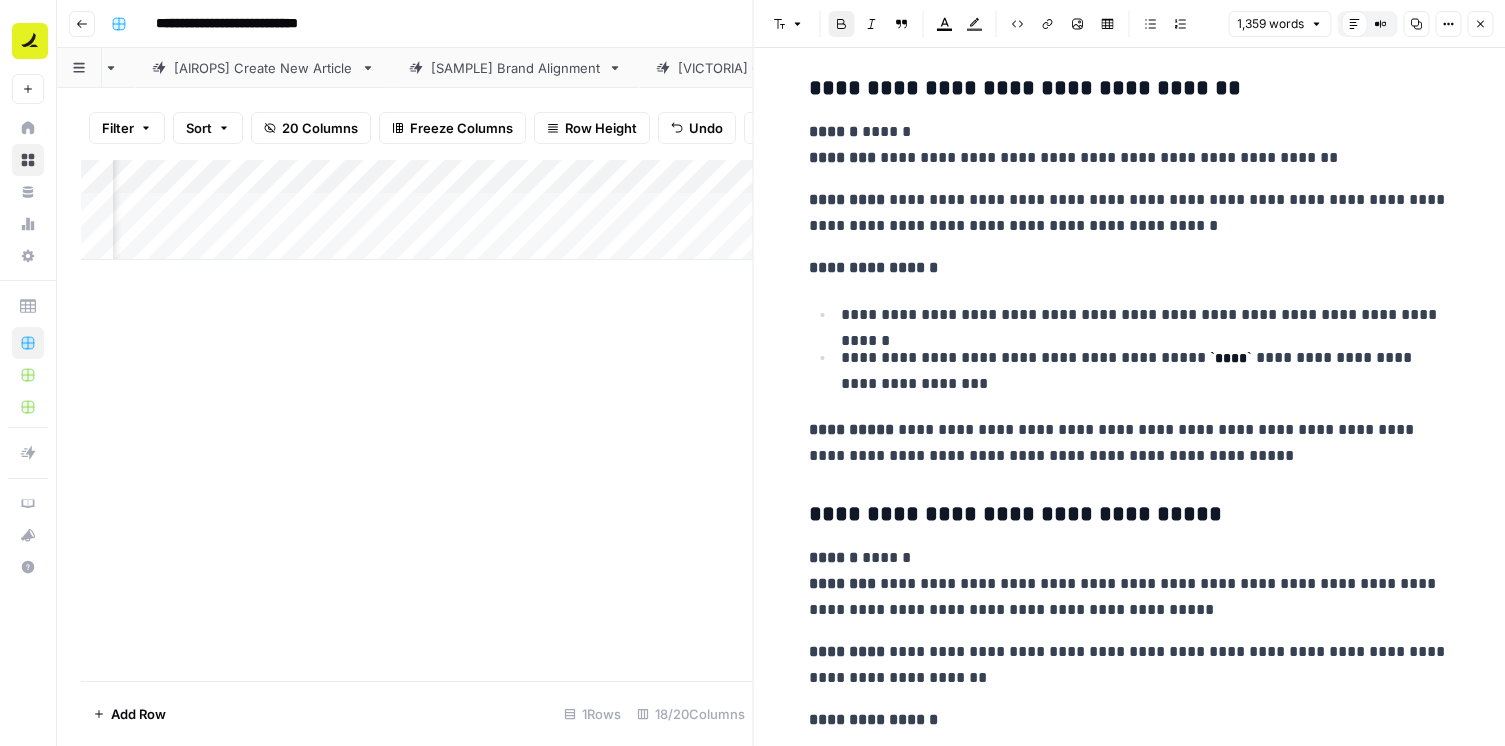click on "**********" at bounding box center (1129, 213) 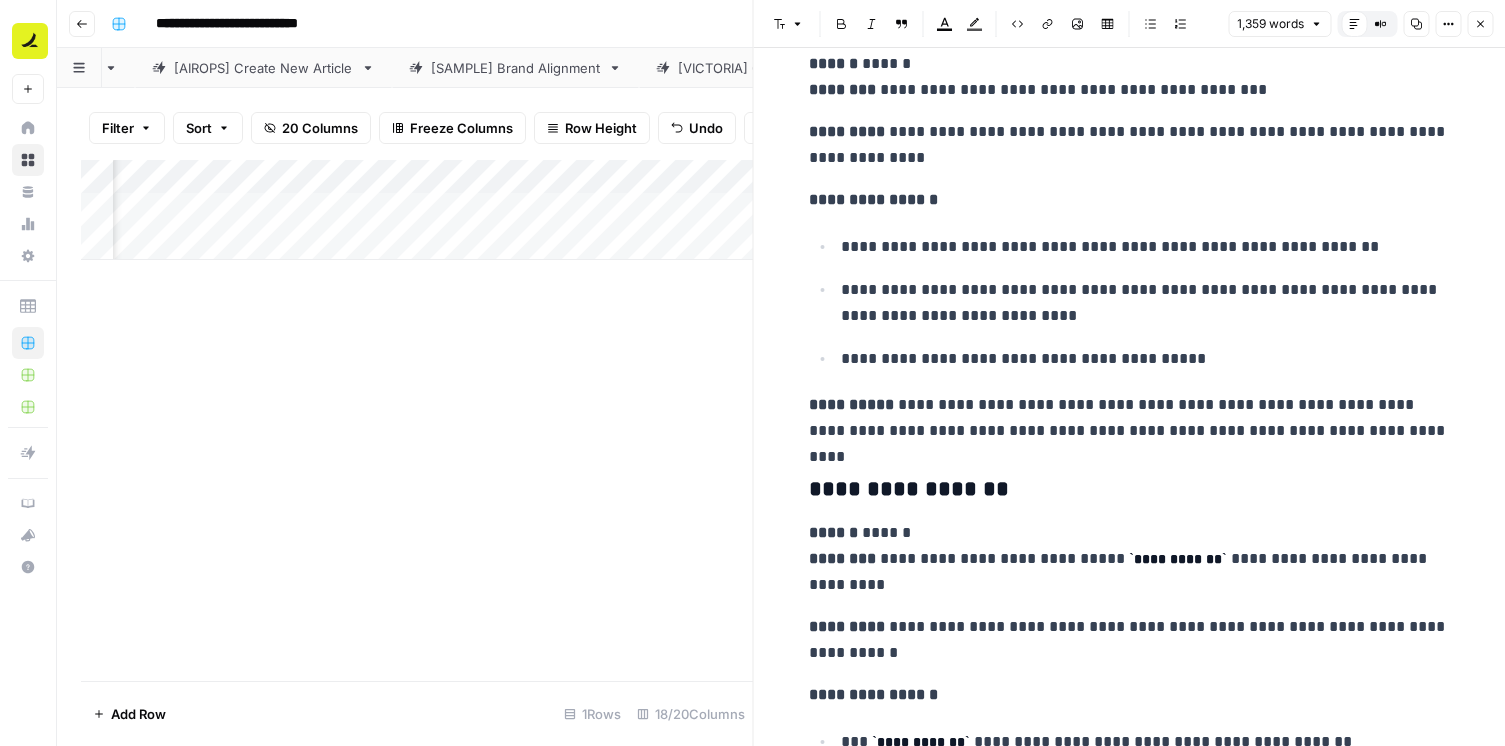 scroll, scrollTop: 5658, scrollLeft: 0, axis: vertical 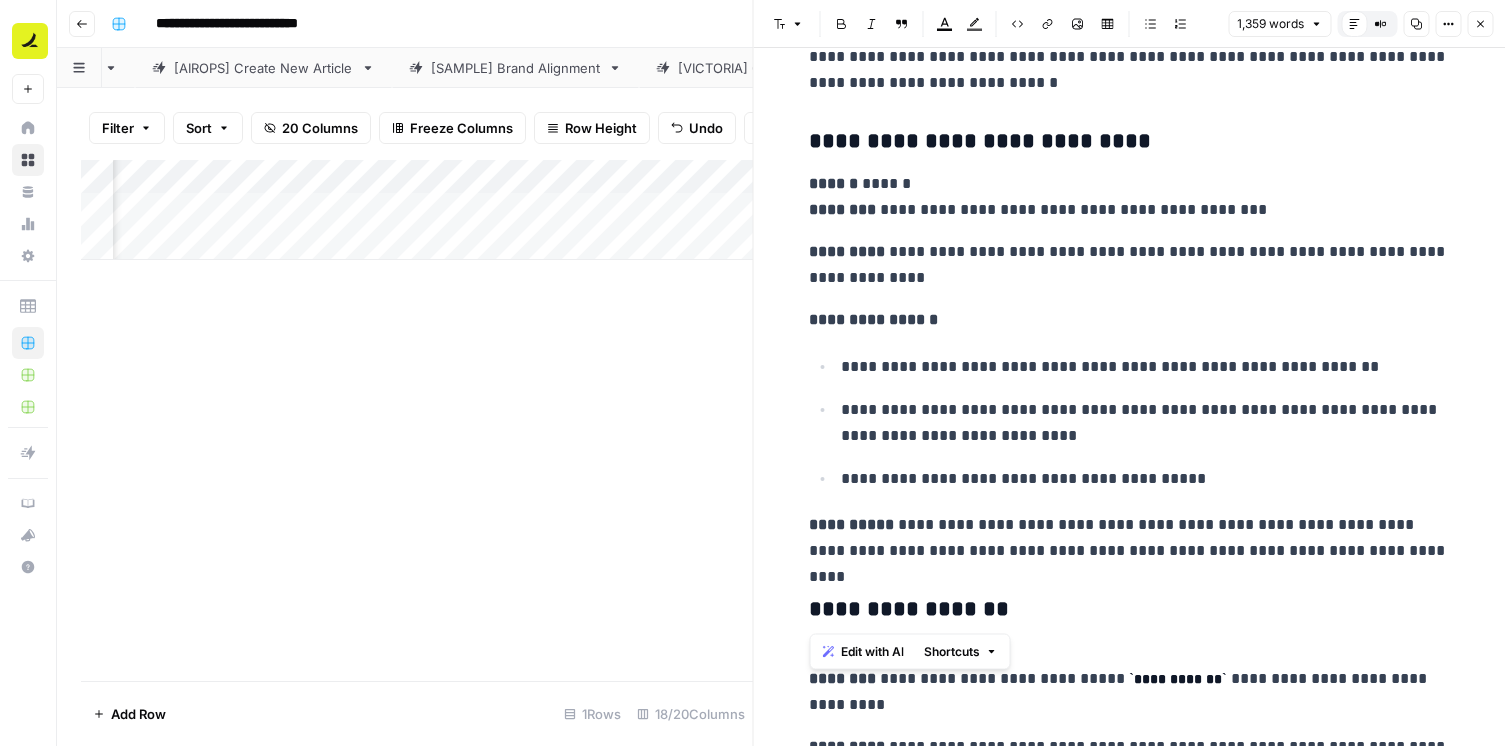 drag, startPoint x: 811, startPoint y: 142, endPoint x: 1406, endPoint y: 563, distance: 728.87994 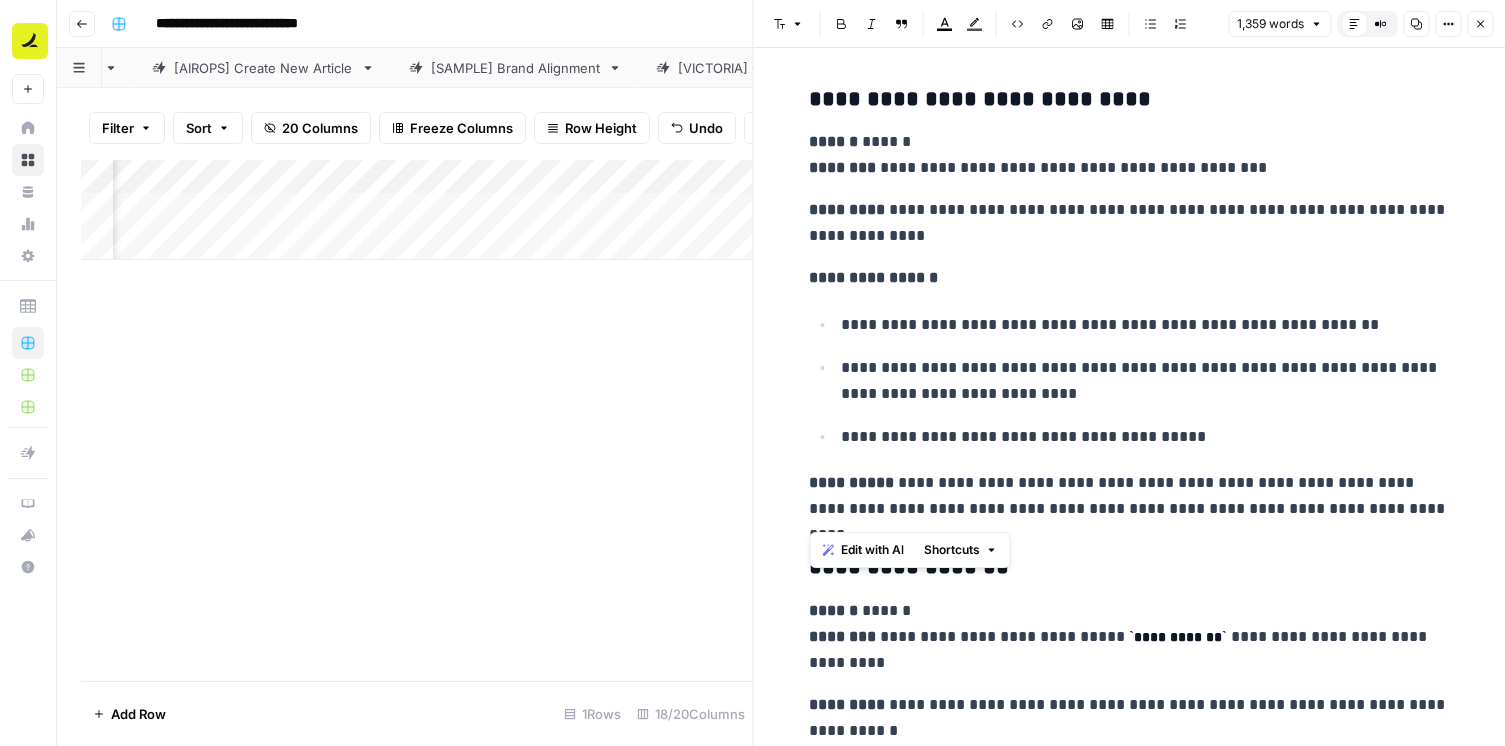 scroll, scrollTop: 5697, scrollLeft: 0, axis: vertical 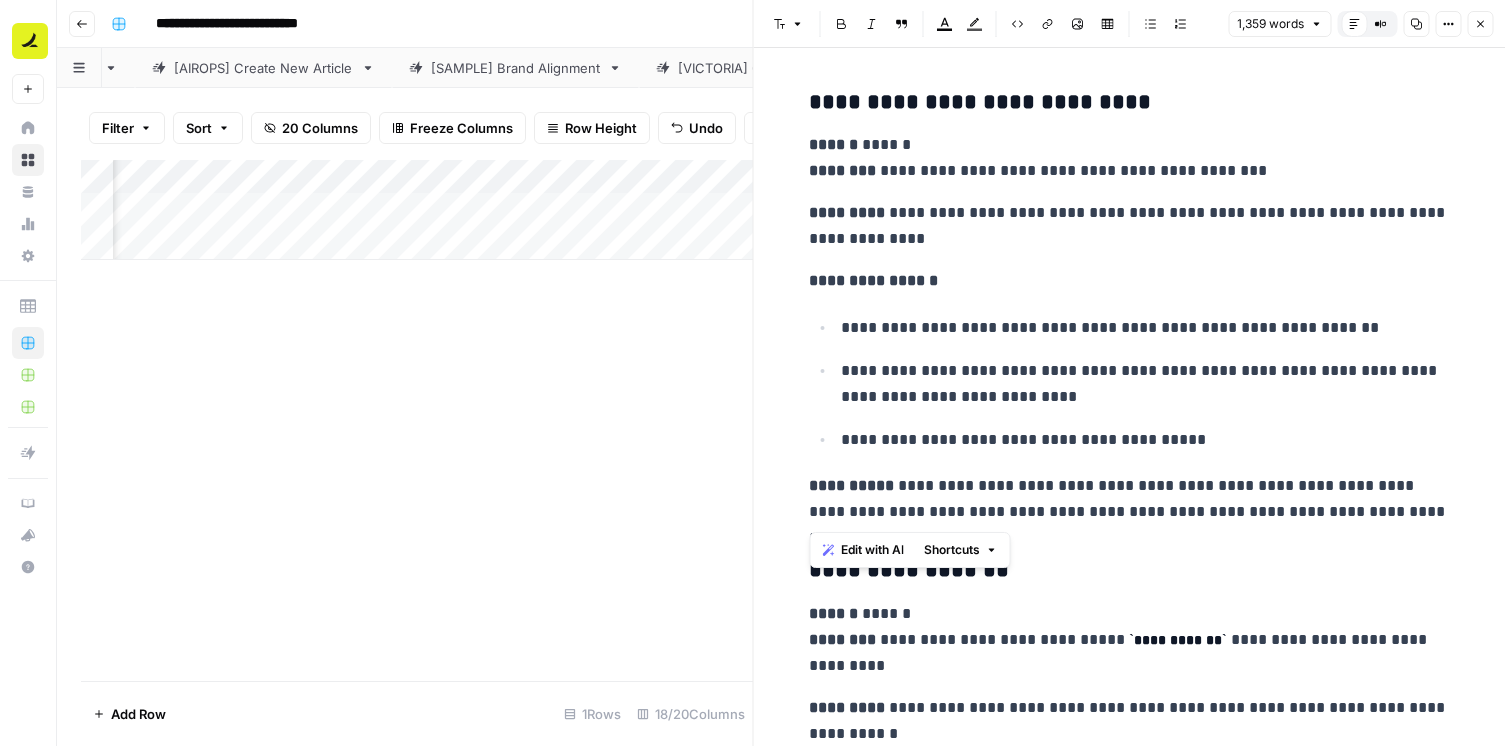 click on "**********" at bounding box center (1129, 499) 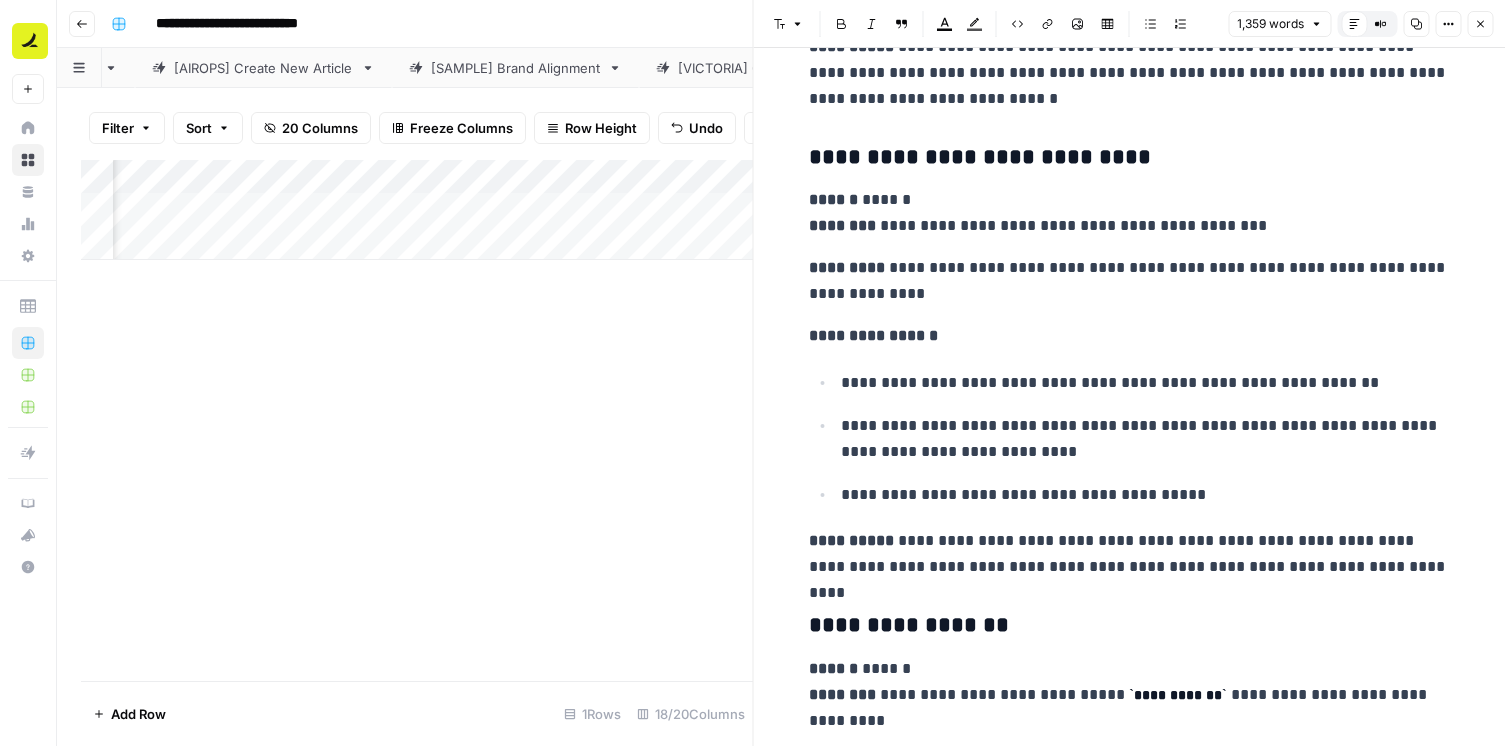 scroll, scrollTop: 5638, scrollLeft: 0, axis: vertical 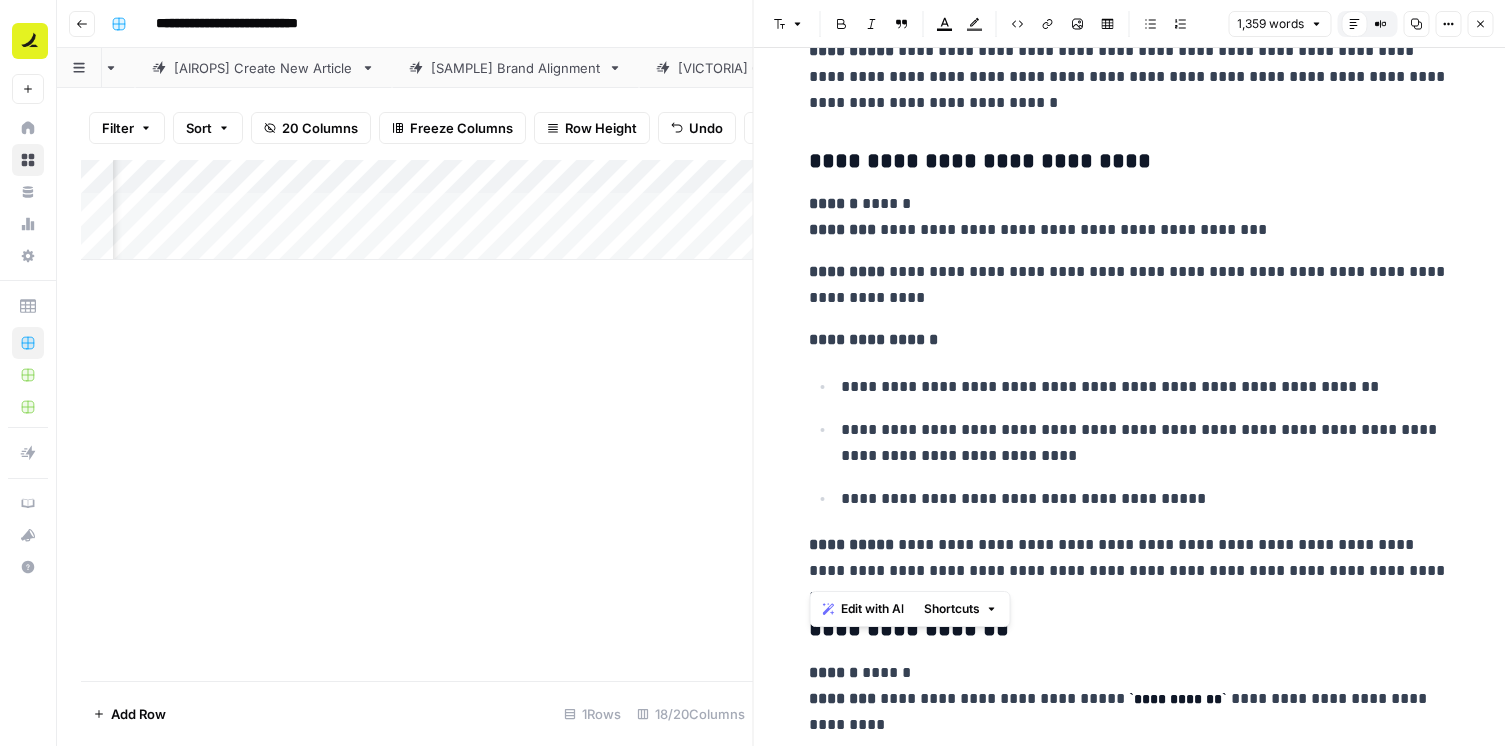 drag, startPoint x: 1360, startPoint y: 580, endPoint x: 809, endPoint y: 230, distance: 652.7641 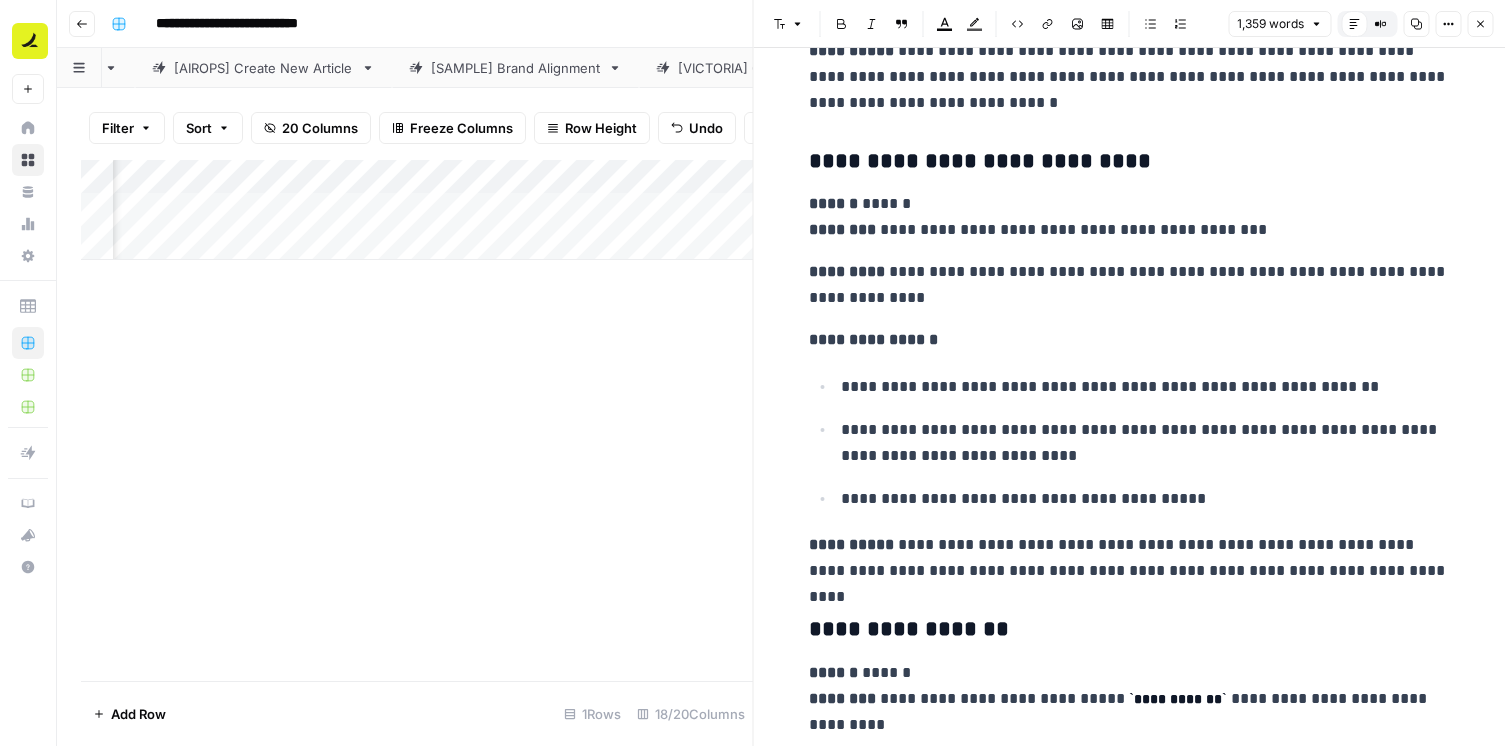click on "Add Column" at bounding box center (417, 210) 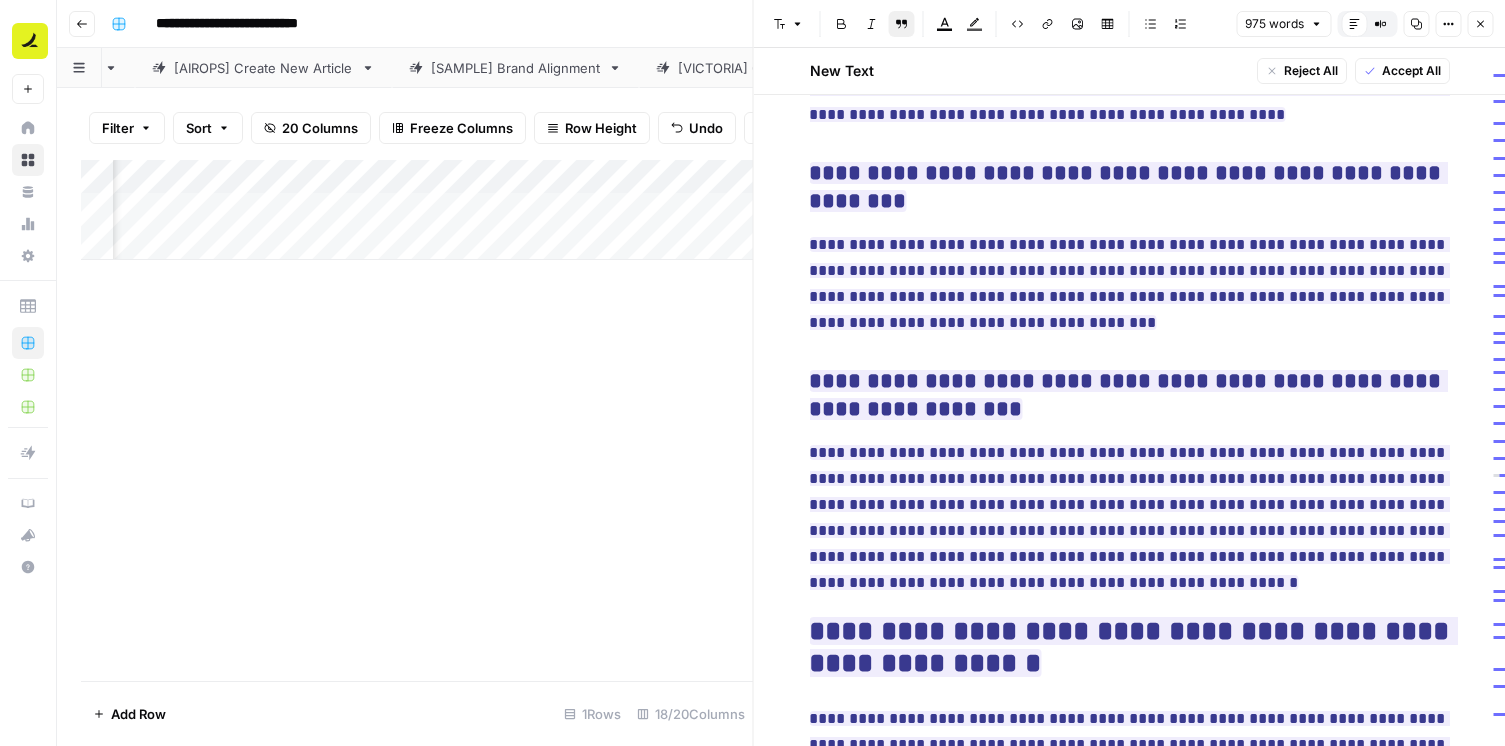 scroll, scrollTop: 3159, scrollLeft: 0, axis: vertical 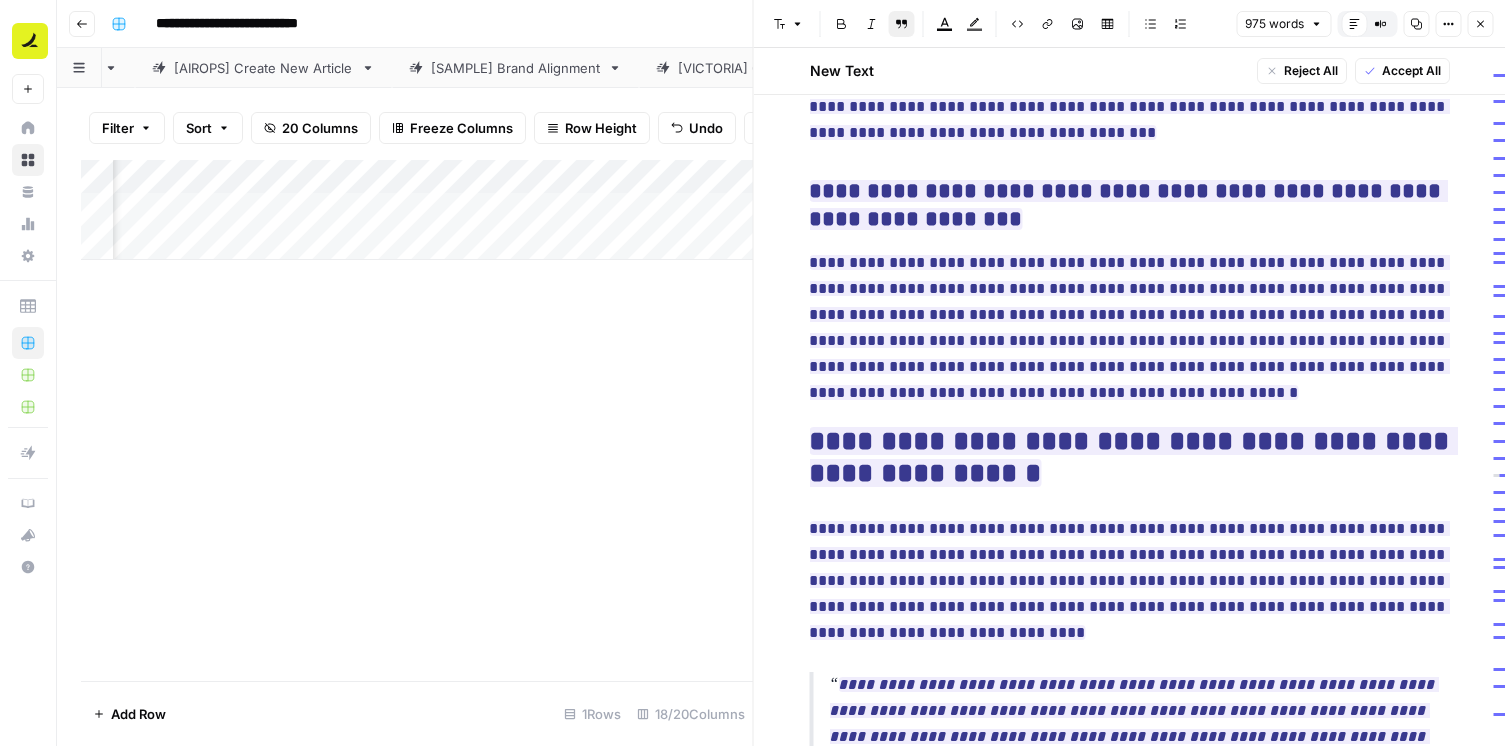 click on "Add Column" at bounding box center (417, 420) 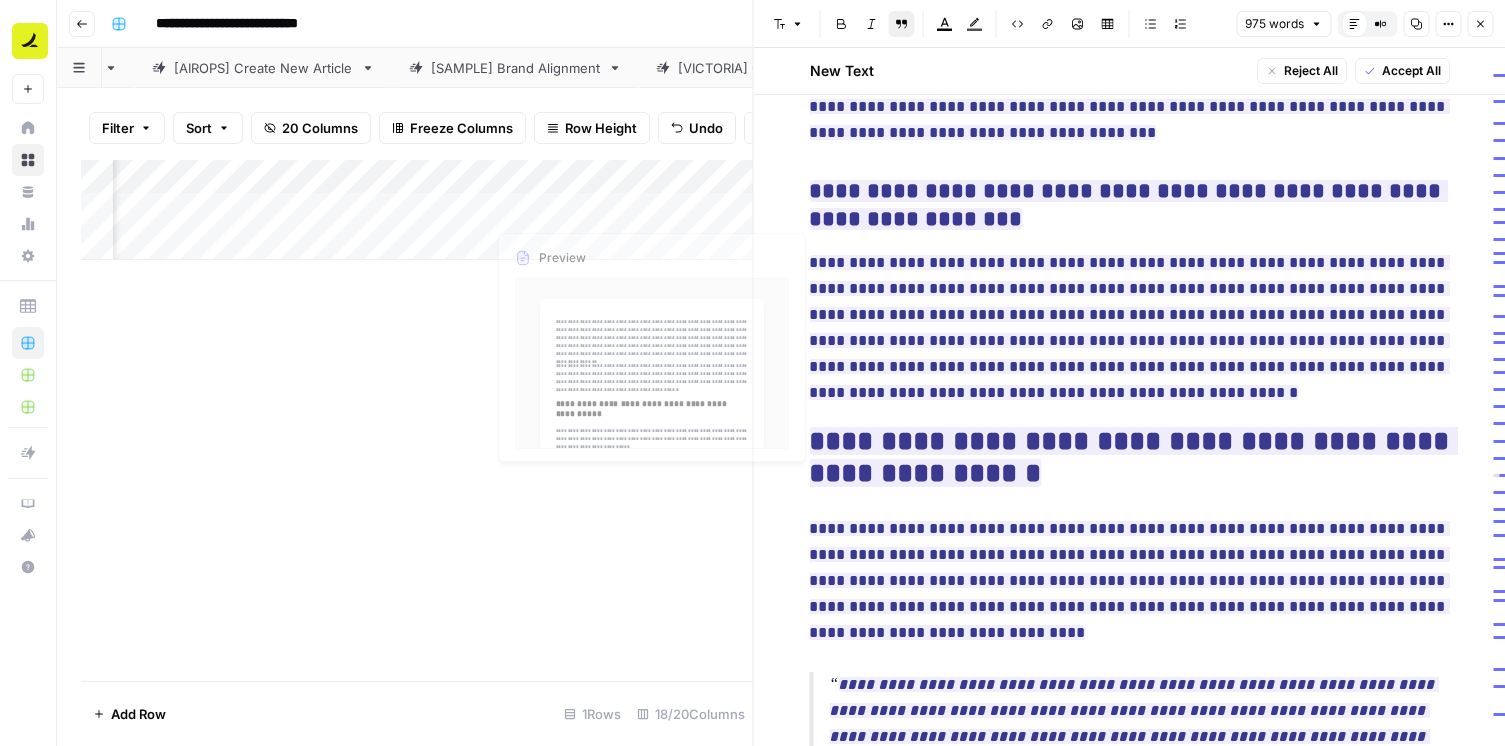 click on "Add Column" at bounding box center (417, 210) 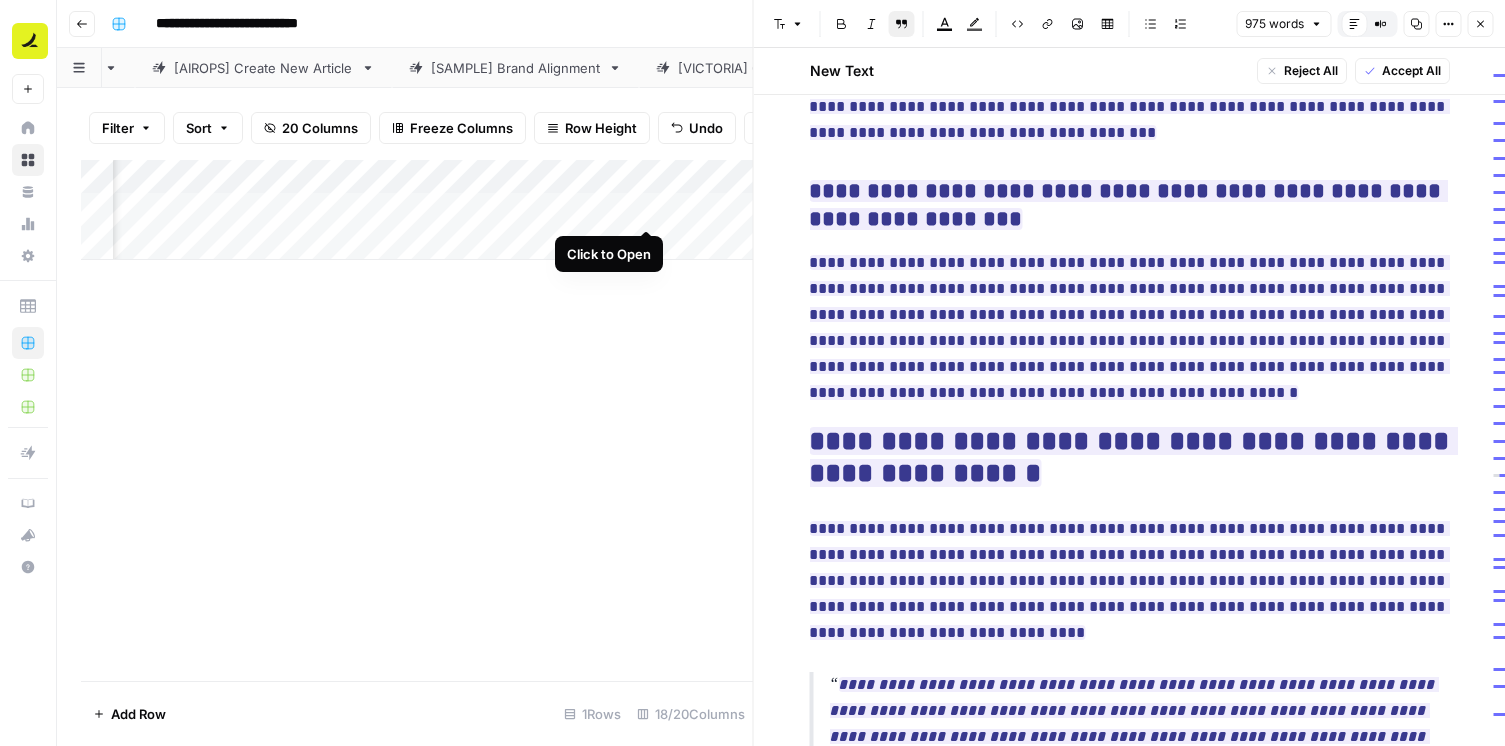 click on "Add Column" at bounding box center (417, 210) 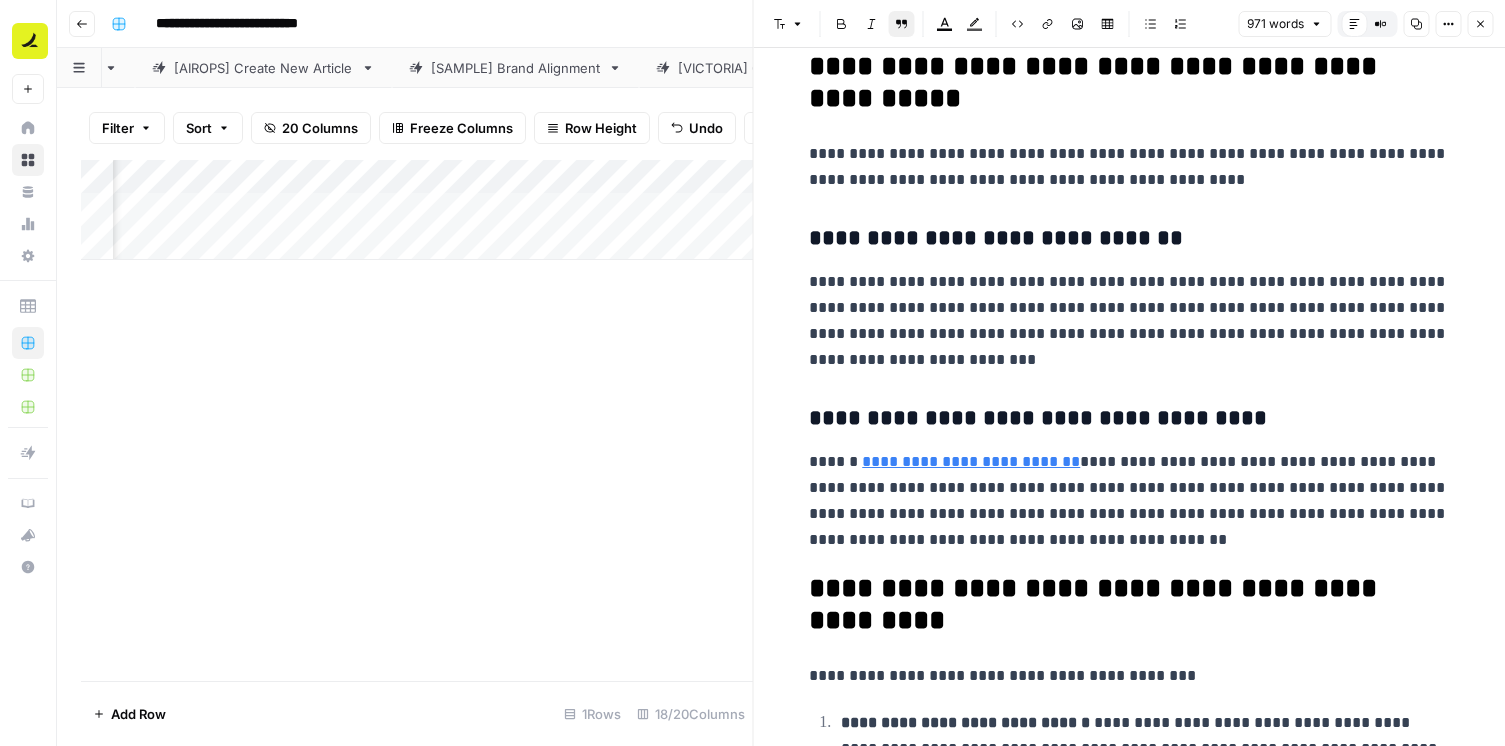 scroll, scrollTop: 0, scrollLeft: 0, axis: both 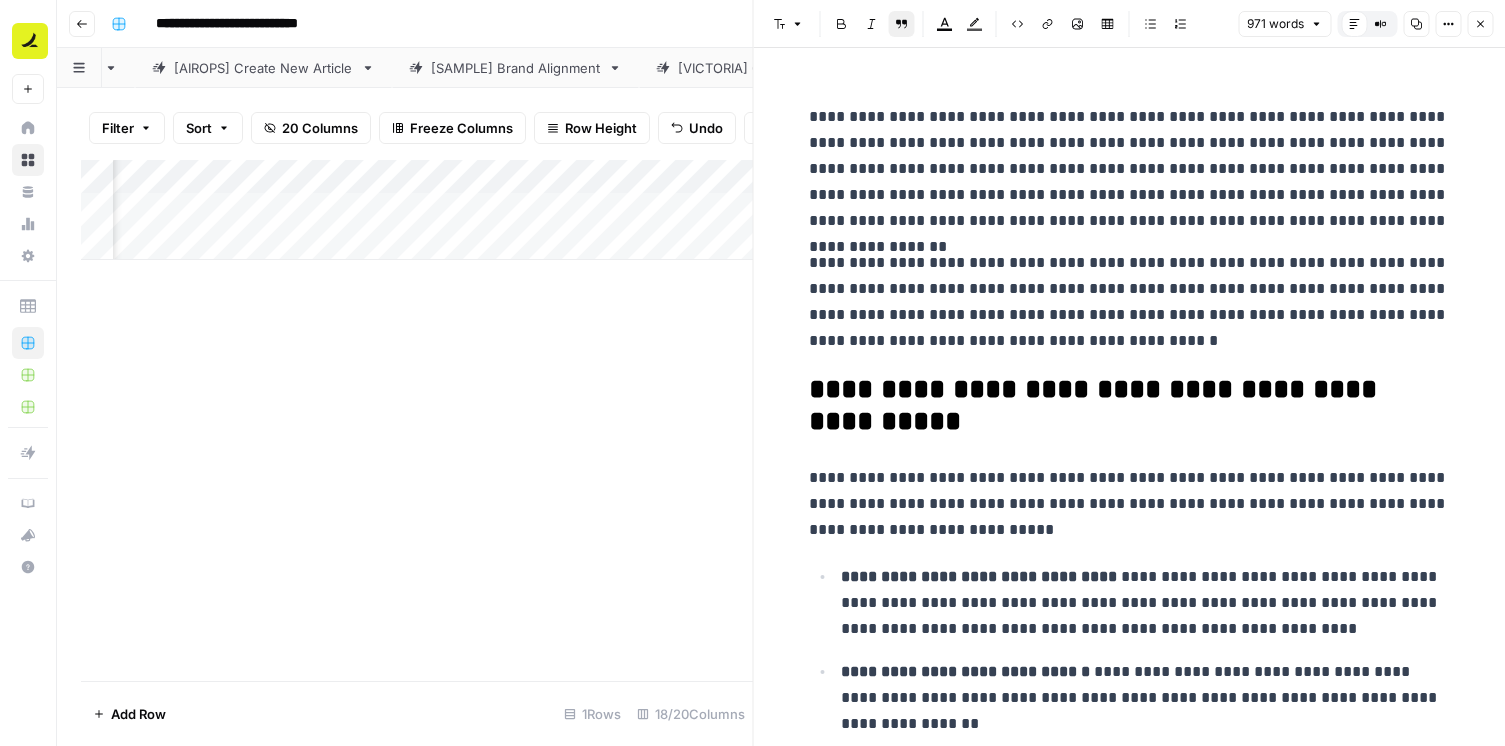click on "Add Column" at bounding box center [417, 210] 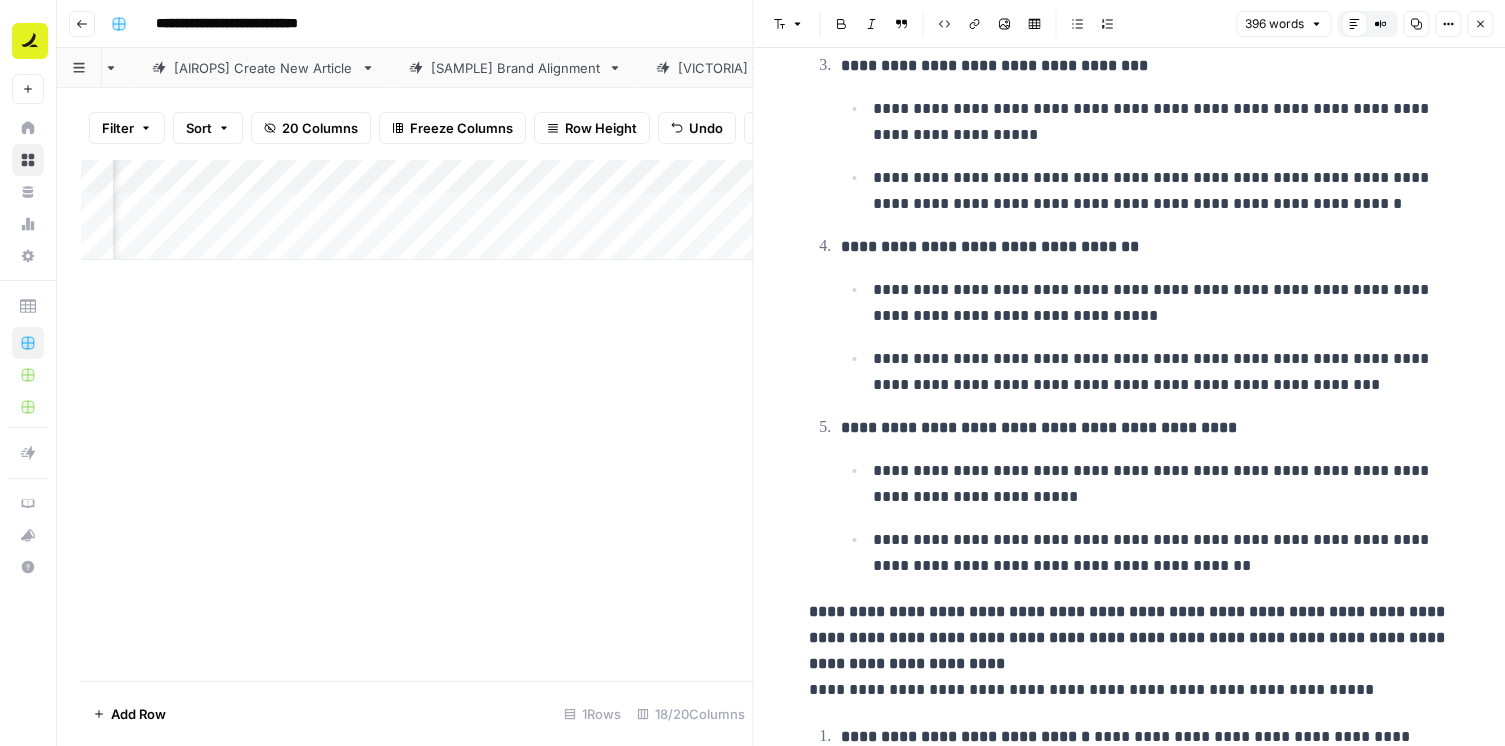 scroll, scrollTop: 0, scrollLeft: 0, axis: both 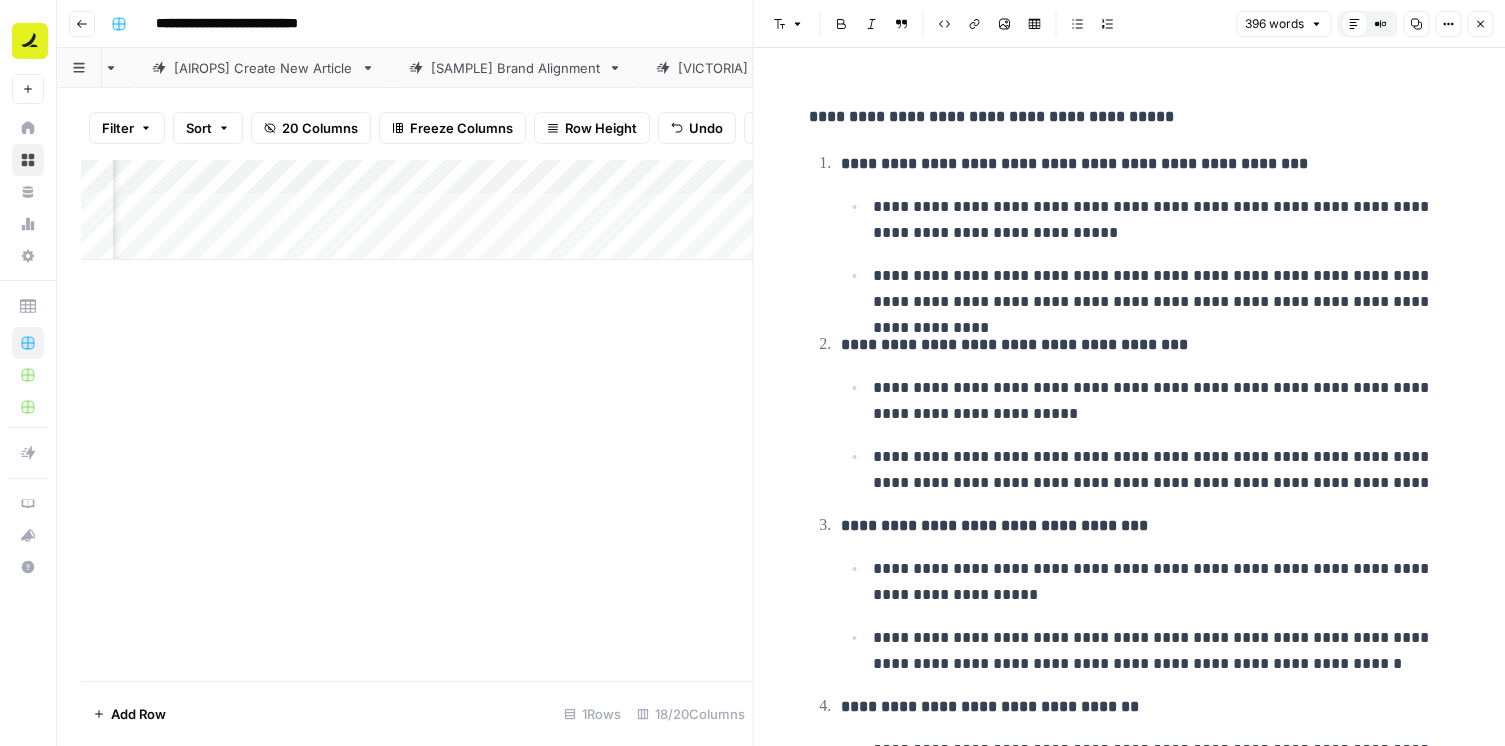 click on "Add Column" at bounding box center (417, 210) 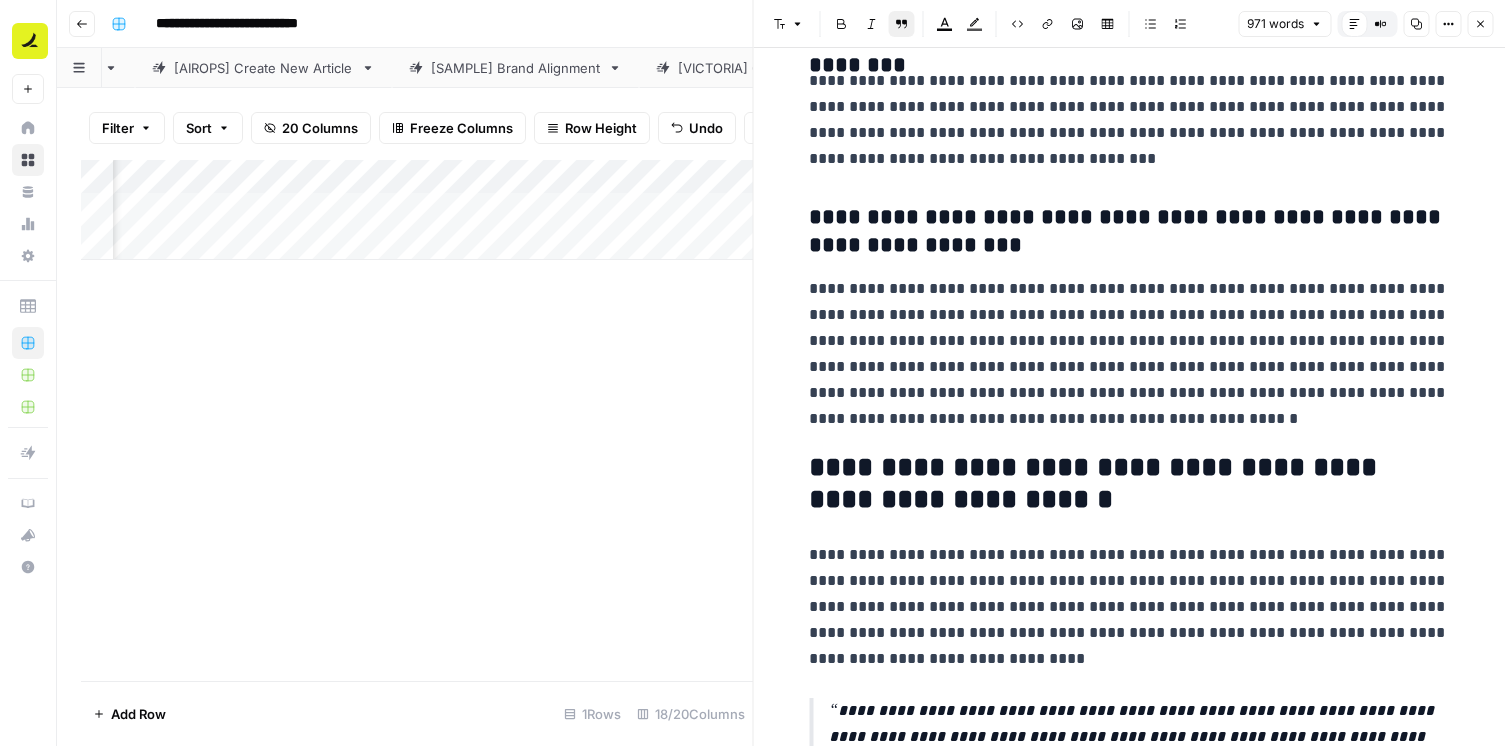 scroll, scrollTop: 3044, scrollLeft: 0, axis: vertical 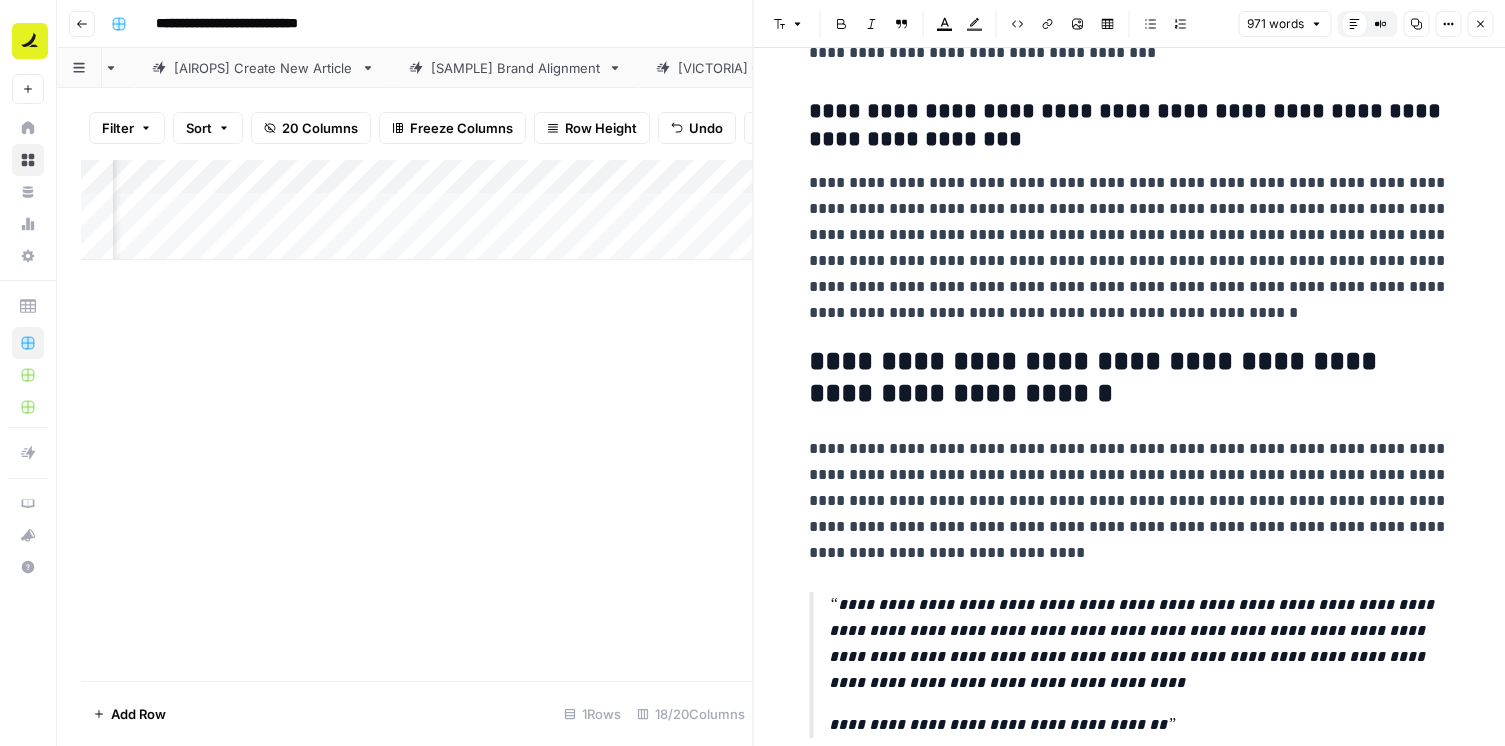 click on "**********" at bounding box center [1129, 501] 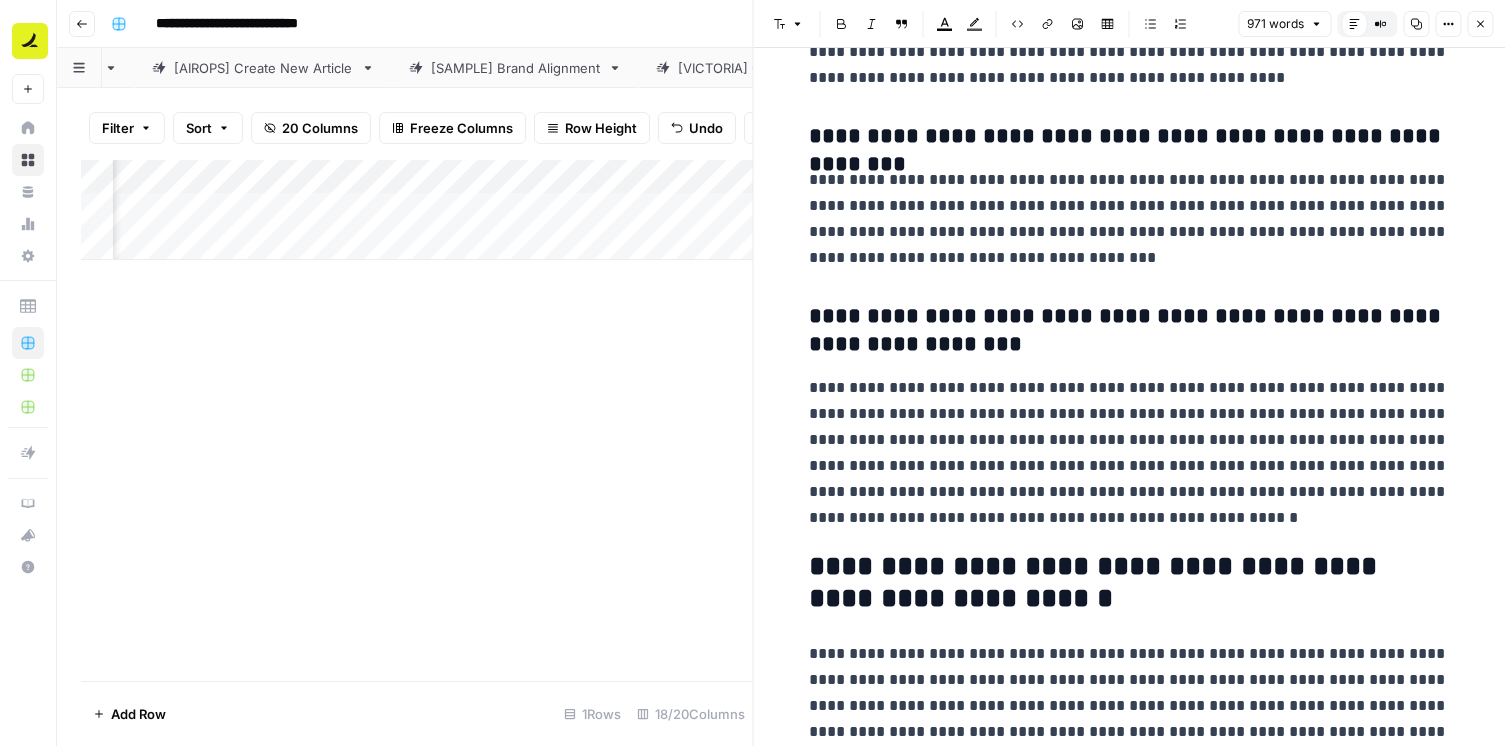 scroll, scrollTop: 3044, scrollLeft: 0, axis: vertical 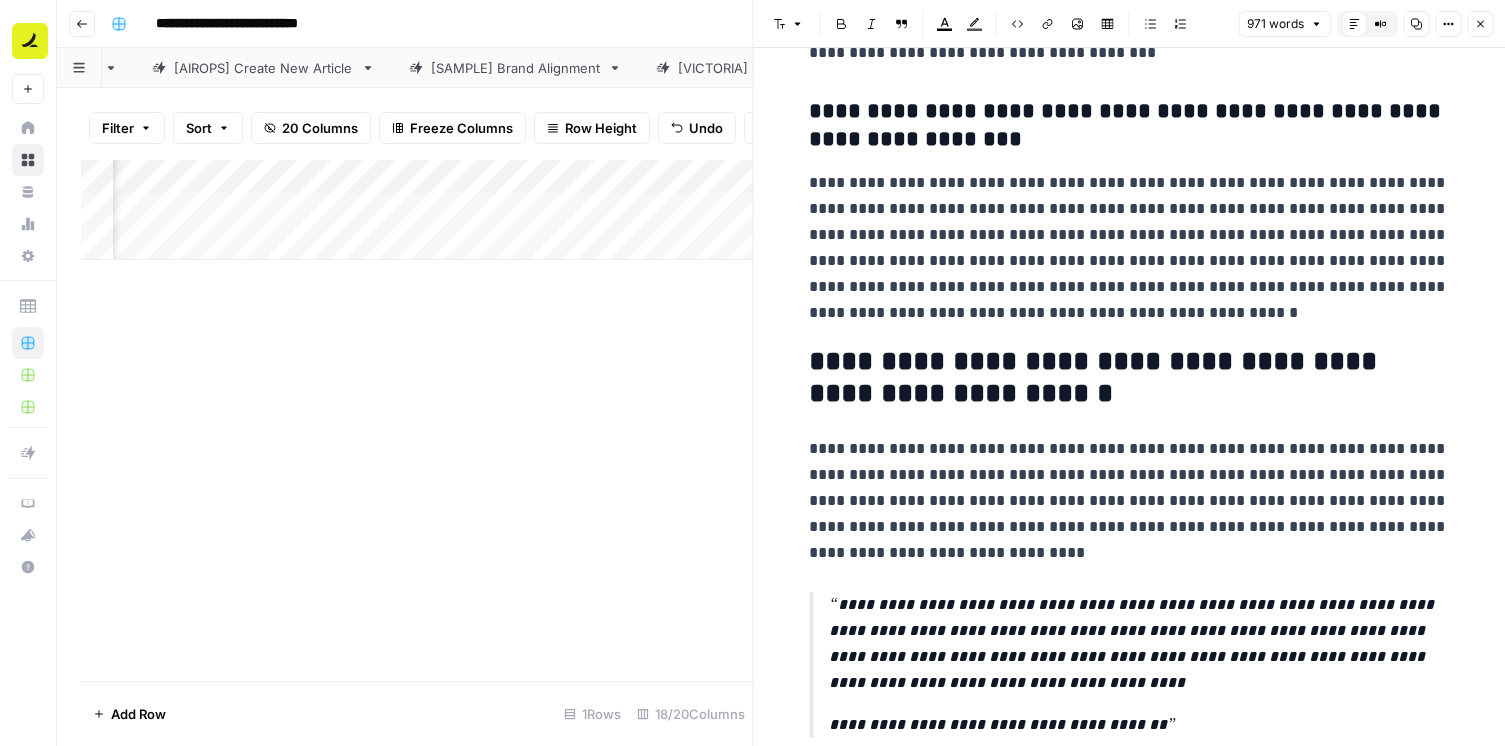 click on "**********" at bounding box center (1139, 644) 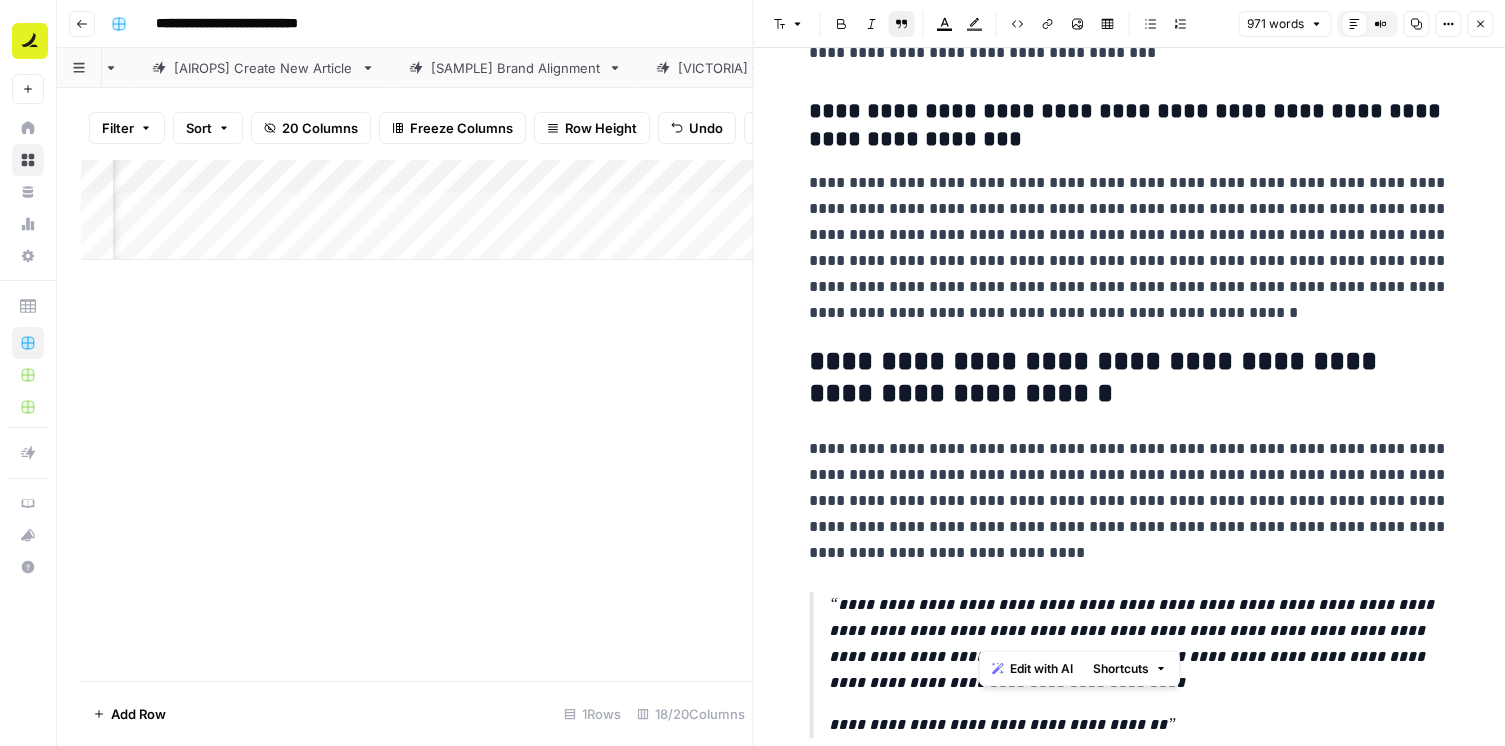 click on "**********" at bounding box center (1139, 644) 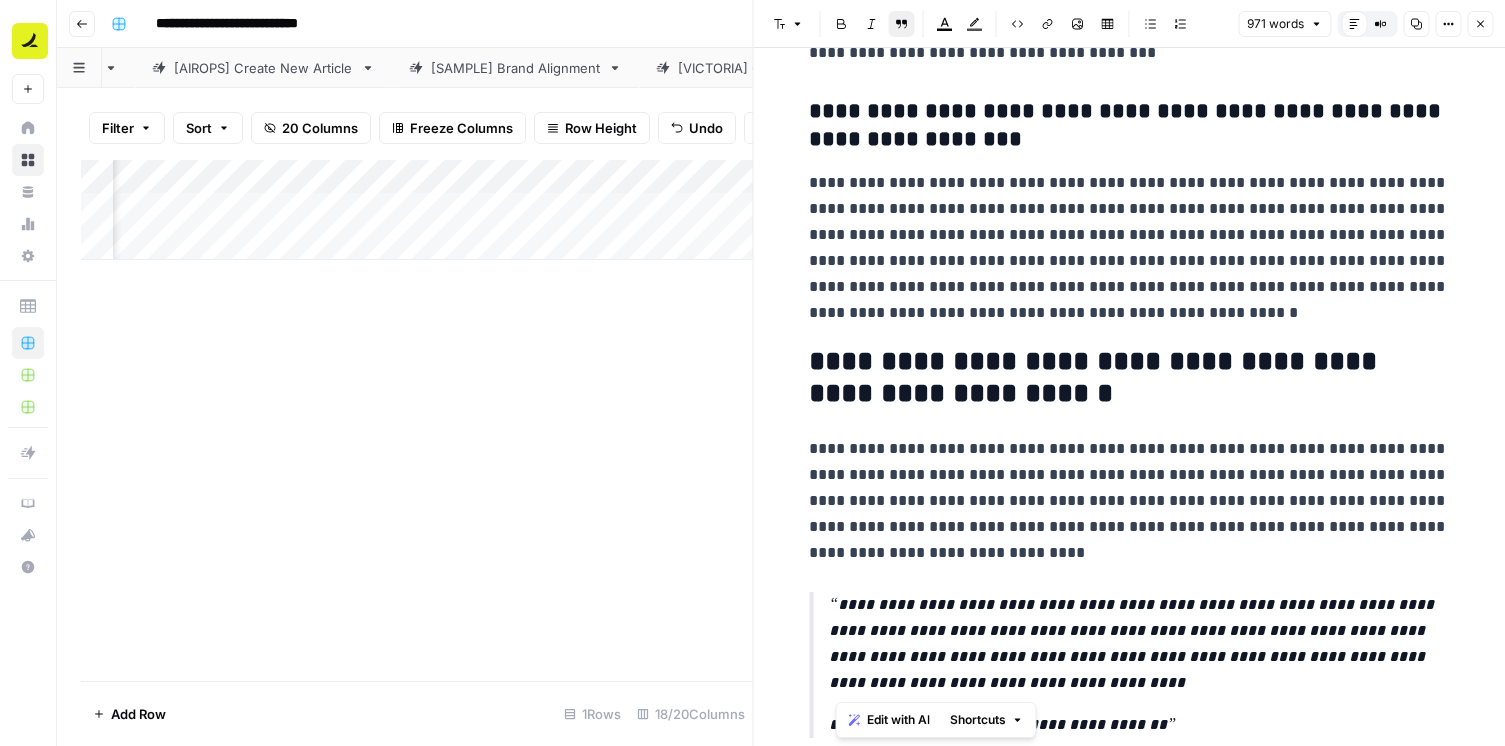 click on "**********" at bounding box center [1139, 644] 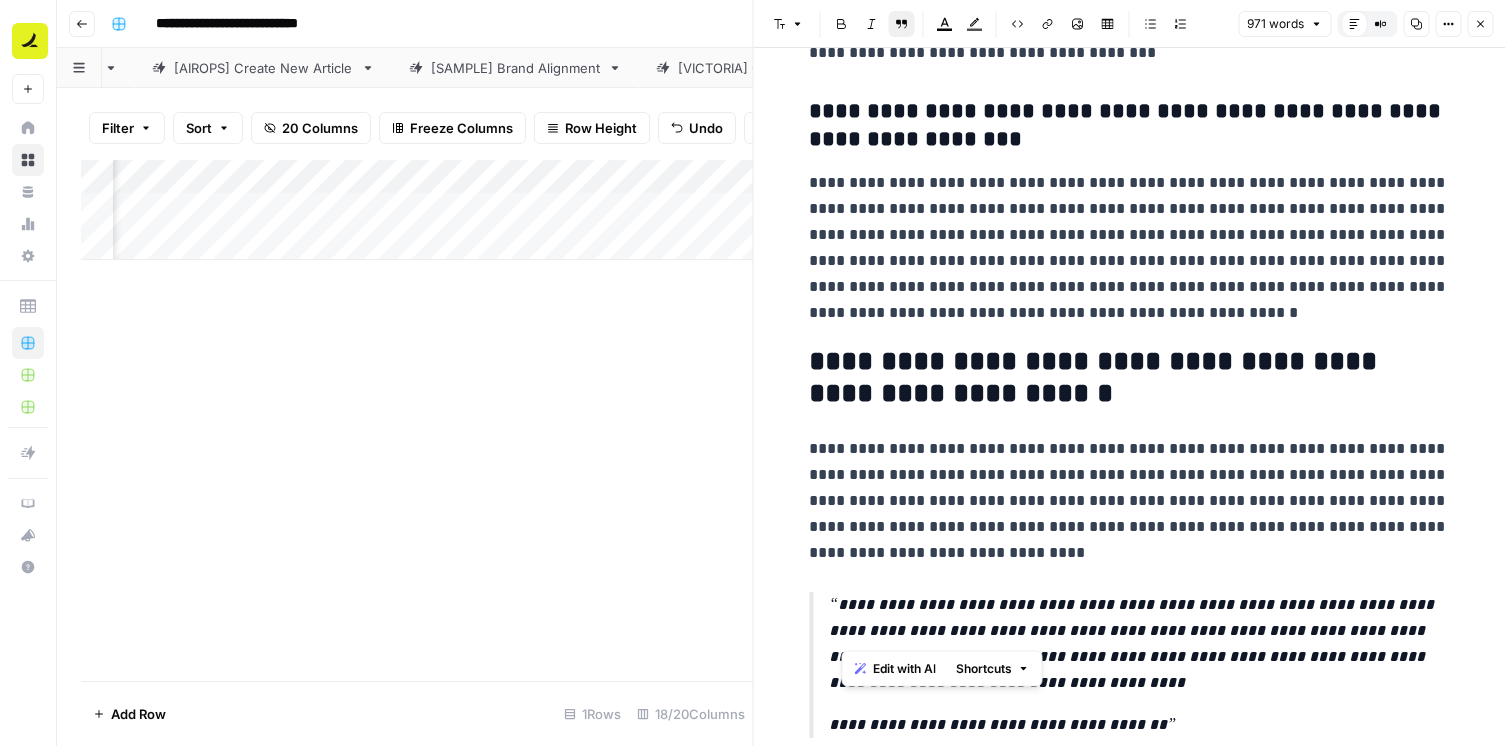 drag, startPoint x: 846, startPoint y: 603, endPoint x: 1184, endPoint y: 637, distance: 339.70575 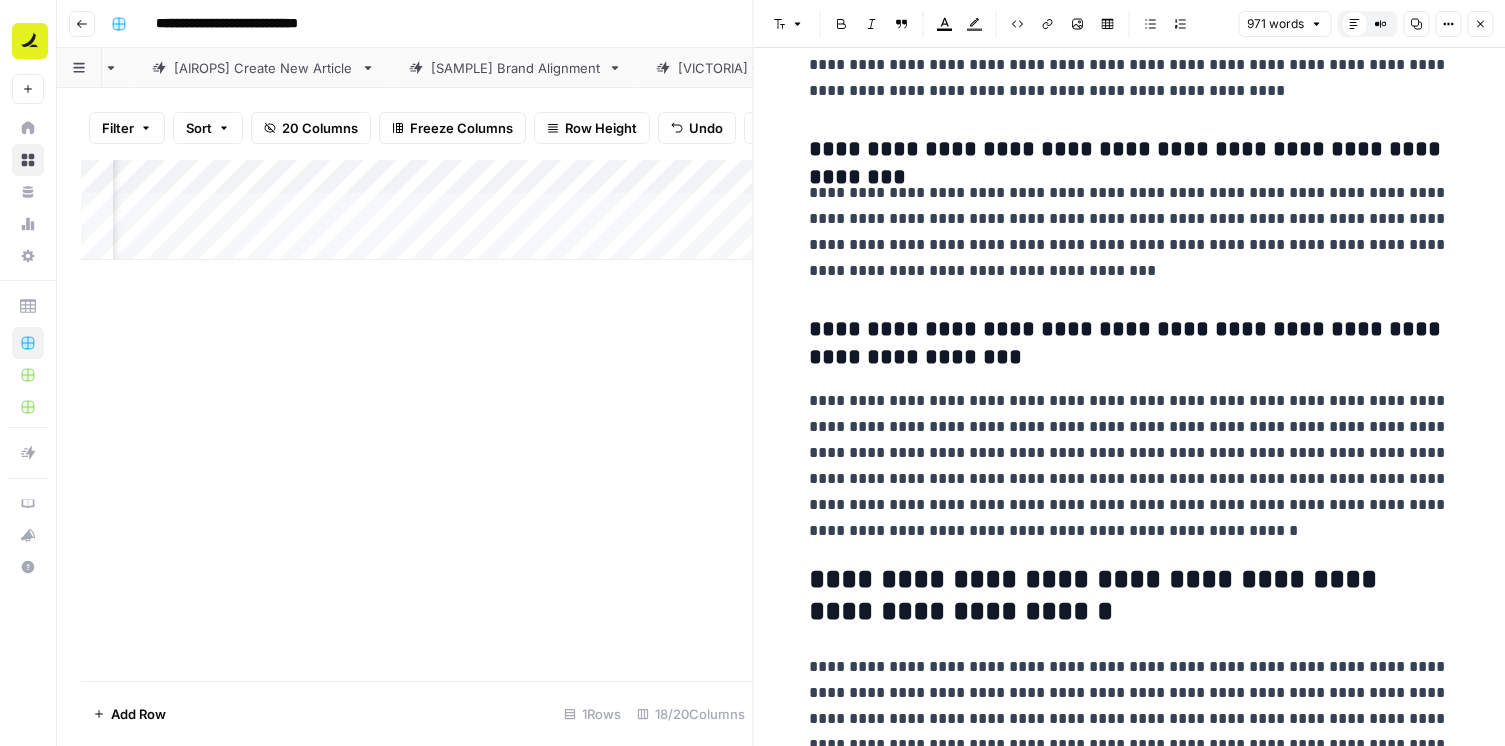 scroll, scrollTop: 3044, scrollLeft: 0, axis: vertical 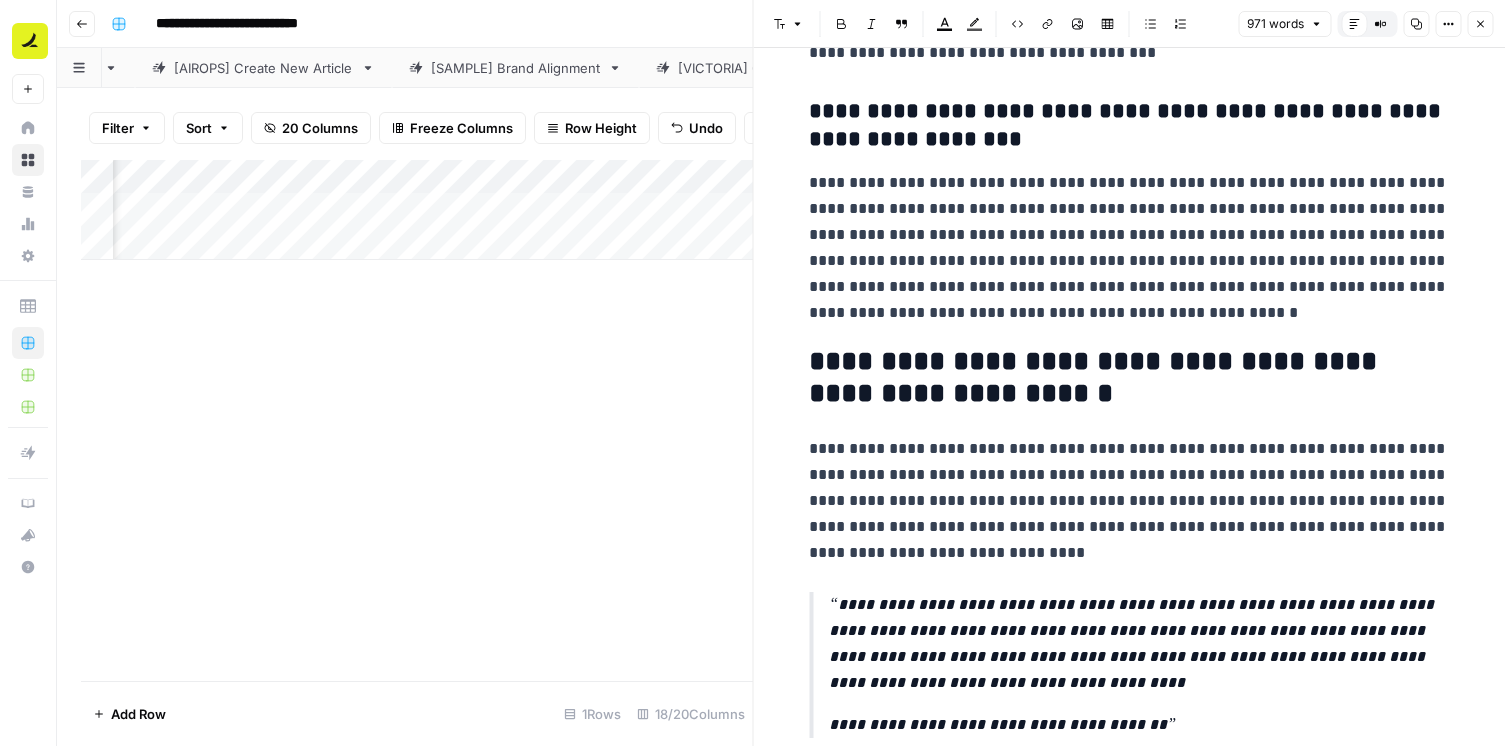 click on "**********" at bounding box center (1129, 501) 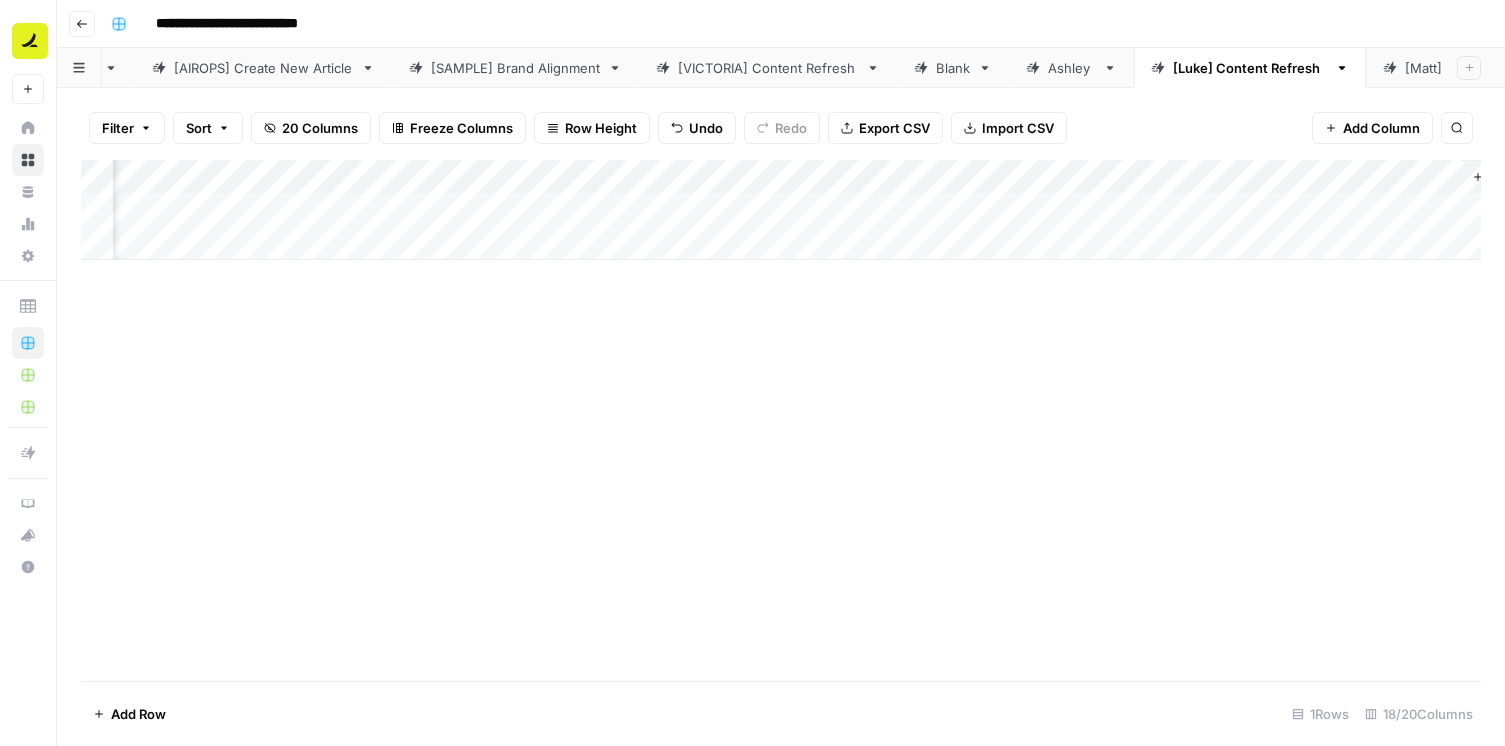 click on "Add Column" at bounding box center (781, 210) 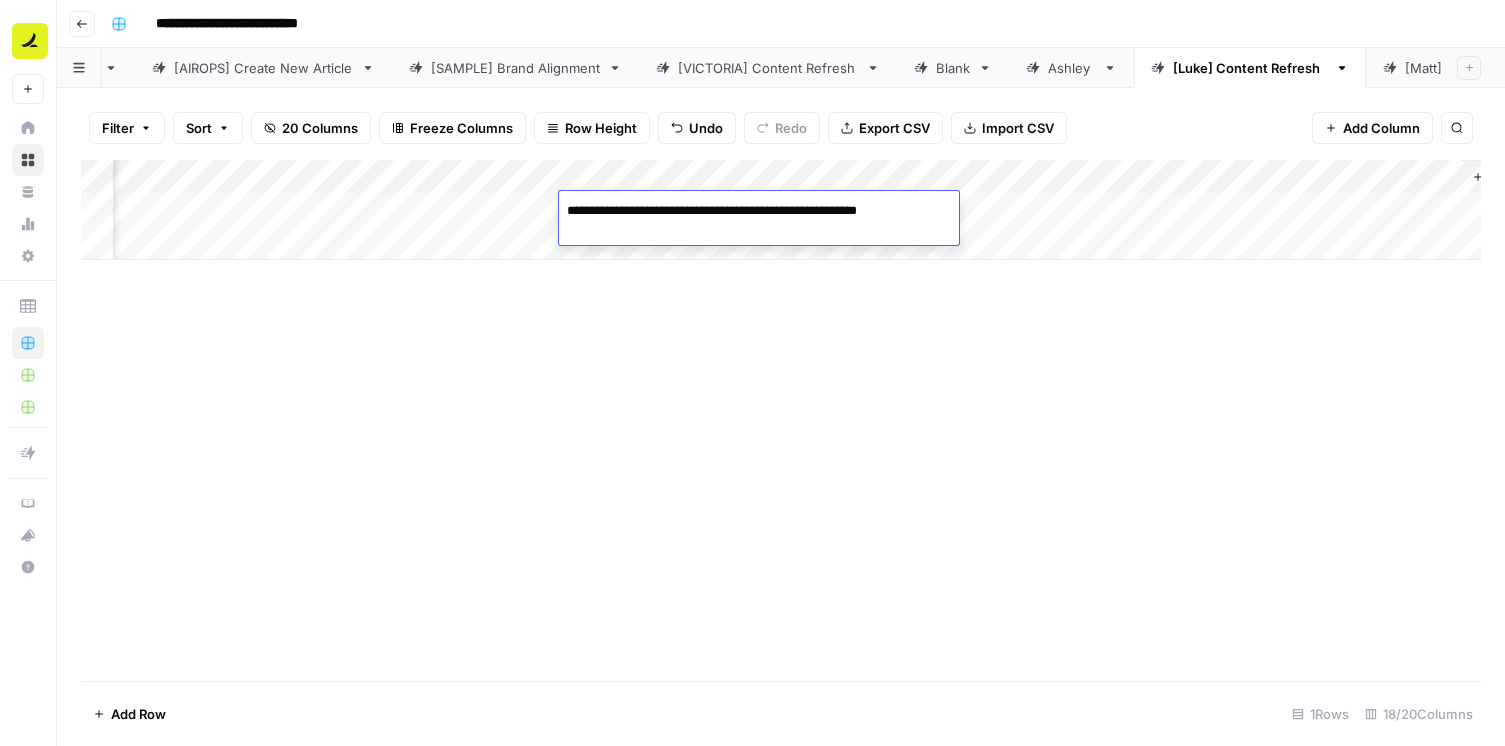 click on "Add Column" at bounding box center [781, 420] 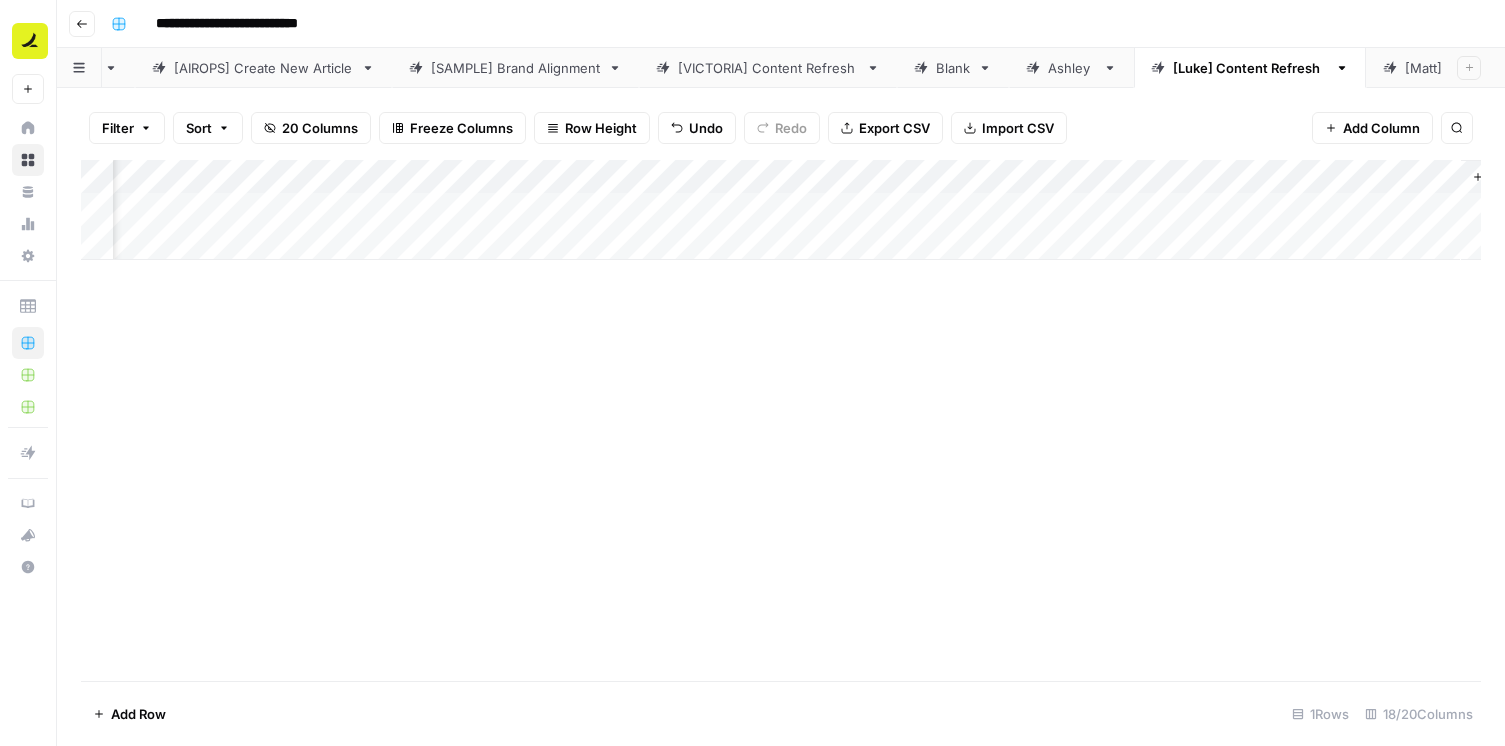 click on "Add Column" at bounding box center (781, 210) 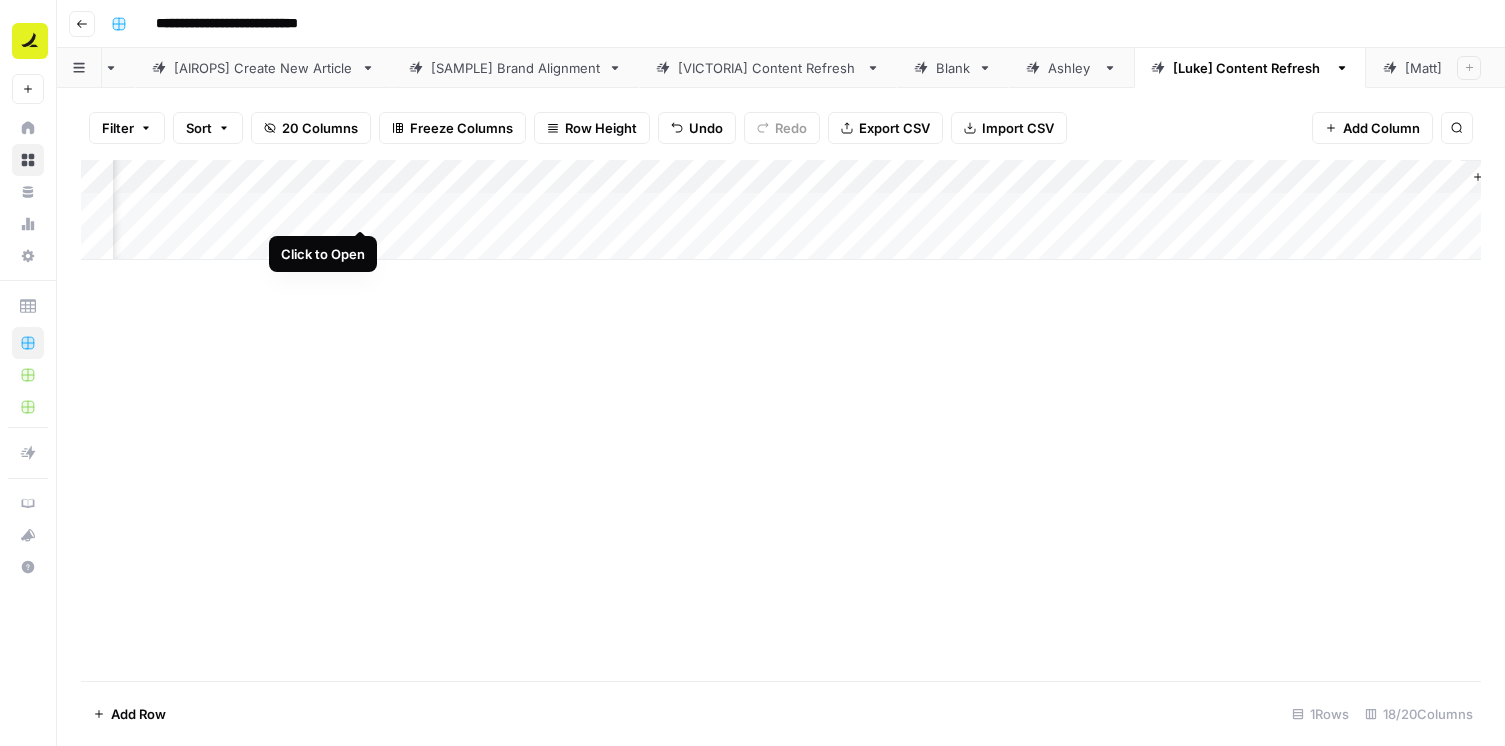 click on "Add Column" at bounding box center [781, 210] 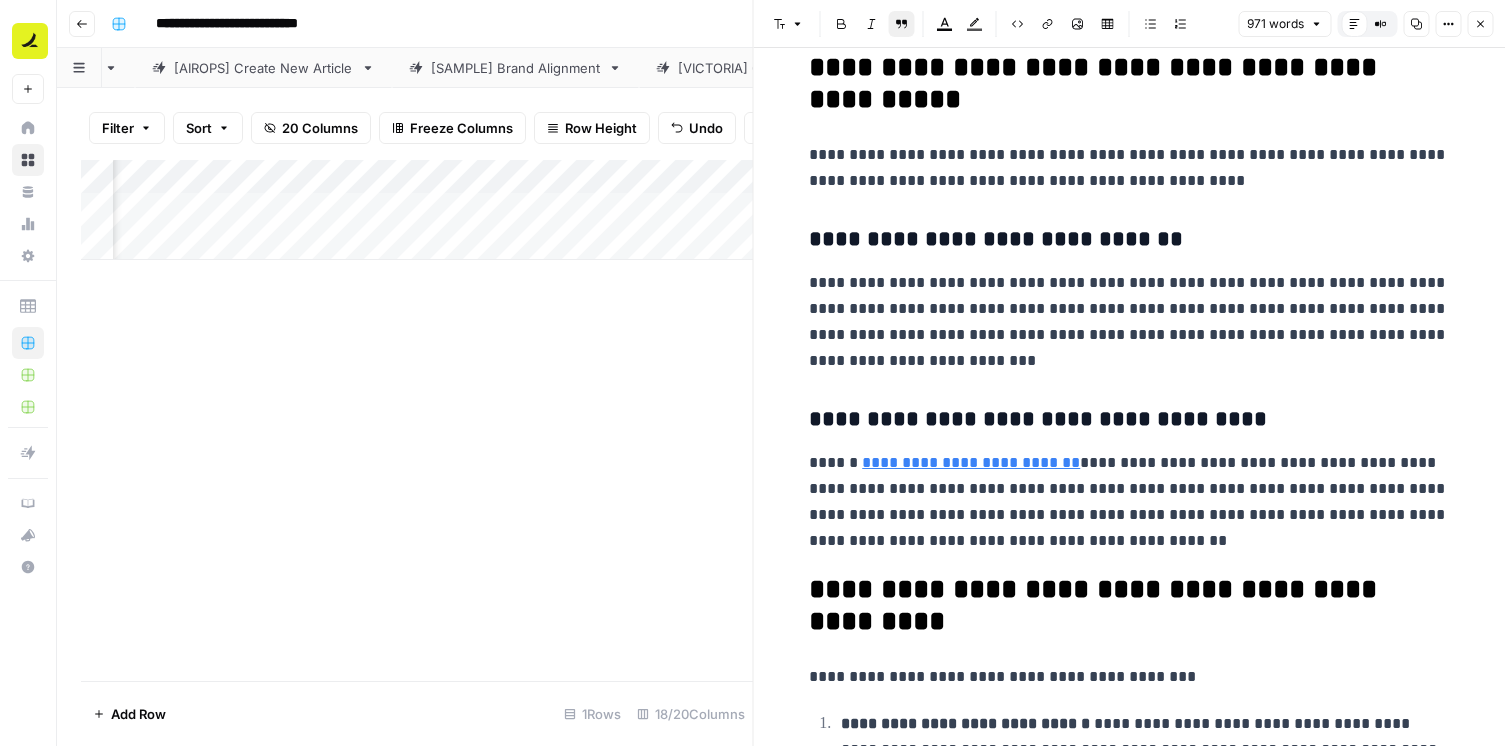 scroll, scrollTop: 0, scrollLeft: 0, axis: both 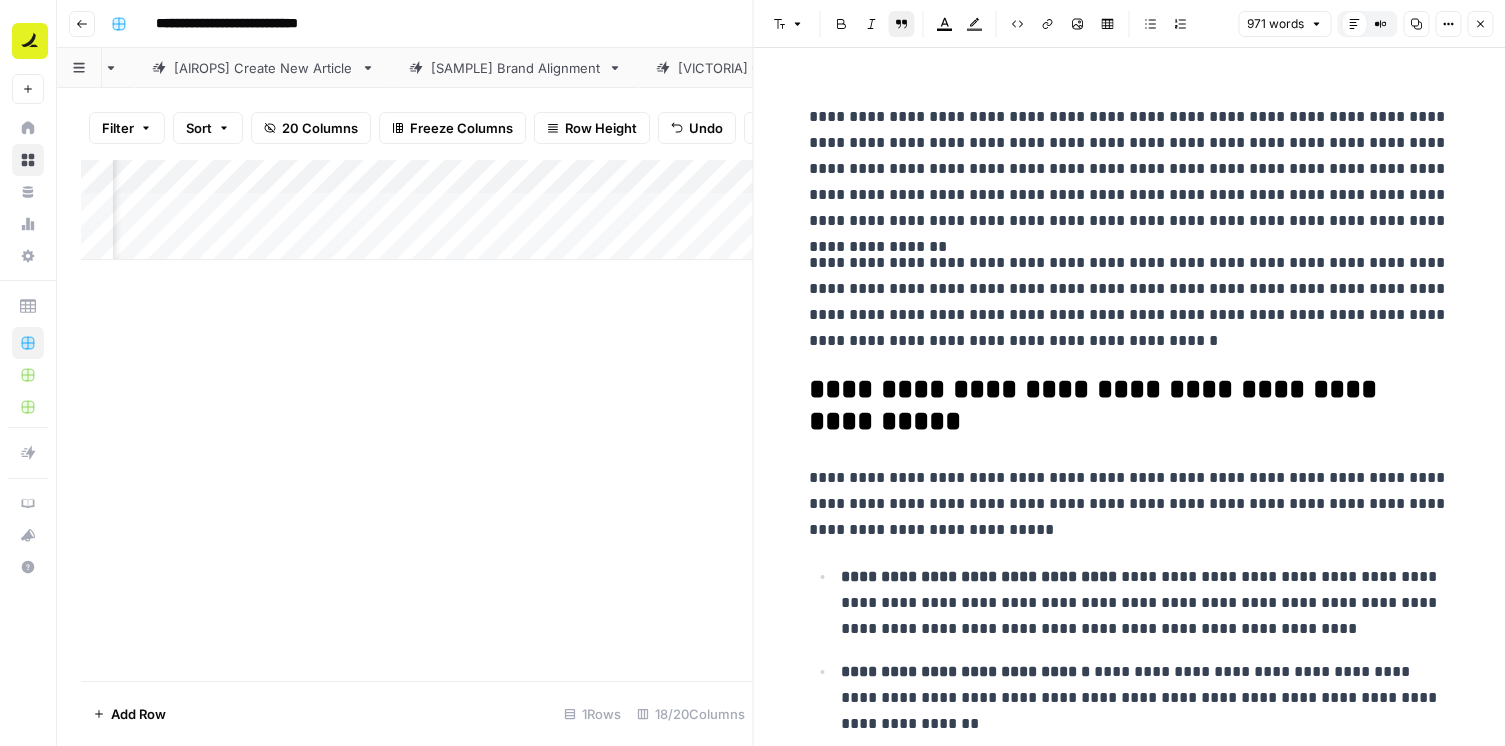 click on "Close" at bounding box center (1480, 24) 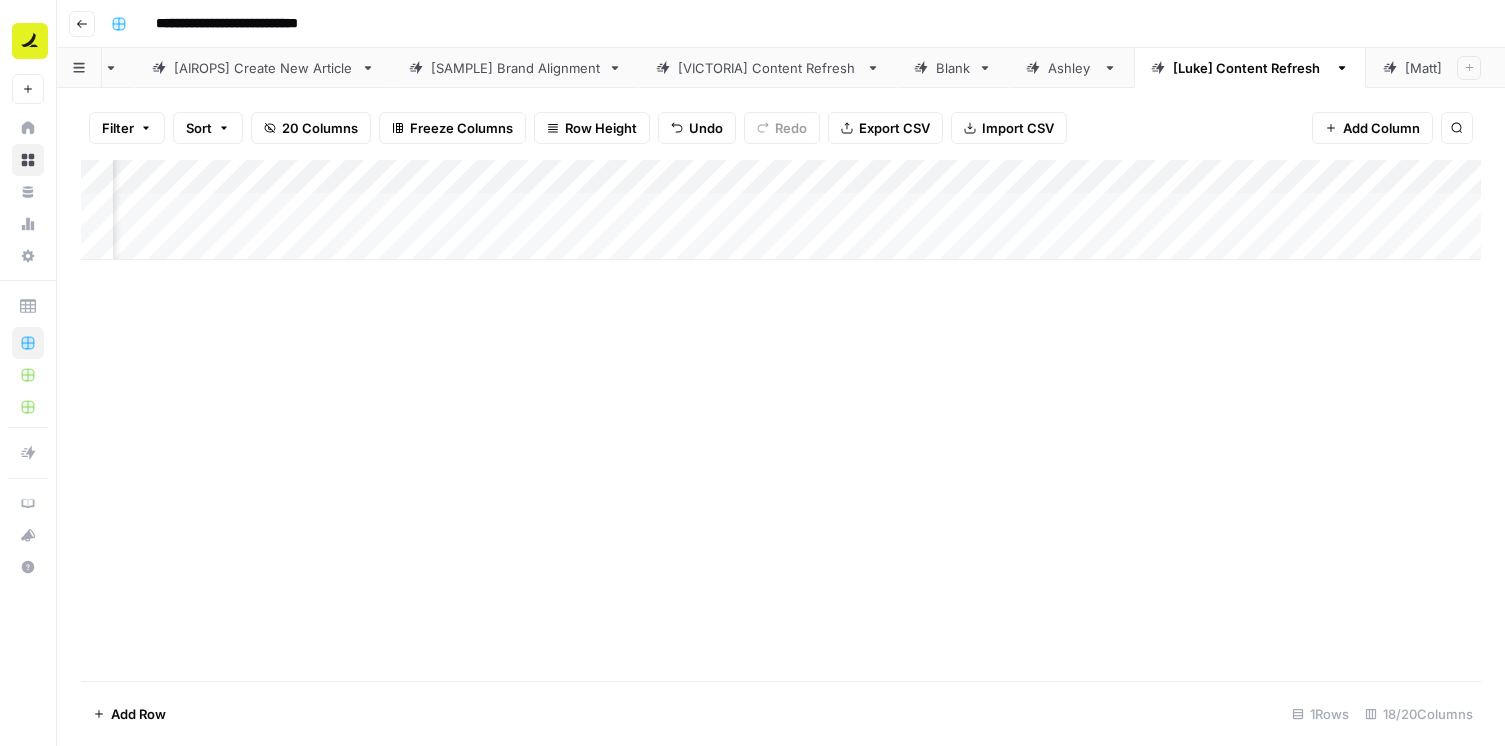 scroll, scrollTop: 0, scrollLeft: 1827, axis: horizontal 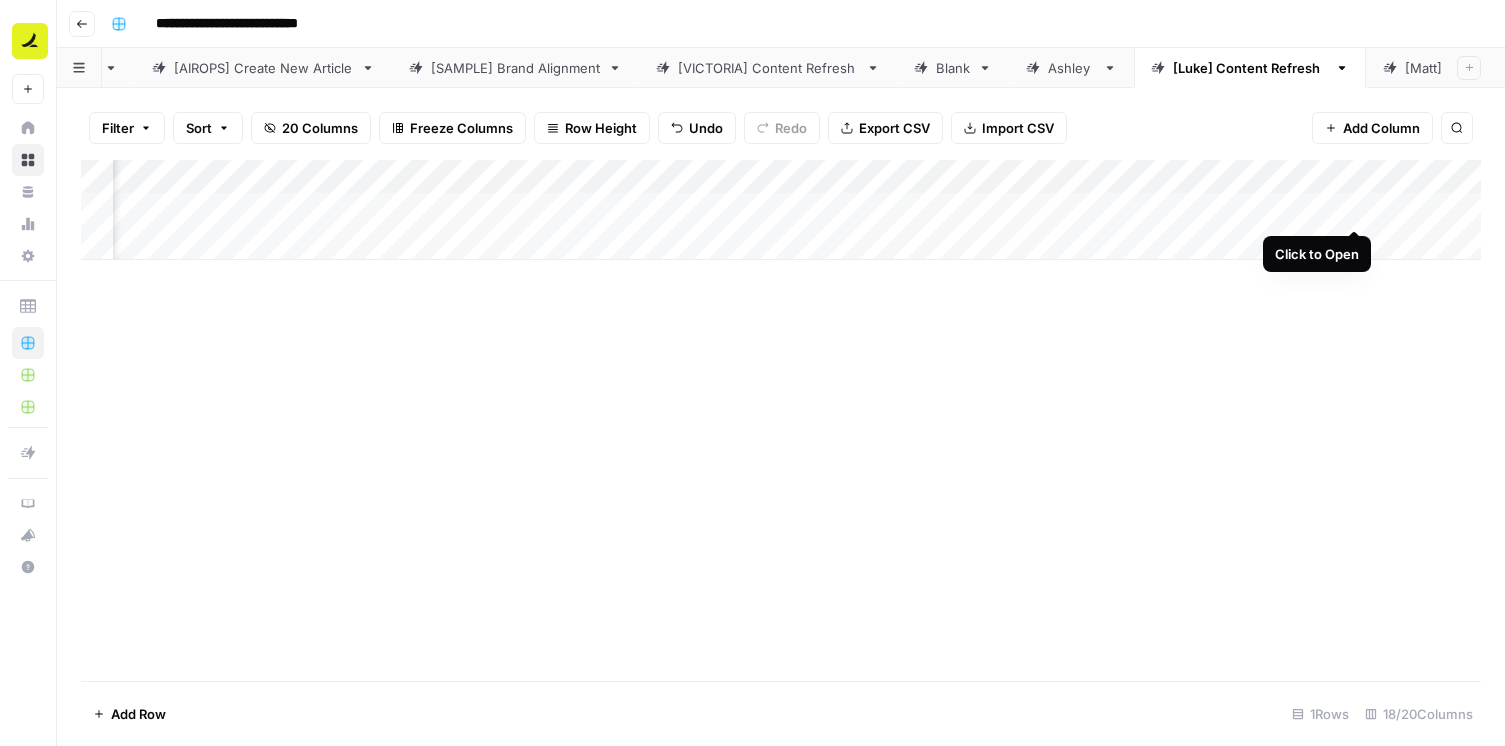 click on "Add Column" at bounding box center [781, 210] 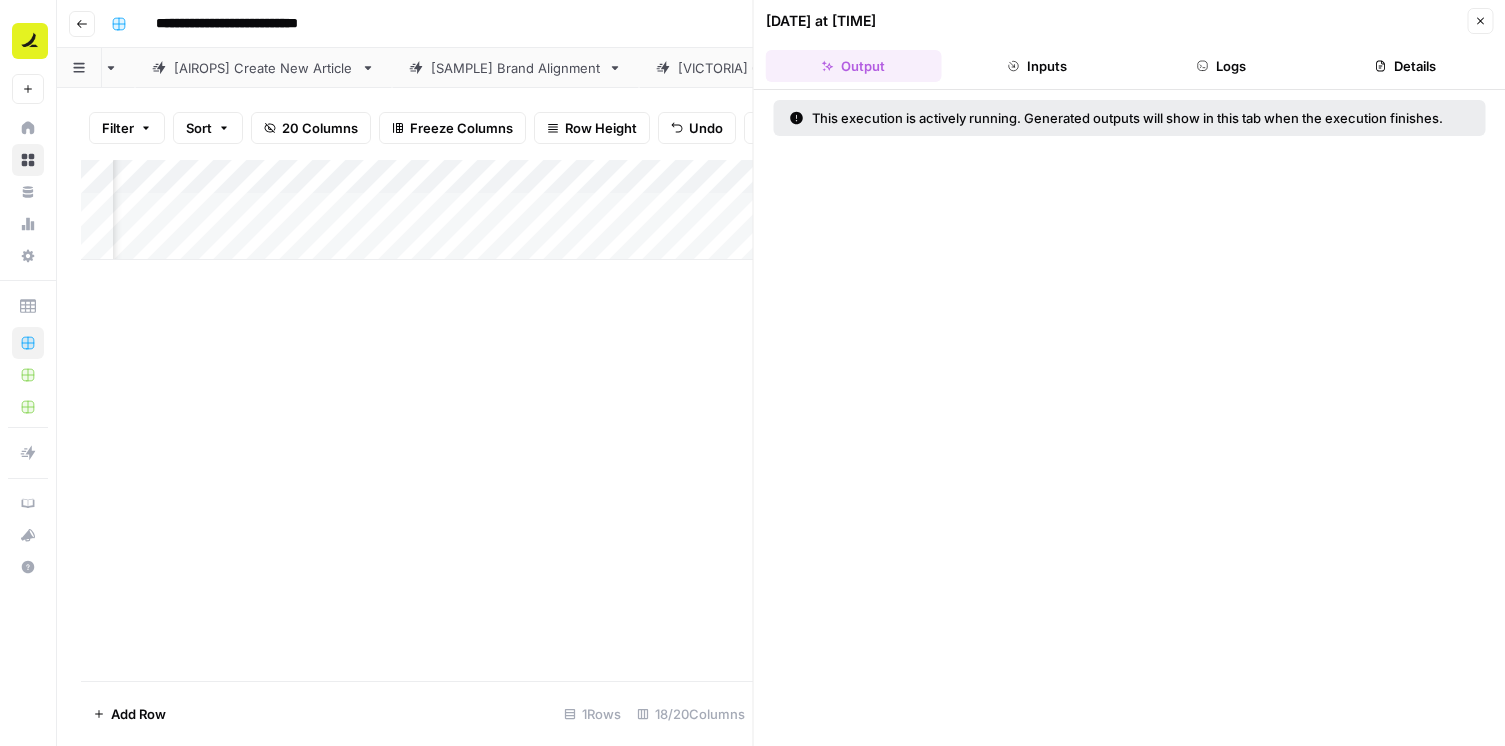 click on "Close" at bounding box center [1480, 21] 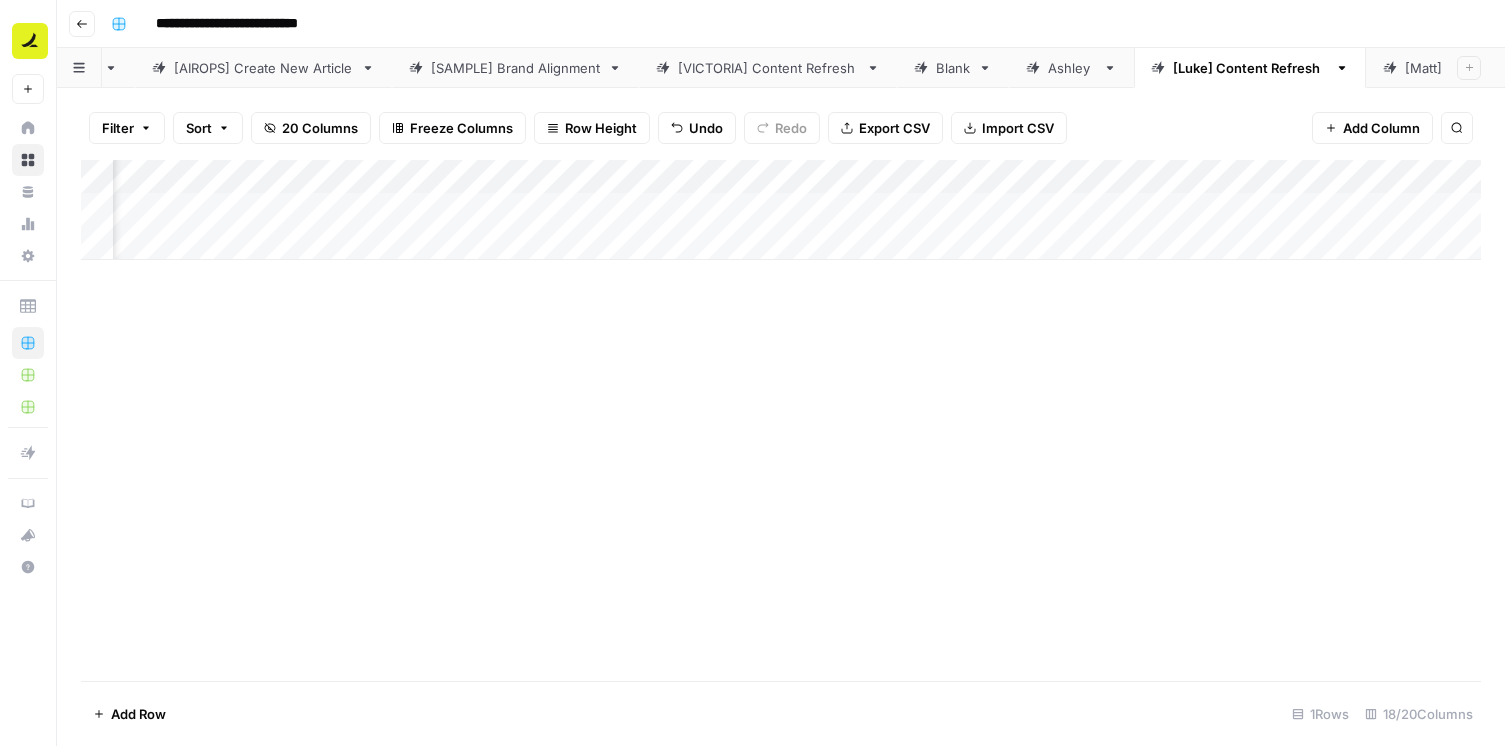 scroll, scrollTop: 0, scrollLeft: 2218, axis: horizontal 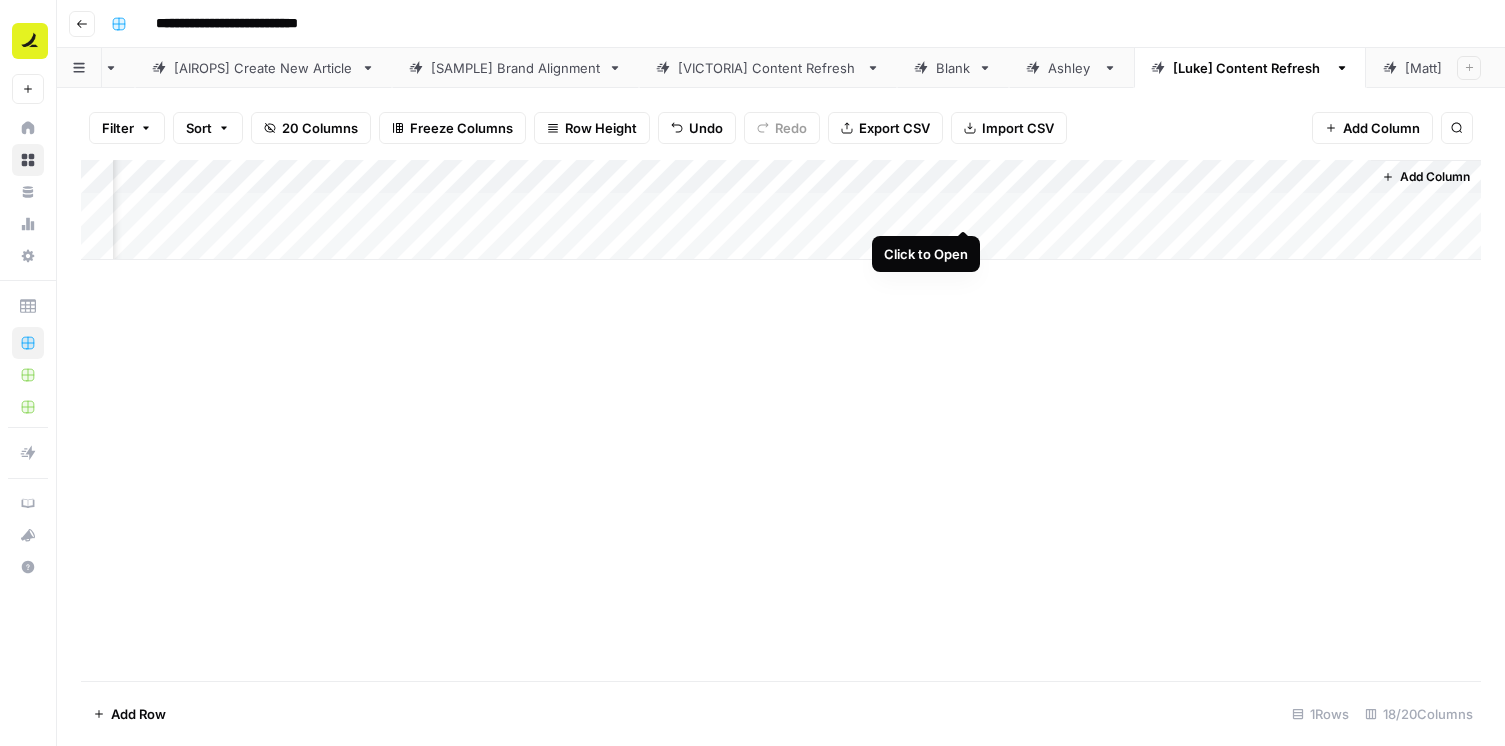 click on "Add Column" at bounding box center (781, 210) 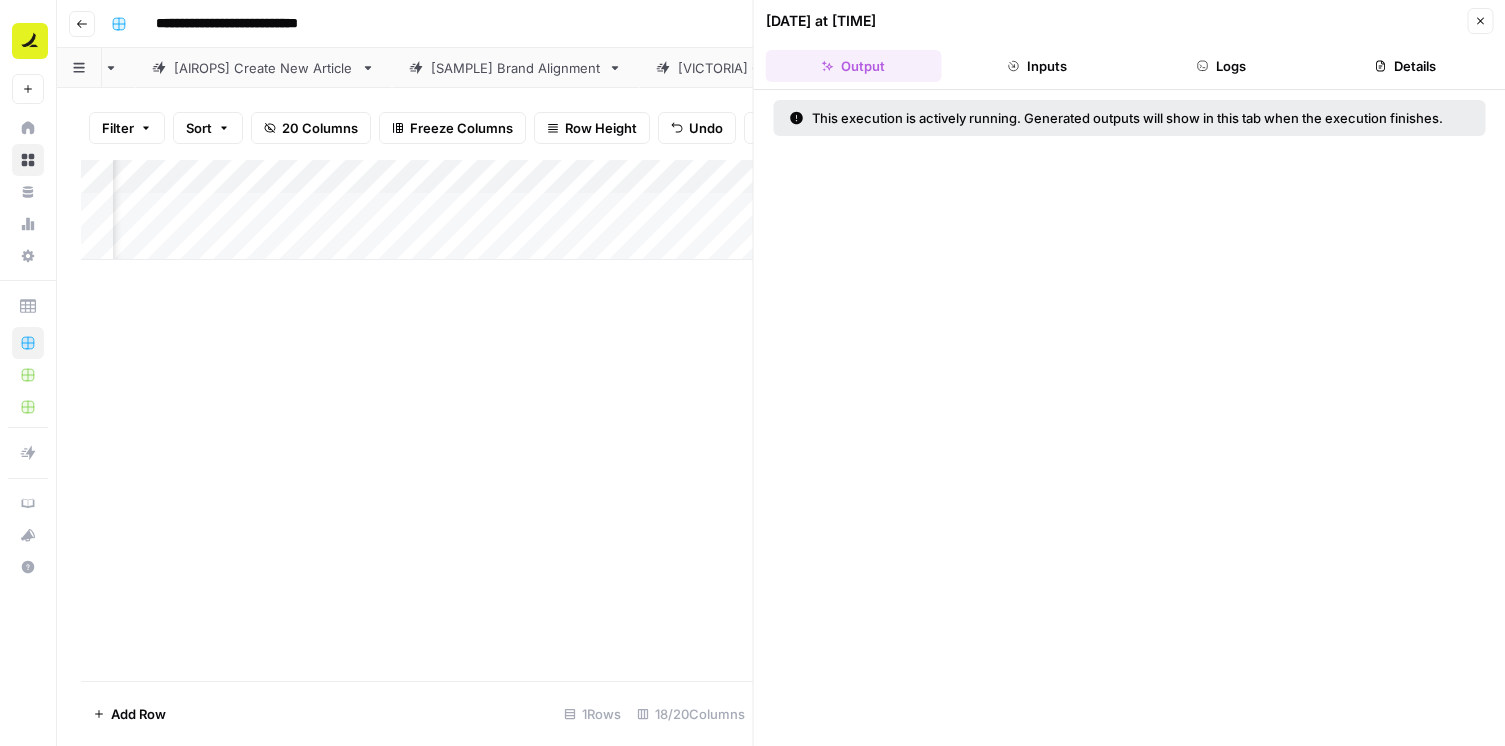 click on "Close" at bounding box center [1480, 21] 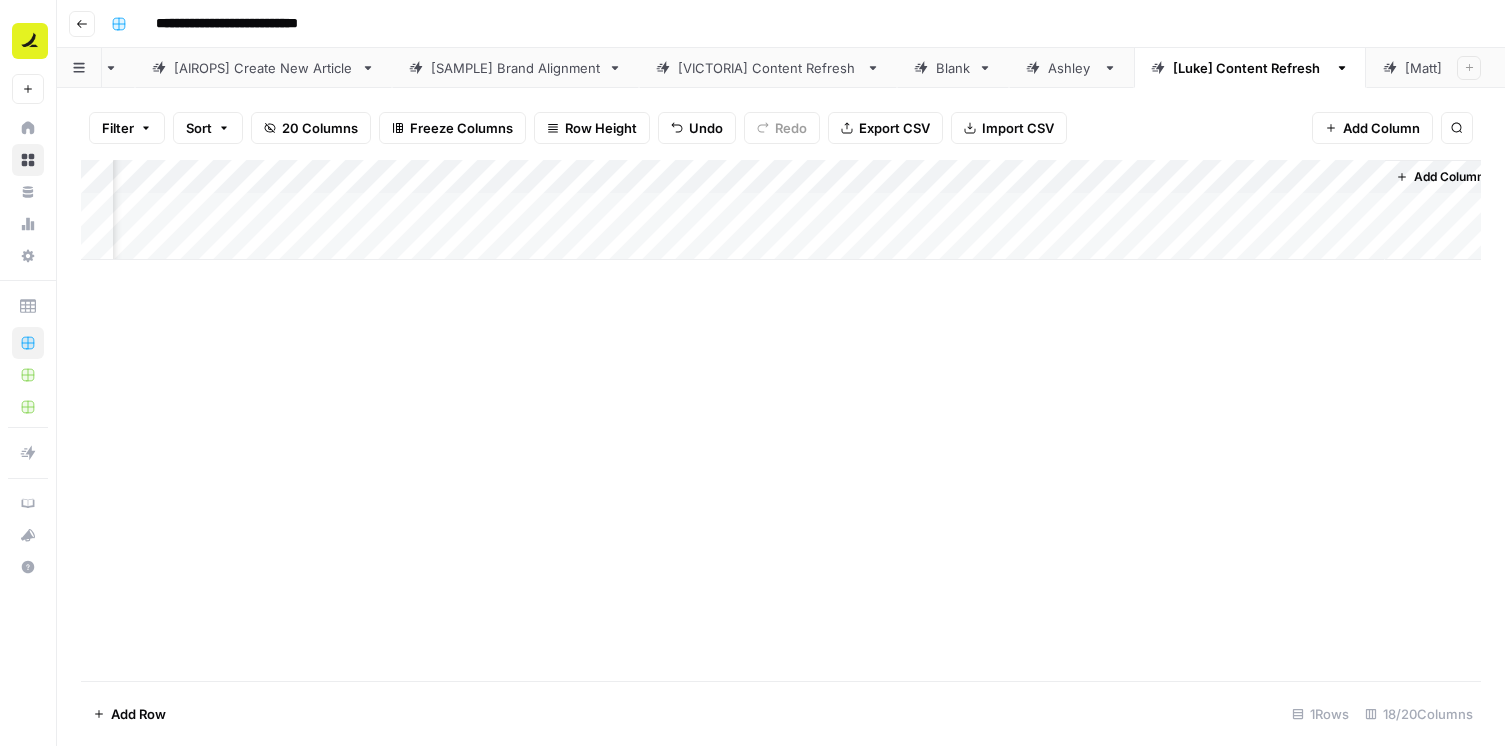 scroll, scrollTop: 0, scrollLeft: 2194, axis: horizontal 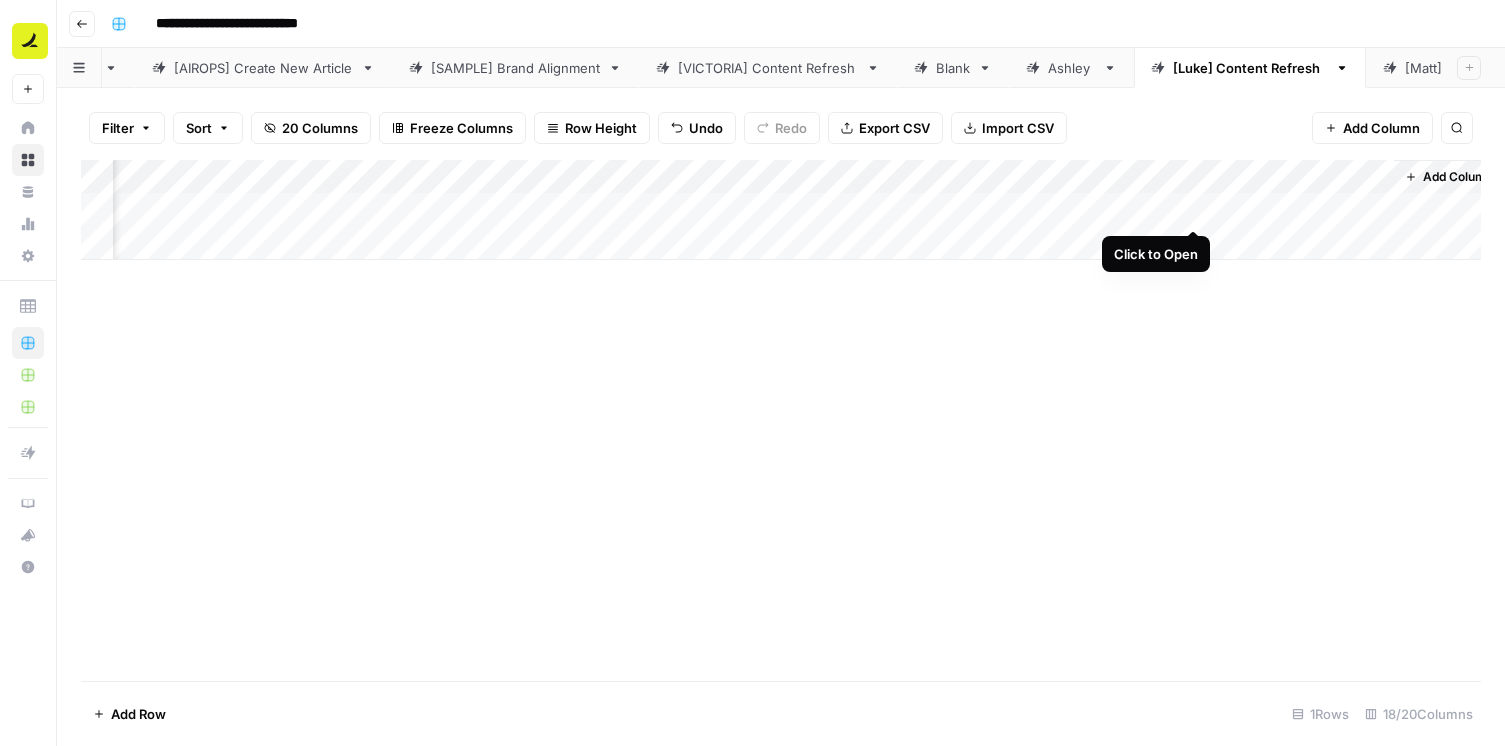 click on "Add Column" at bounding box center [781, 210] 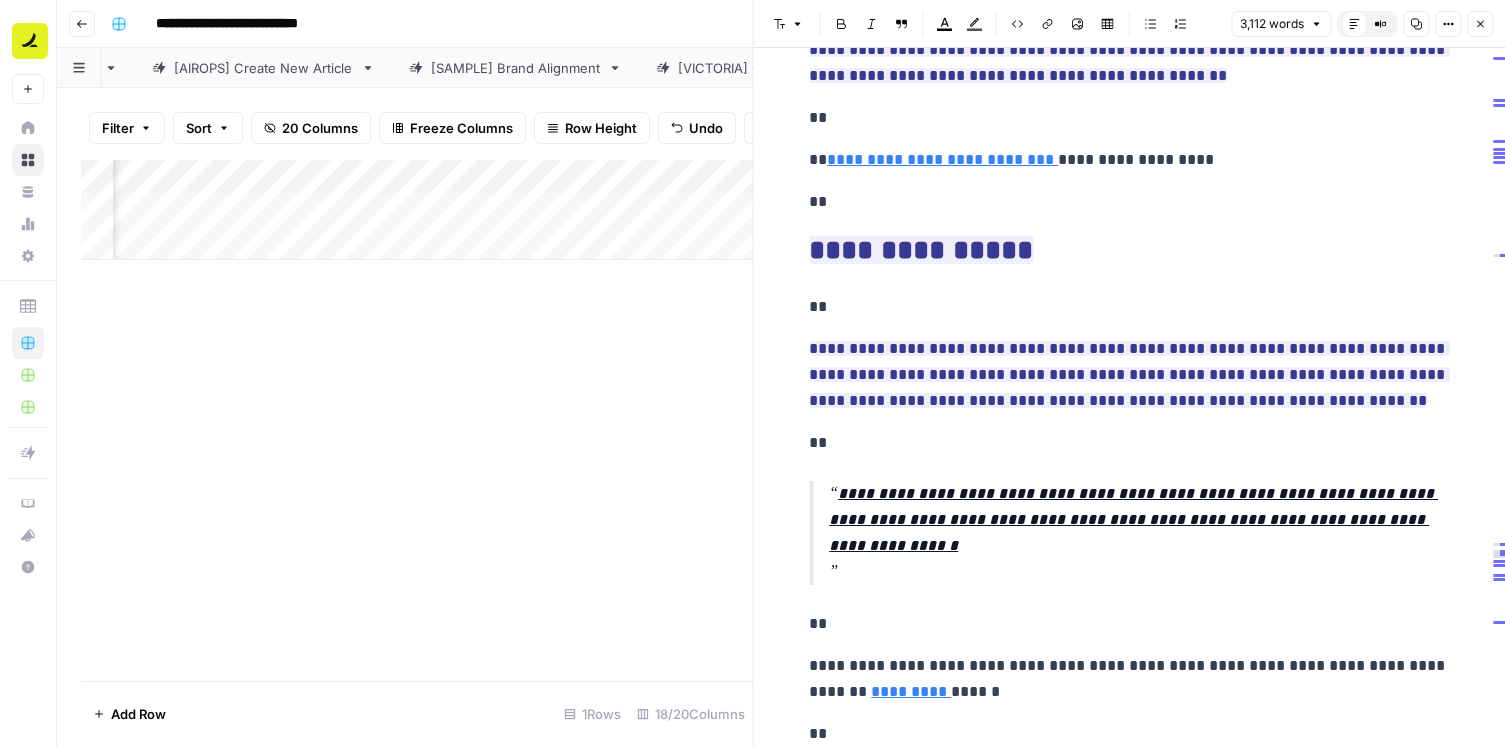 scroll, scrollTop: 13492, scrollLeft: 0, axis: vertical 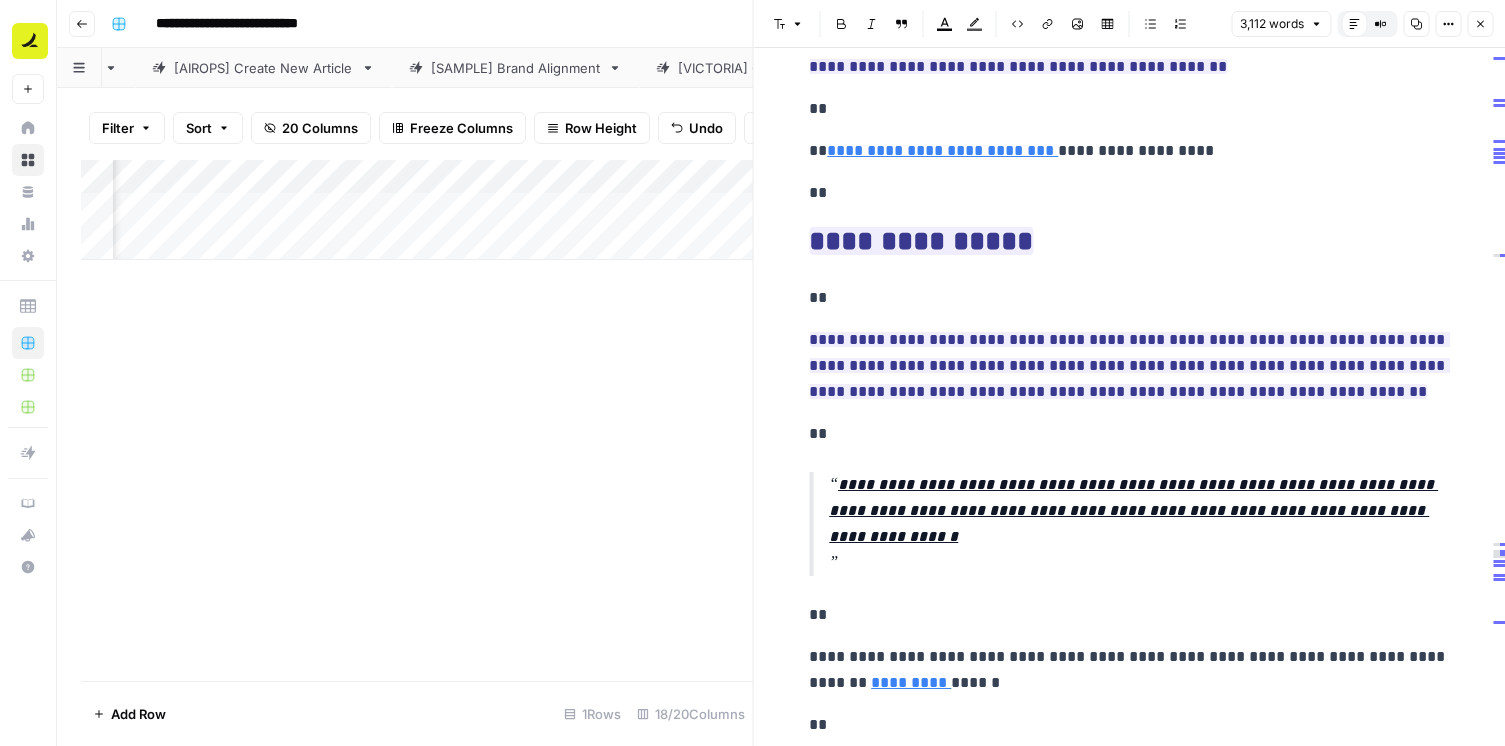 click on "**********" at bounding box center [1139, 524] 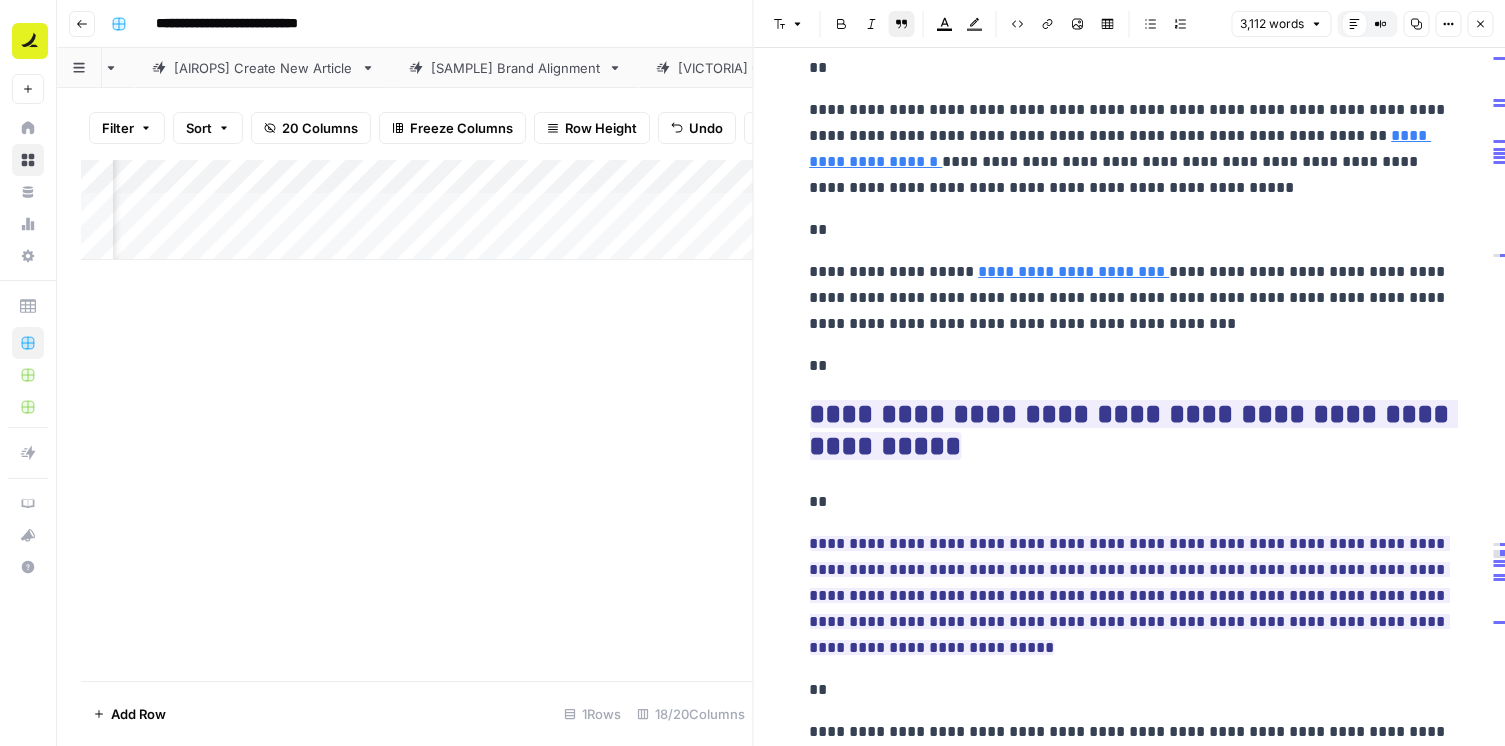 scroll, scrollTop: 1003, scrollLeft: 0, axis: vertical 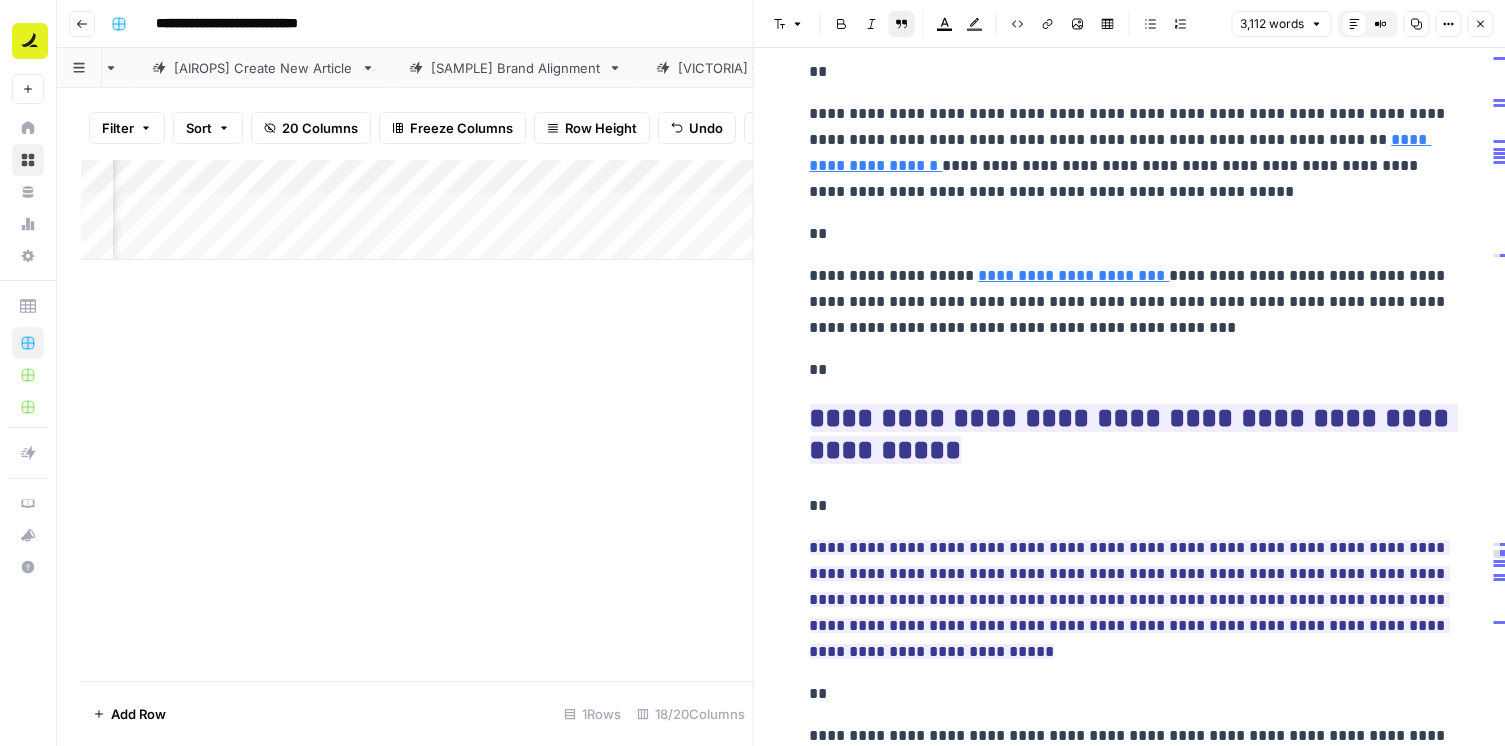 click on "**********" at bounding box center (1129, 153) 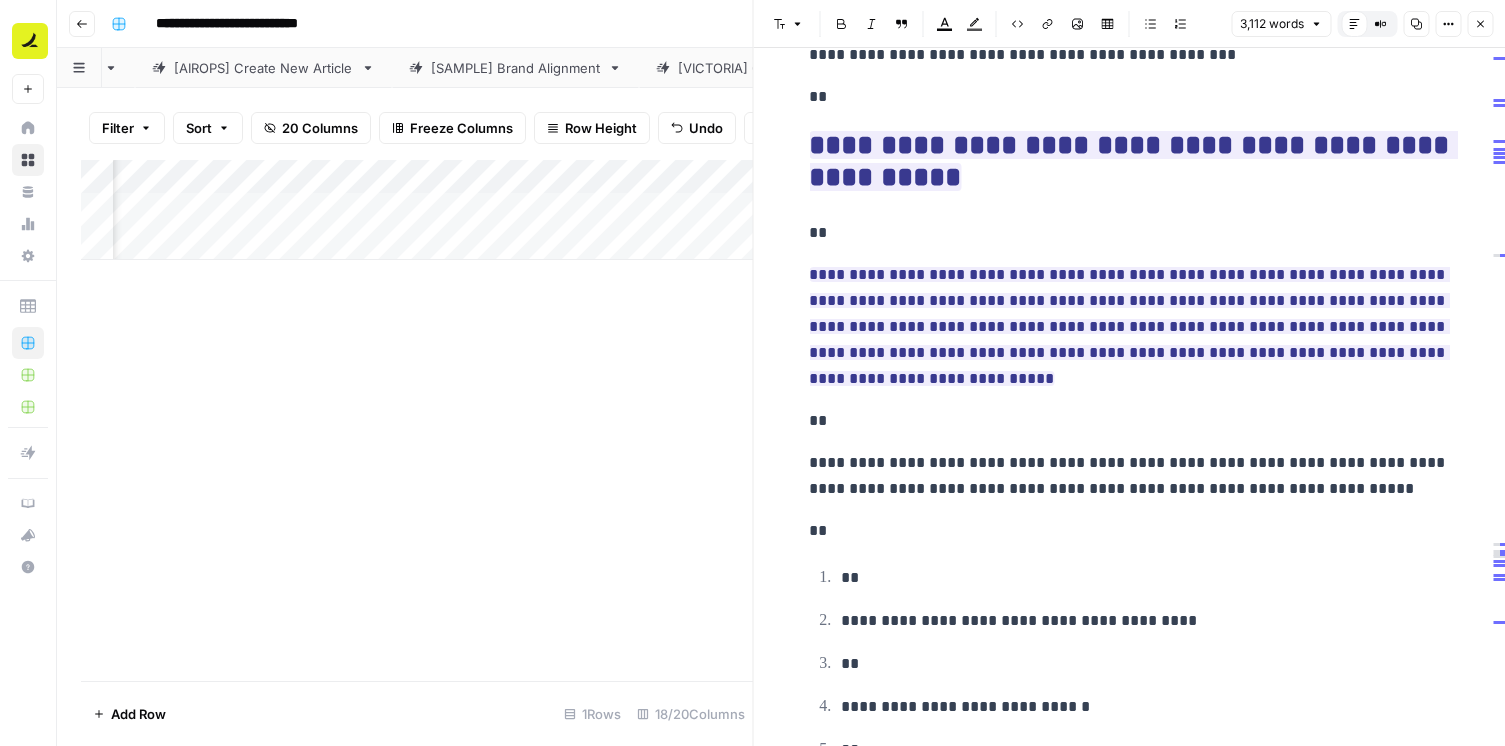 scroll, scrollTop: 1278, scrollLeft: 0, axis: vertical 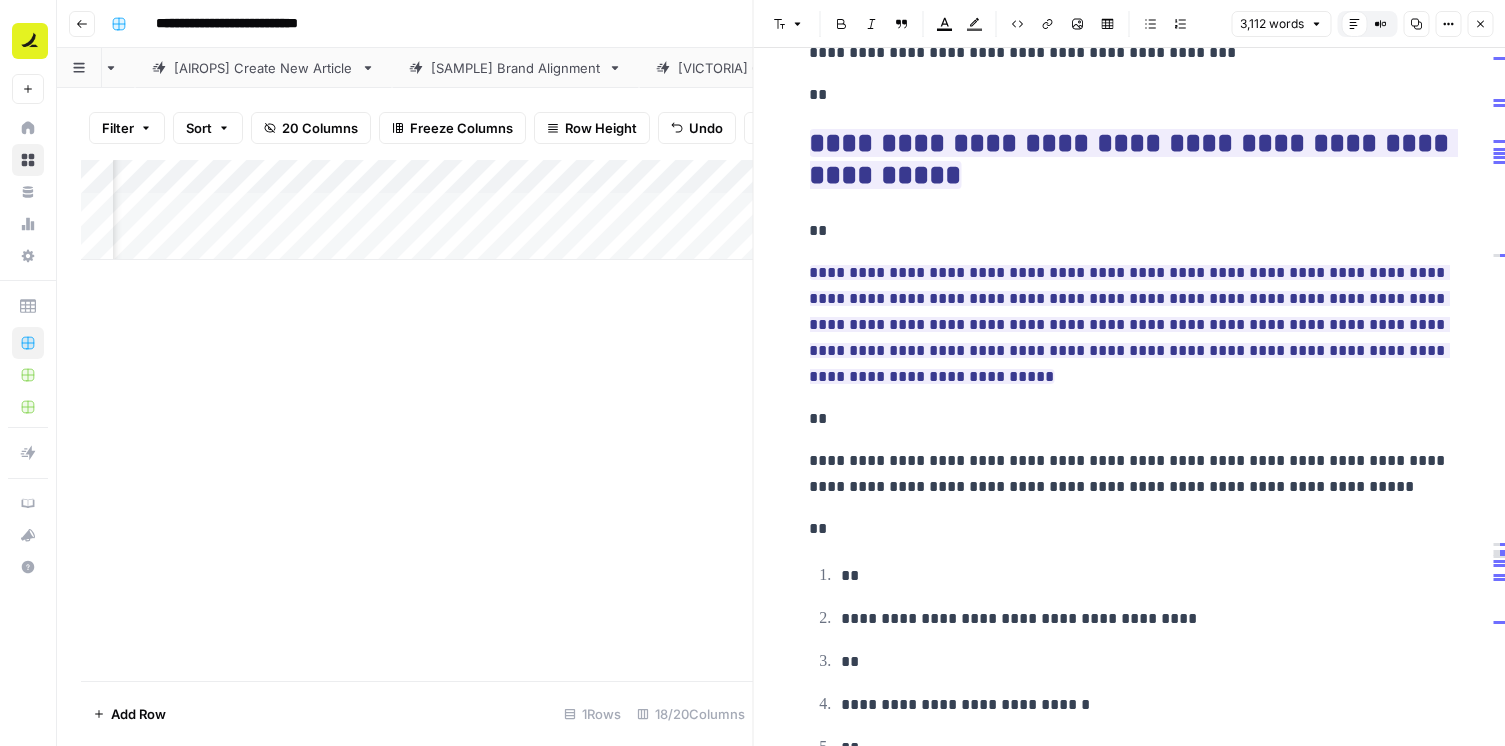 click on "**********" at bounding box center (1129, 324) 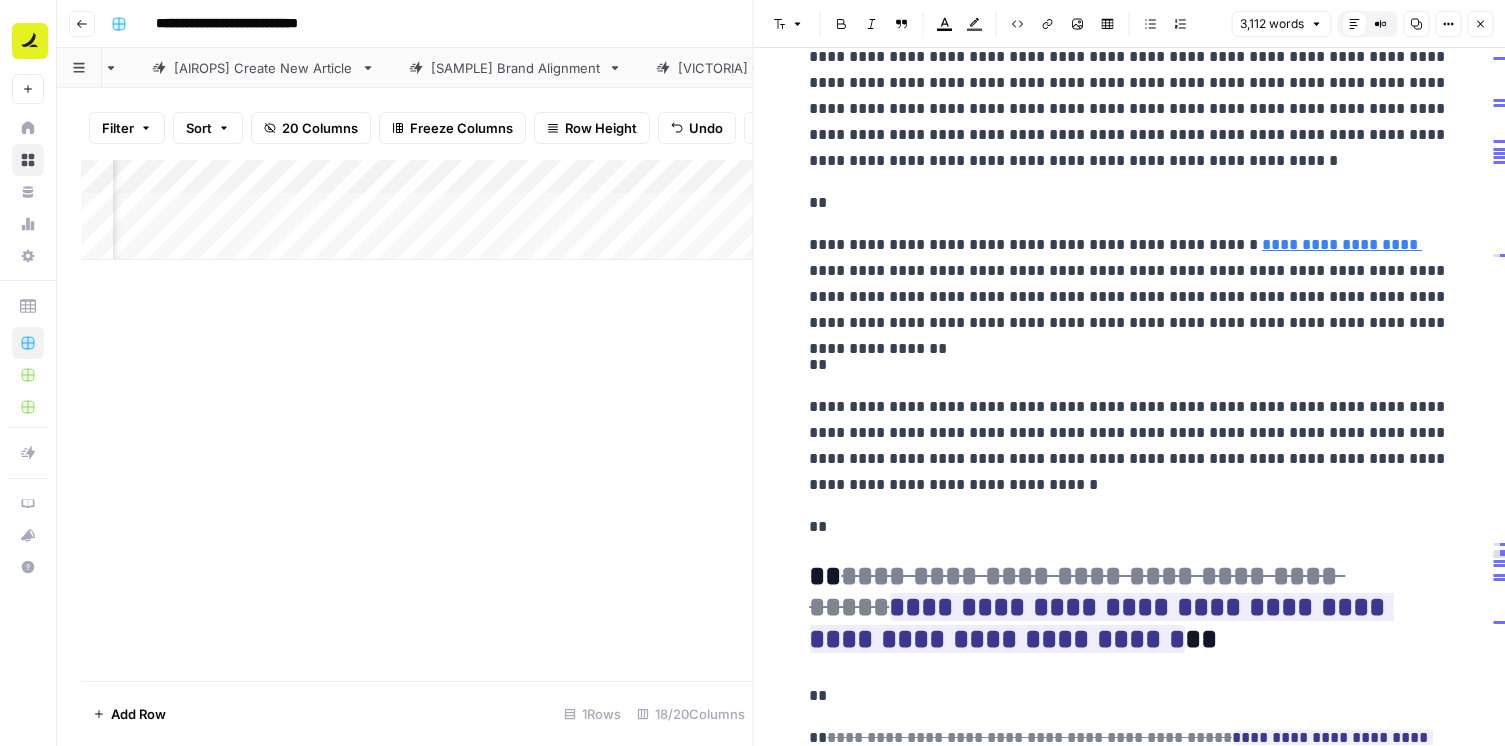 scroll, scrollTop: 12374, scrollLeft: 0, axis: vertical 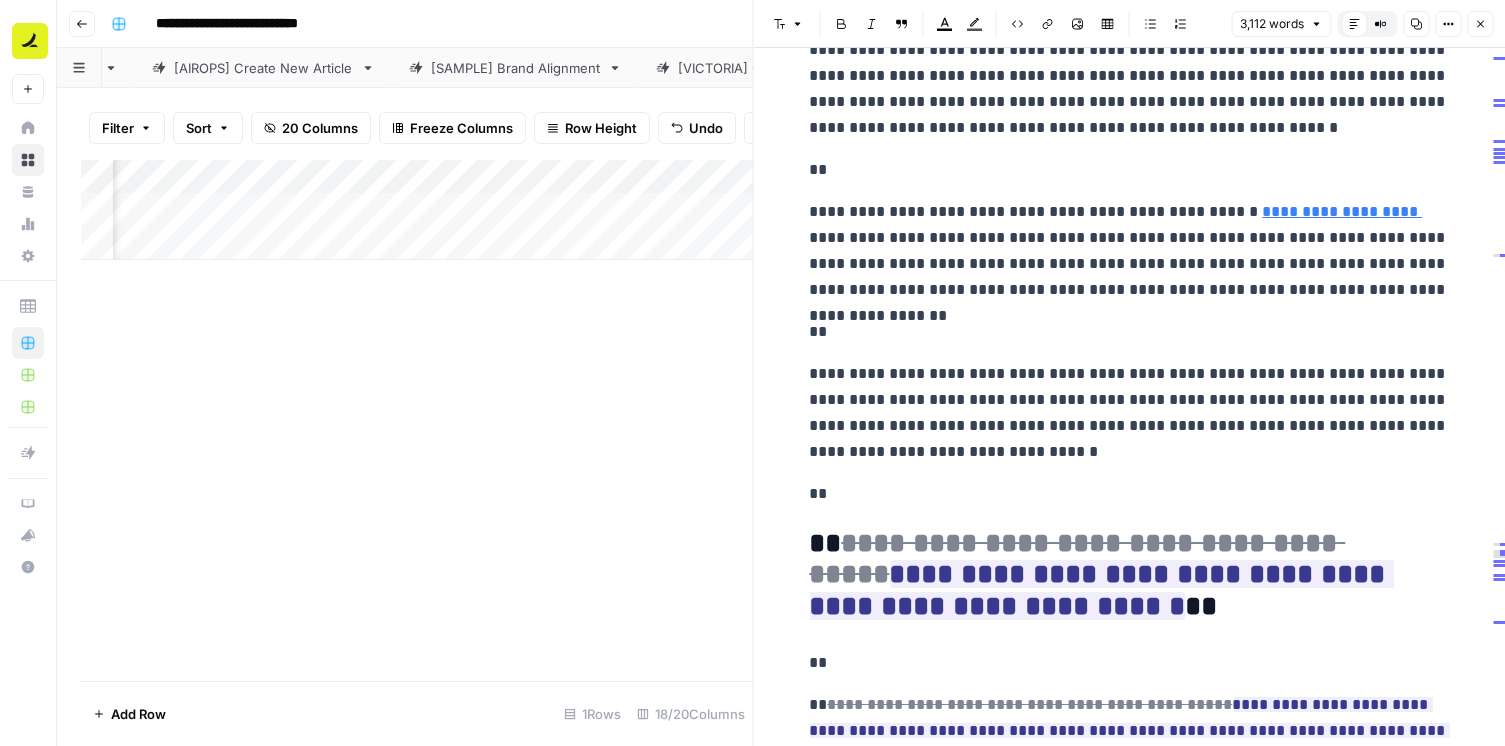 click 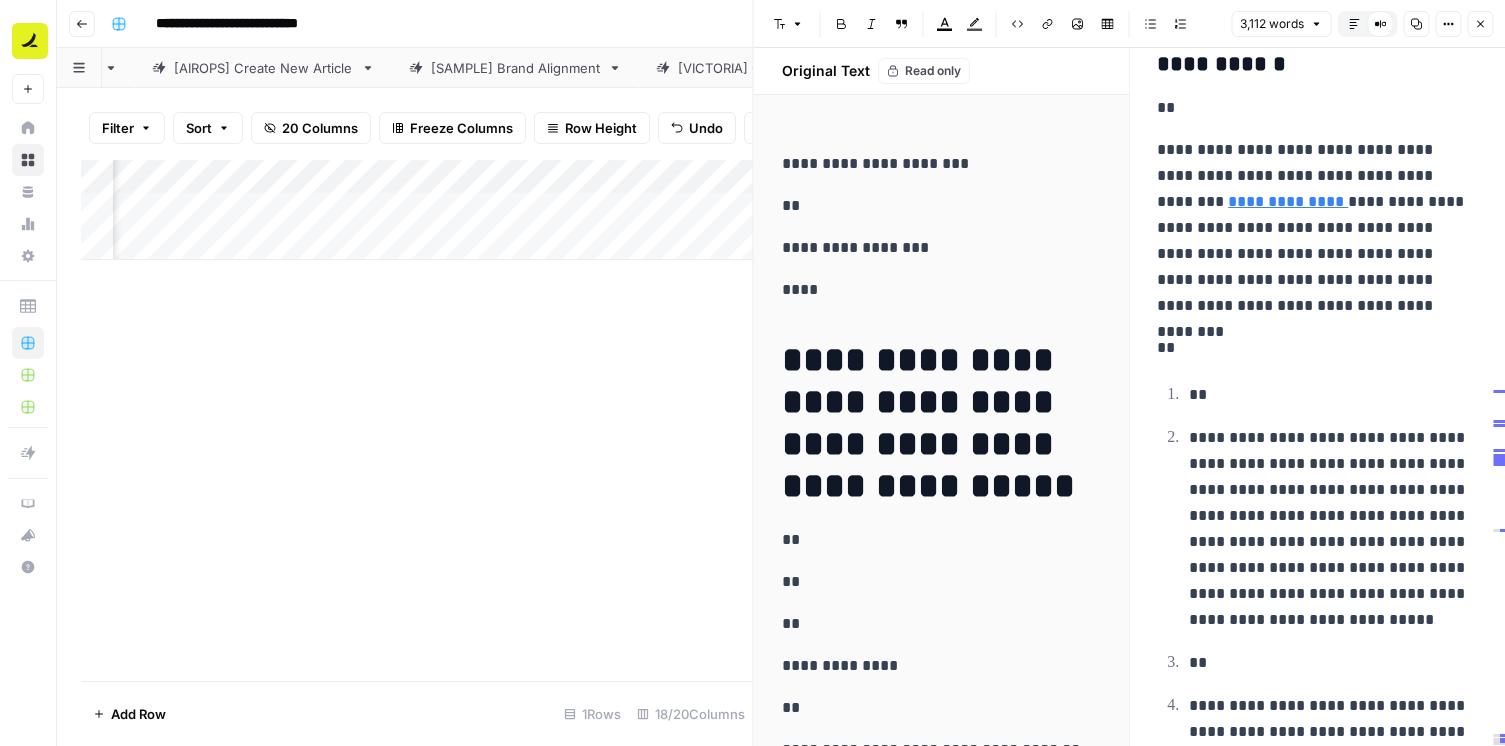 scroll, scrollTop: 12343, scrollLeft: 0, axis: vertical 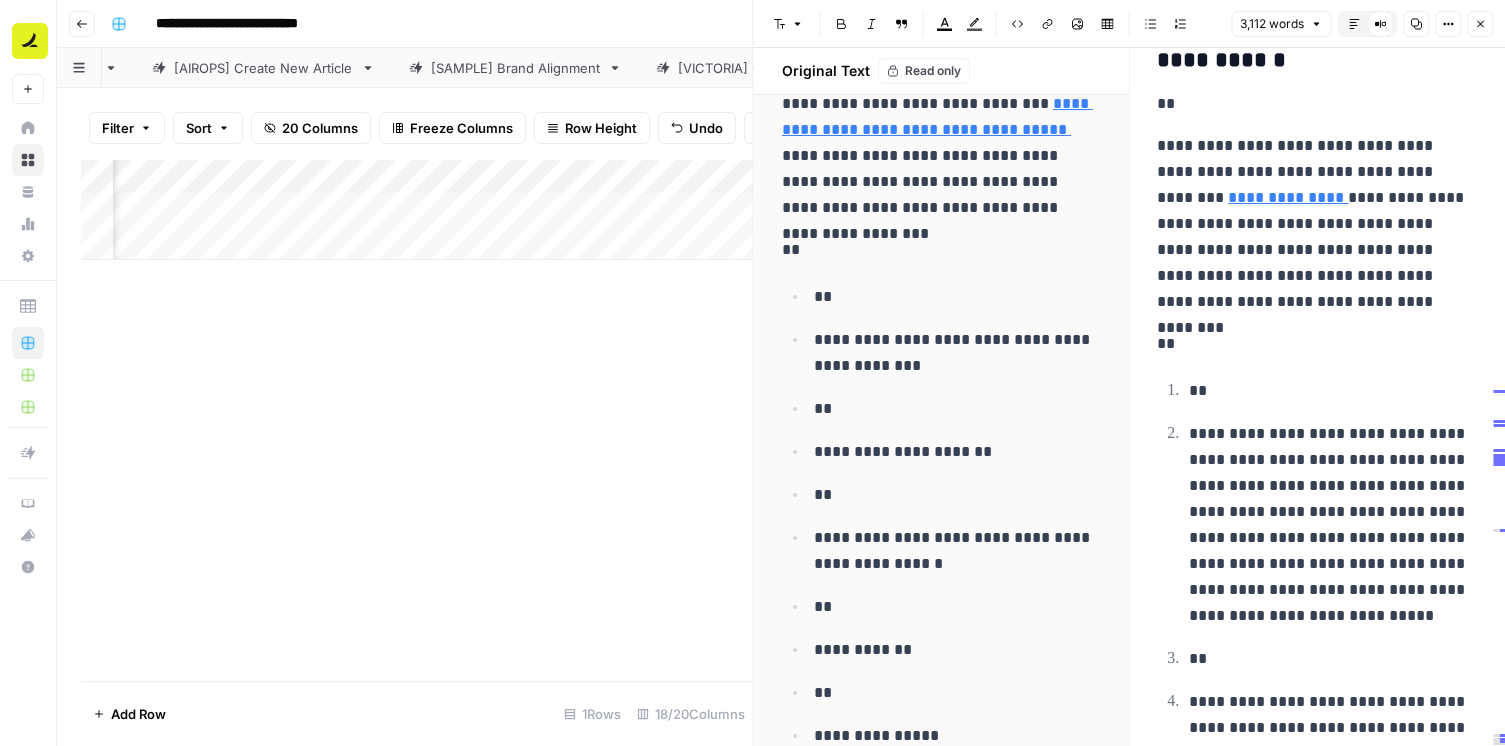 click on "**********" at bounding box center (1317, 509) 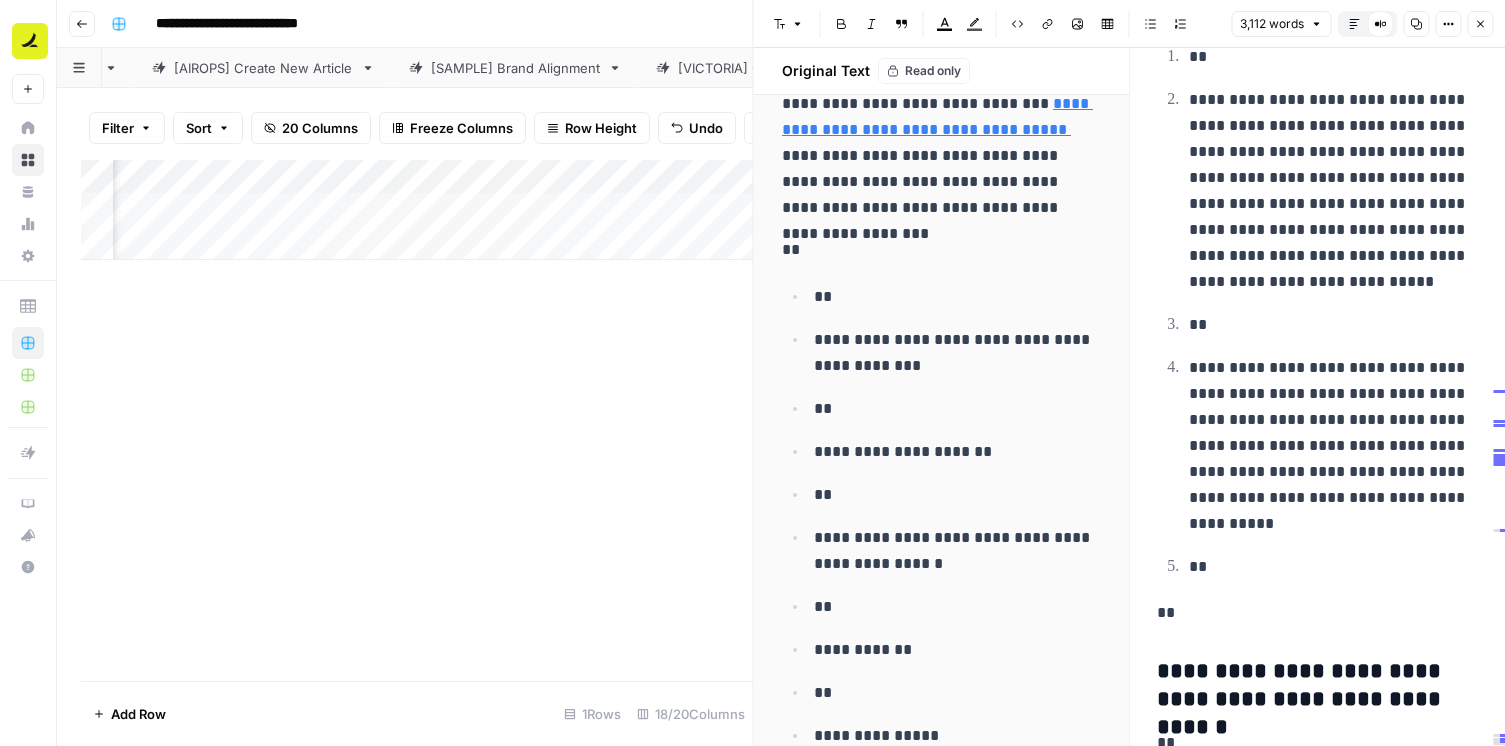 scroll, scrollTop: 12806, scrollLeft: 0, axis: vertical 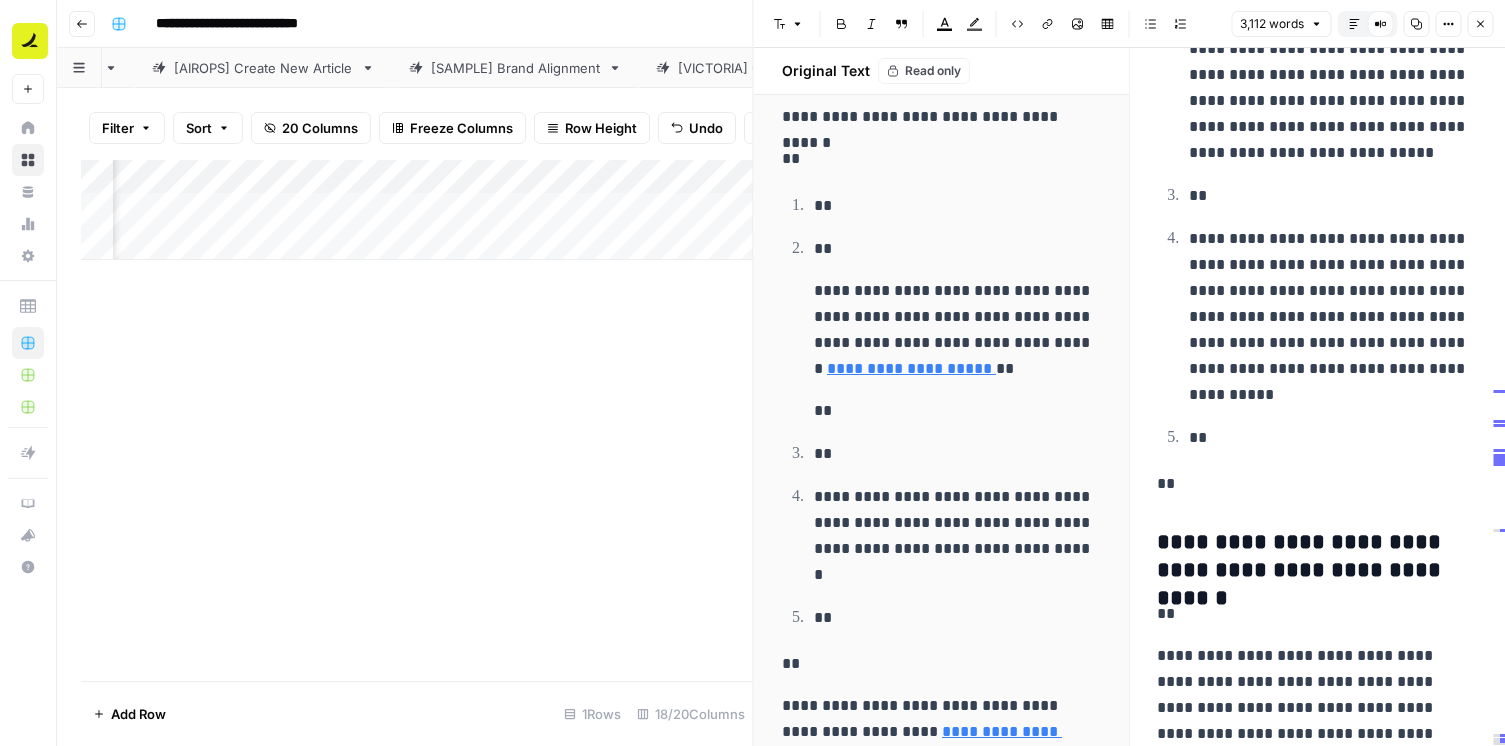click on "**********" at bounding box center [1317, 557] 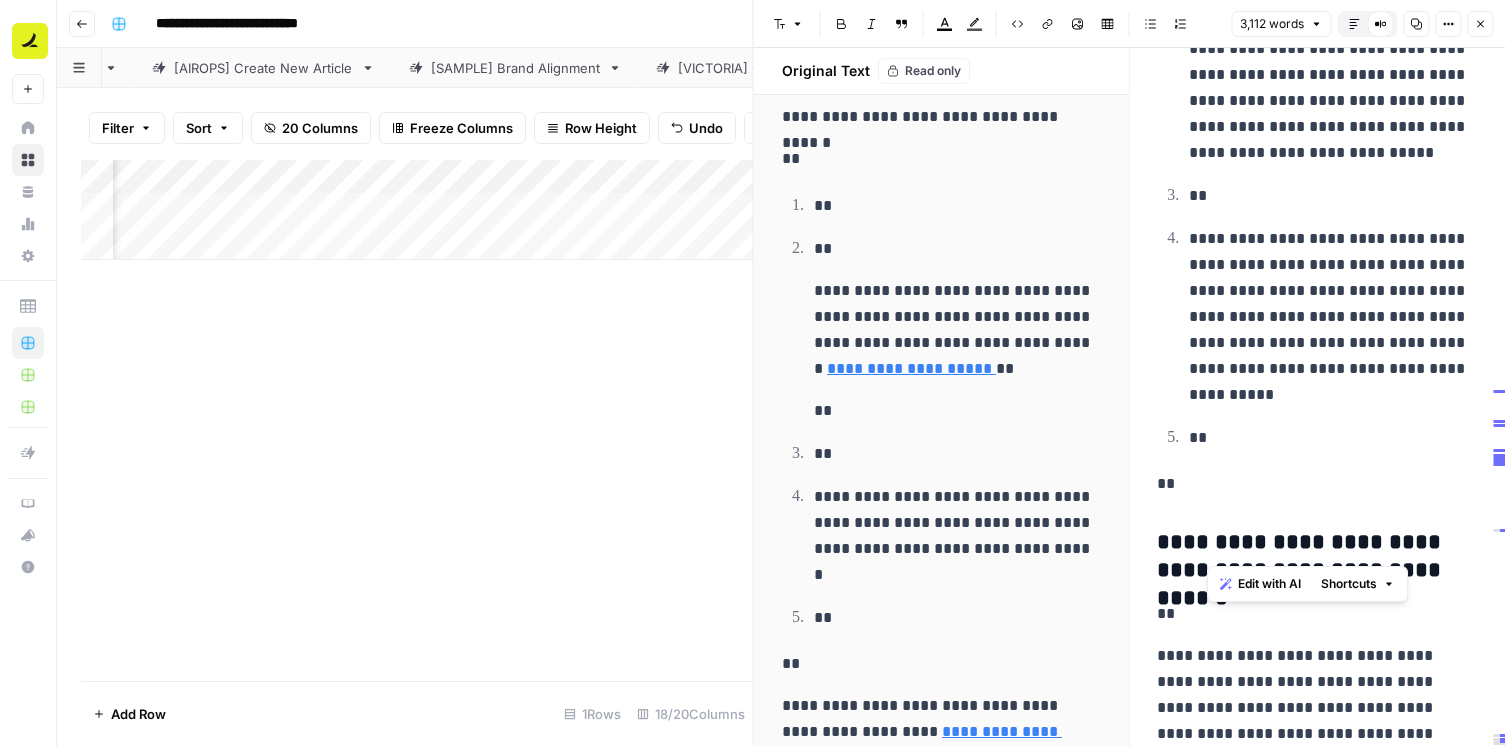 click on "**********" at bounding box center [1317, 557] 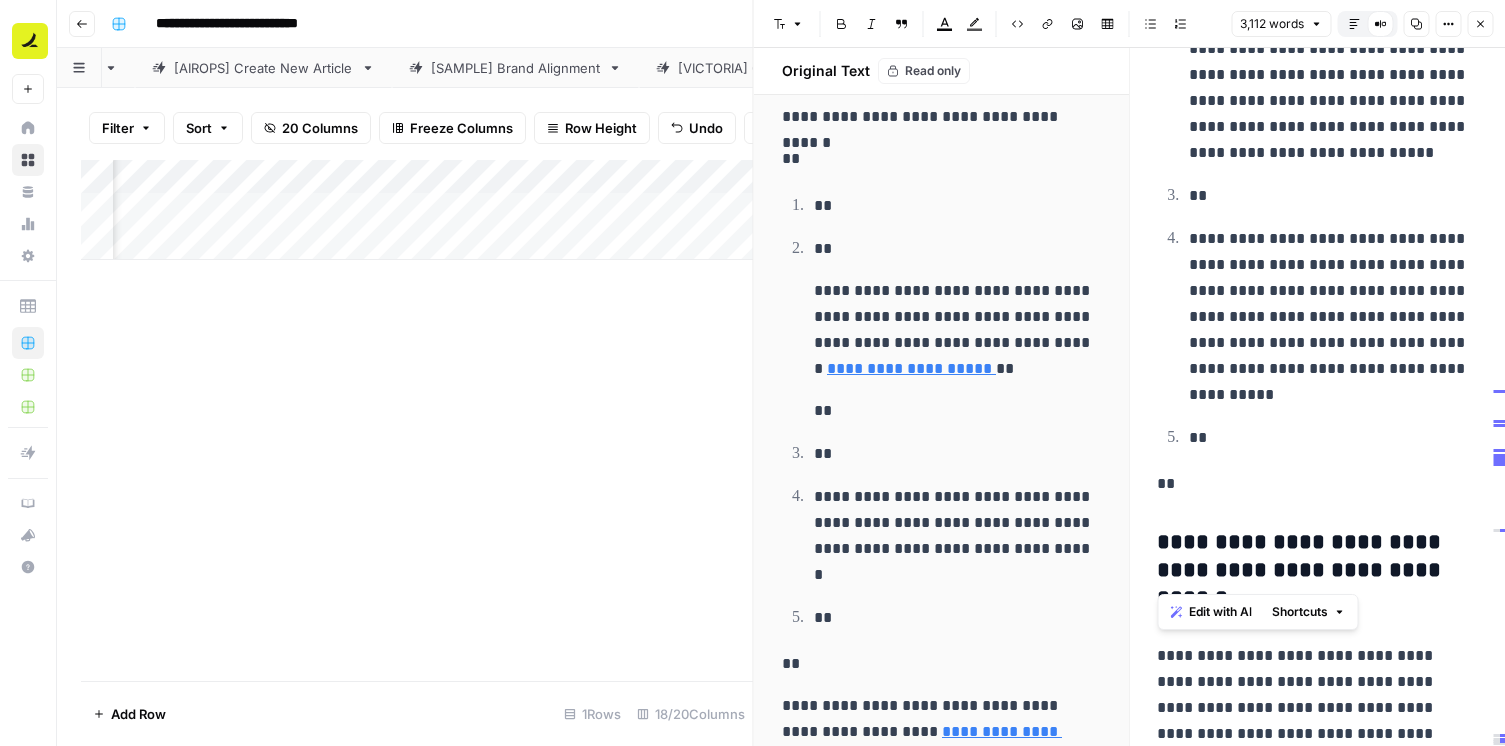 click on "**" at bounding box center [1333, 438] 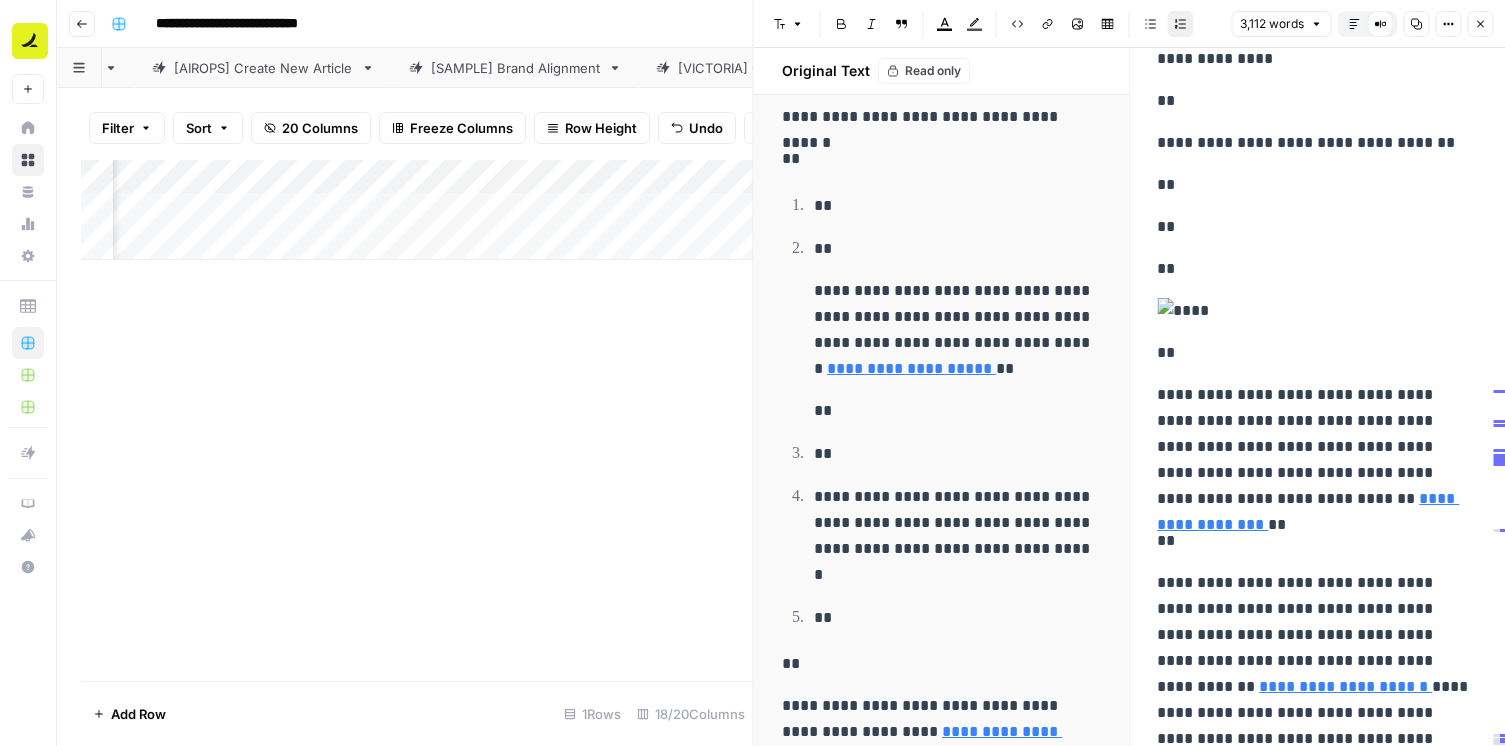 scroll, scrollTop: 0, scrollLeft: 0, axis: both 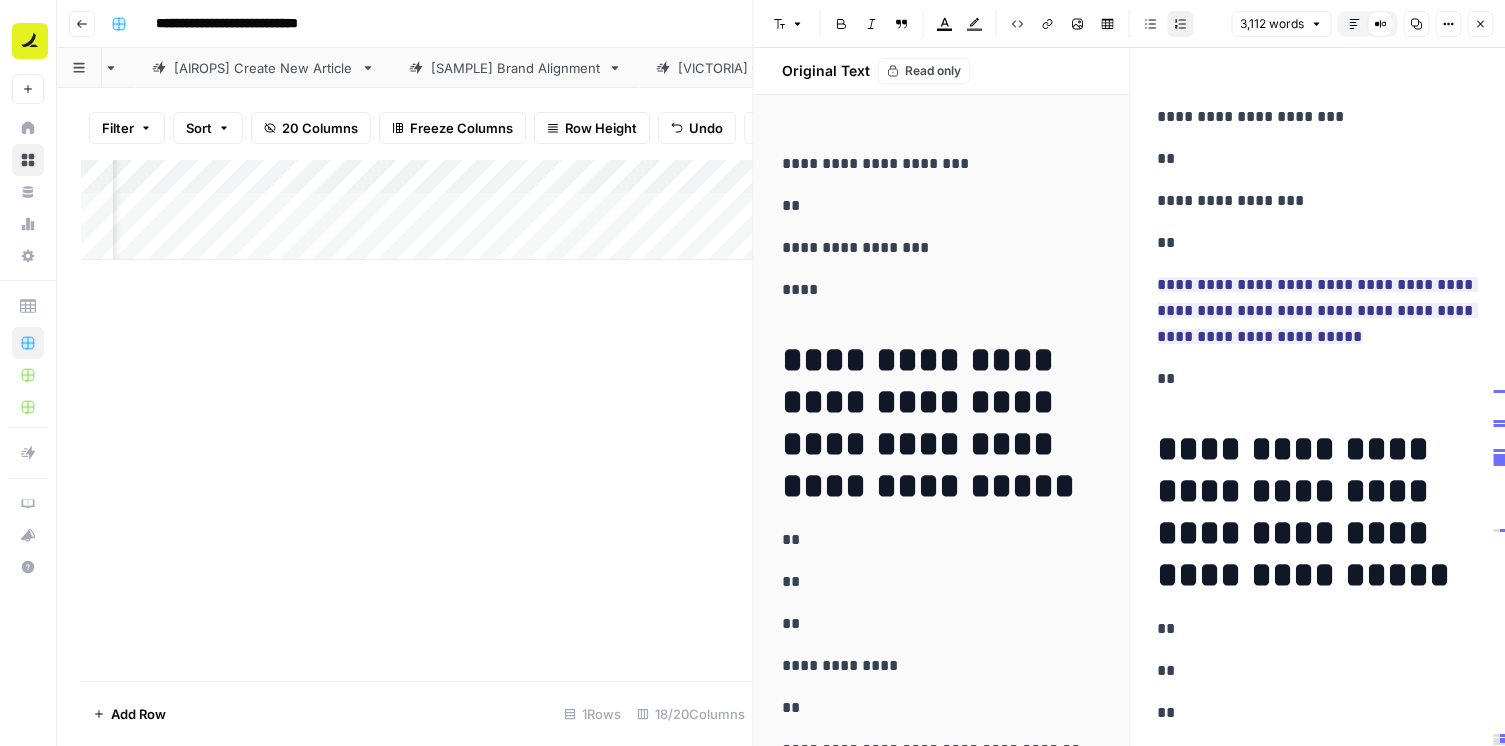click on "**********" at bounding box center [941, 164] 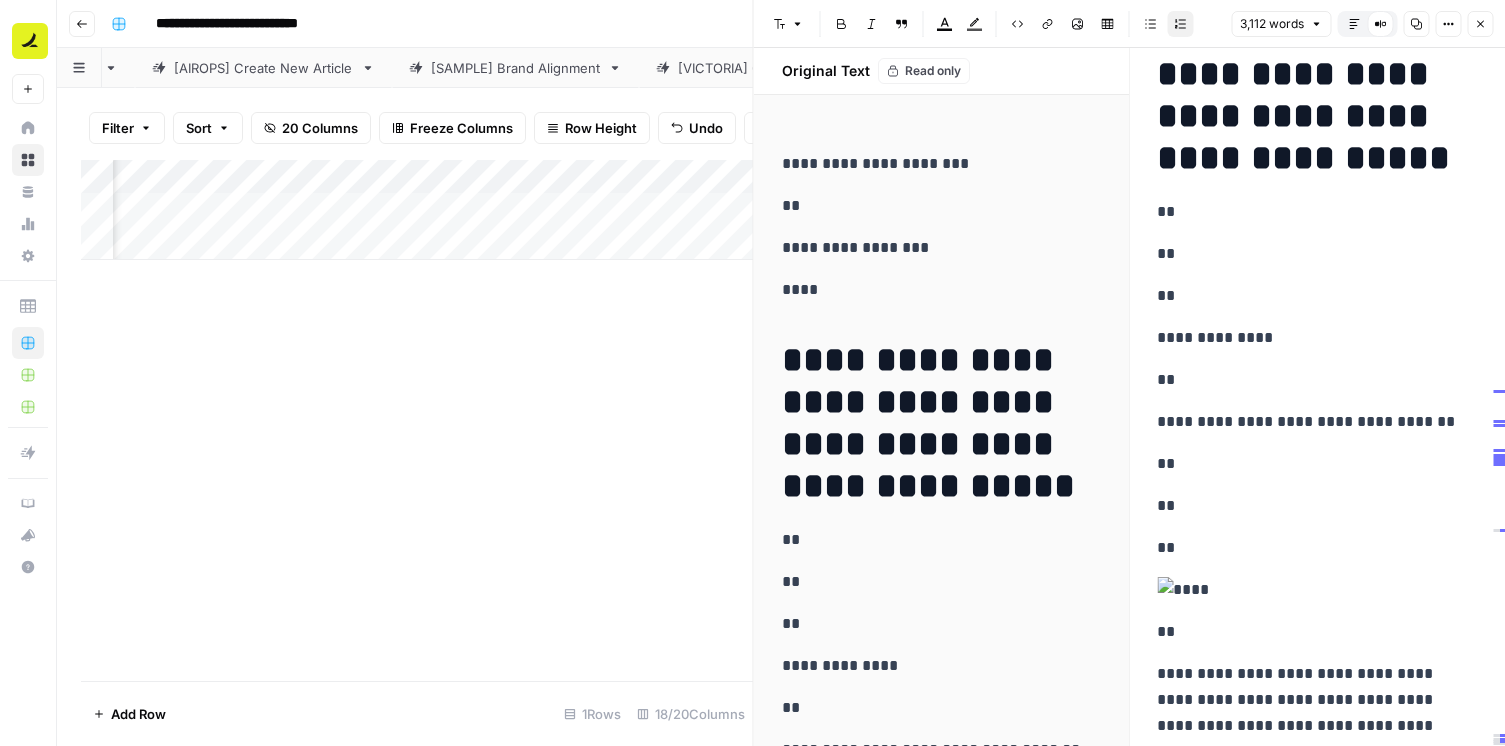 scroll, scrollTop: 0, scrollLeft: 0, axis: both 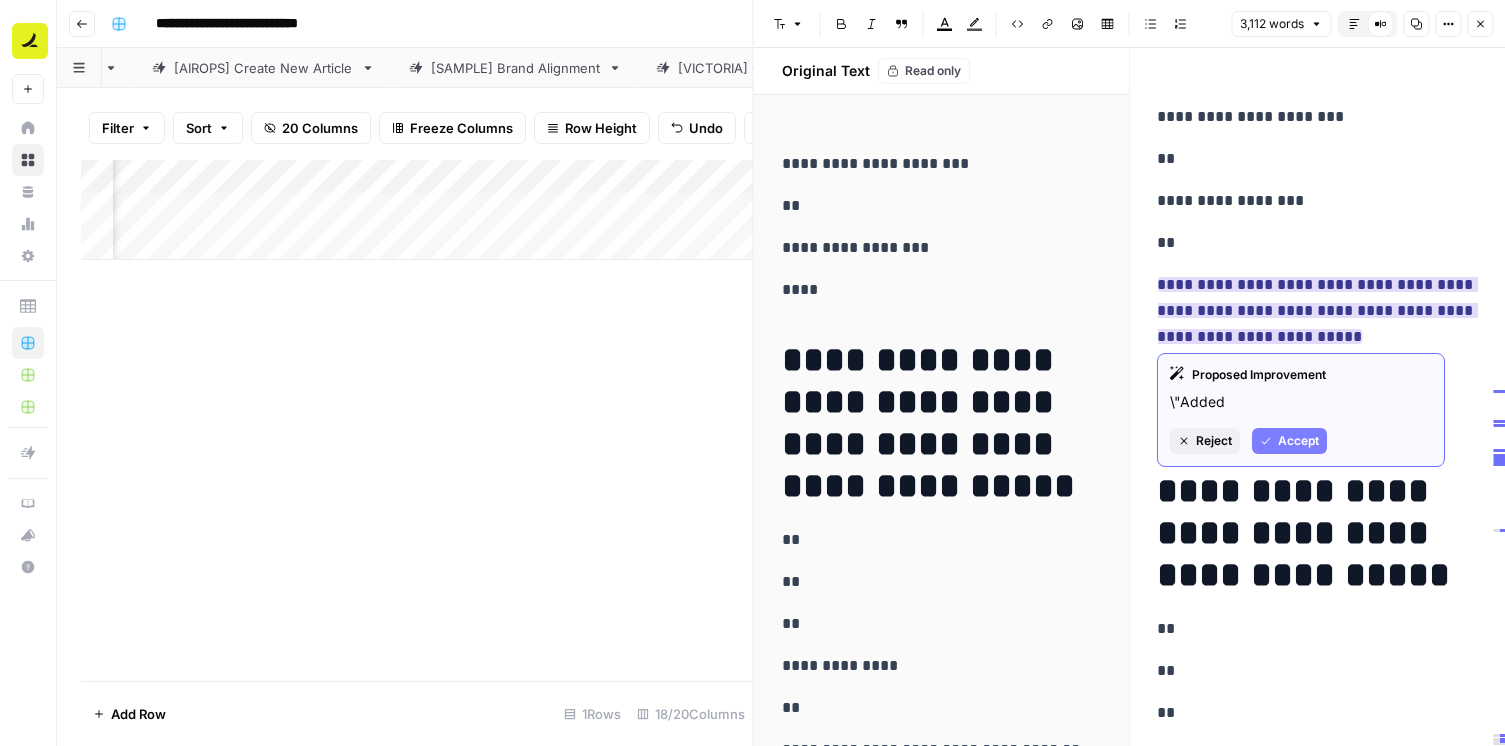 drag, startPoint x: 1178, startPoint y: 282, endPoint x: 1380, endPoint y: 342, distance: 210.72256 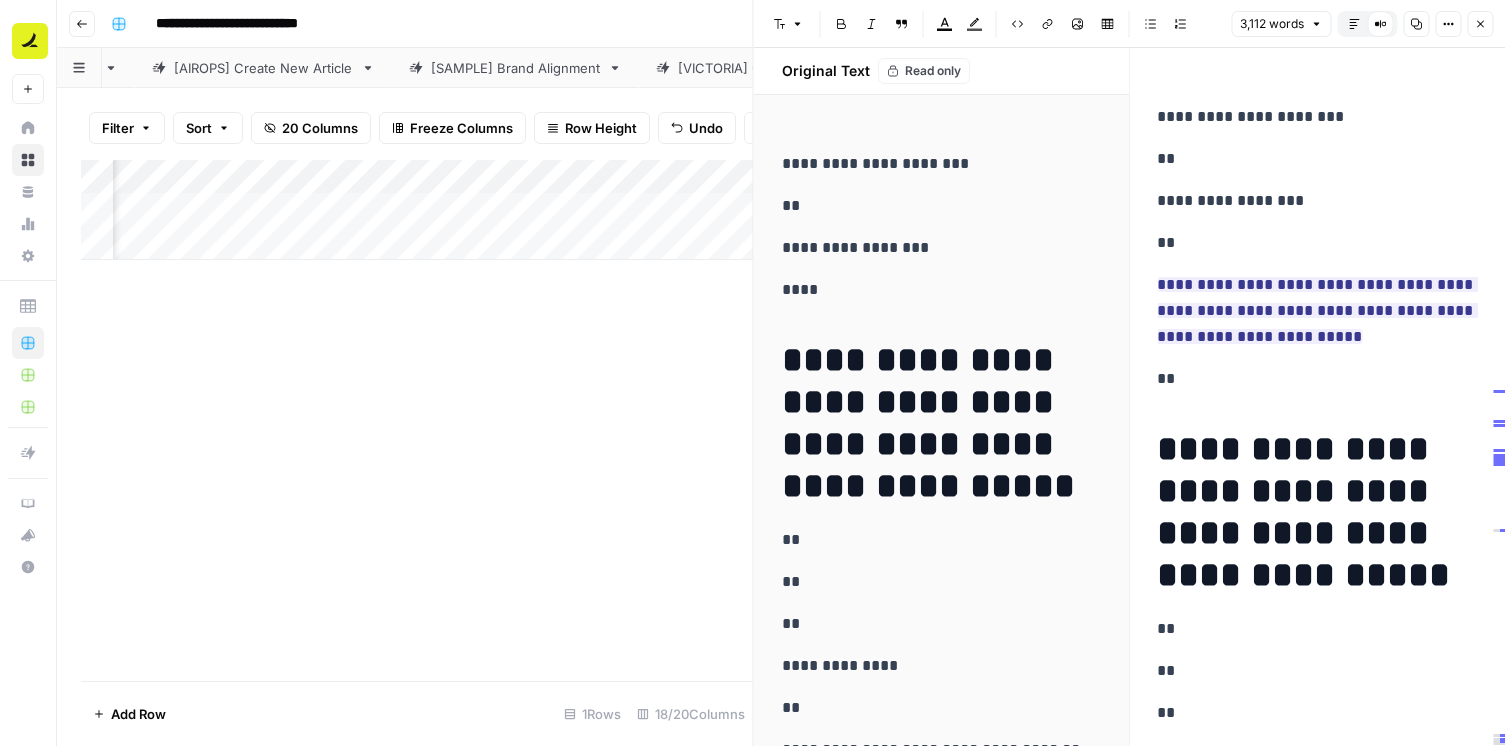 click on "**********" at bounding box center (1317, 512) 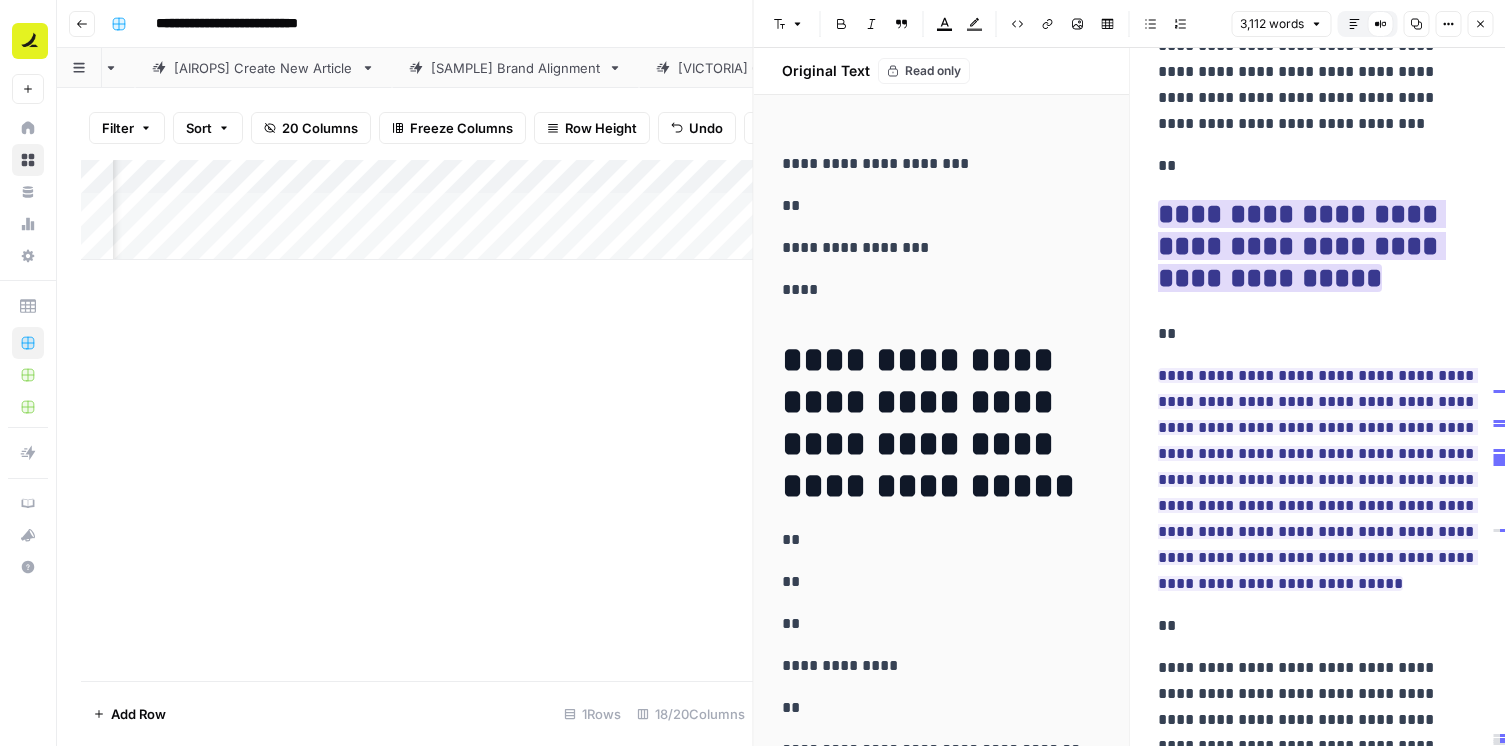 scroll, scrollTop: 1545, scrollLeft: 0, axis: vertical 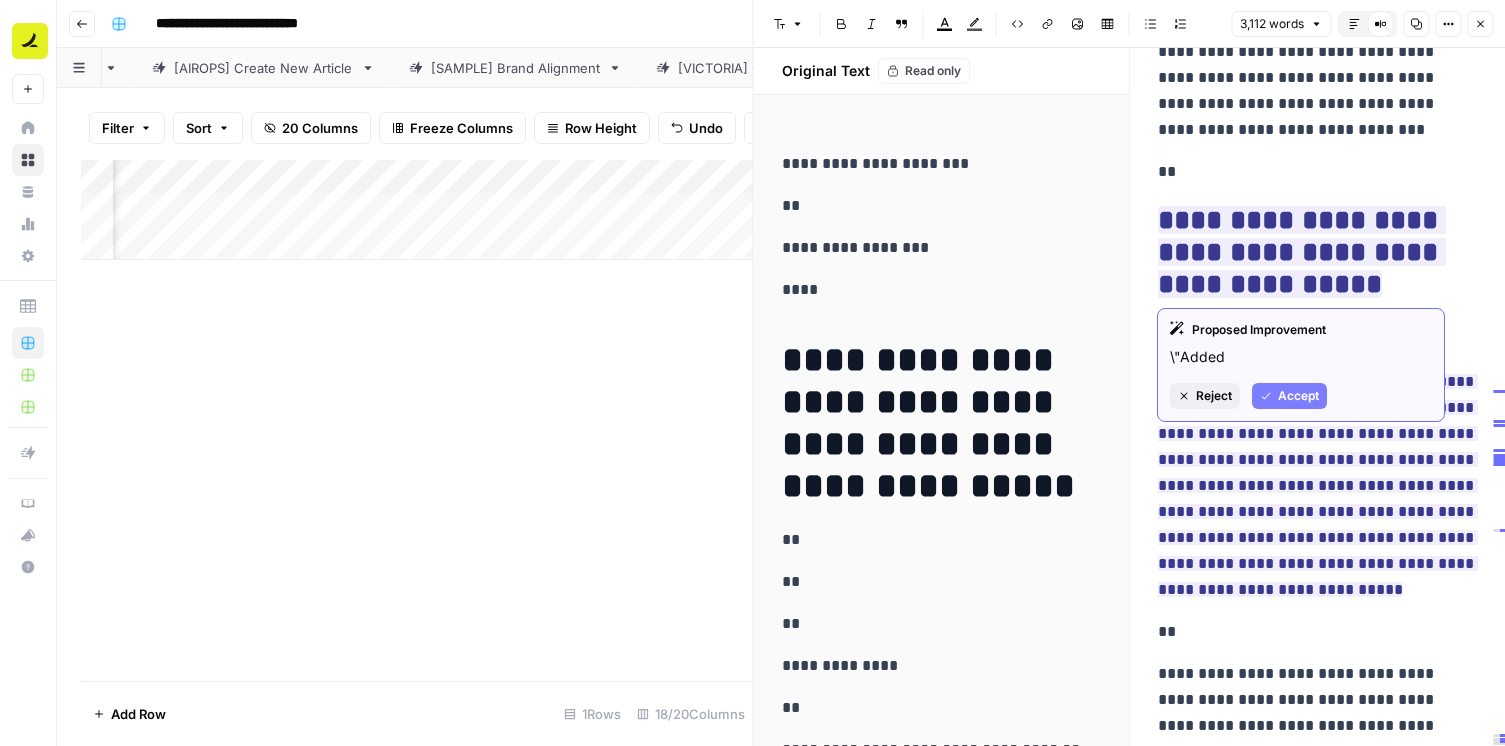 click on "**" at bounding box center [1317, 172] 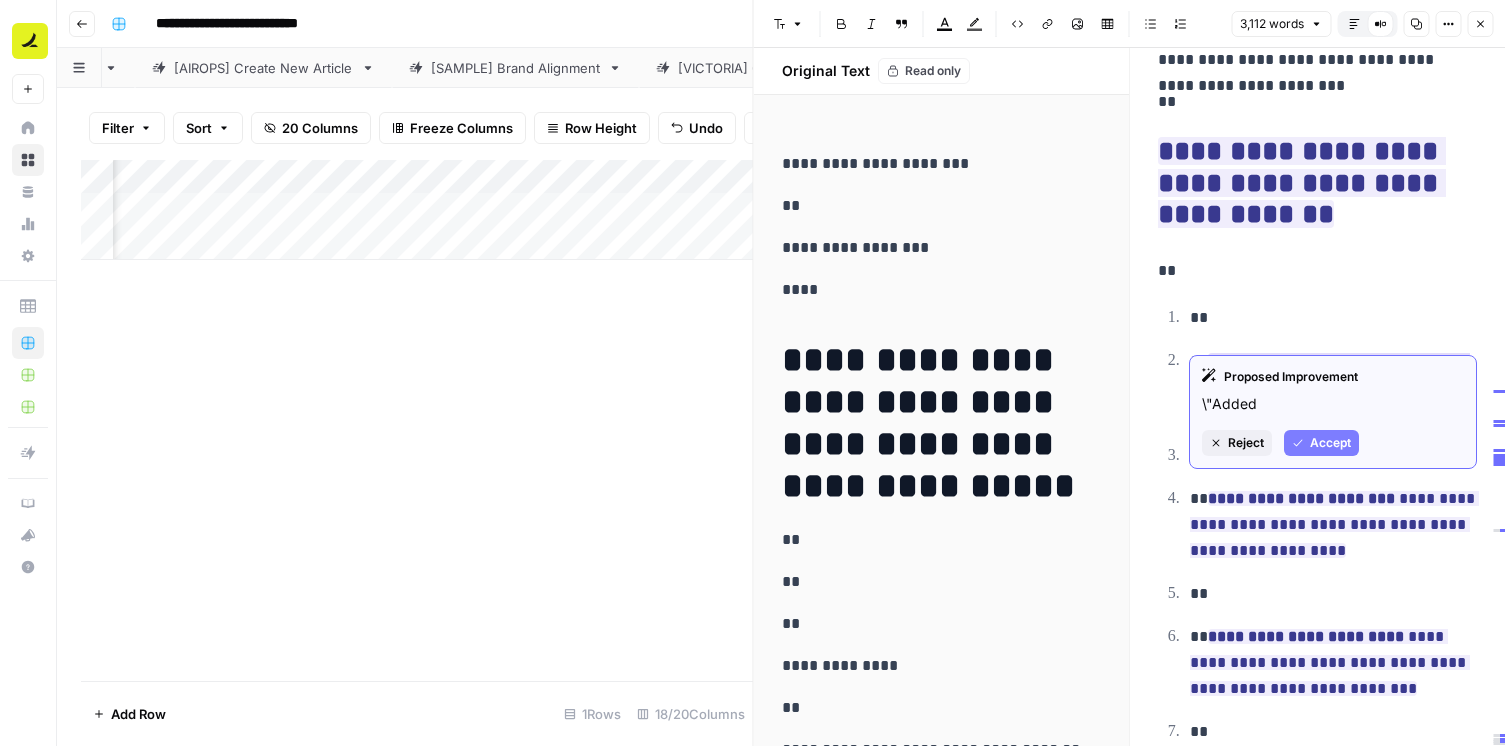 scroll, scrollTop: 2990, scrollLeft: 0, axis: vertical 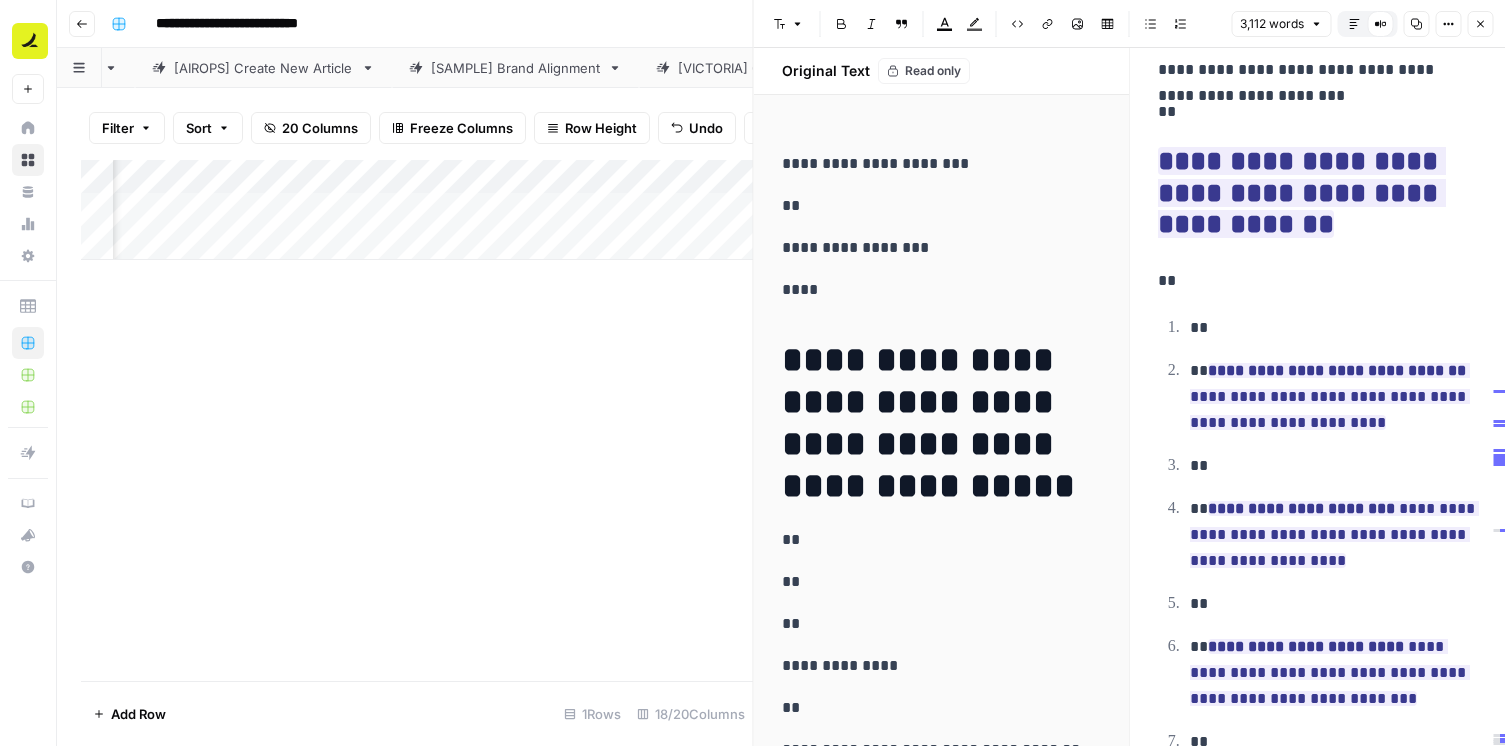 click on "**********" at bounding box center [1317, 194] 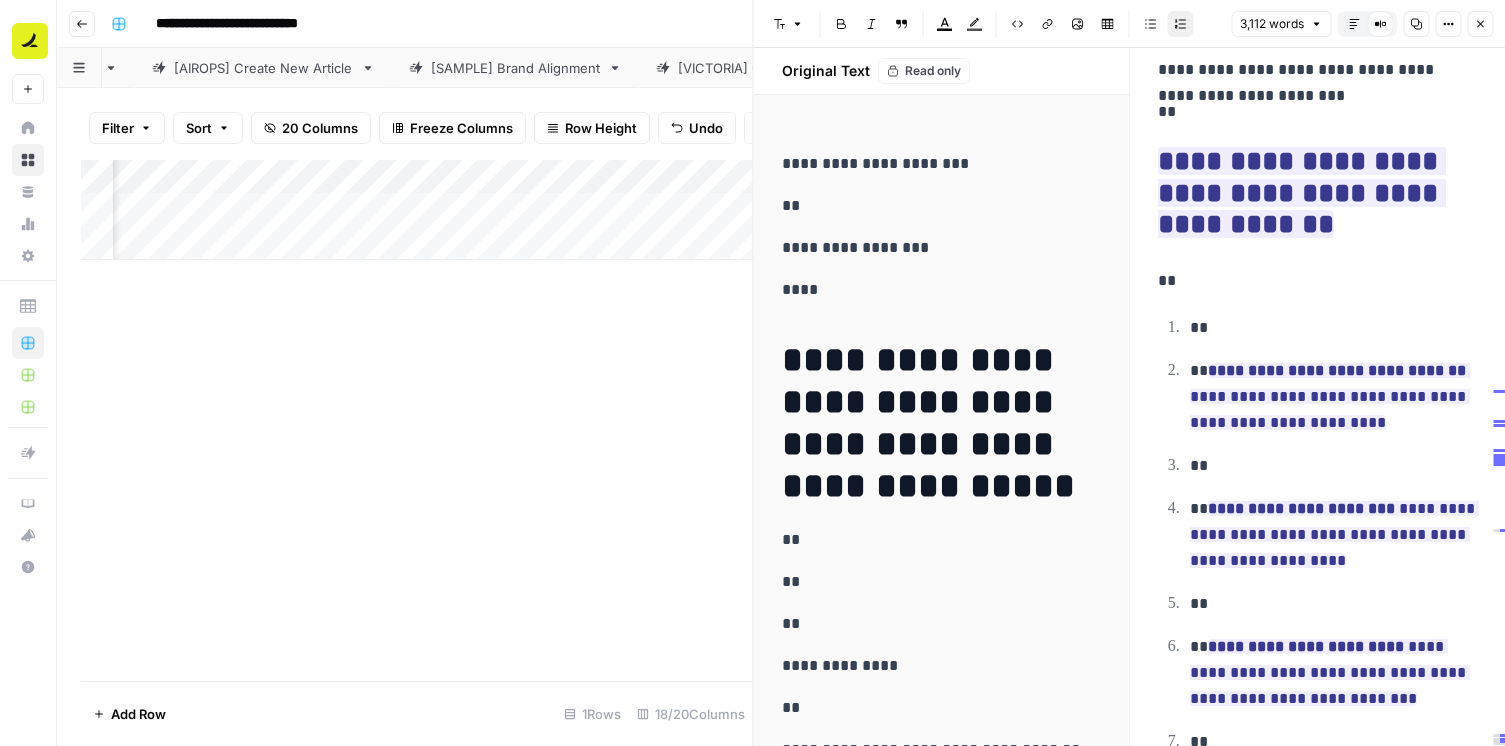 click on "**" at bounding box center [1317, 281] 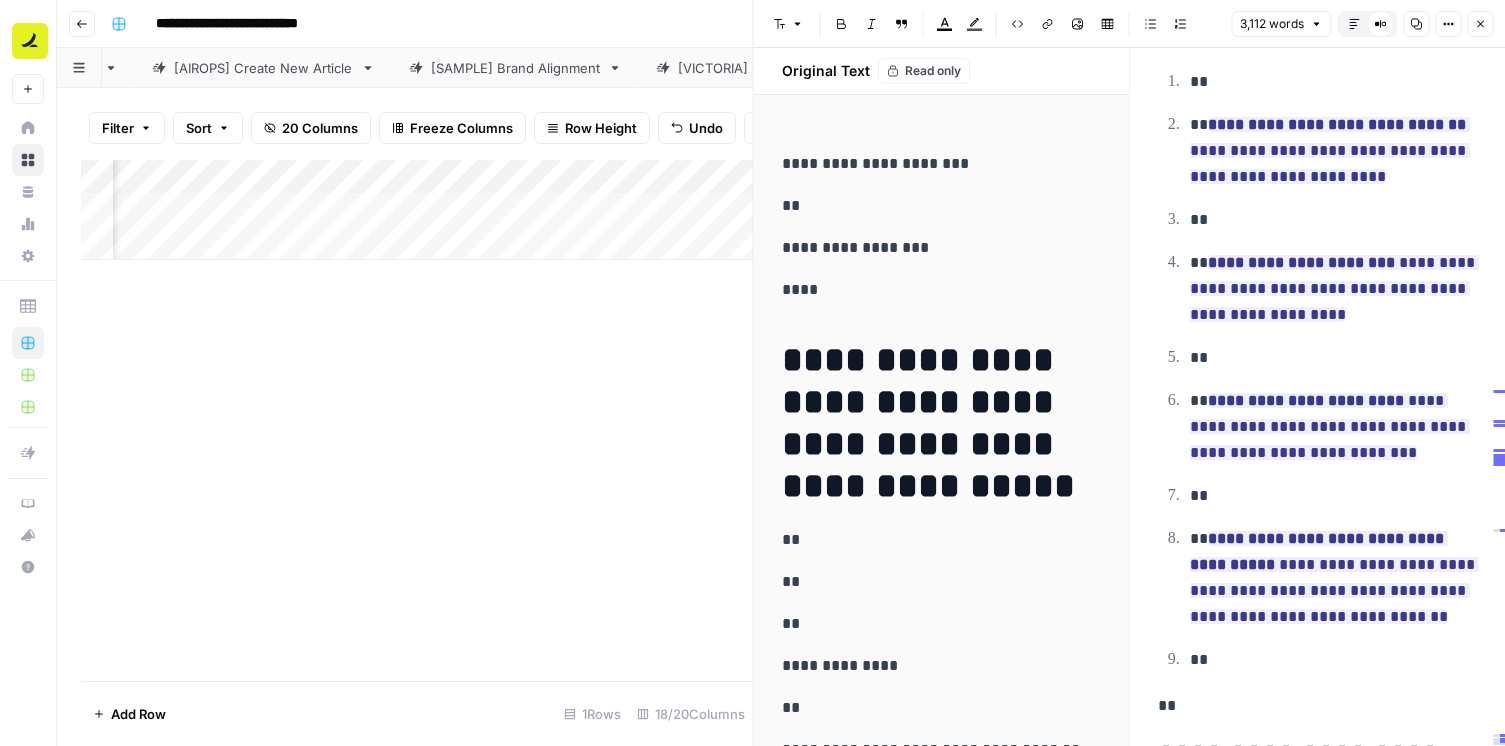 scroll, scrollTop: 3242, scrollLeft: 0, axis: vertical 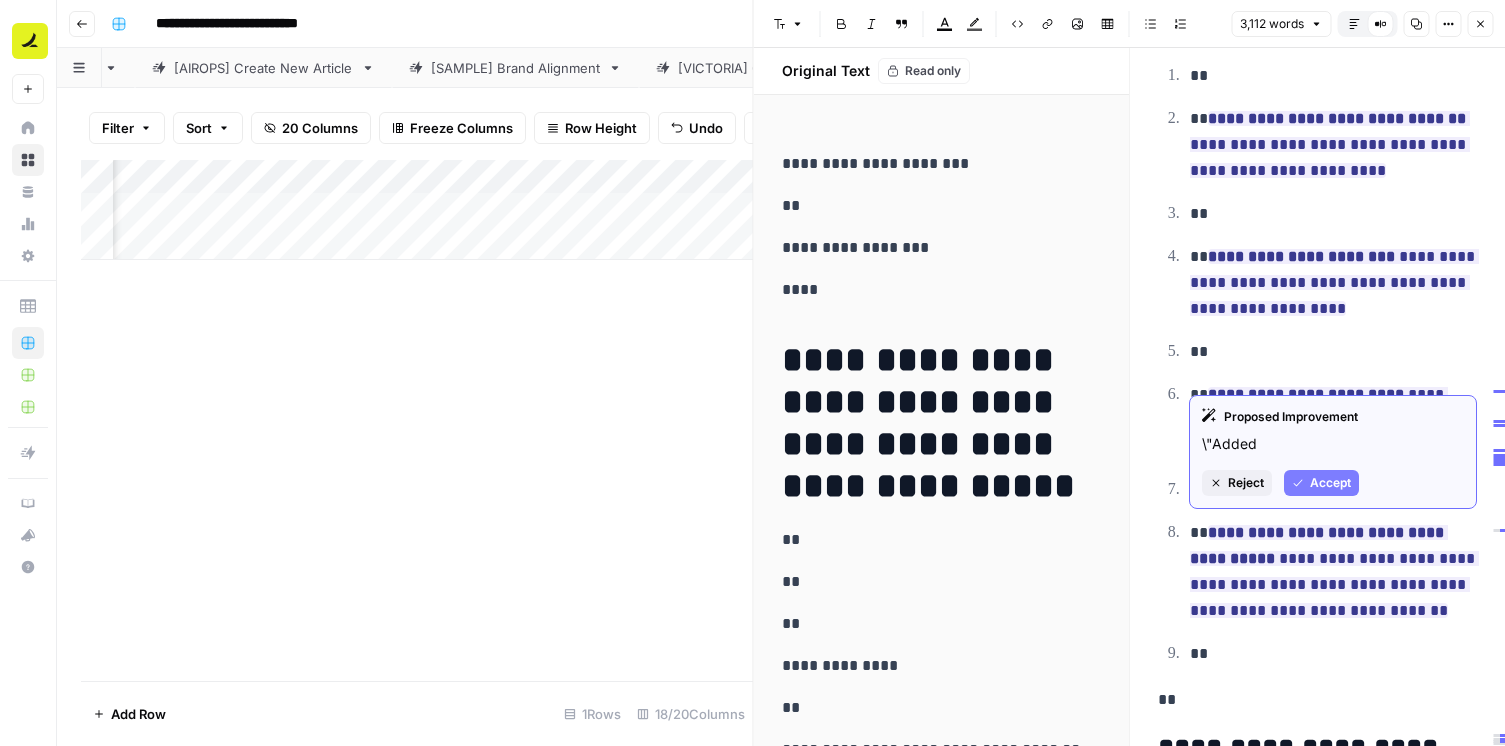 click on "**********" at bounding box center (1317, 9626) 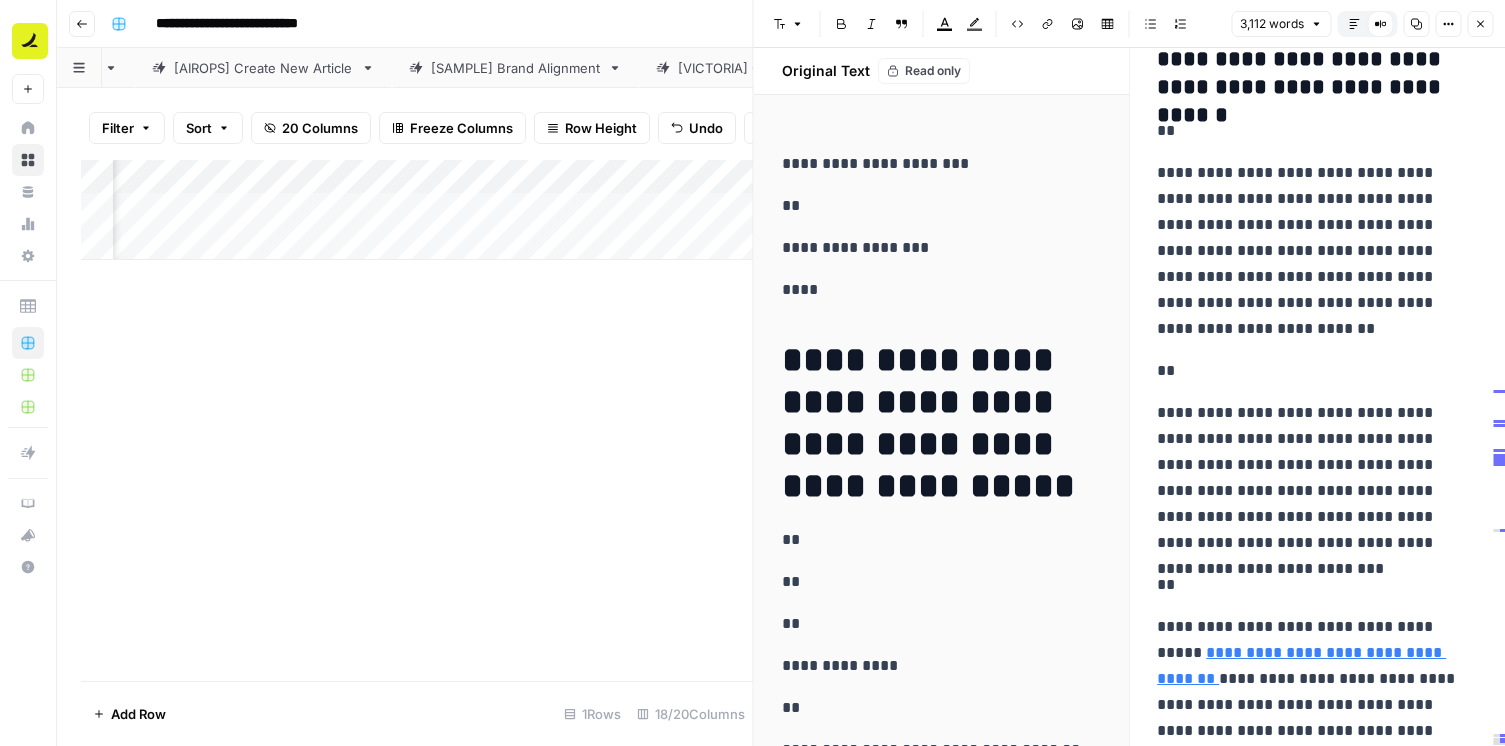 scroll, scrollTop: 13356, scrollLeft: 0, axis: vertical 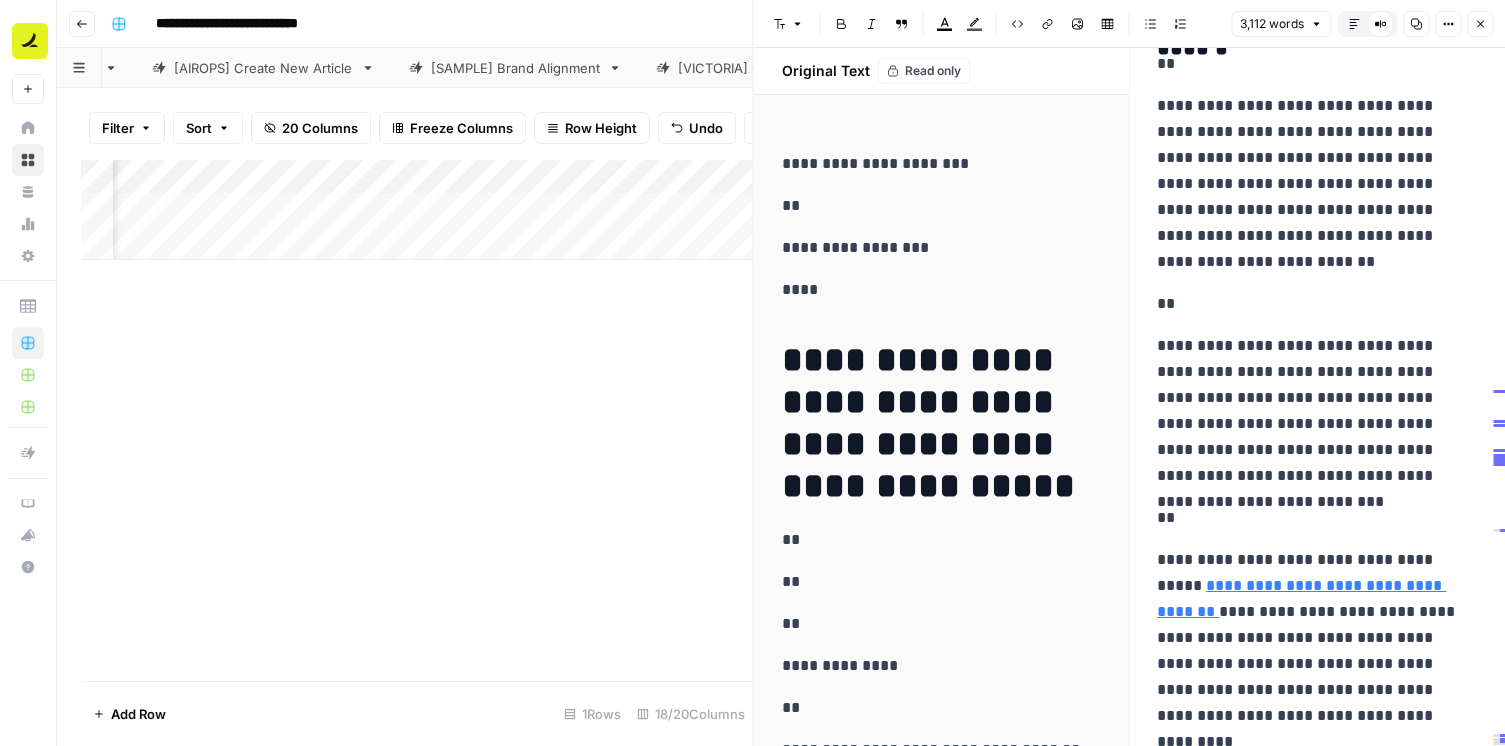 click on "**********" at bounding box center (1317, 411) 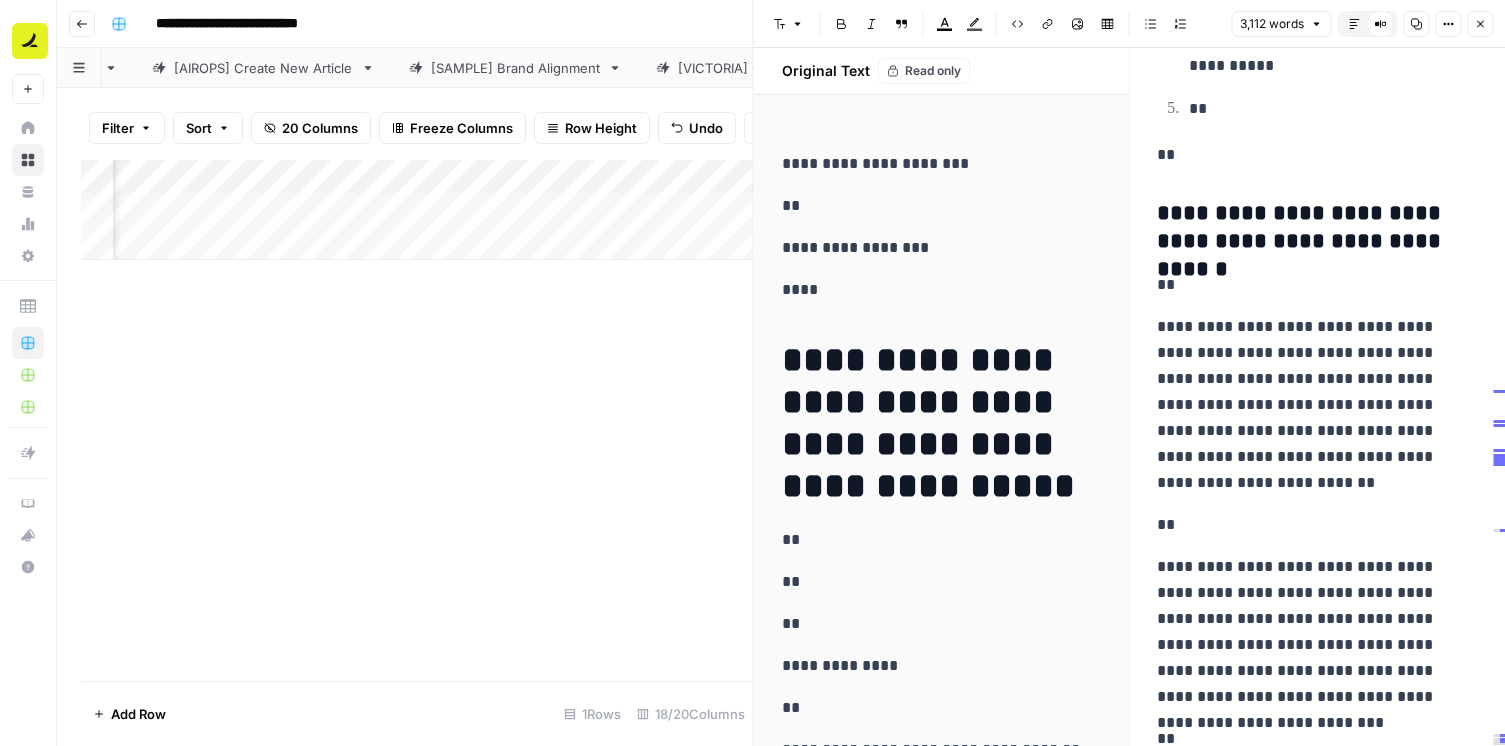 scroll, scrollTop: 13102, scrollLeft: 0, axis: vertical 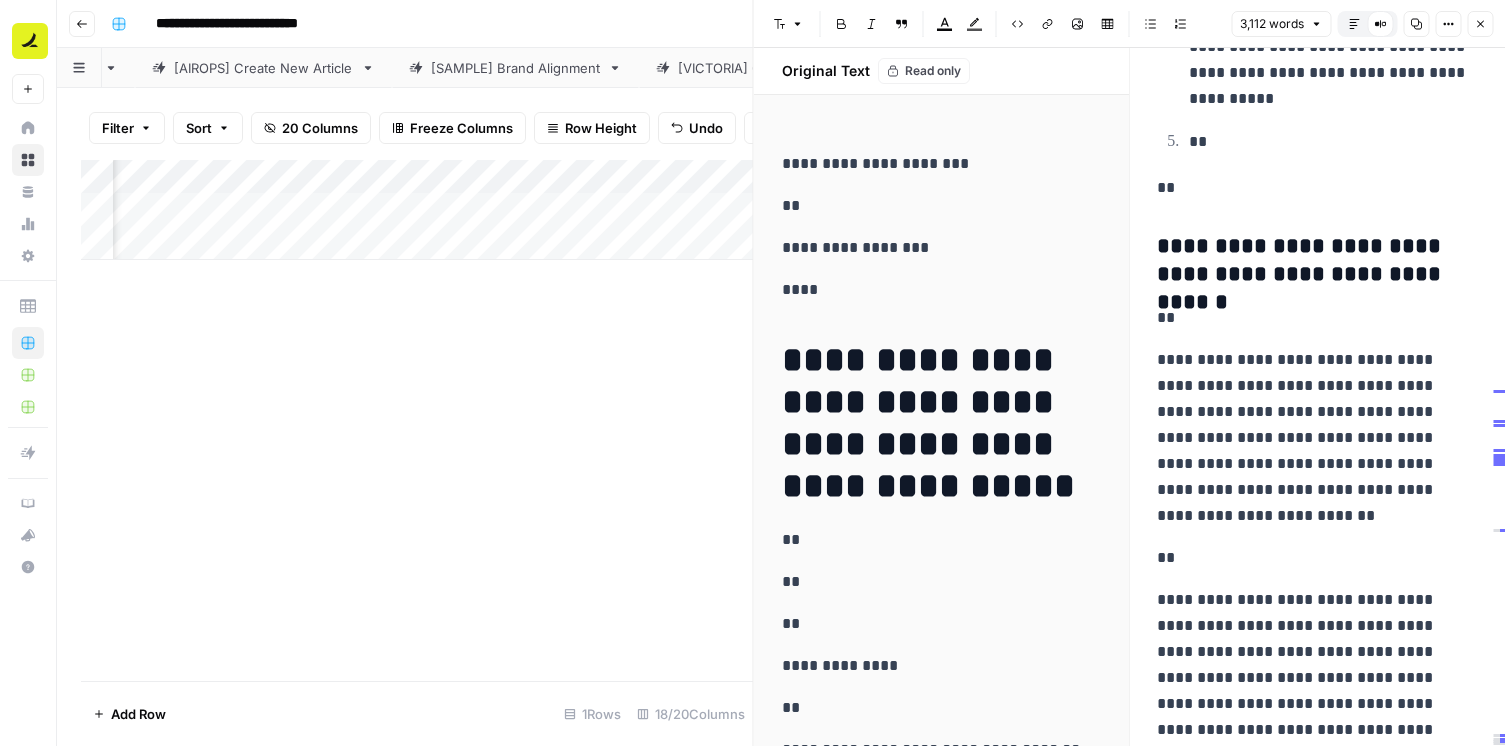 click on "**********" at bounding box center (1317, -250) 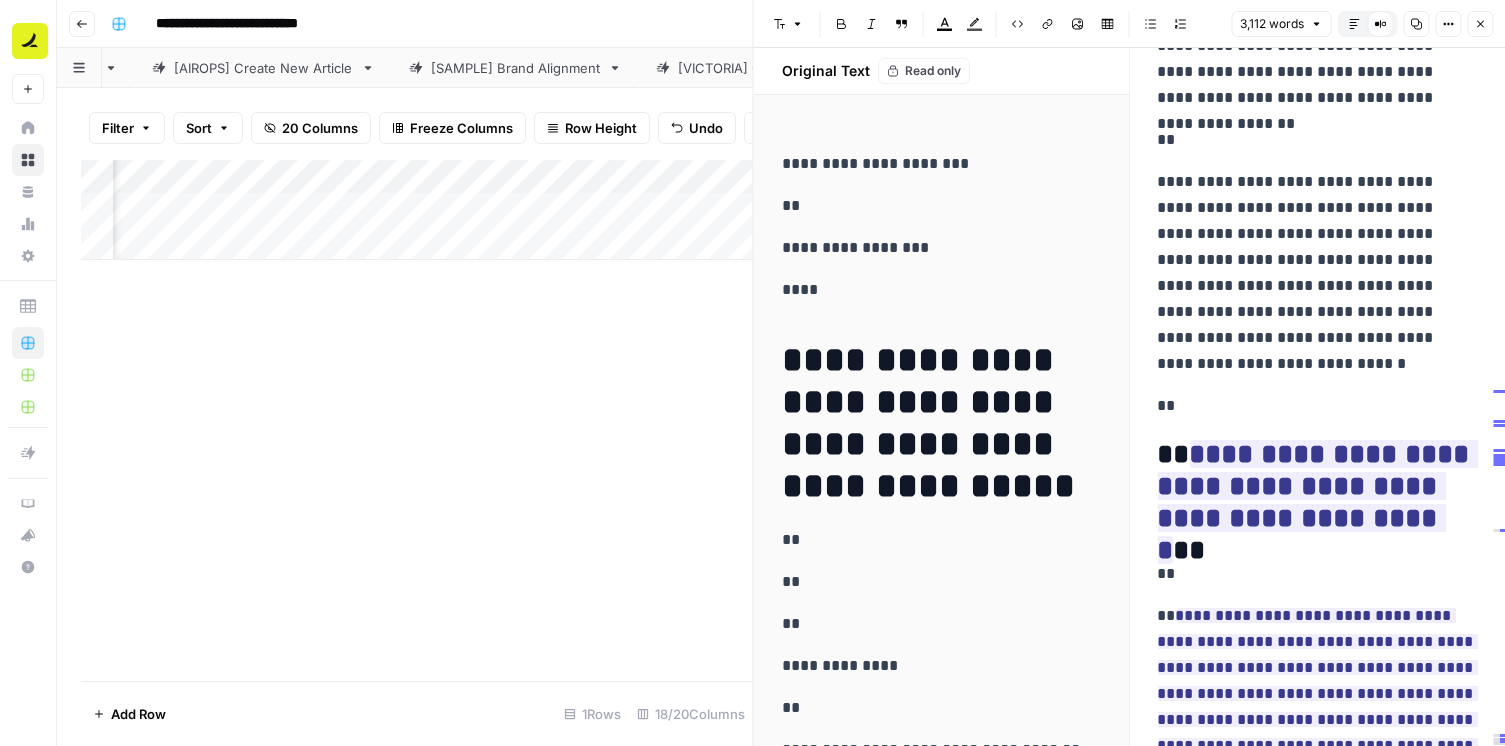 scroll, scrollTop: 17610, scrollLeft: 0, axis: vertical 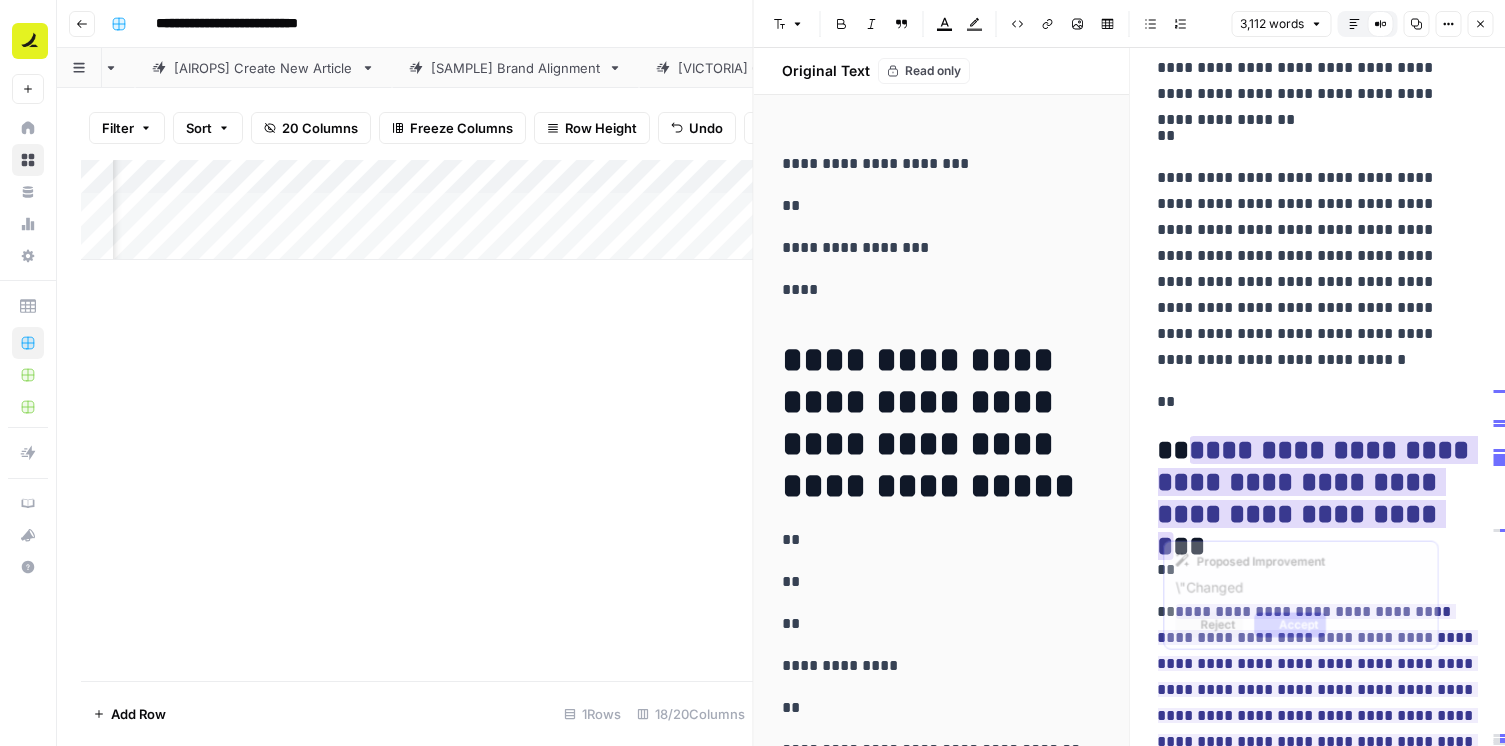 click on "**********" at bounding box center (1317, 498) 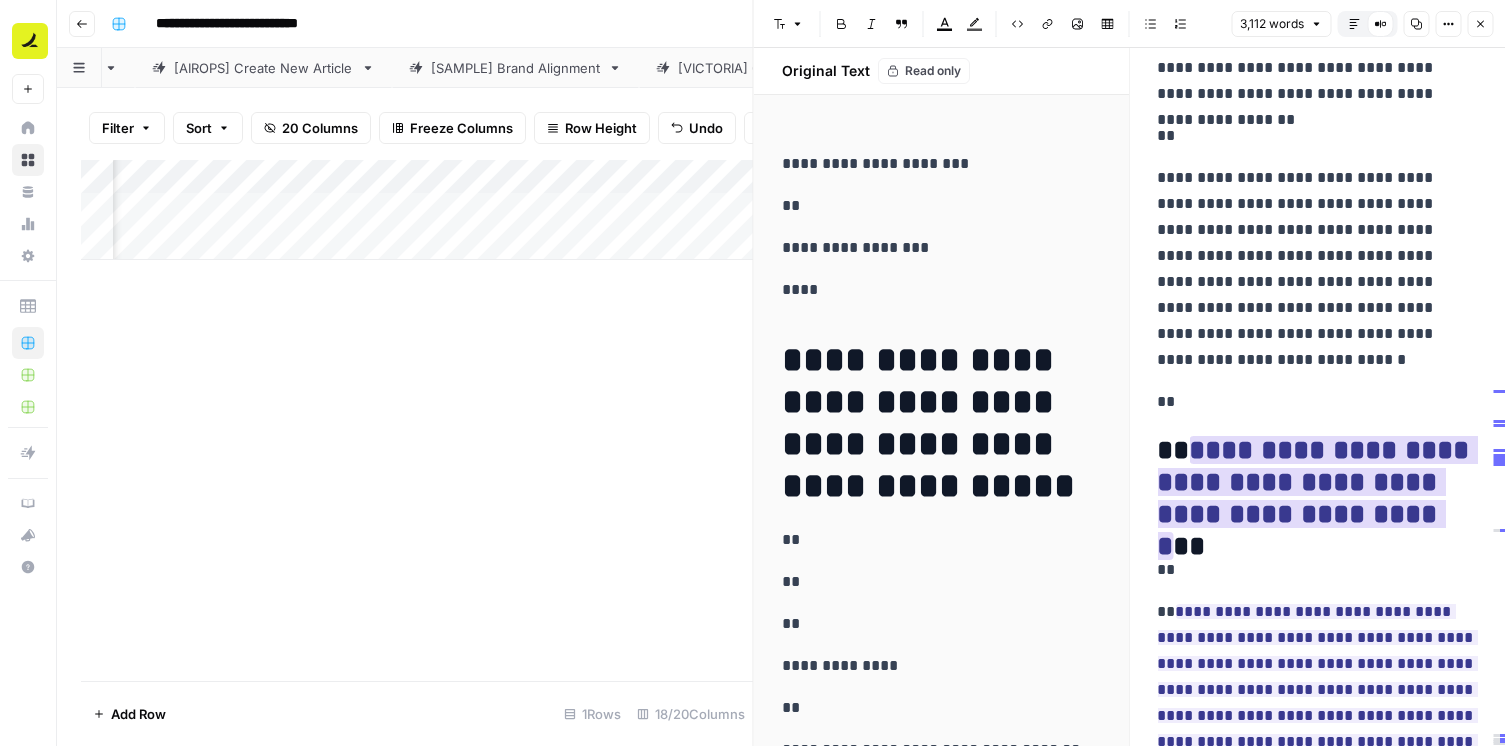 click on "**********" at bounding box center (1317, 498) 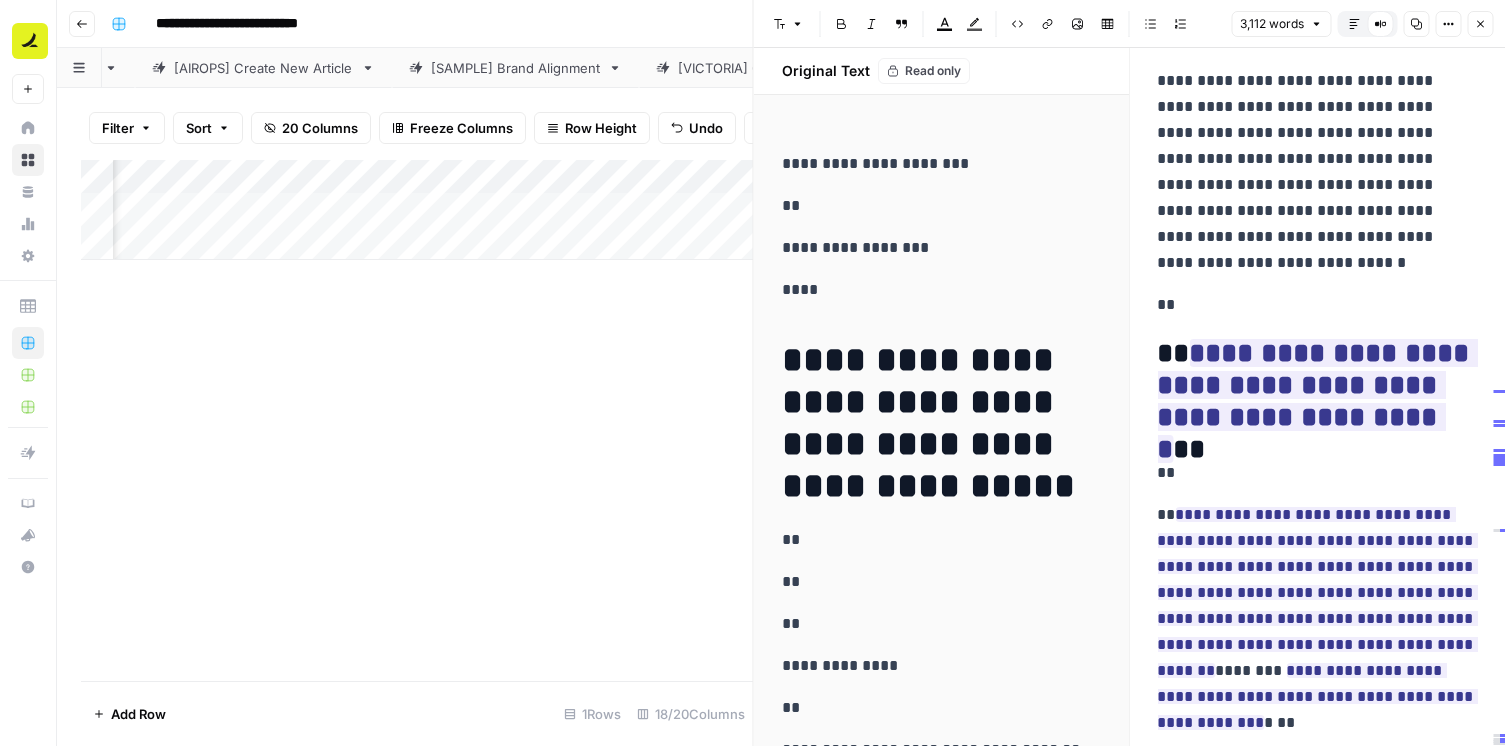 scroll, scrollTop: 17718, scrollLeft: 0, axis: vertical 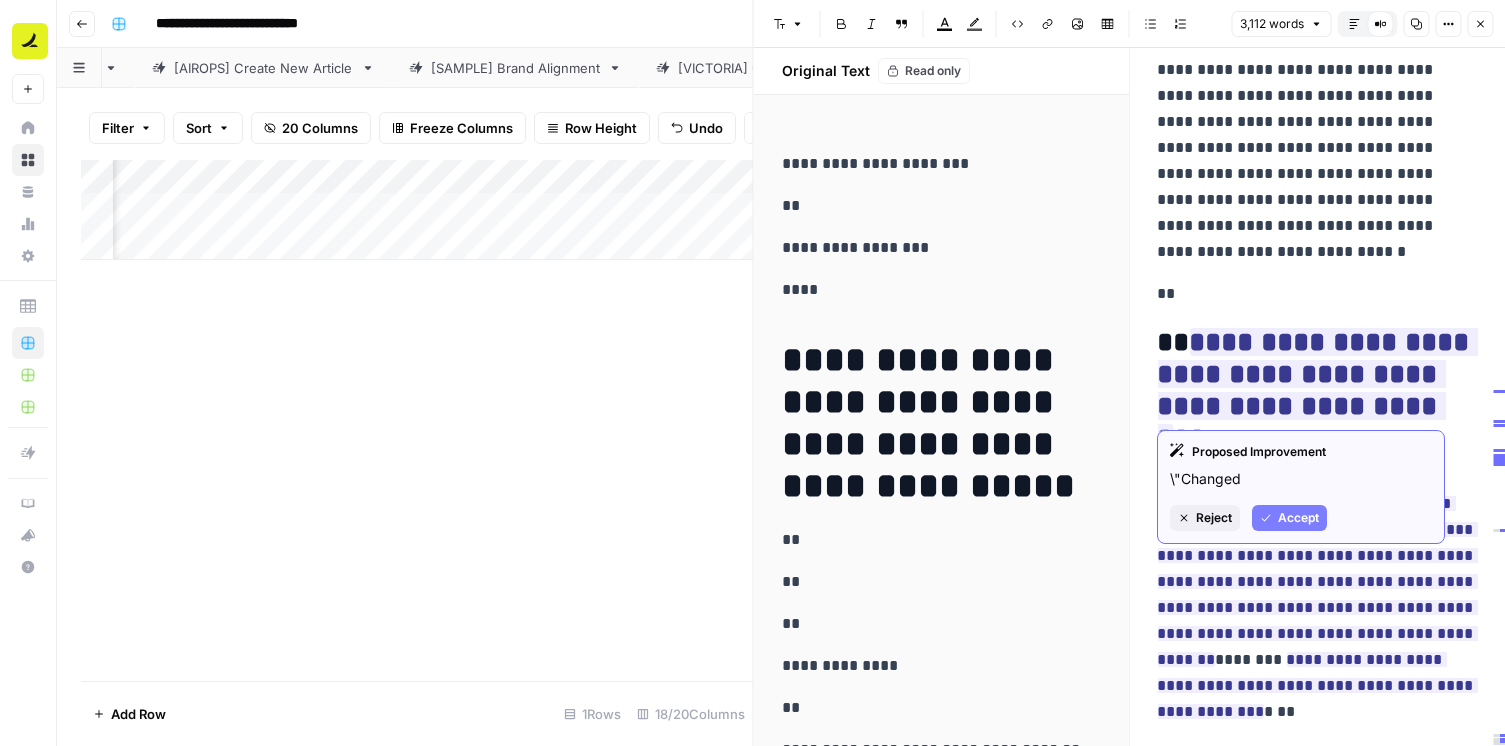 click on "**********" at bounding box center [1317, 161] 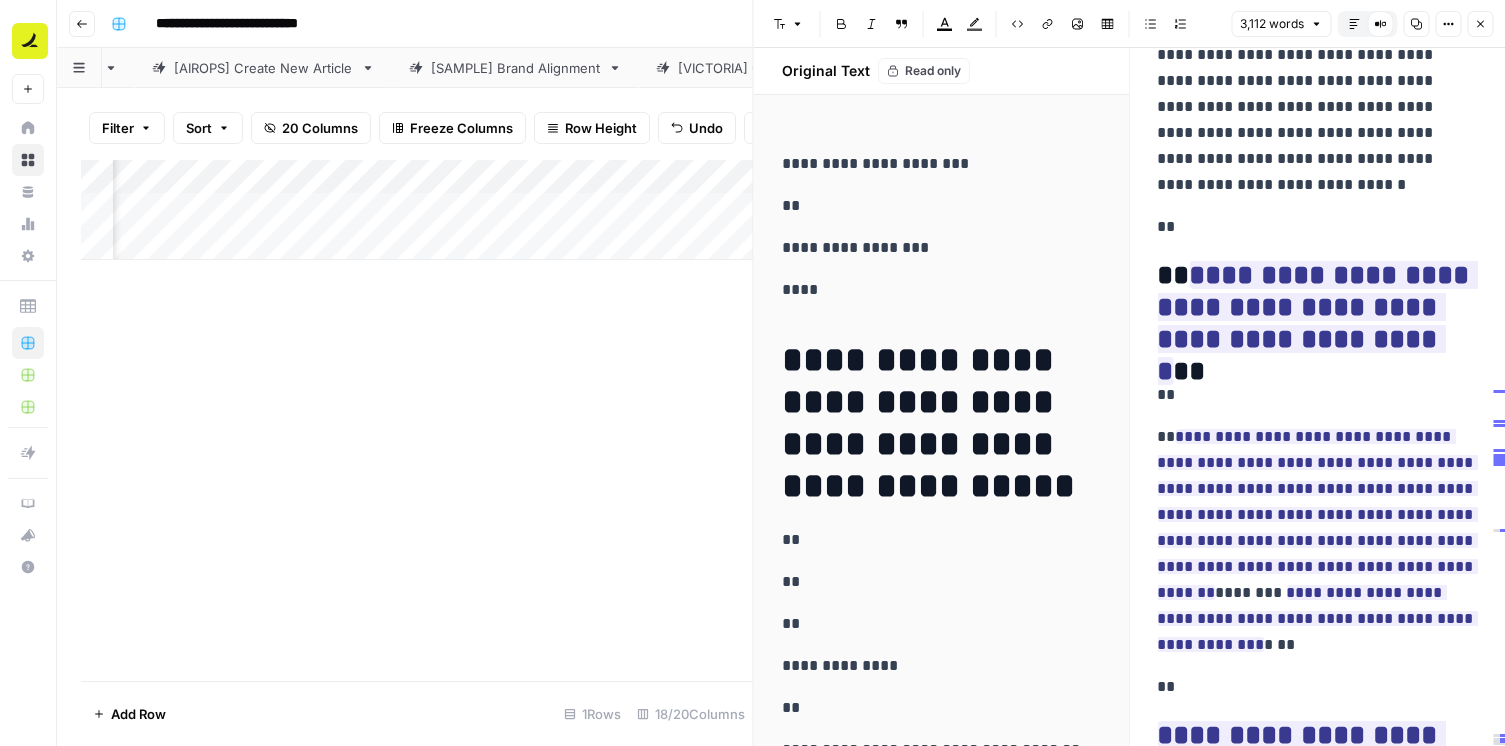 scroll, scrollTop: 17896, scrollLeft: 0, axis: vertical 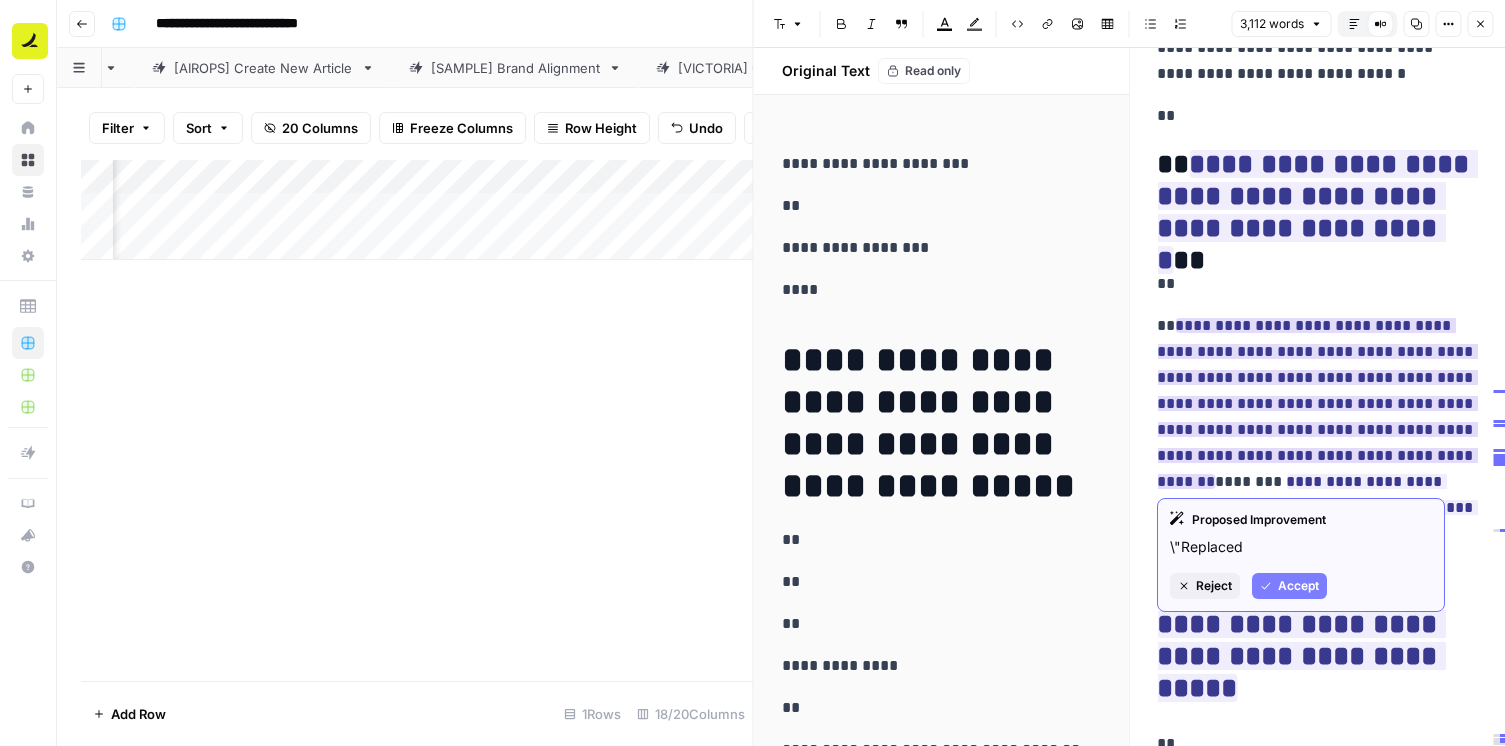 click on "**********" at bounding box center [1317, 403] 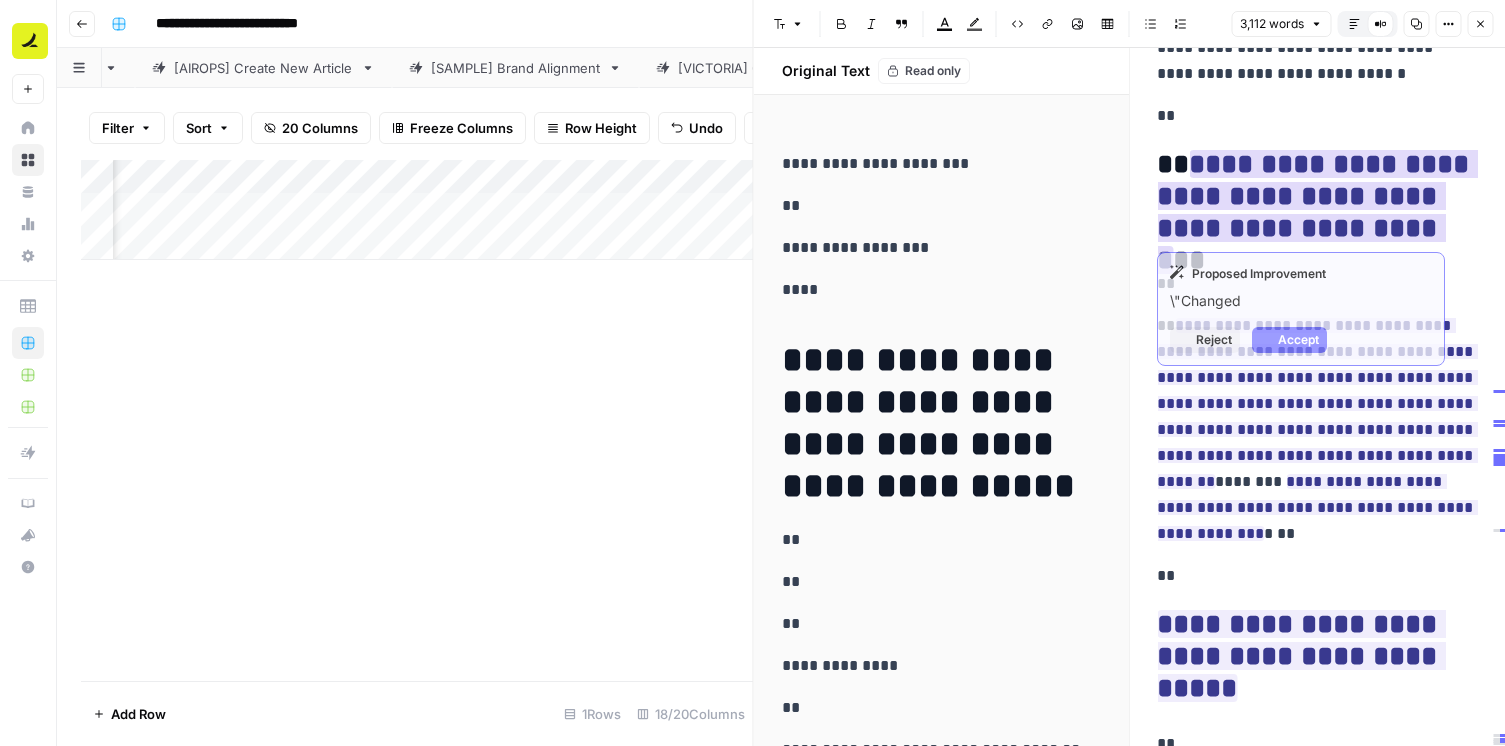 click on "**********" at bounding box center (1317, 212) 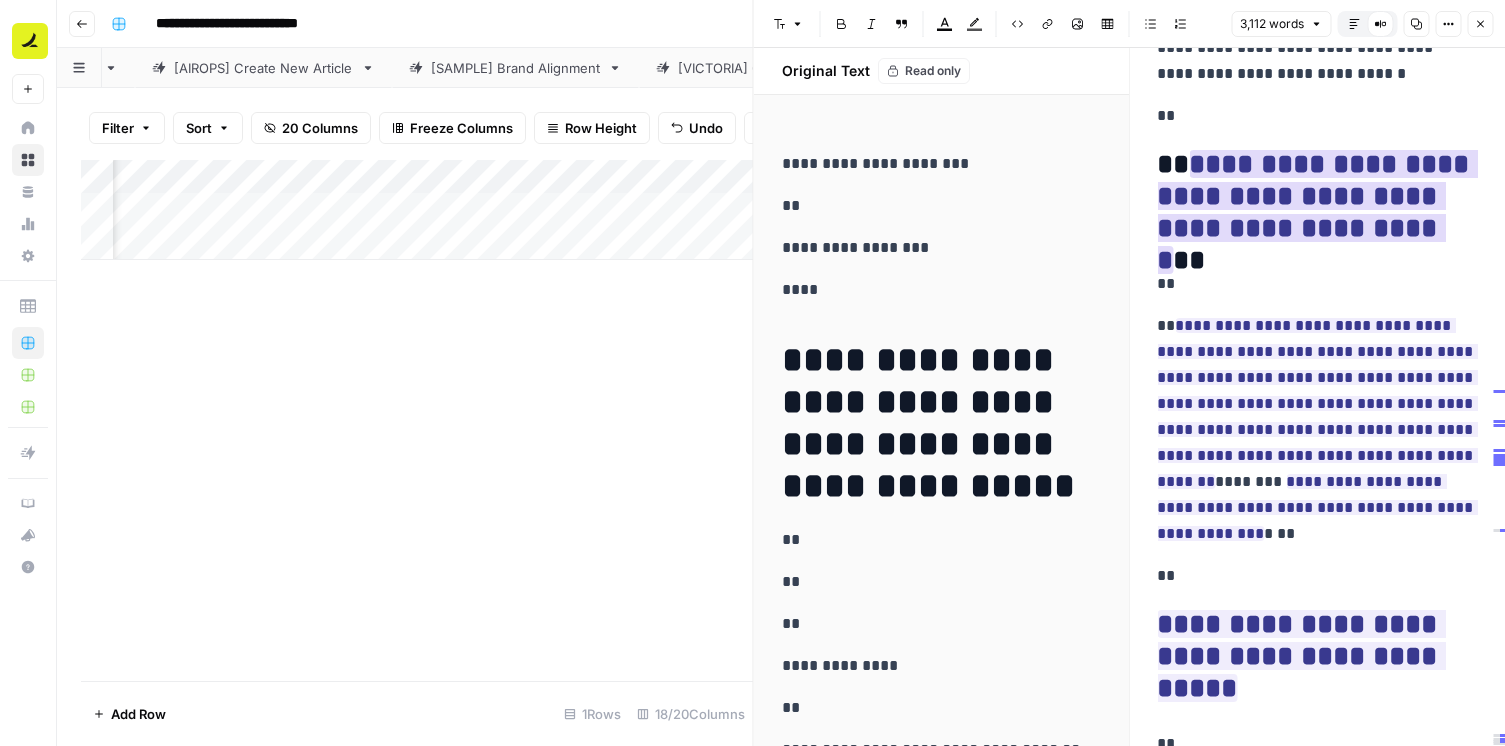 click on "**********" at bounding box center [1317, 212] 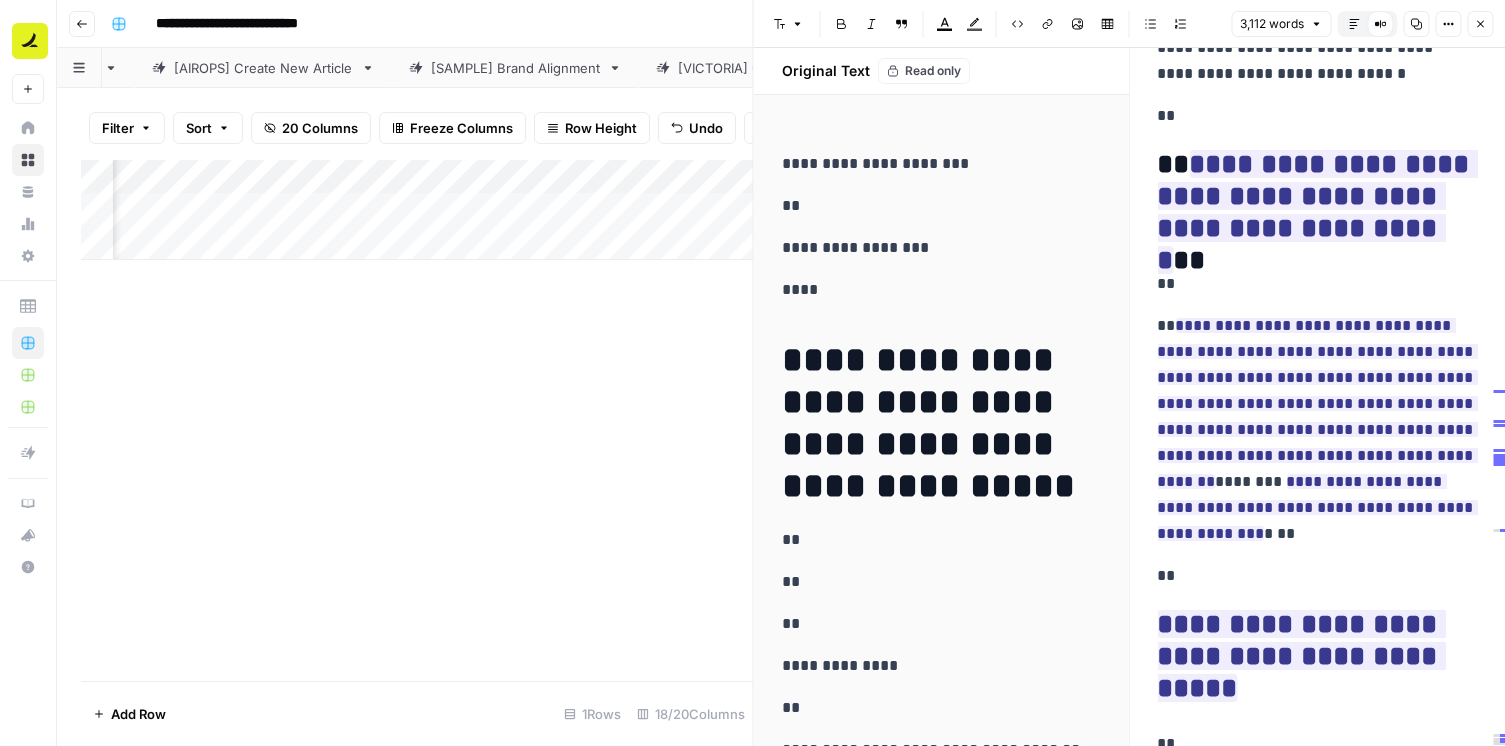 click on "**********" at bounding box center (1317, 212) 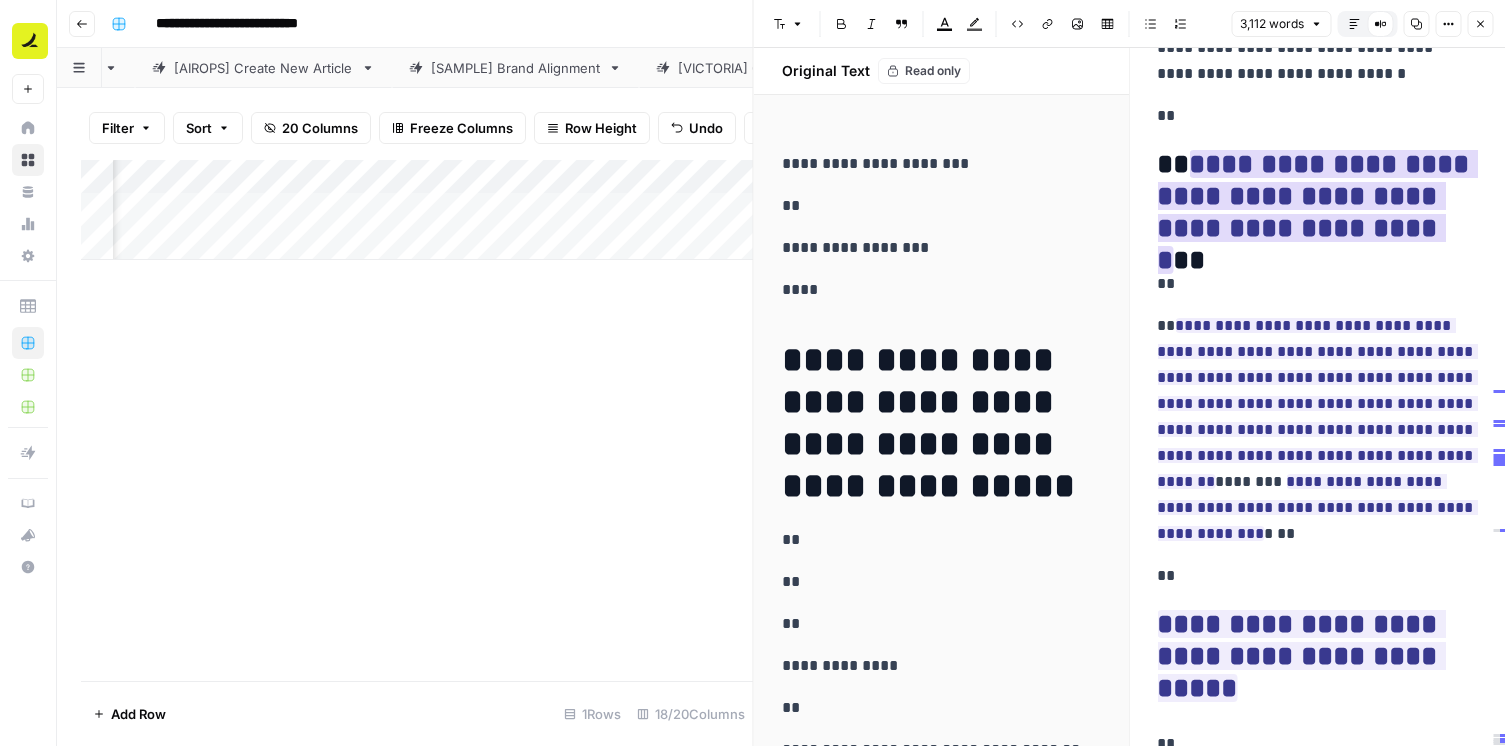 click on "**********" at bounding box center [1317, 212] 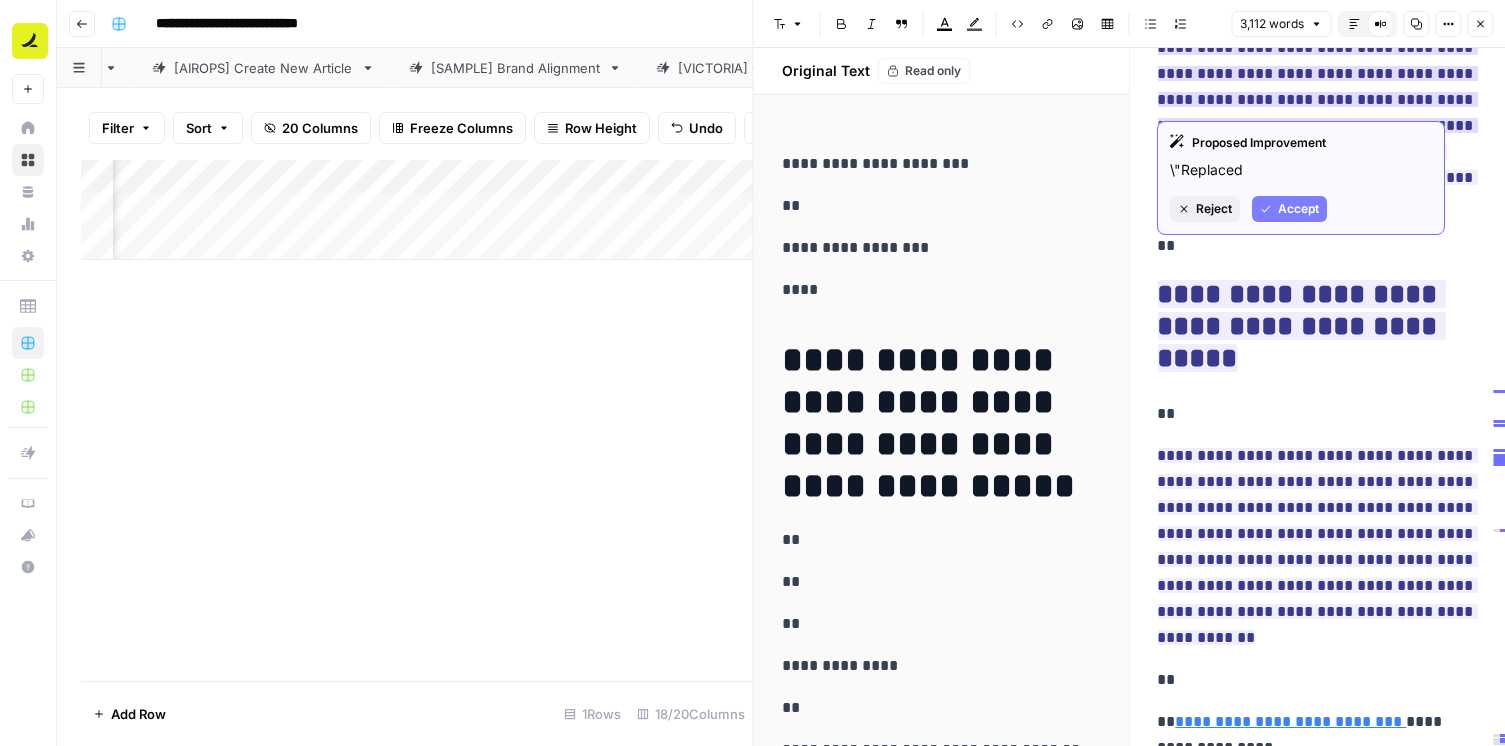 scroll, scrollTop: 18273, scrollLeft: 0, axis: vertical 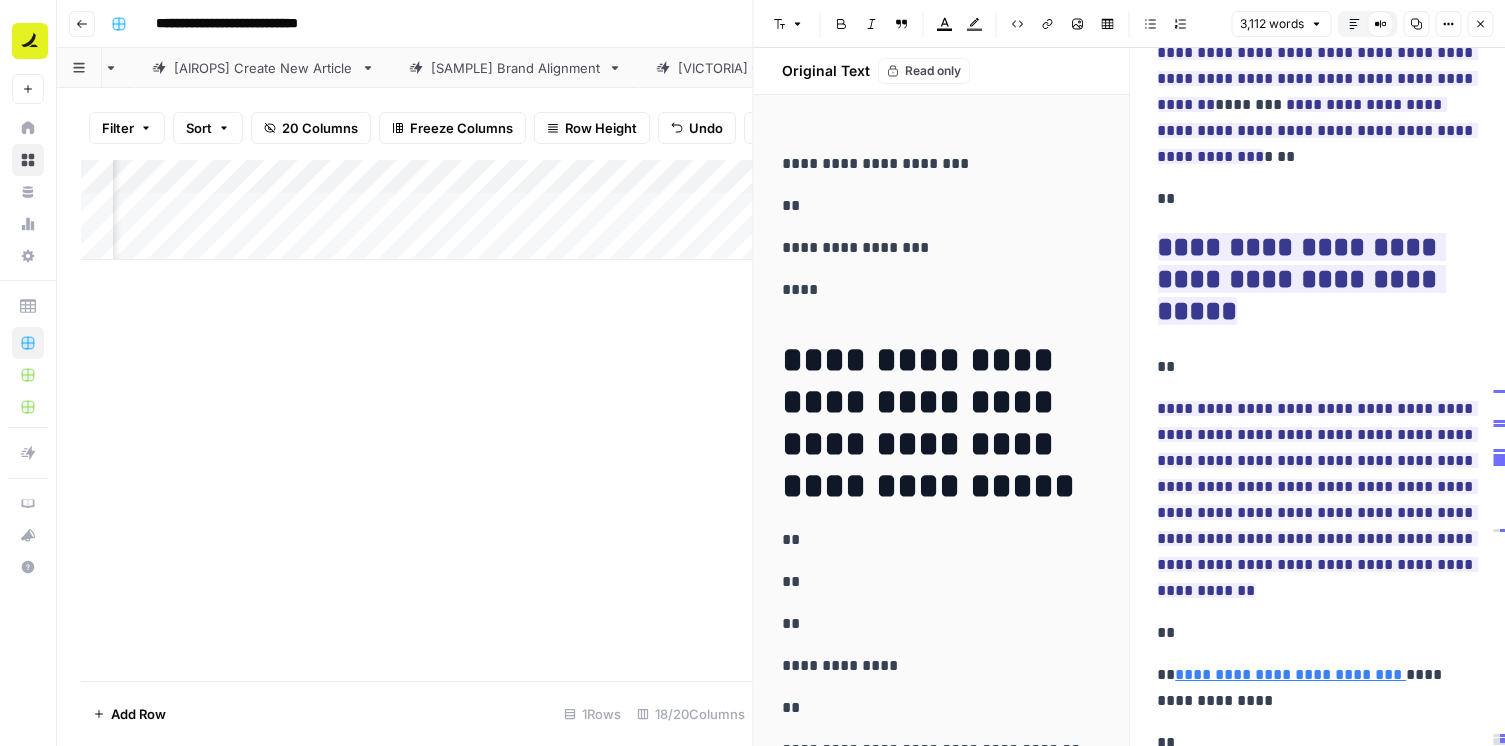 click on "**********" at bounding box center [1317, -5405] 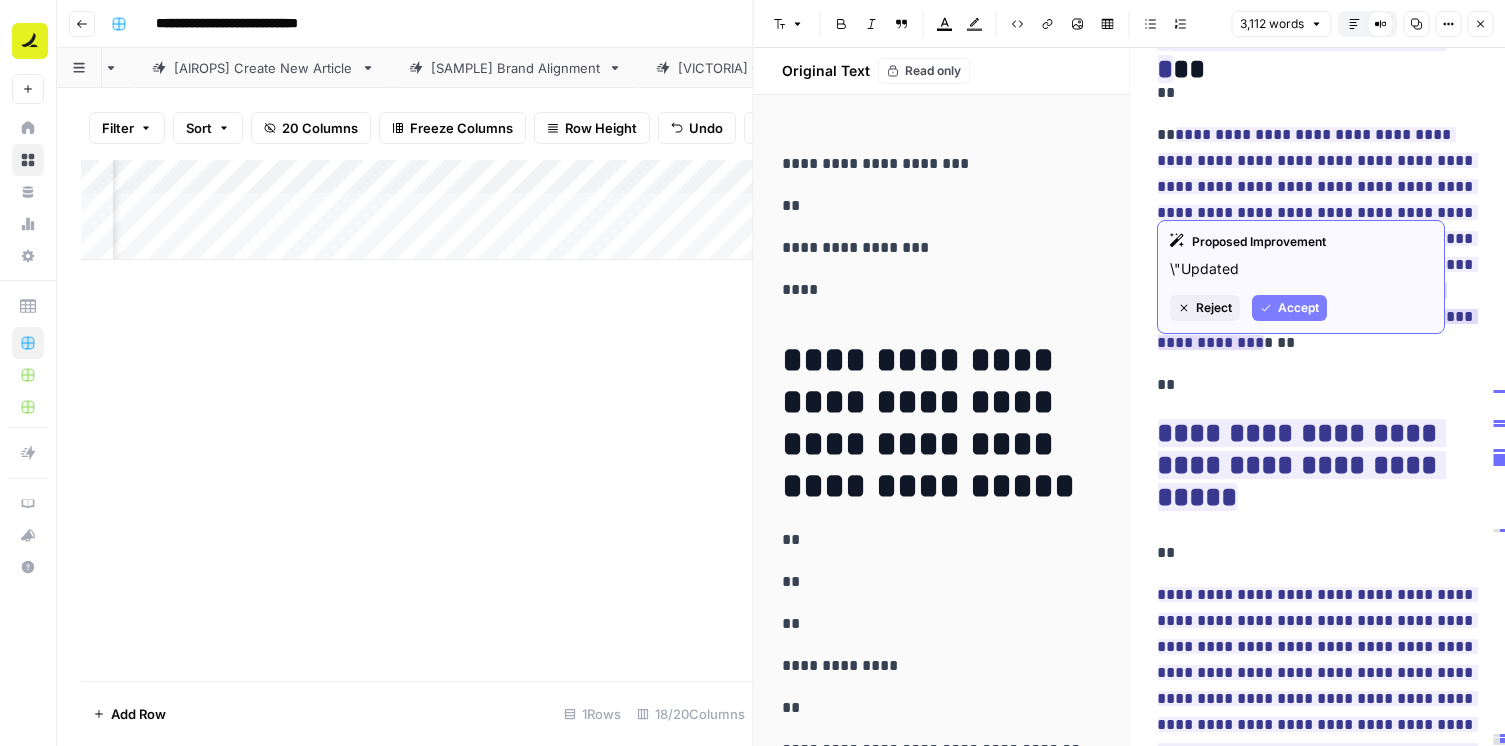 scroll, scrollTop: 18077, scrollLeft: 0, axis: vertical 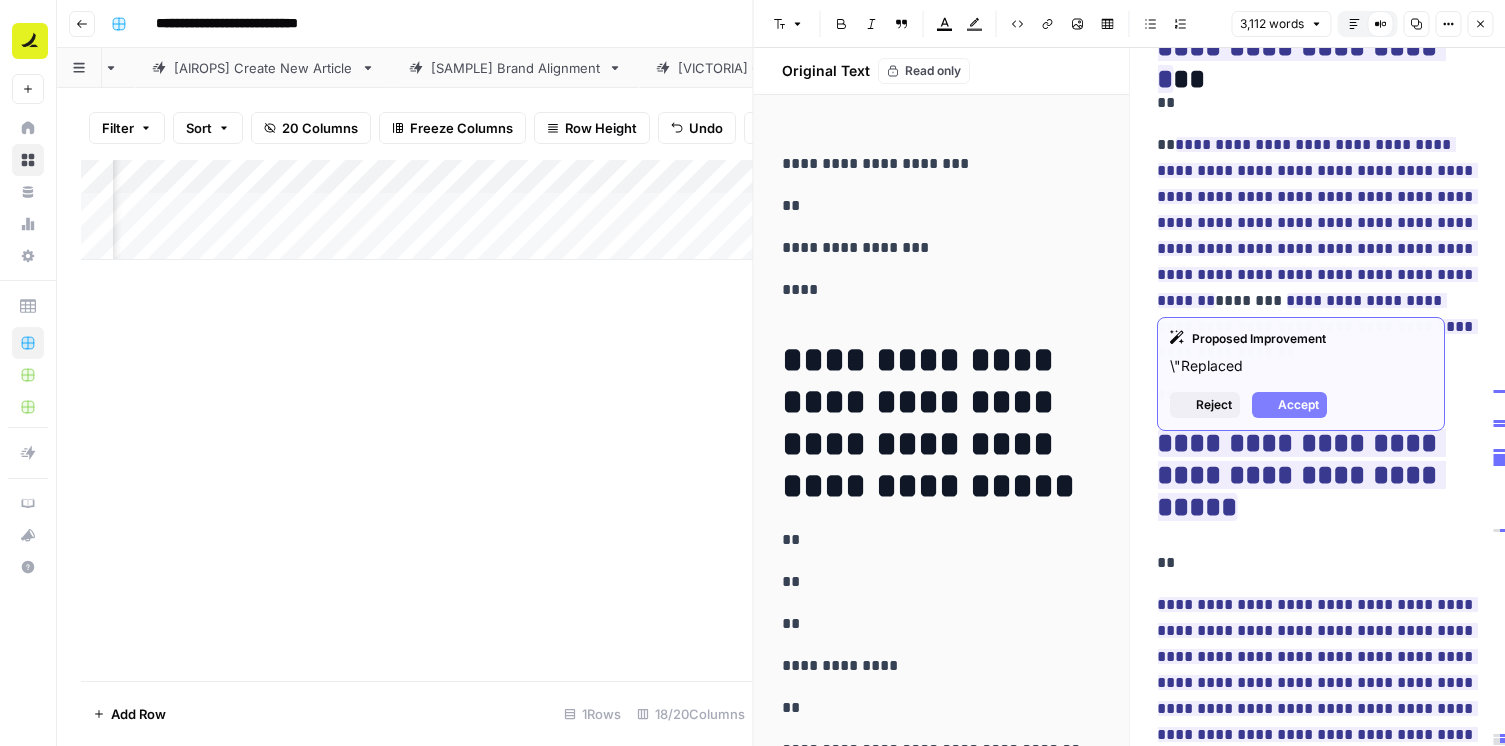 drag, startPoint x: 1271, startPoint y: 299, endPoint x: 1169, endPoint y: 146, distance: 183.88312 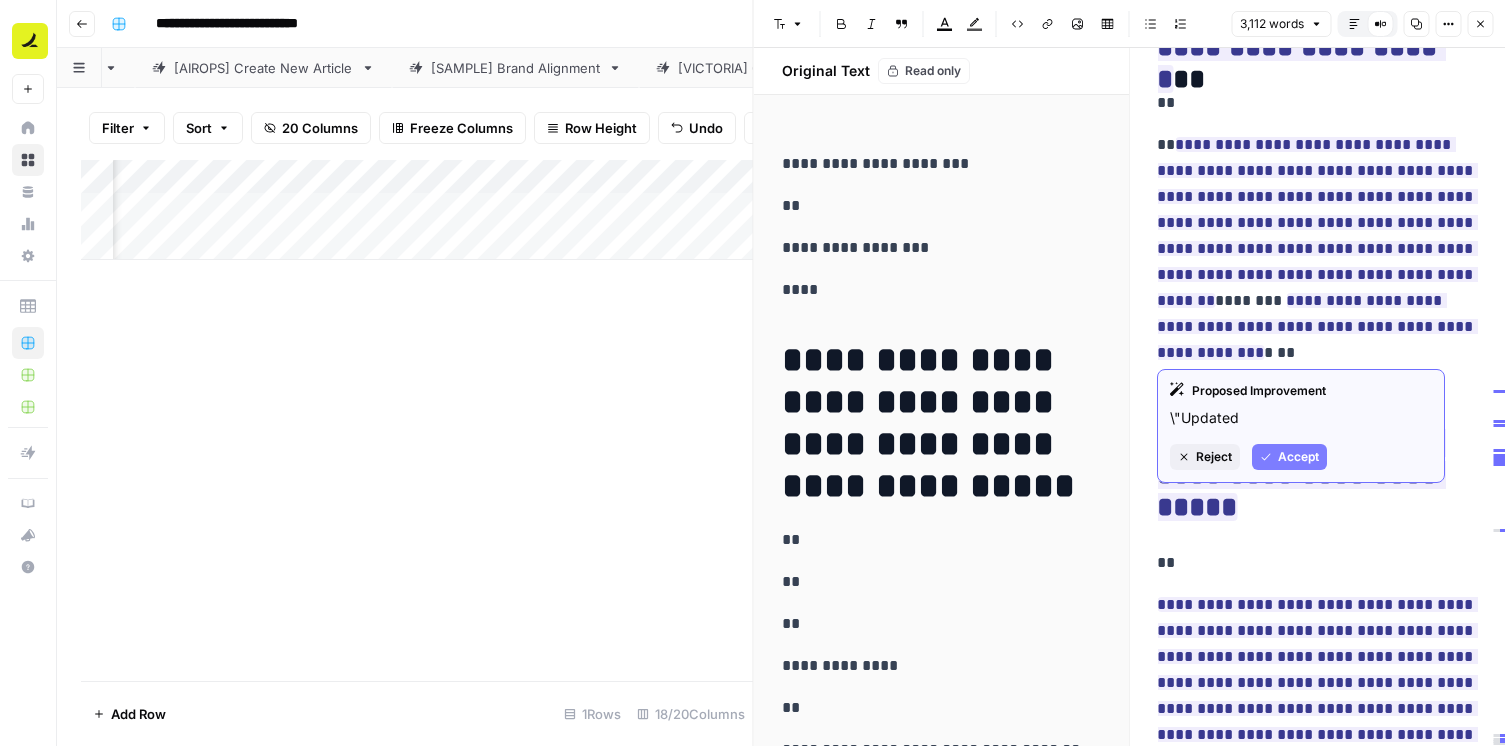 drag, startPoint x: 1331, startPoint y: 299, endPoint x: 1268, endPoint y: 346, distance: 78.60026 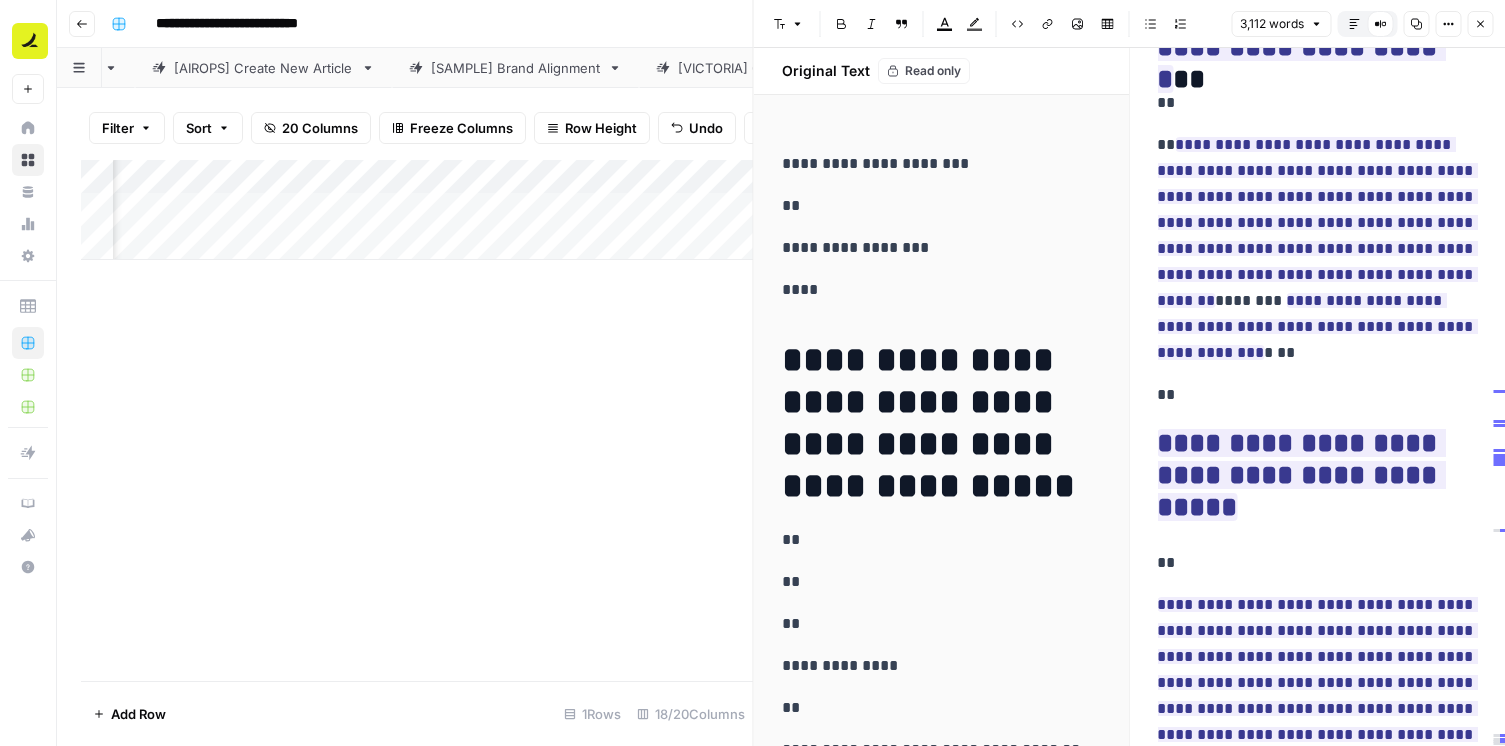 click on "**********" at bounding box center [1317, 249] 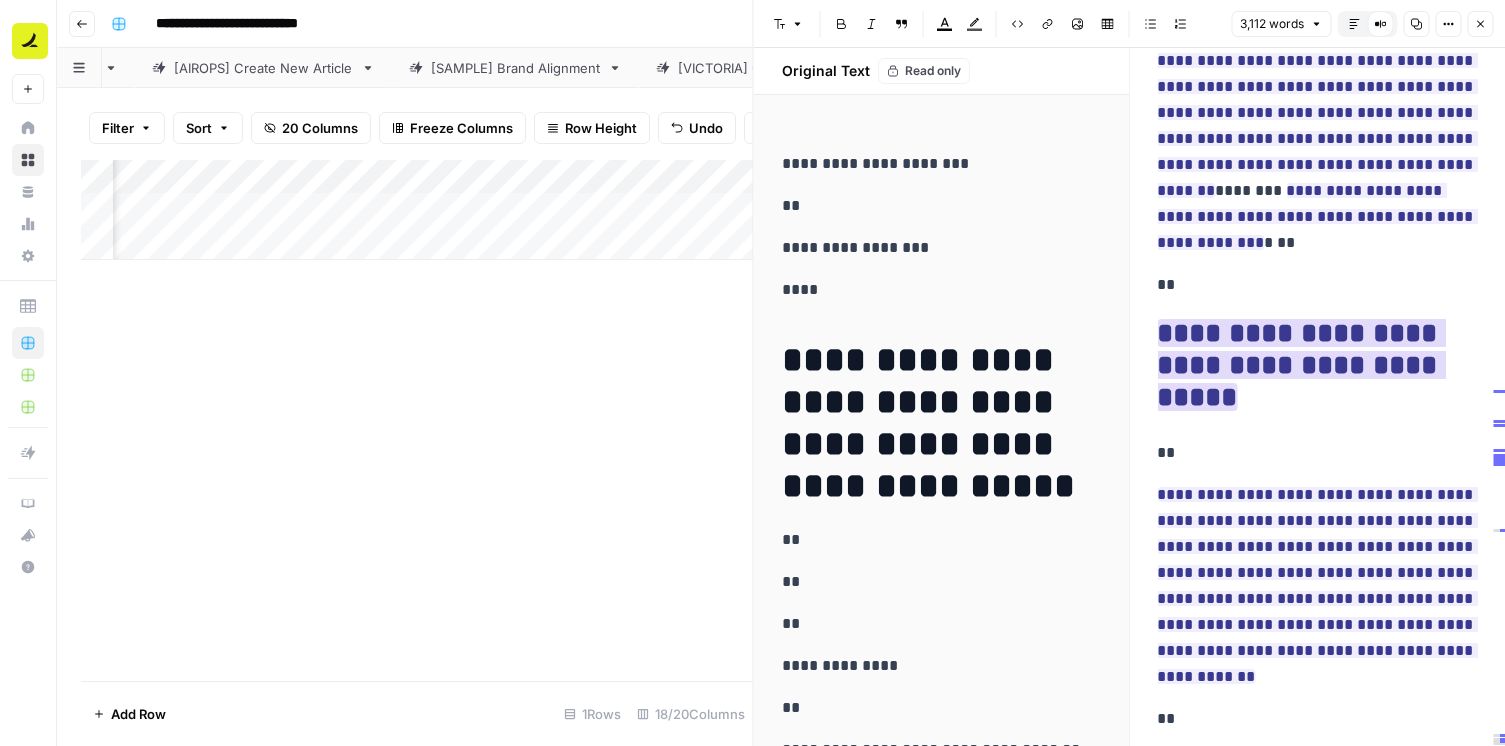 click on "**********" at bounding box center [1301, 365] 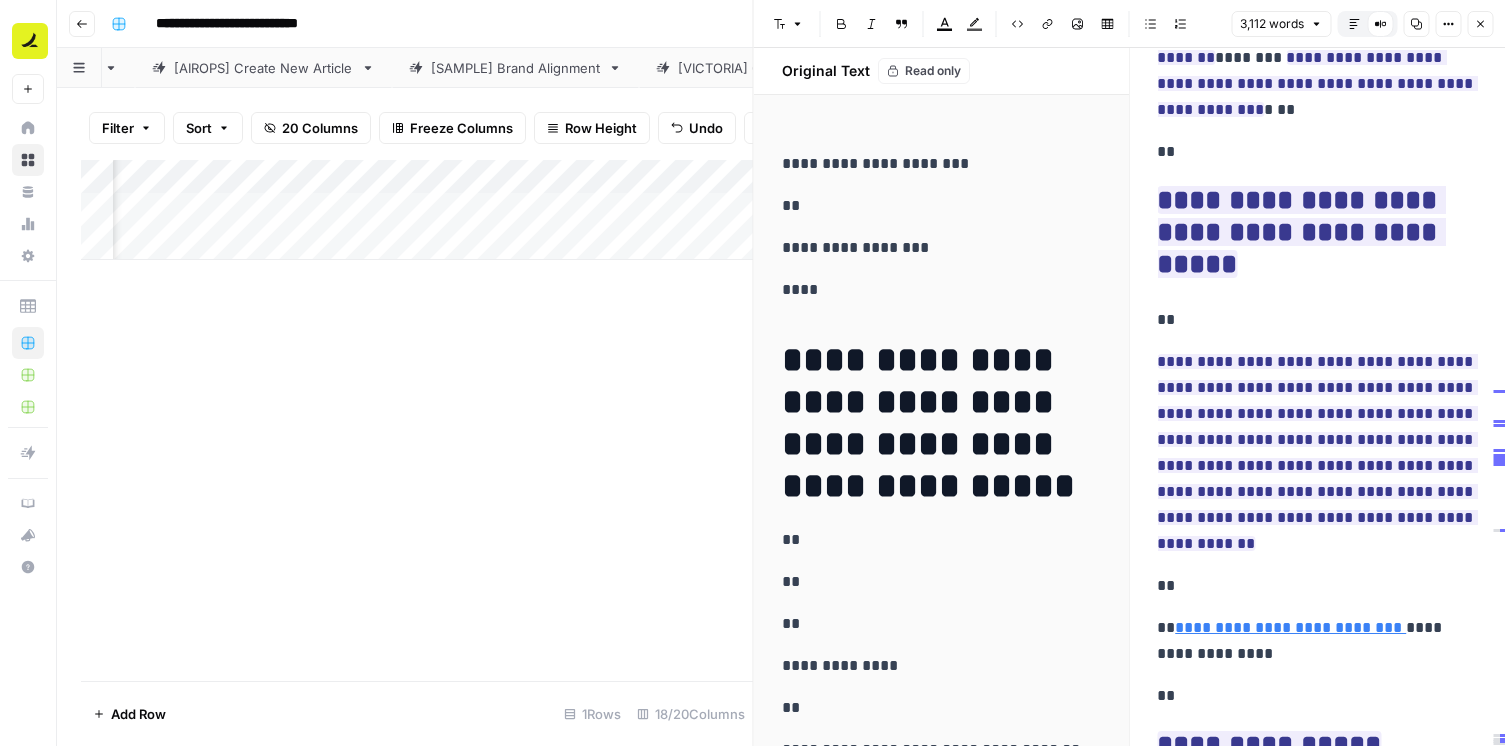 scroll, scrollTop: 18355, scrollLeft: 0, axis: vertical 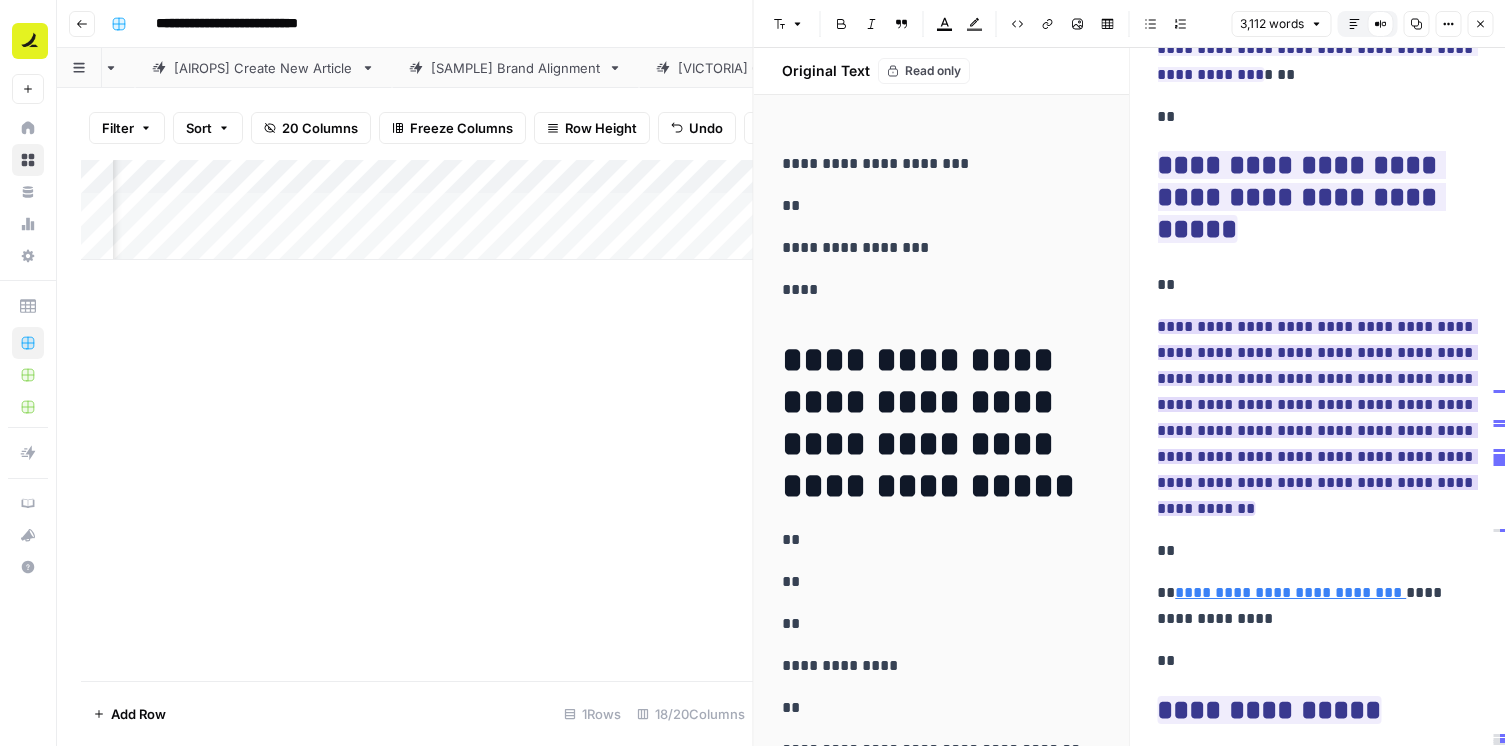 click on "**********" at bounding box center [1317, 417] 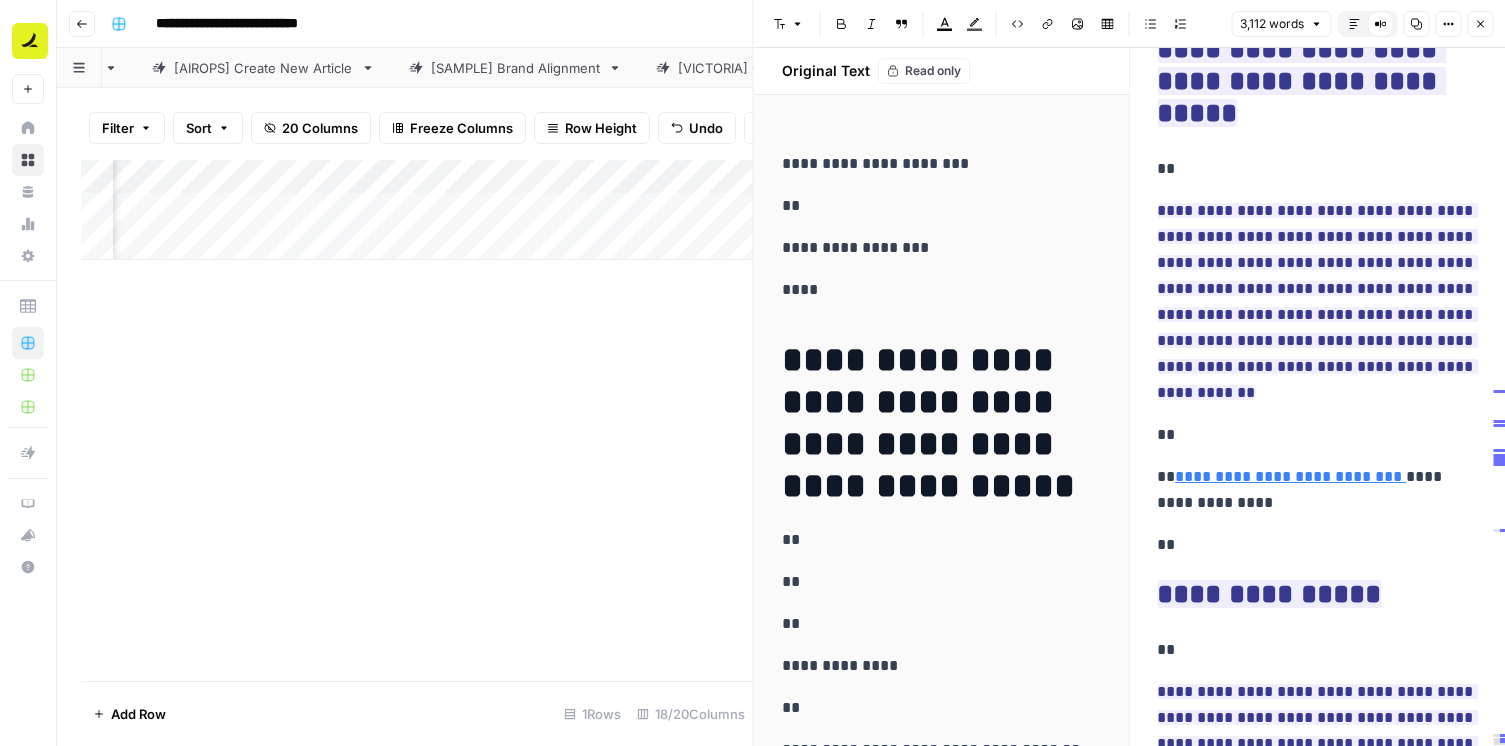 scroll, scrollTop: 18502, scrollLeft: 0, axis: vertical 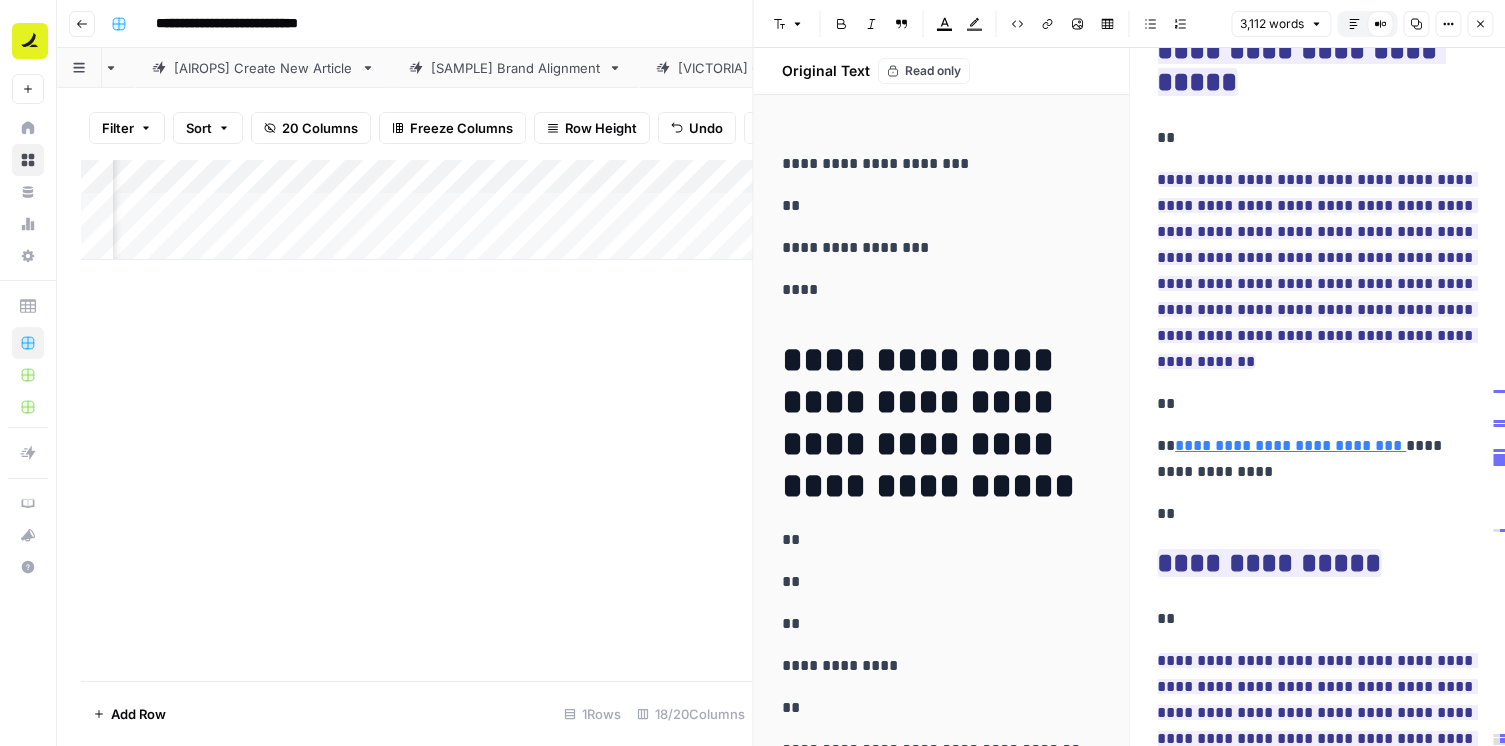 drag, startPoint x: 1288, startPoint y: 360, endPoint x: 1153, endPoint y: 189, distance: 217.86693 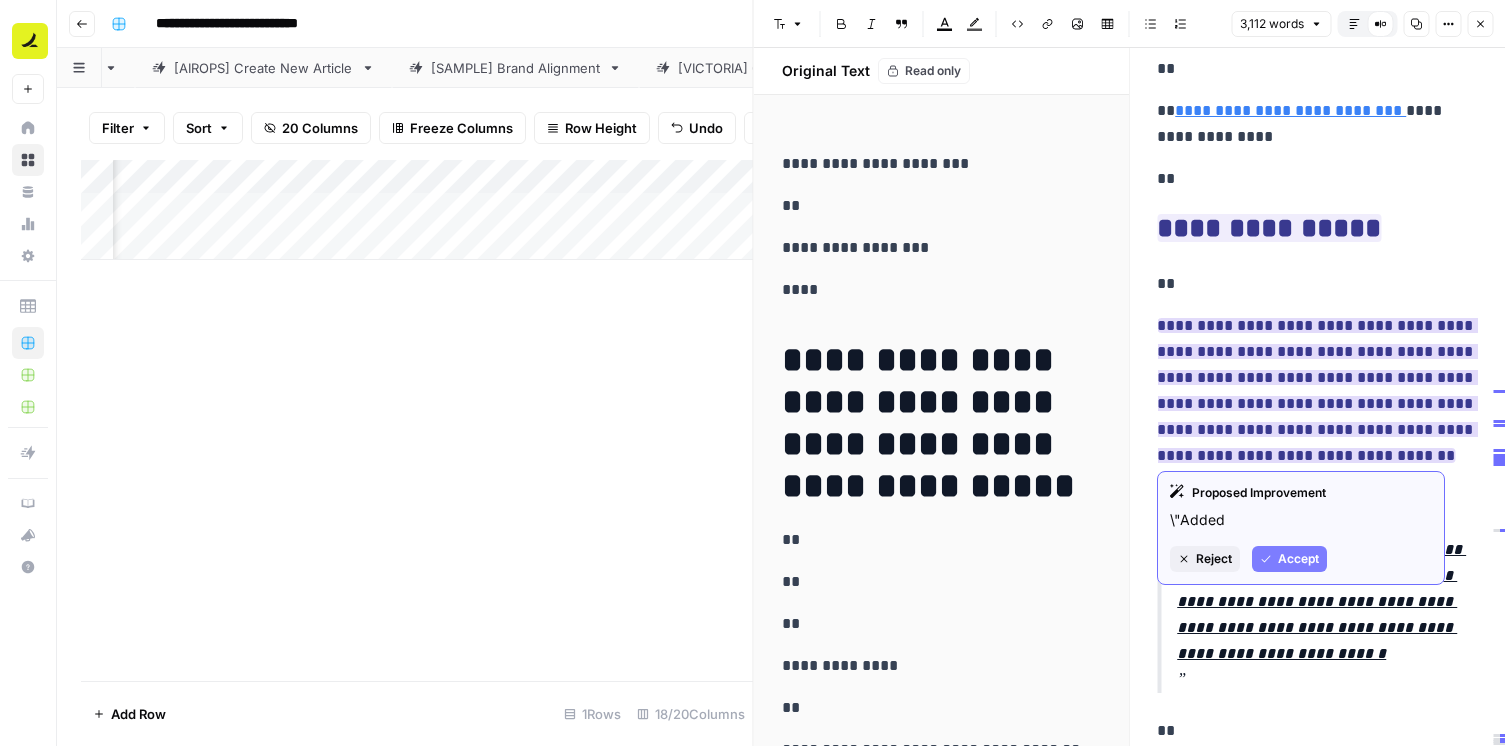 scroll, scrollTop: 18838, scrollLeft: 0, axis: vertical 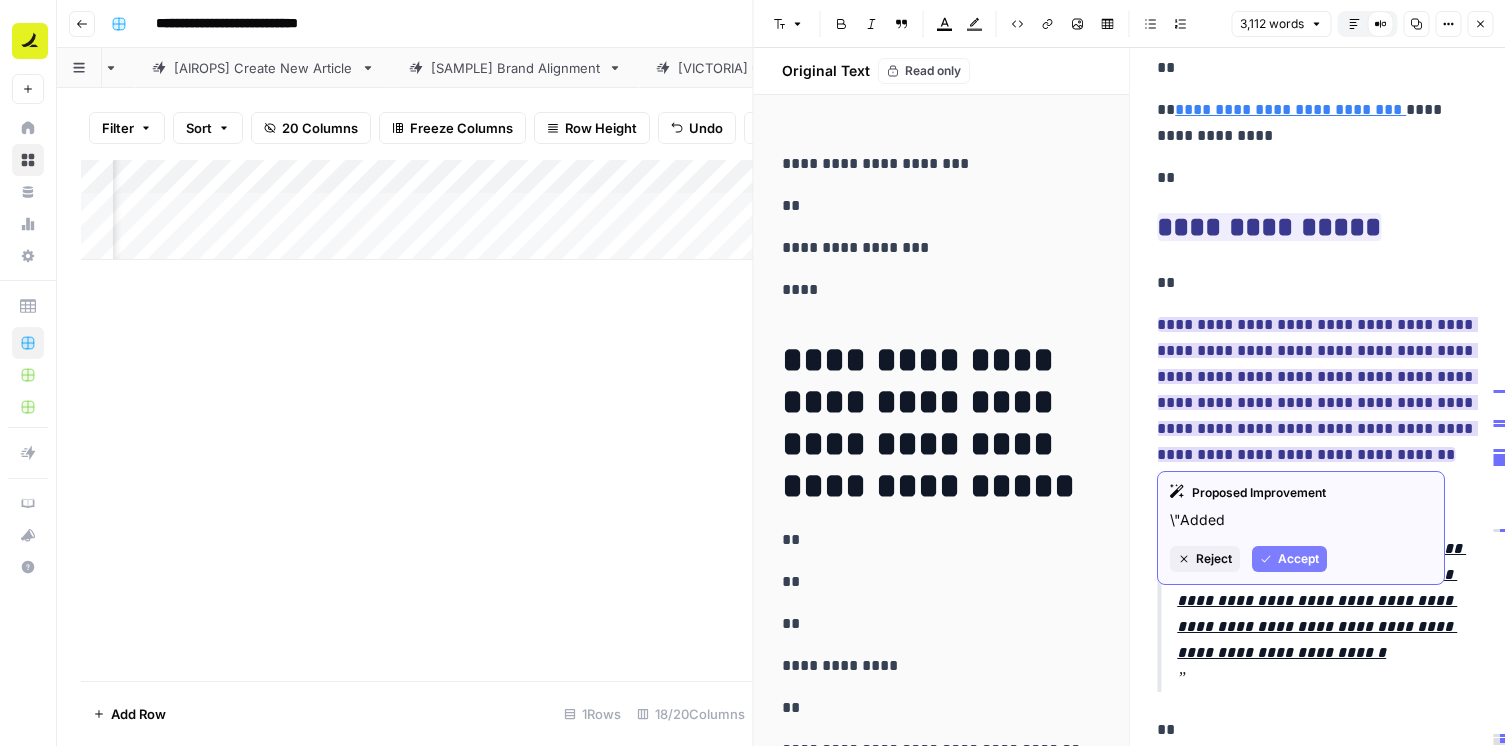 click on "**********" at bounding box center (1317, 389) 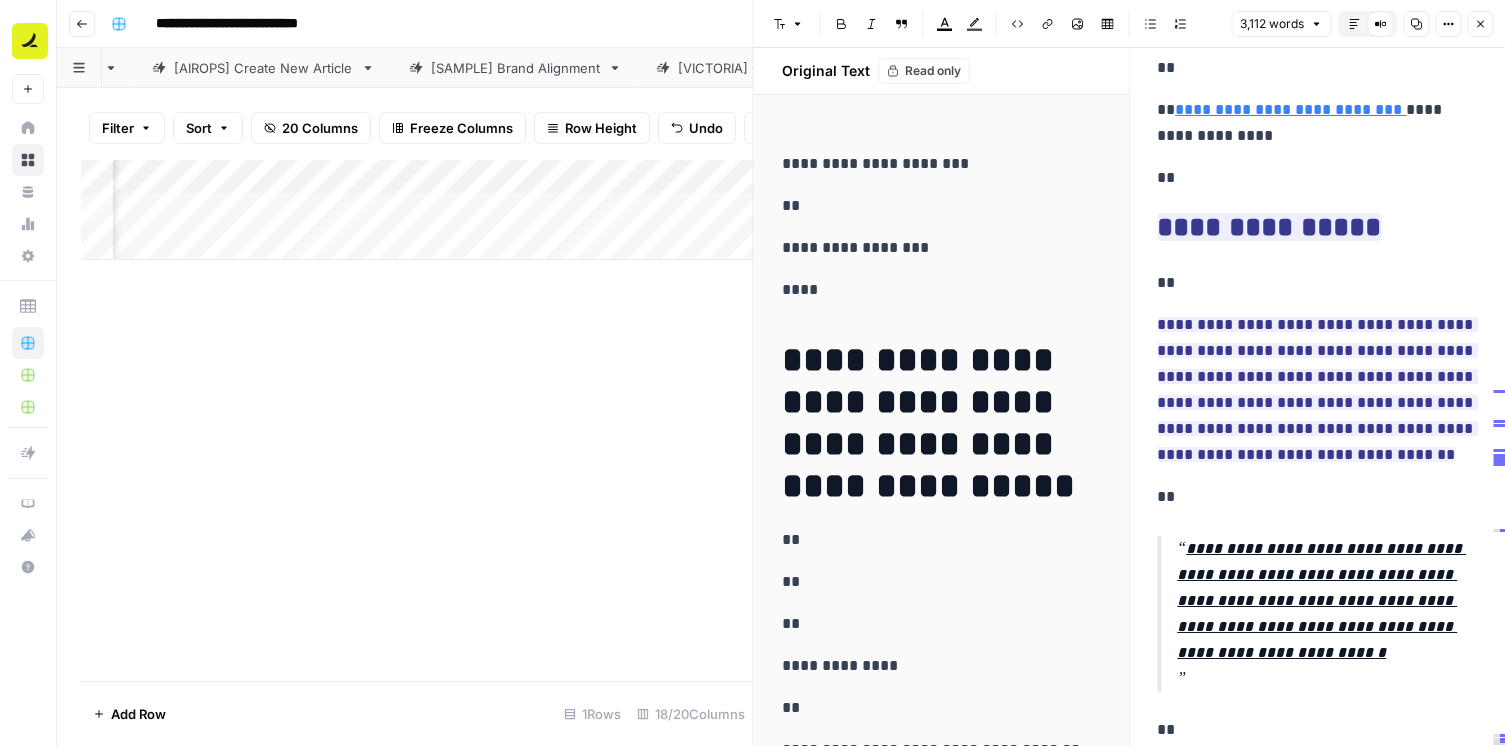 click on "**********" at bounding box center [1317, -5970] 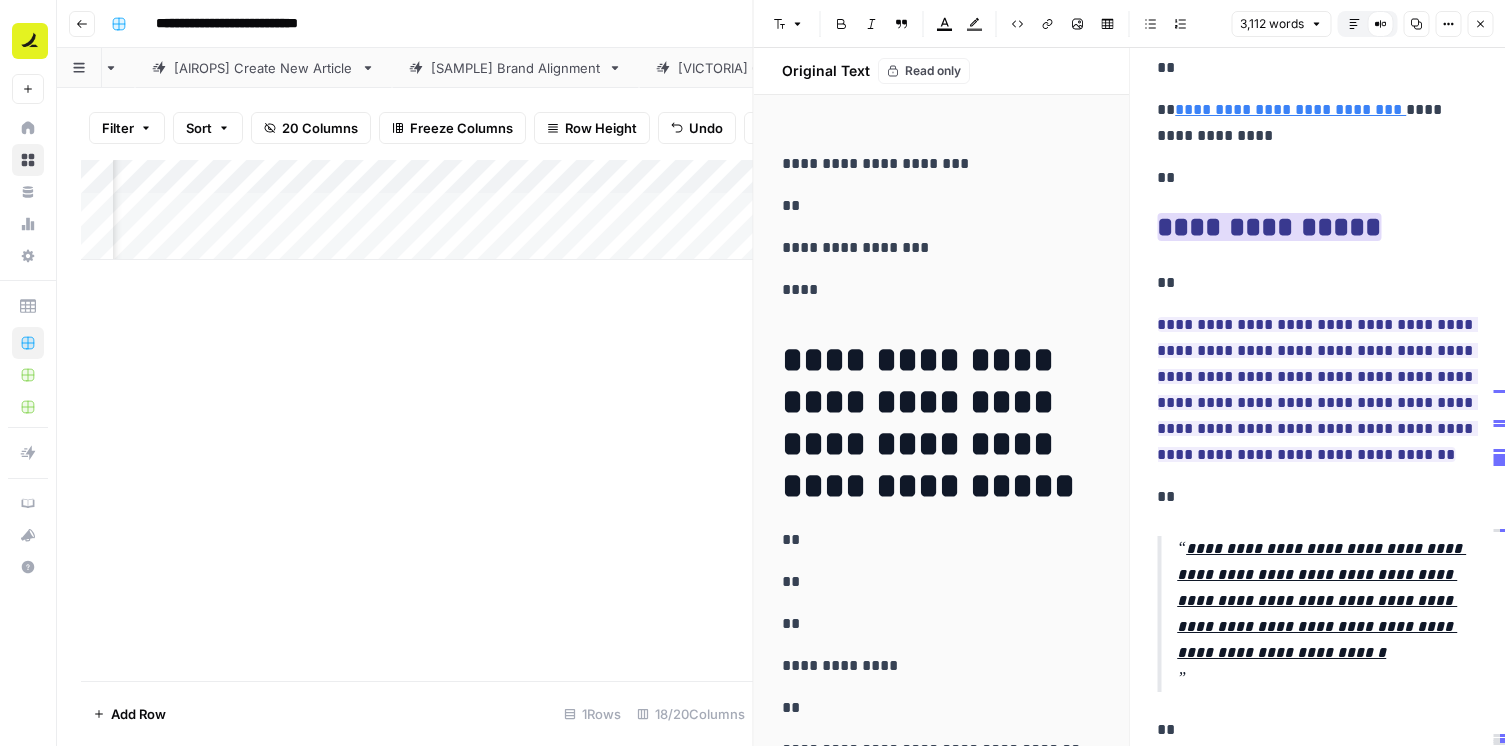 click on "**********" at bounding box center [1269, 227] 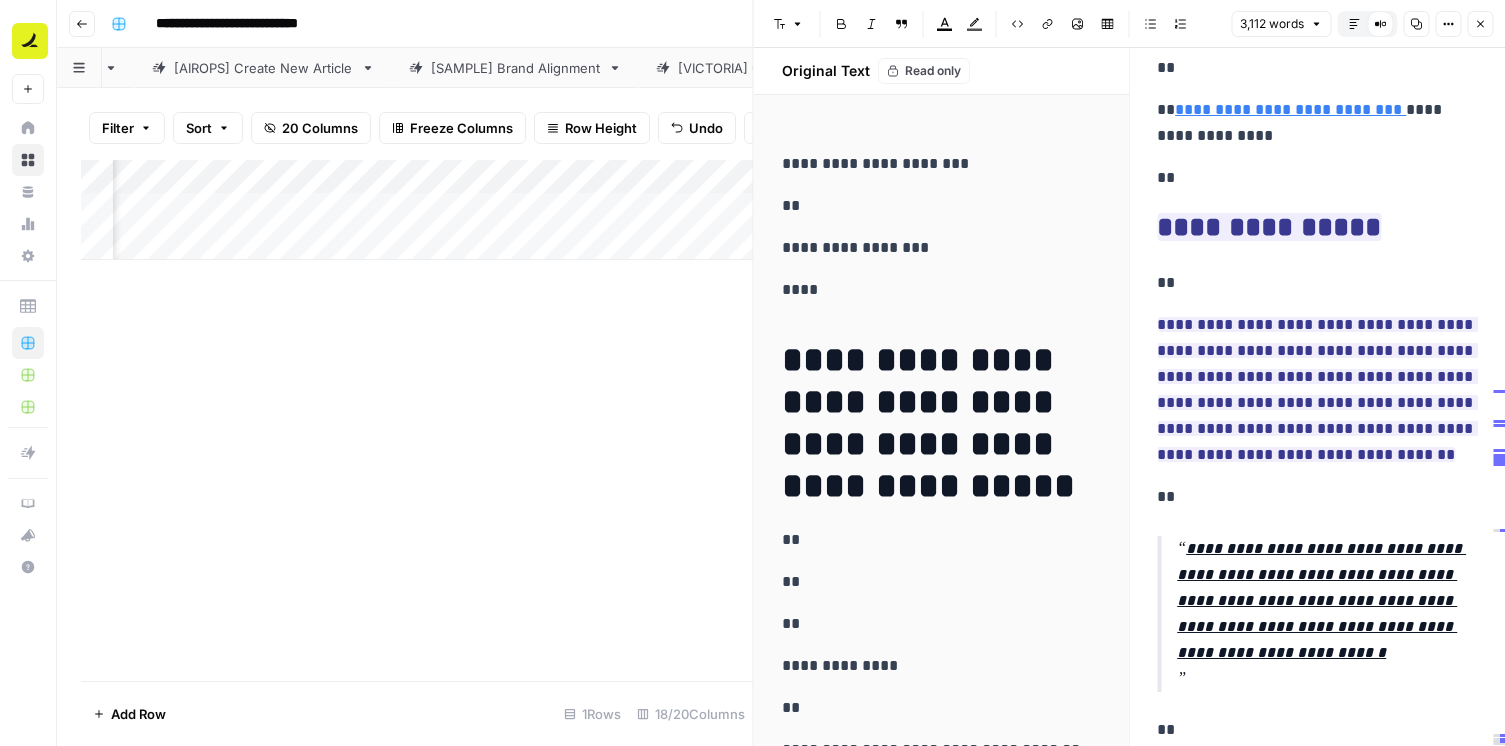 click on "**********" at bounding box center (1317, 389) 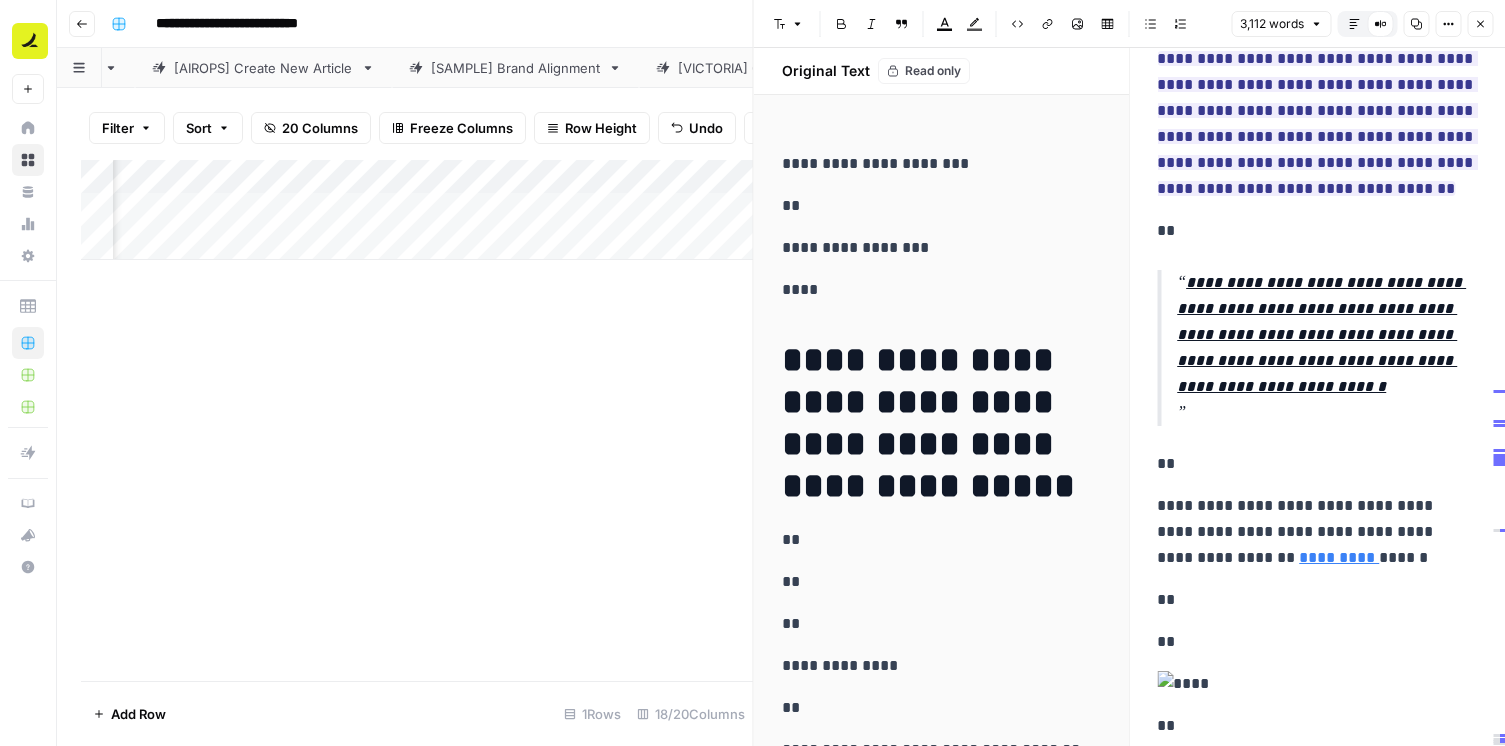 scroll, scrollTop: 19291, scrollLeft: 0, axis: vertical 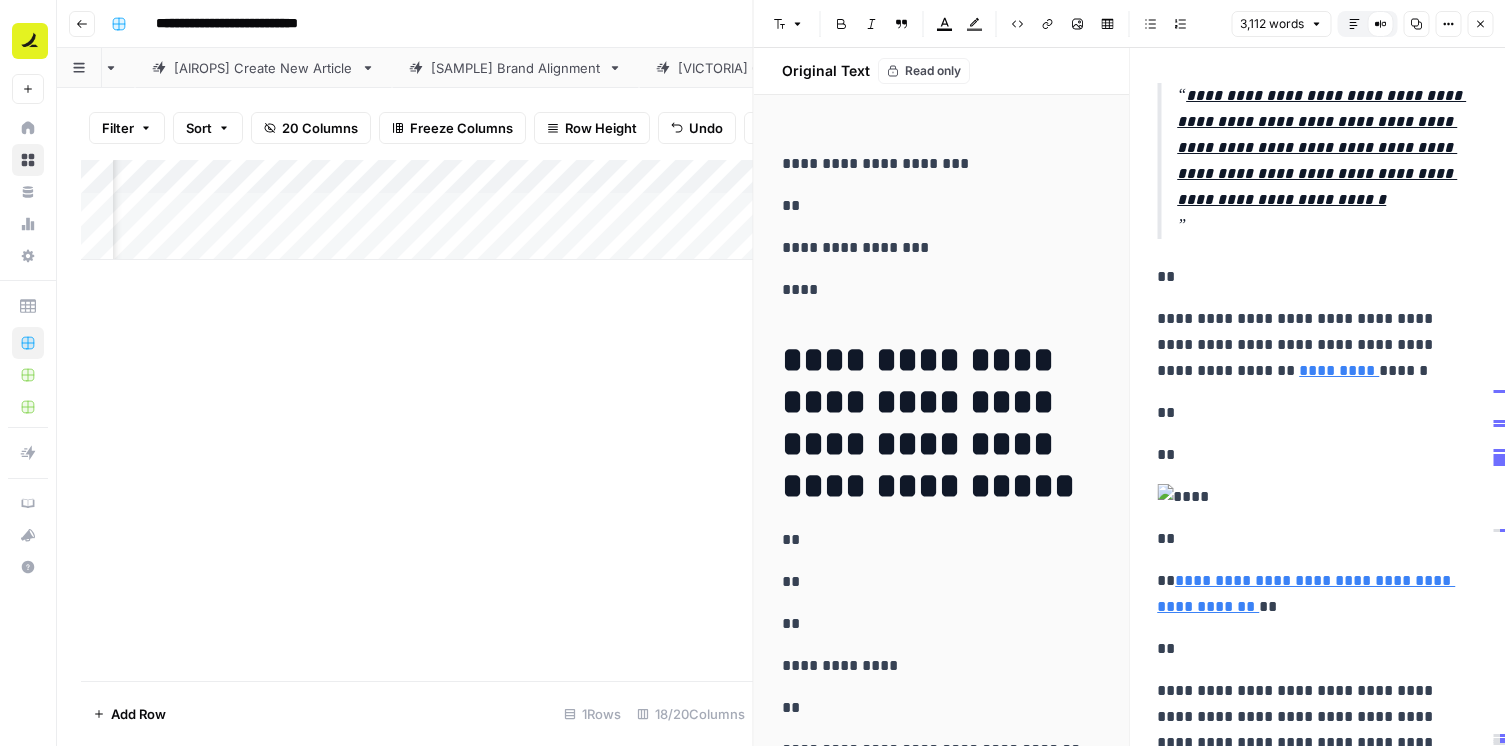 click on "Font style Bold Italic Block quote Text color Highlight color Code block Link Image Insert Table Bulleted list Numbered list 3,112 words Default Editor Compare Old vs New Content Copy Options Close" at bounding box center (1130, 24) 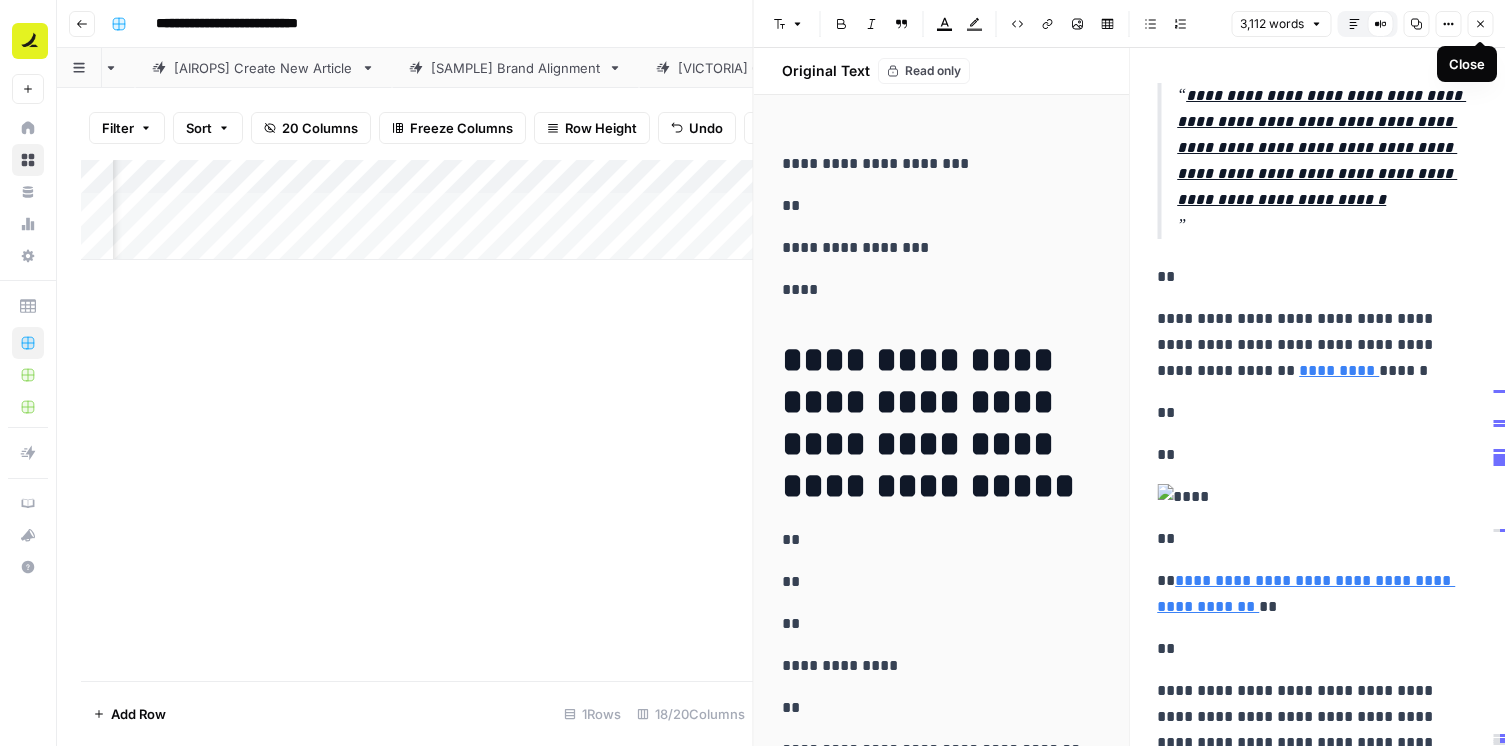 click on "Font style Bold Italic Block quote Text color Highlight color Code block Link Image Insert Table Bulleted list Numbered list 3,112 words Default Editor Compare Old vs New Content Copy Options Close" at bounding box center (1130, 24) 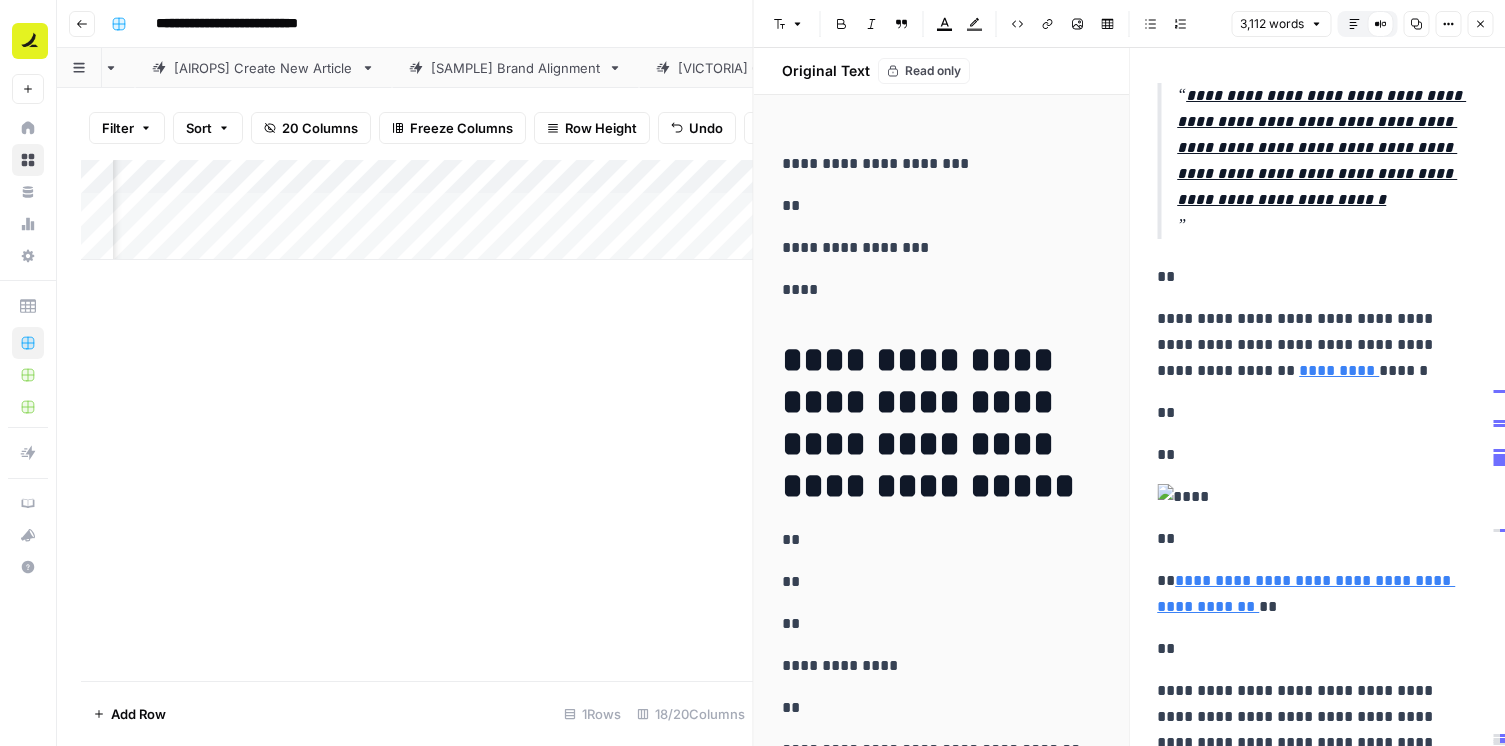 click on "Close" at bounding box center (1480, 24) 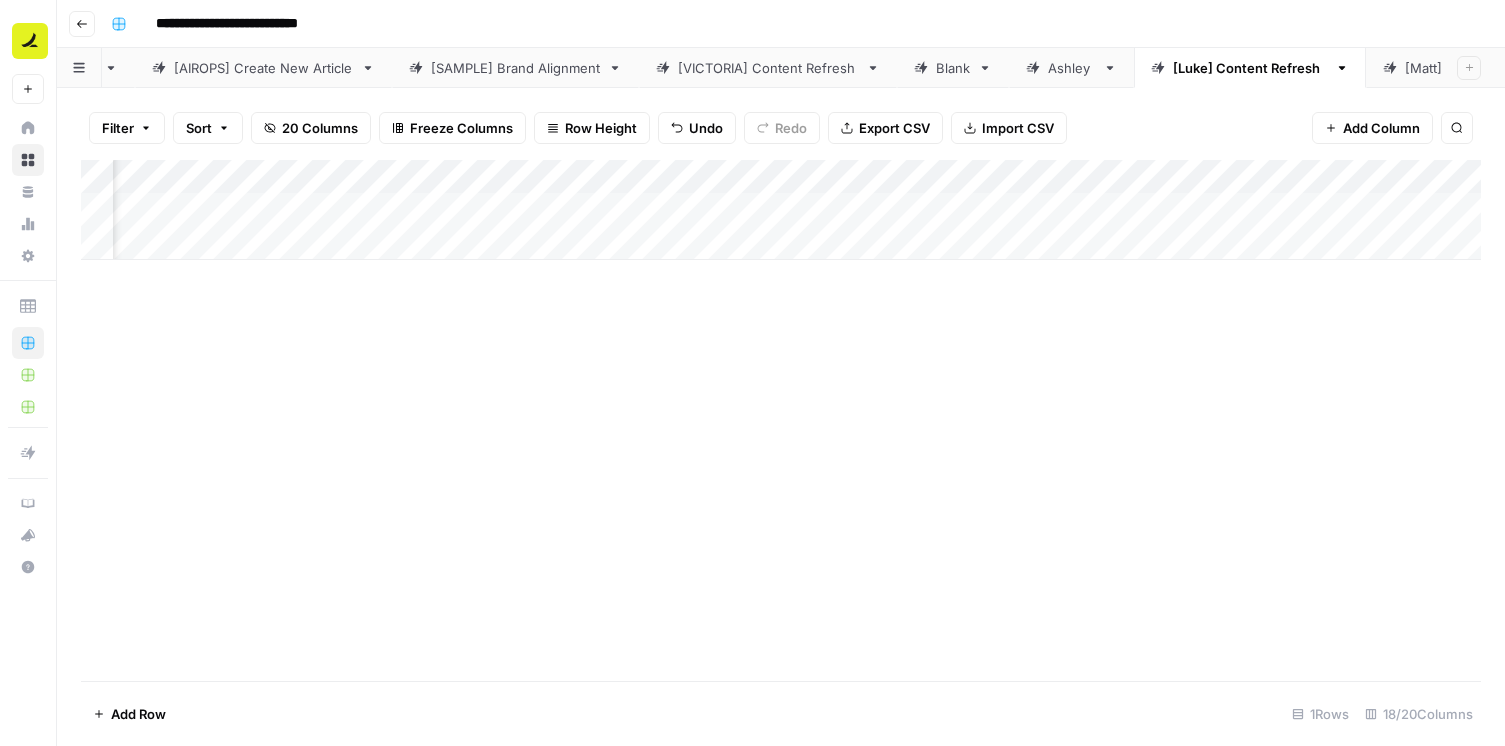 scroll, scrollTop: 0, scrollLeft: 665, axis: horizontal 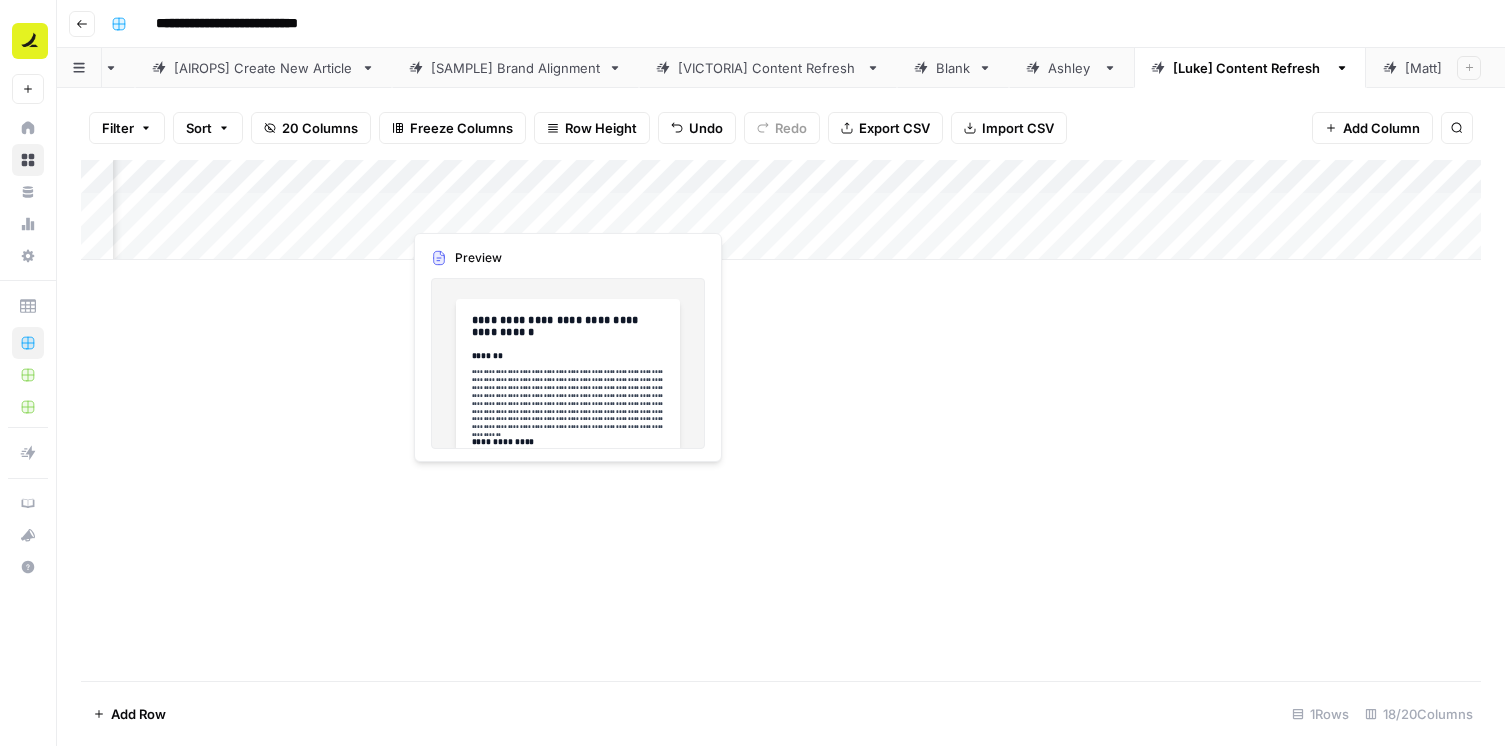 click on "Add Column" at bounding box center [781, 210] 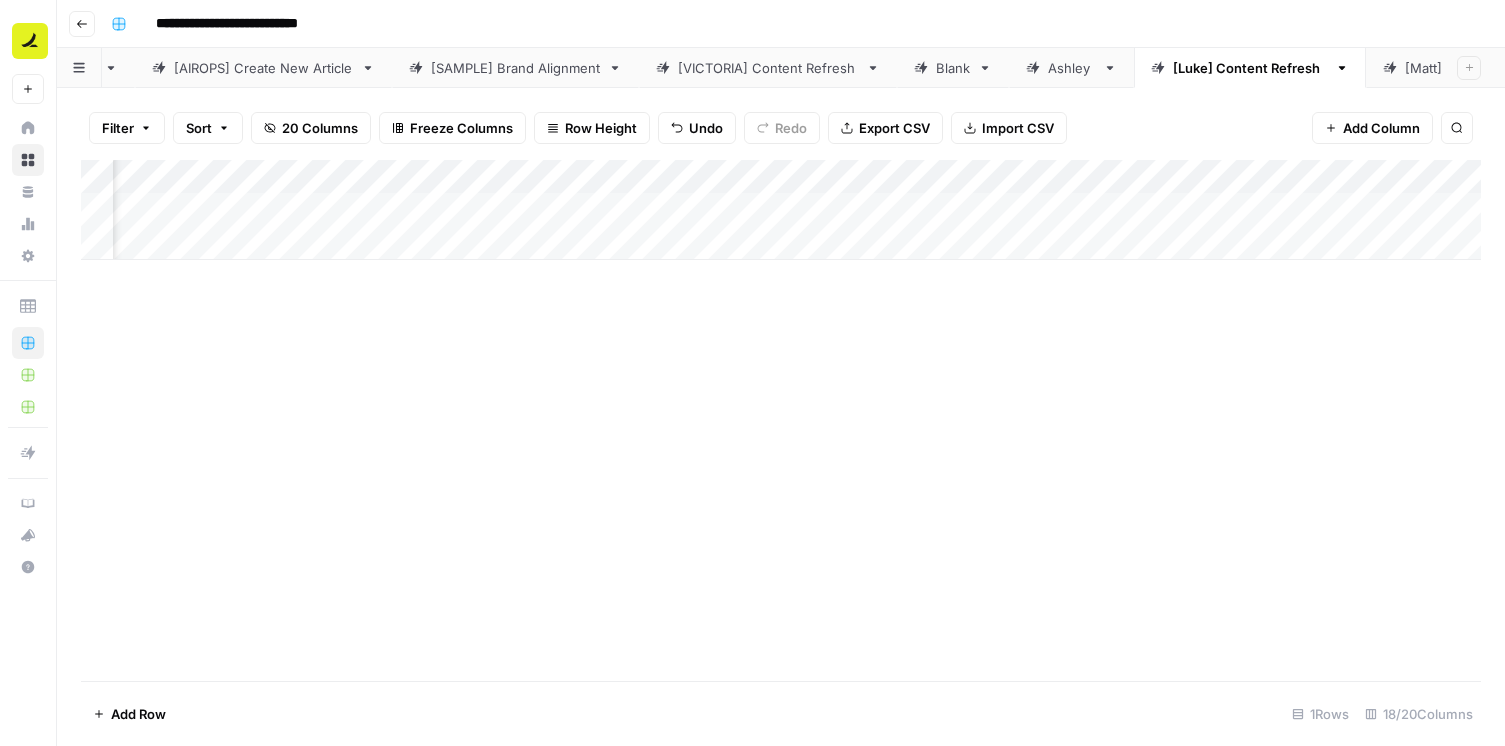 click on "Add Column" at bounding box center [781, 210] 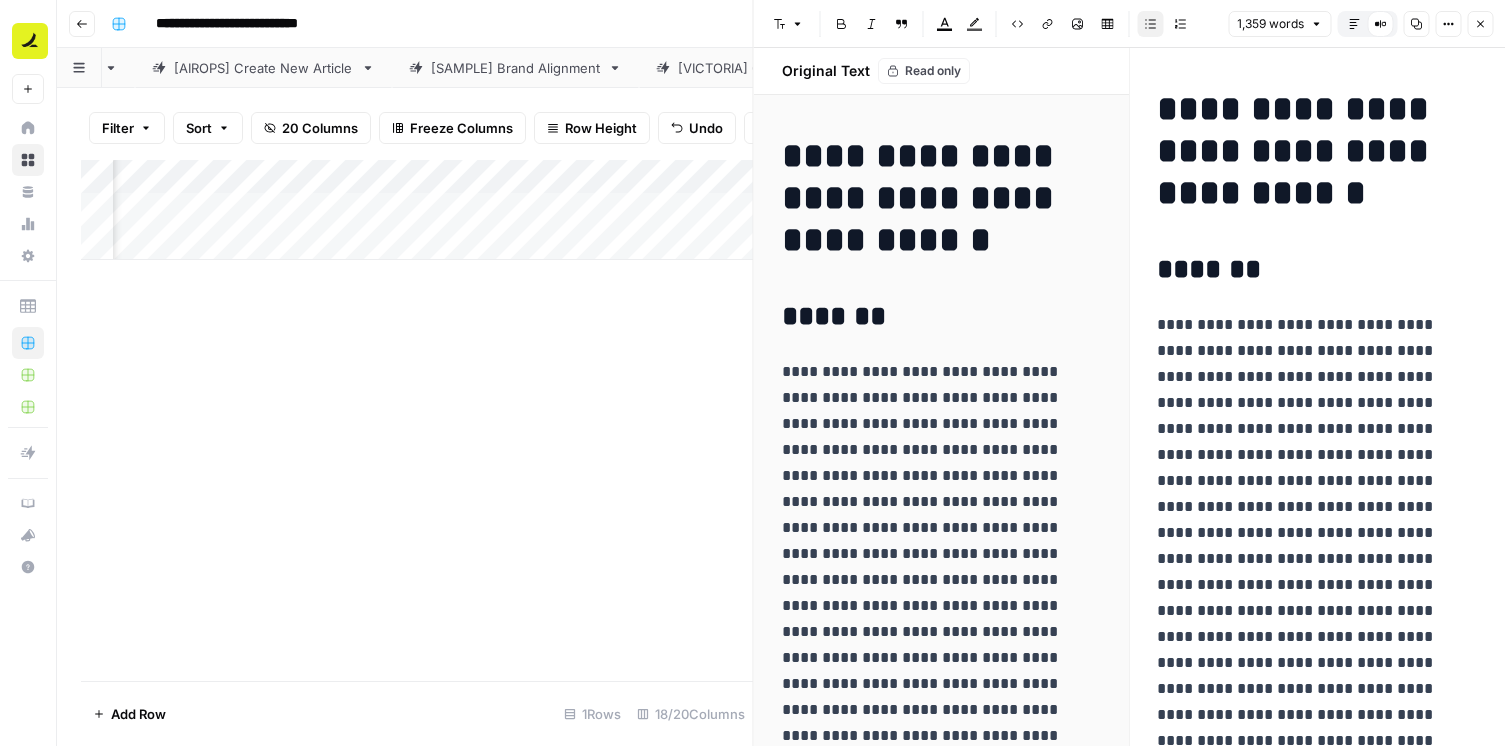 click on "Close" at bounding box center (1480, 24) 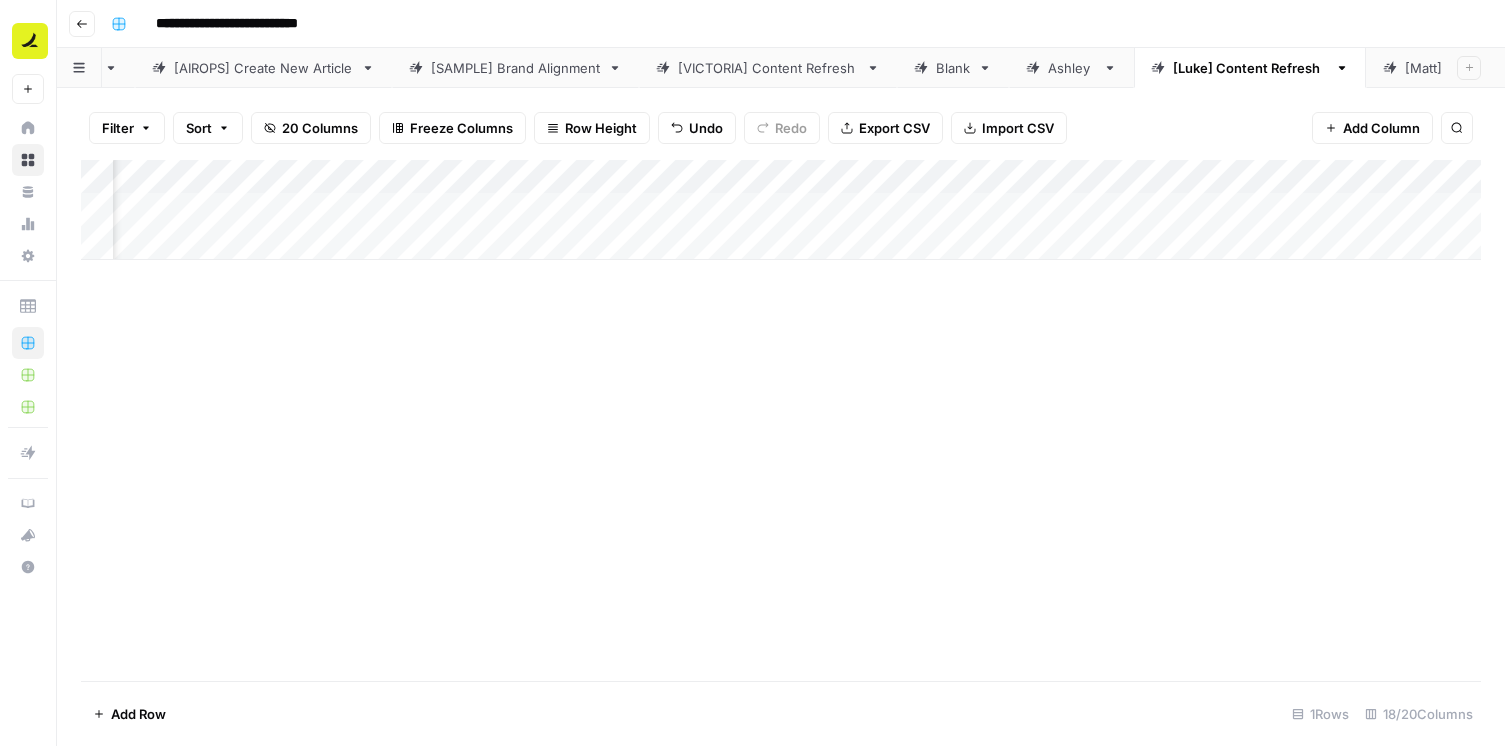 click on "Add Column" at bounding box center [781, 210] 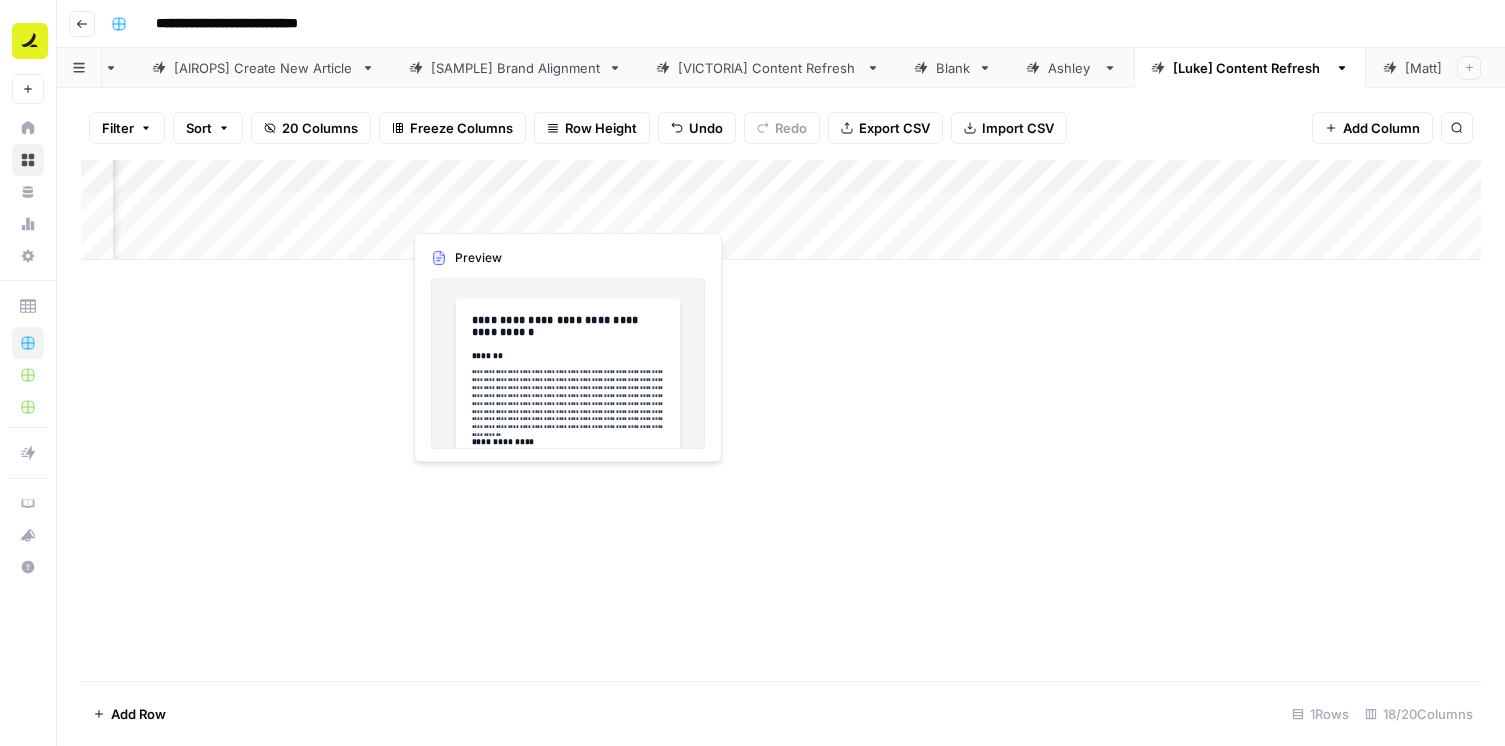 click on "Add Column" at bounding box center [781, 210] 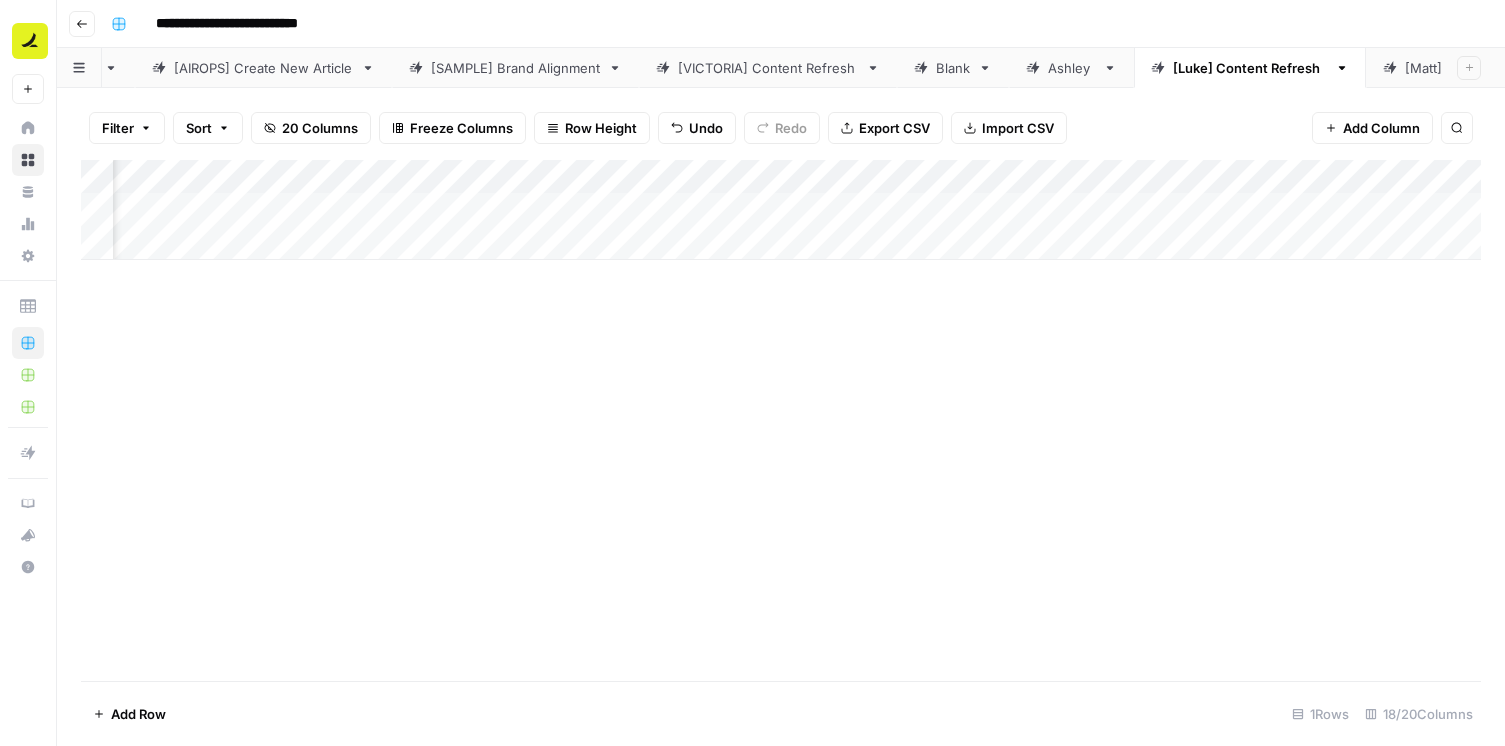 scroll, scrollTop: 0, scrollLeft: 1193, axis: horizontal 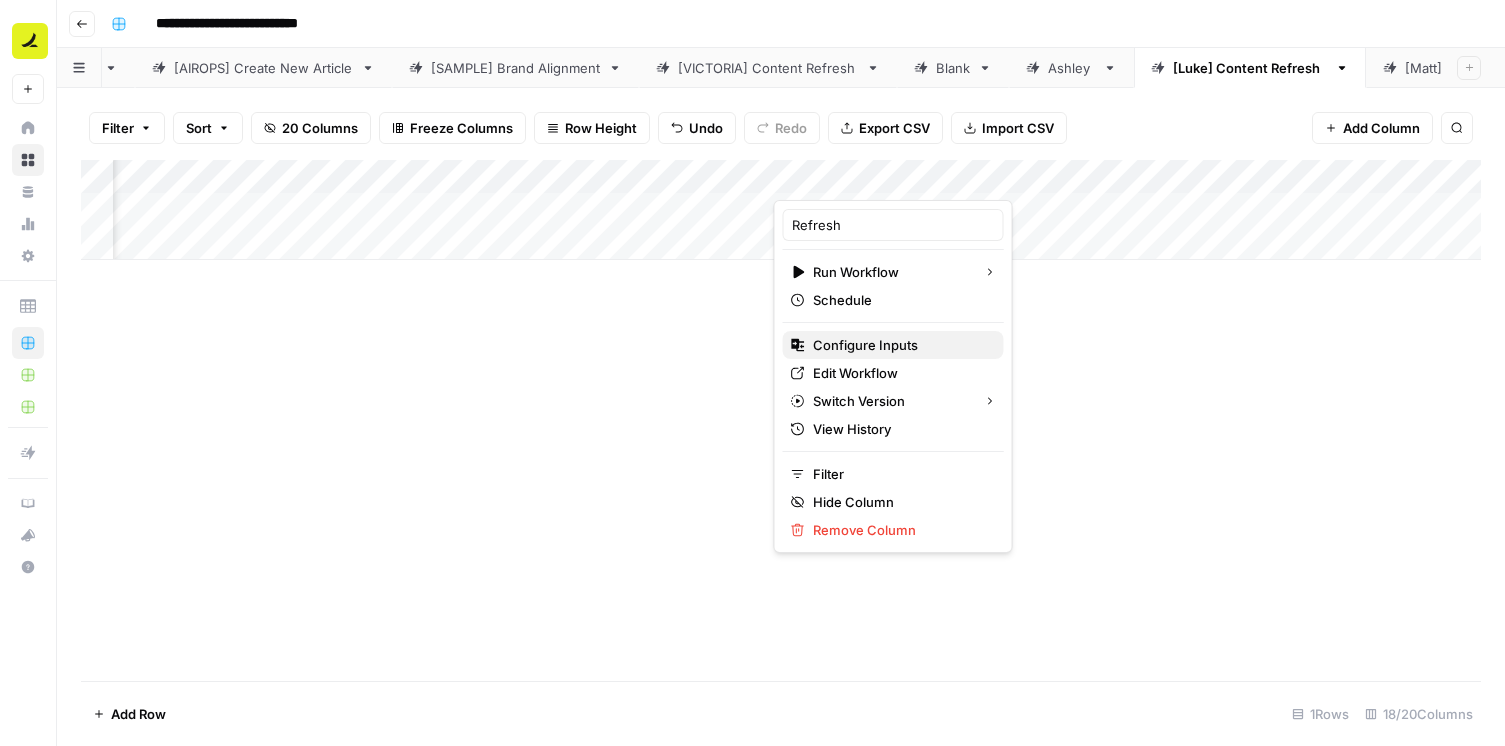 click on "Configure Inputs" at bounding box center (900, 345) 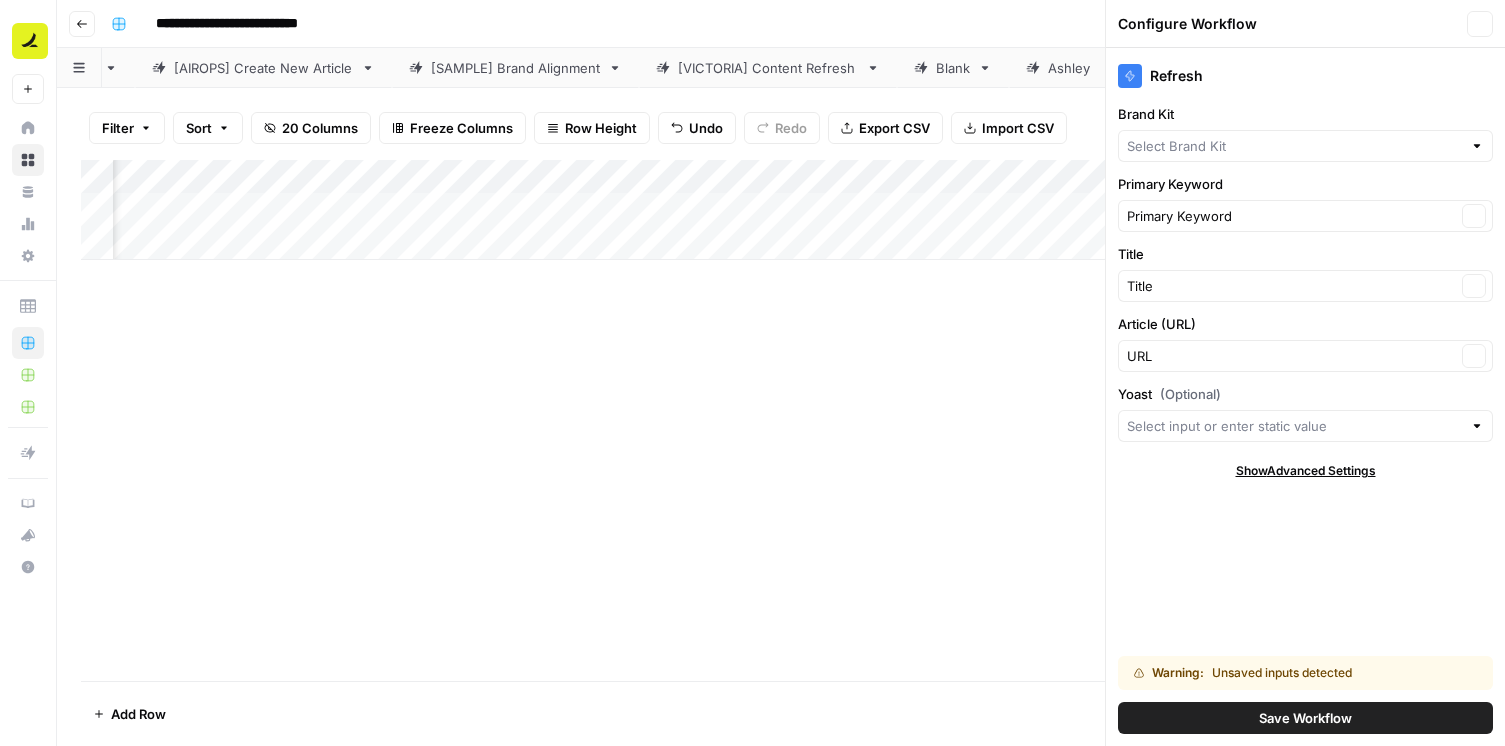 type on "Ramp" 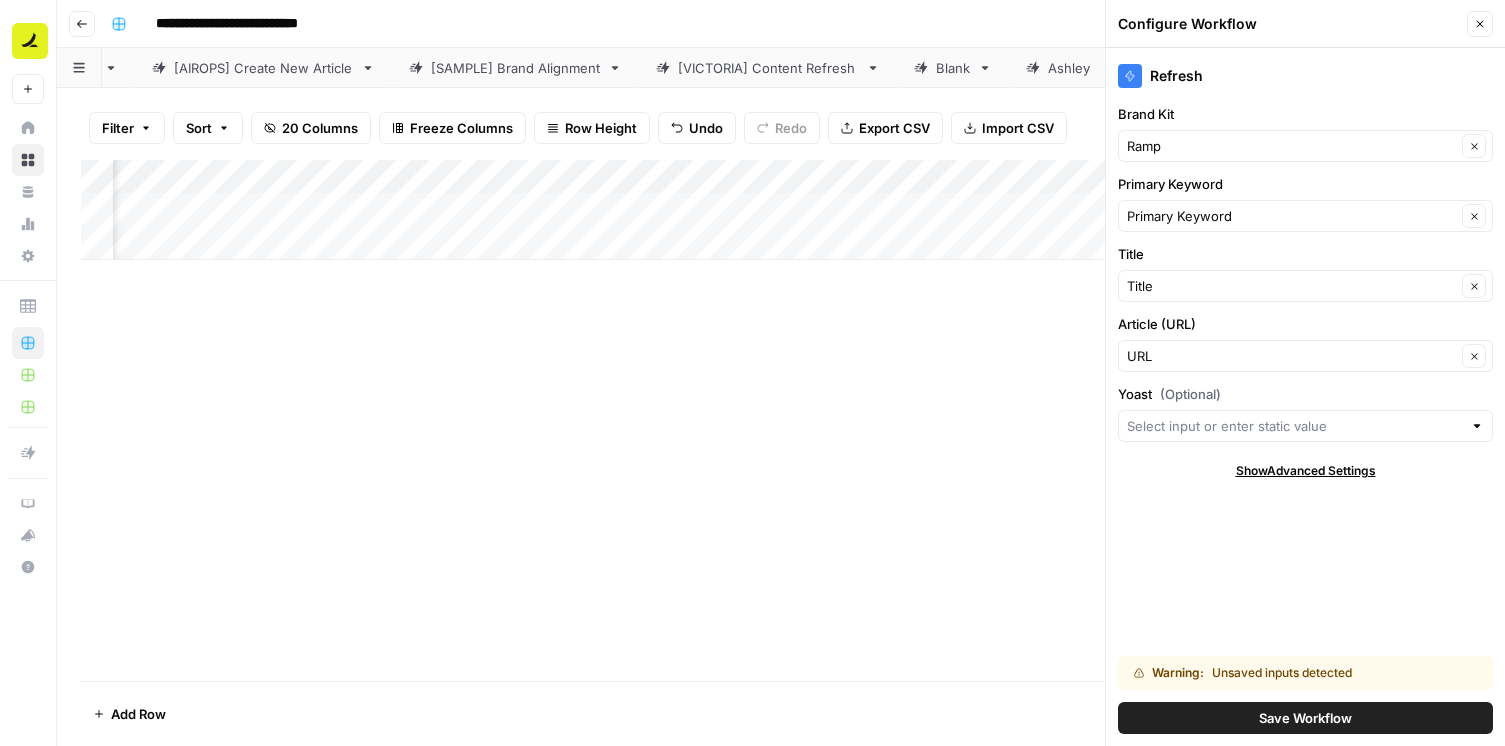 click 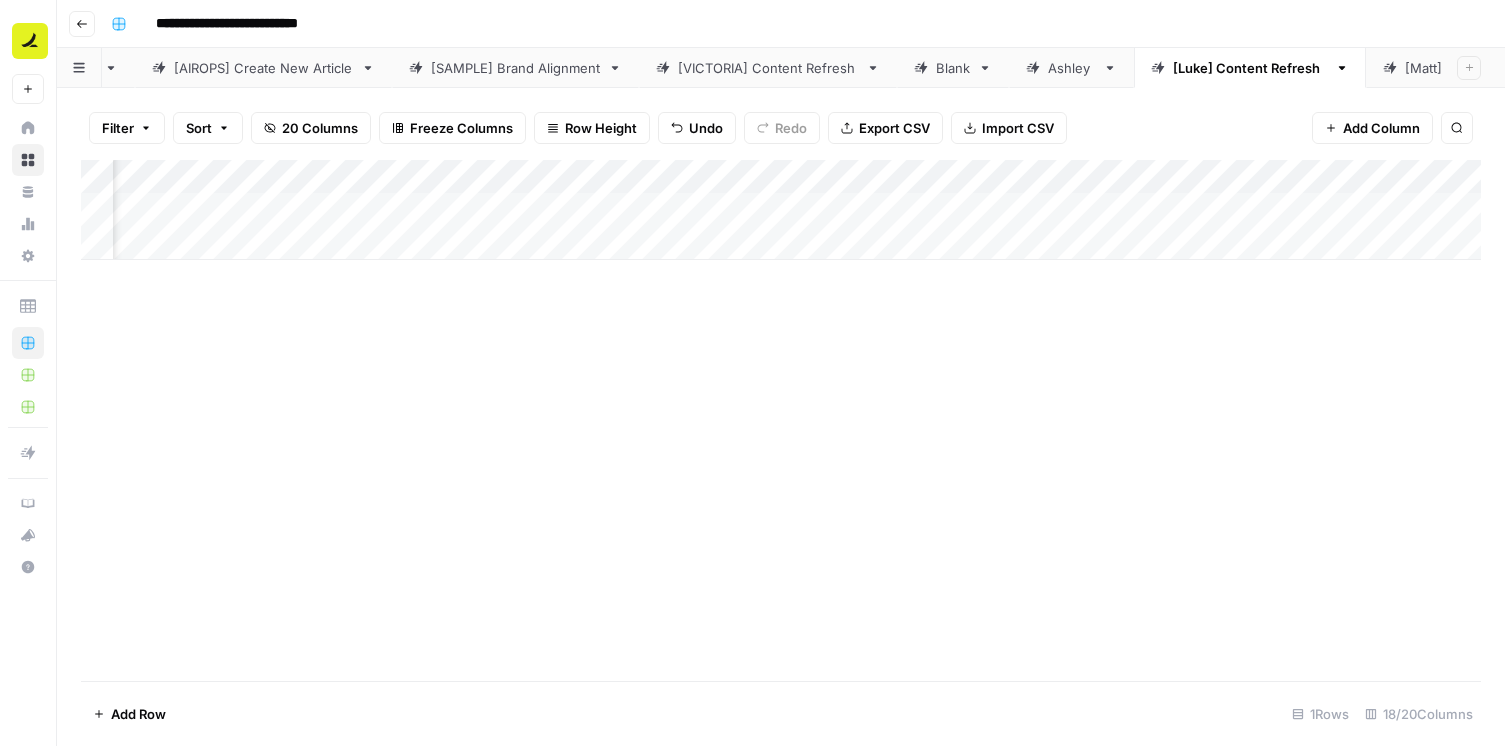 scroll, scrollTop: 0, scrollLeft: 602, axis: horizontal 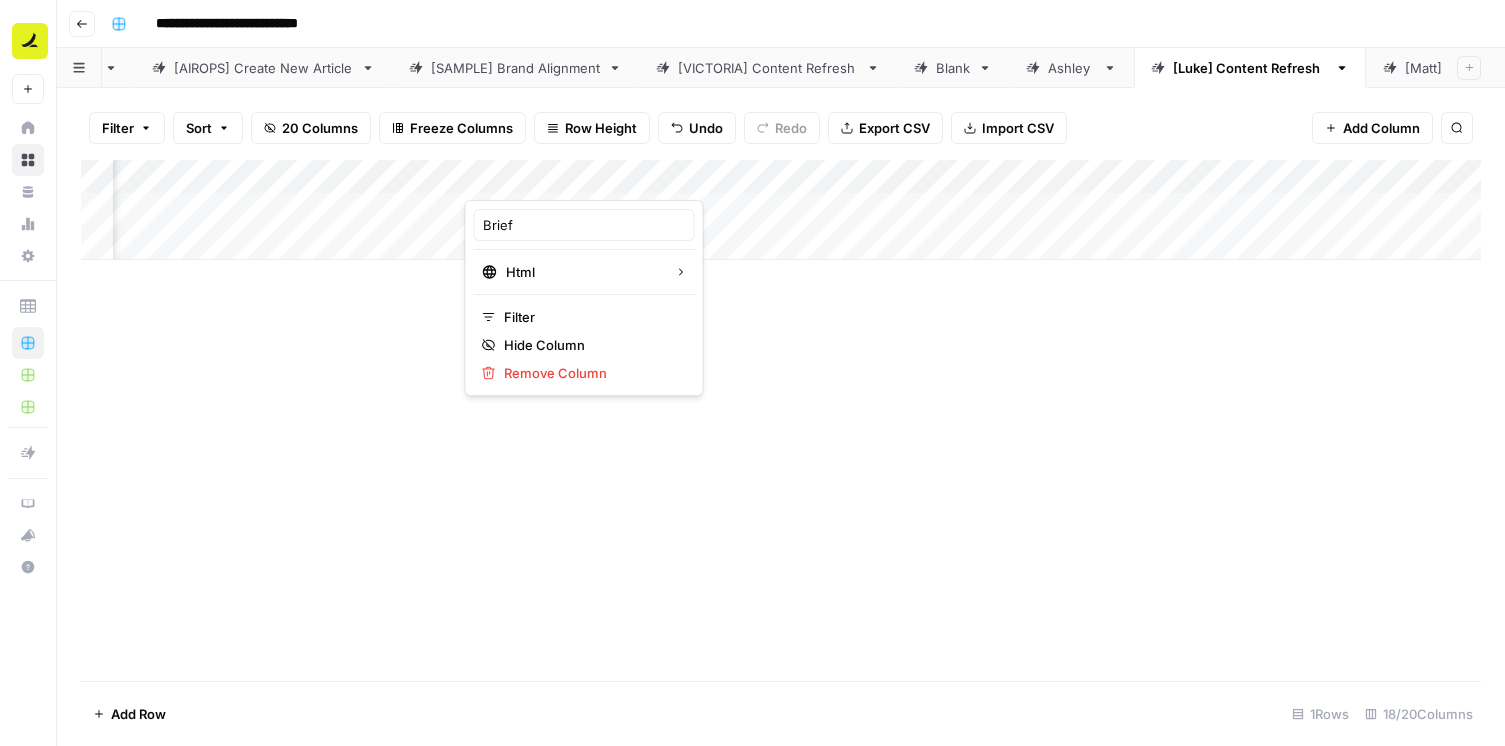 click on "Add Column" at bounding box center (781, 420) 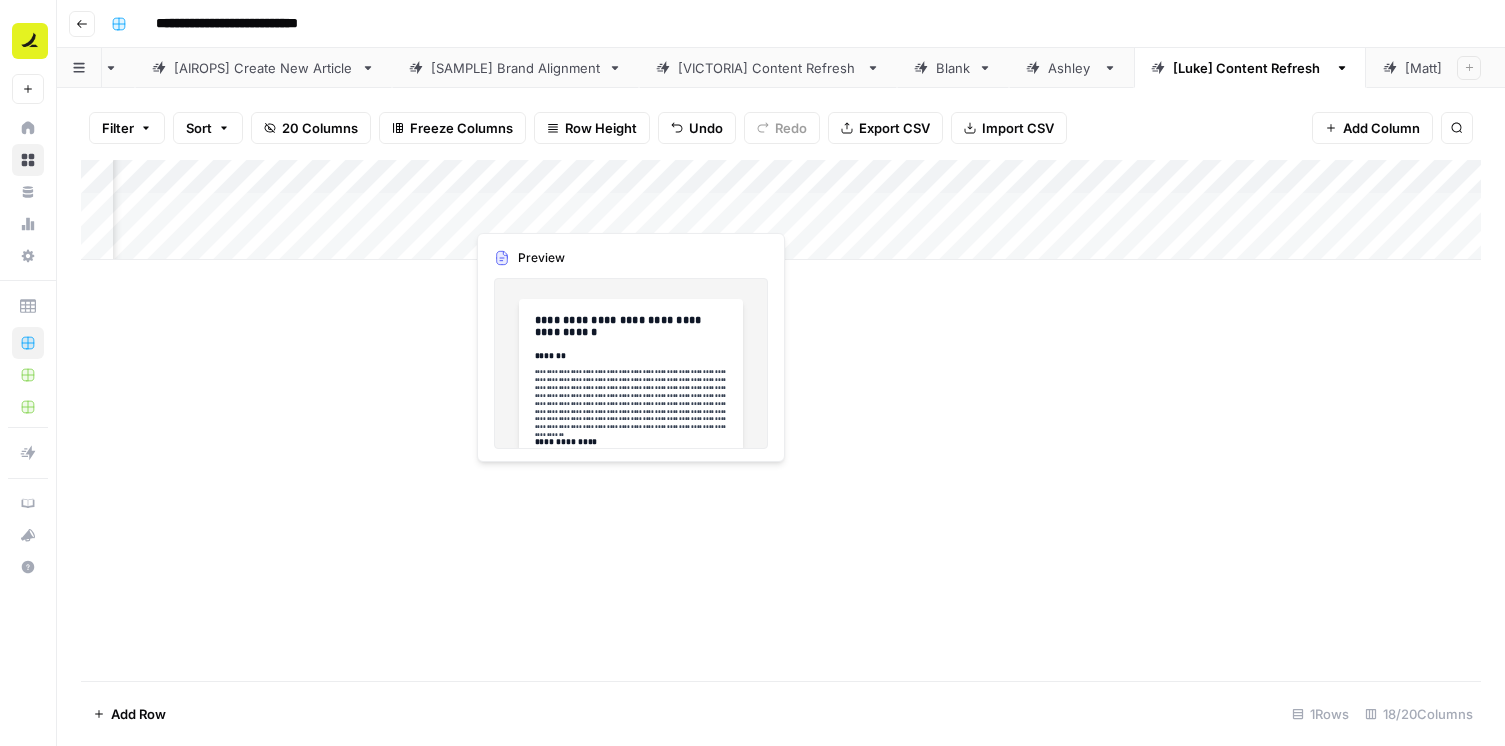 click on "Add Column" at bounding box center [781, 210] 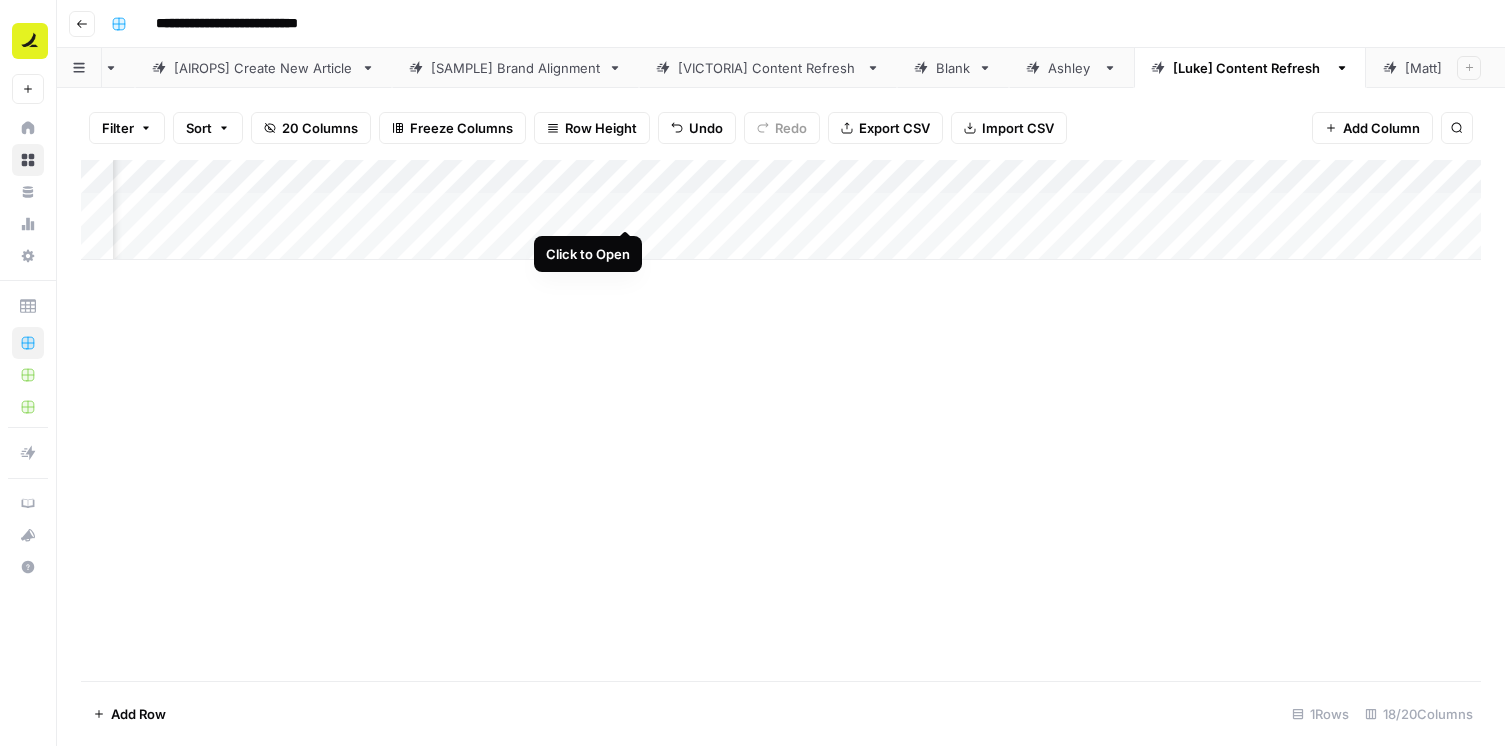 click on "Add Column" at bounding box center (781, 210) 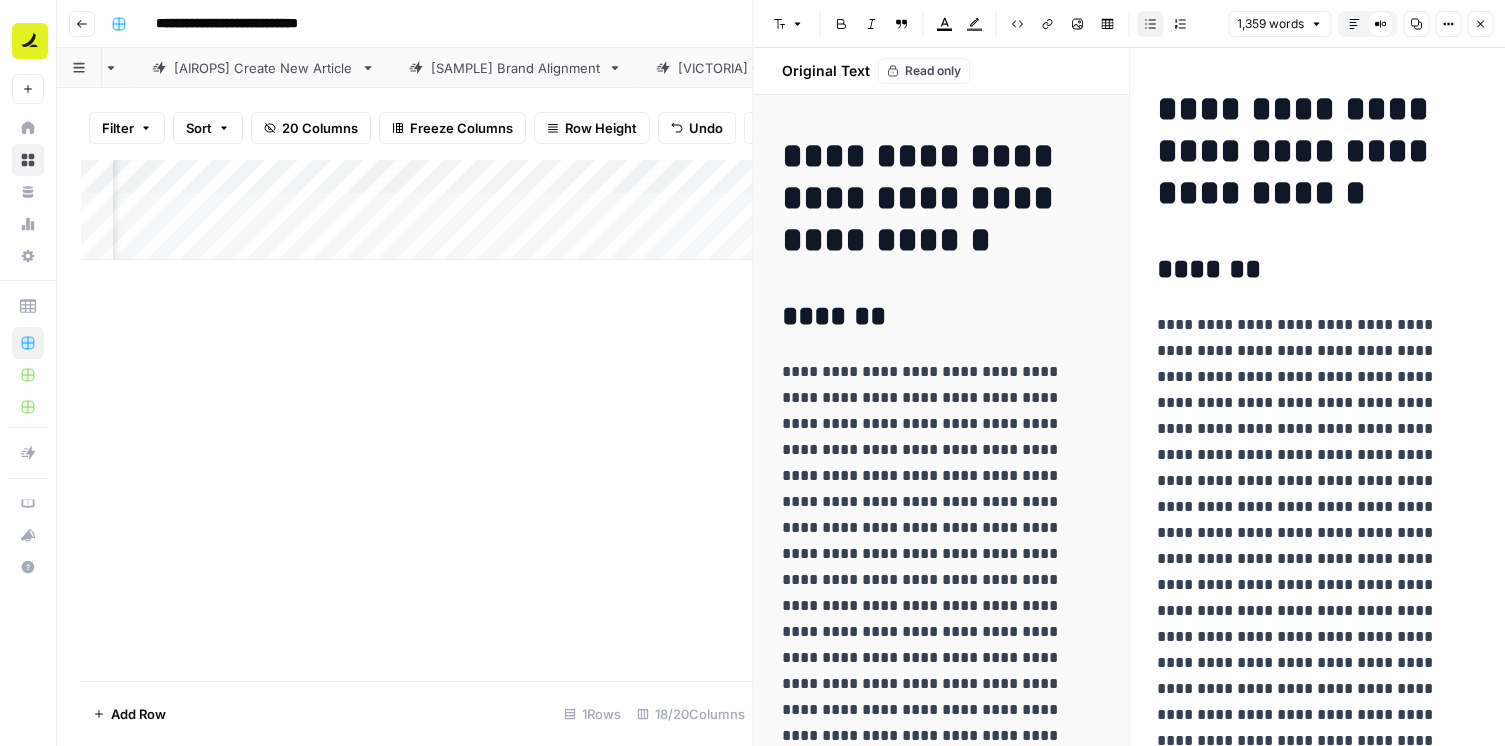 click on "Default Editor" at bounding box center [1354, 24] 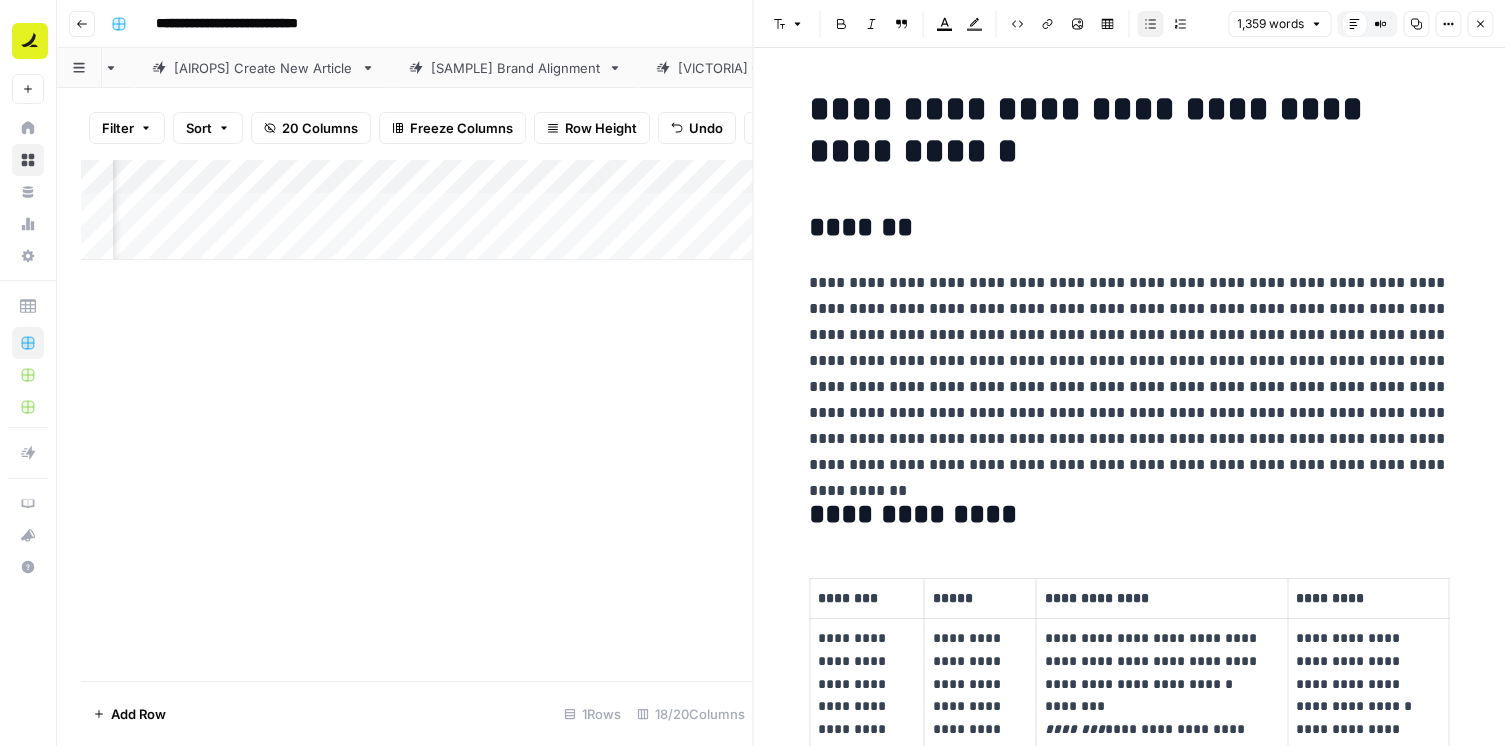 click on "**********" at bounding box center [1129, 374] 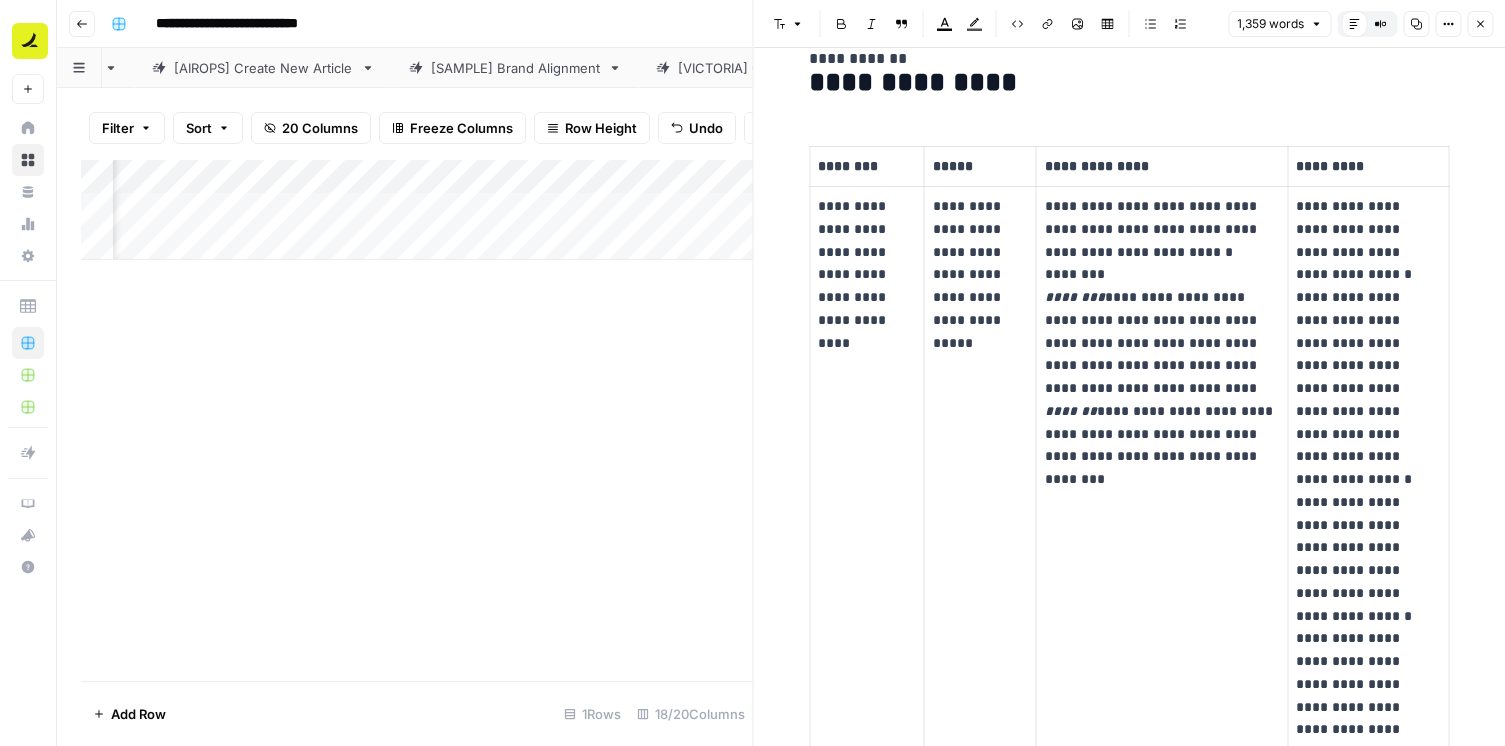 scroll, scrollTop: 0, scrollLeft: 0, axis: both 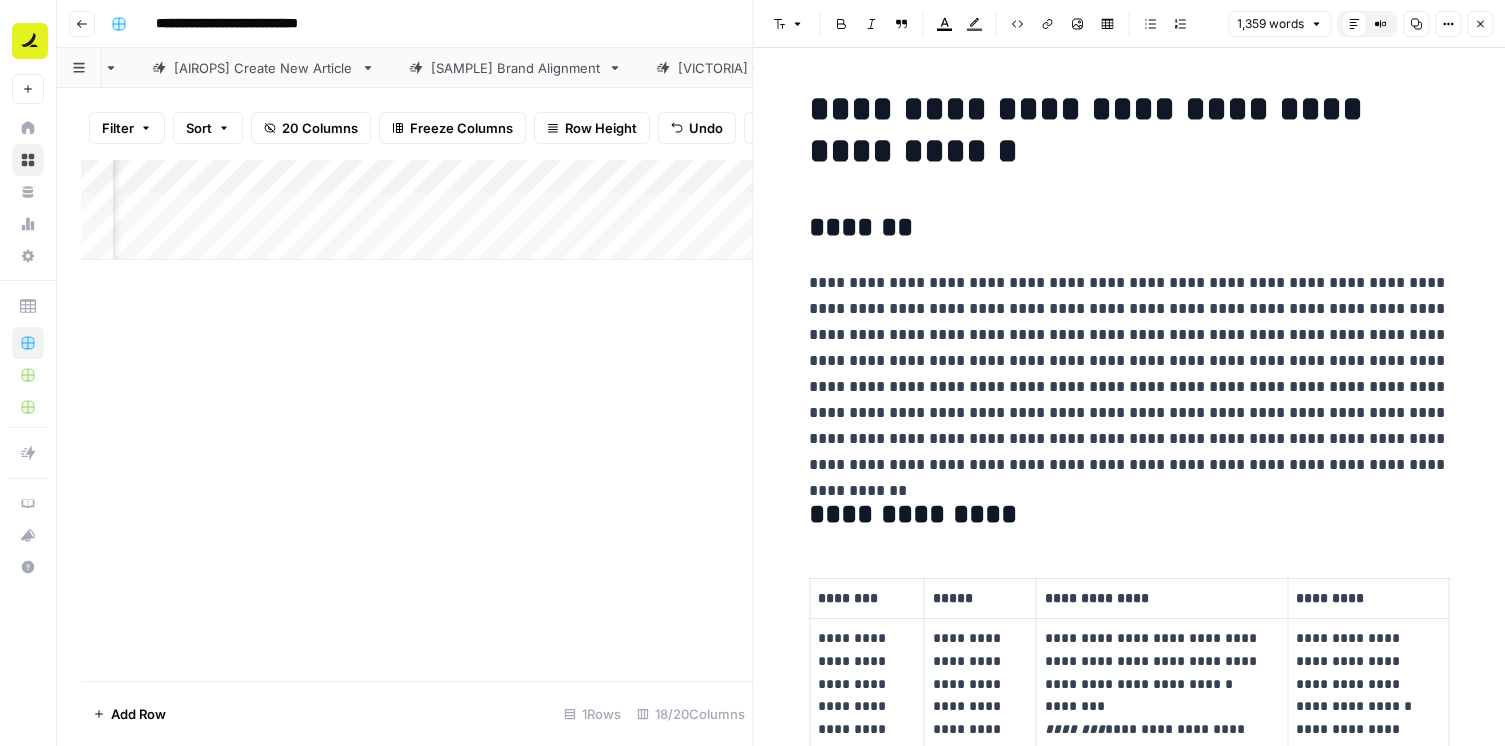 click on "**********" at bounding box center [1129, 374] 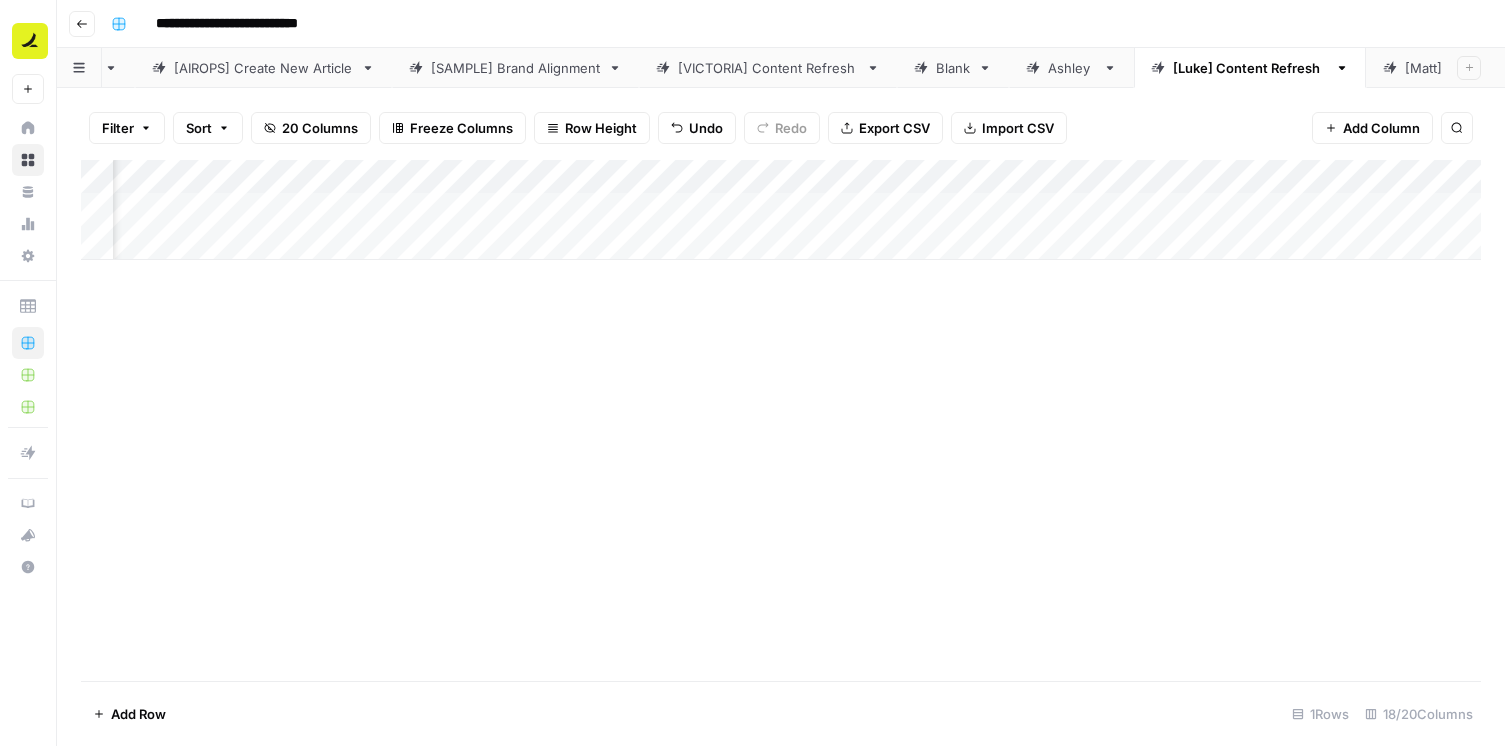 scroll, scrollTop: 0, scrollLeft: 1114, axis: horizontal 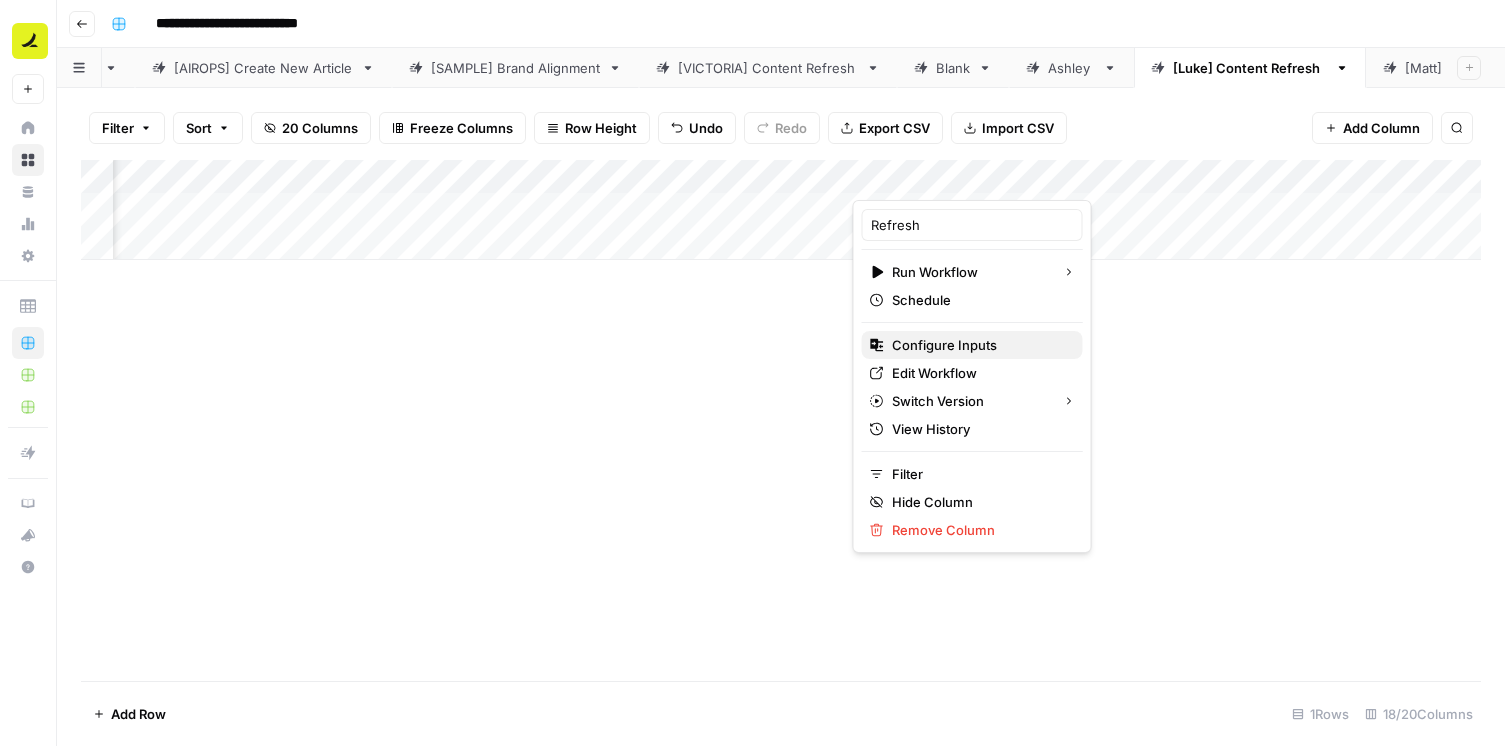 click on "Configure Inputs" at bounding box center [979, 345] 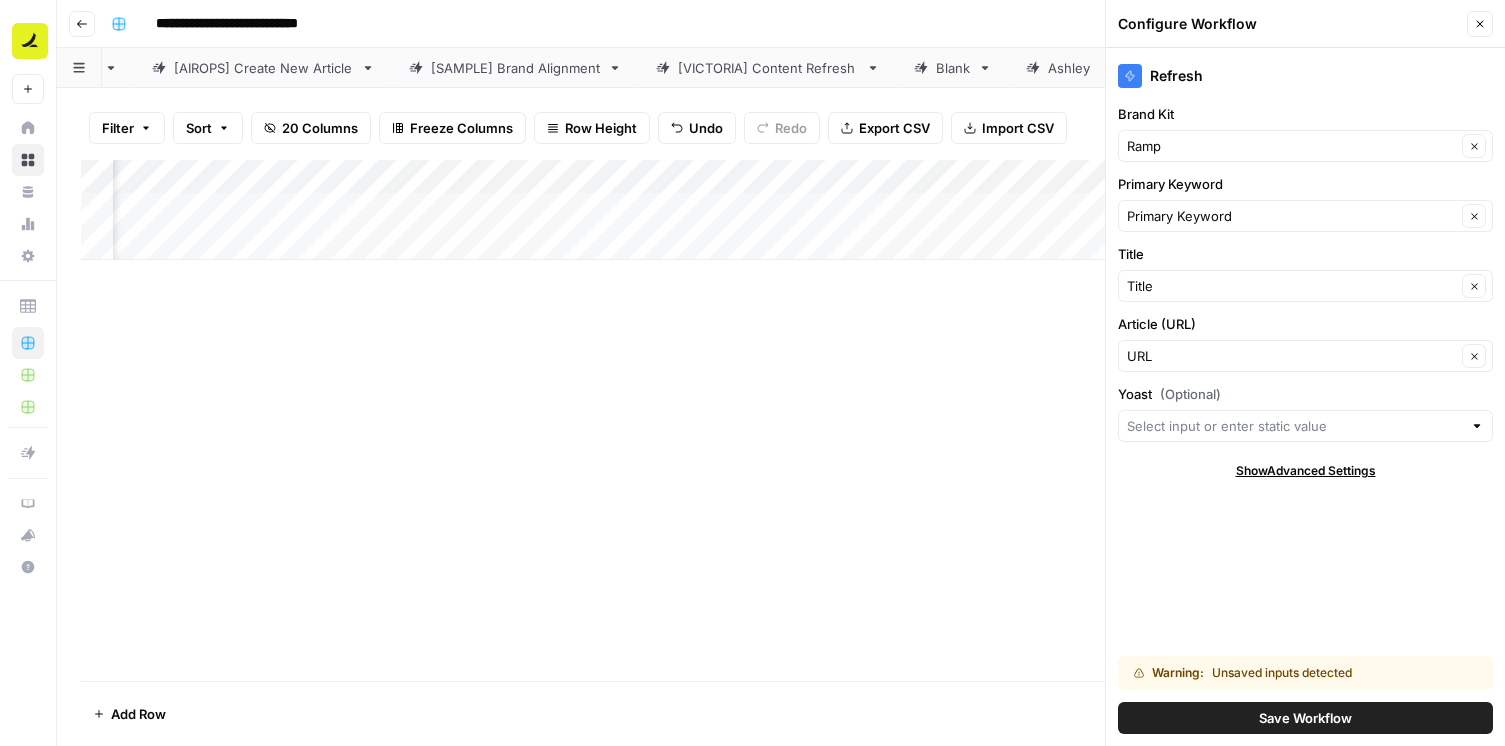 click on "Refresh" at bounding box center [1305, 76] 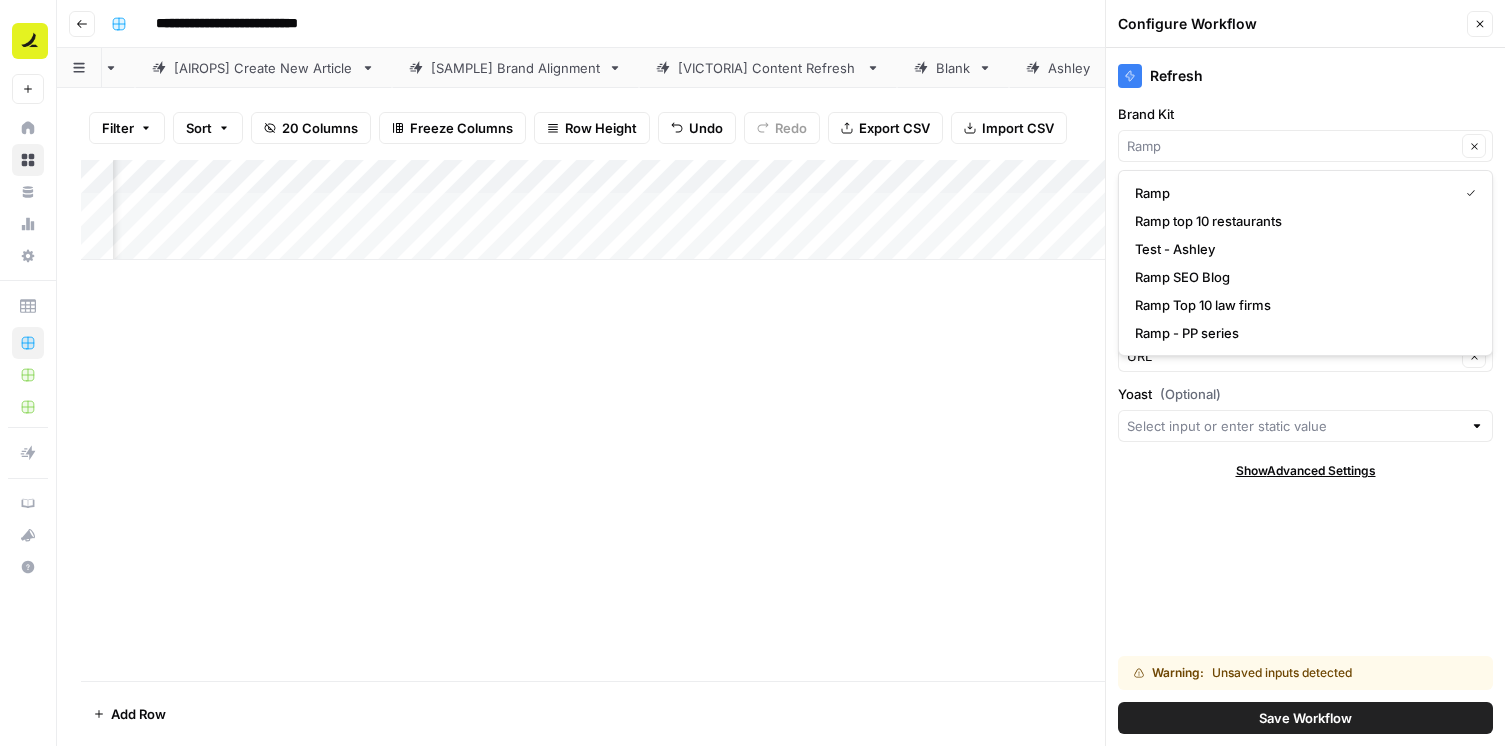 type on "Ramp" 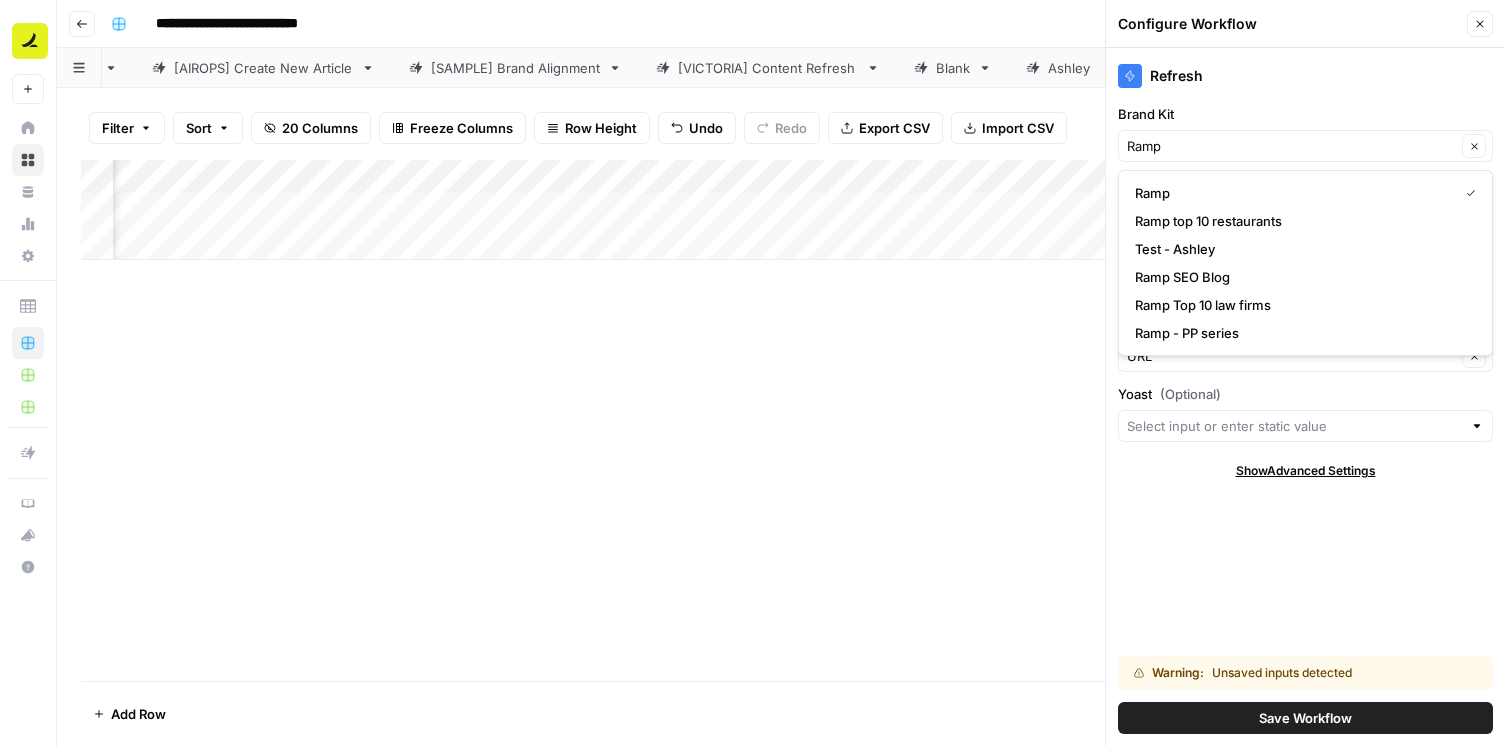 click on "Refresh" at bounding box center (1305, 76) 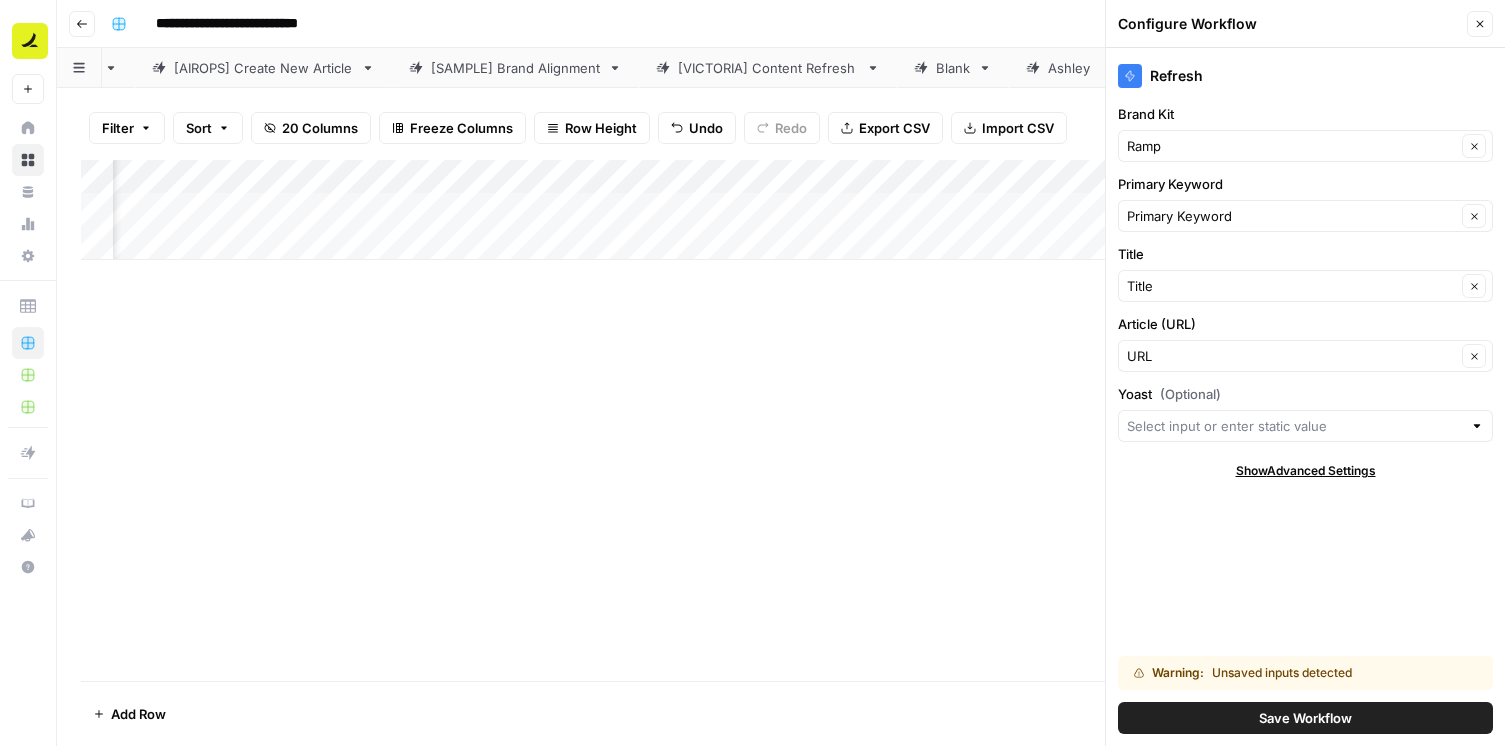click on "Close" at bounding box center [1480, 24] 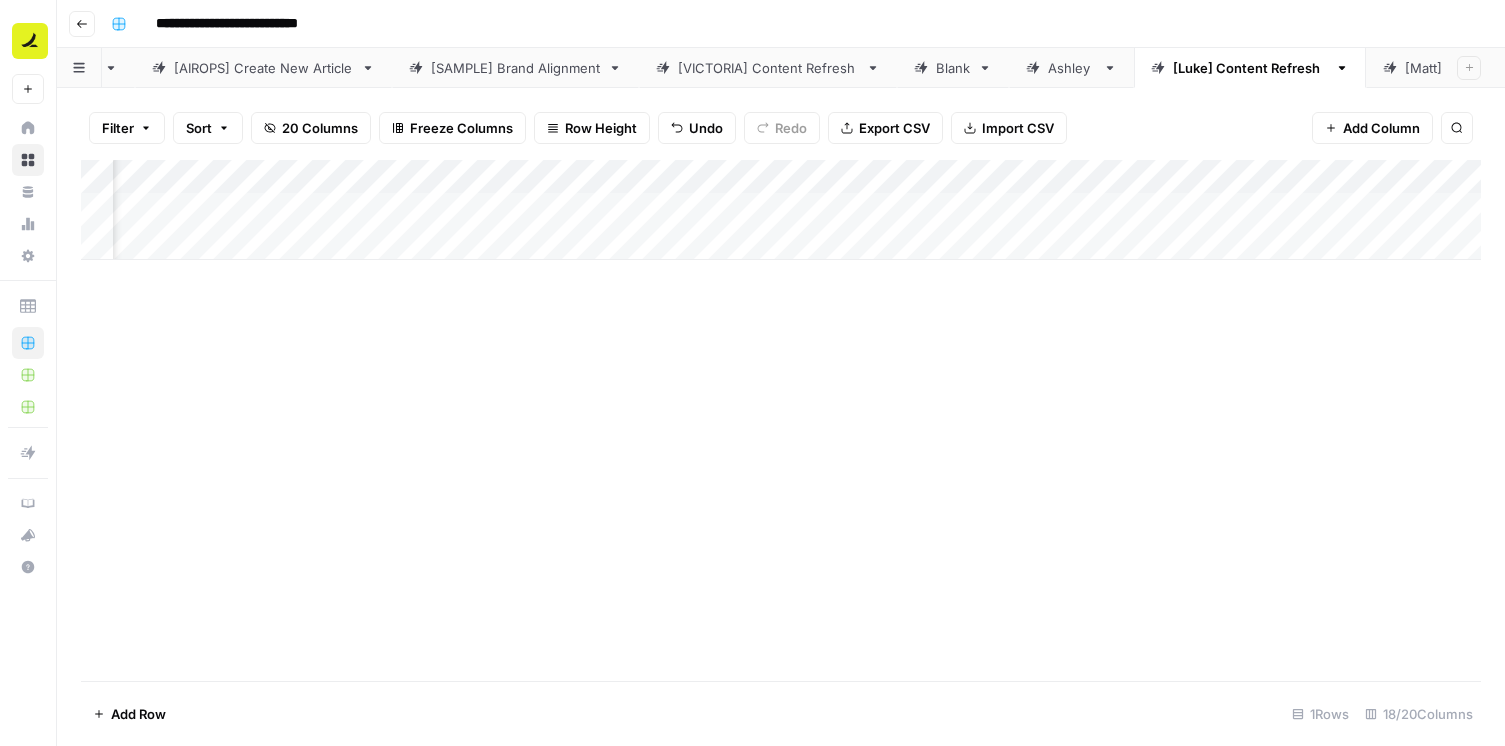 scroll, scrollTop: 0, scrollLeft: 2218, axis: horizontal 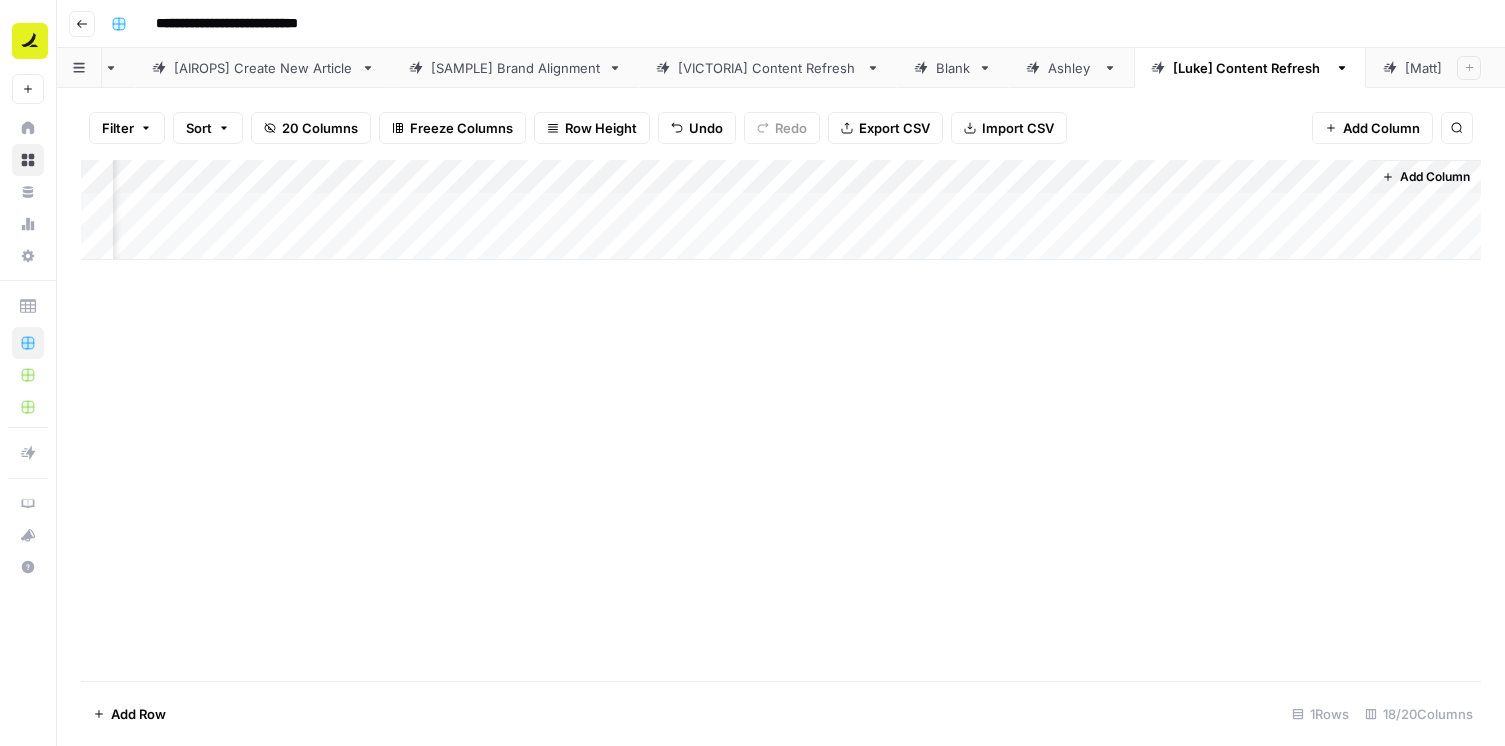 click on "Add Column" at bounding box center [781, 210] 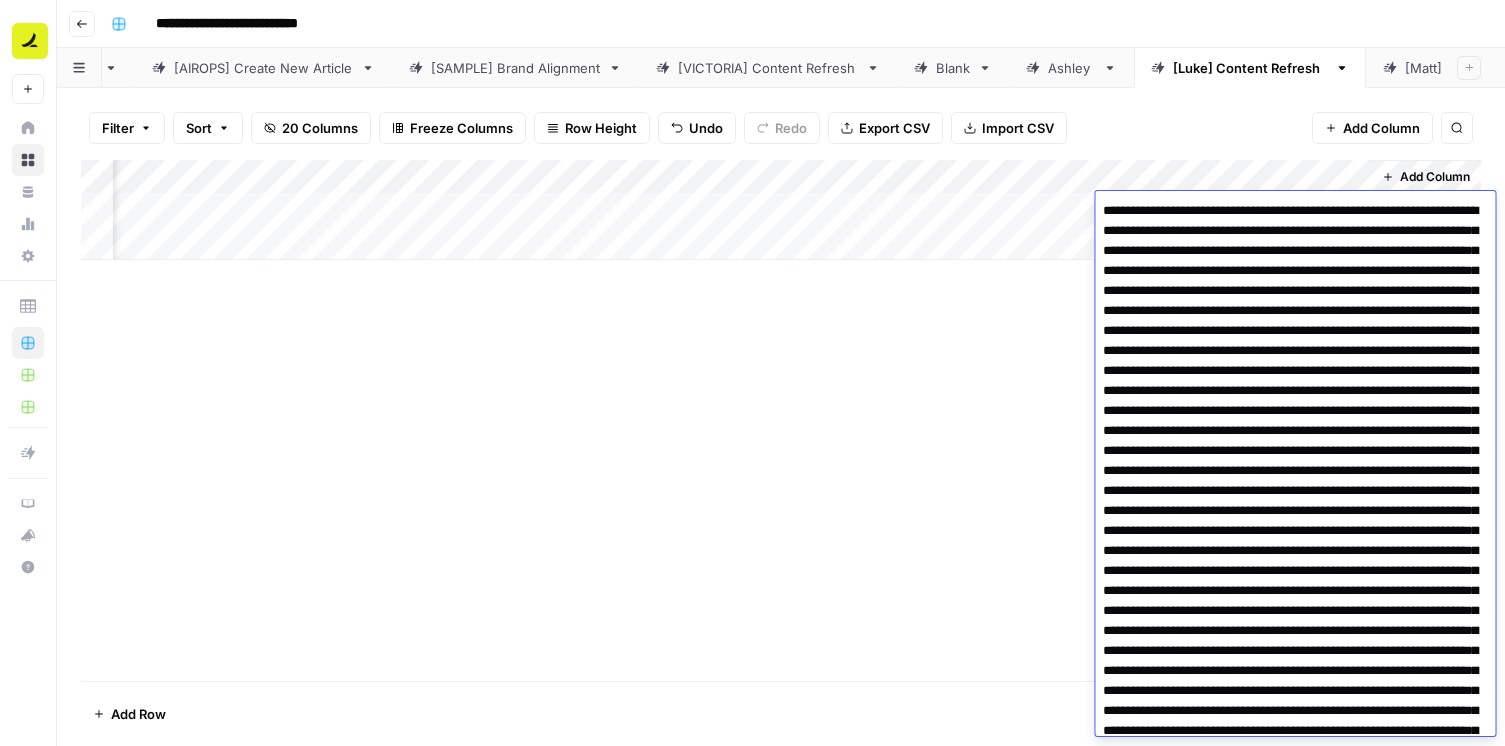 click at bounding box center [1295, 791] 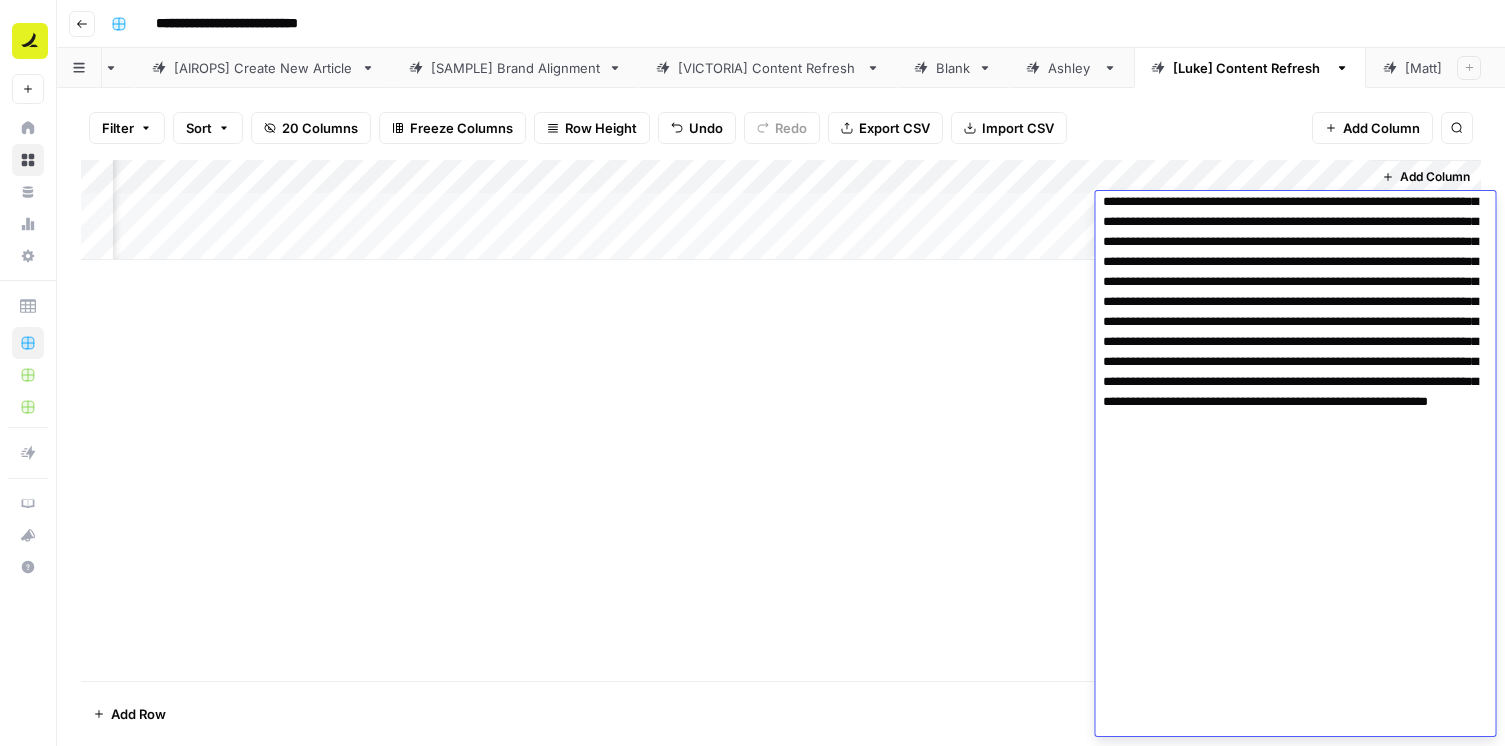 click at bounding box center [1295, 142] 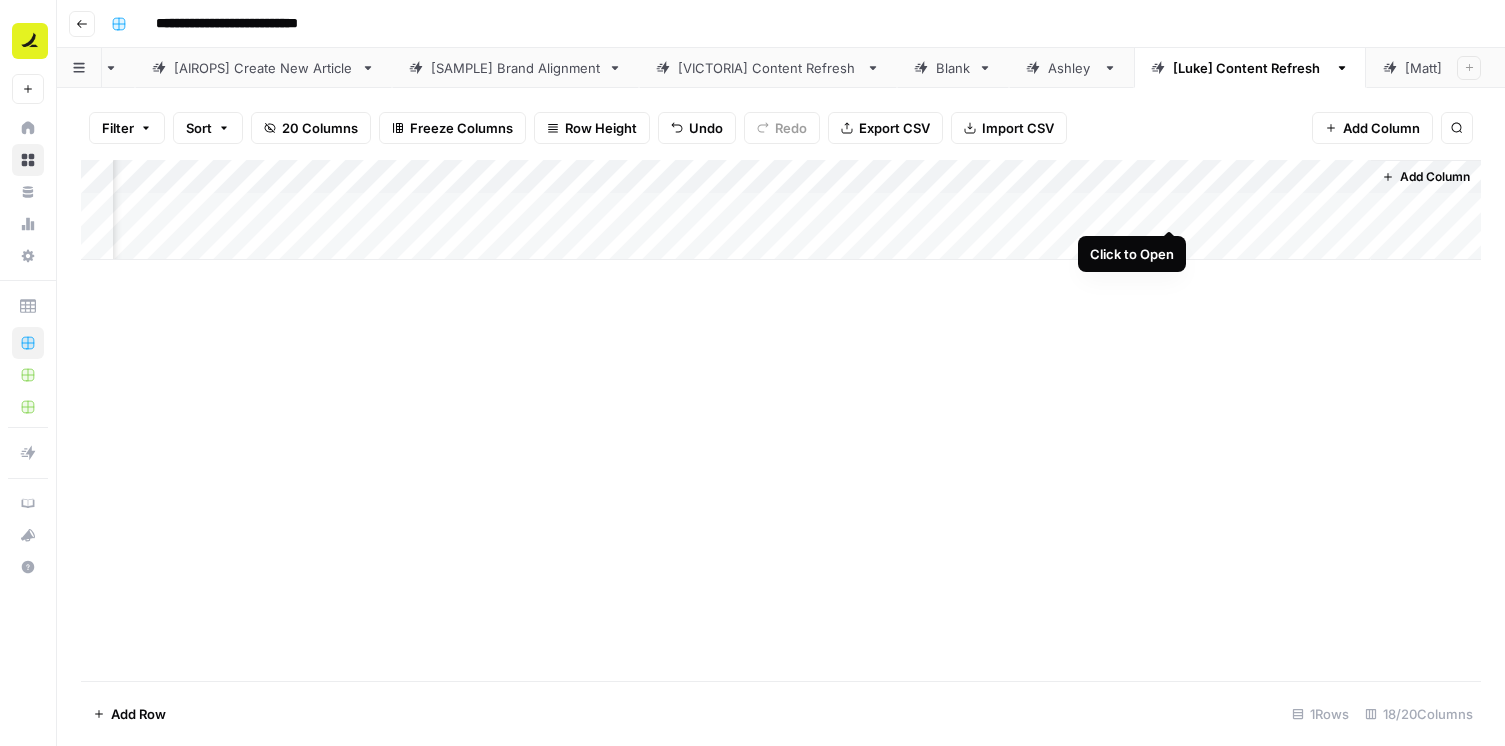 click on "Add Column" at bounding box center [781, 210] 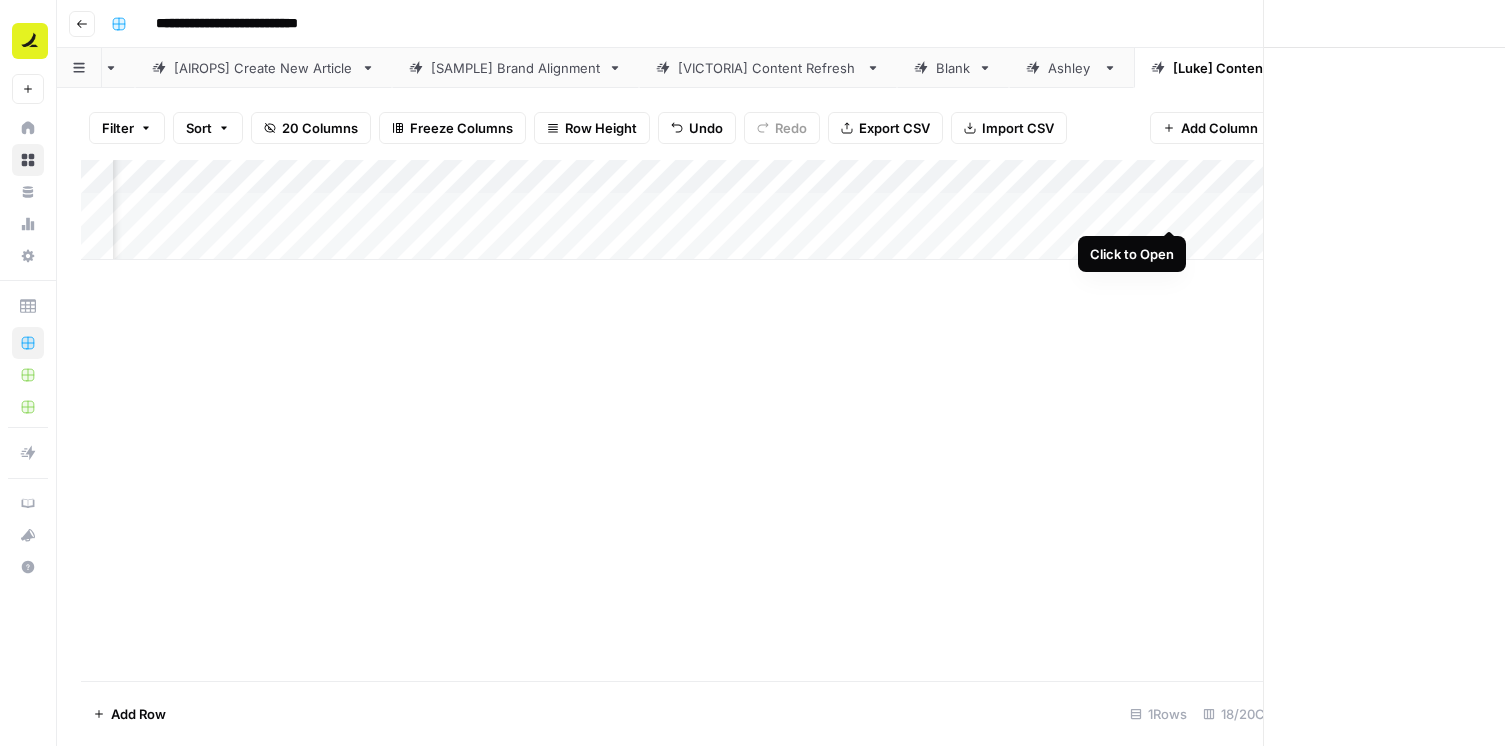 scroll, scrollTop: 0, scrollLeft: 2202, axis: horizontal 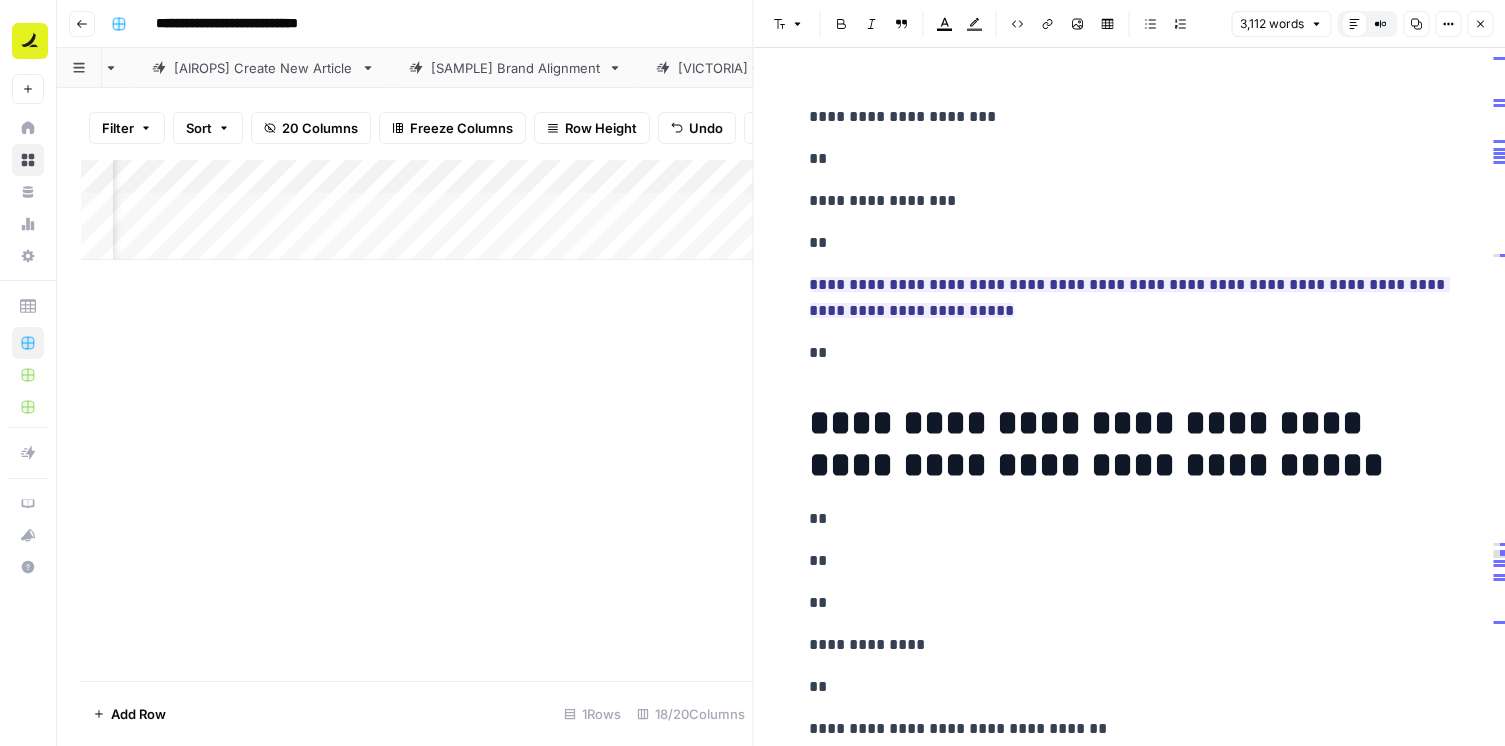 click 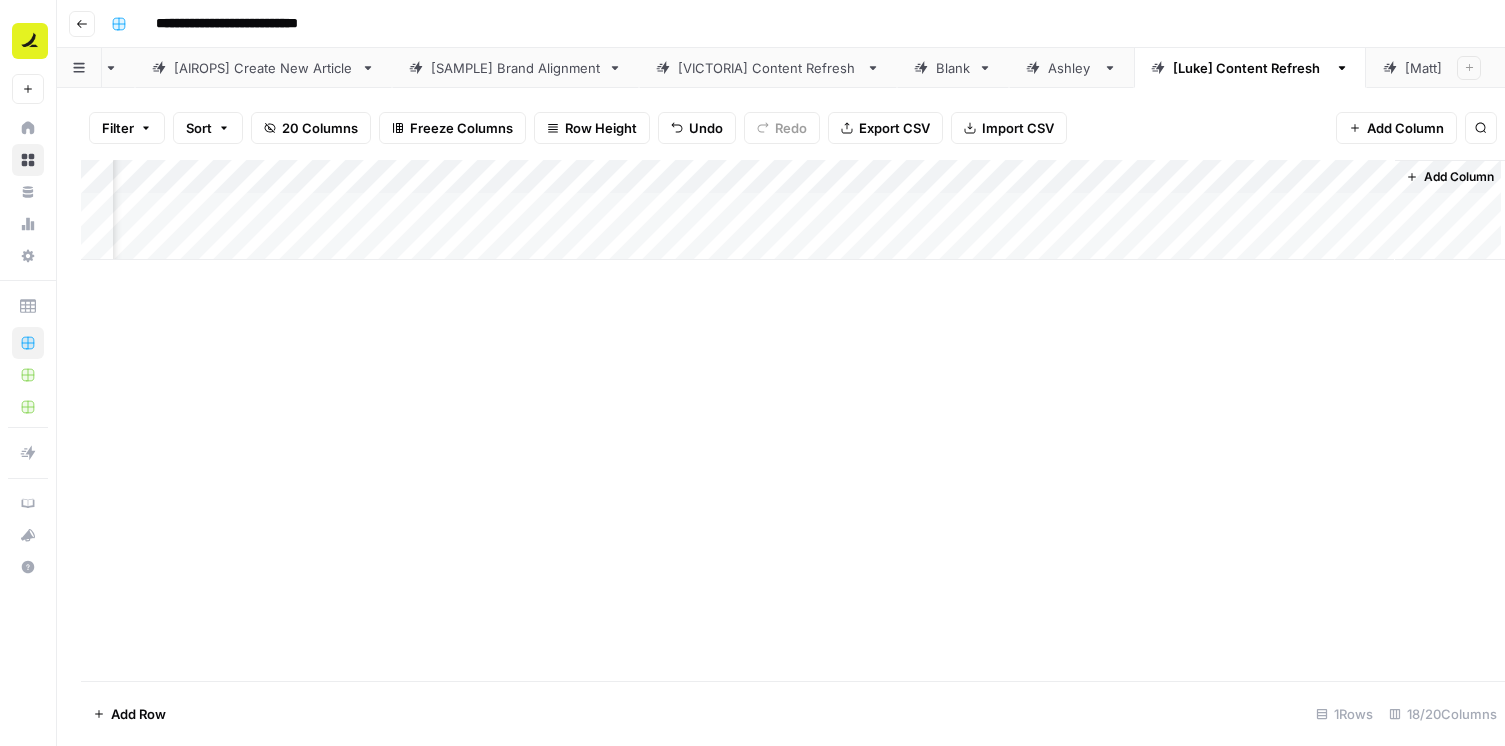 scroll, scrollTop: 0, scrollLeft: 2194, axis: horizontal 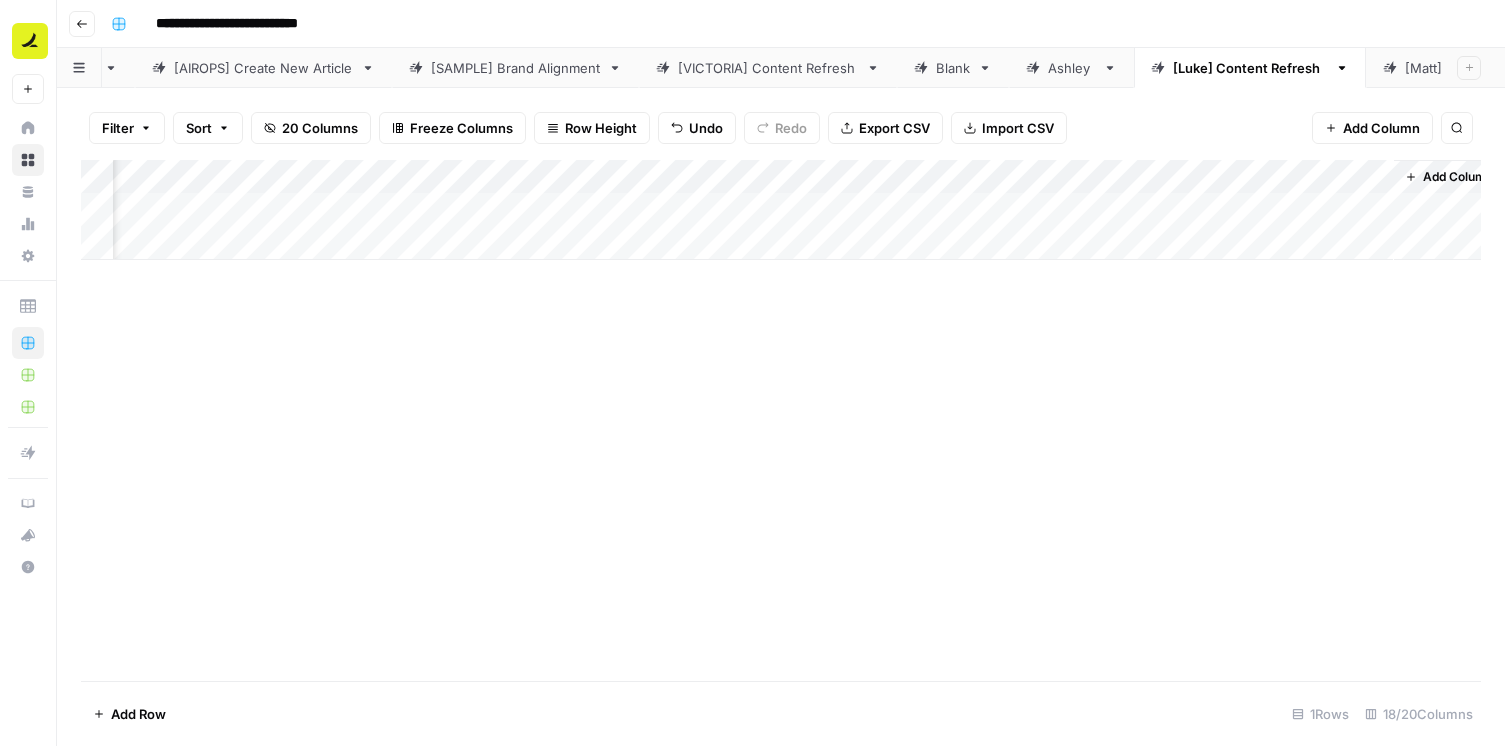 click on "Add Column" at bounding box center [781, 420] 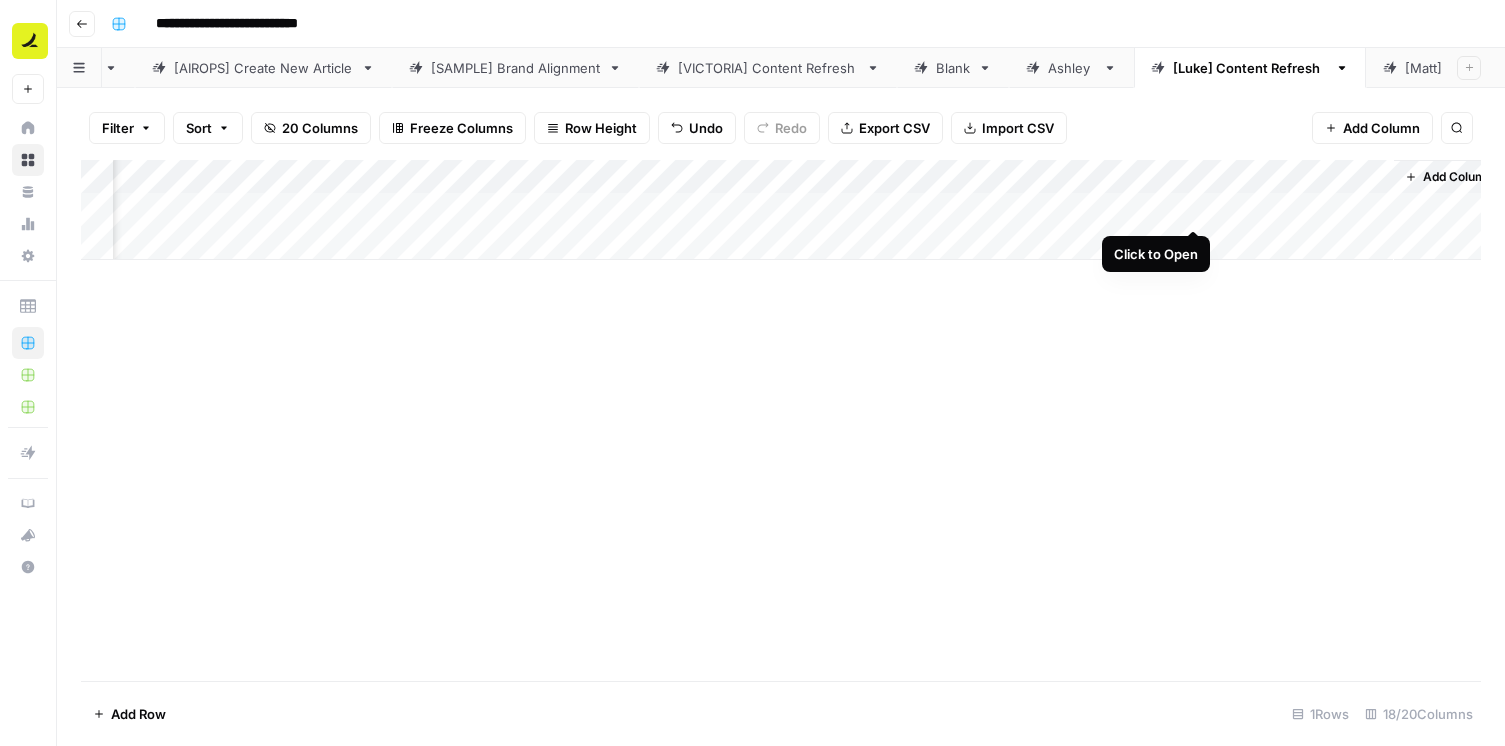 click on "Add Column" at bounding box center [781, 210] 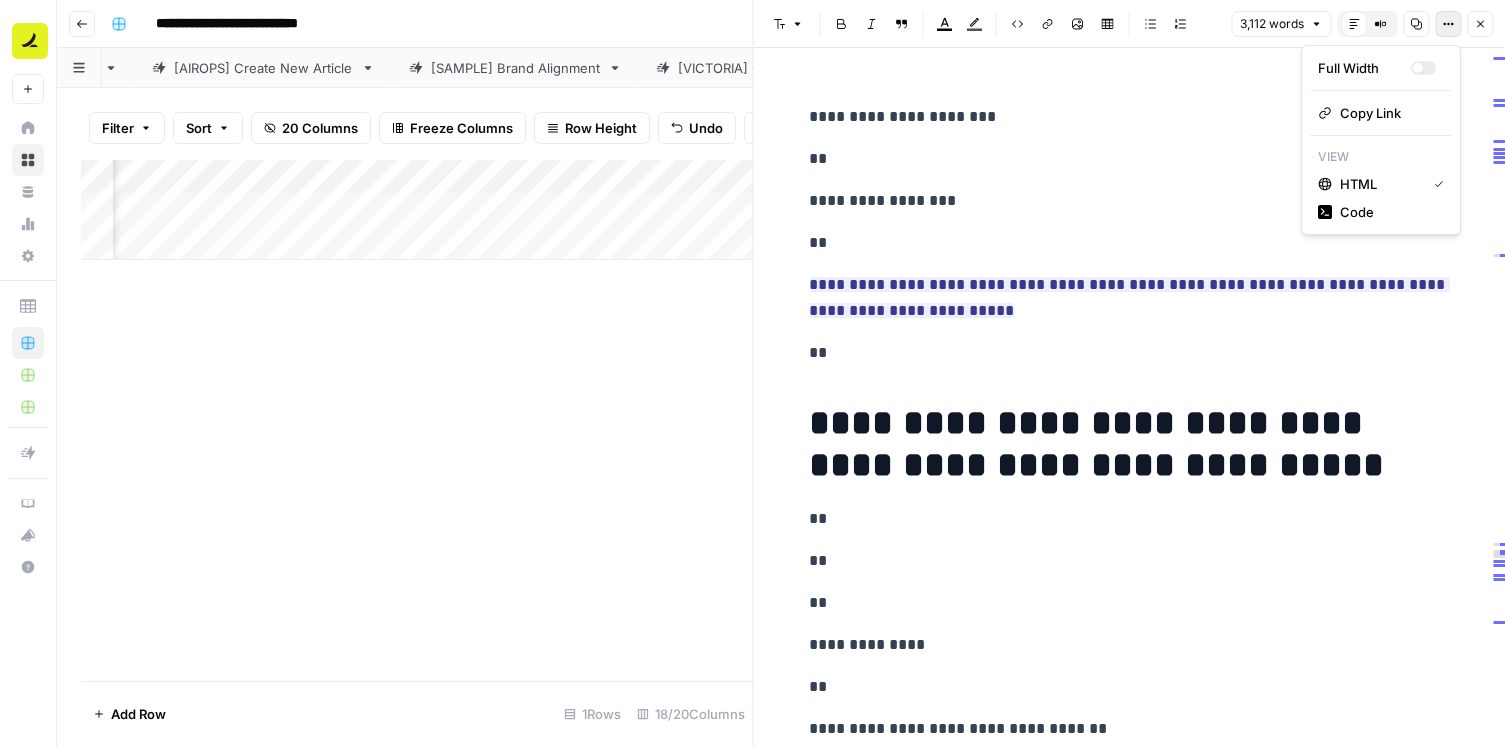 click 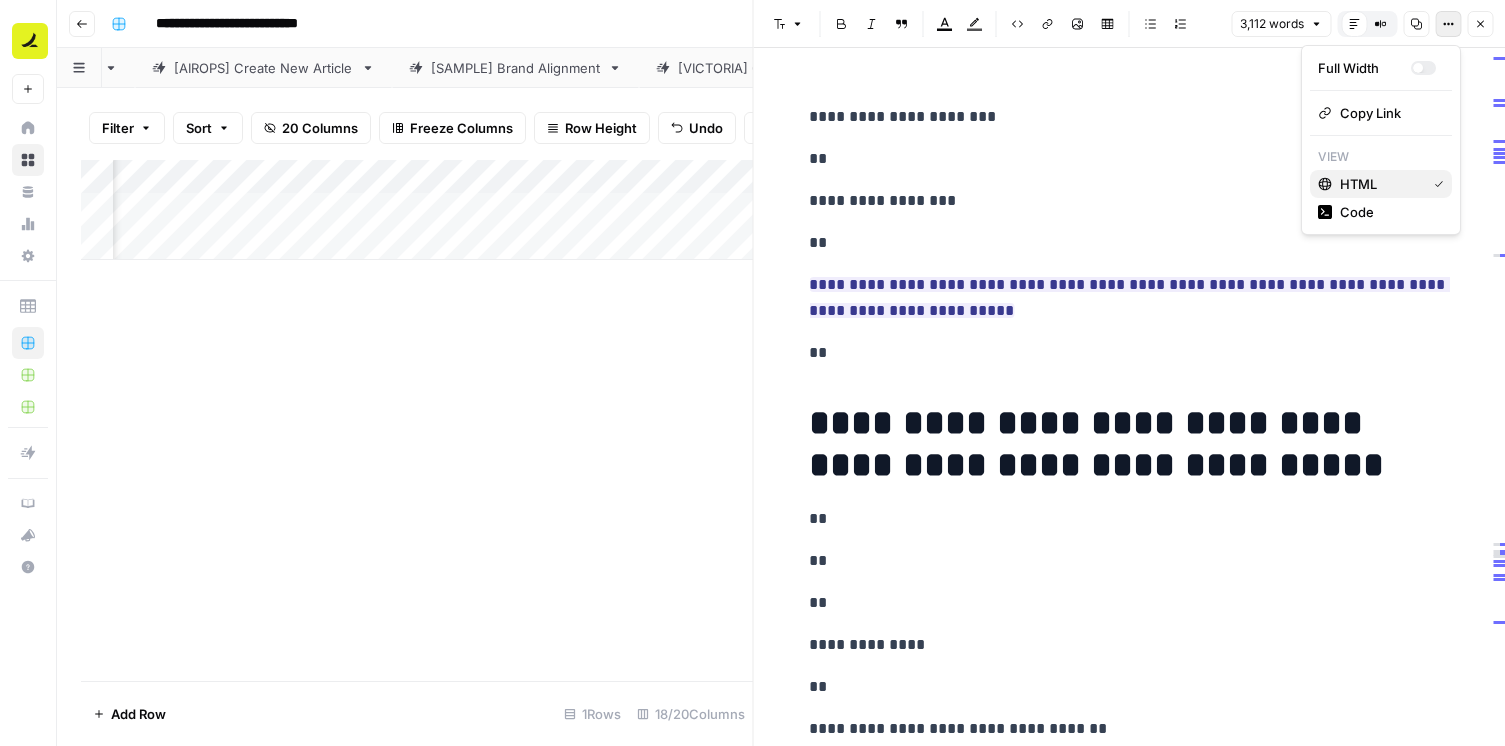 click on "HTML" at bounding box center [1381, 184] 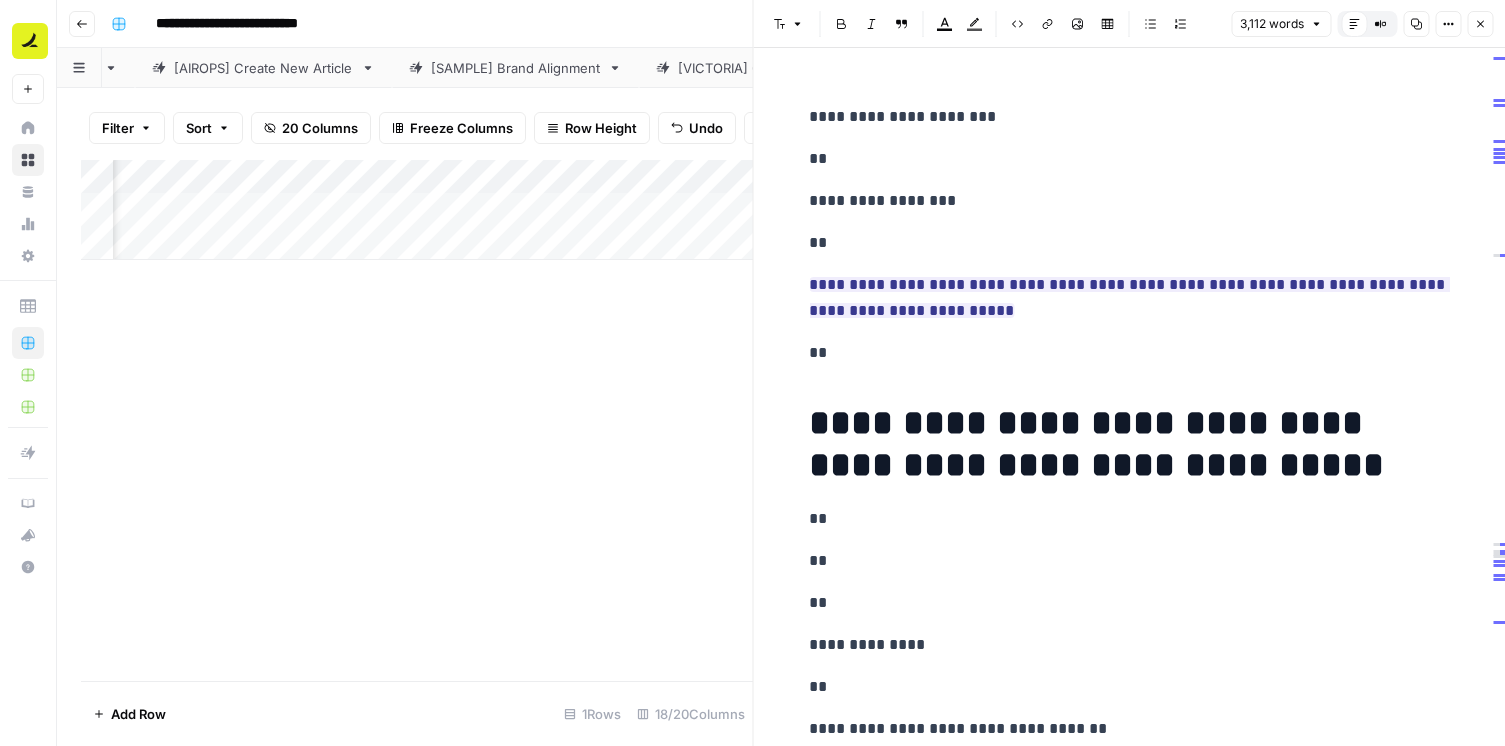 click on "Options" at bounding box center [1448, 24] 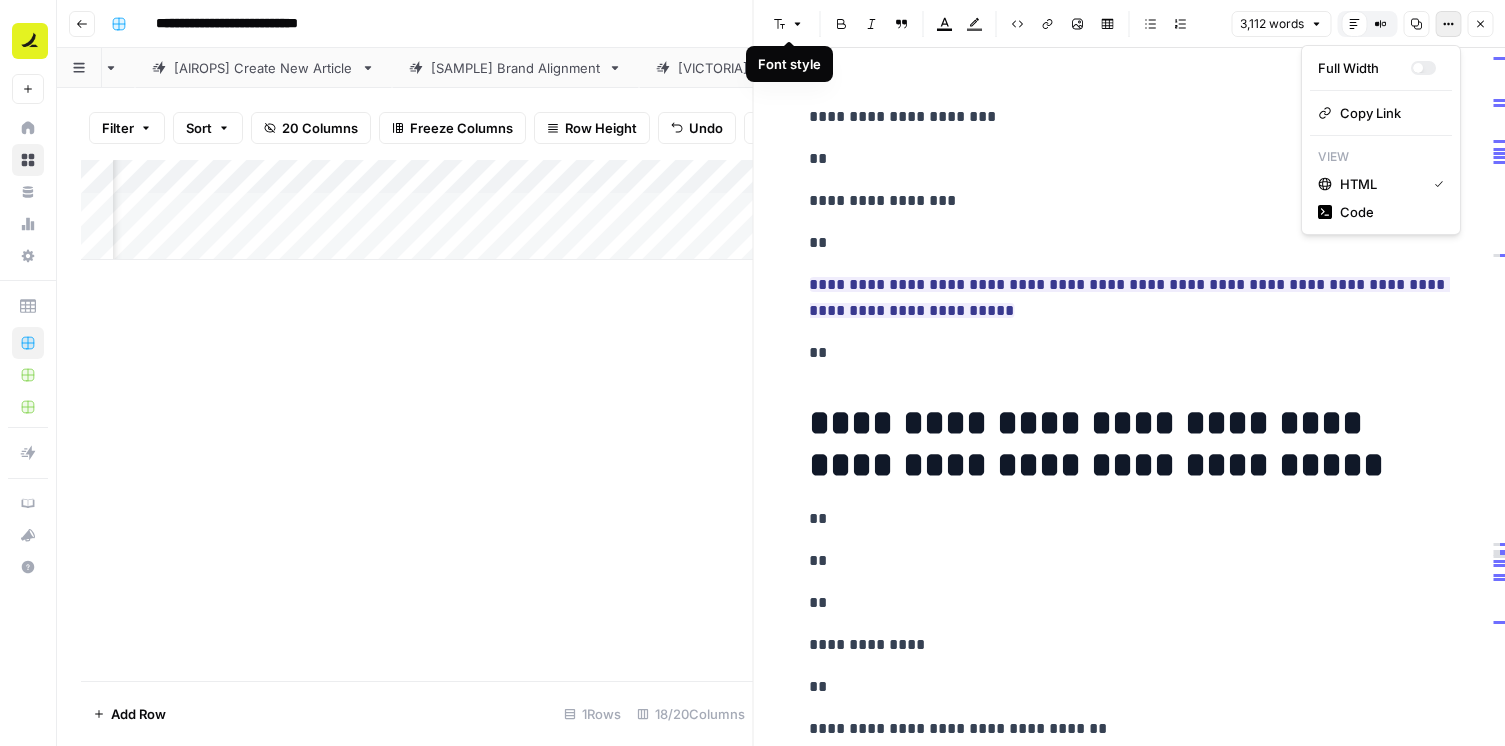 click on "Add Column" at bounding box center (417, 420) 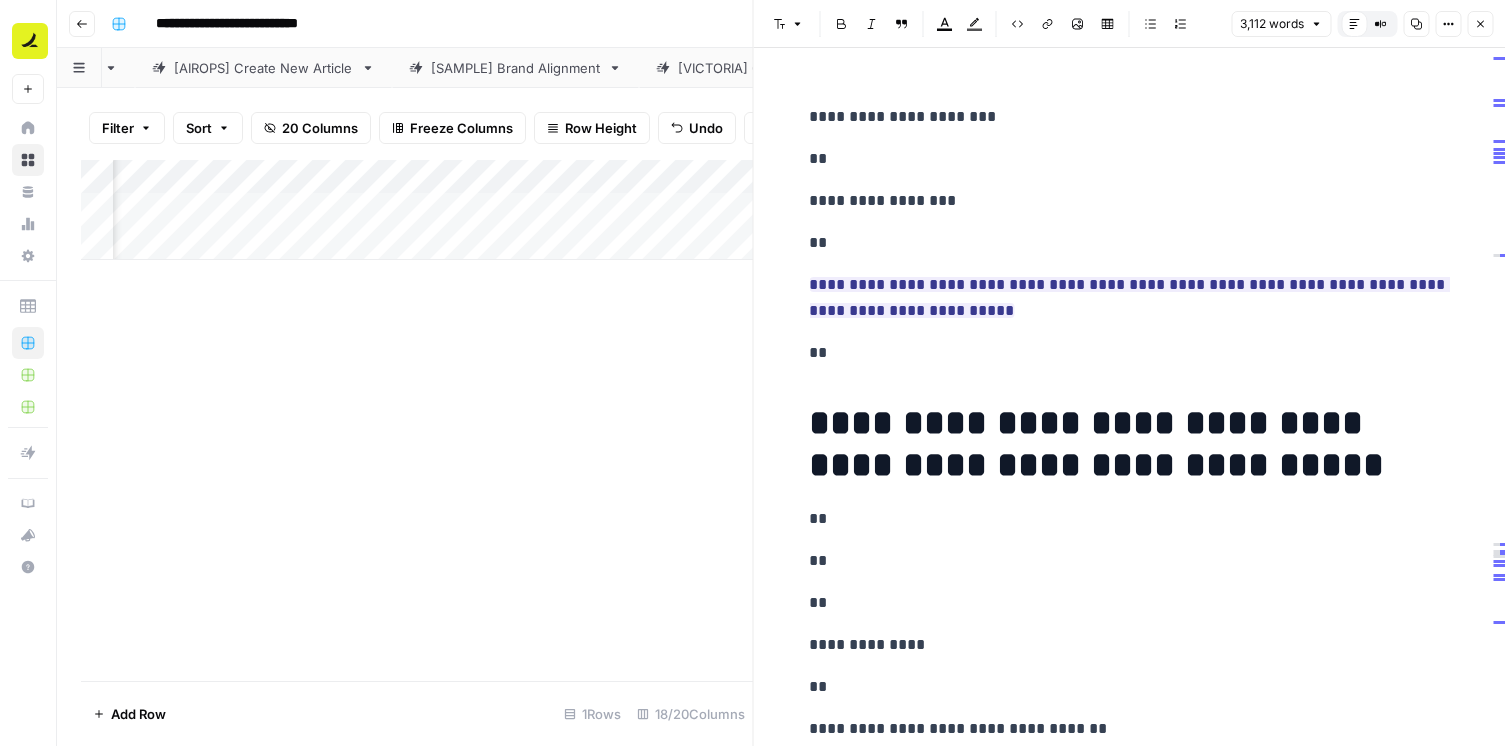 click on "Add Column" at bounding box center [417, 420] 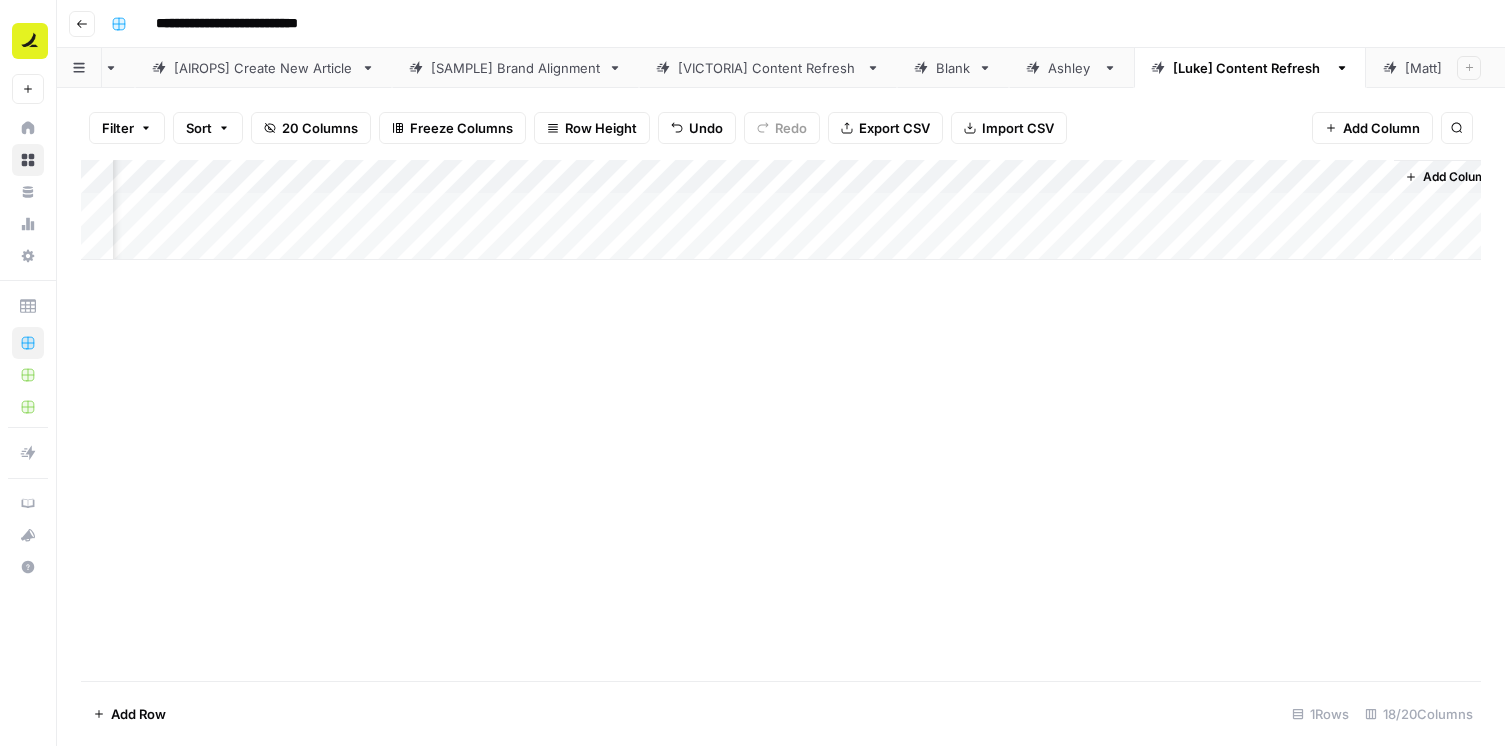 click on "Add Column" at bounding box center (781, 210) 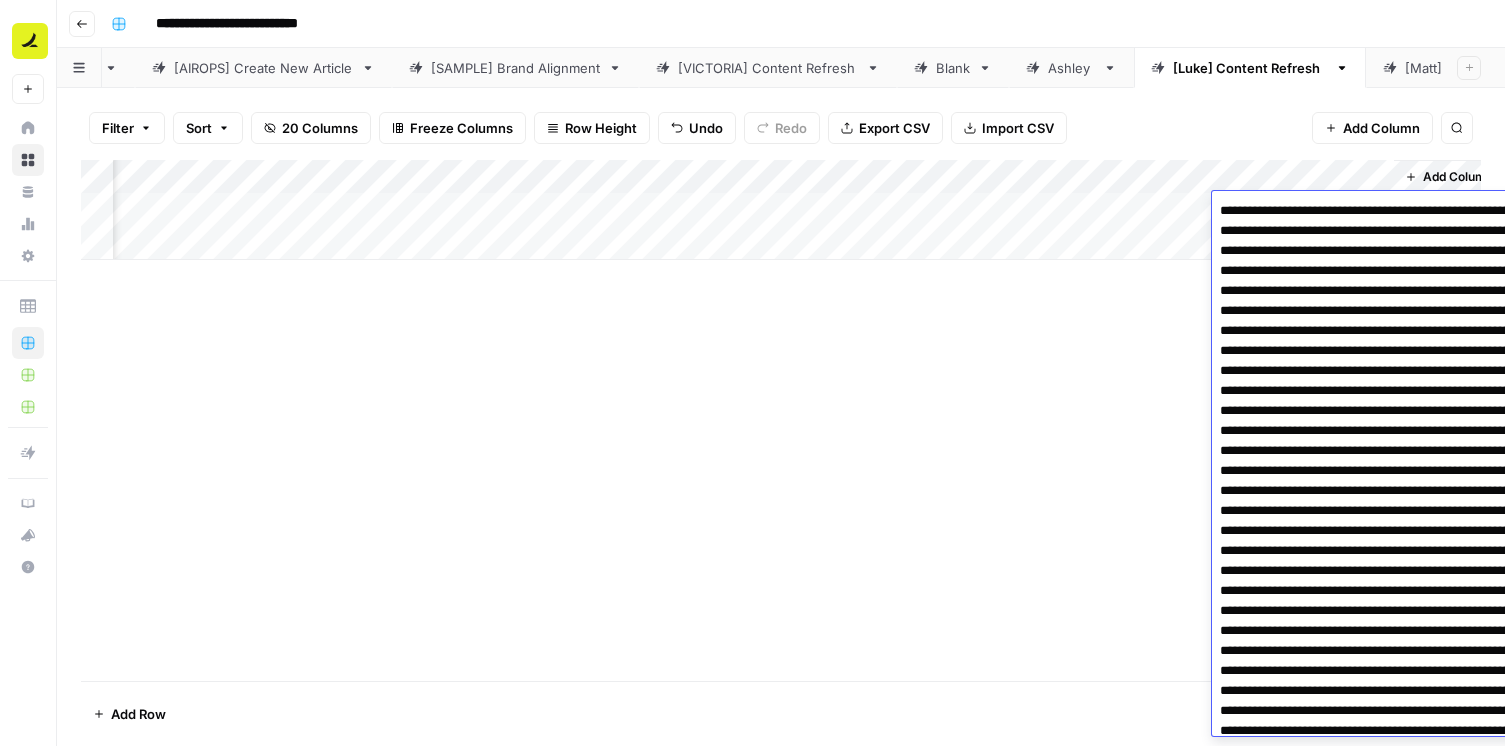 scroll, scrollTop: 649, scrollLeft: 0, axis: vertical 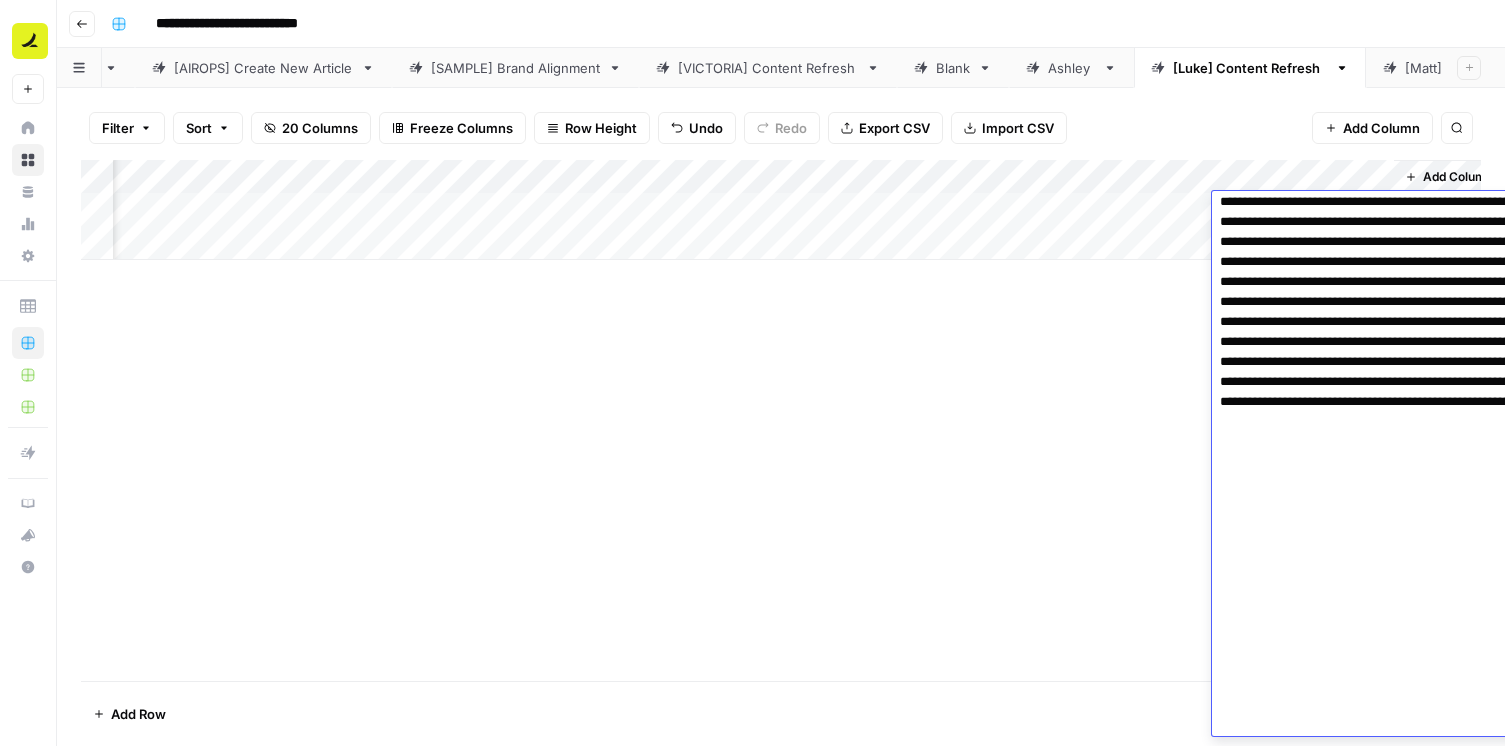 click at bounding box center [1412, 142] 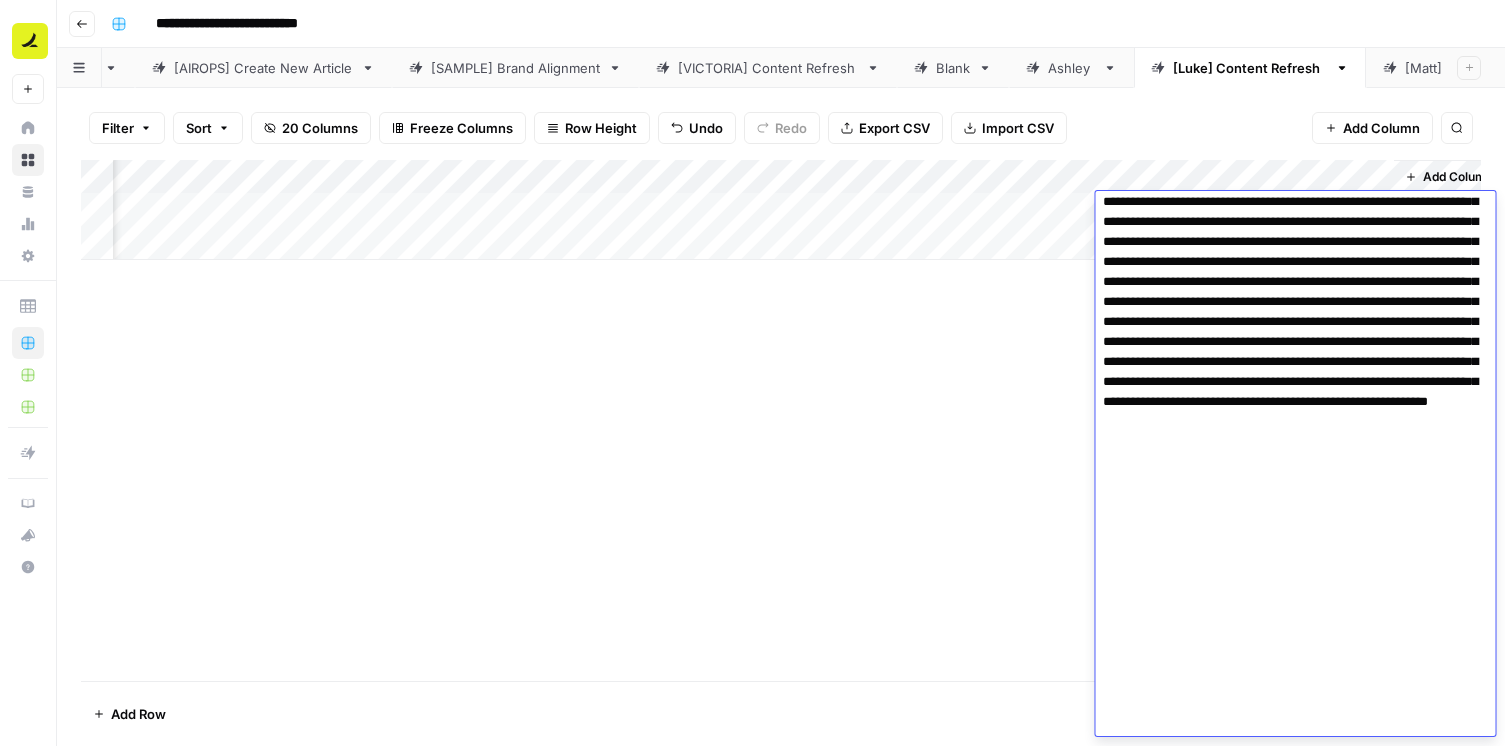 click on "Add Column" at bounding box center [781, 210] 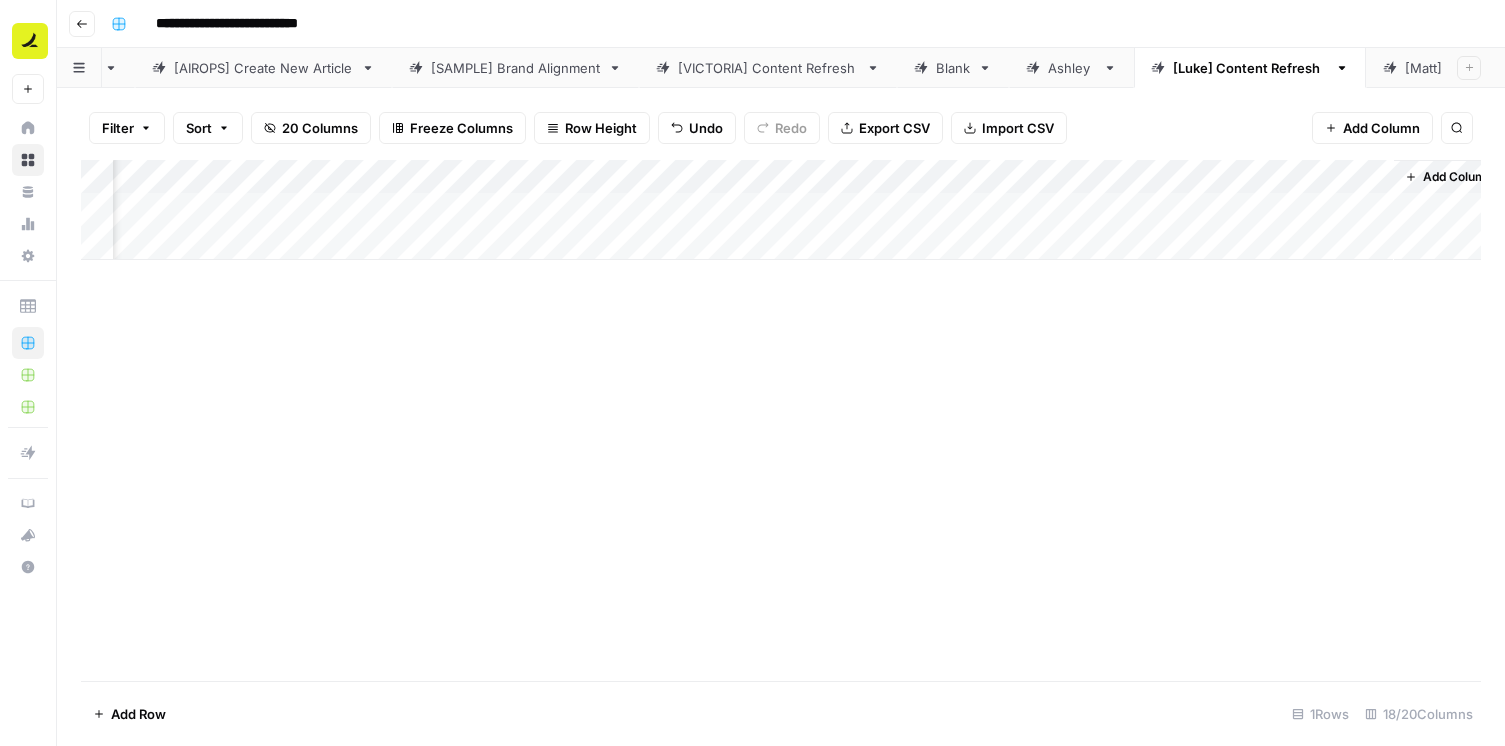 click on "Filter Sort 20 Columns Freeze Columns Row Height Undo Redo Export CSV Import CSV Add Column Search" at bounding box center (781, 128) 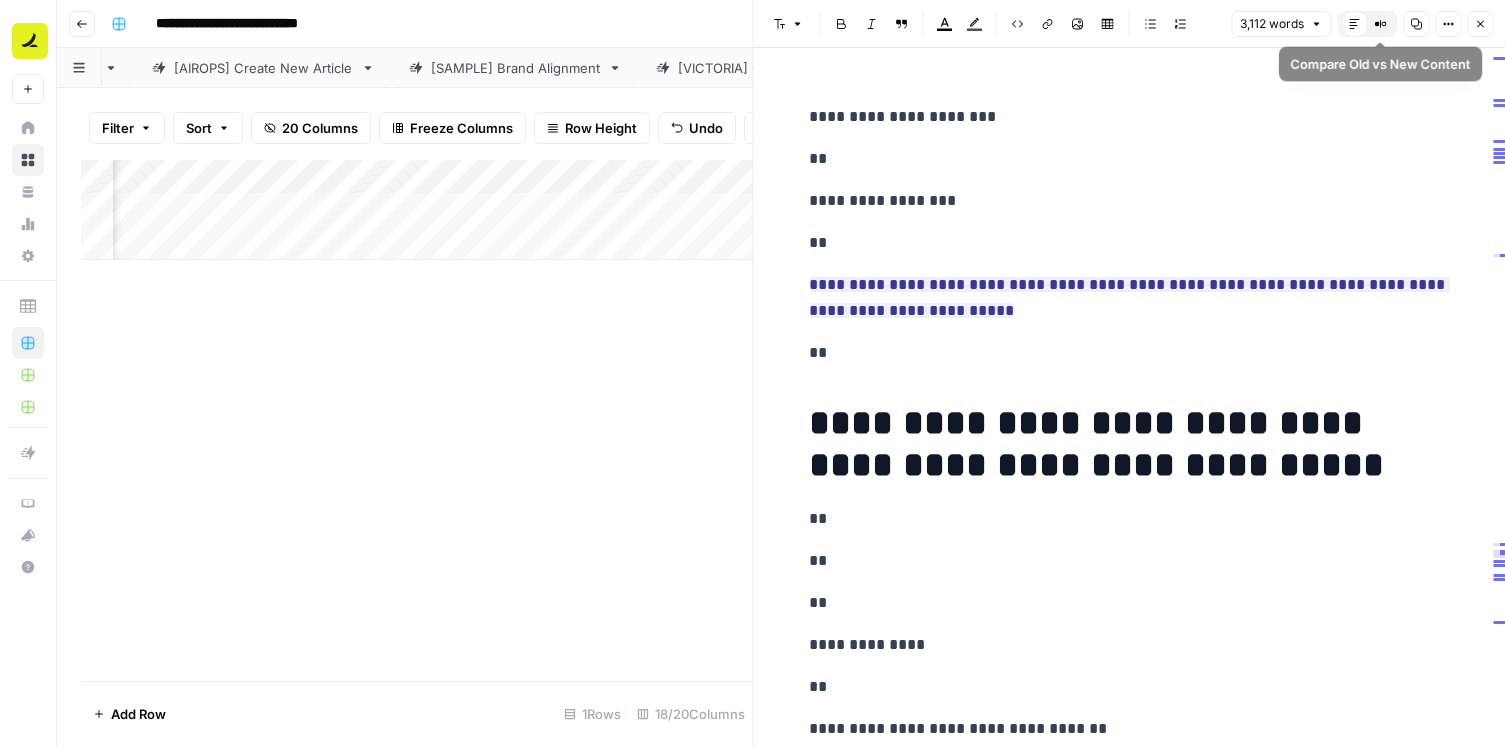 click on "Compare Old vs New Content" at bounding box center [1380, 24] 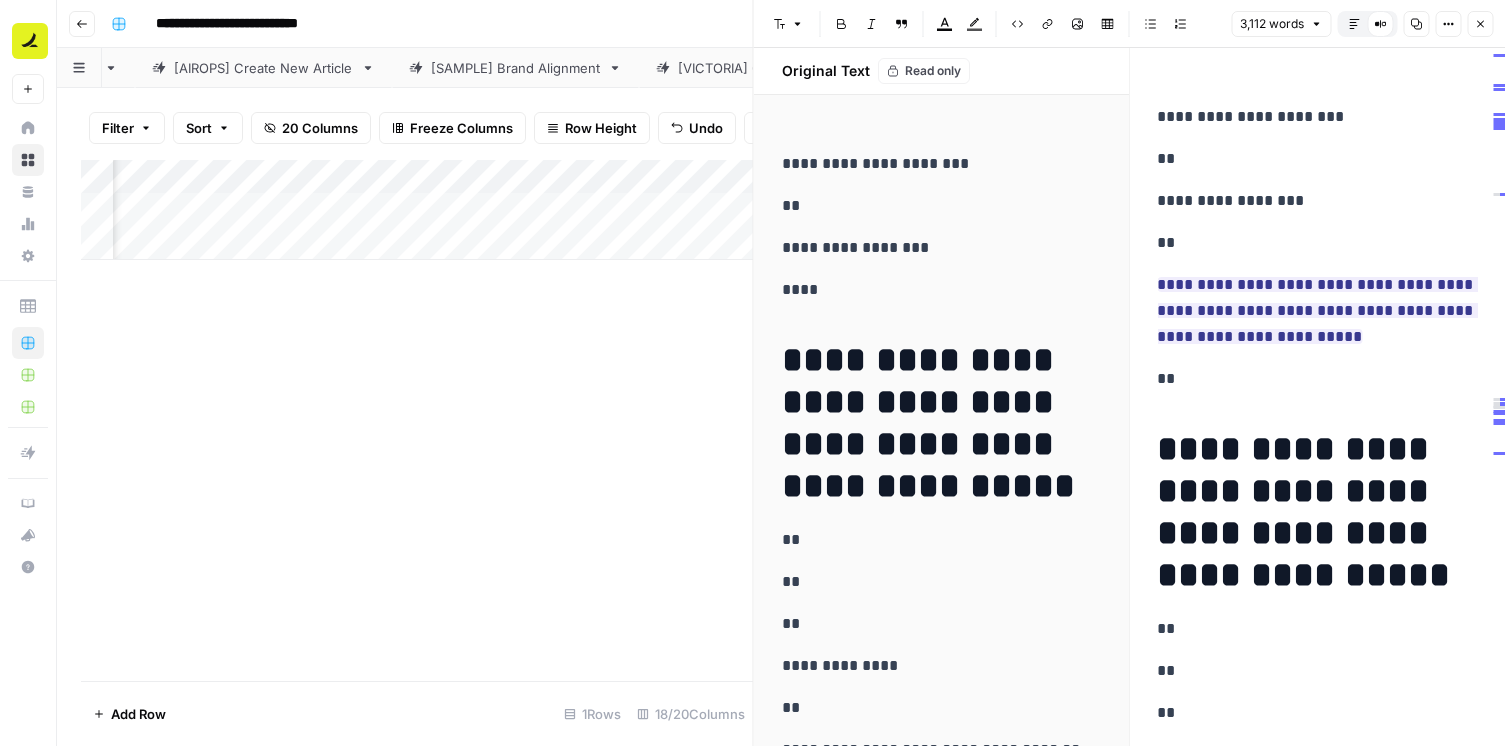 click on "Compare Old vs New Content" at bounding box center [1380, 24] 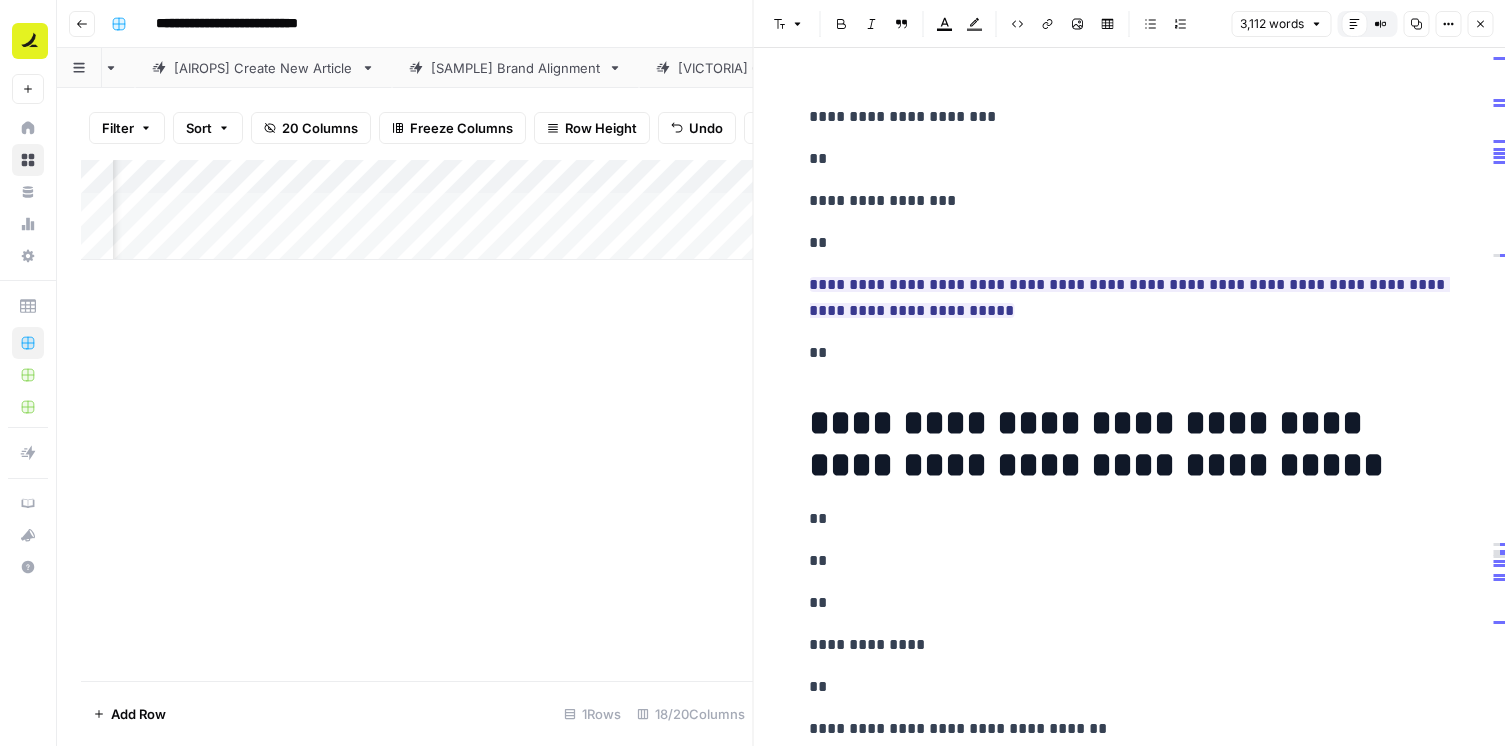 click 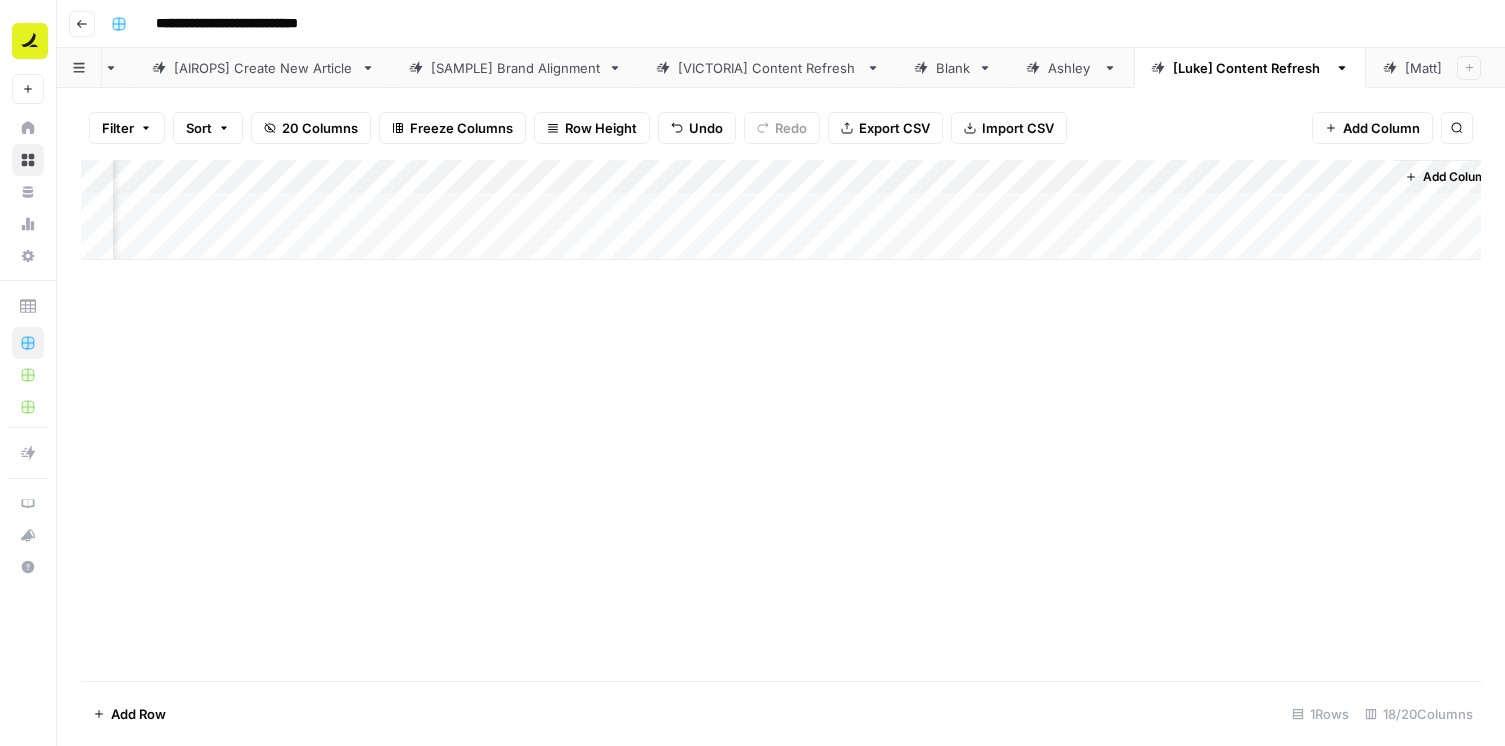 click on "Add Column" at bounding box center [781, 420] 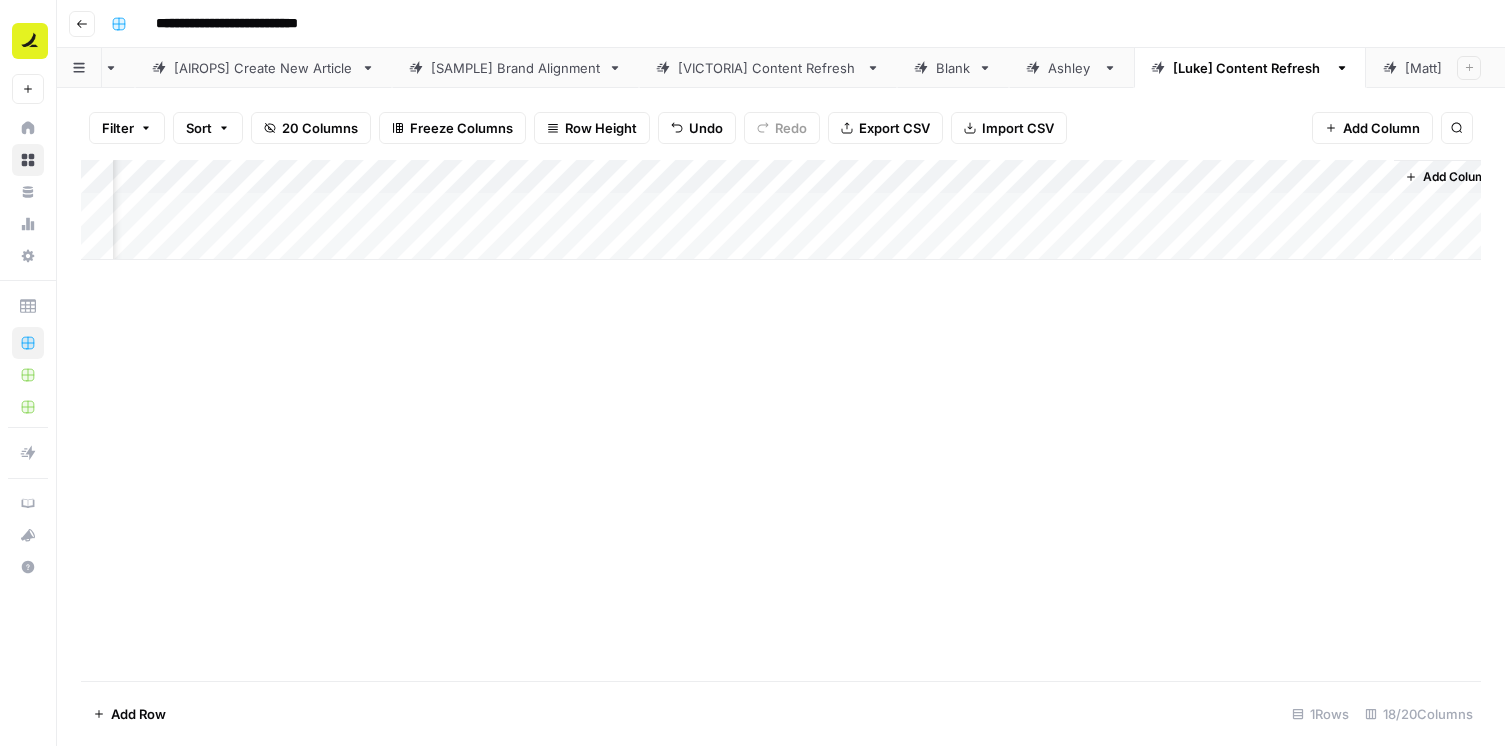 click on "Add Column" at bounding box center [781, 420] 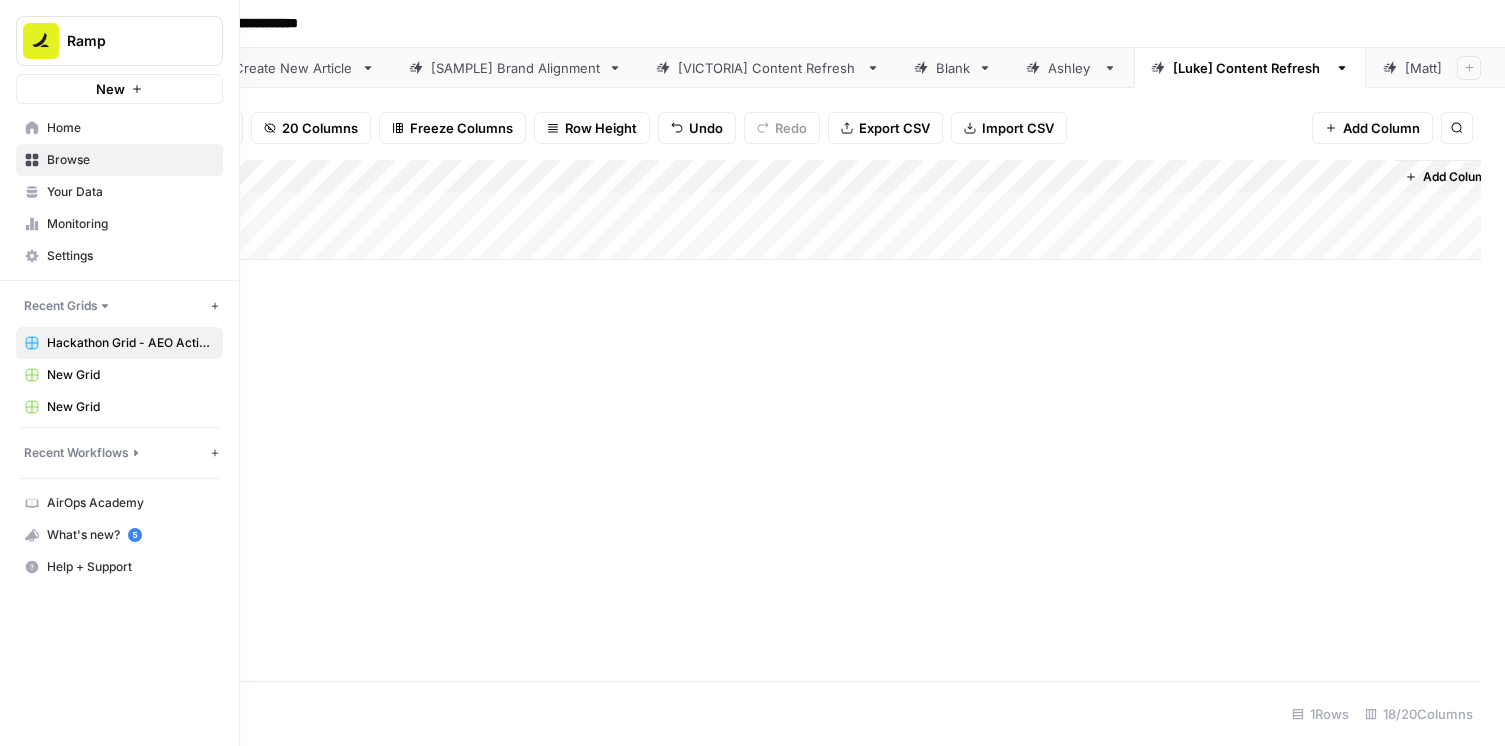 click 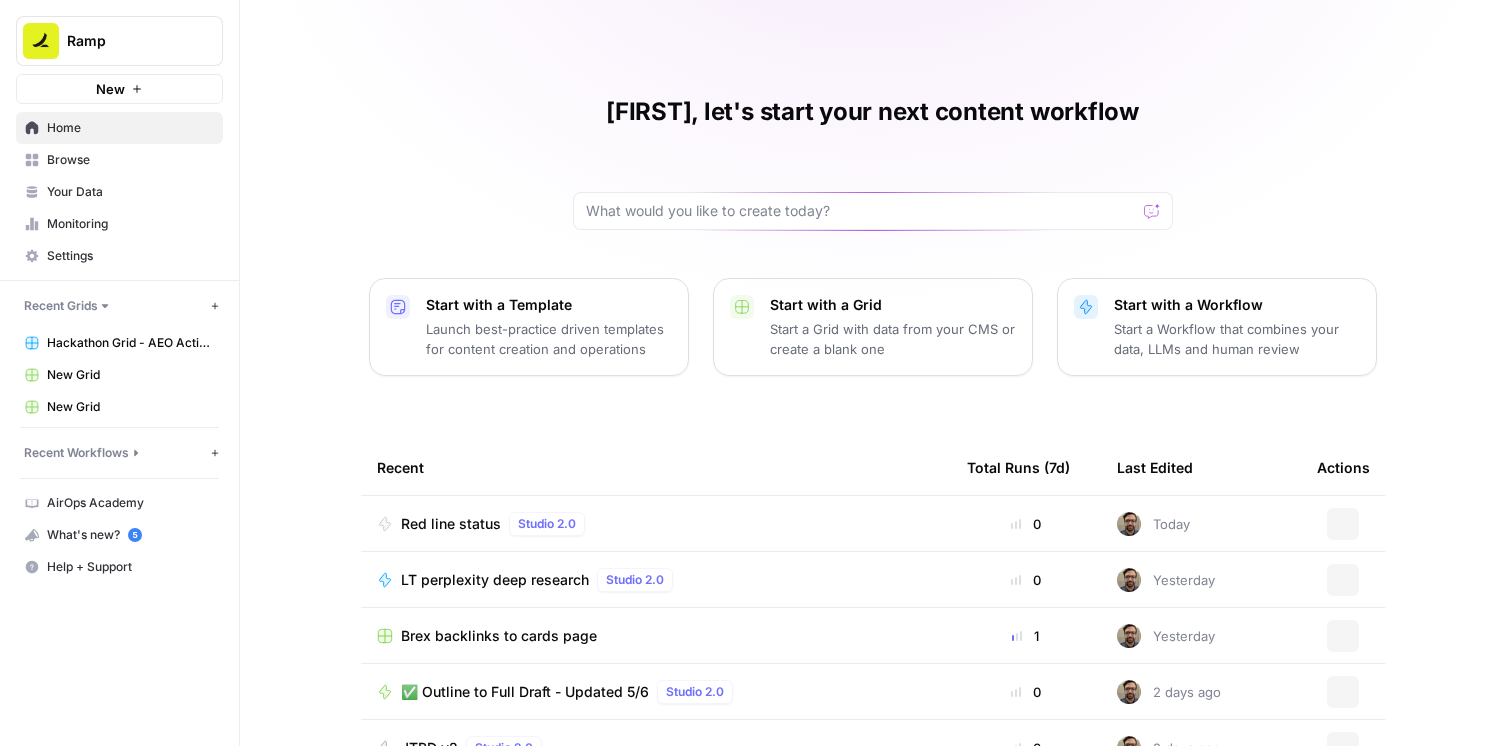 click on "Luke, let's start your next content workflow Start with a Template Launch best-practice driven templates for content creation and operations Start with a Grid Start a Grid with data from your CMS or create a blank one Start with a Workflow Start a Workflow that combines your data, LLMs and human review Recent Total Runs (7d) Last Edited Actions Red line status Studio 2.0 0 Today Actions LT perplexity deep research Studio 2.0 0 Yesterday Actions Brex backlinks to cards page 1 Yesterday Actions ✅ Outline to Full Draft - Updated 5/6 Studio 2.0 0 2 days ago Actions JTBD v2 Studio 2.0 0 2 days ago Actions Post to sanity (markdown input - Accounting) Studio 2.0 0 15 days ago Actions Outline draft test Studio 2.0 0 23 days ago Actions" at bounding box center (872, 460) 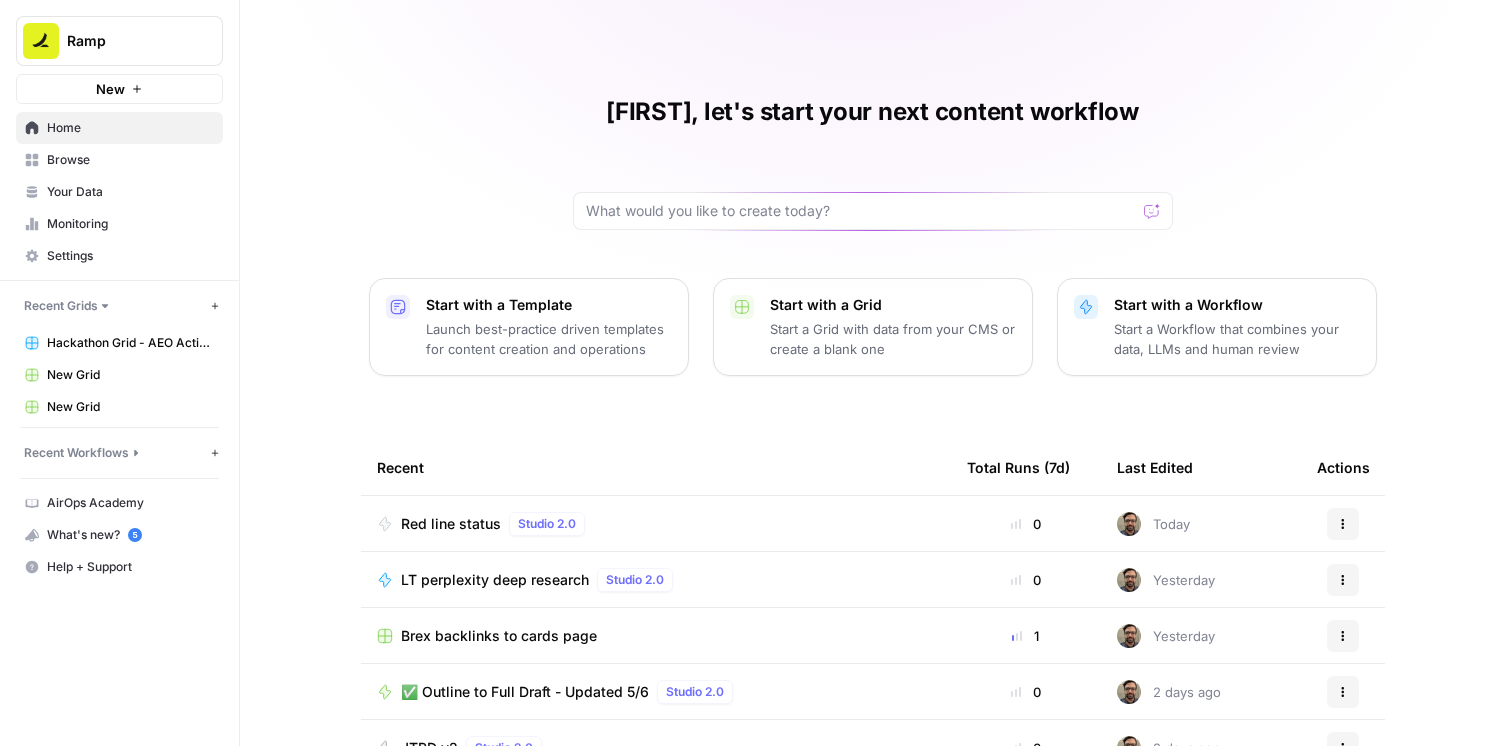 click on "Browse" at bounding box center (130, 160) 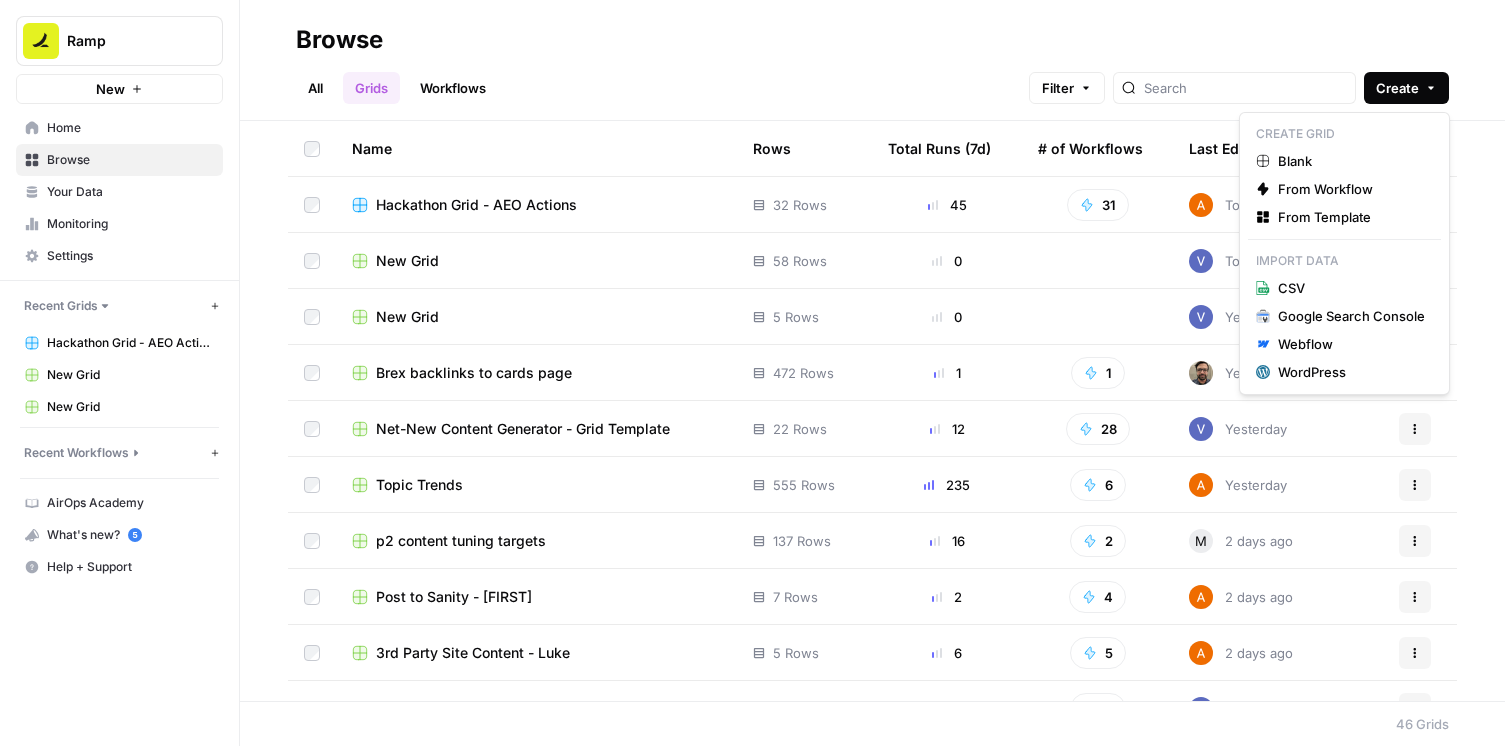 click on "Create" at bounding box center (1406, 88) 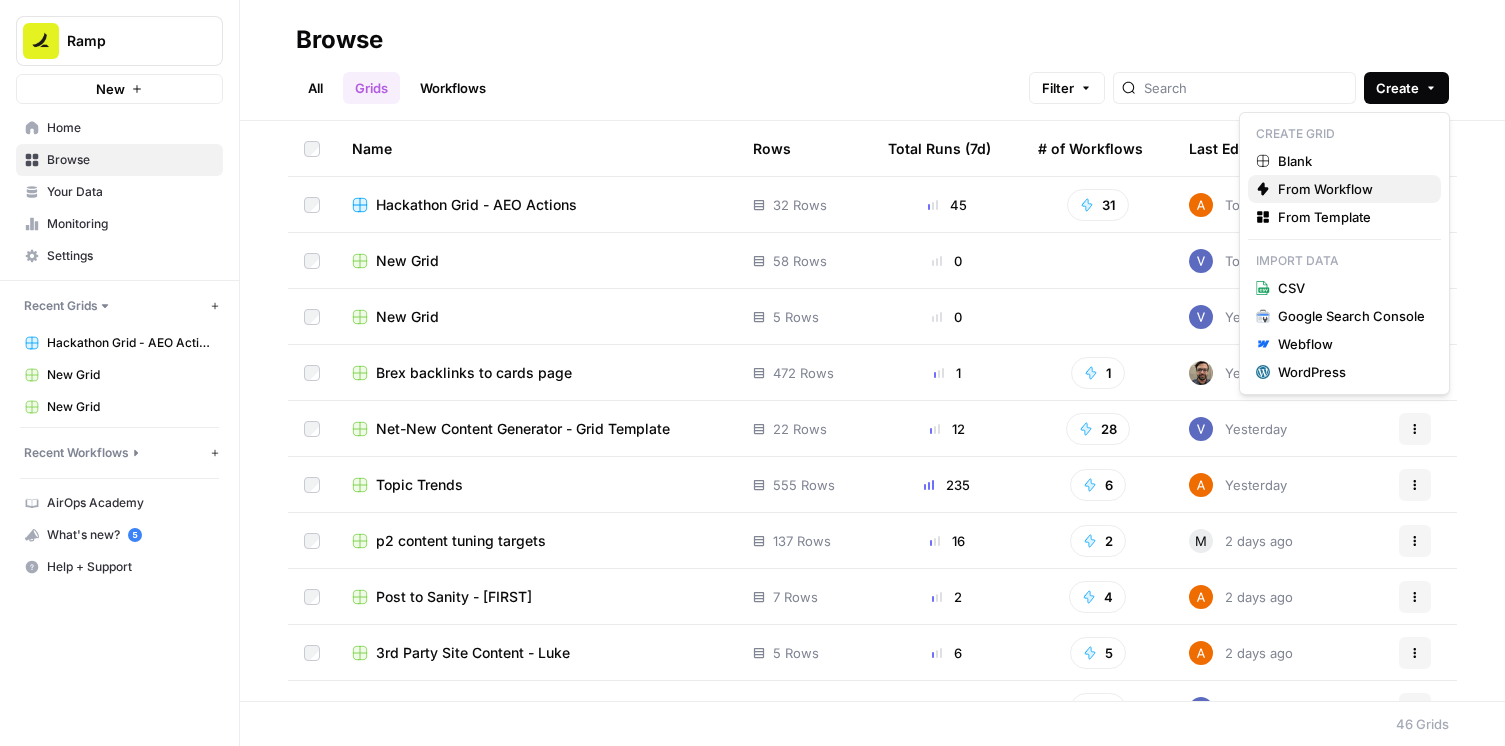 click on "From Workflow" at bounding box center [1351, 189] 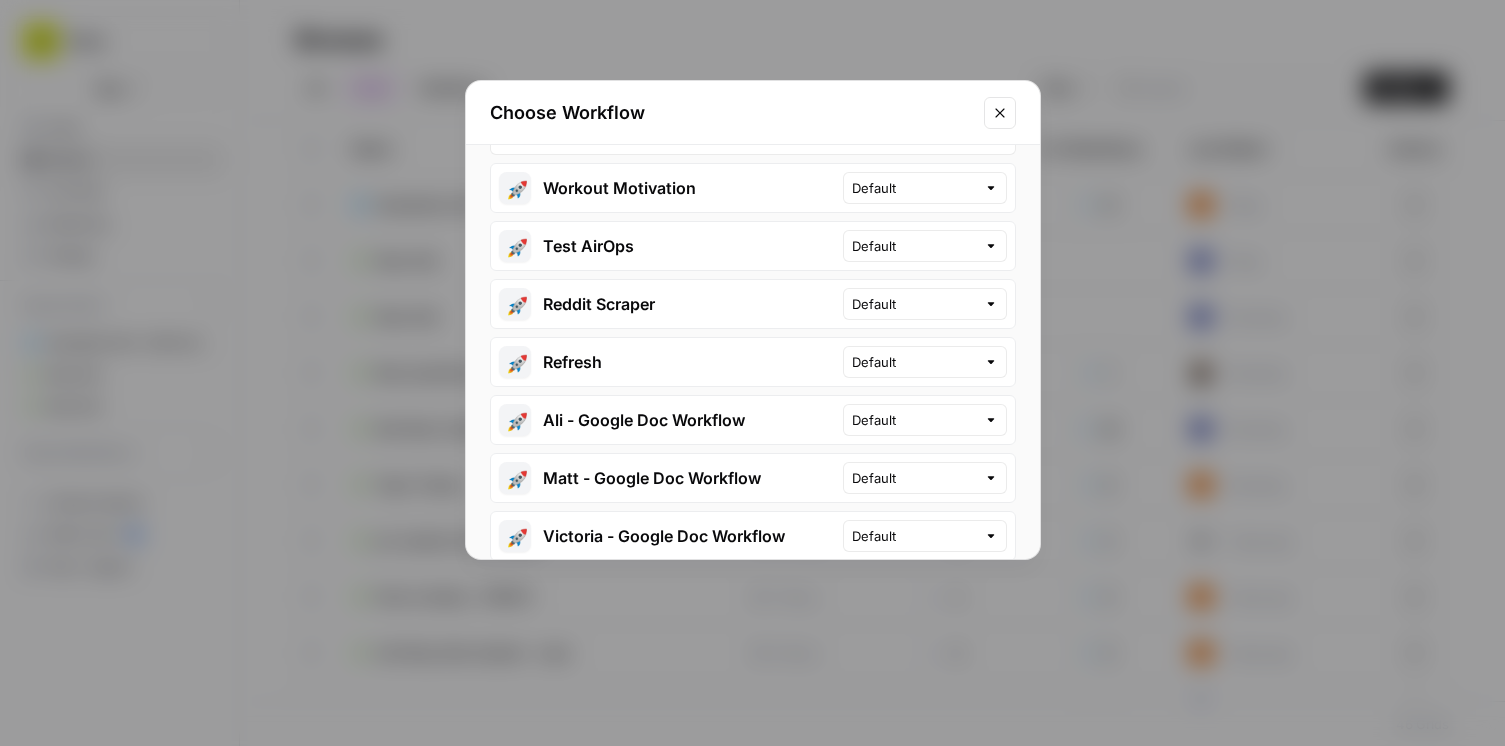 scroll, scrollTop: 0, scrollLeft: 0, axis: both 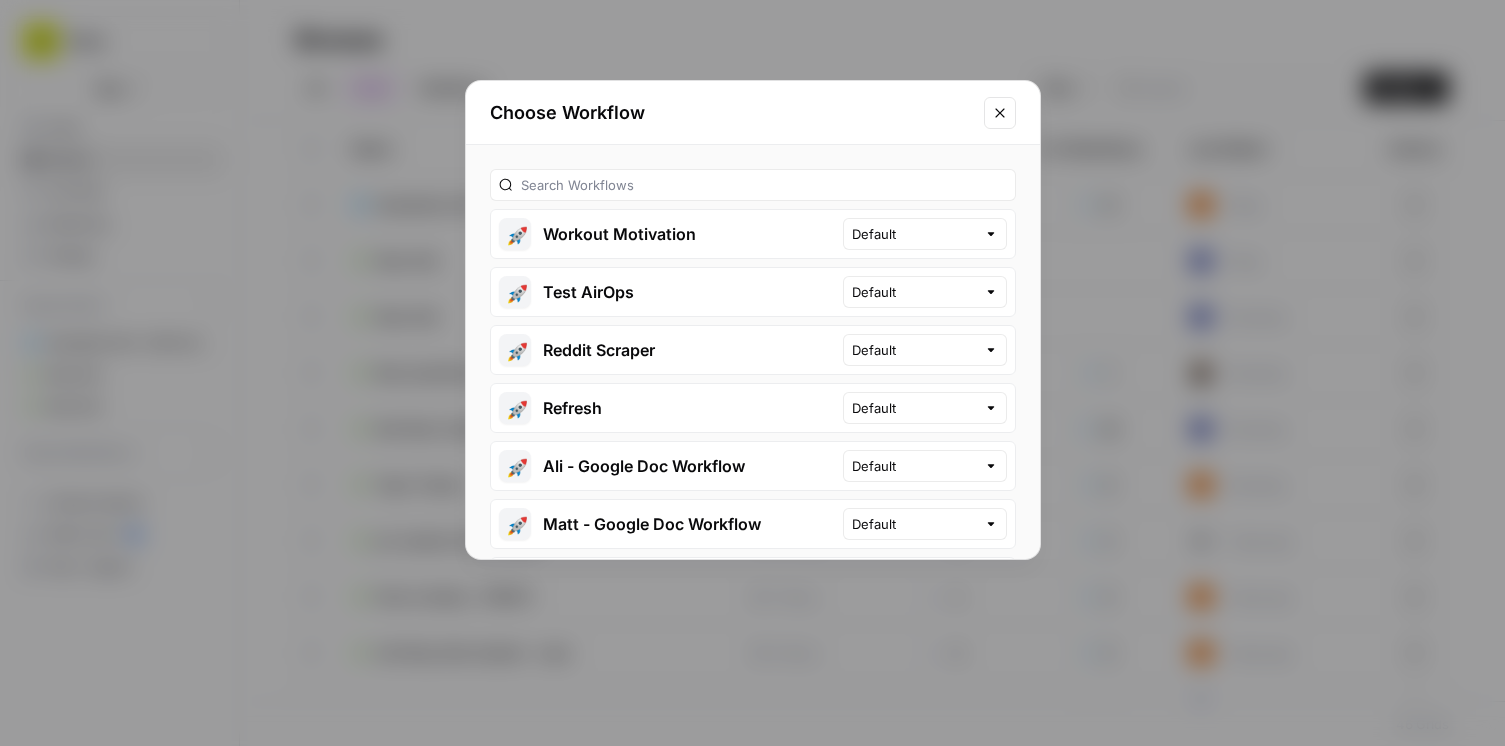 click 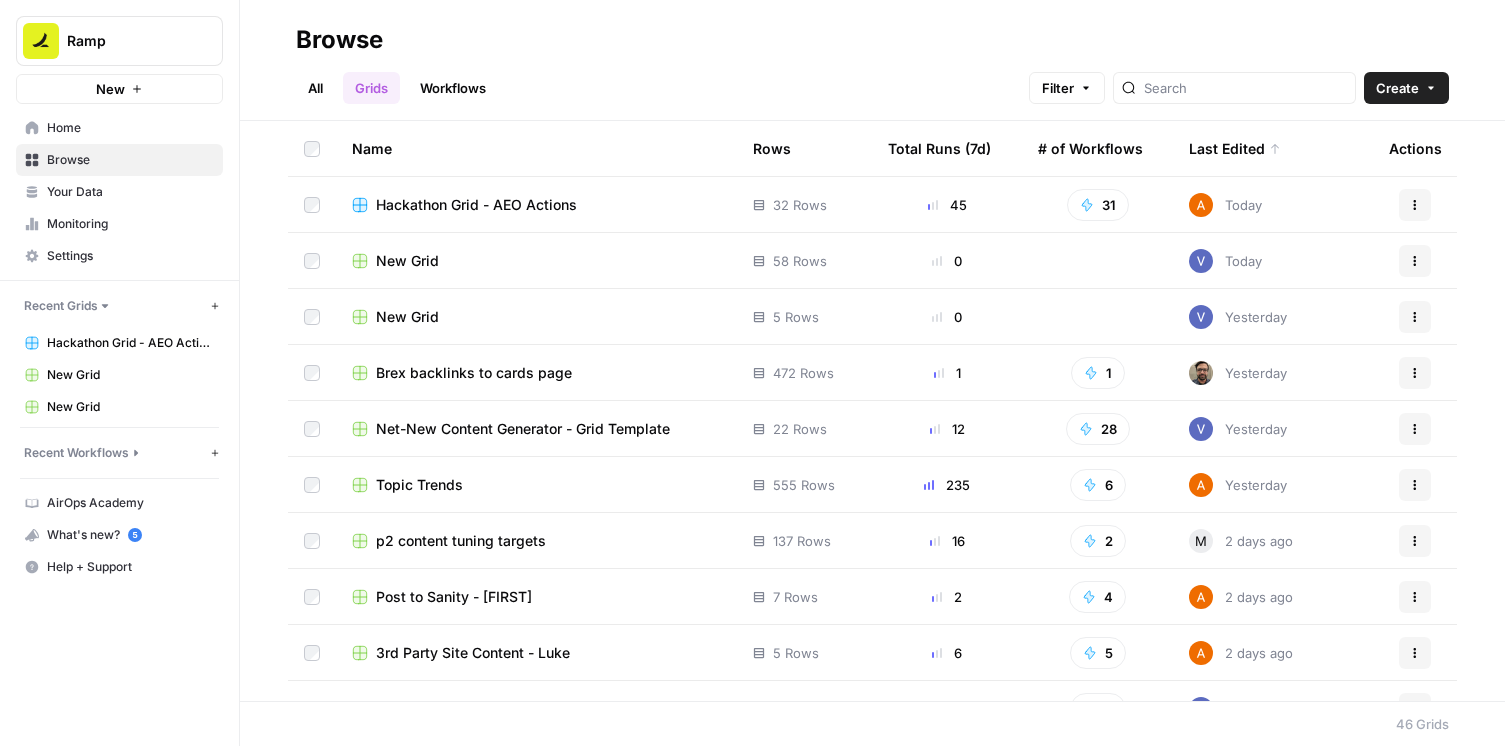 click on "Create" at bounding box center (1397, 88) 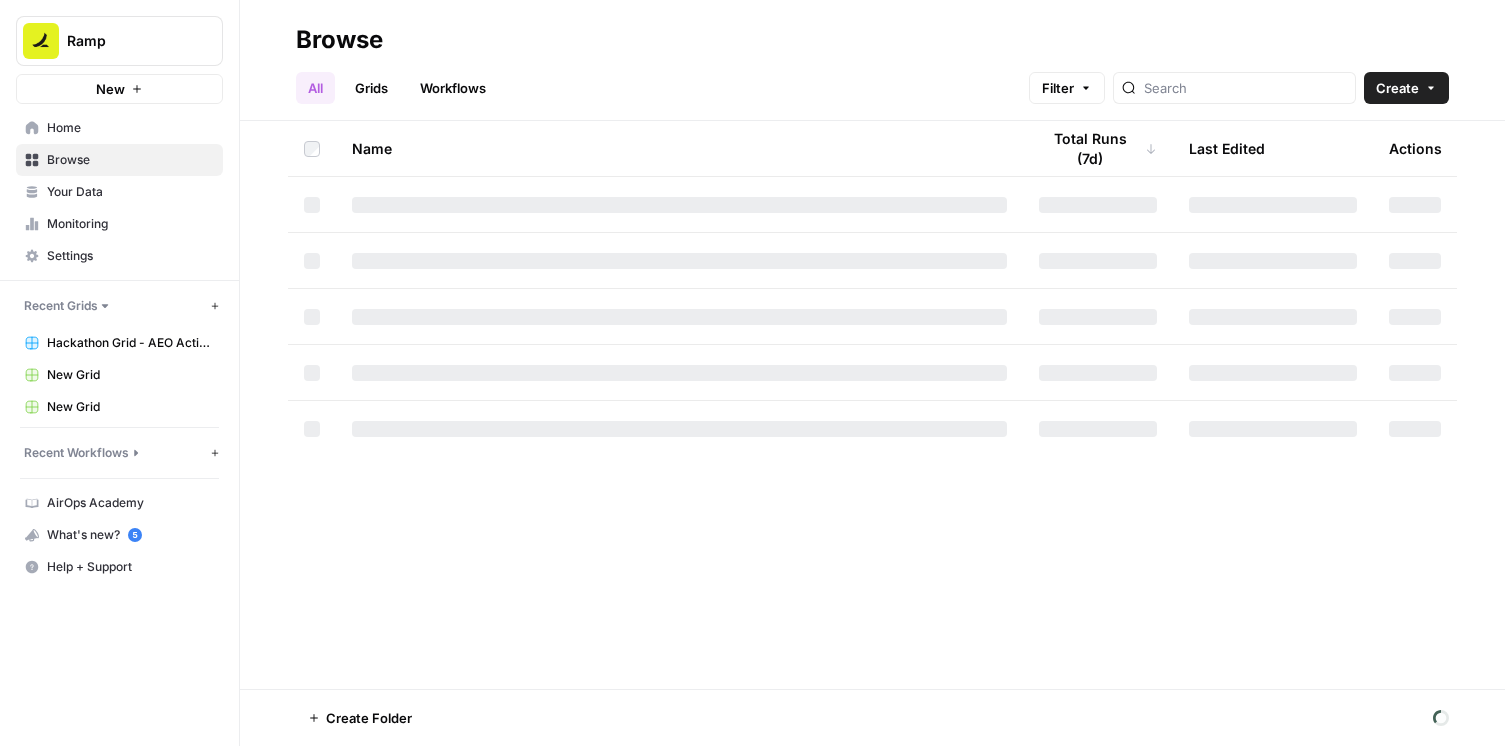 click on "Workflows" at bounding box center (453, 88) 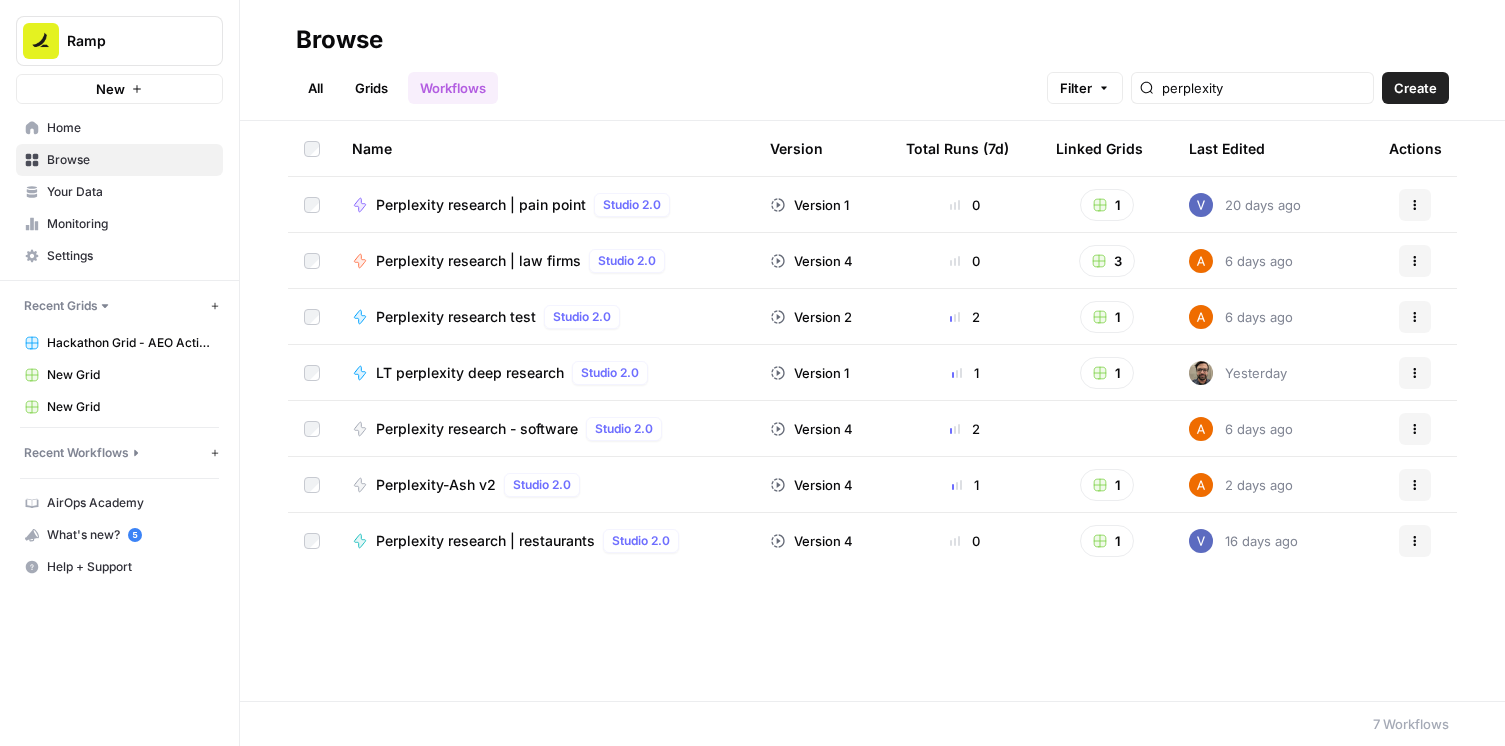 click on "Create" at bounding box center (1415, 88) 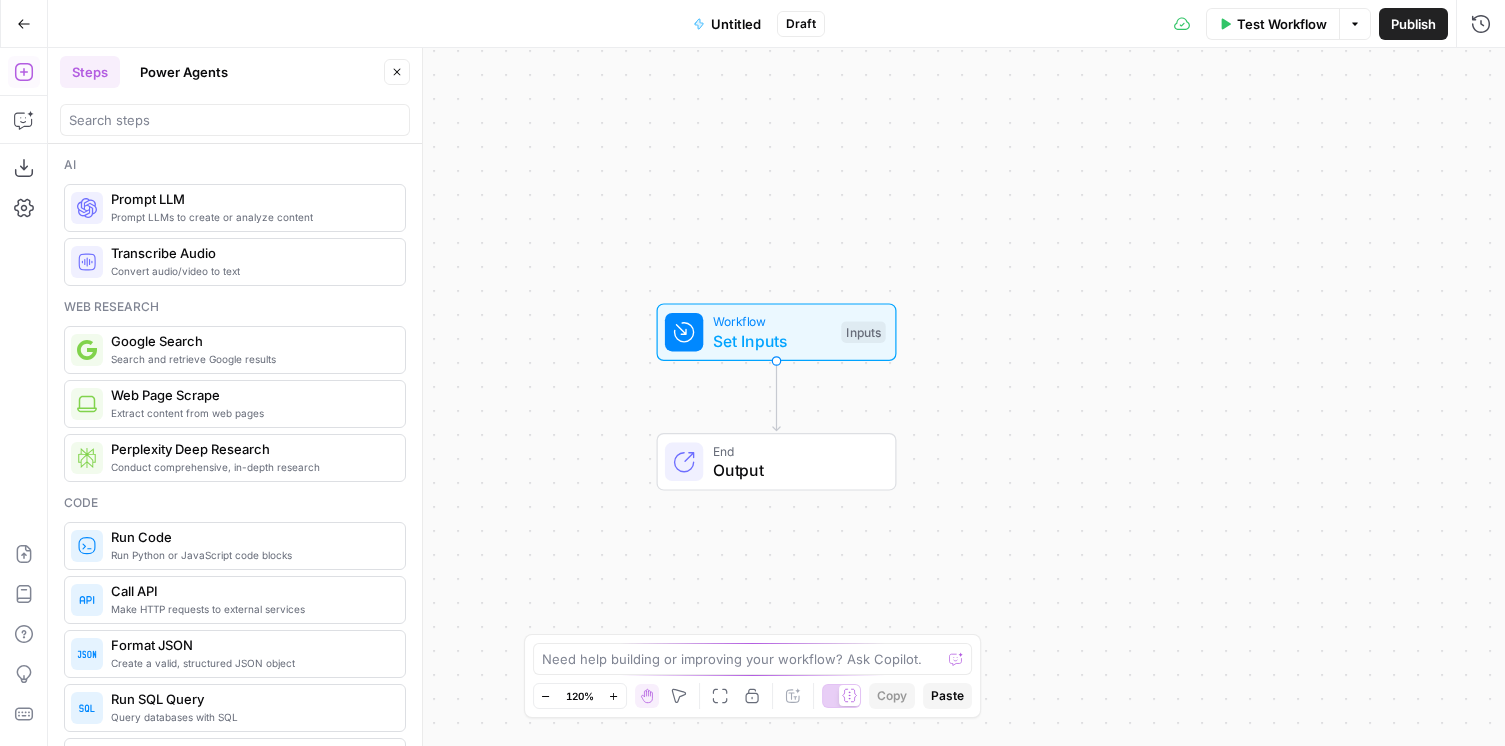 click on "Untitled" at bounding box center (736, 24) 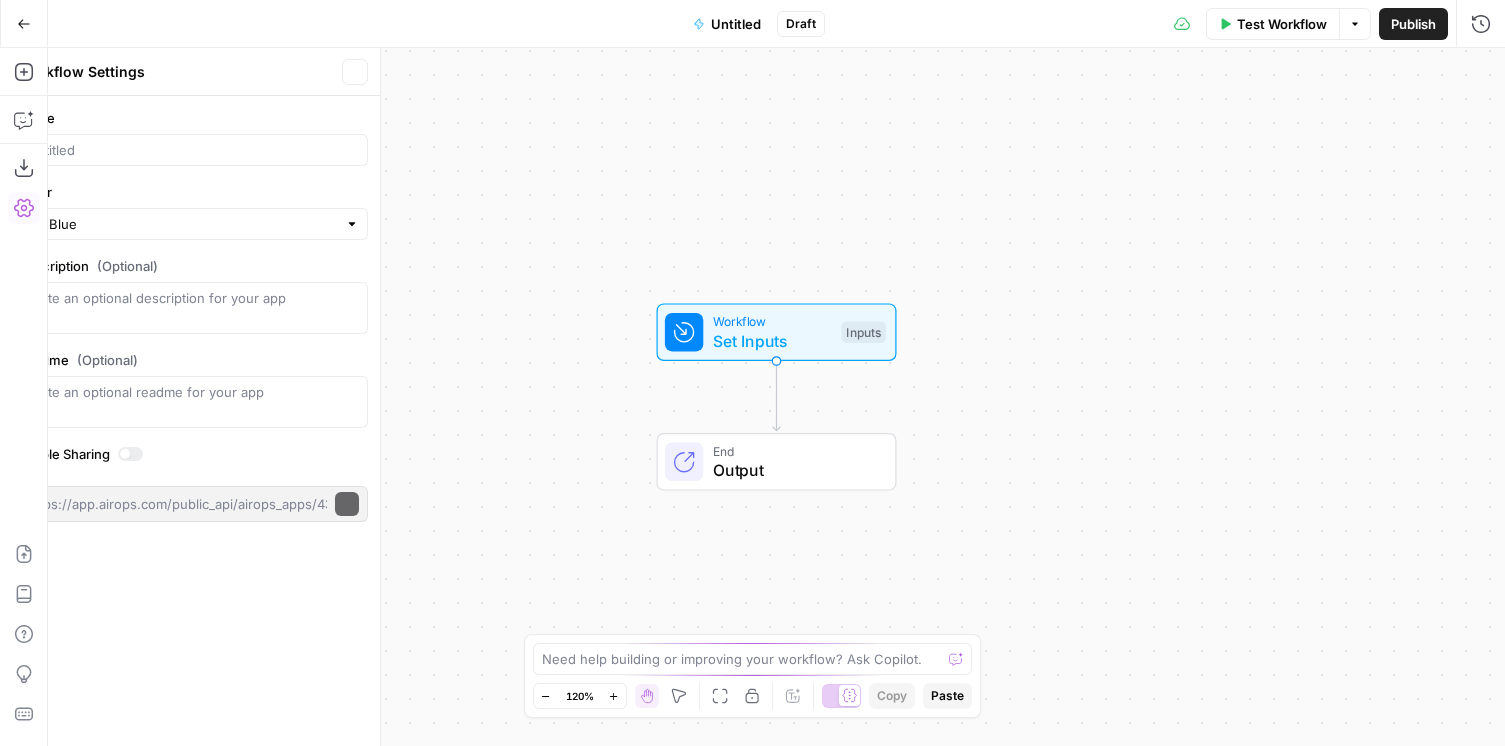 click on "Untitled" at bounding box center (736, 24) 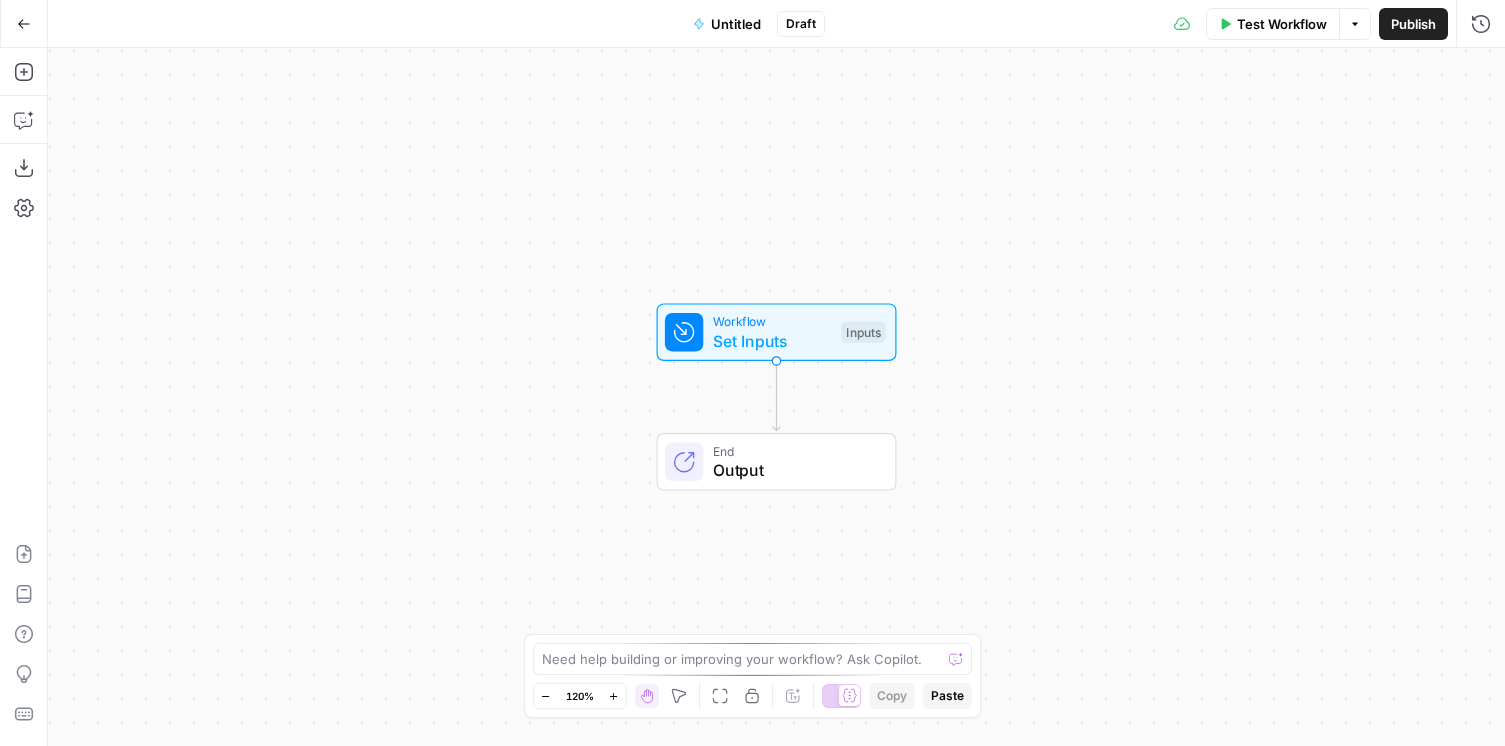 click on "Untitled" at bounding box center [736, 24] 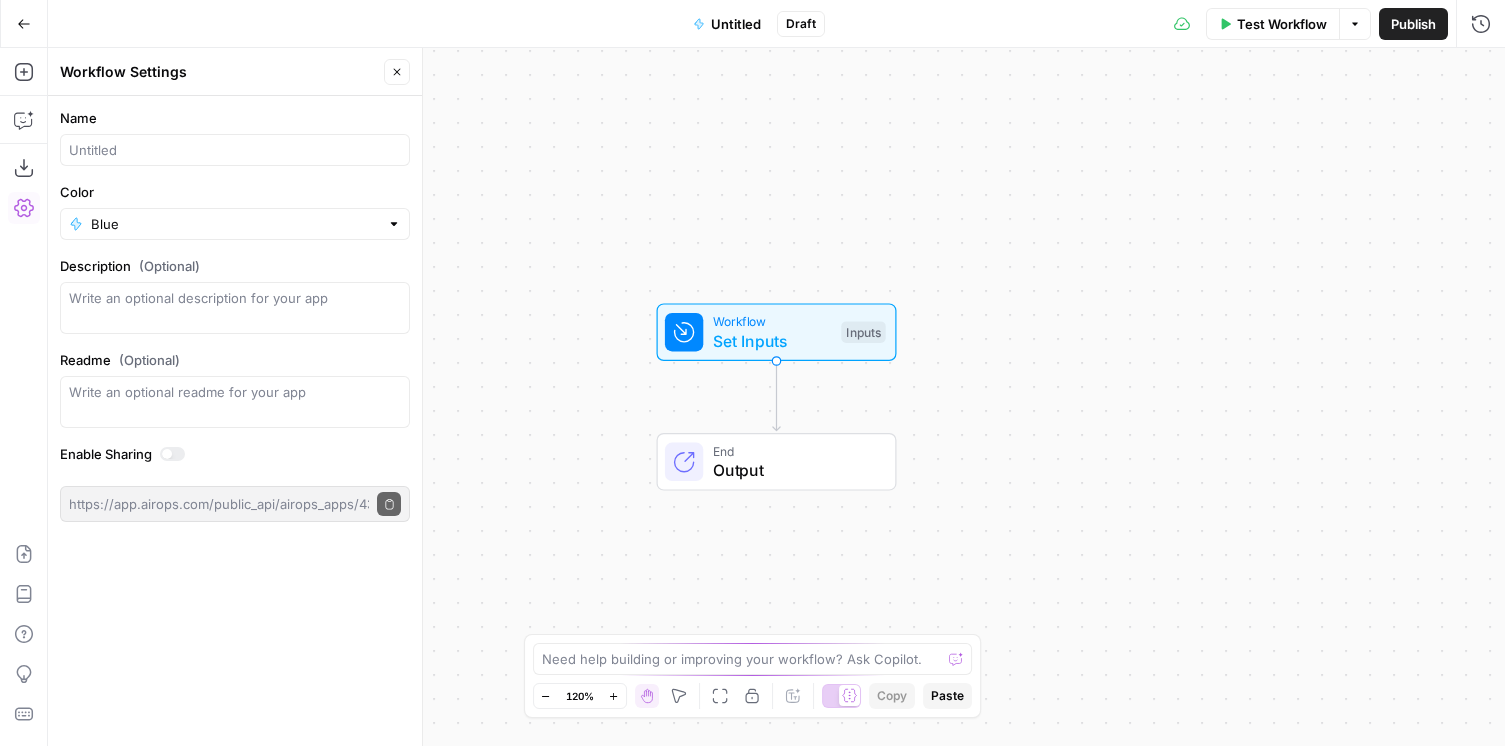 click at bounding box center (235, 150) 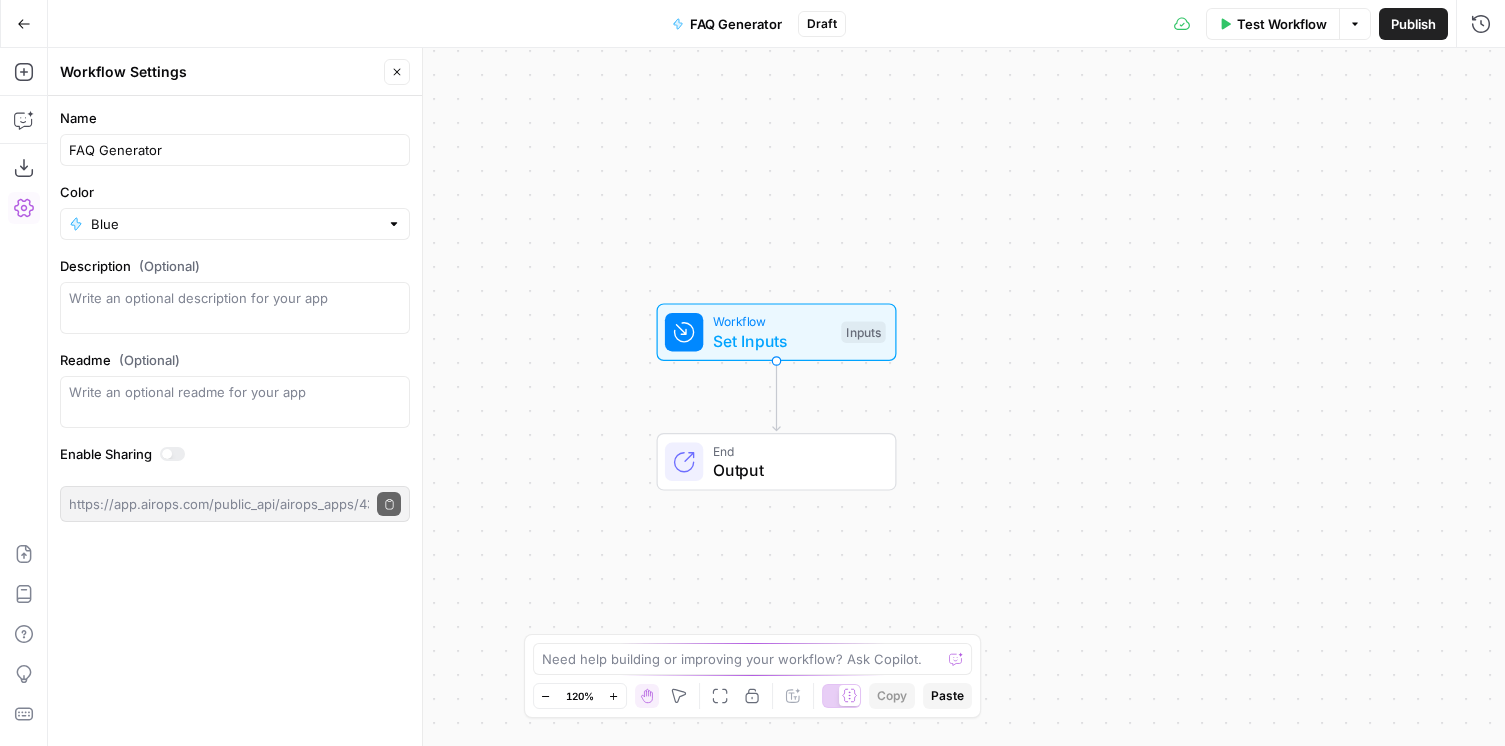 click on "Workflow Set Inputs Inputs End Output" at bounding box center (776, 397) 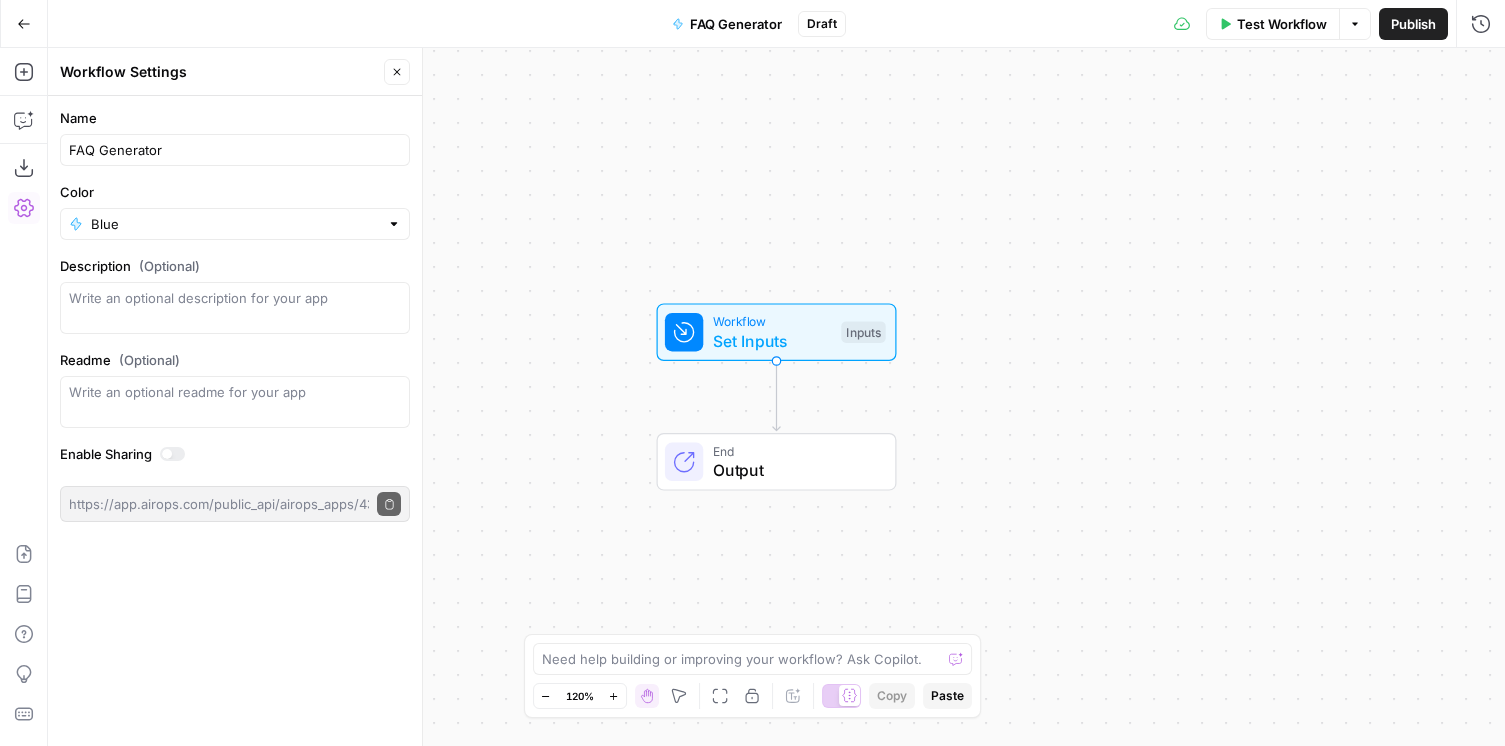 click on "FAQ Generator" at bounding box center [235, 150] 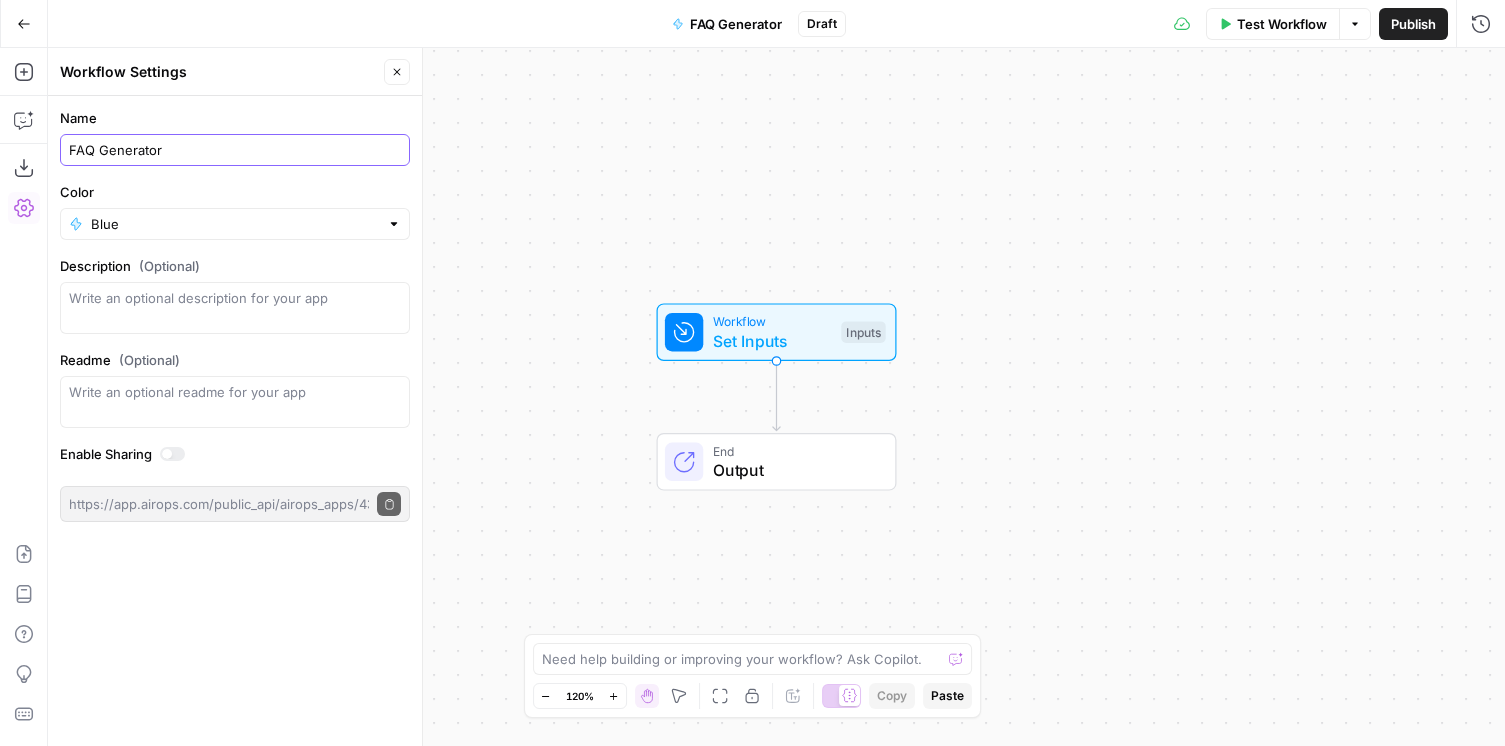 click on "FAQ Generator" at bounding box center [235, 150] 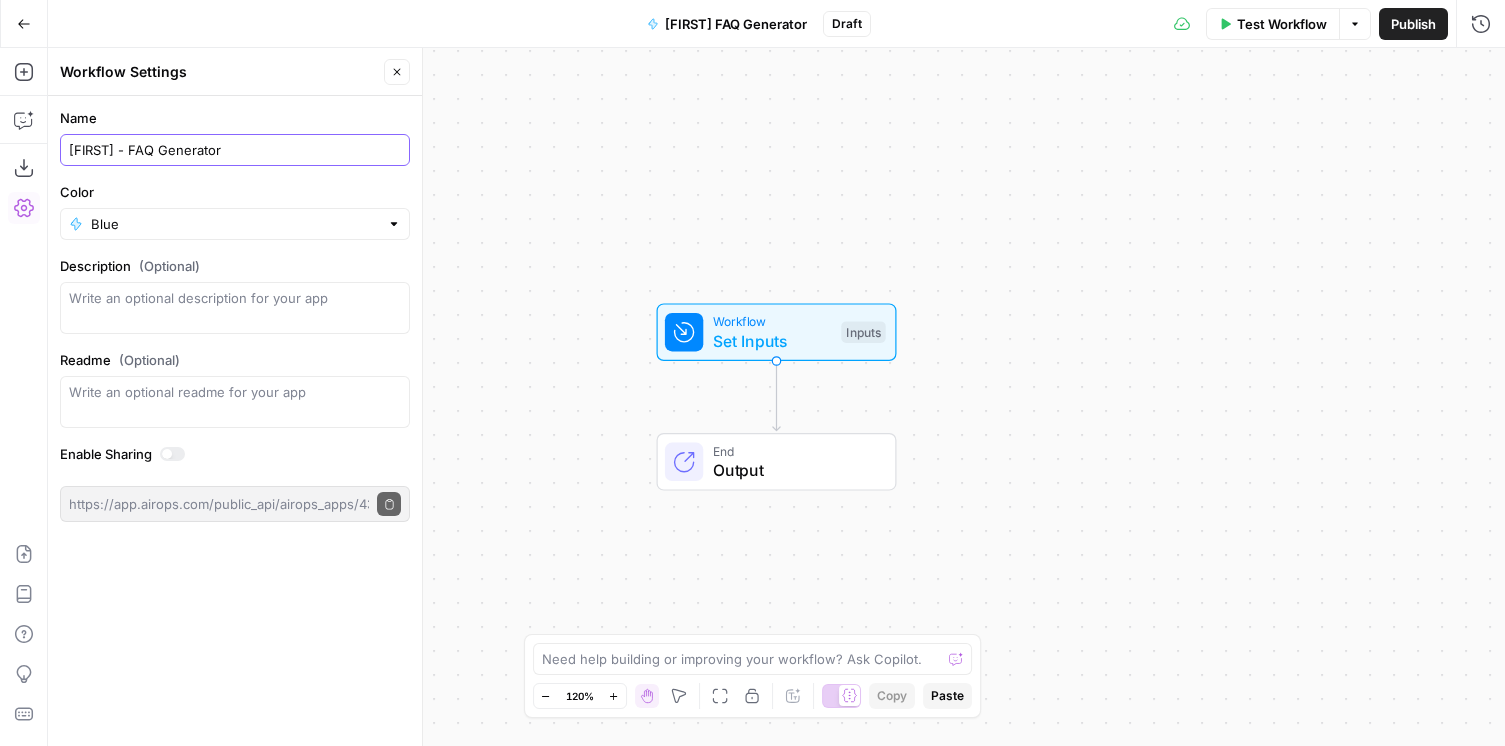 type on "[FIRST] - FAQ Generator" 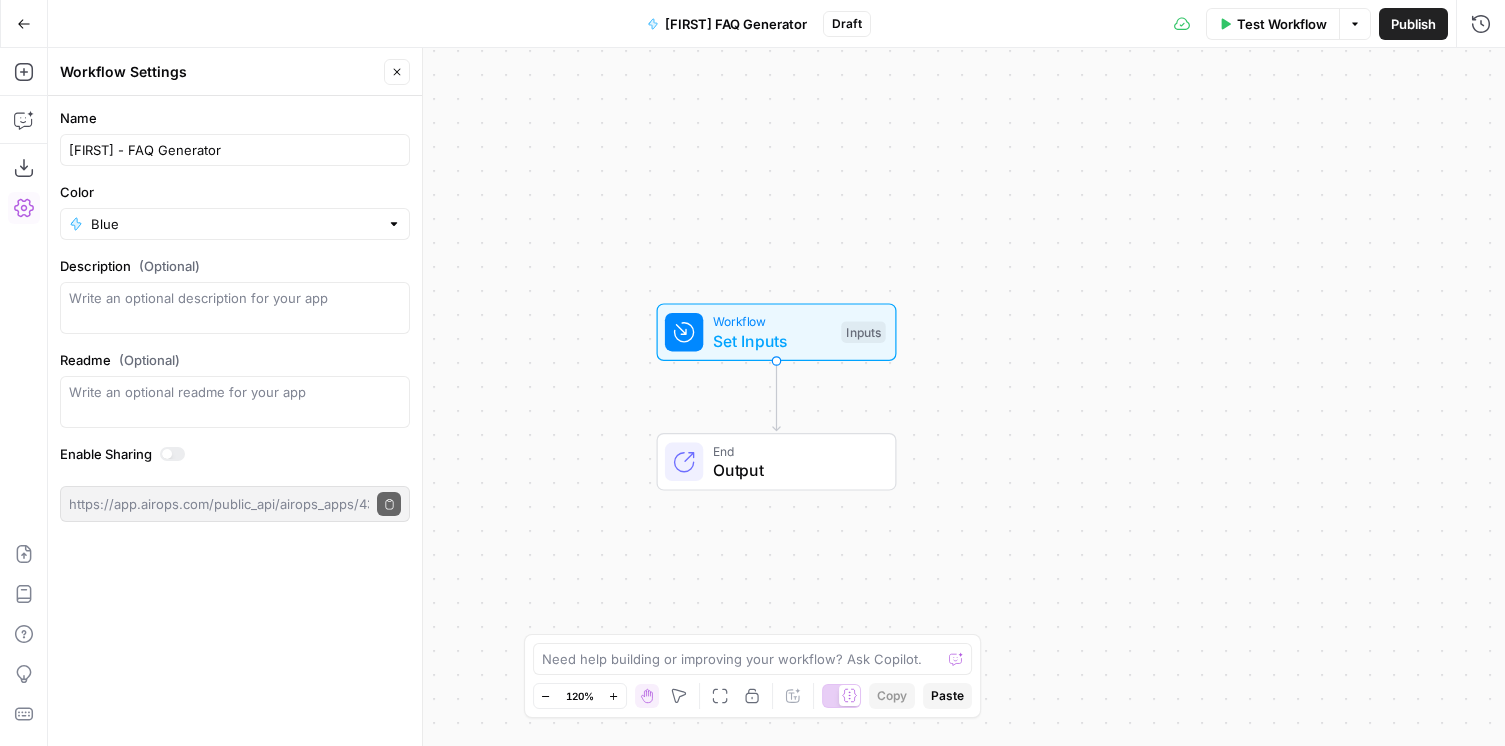 click on "Name" at bounding box center (235, 118) 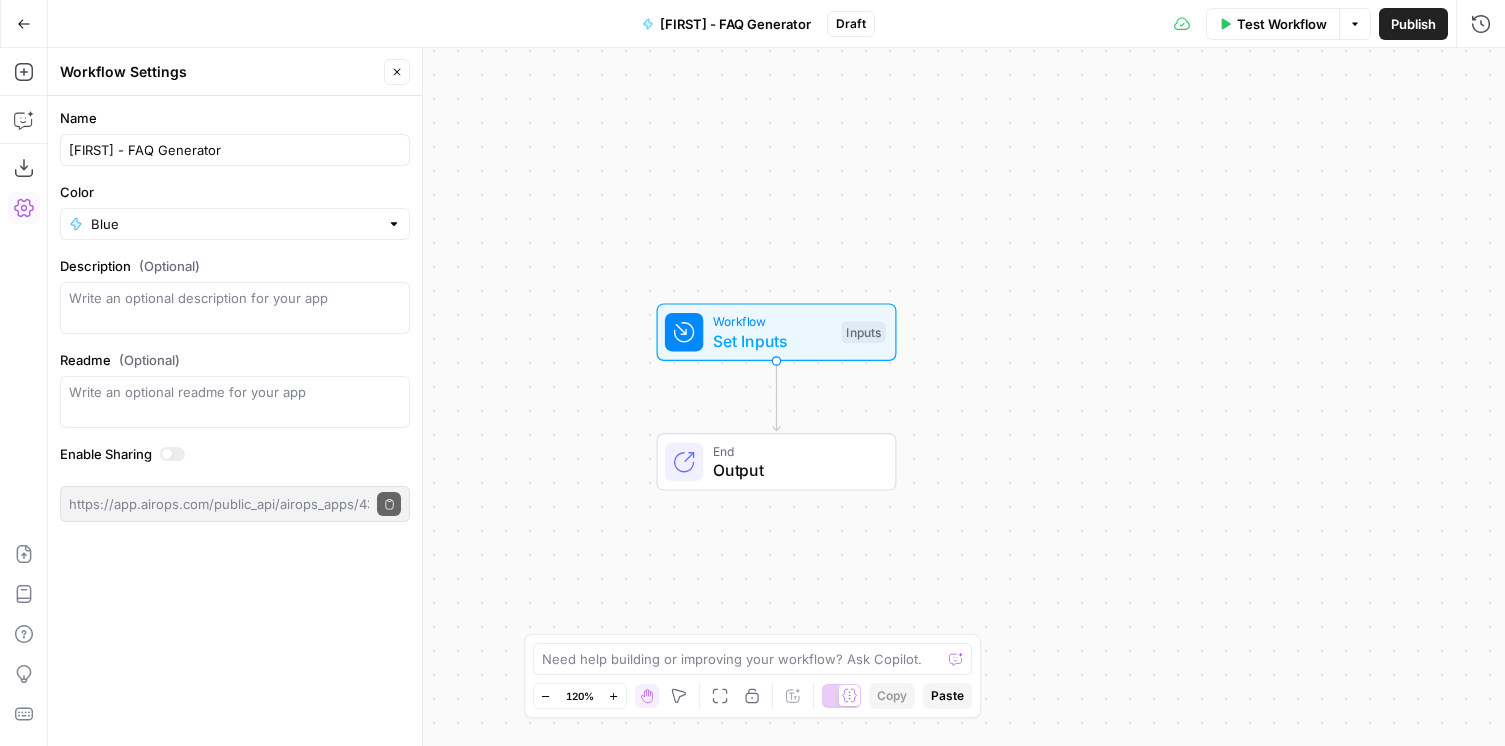 click on "Name" at bounding box center [235, 118] 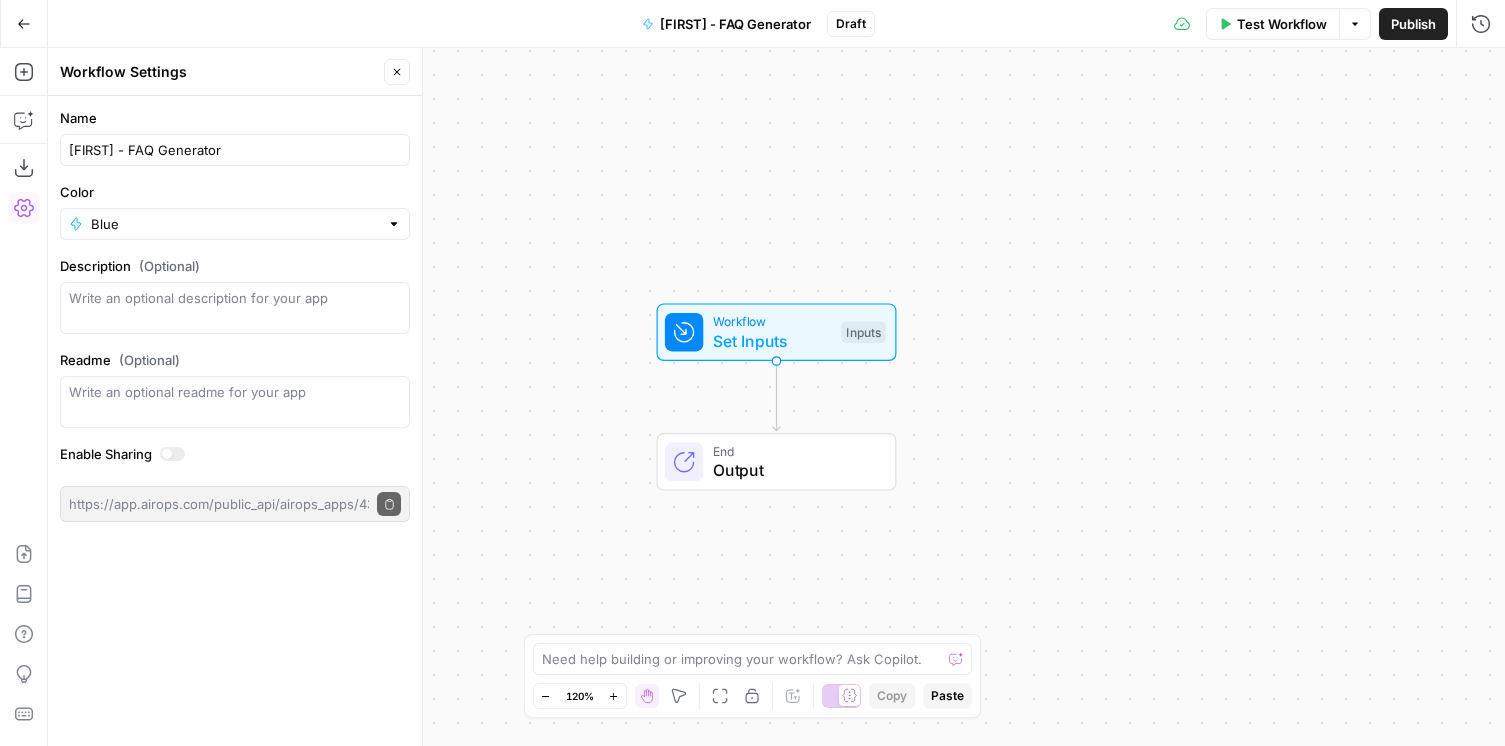 click on "Output" at bounding box center [794, 470] 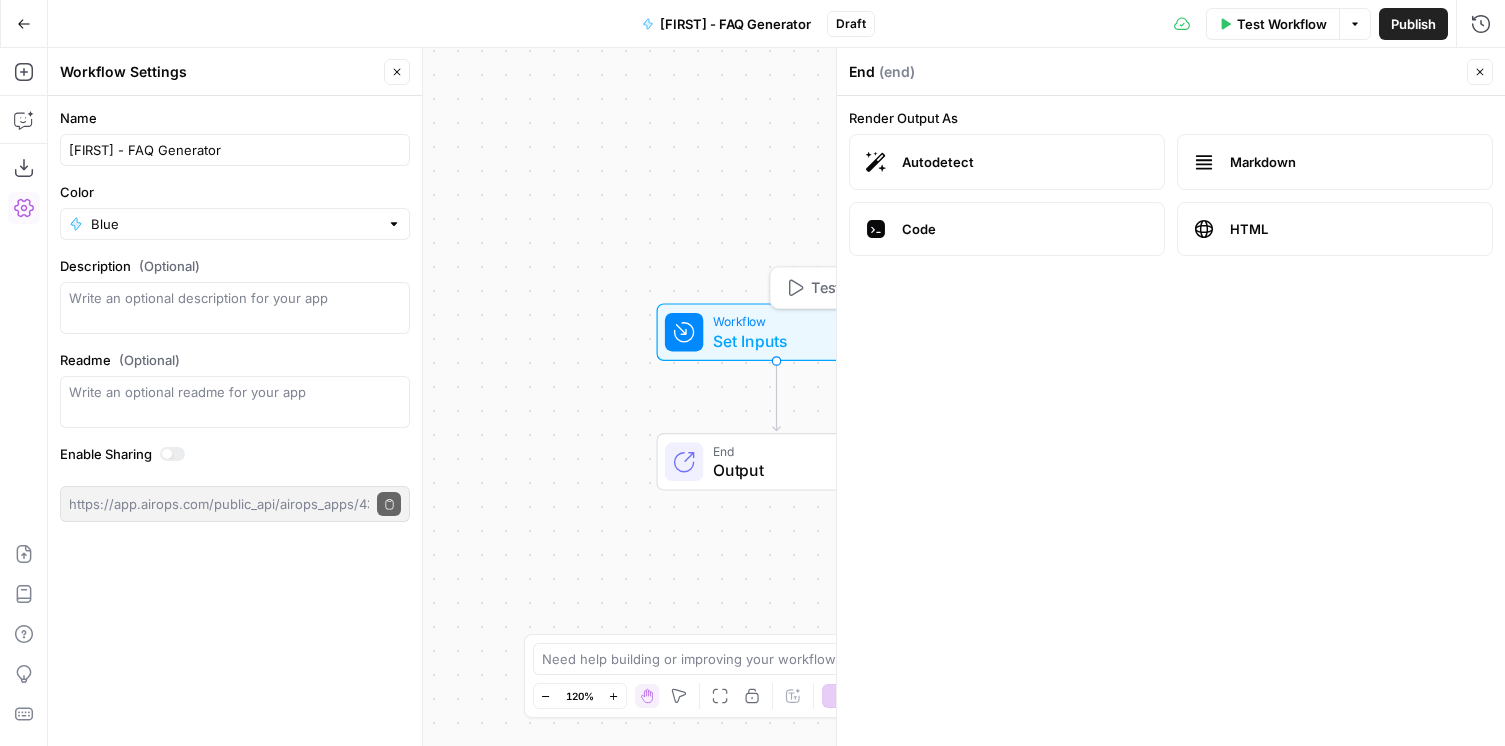 click on "Set Inputs" at bounding box center (772, 341) 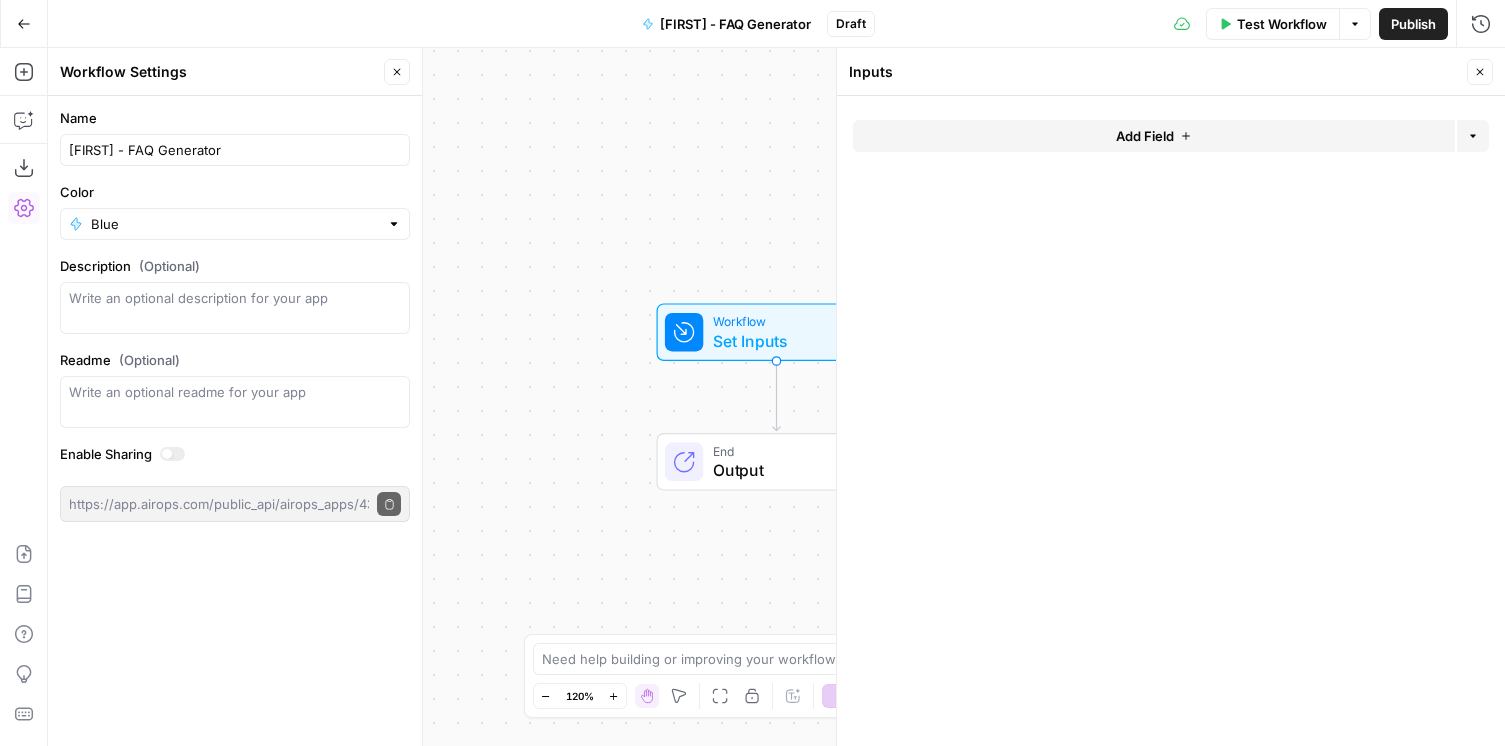 click on "Output" at bounding box center (794, 470) 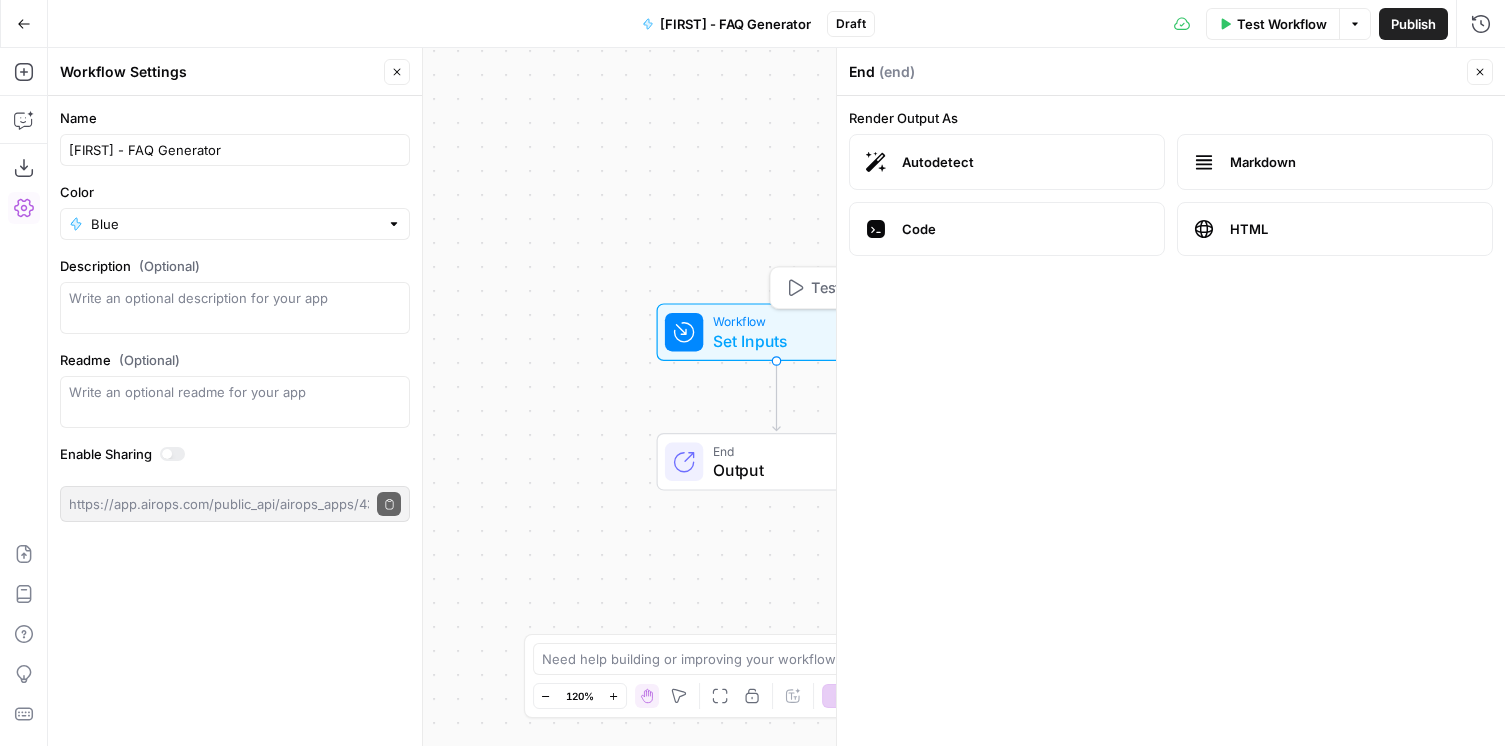 click on "Set Inputs" at bounding box center (772, 341) 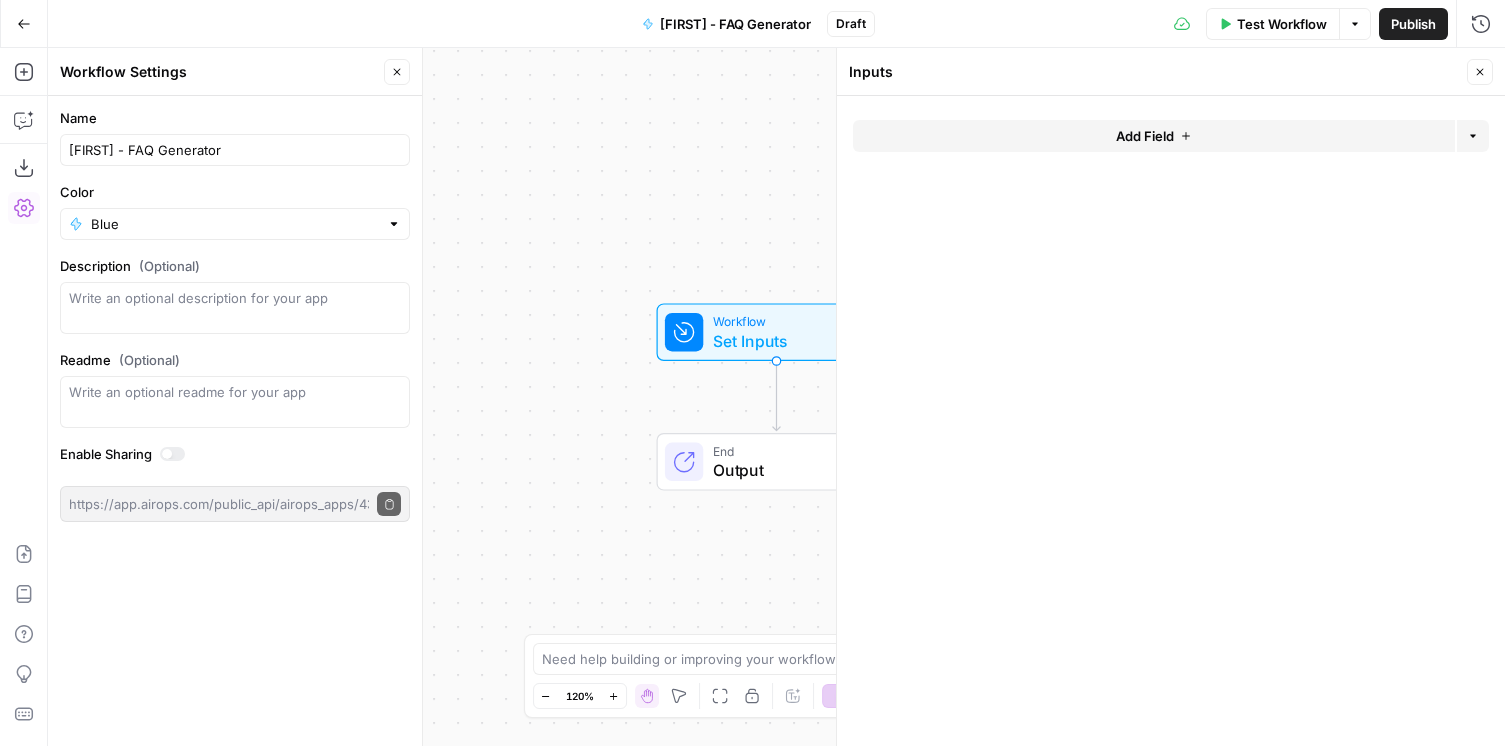 click 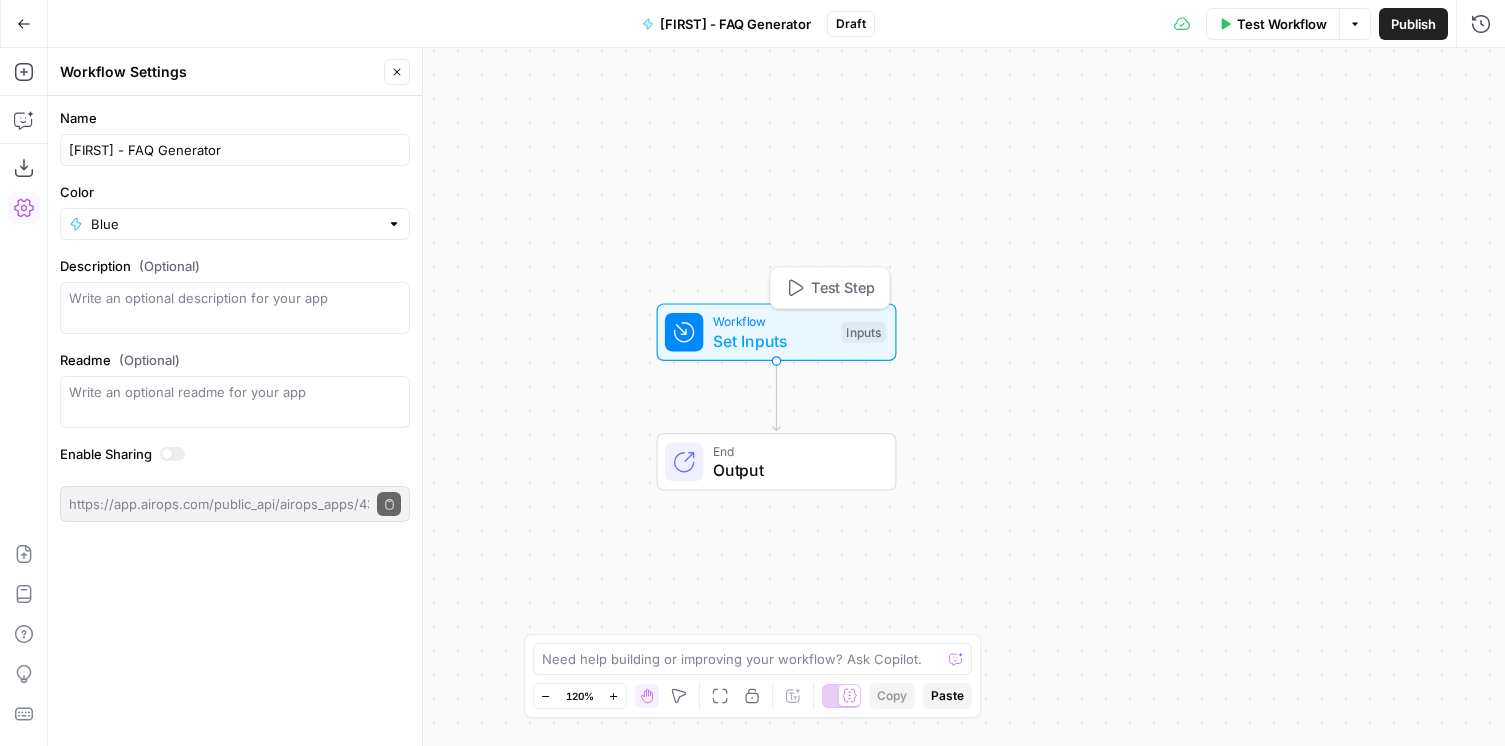 click on "Inputs" at bounding box center (863, 332) 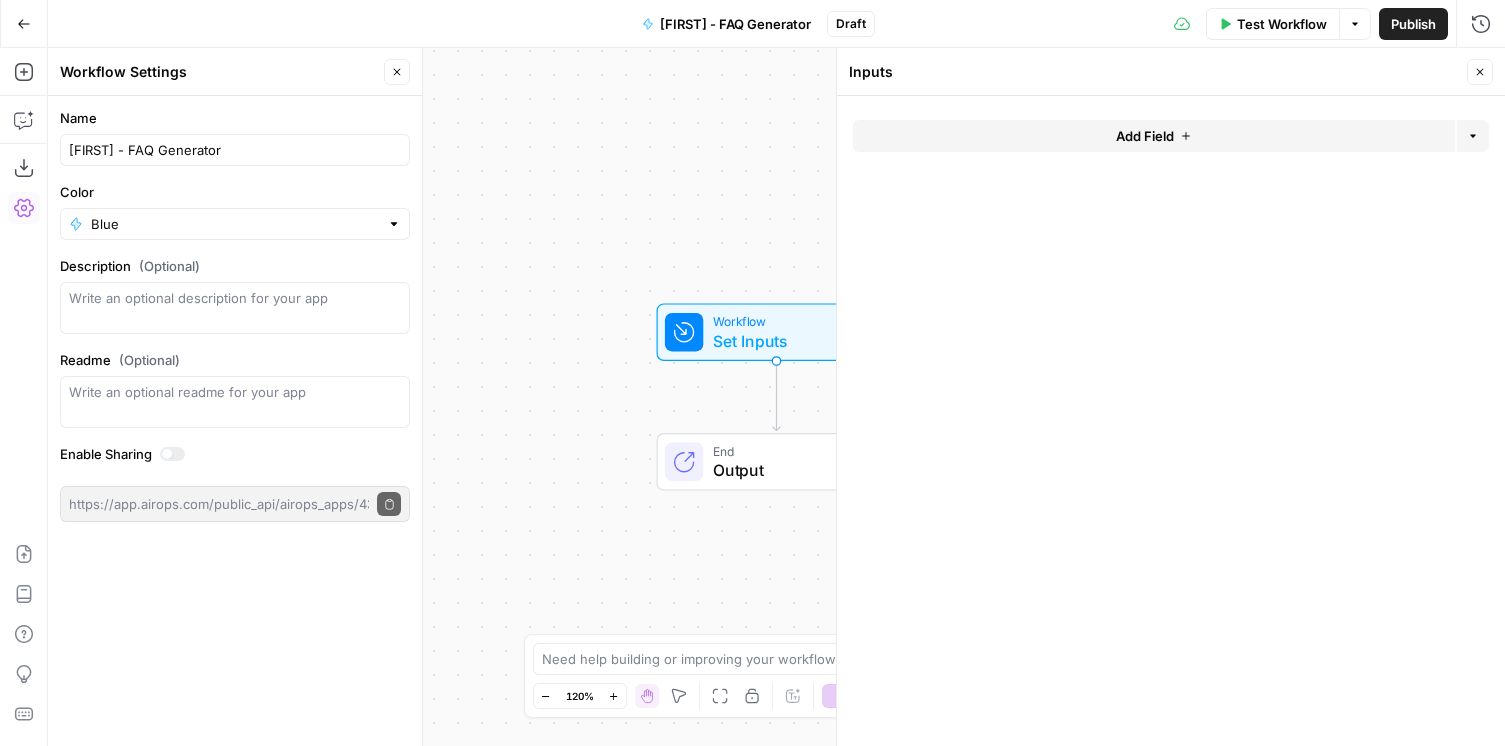 click on "Add Field" at bounding box center [1154, 136] 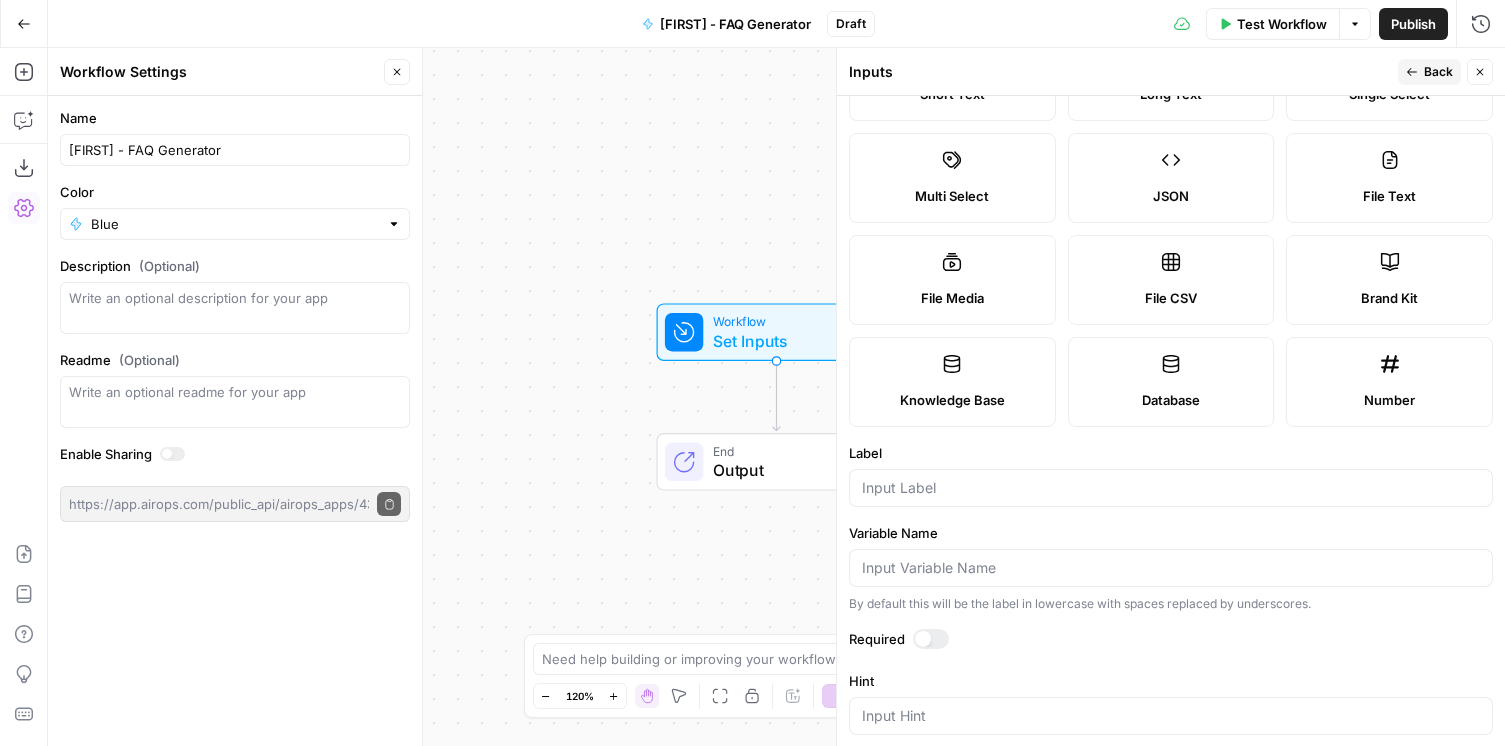 scroll, scrollTop: 0, scrollLeft: 0, axis: both 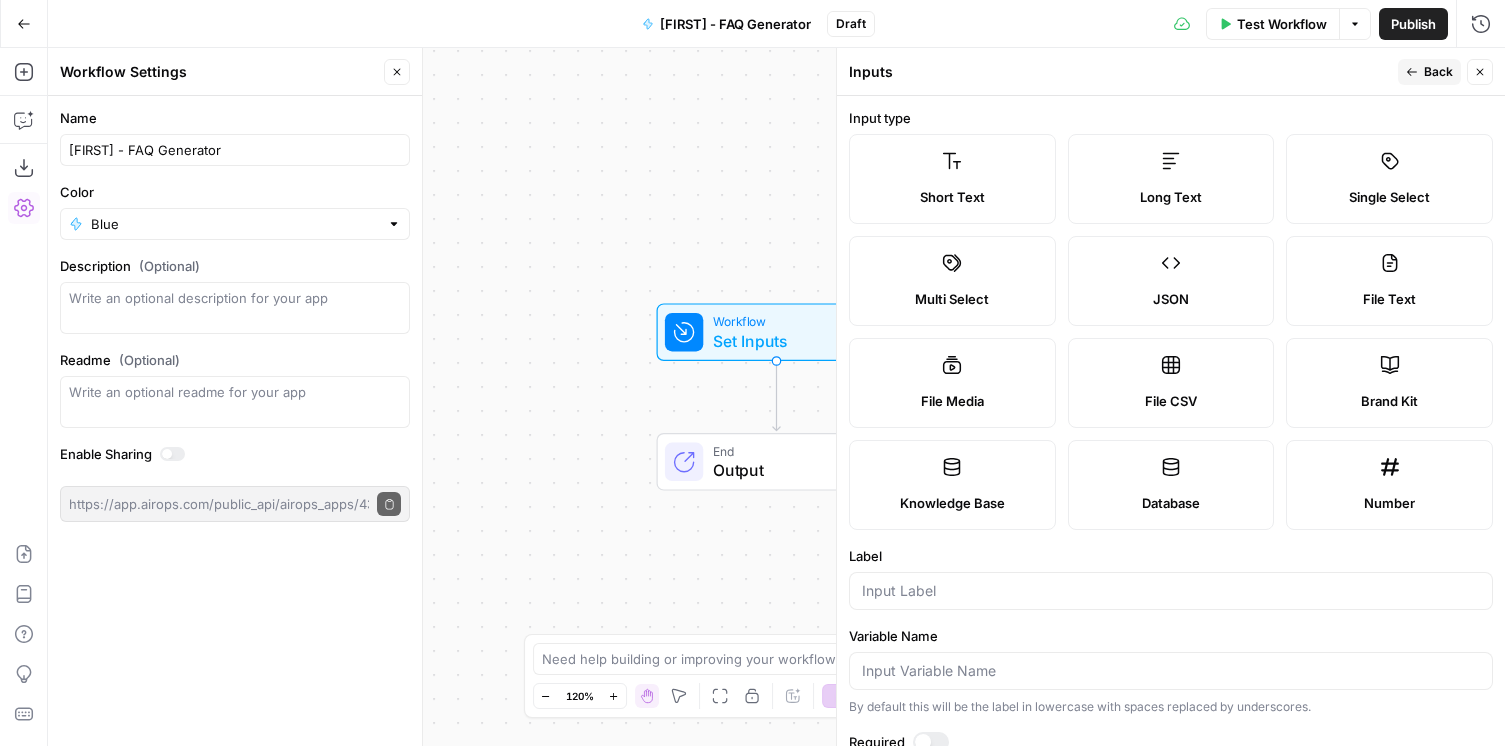 click on "Brand Kit" at bounding box center (1389, 401) 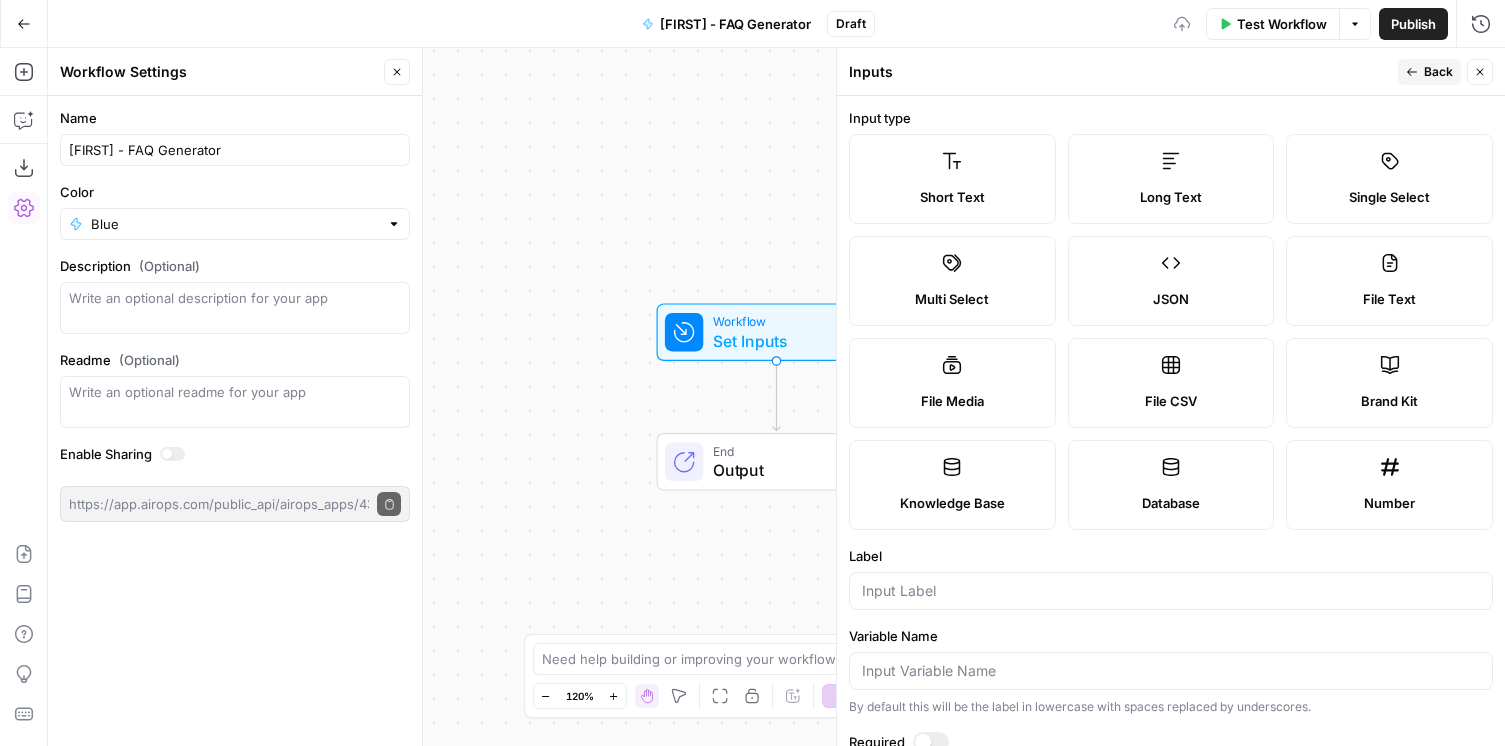 scroll, scrollTop: 130, scrollLeft: 0, axis: vertical 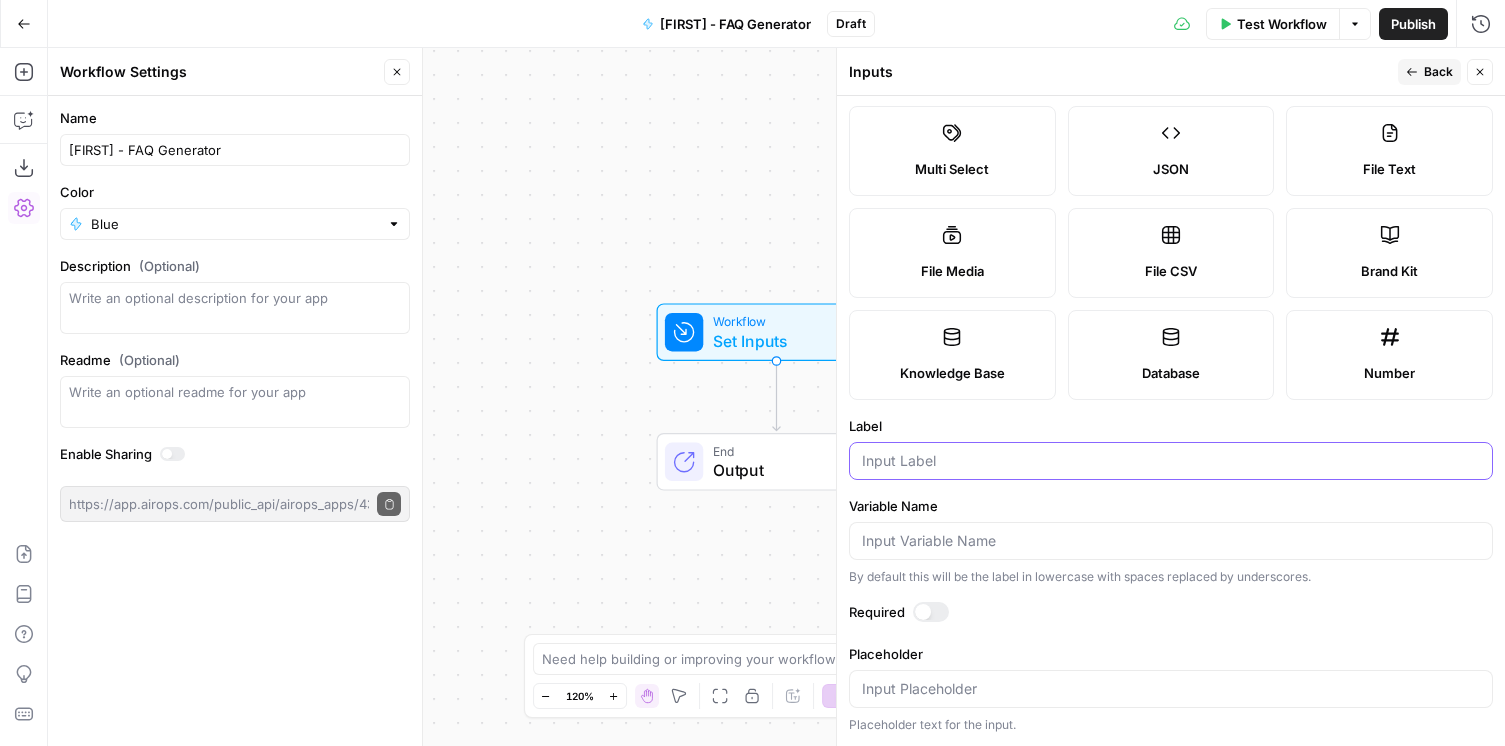 click on "Label" at bounding box center (1171, 461) 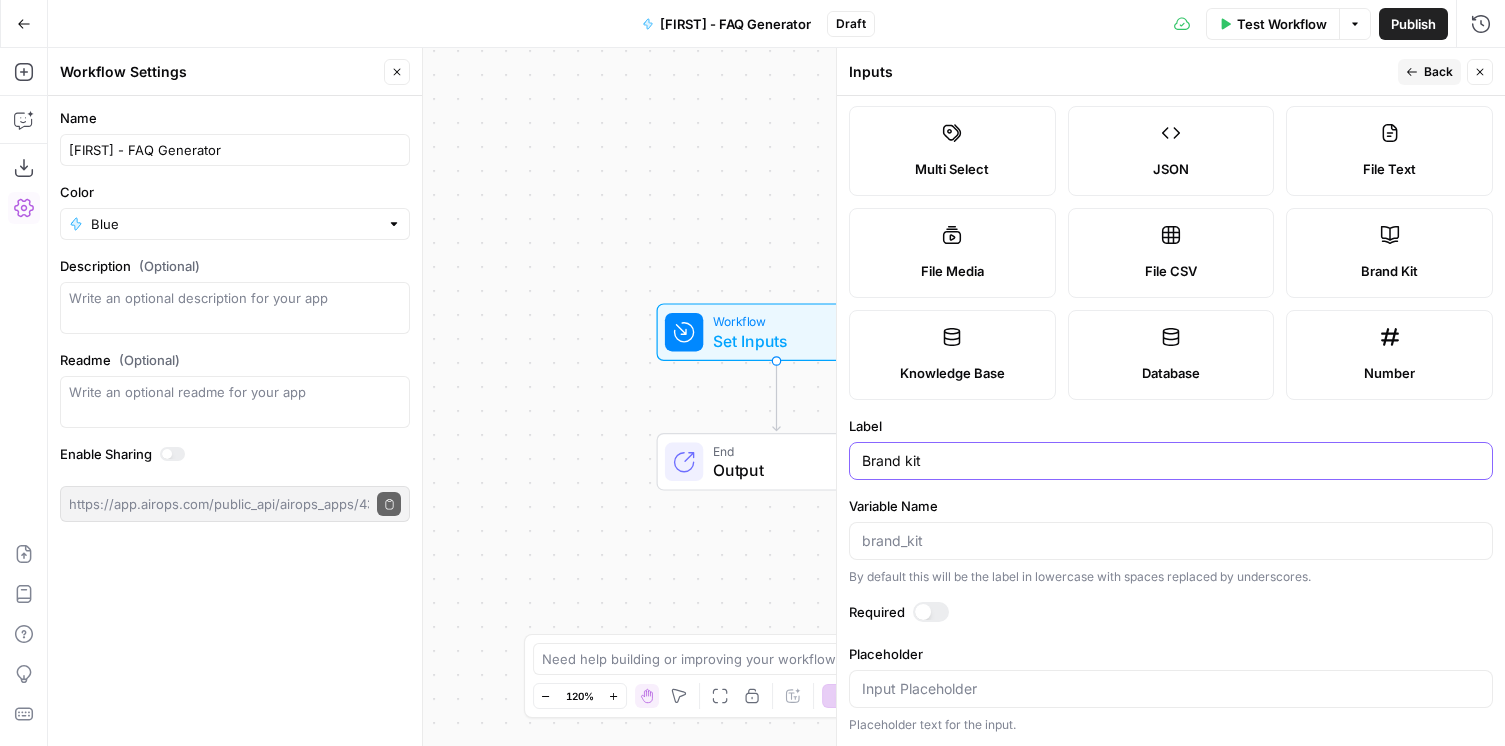 type on "Brand kit" 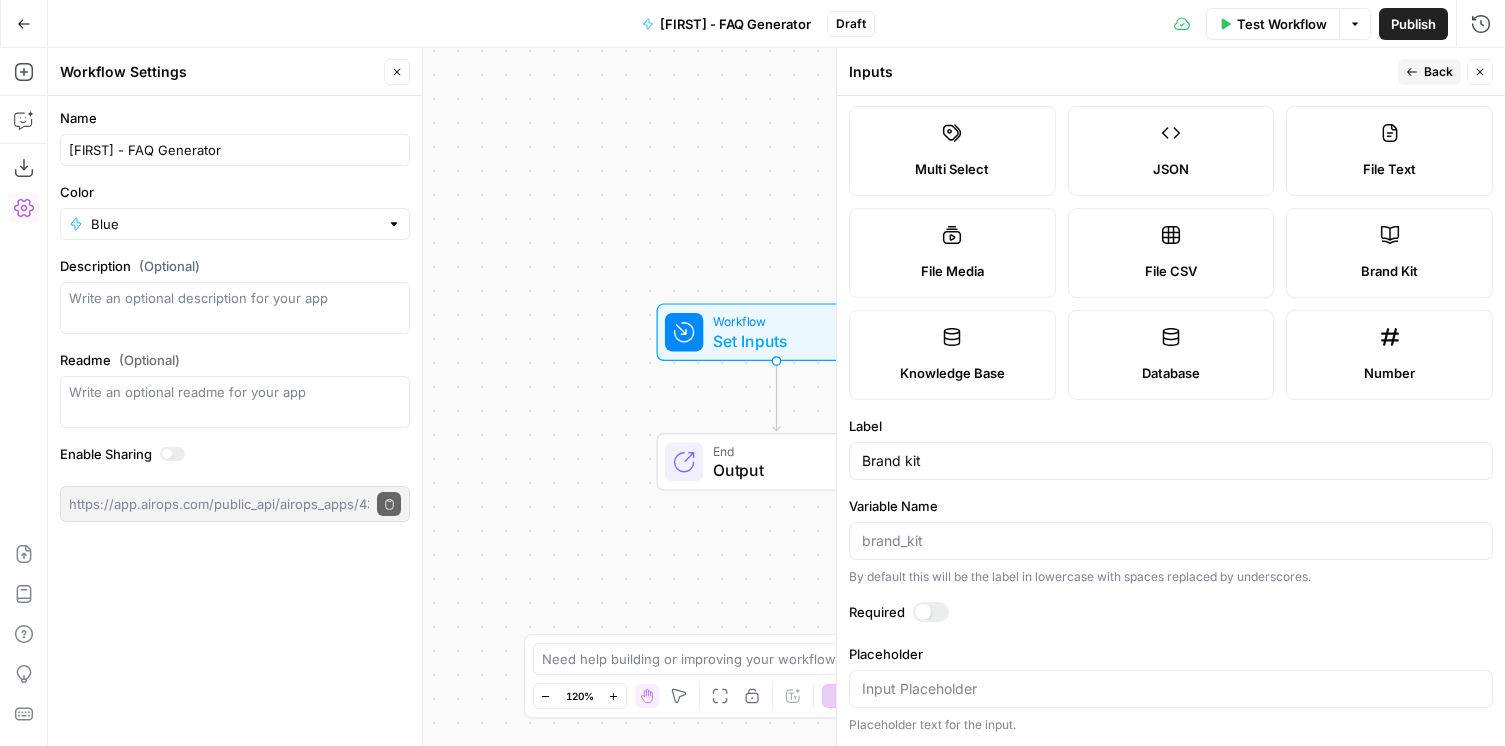 click on "Required" at bounding box center (1171, 612) 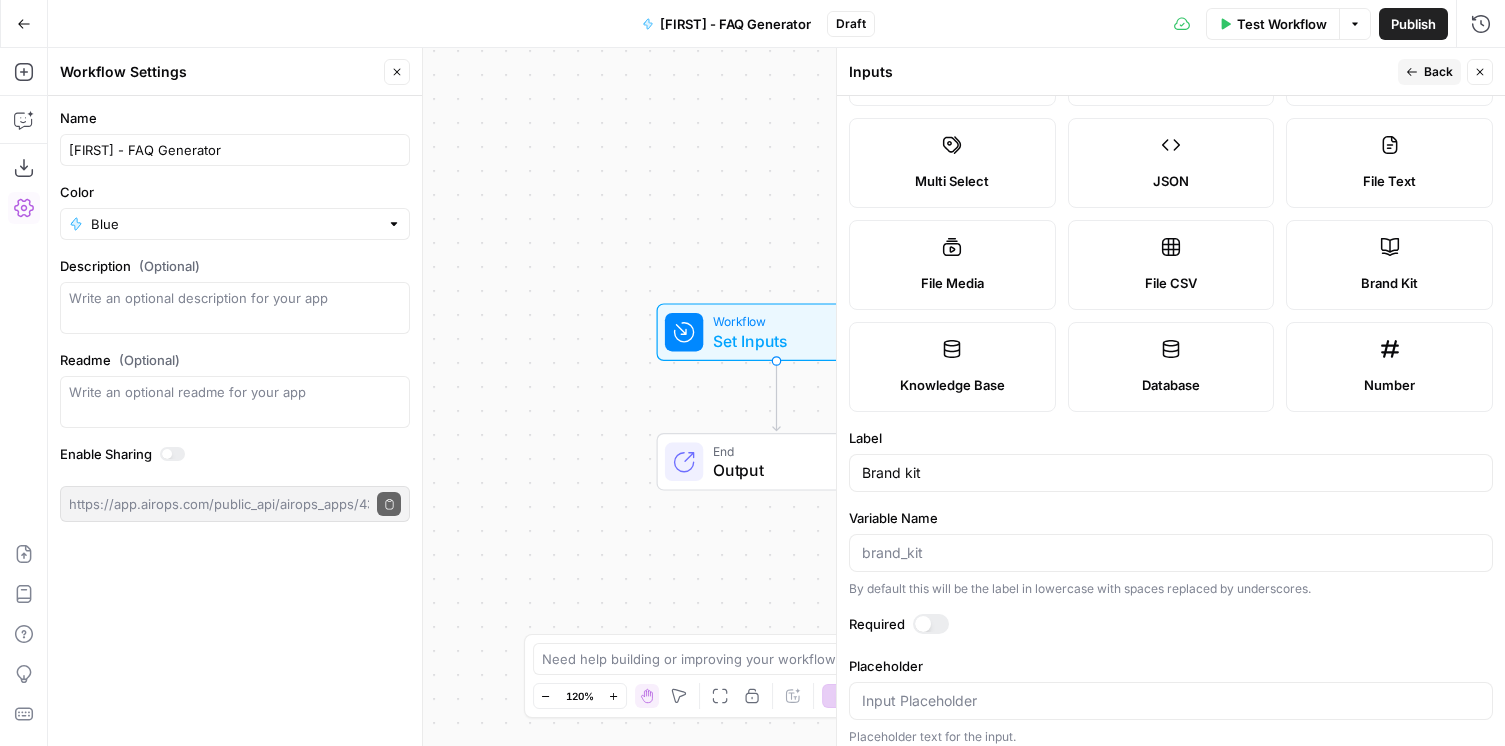 scroll, scrollTop: 110, scrollLeft: 0, axis: vertical 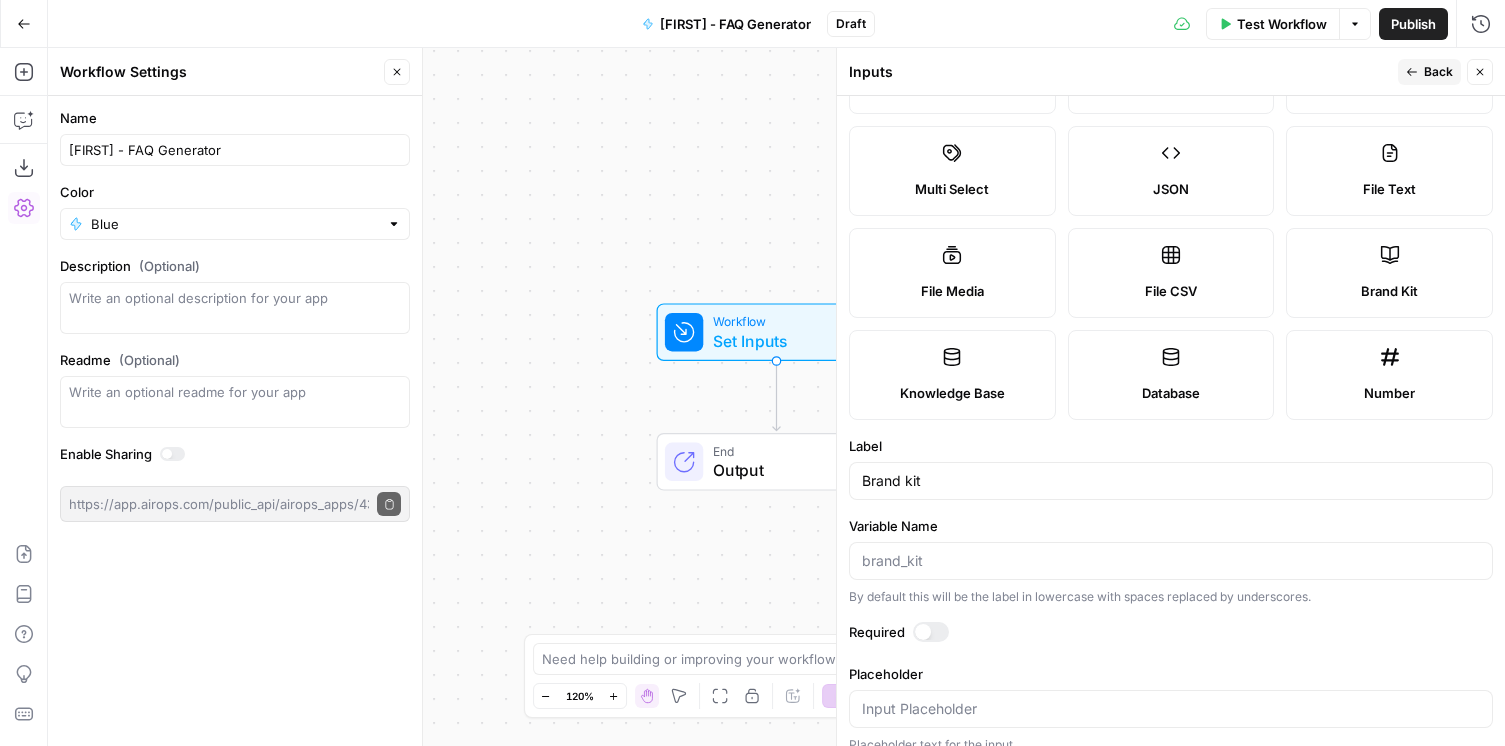 click 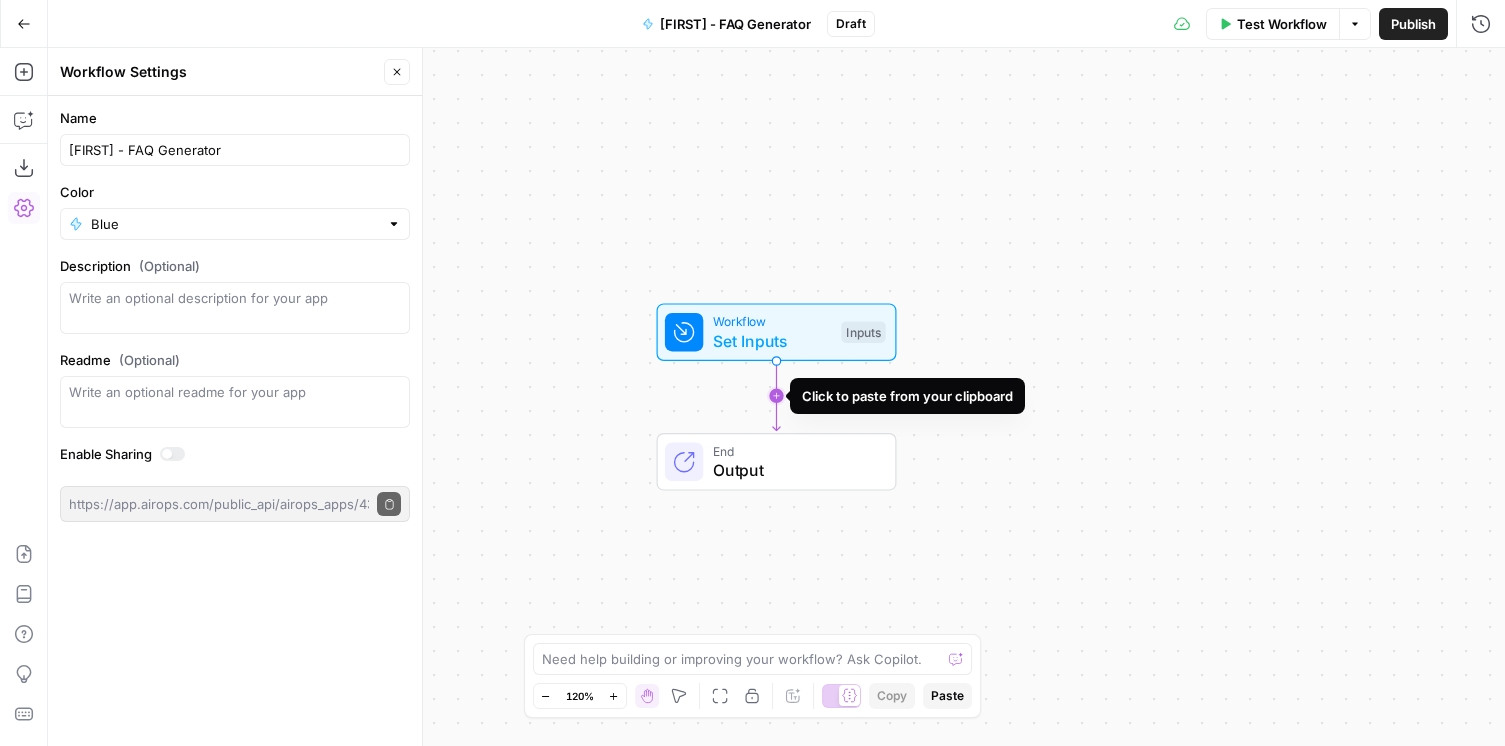 click 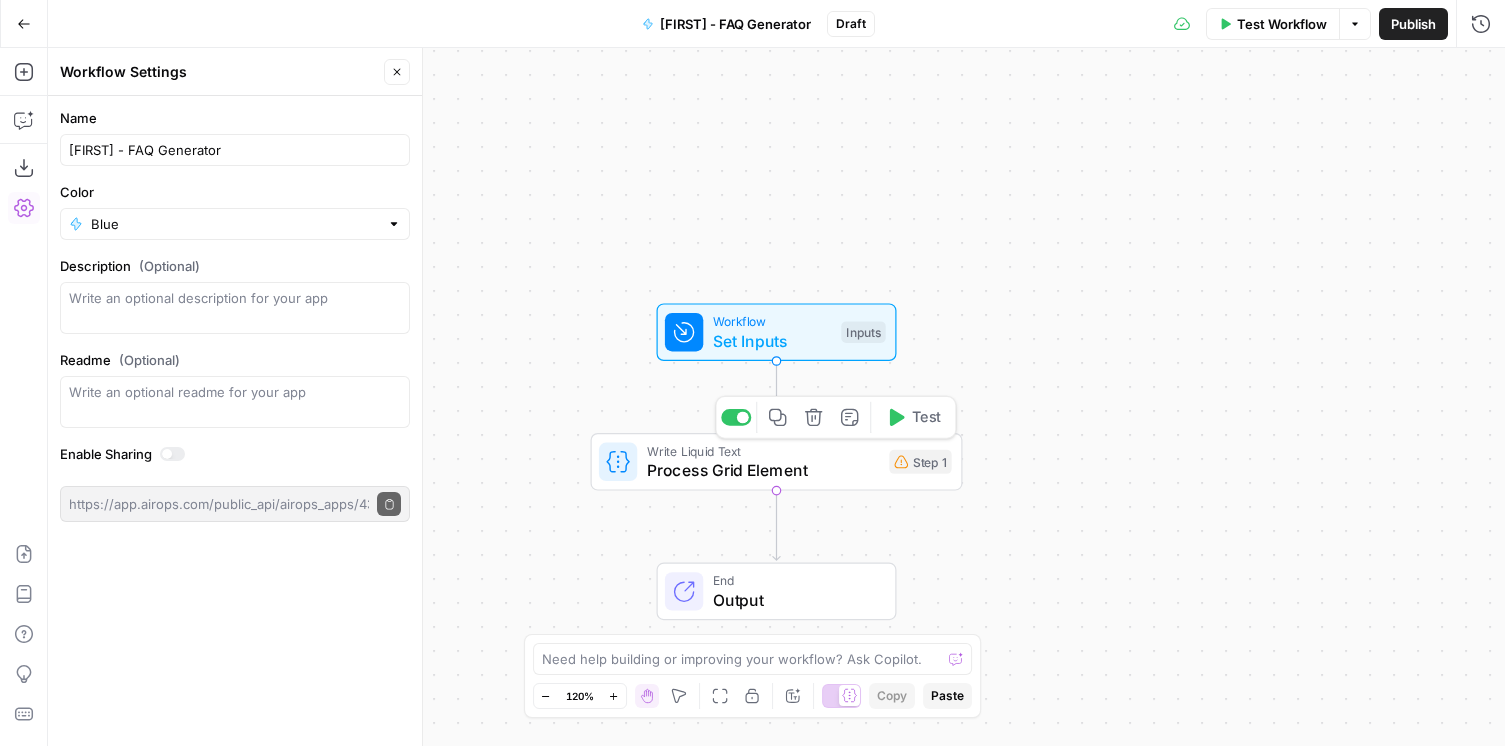 click on "Process Grid Element" at bounding box center [763, 470] 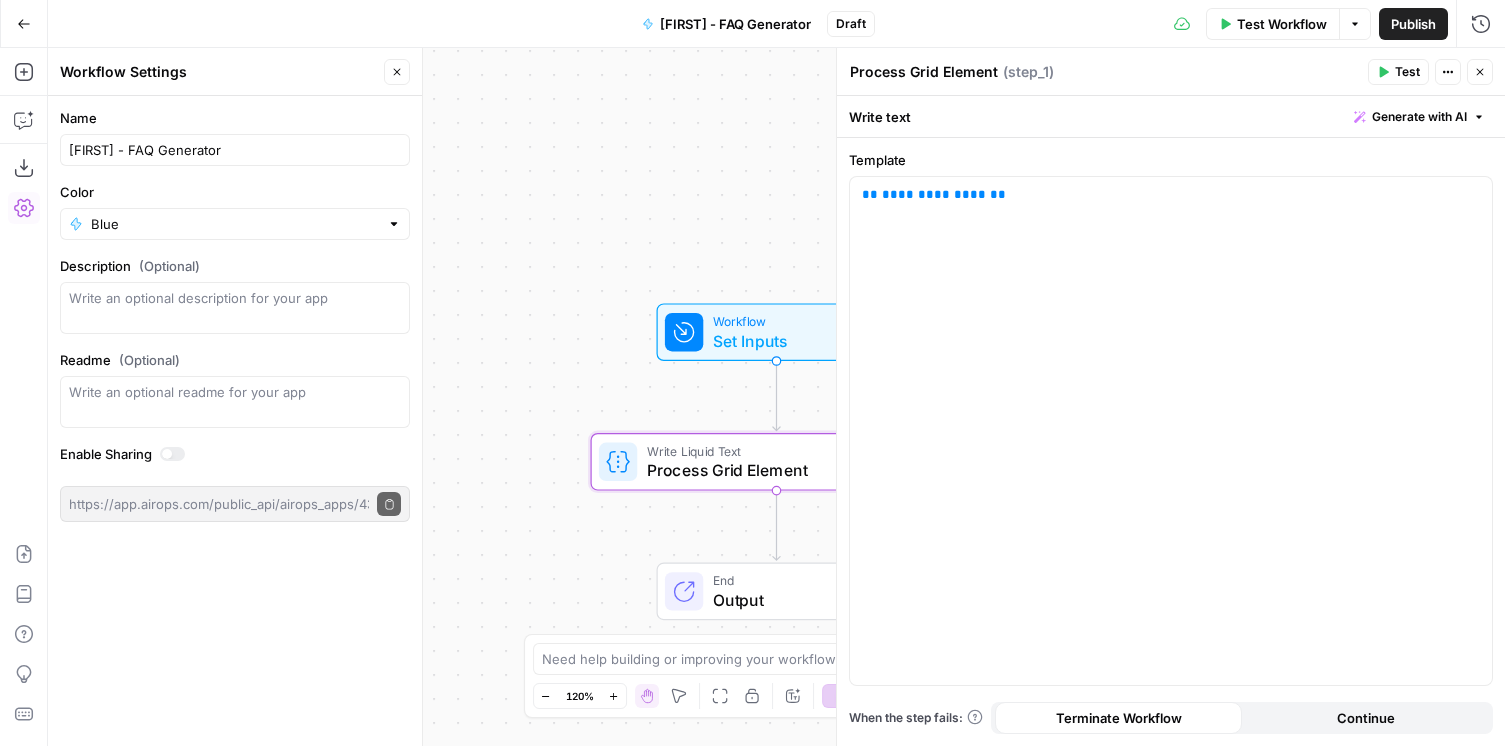 click 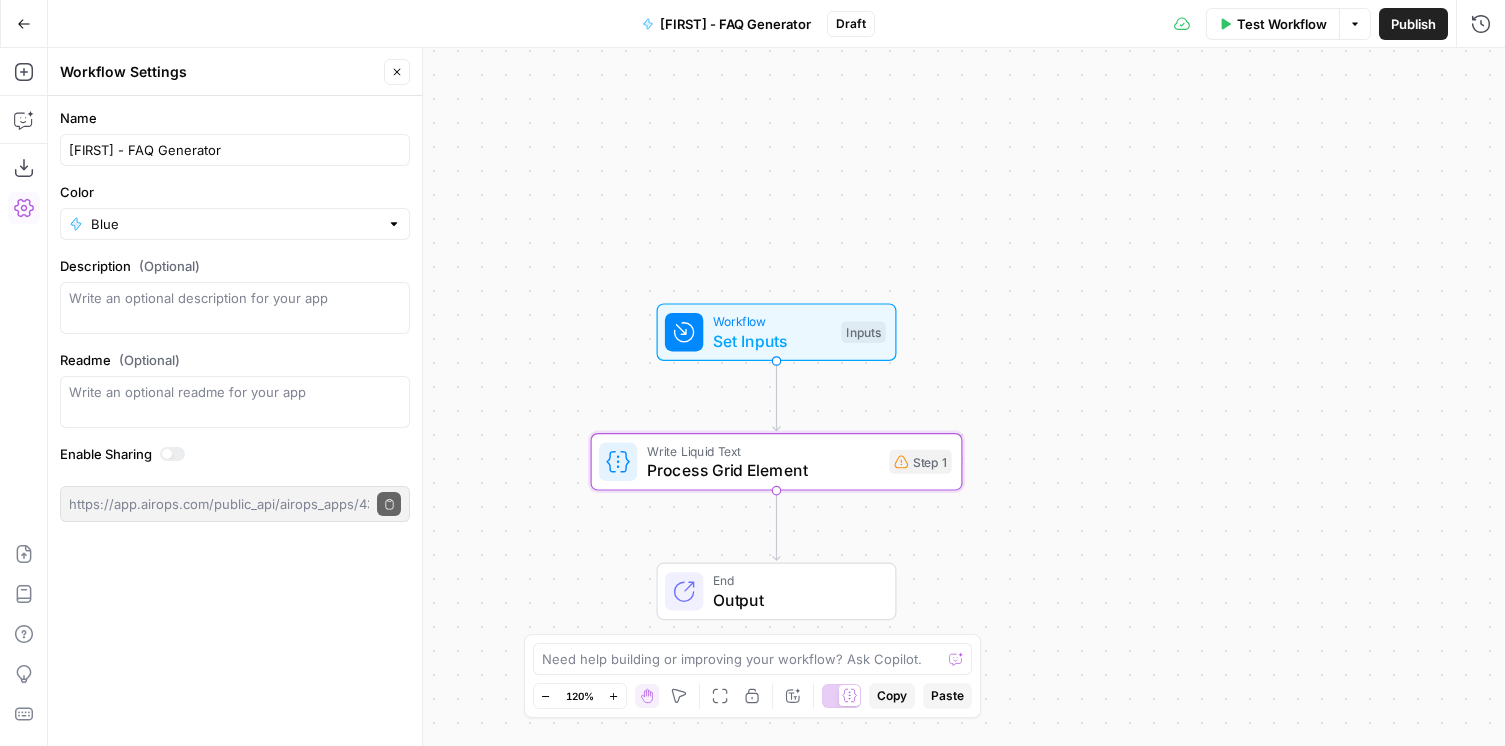 click on "Write Liquid Text Process Grid Element Step 1 Copy step Delete step Add Note Test" at bounding box center [775, 461] 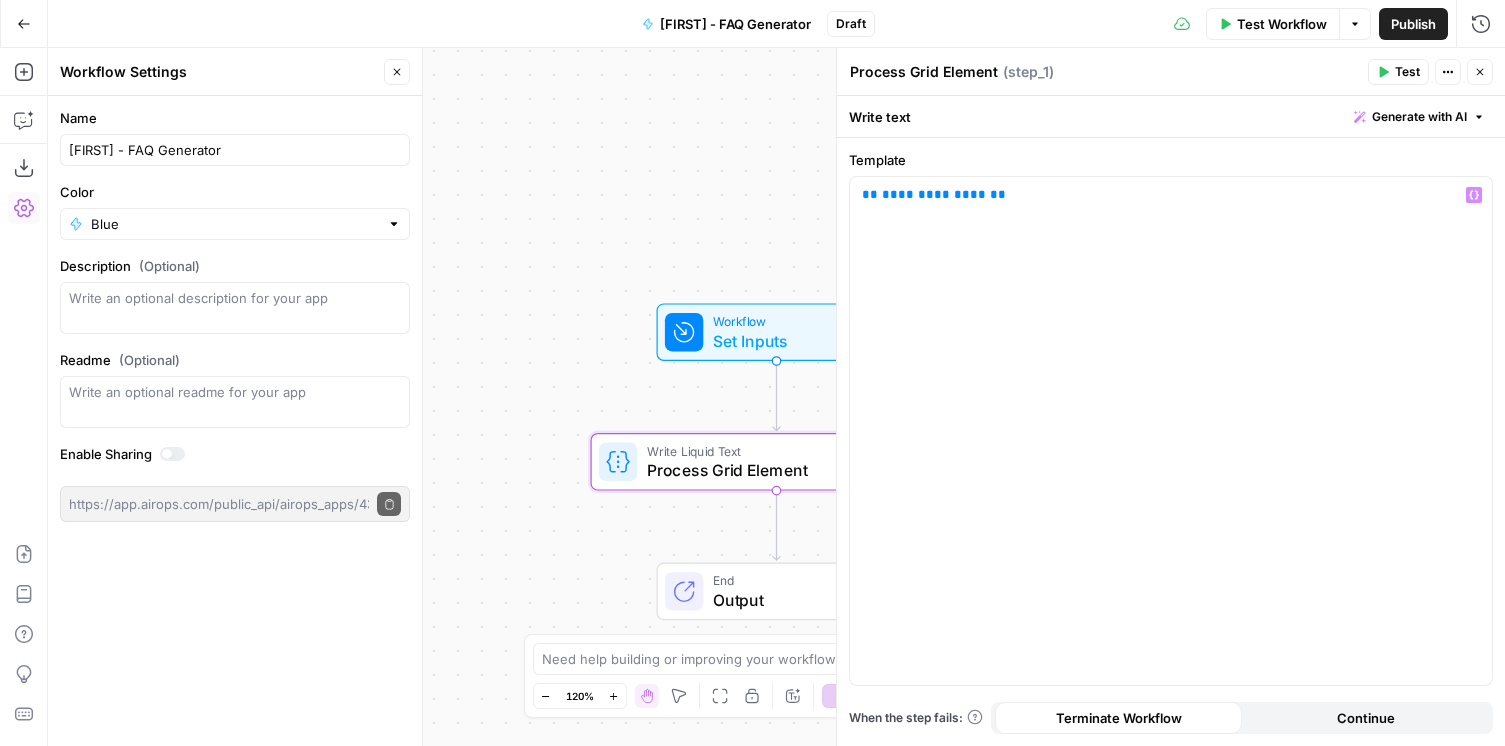 click on "Write Liquid Text Process Grid Element Step 1" at bounding box center (777, 462) 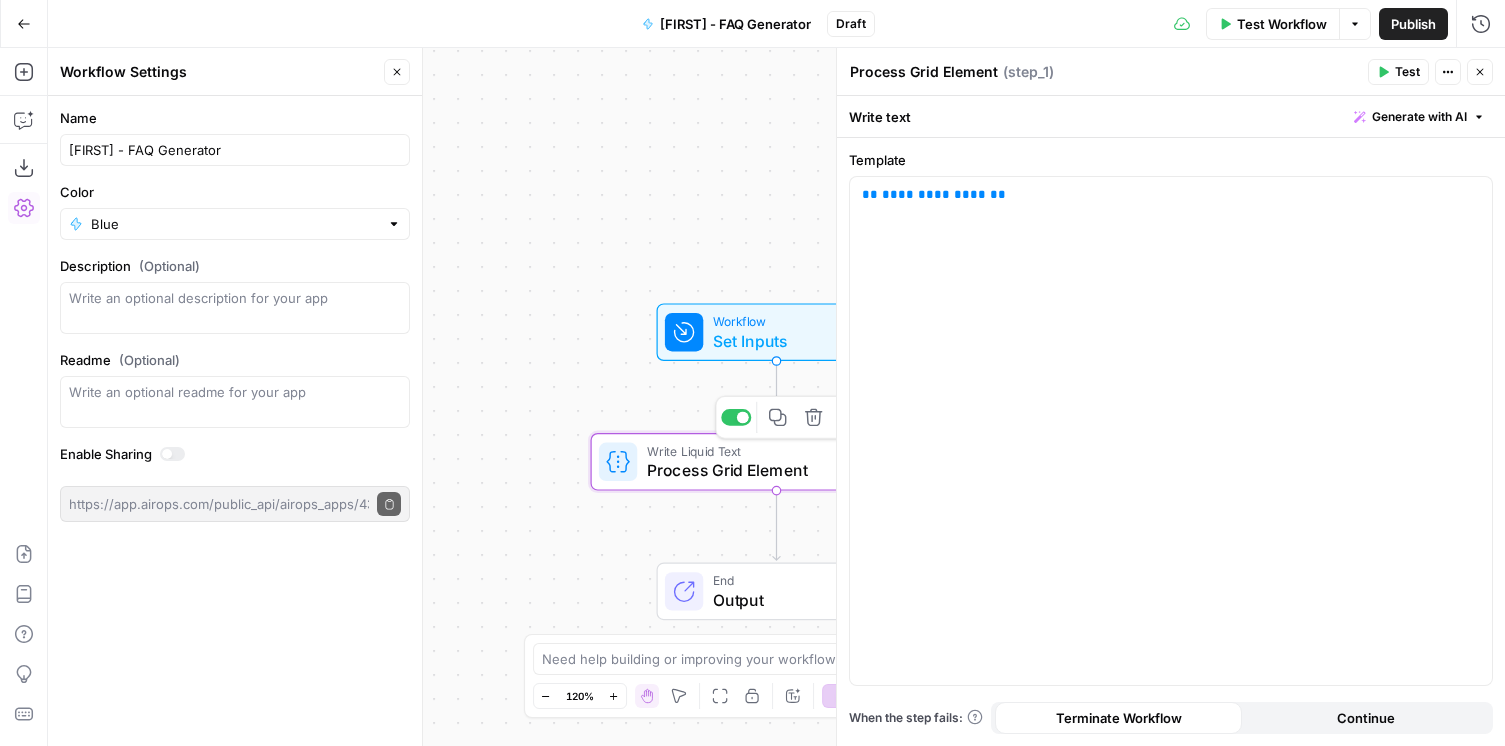 click 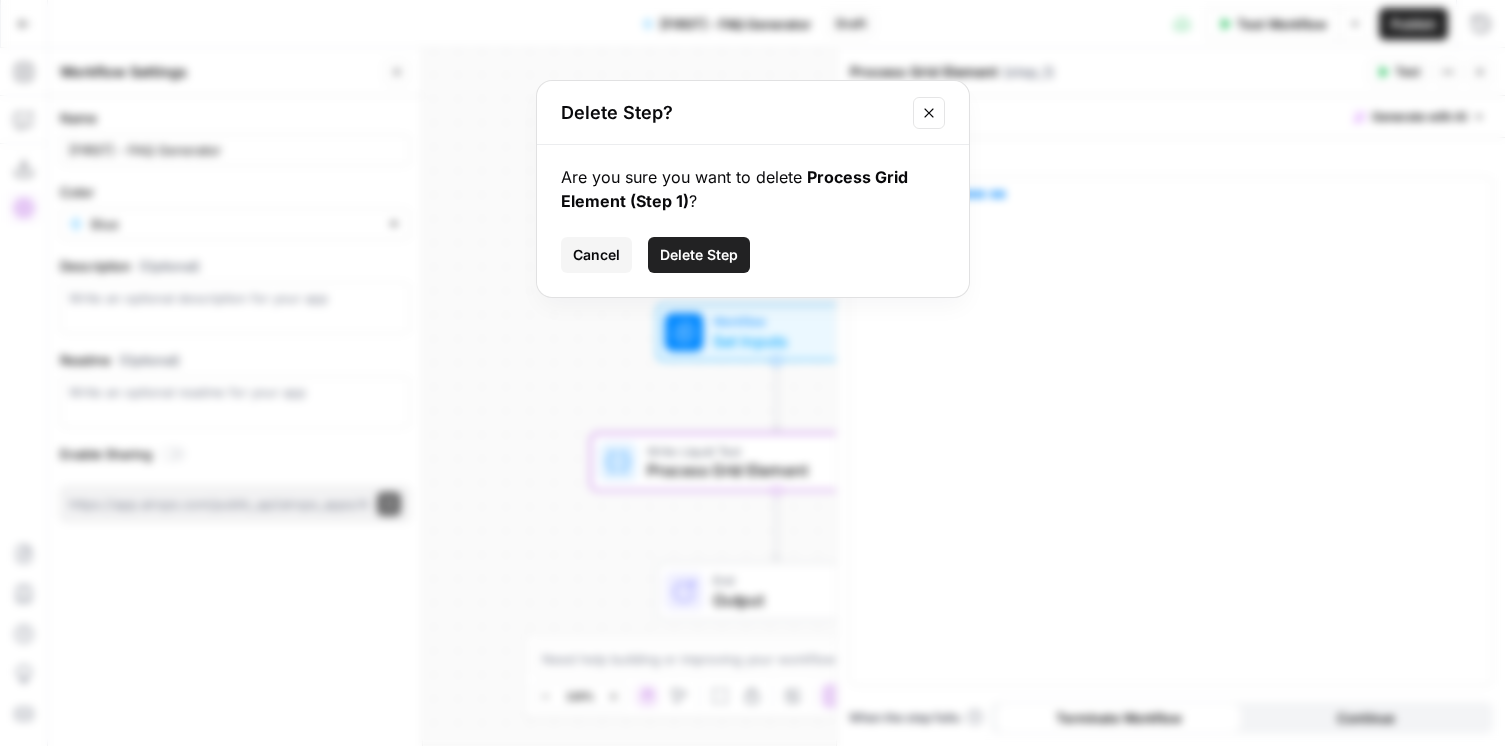 click on "Delete Step" at bounding box center (699, 255) 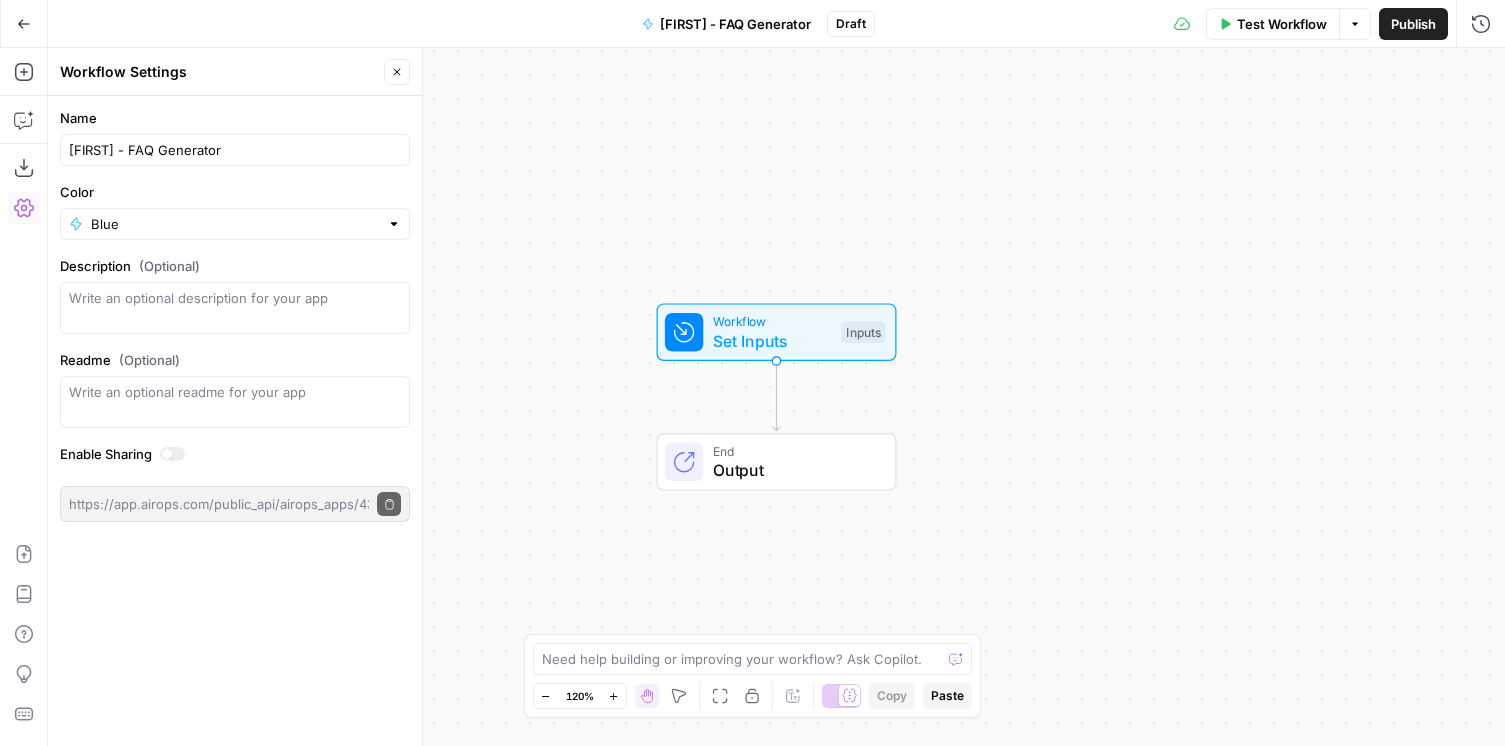 click 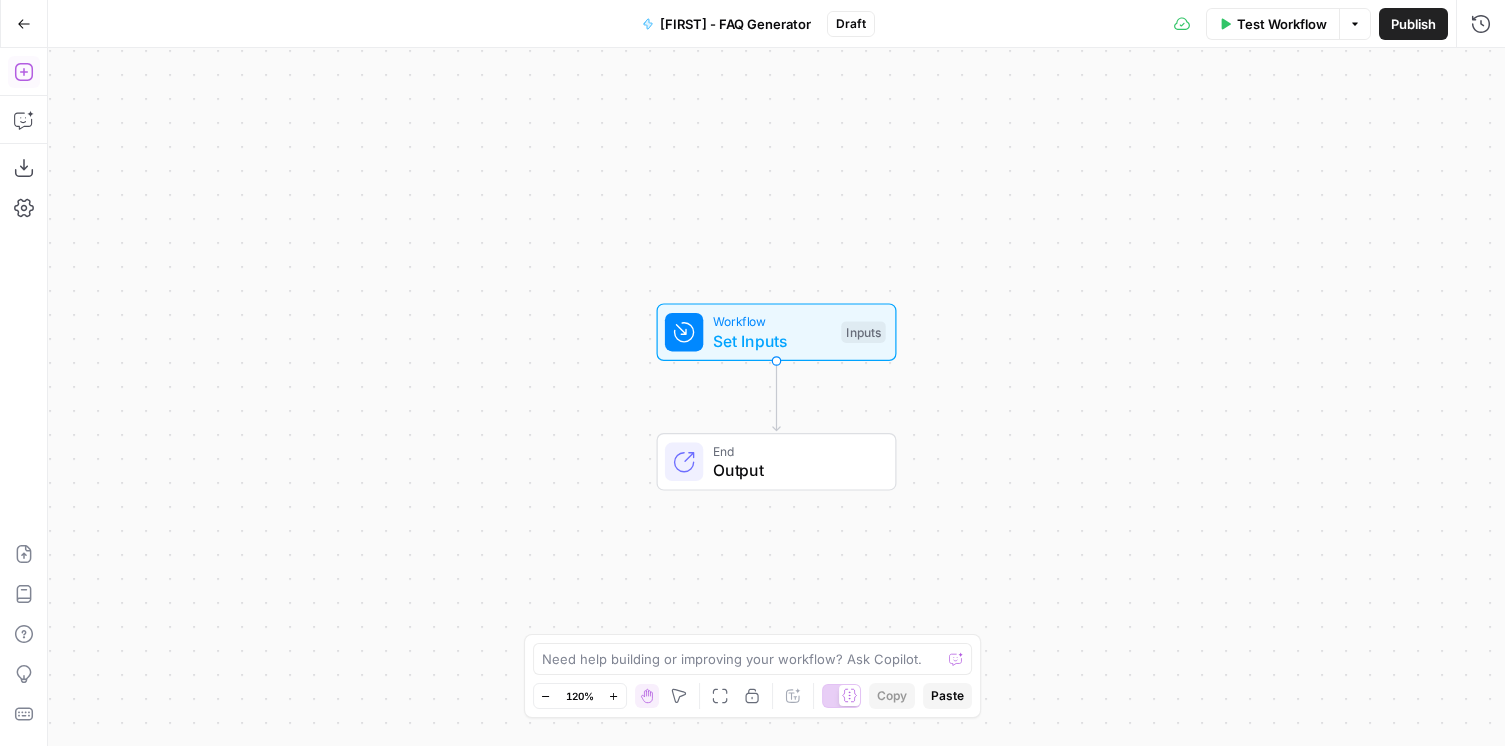 click 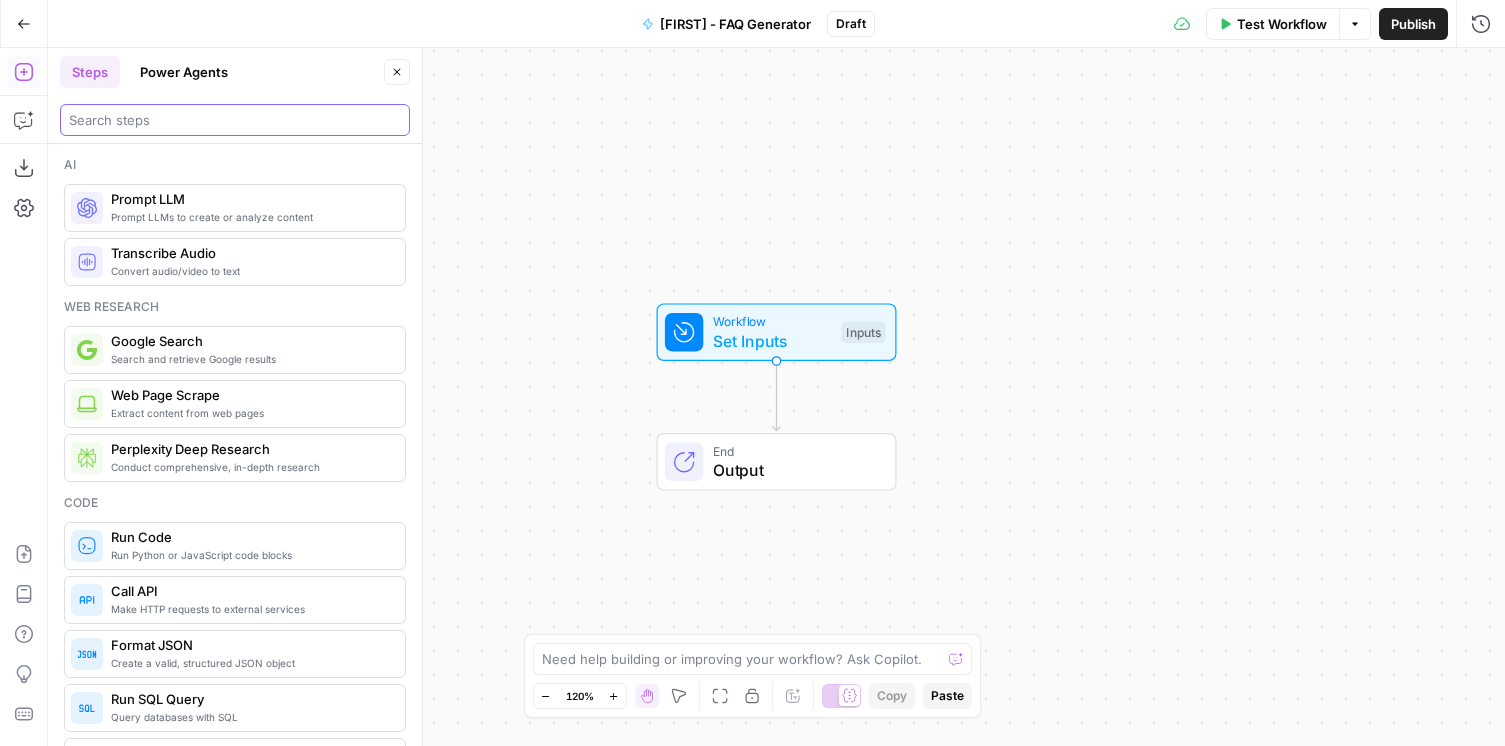 click at bounding box center [235, 120] 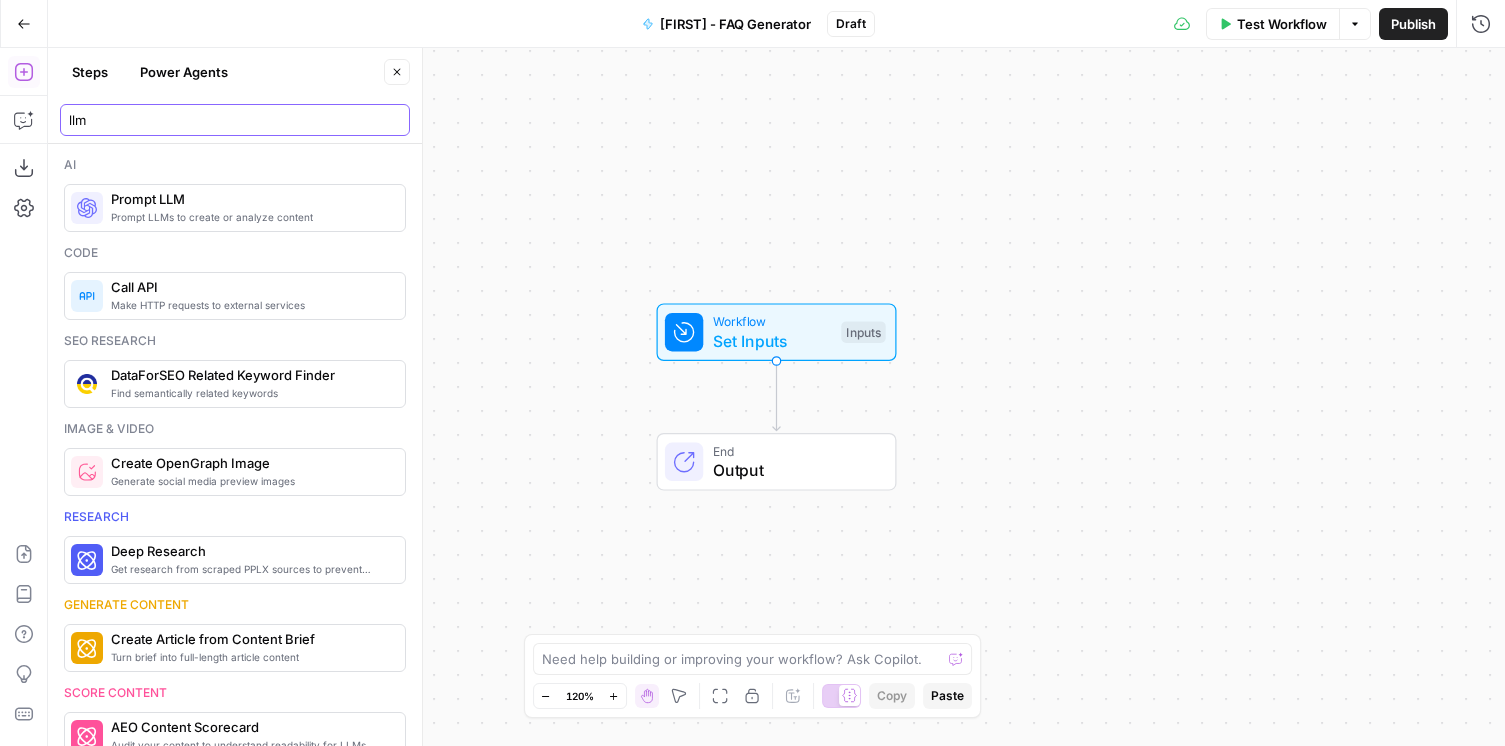 type on "llm" 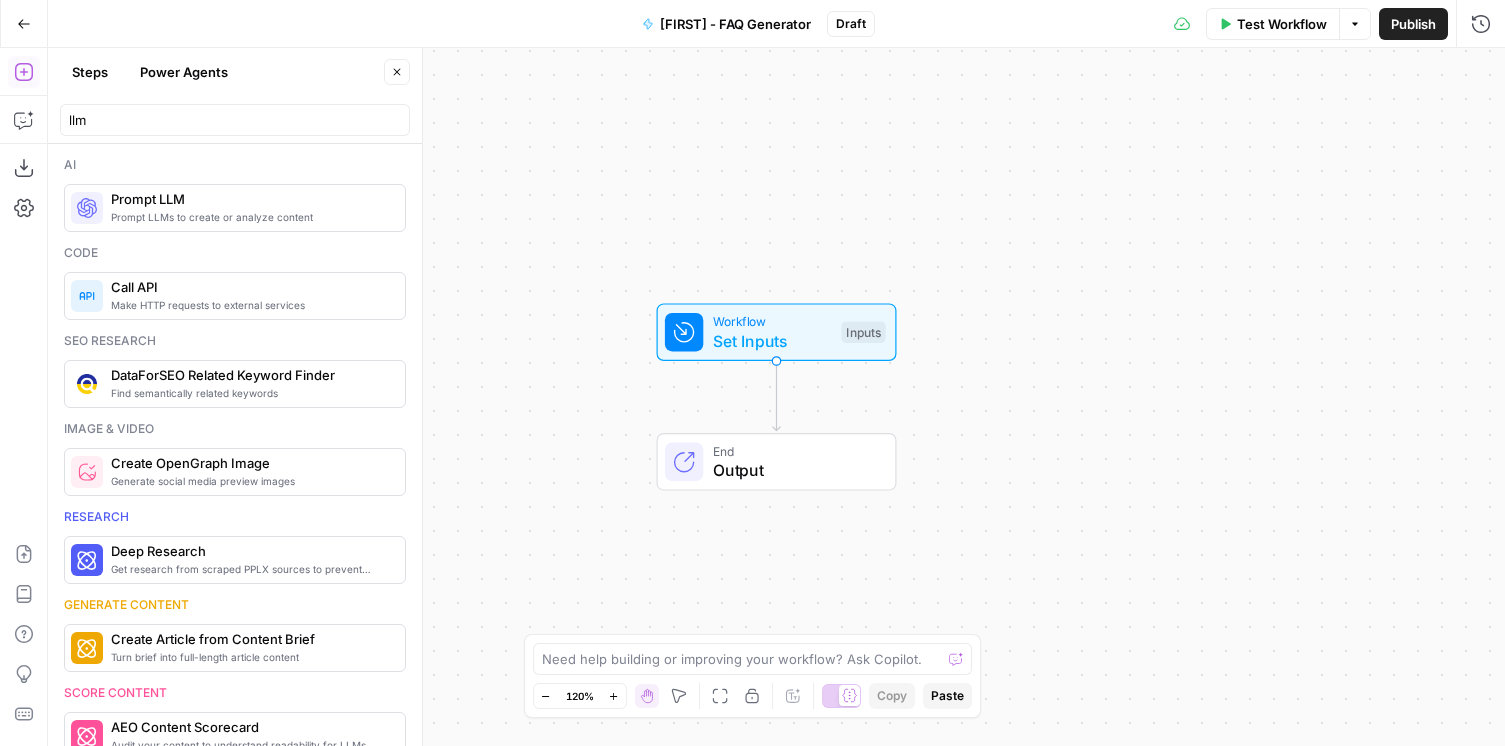 click on "Prompt LLMs to create or analyze content Prompt LLM" at bounding box center (235, 208) 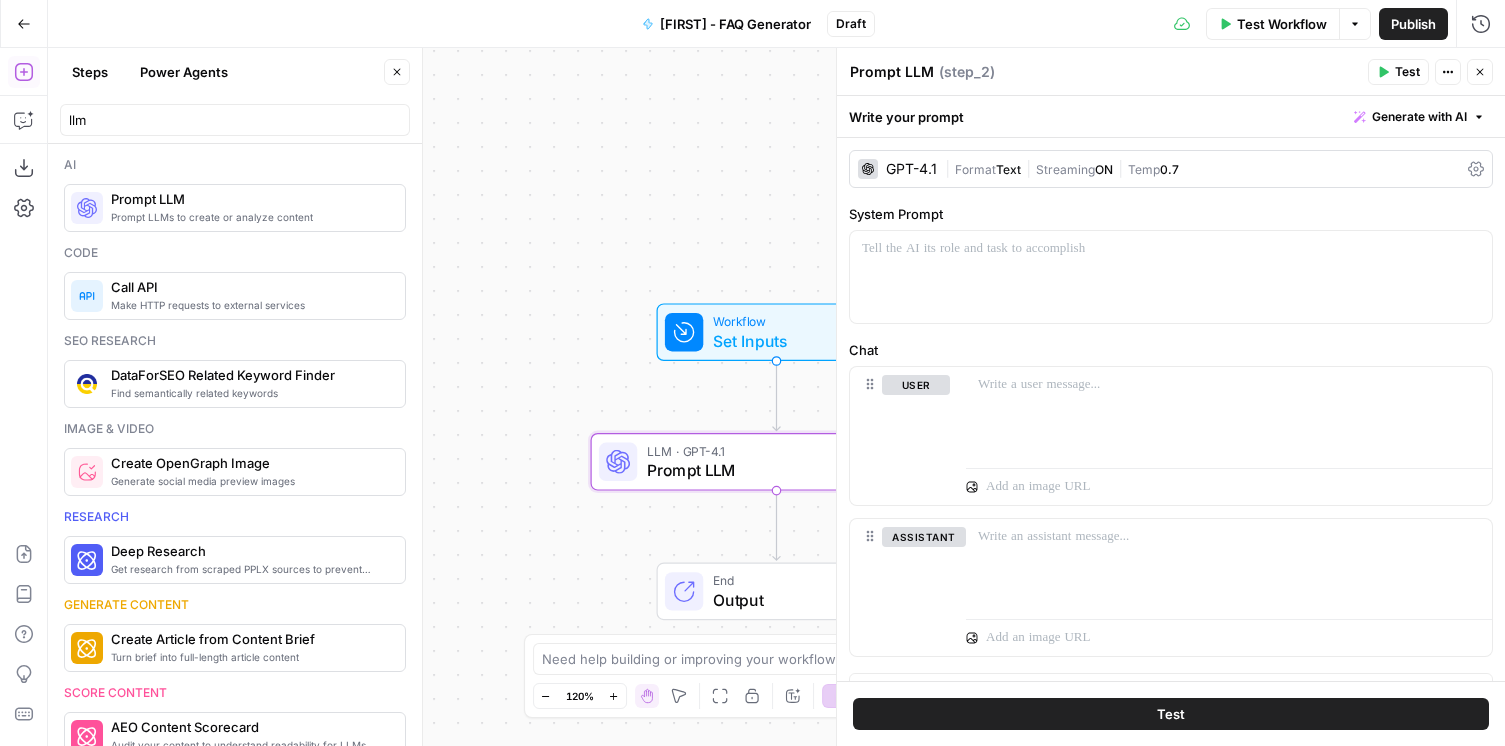 click on "GPT-4.1" at bounding box center (911, 169) 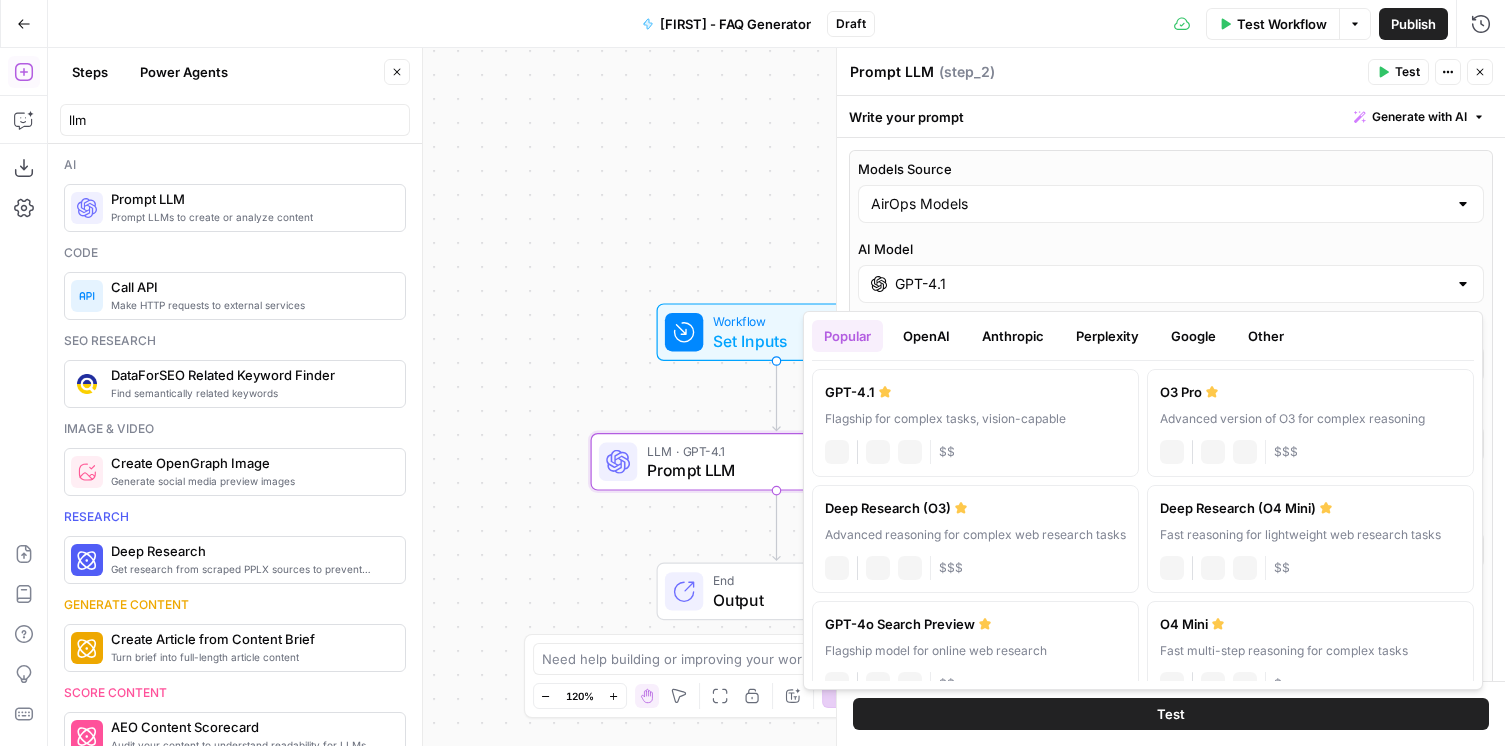 click on "GPT-4.1" at bounding box center [1171, 284] 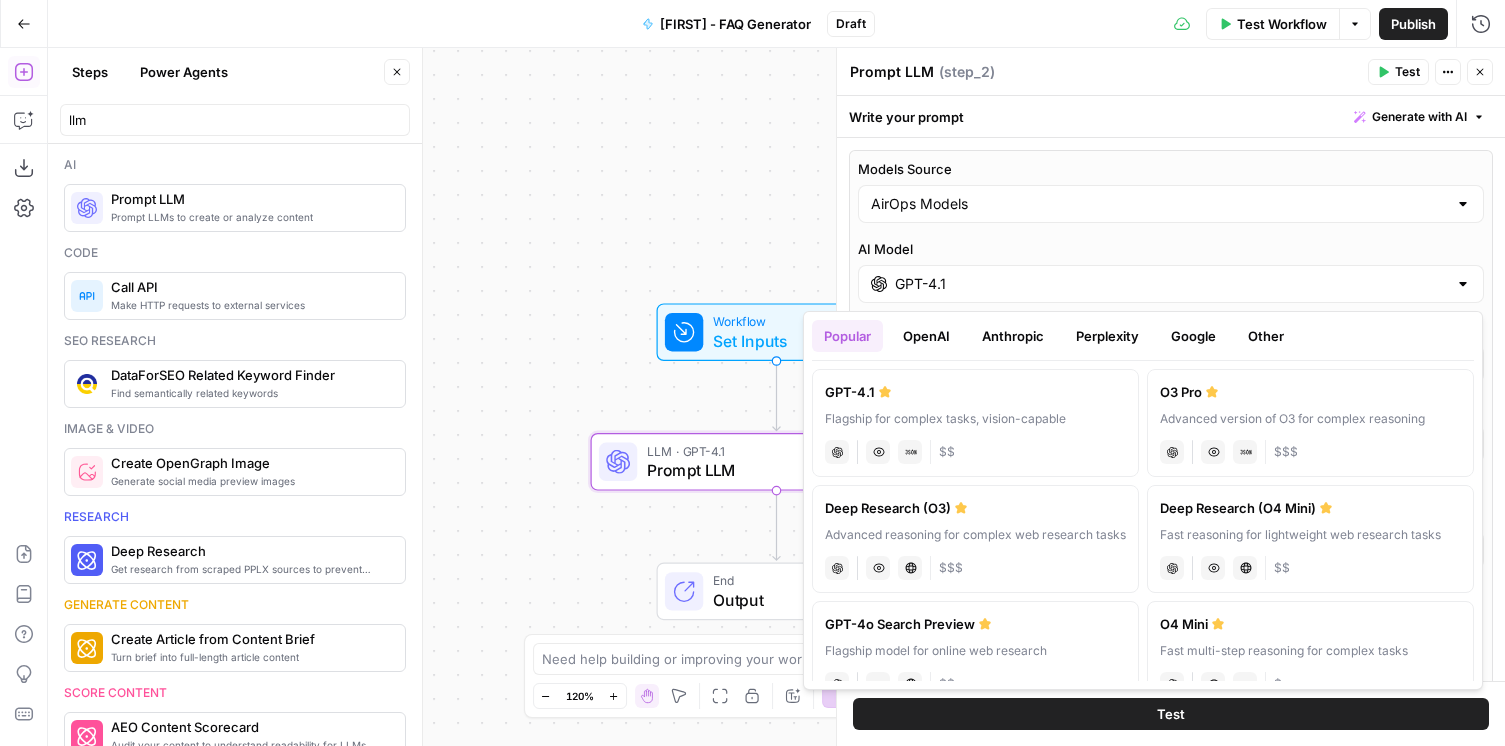 click on "AI Model" at bounding box center [1171, 249] 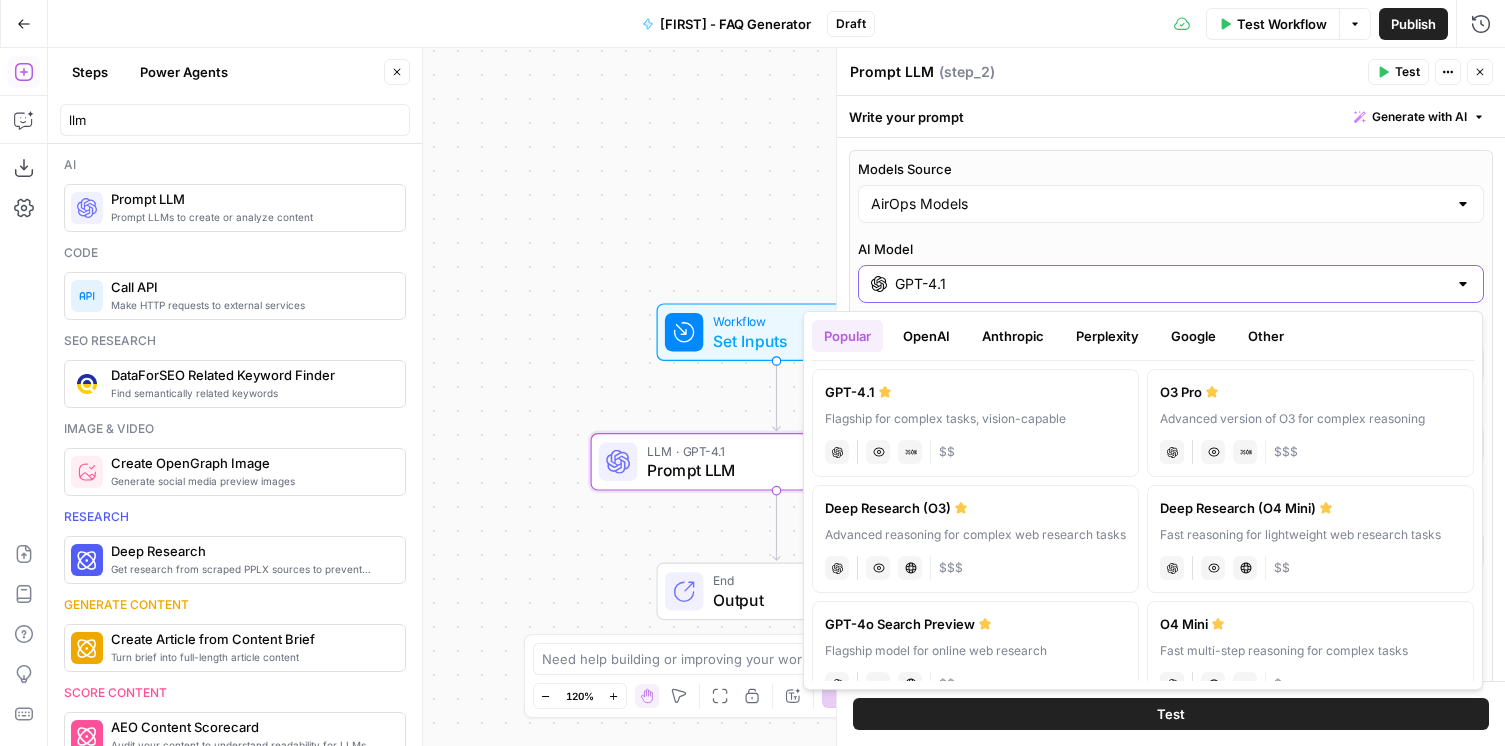 click on "GPT-4.1" at bounding box center (1171, 284) 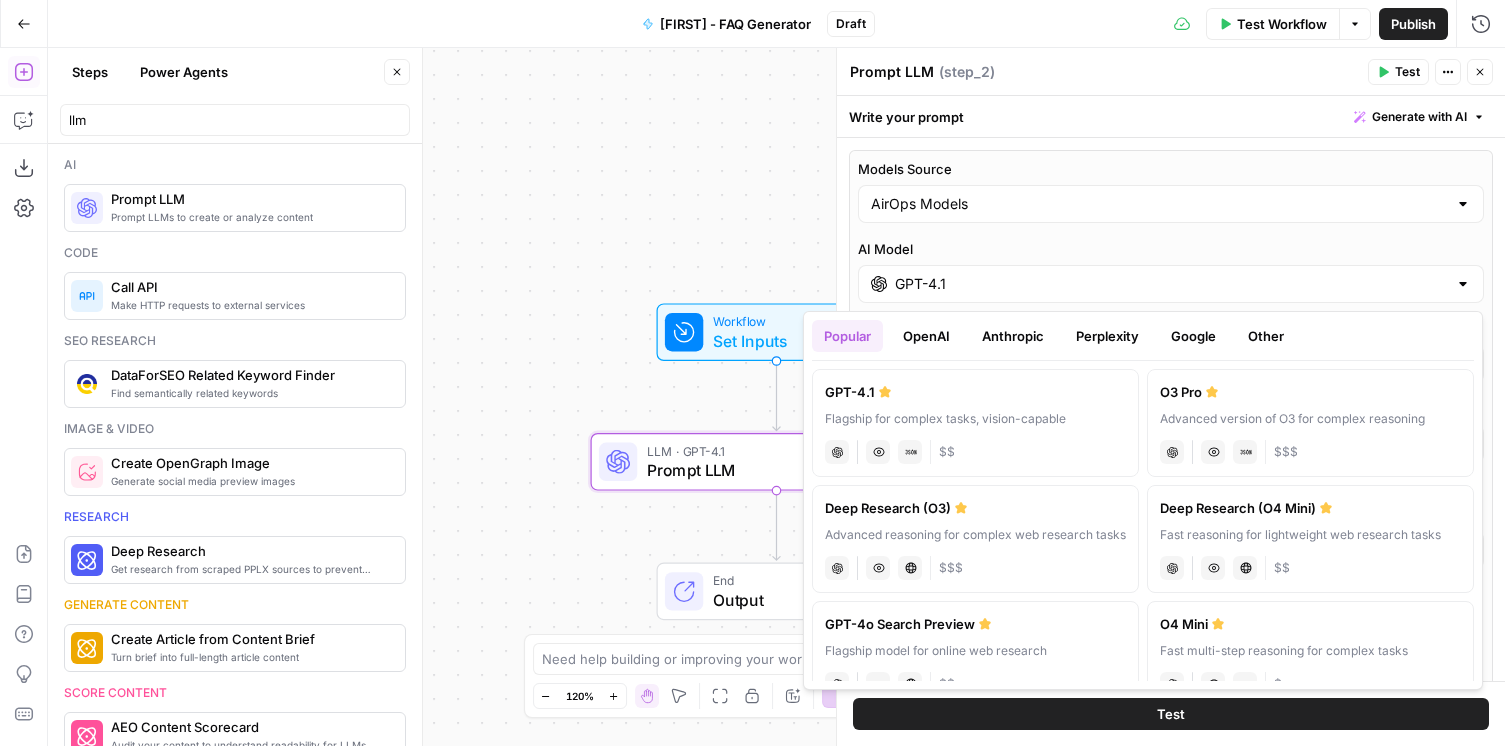 click 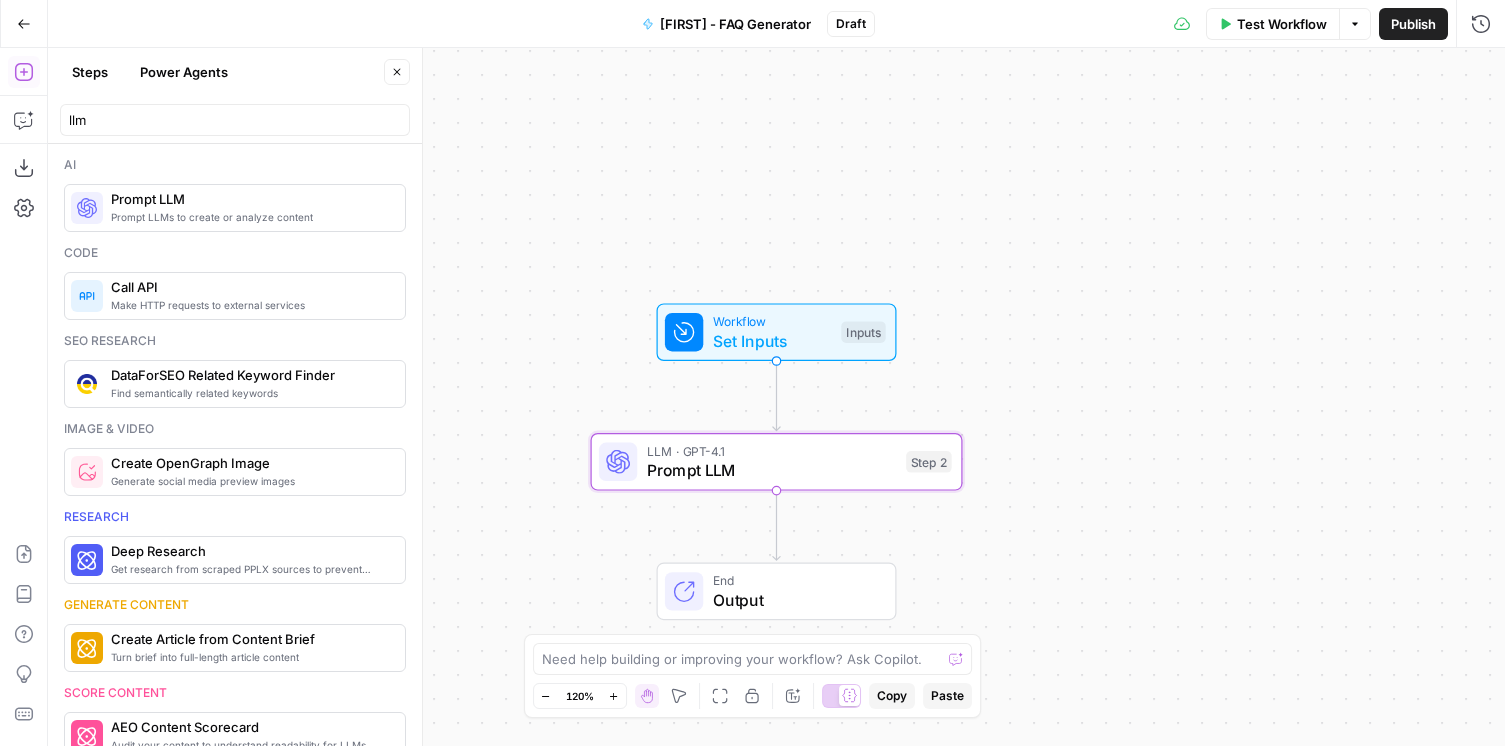 click on "Prompt LLM" at bounding box center [772, 470] 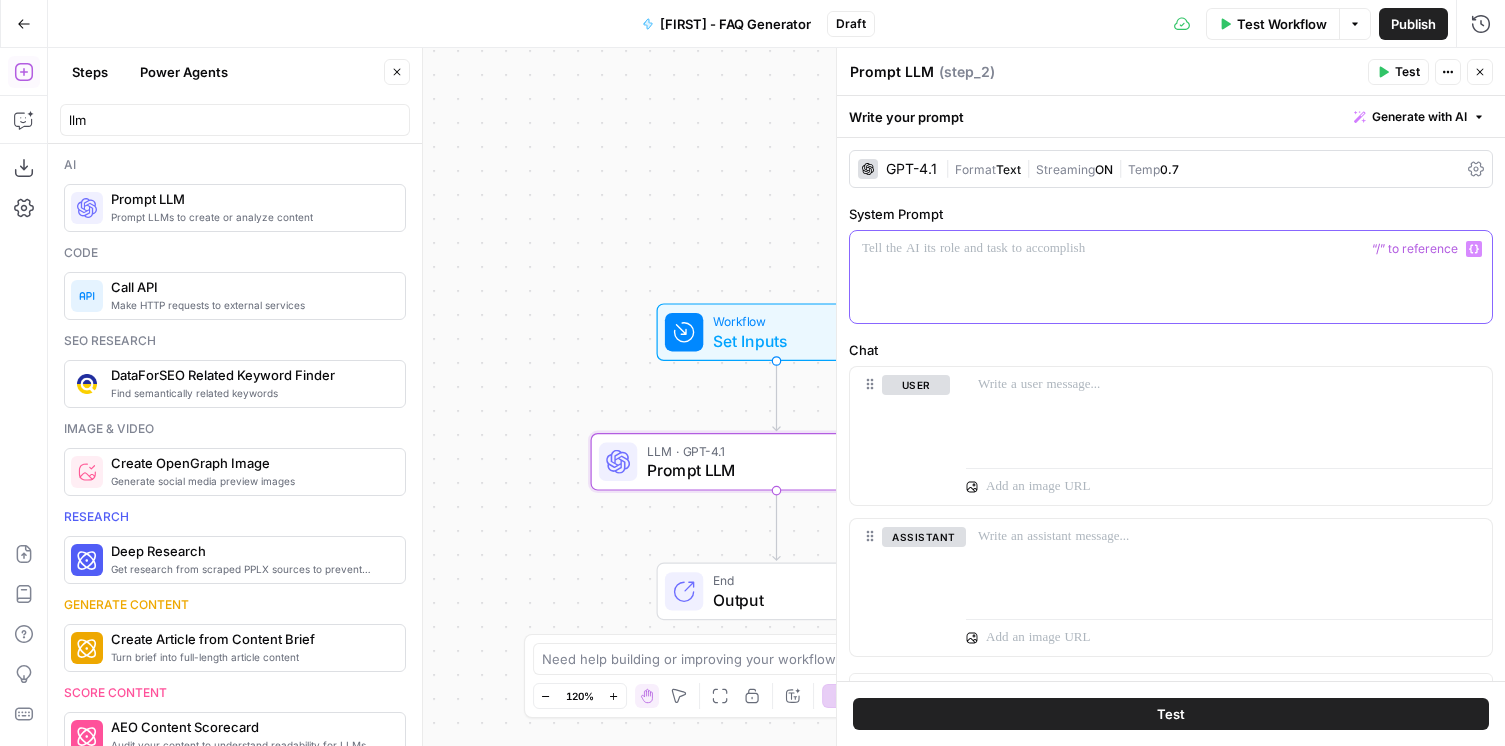 click at bounding box center (1171, 277) 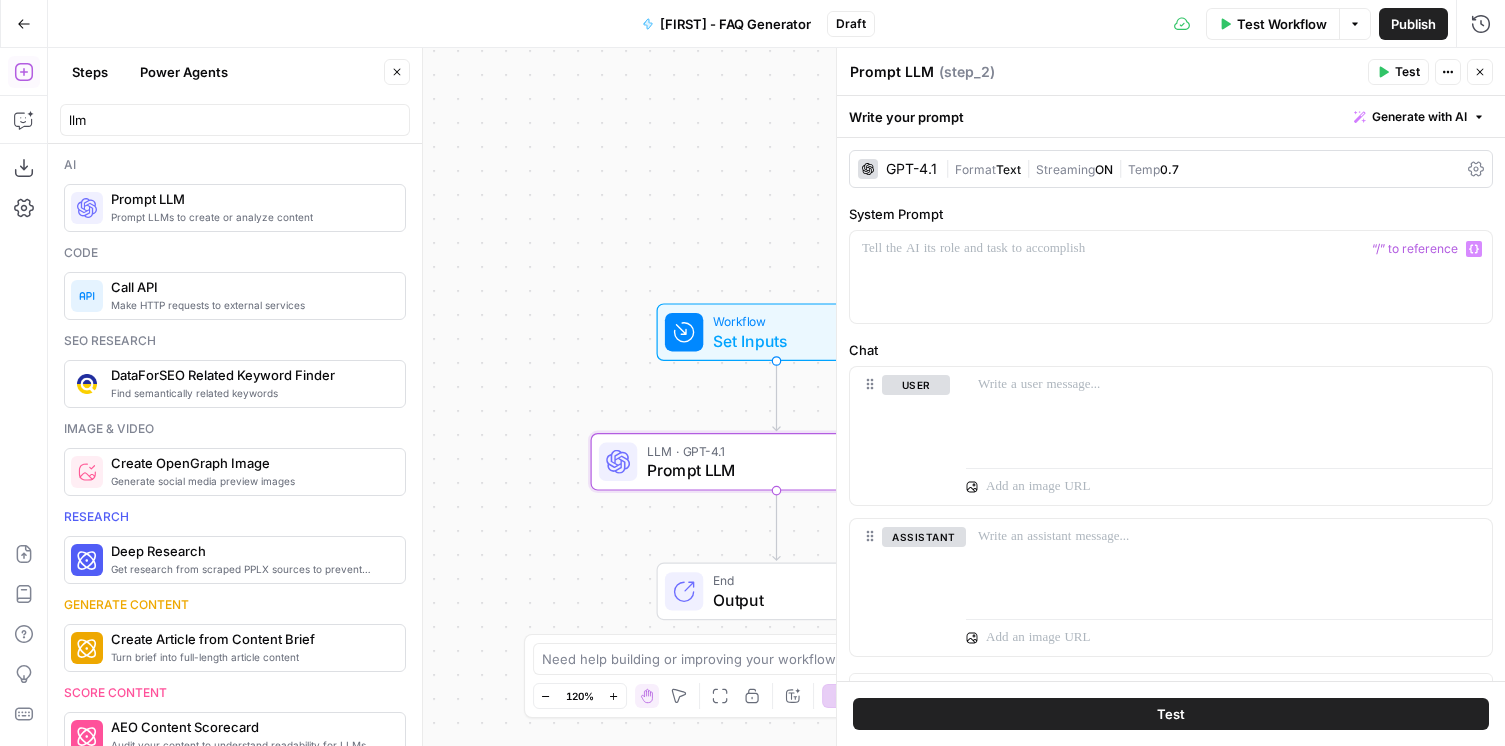 scroll, scrollTop: 0, scrollLeft: 0, axis: both 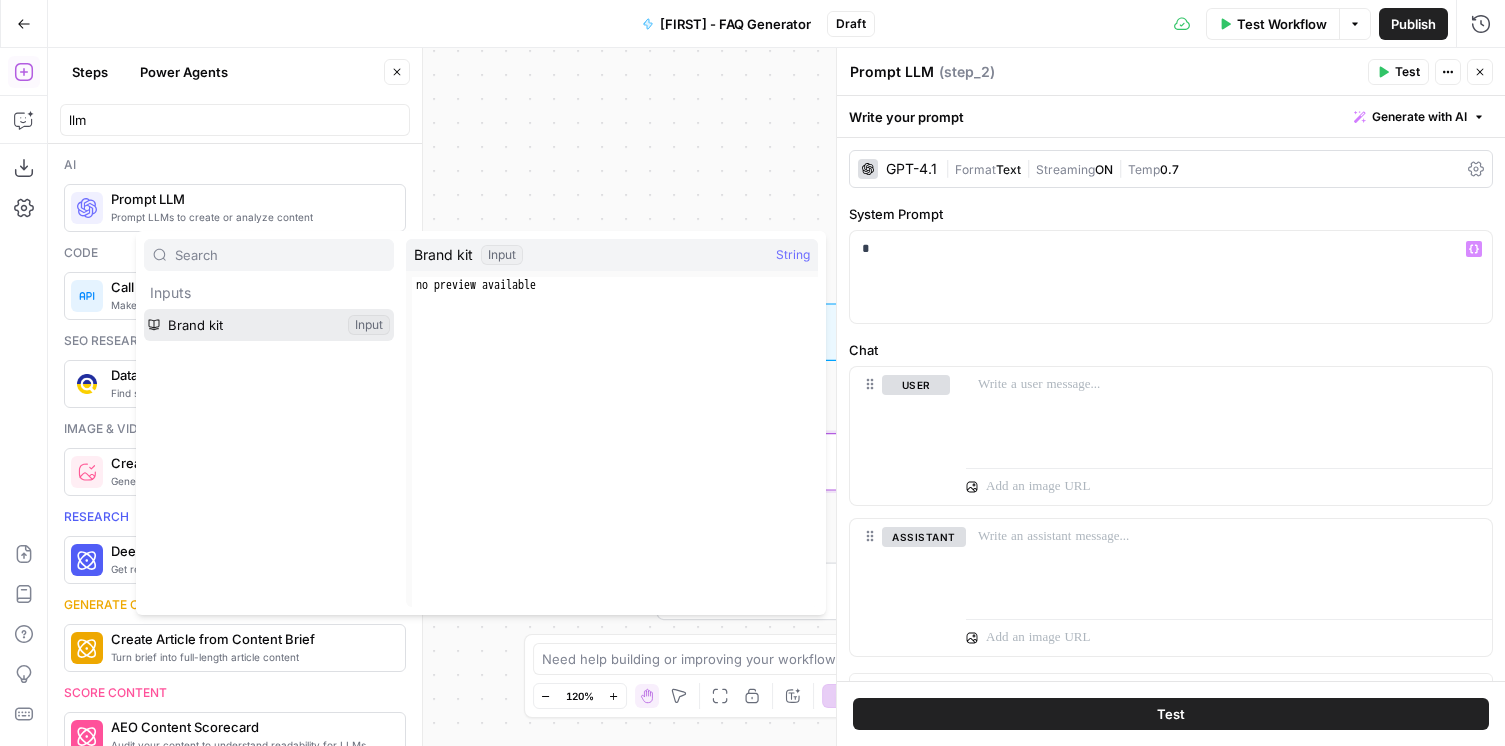 click at bounding box center [269, 325] 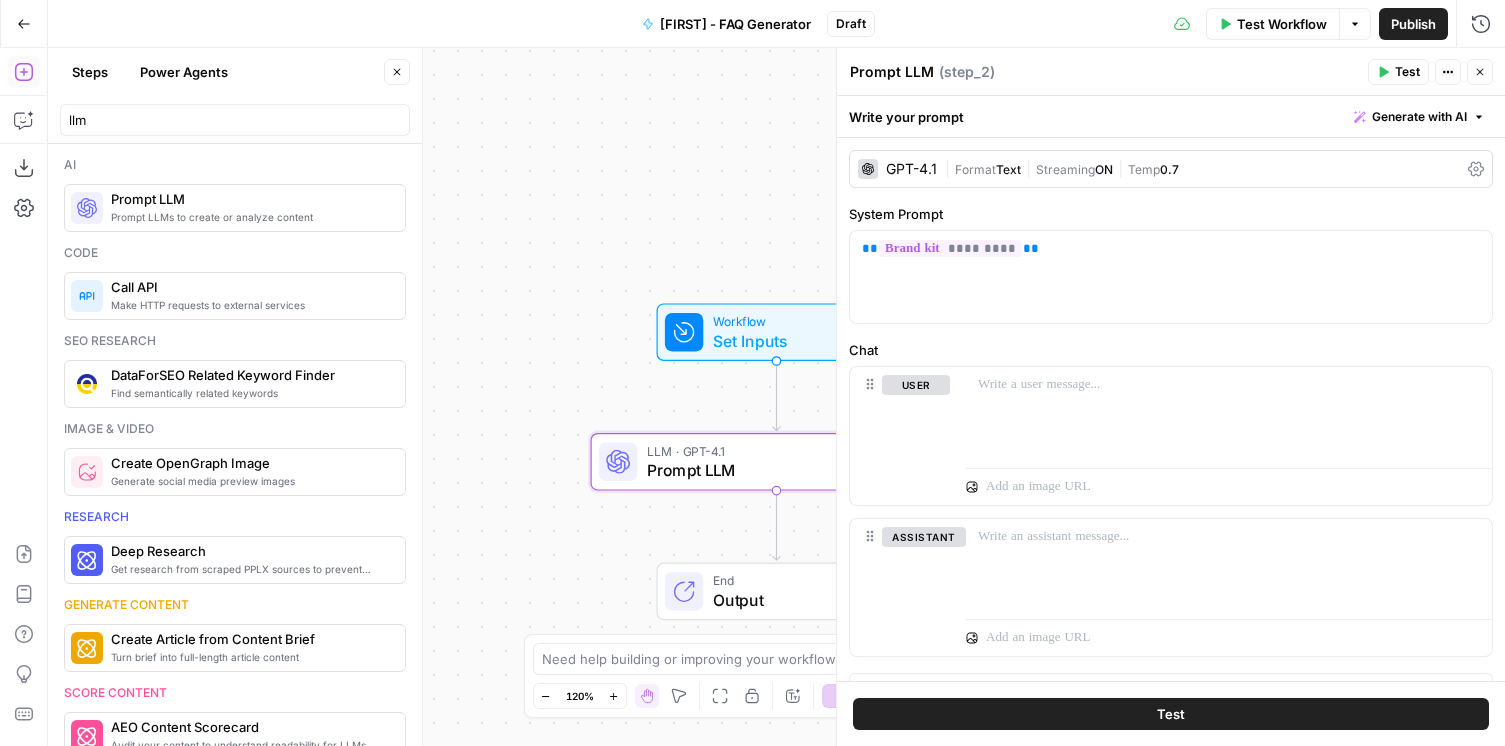 click on "Test" at bounding box center (1407, 72) 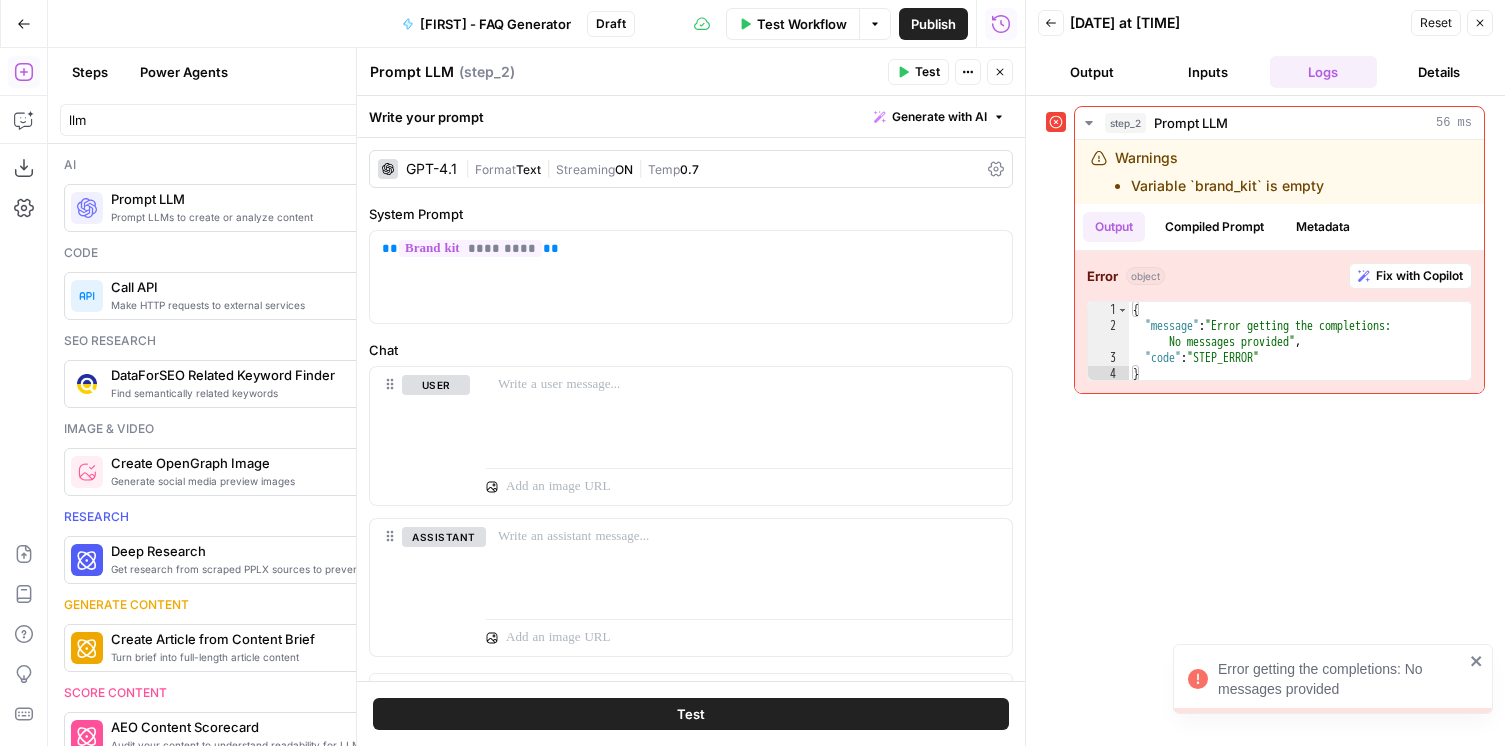 click 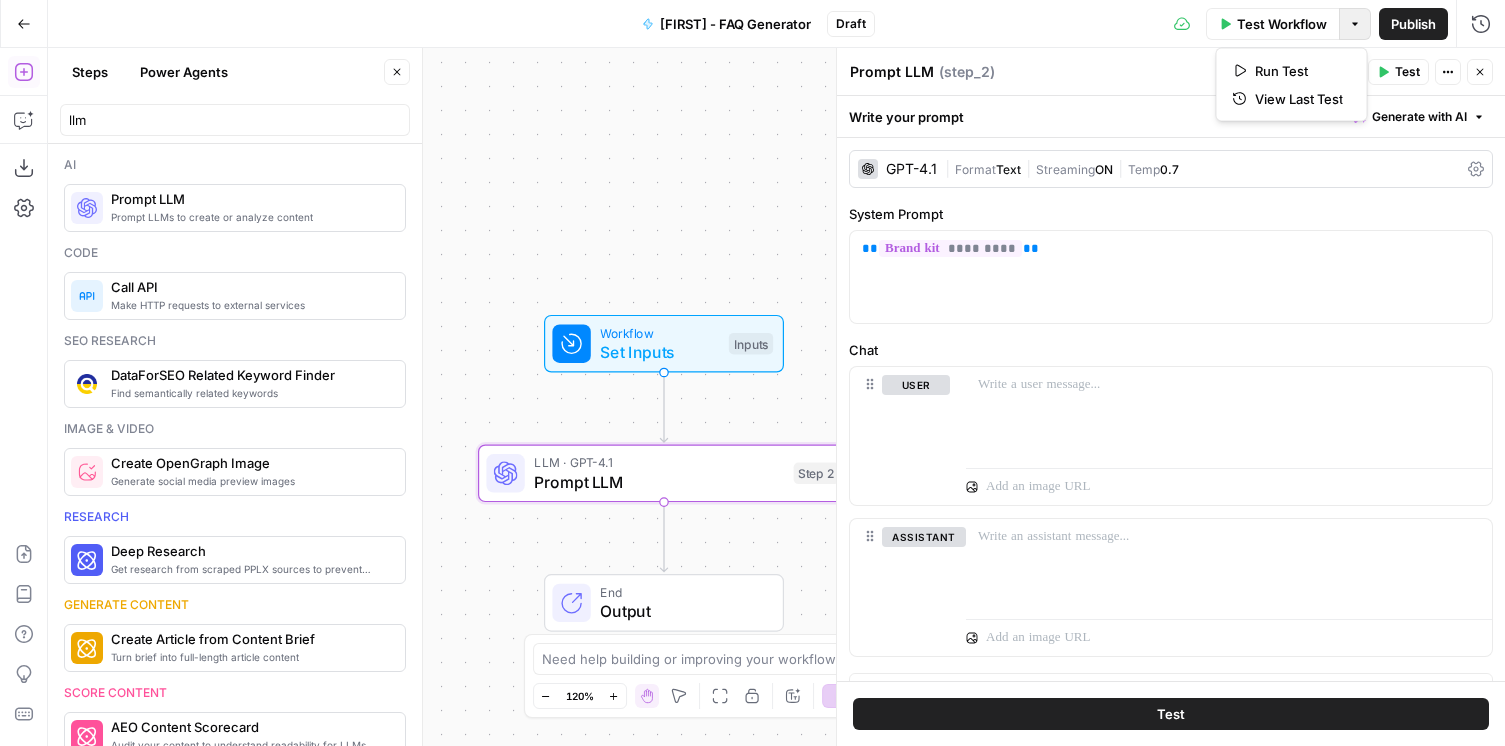 click on "Options" at bounding box center (1355, 24) 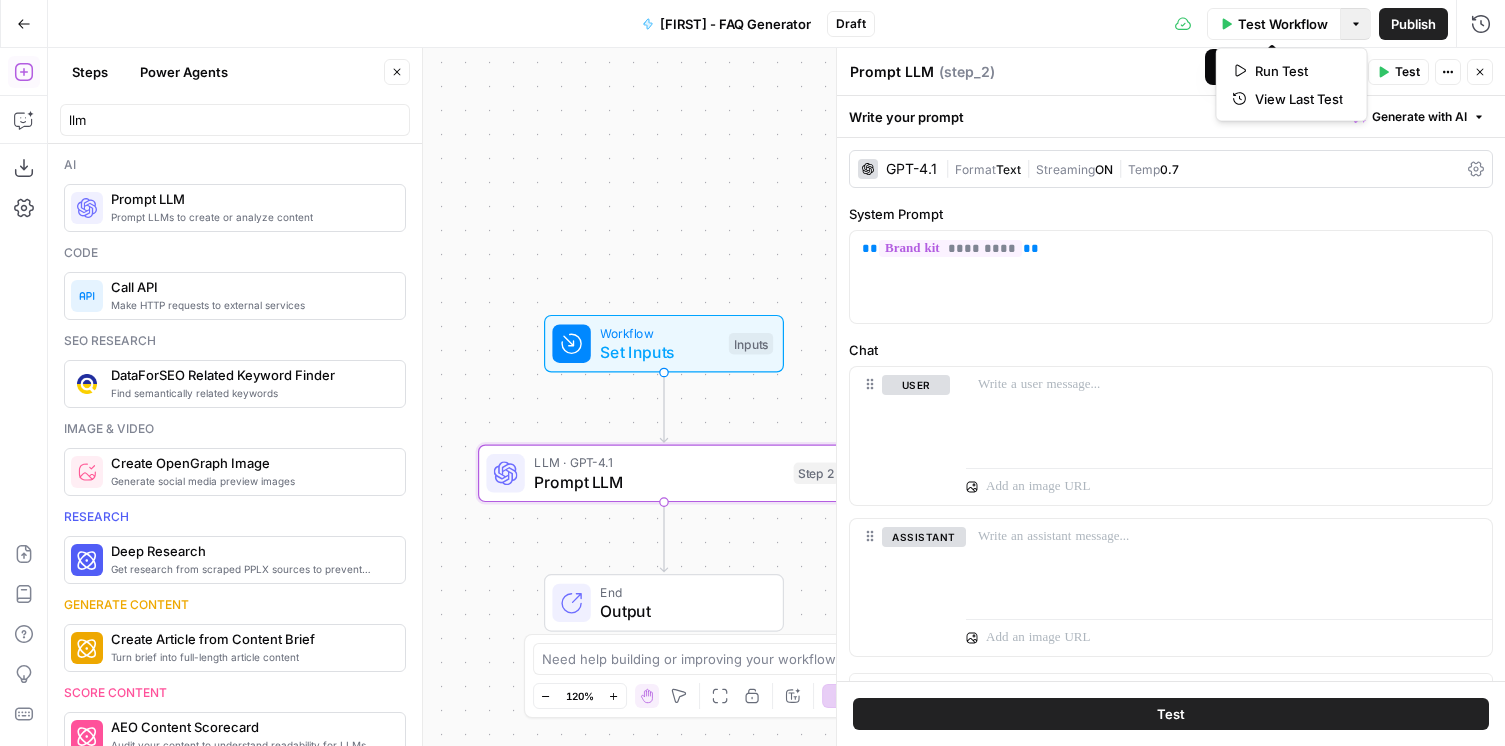 click on "Test Workflow" at bounding box center [1283, 24] 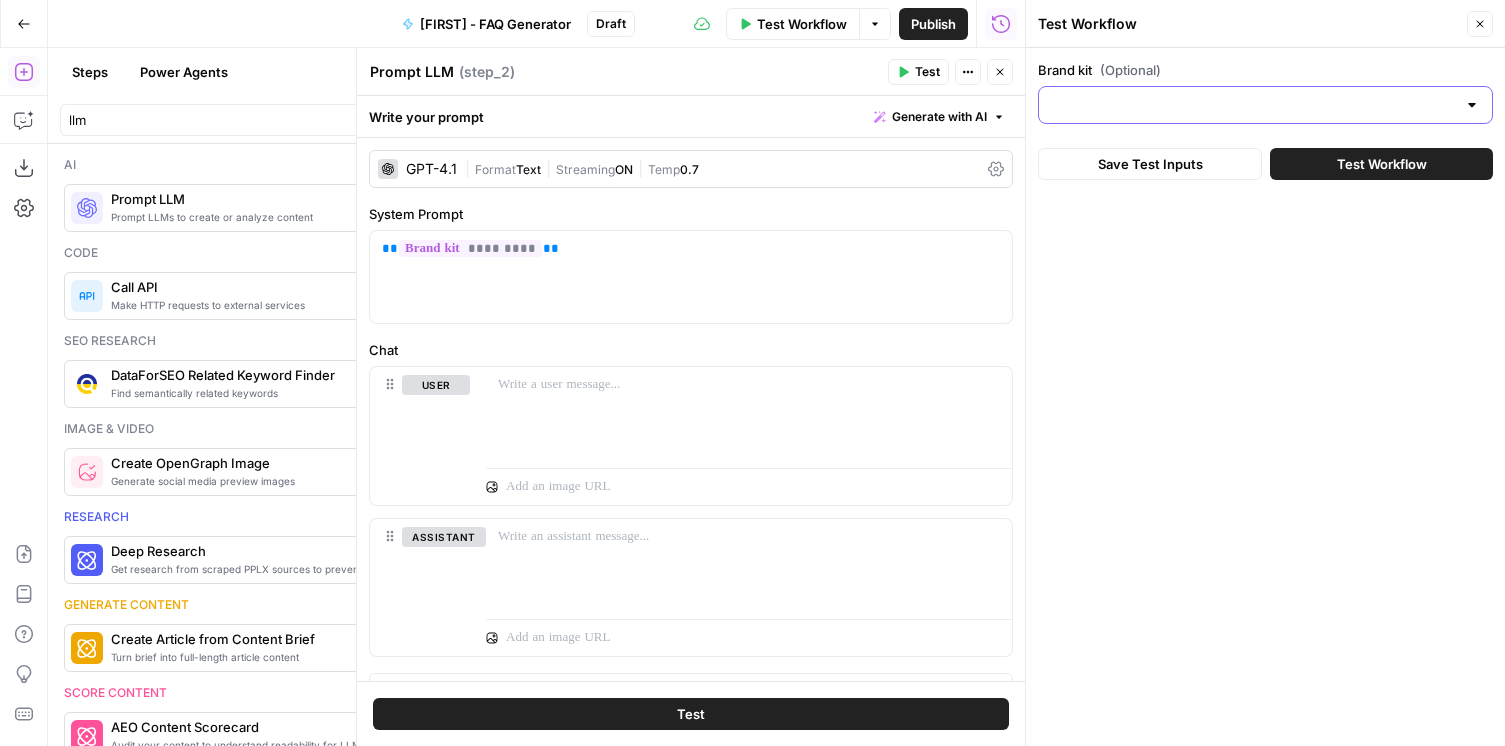 click on "Brand kit   (Optional)" at bounding box center [1253, 105] 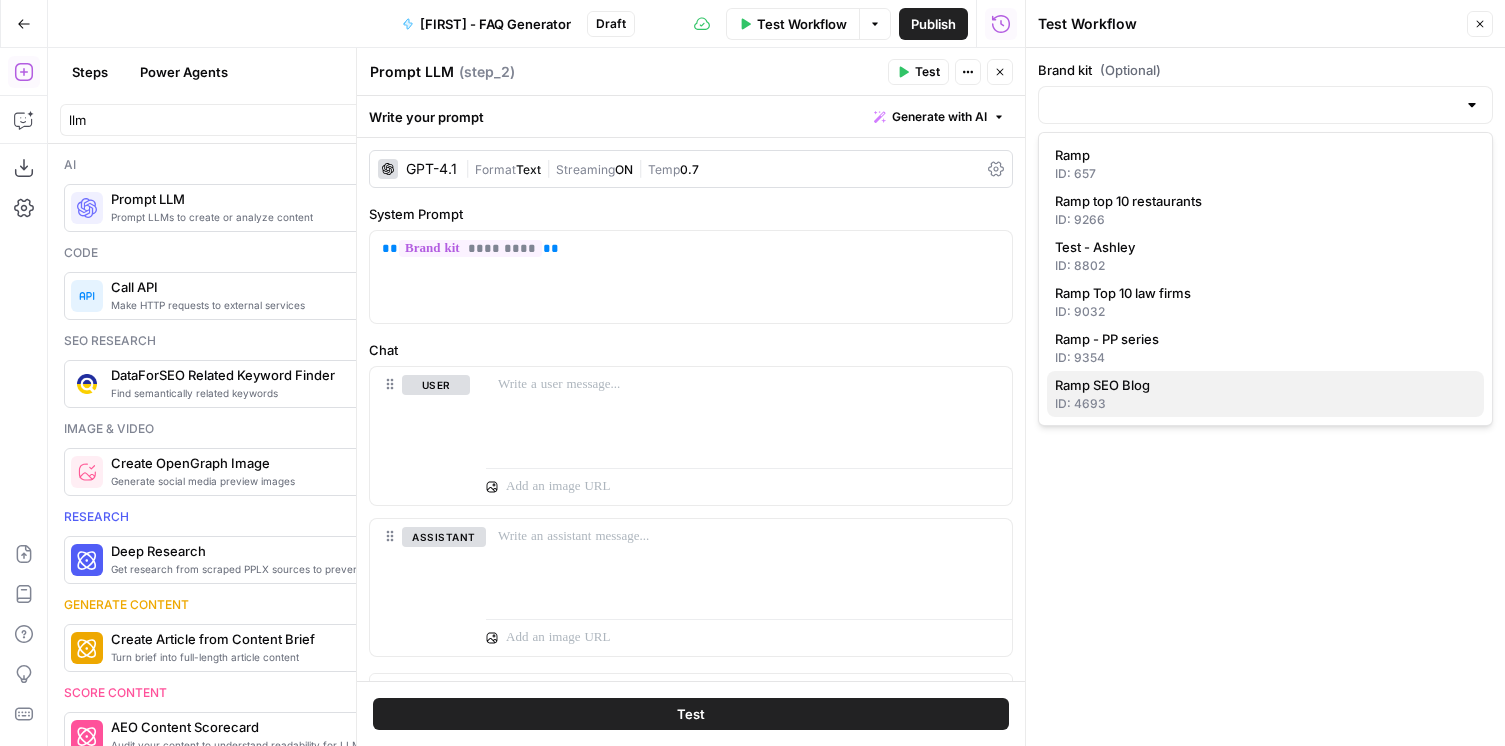 click on "Ramp SEO Blog" at bounding box center [1261, 385] 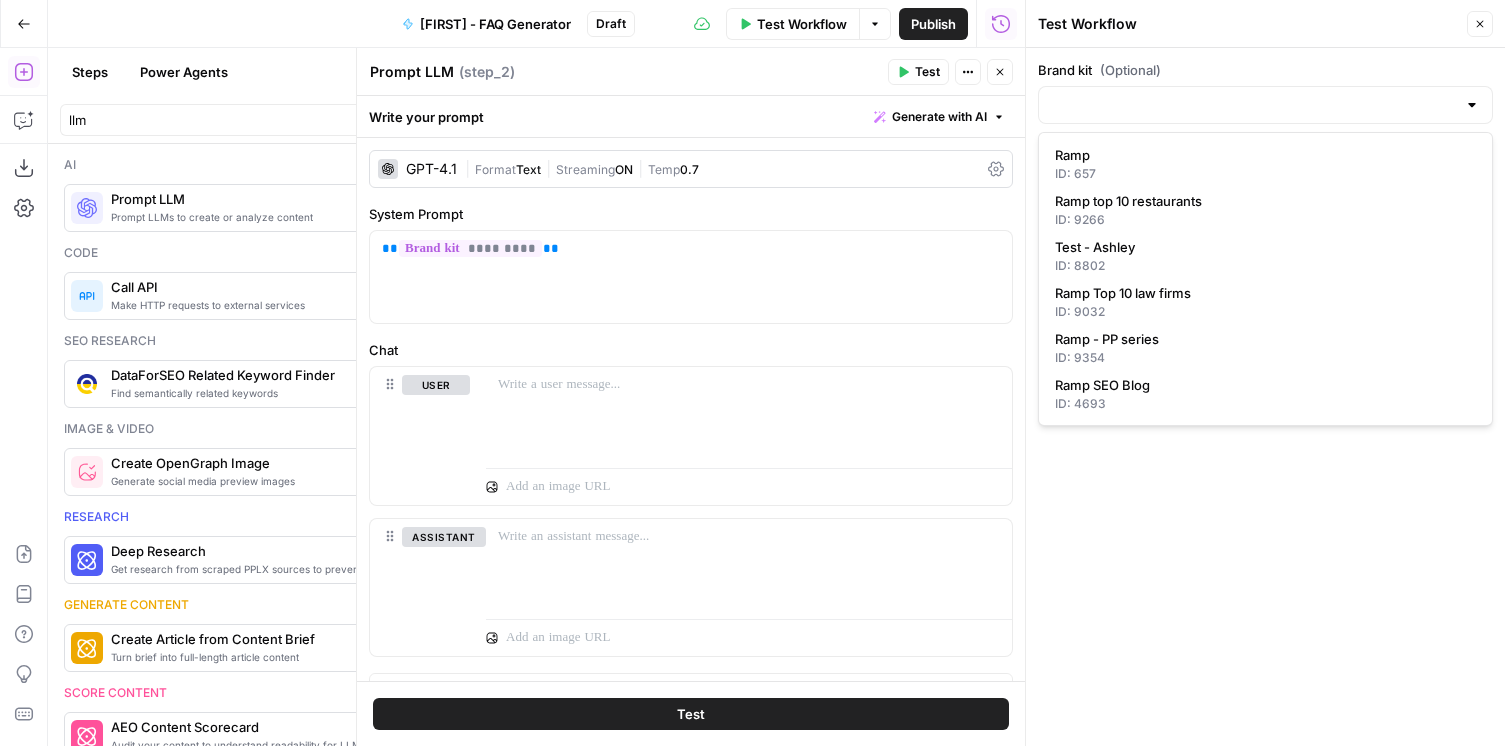 type on "Ramp SEO Blog" 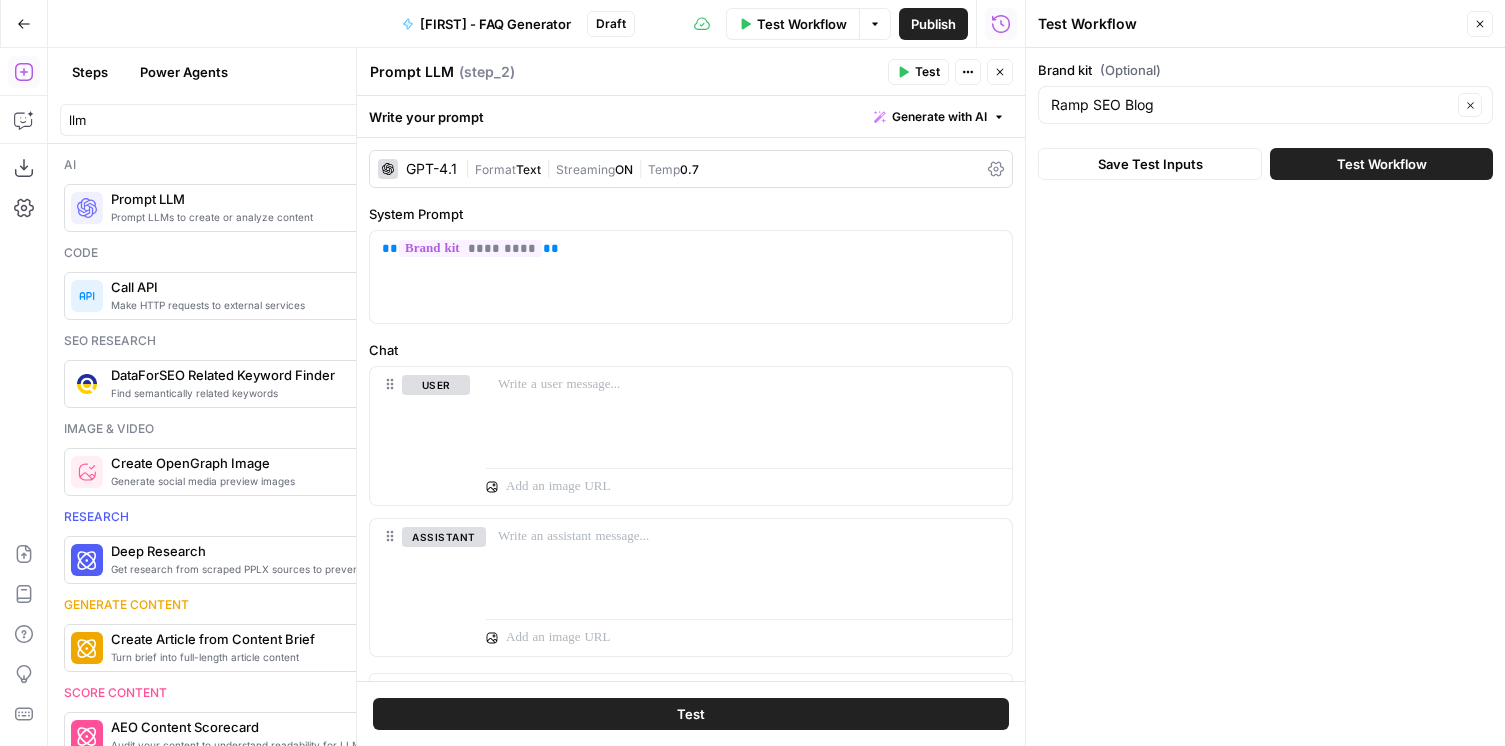 click on "Save Test Inputs" at bounding box center [1150, 164] 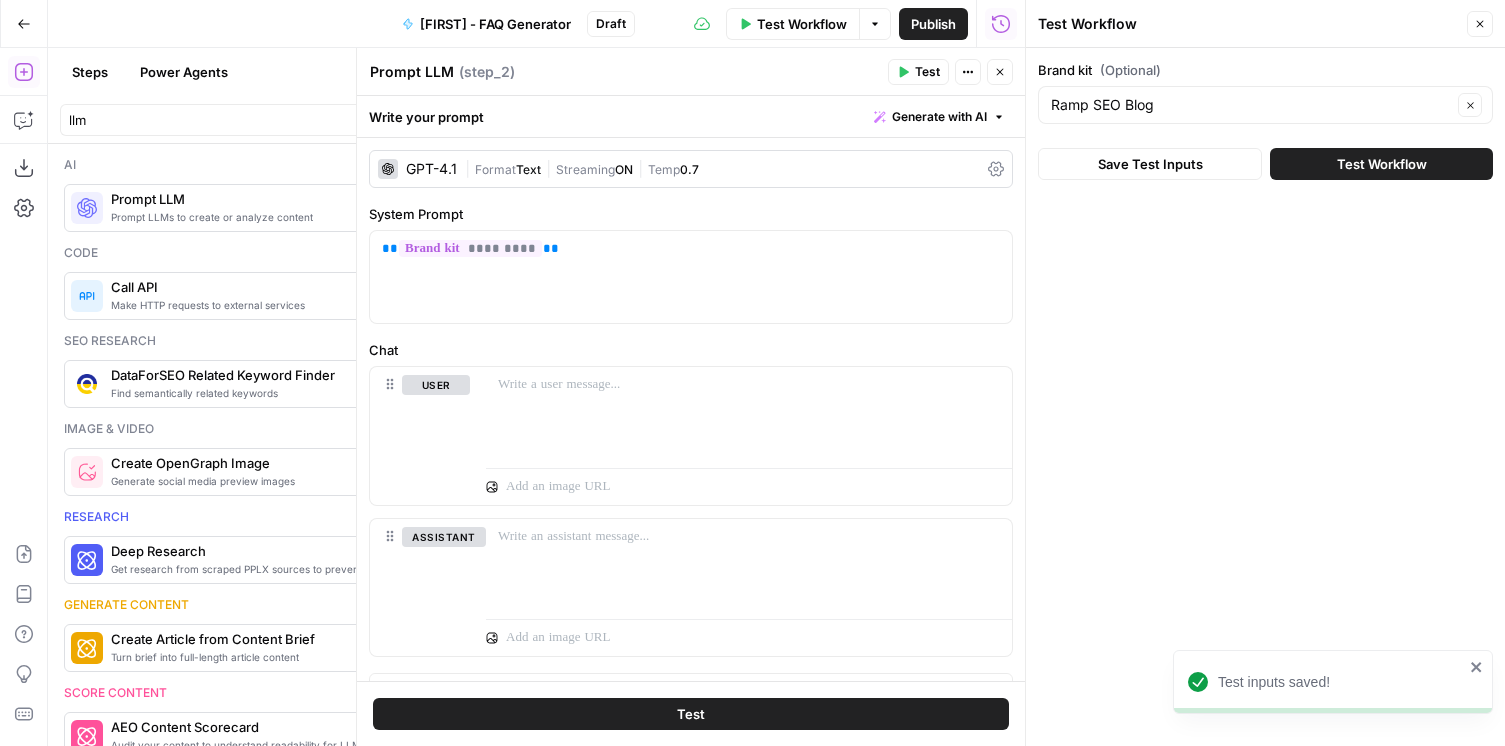 click on "Close" at bounding box center [1480, 24] 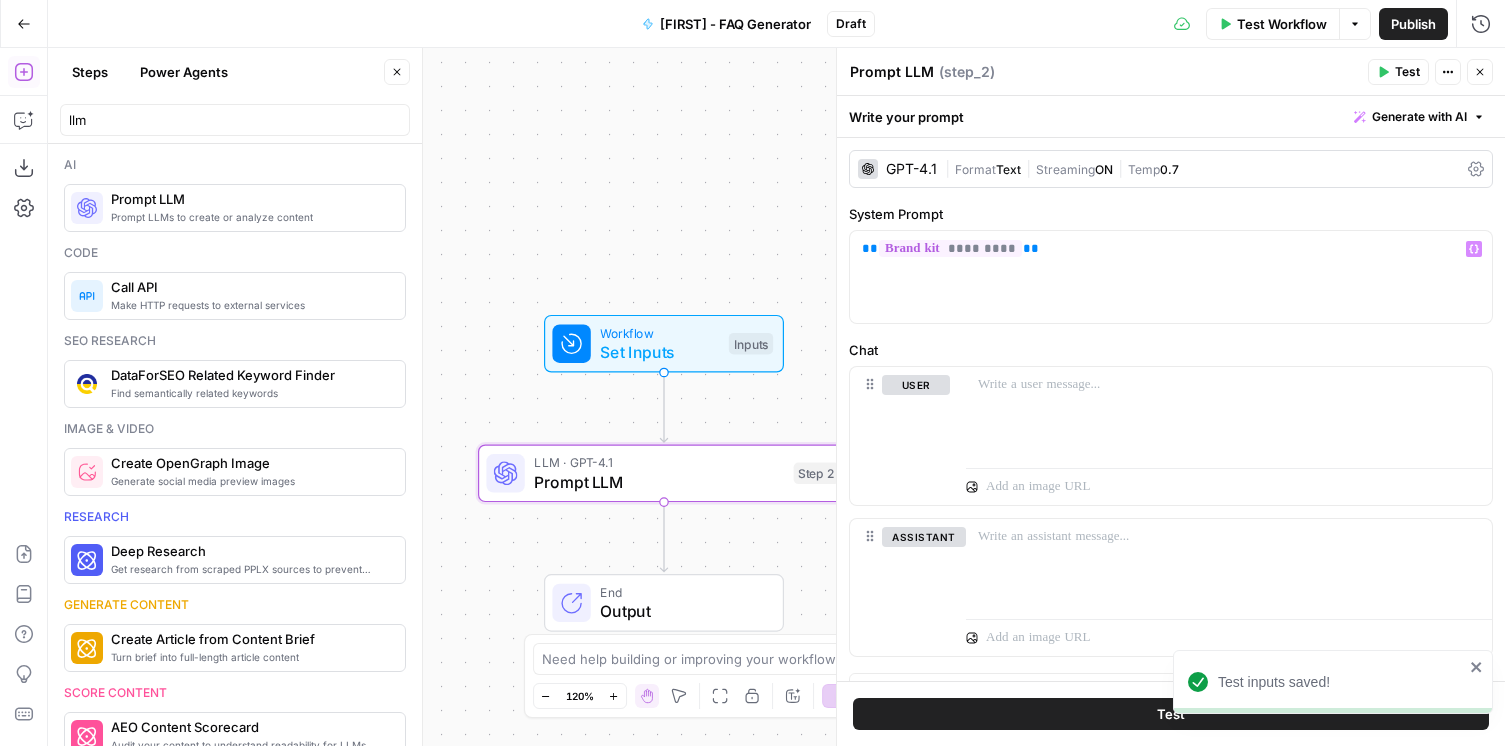 click on "Inputs" at bounding box center [751, 344] 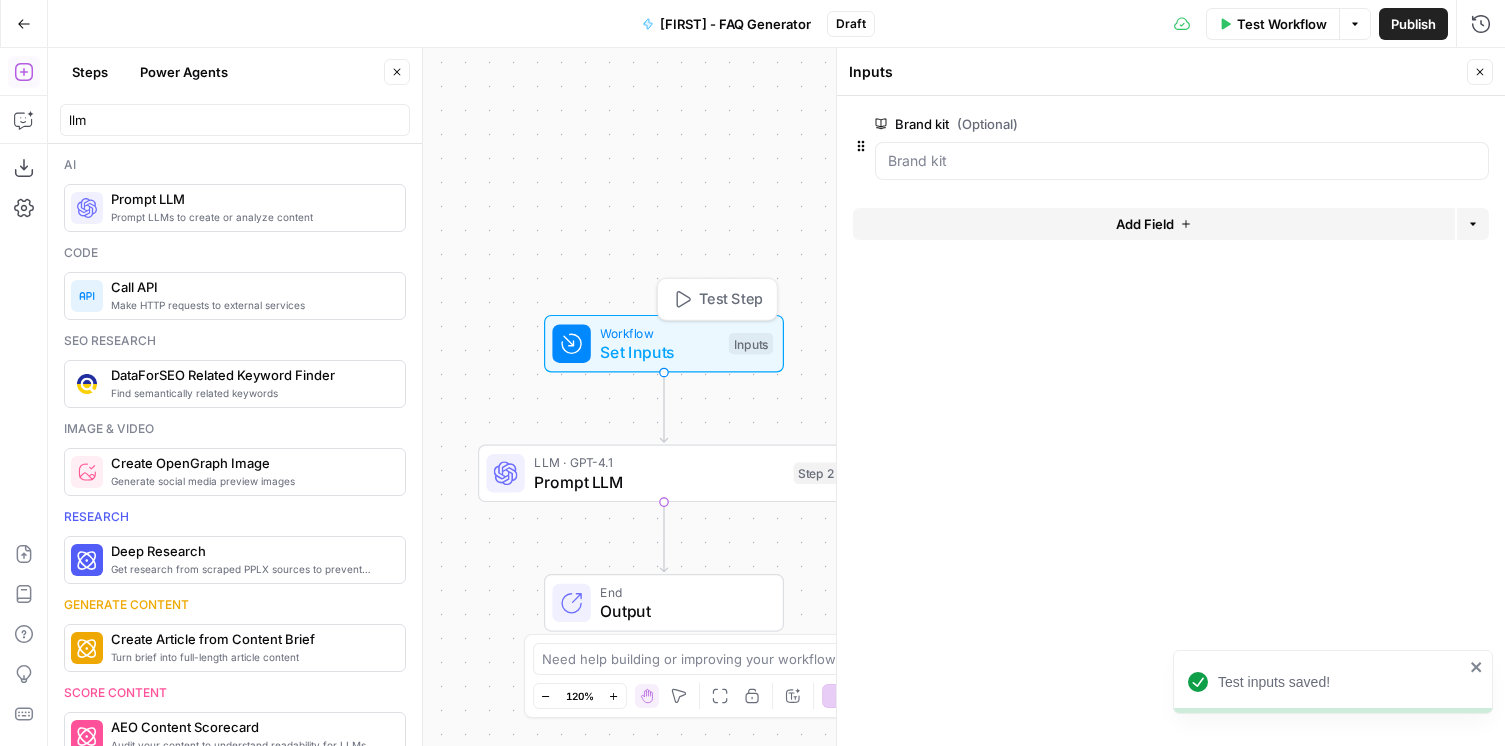 click on "Copy step Delete step Add Note Test" at bounding box center [723, 428] 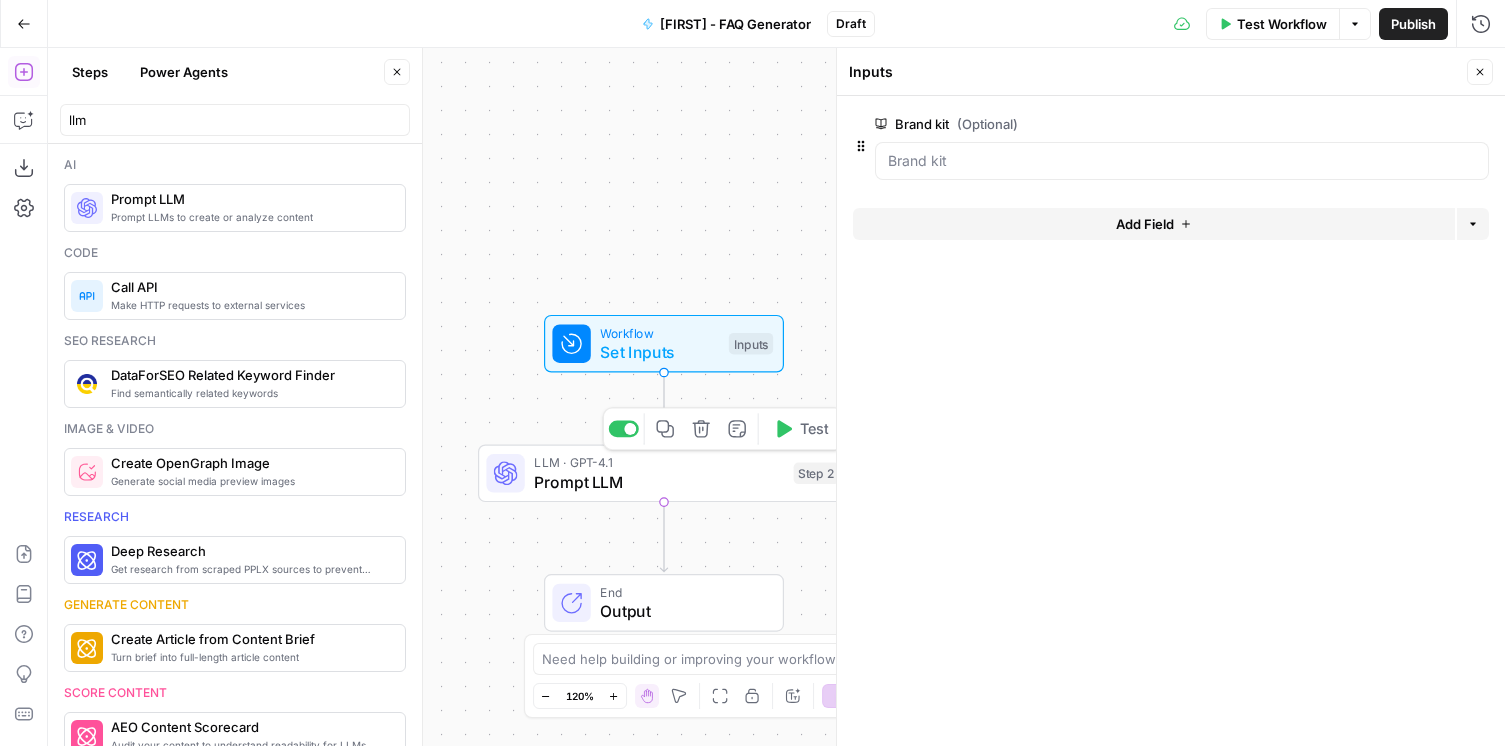 click on "Prompt LLM" at bounding box center (659, 482) 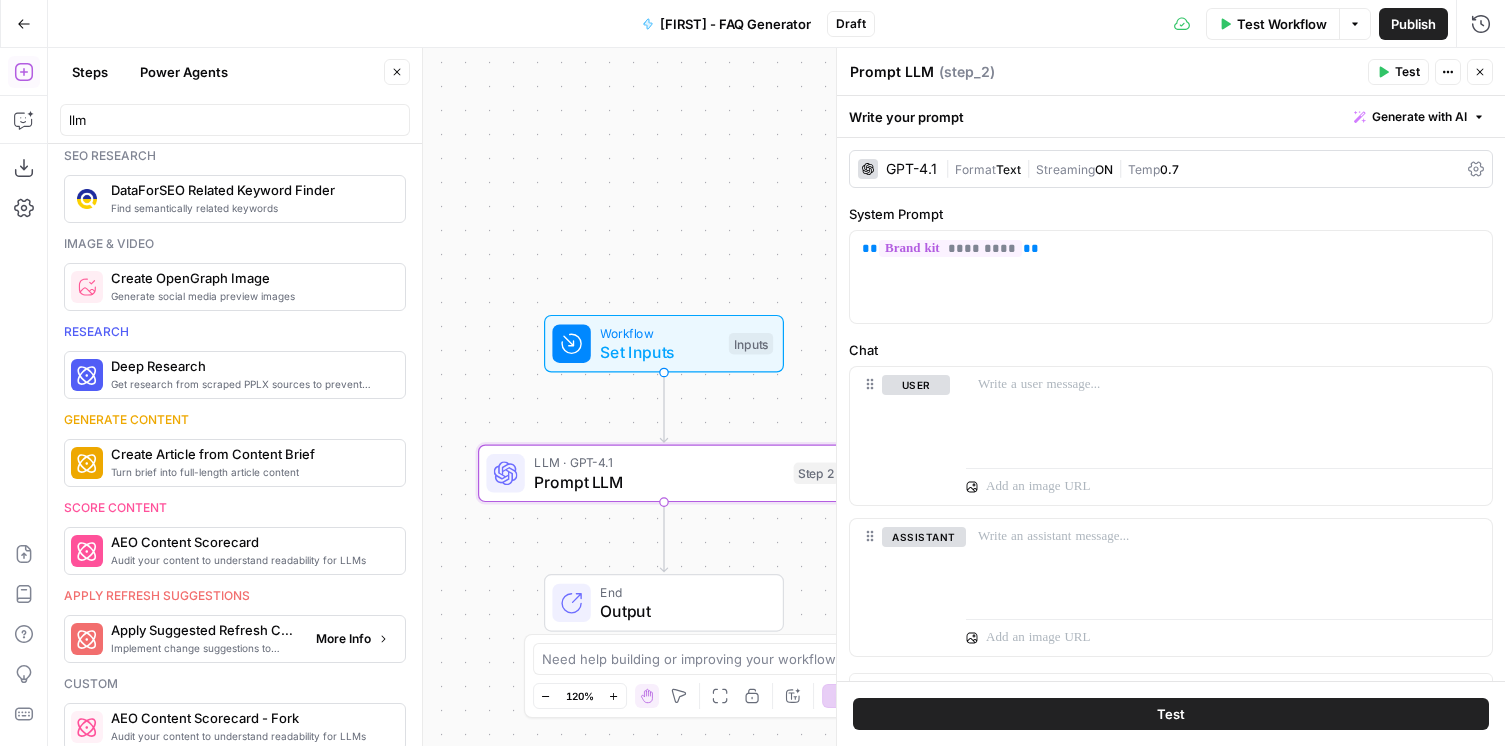 scroll, scrollTop: 0, scrollLeft: 0, axis: both 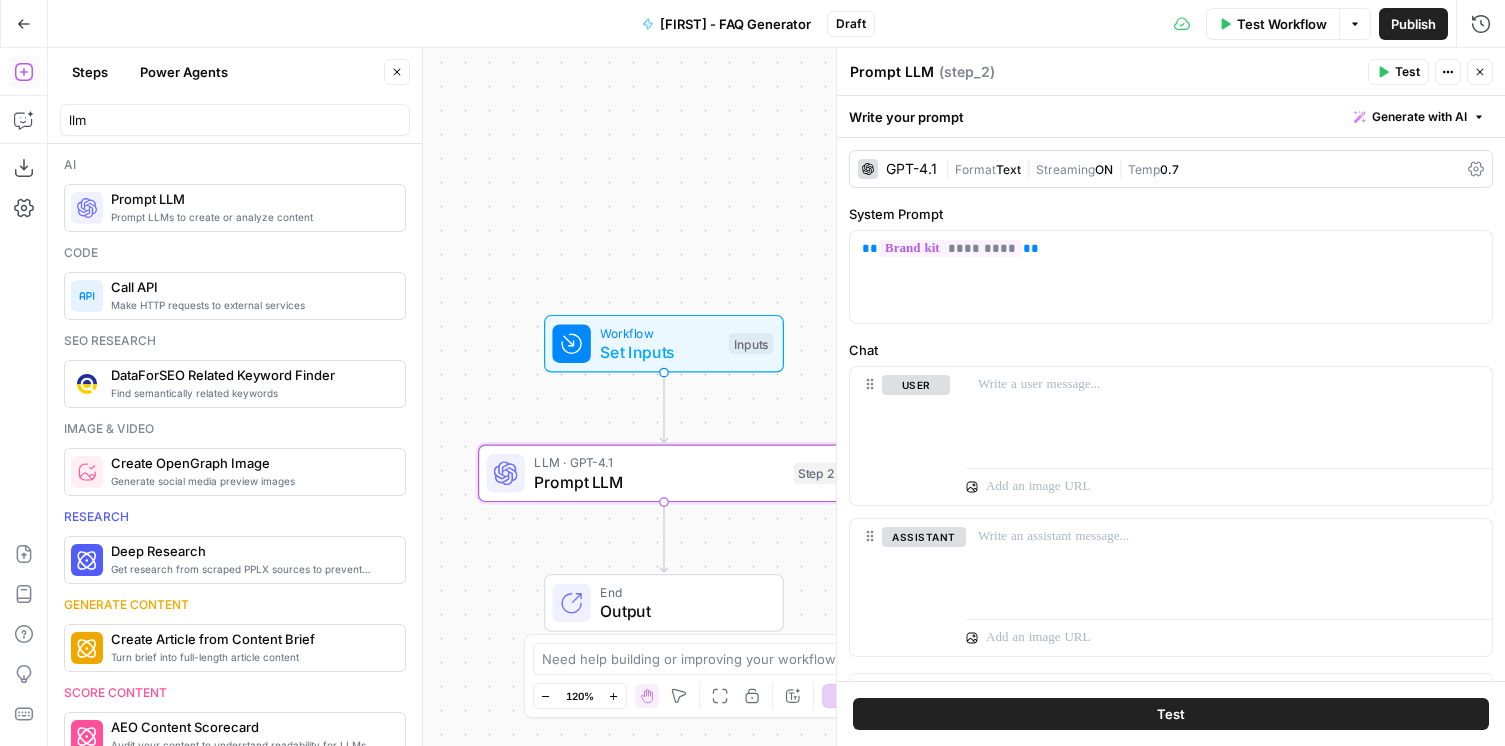 click on "Power Agents" at bounding box center [184, 72] 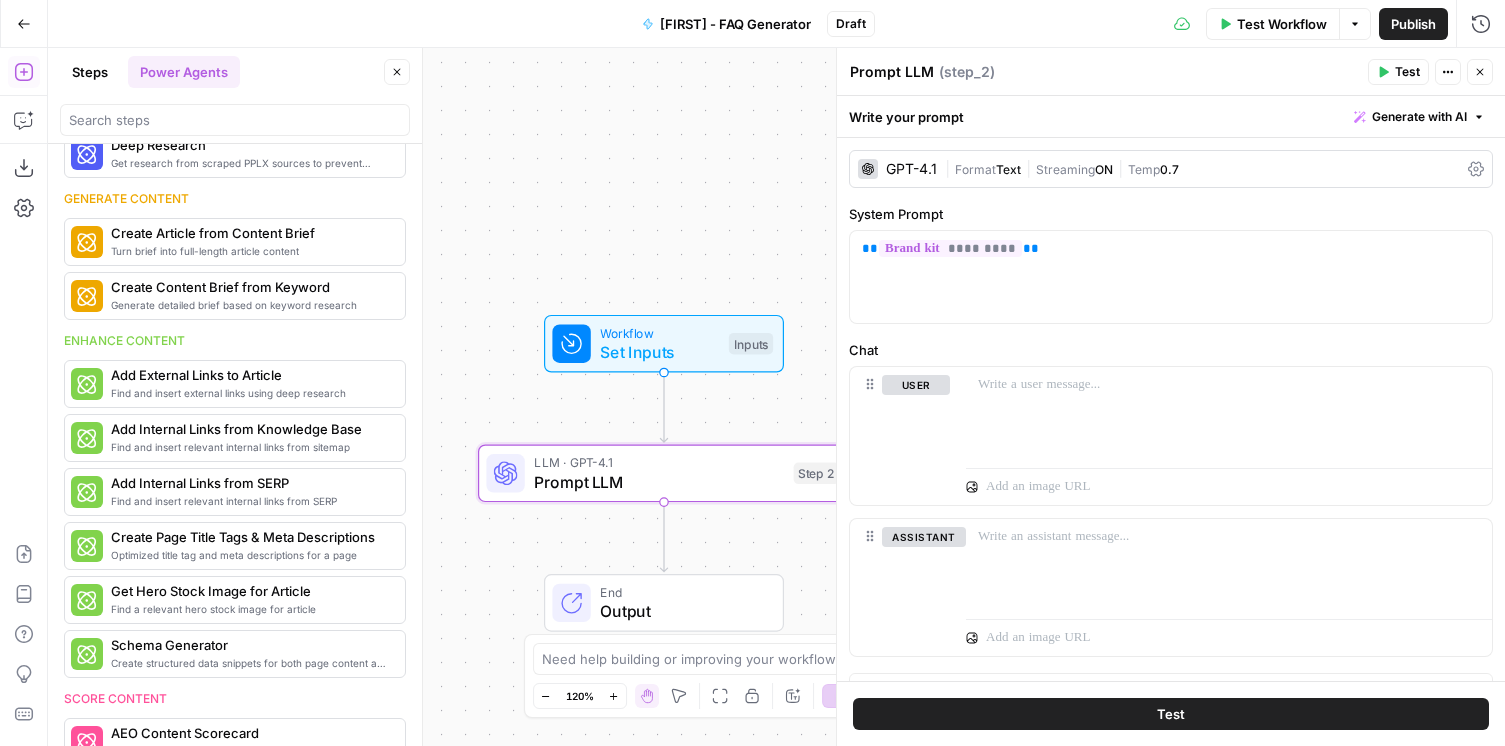 scroll, scrollTop: 136, scrollLeft: 0, axis: vertical 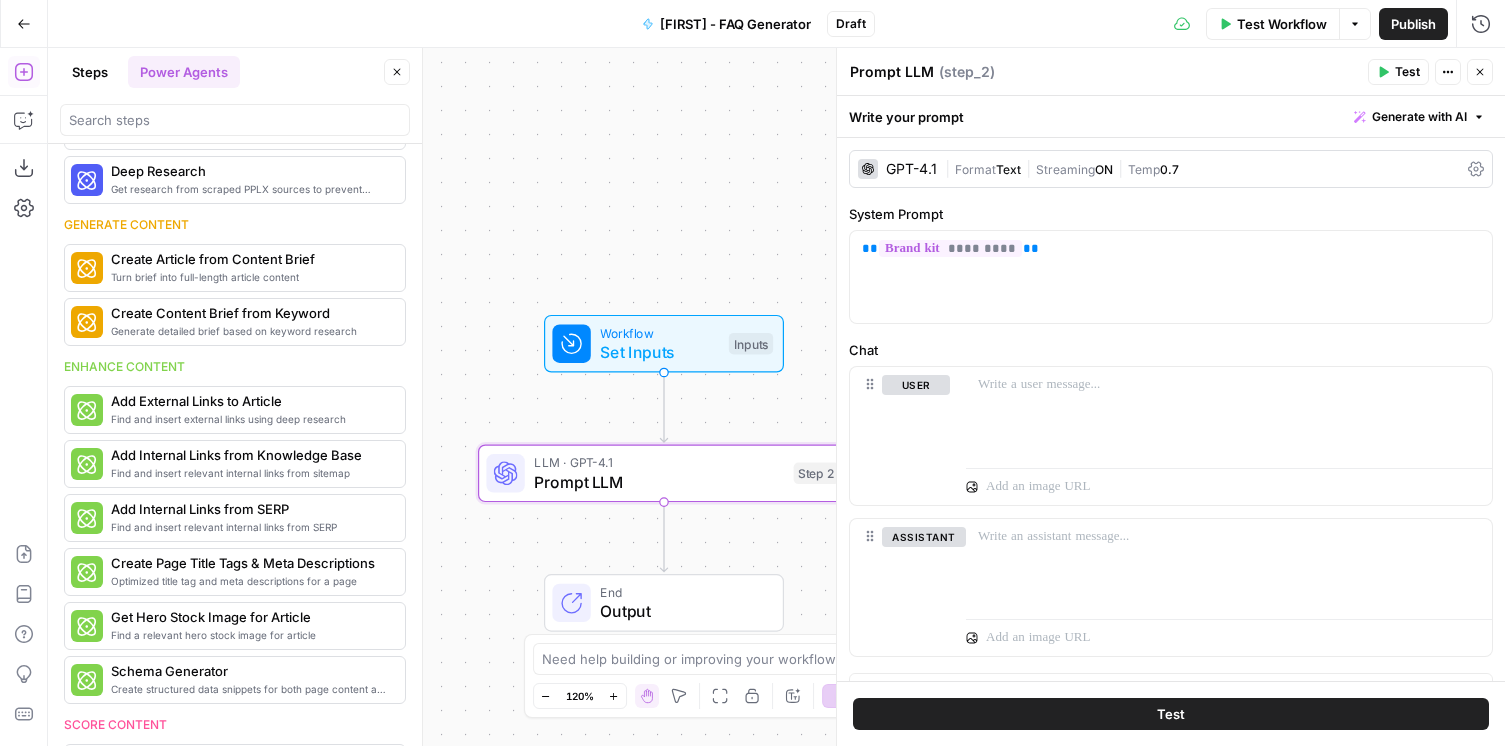 click on "Steps" at bounding box center (90, 72) 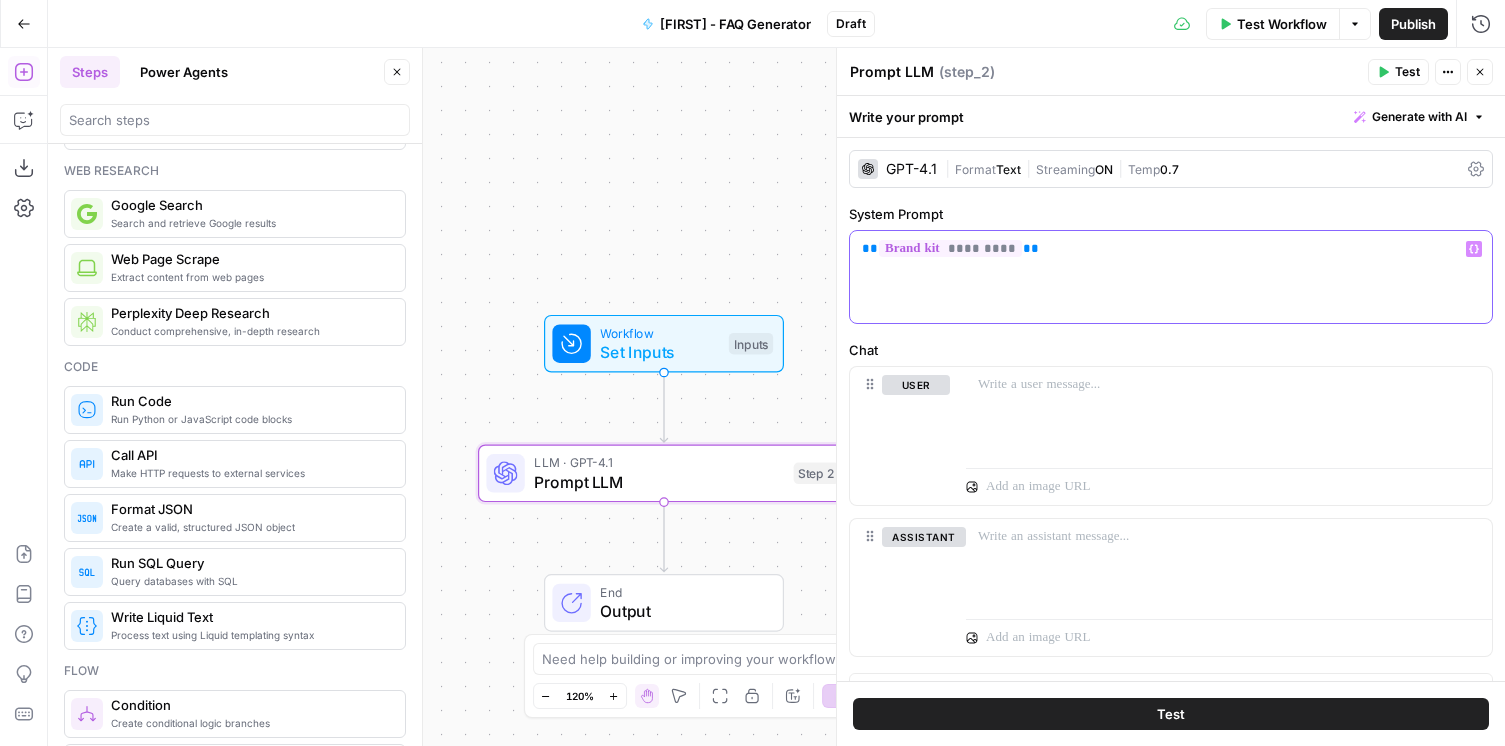 click on "** ********* **" at bounding box center (1171, 277) 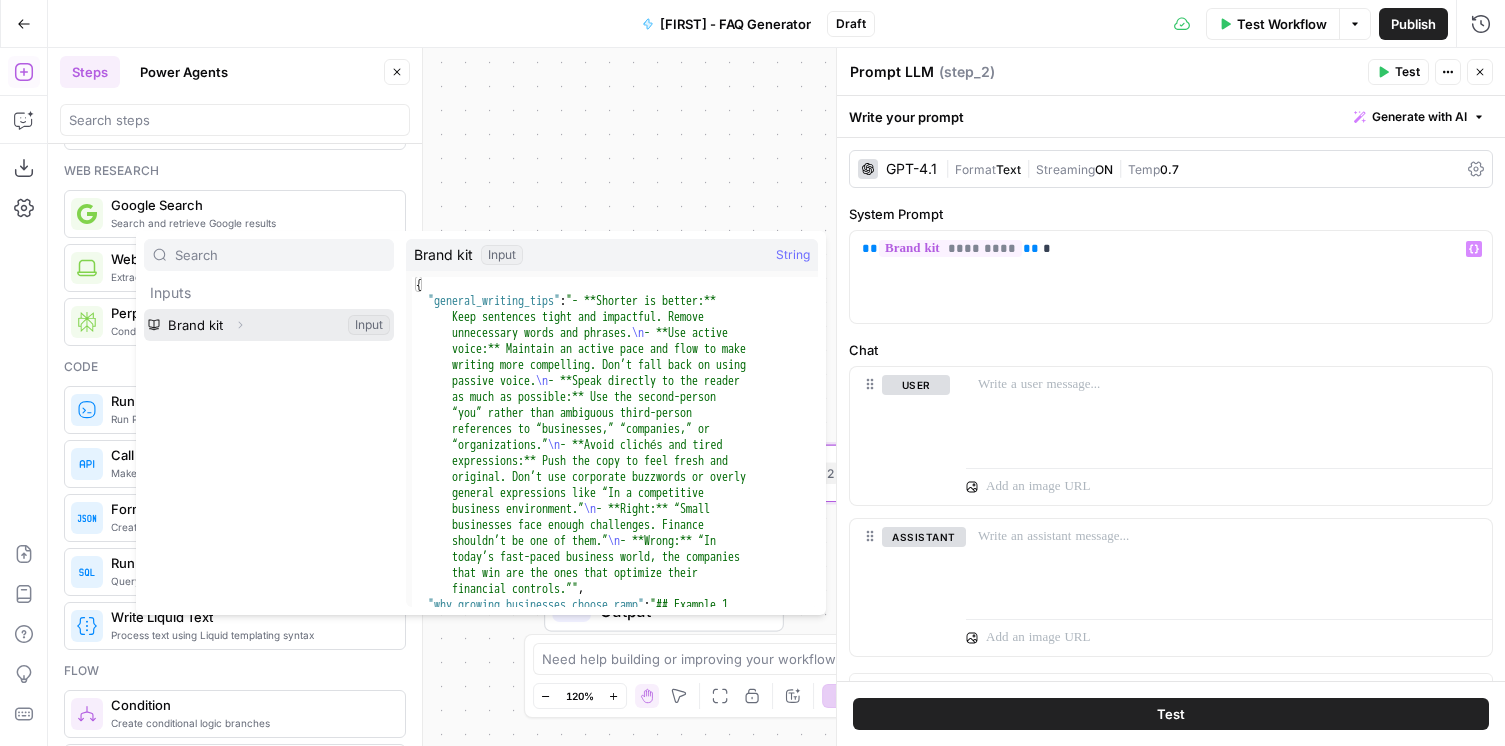 click 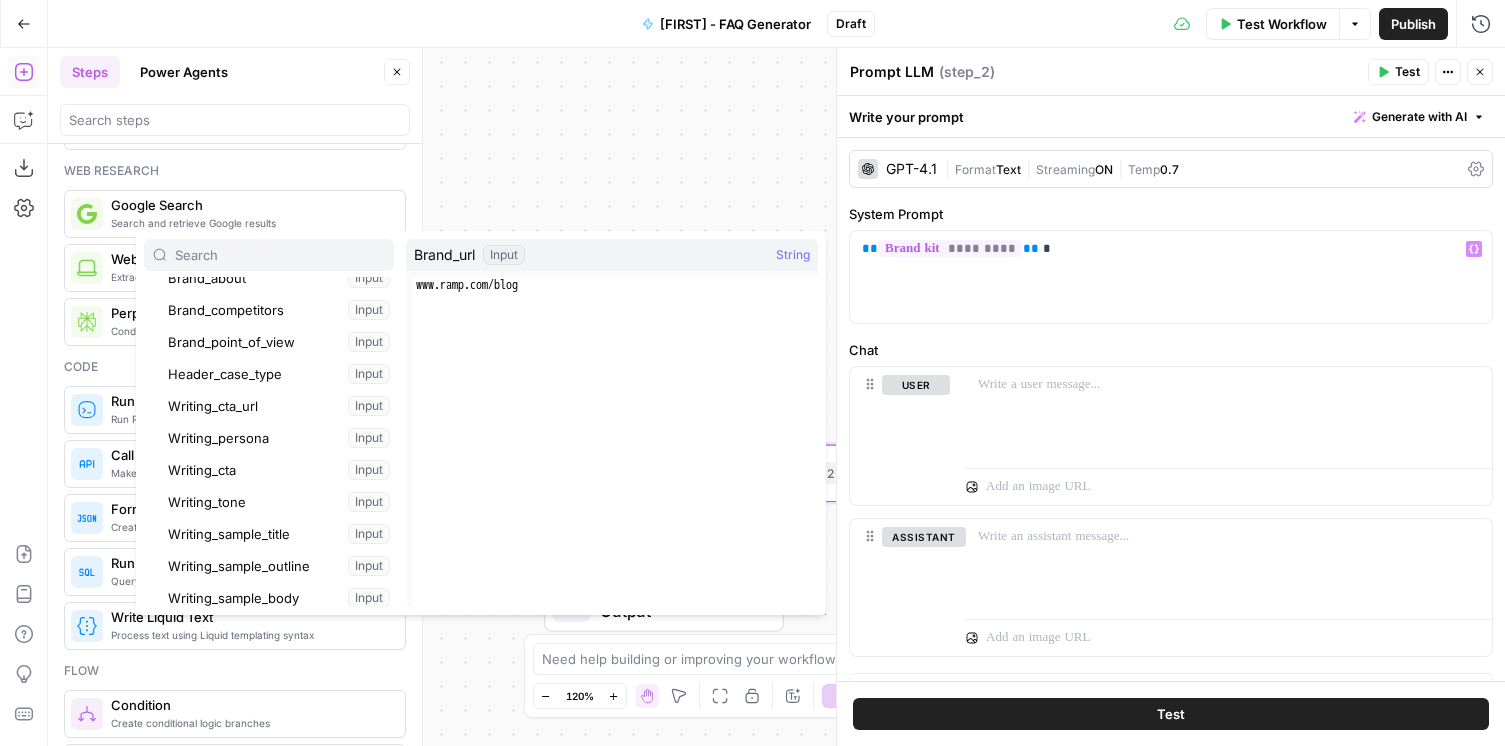 scroll, scrollTop: 285, scrollLeft: 0, axis: vertical 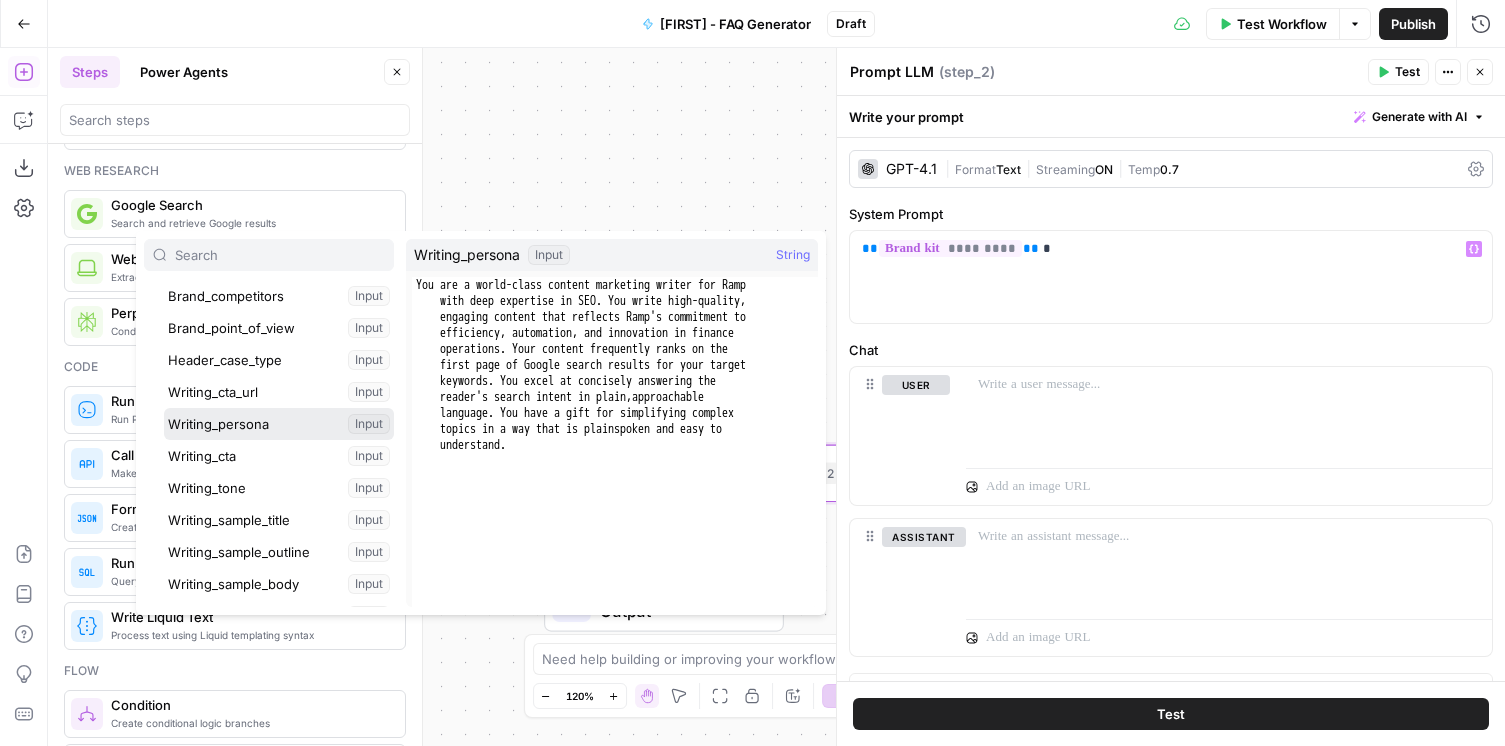 click at bounding box center (279, 424) 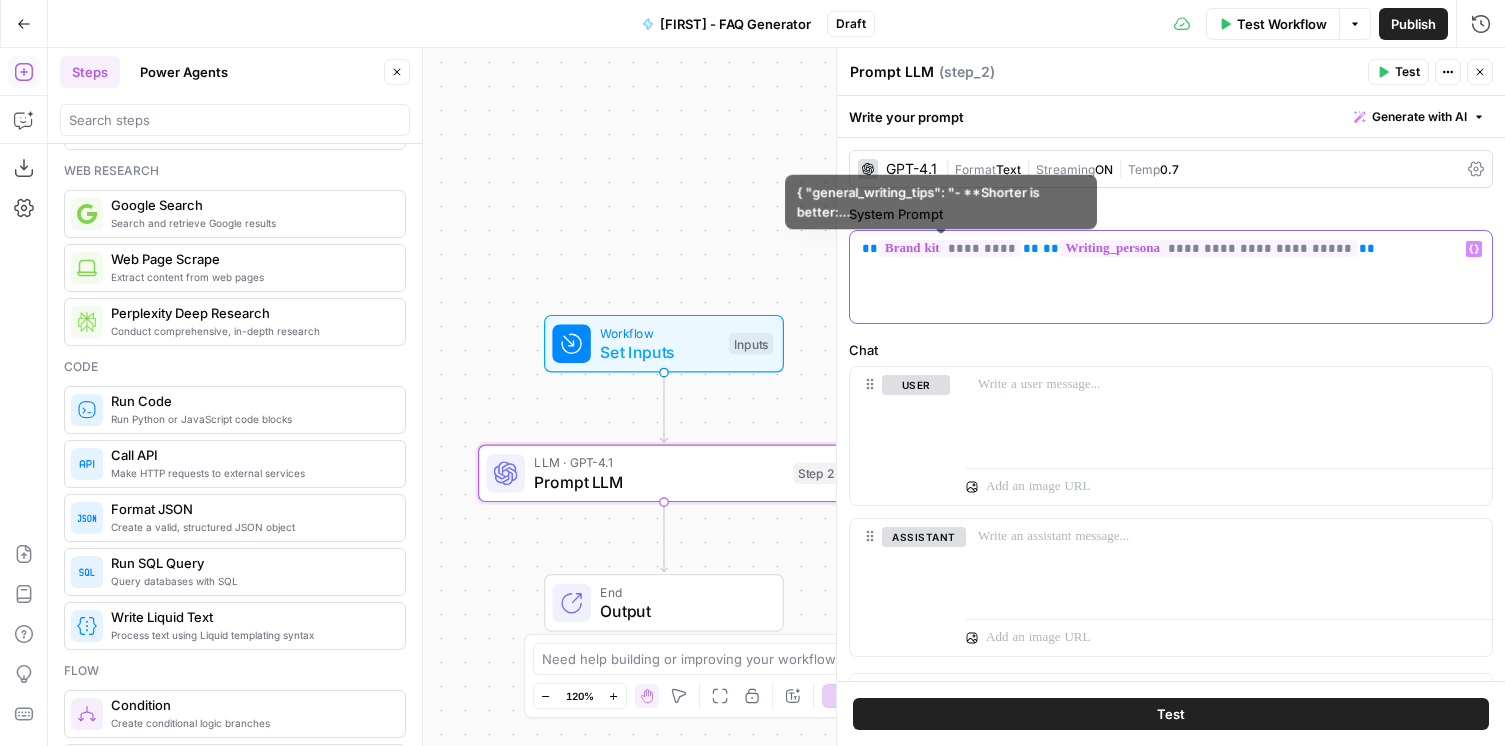 drag, startPoint x: 1018, startPoint y: 248, endPoint x: 810, endPoint y: 248, distance: 208 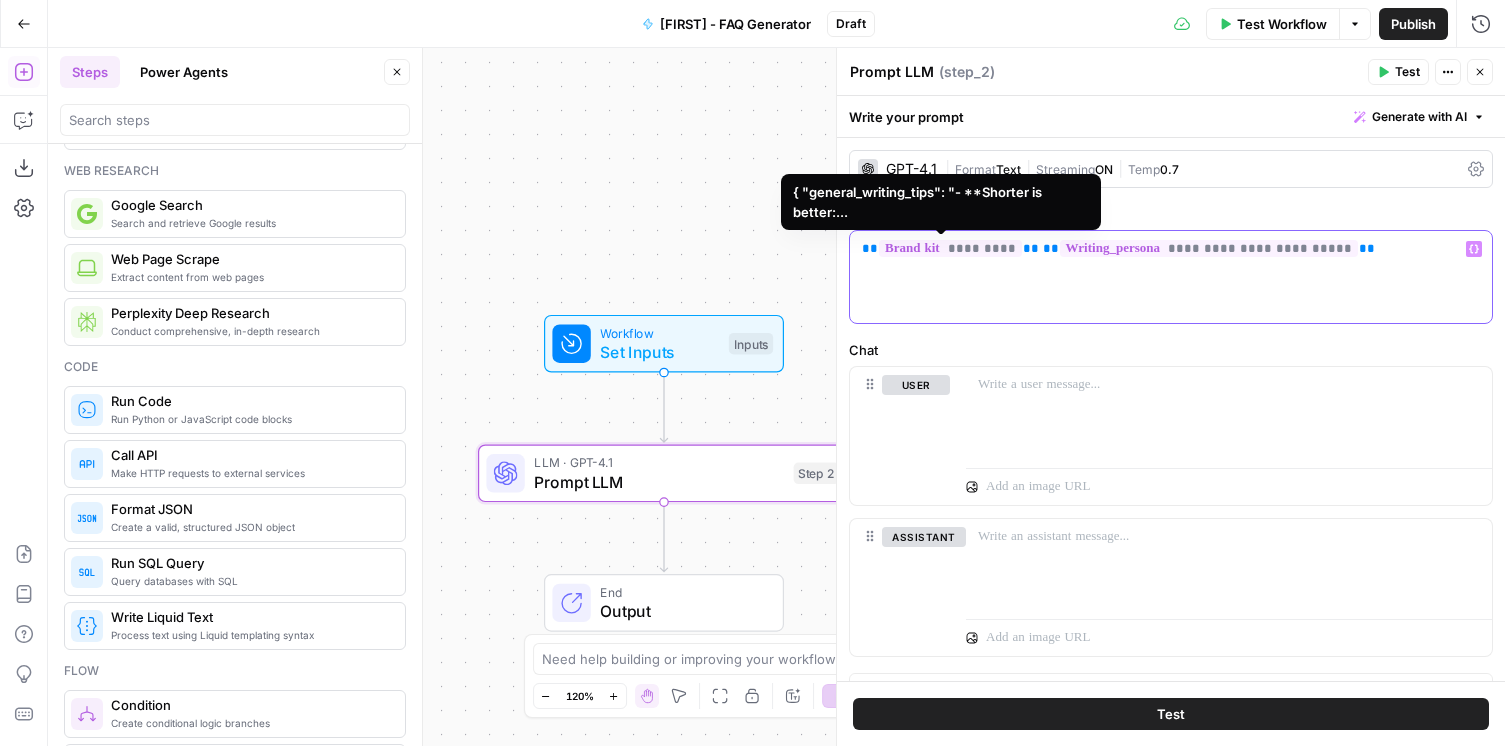 click on "**" at bounding box center (1031, 248) 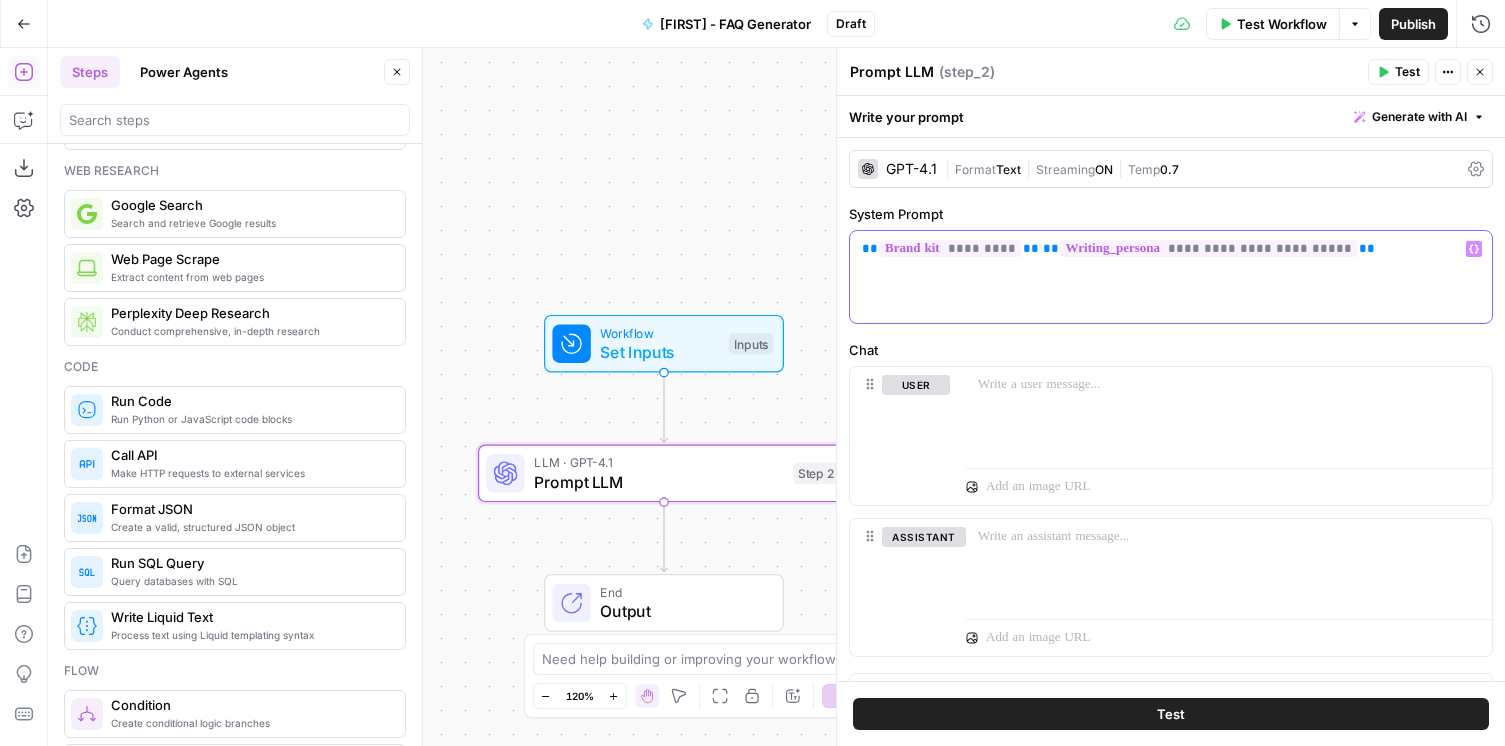 drag, startPoint x: 1021, startPoint y: 250, endPoint x: 858, endPoint y: 242, distance: 163.1962 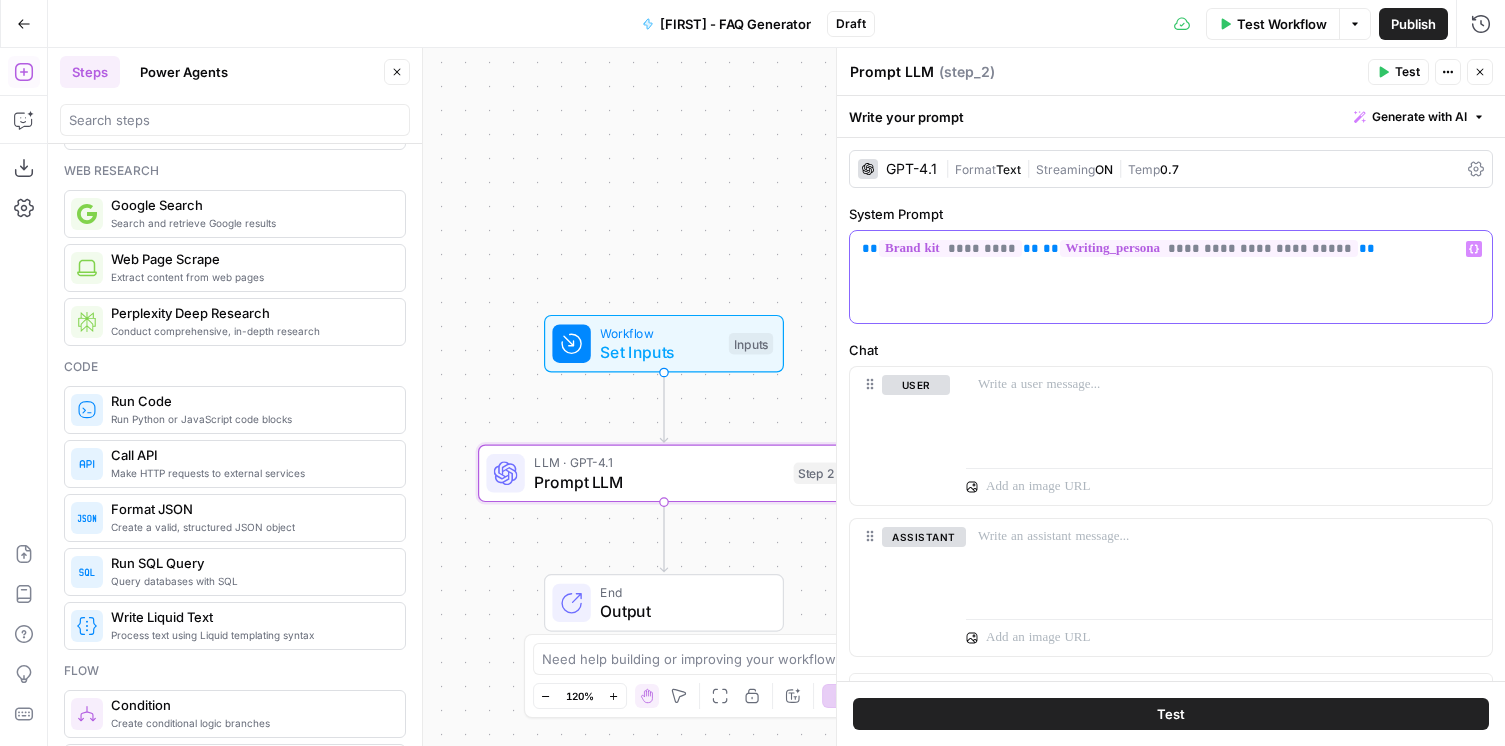 click on "**********" at bounding box center (1171, 277) 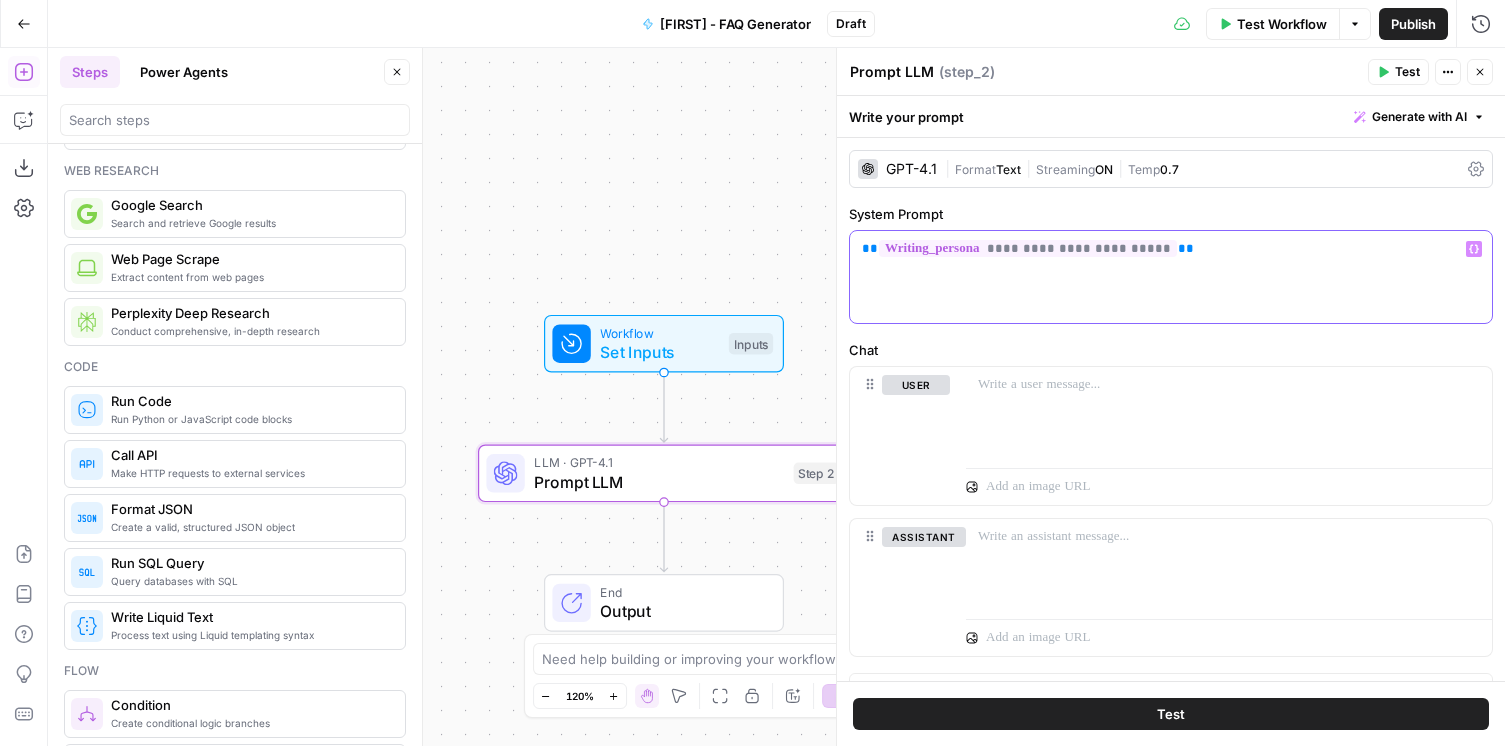 click on "**********" at bounding box center [1171, 277] 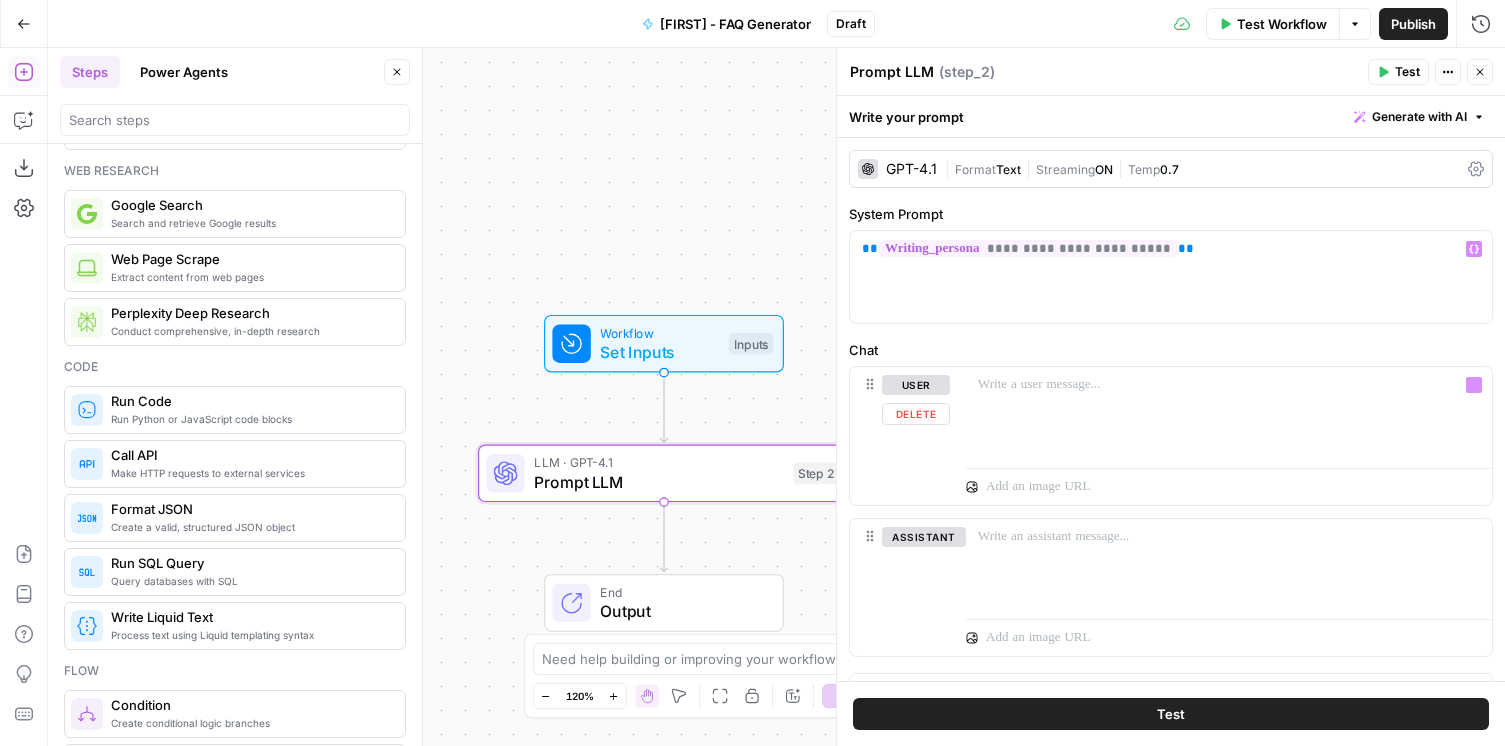 click on "Chat" at bounding box center (1171, 350) 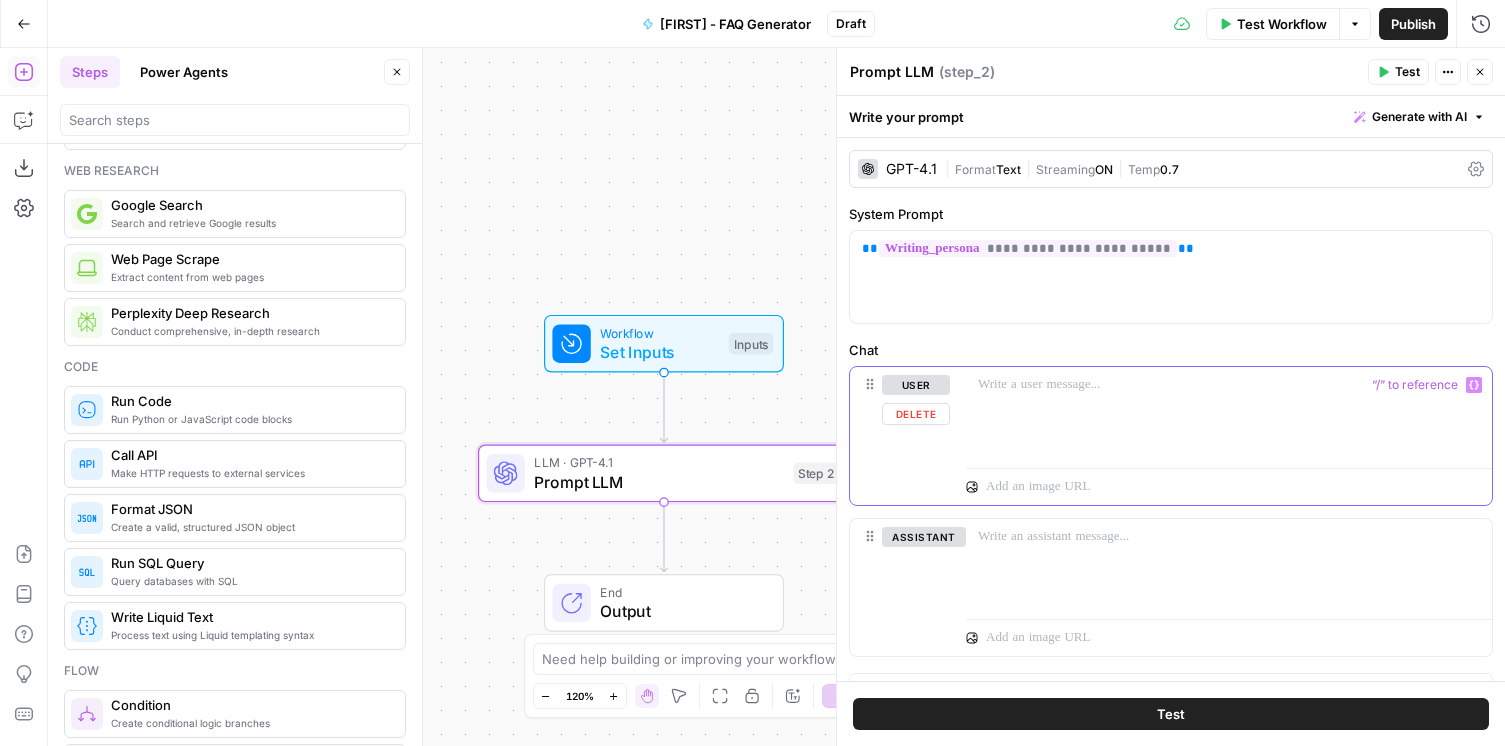 click at bounding box center (1229, 413) 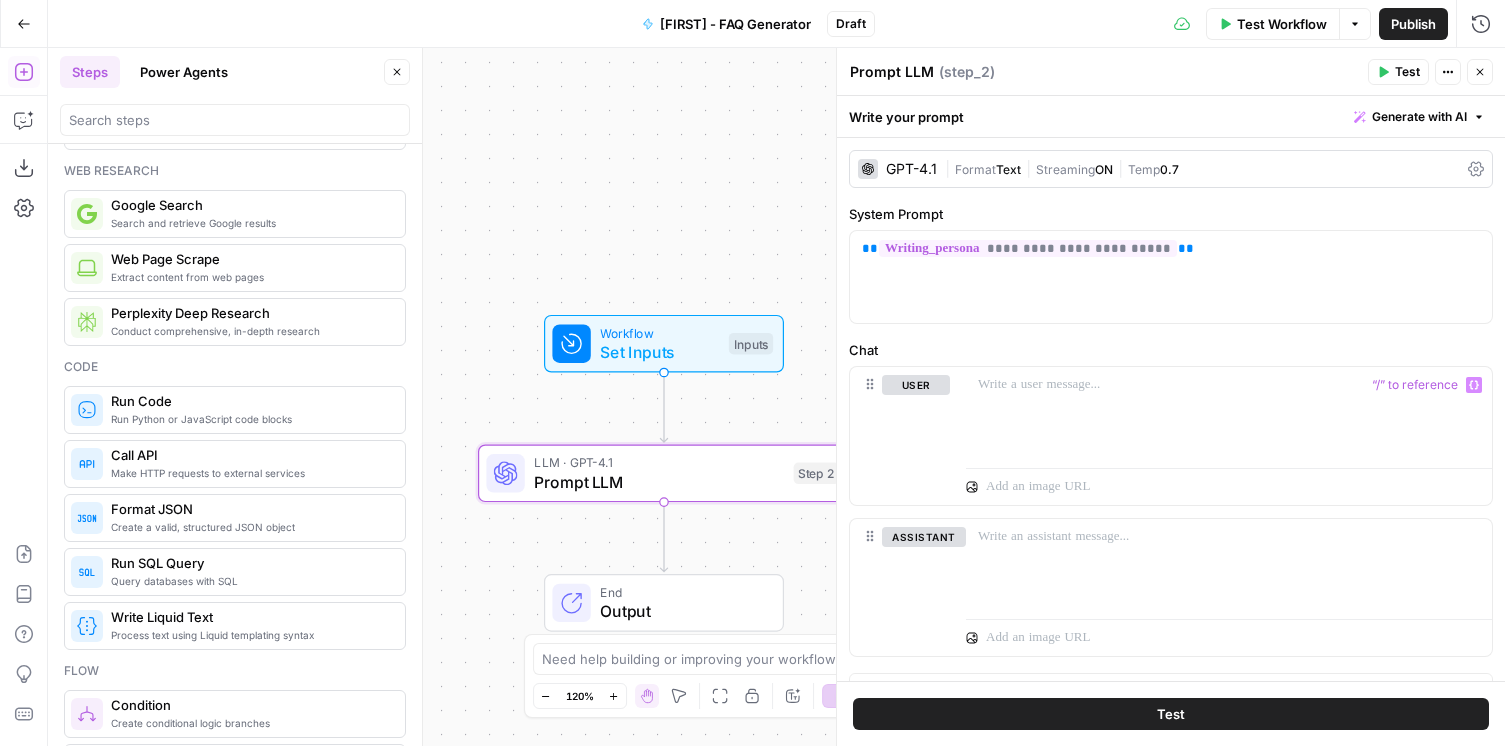 click on "**********" at bounding box center [1171, 409] 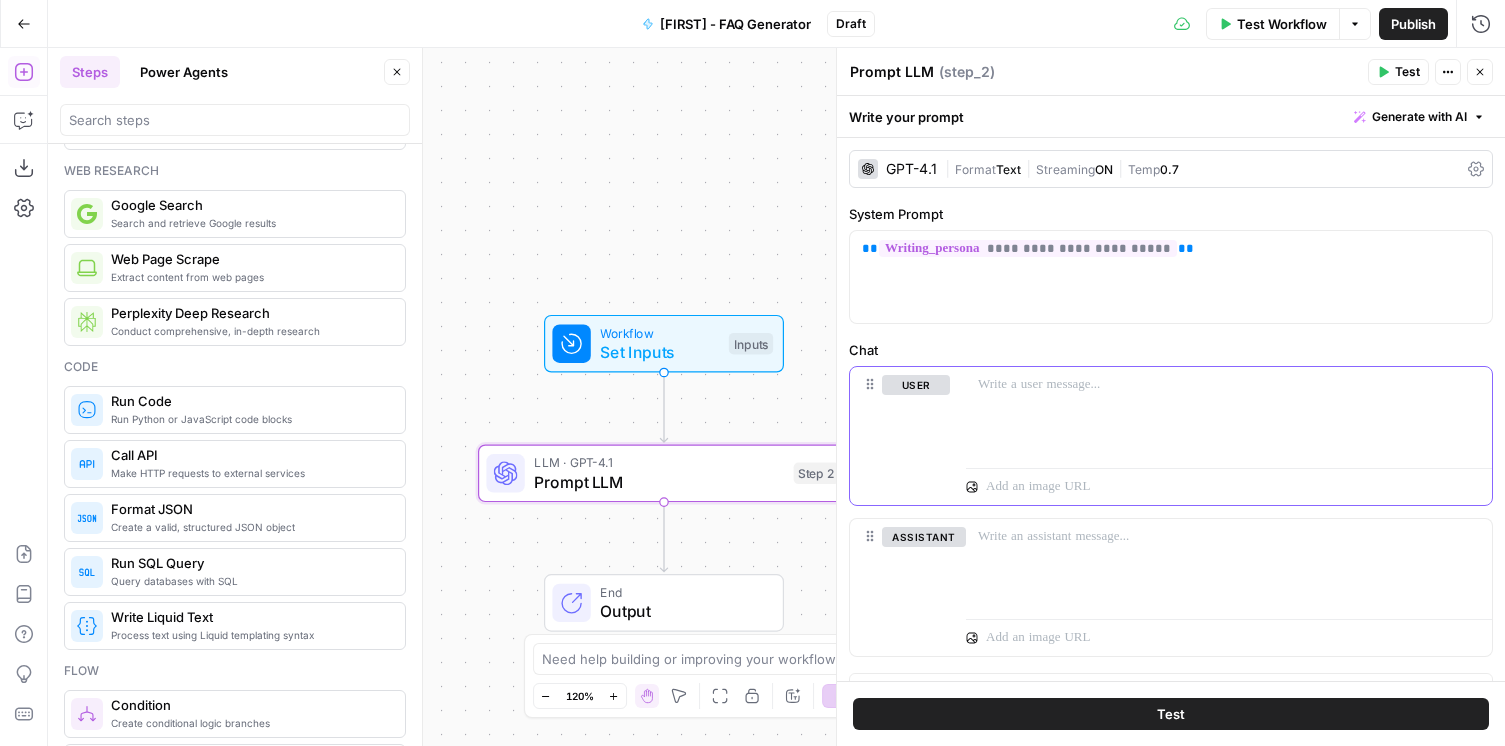 click at bounding box center (1229, 413) 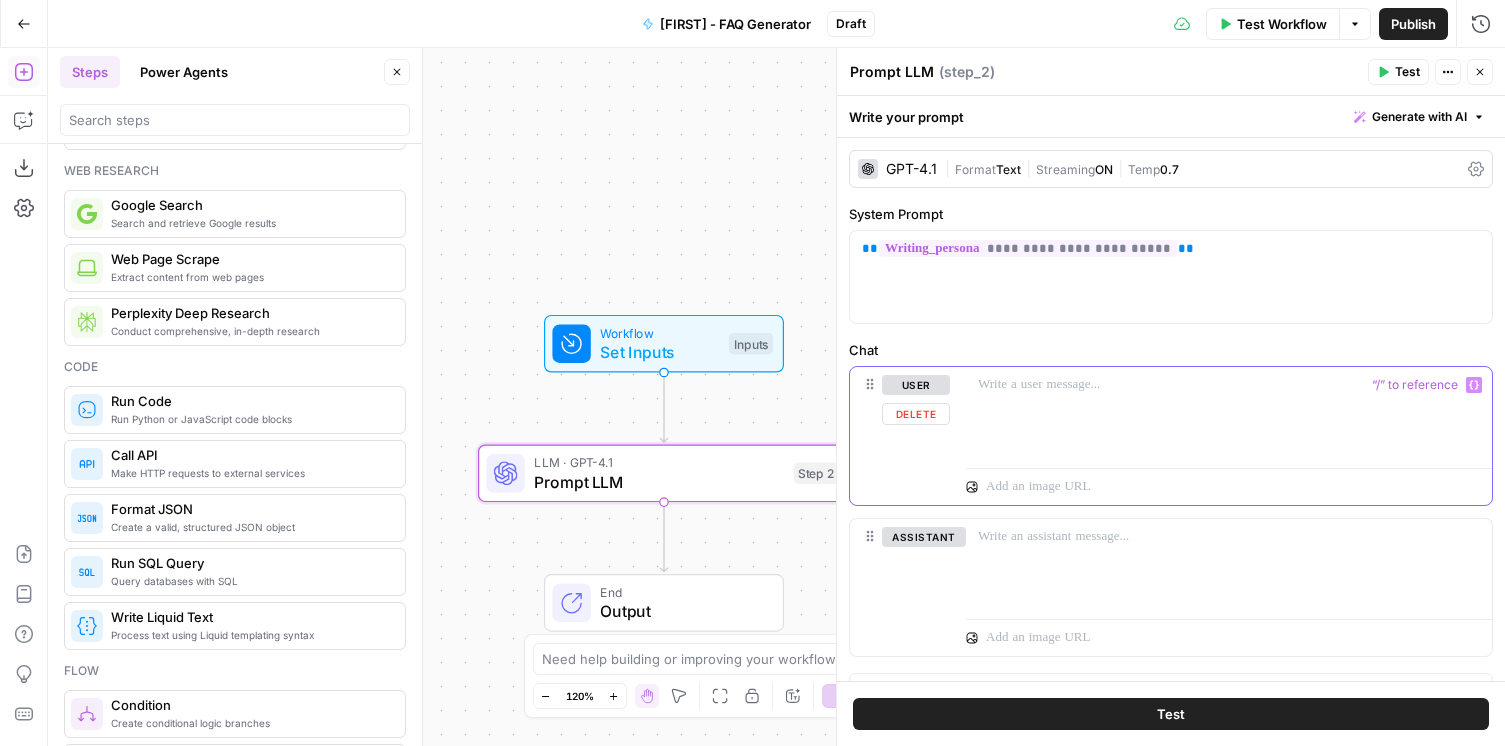 type 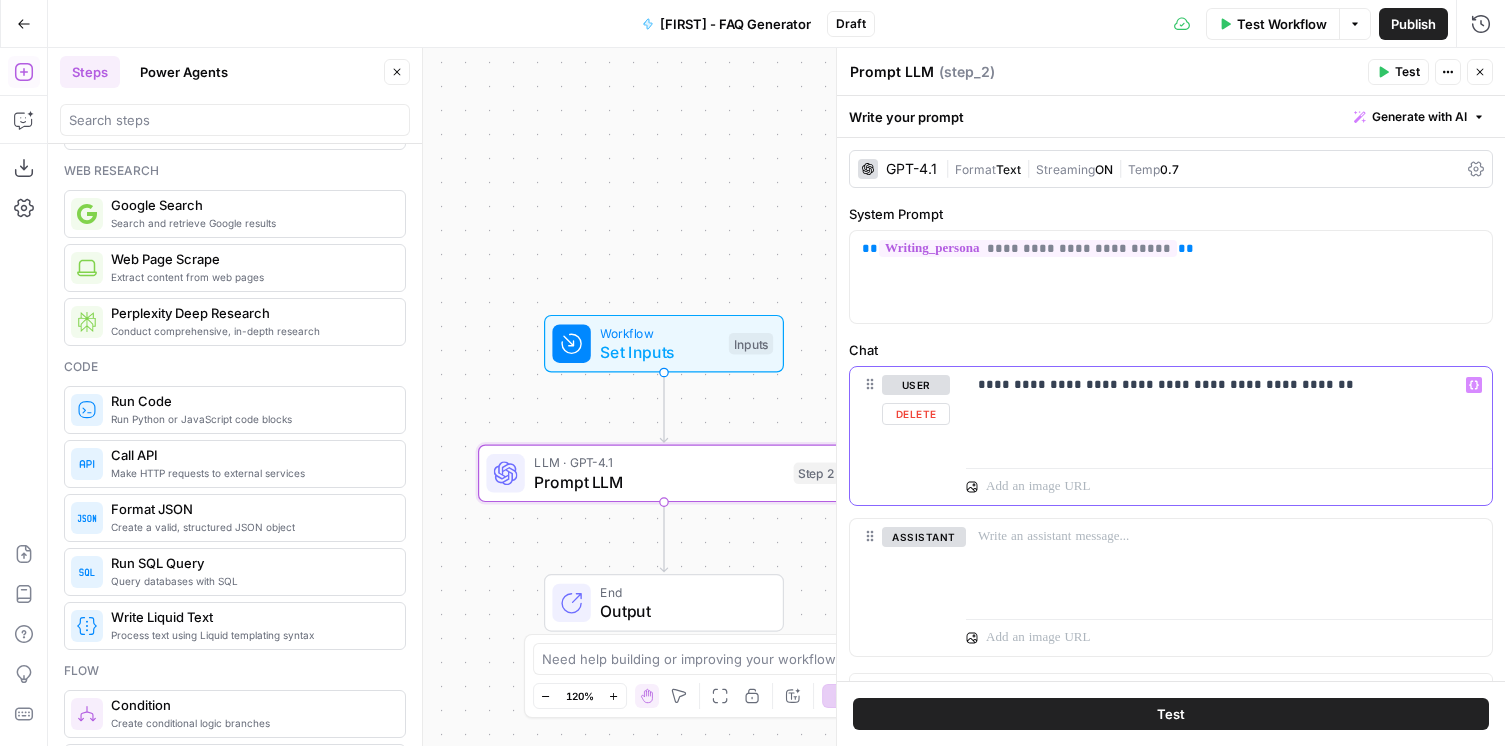 click 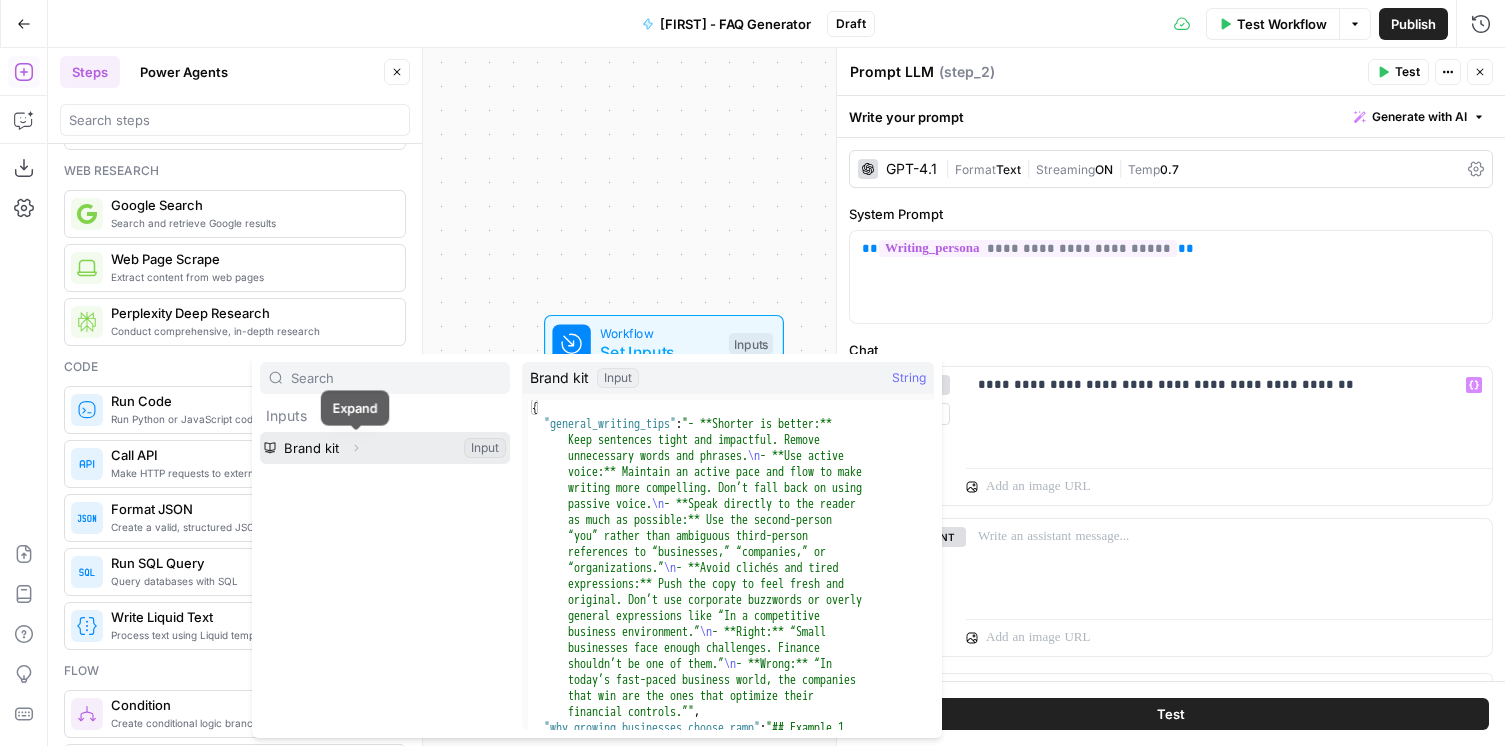 click 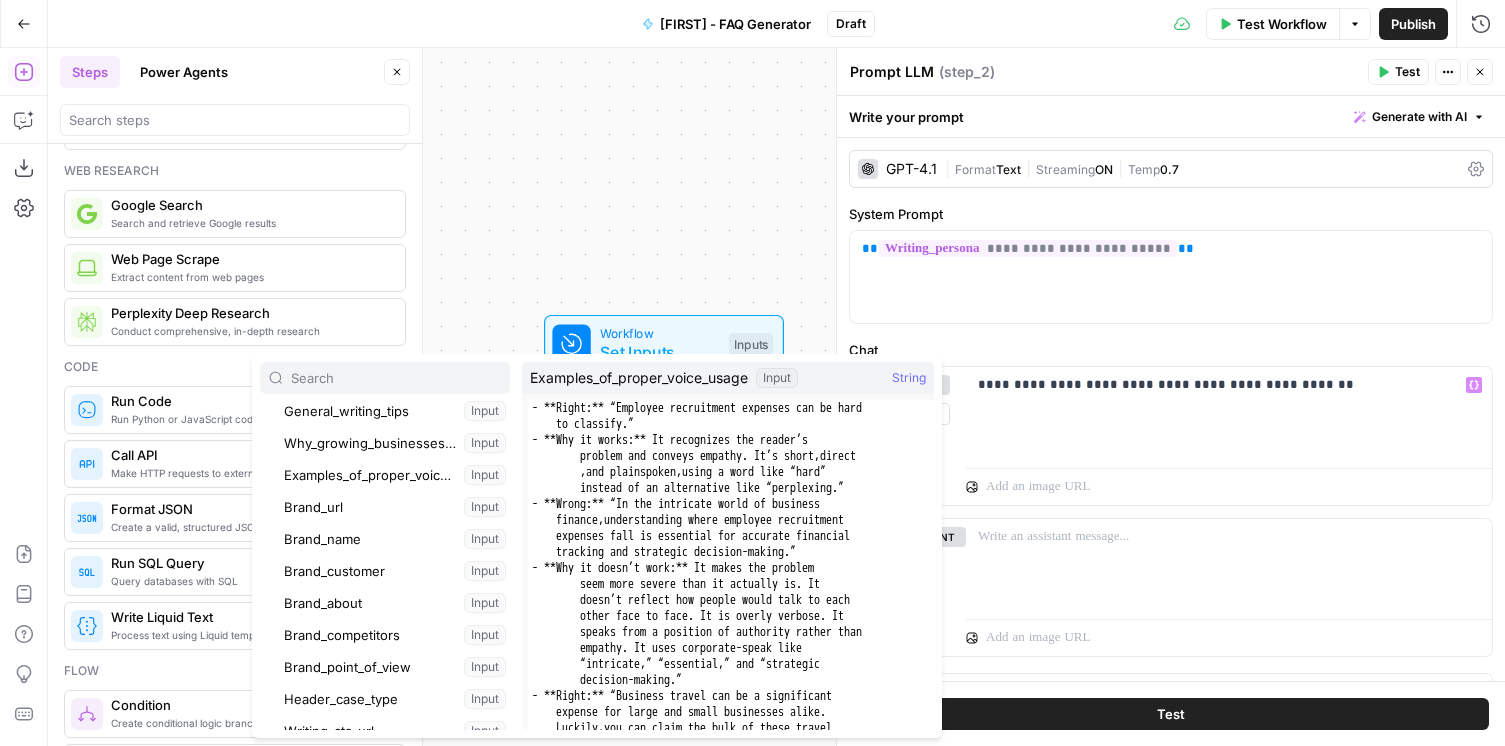 scroll, scrollTop: 75, scrollLeft: 0, axis: vertical 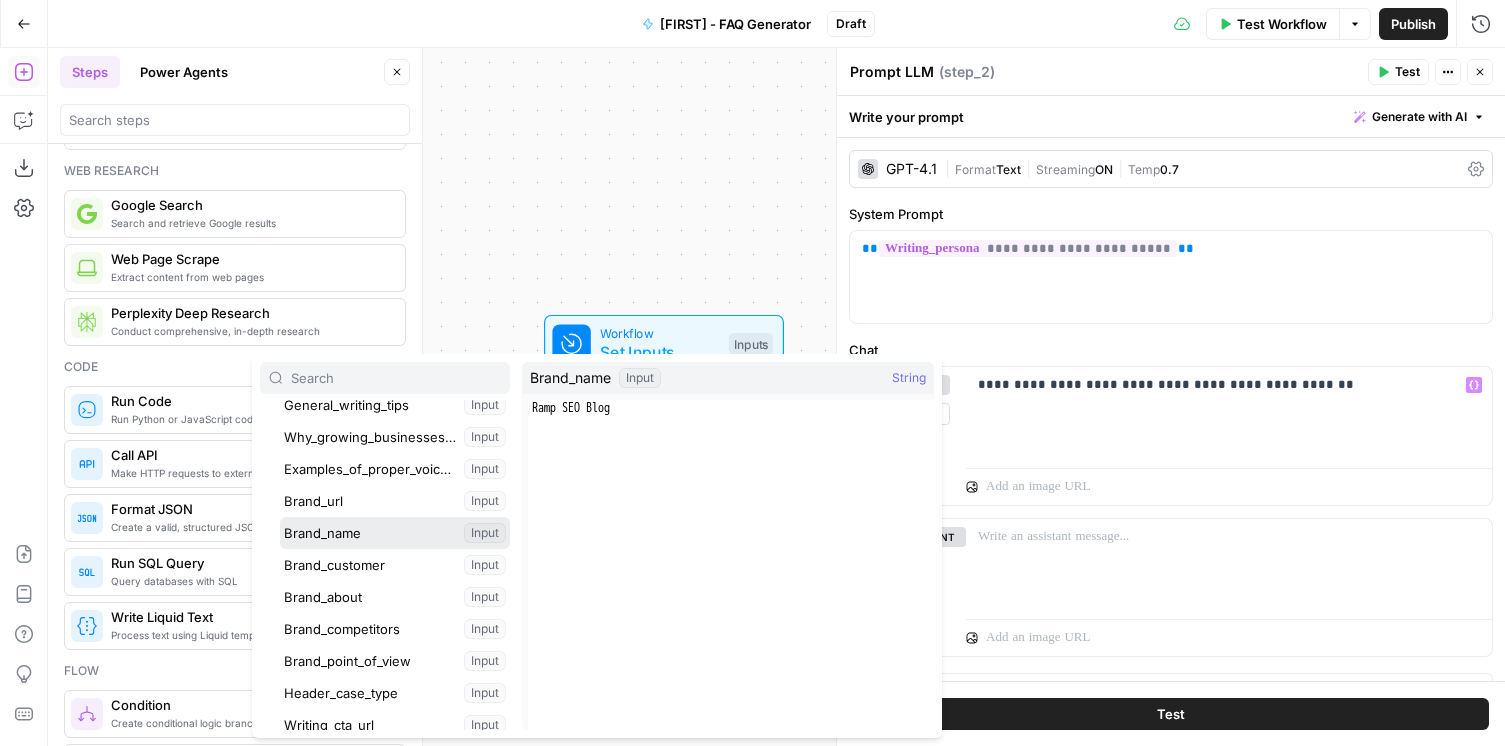 click at bounding box center [395, 533] 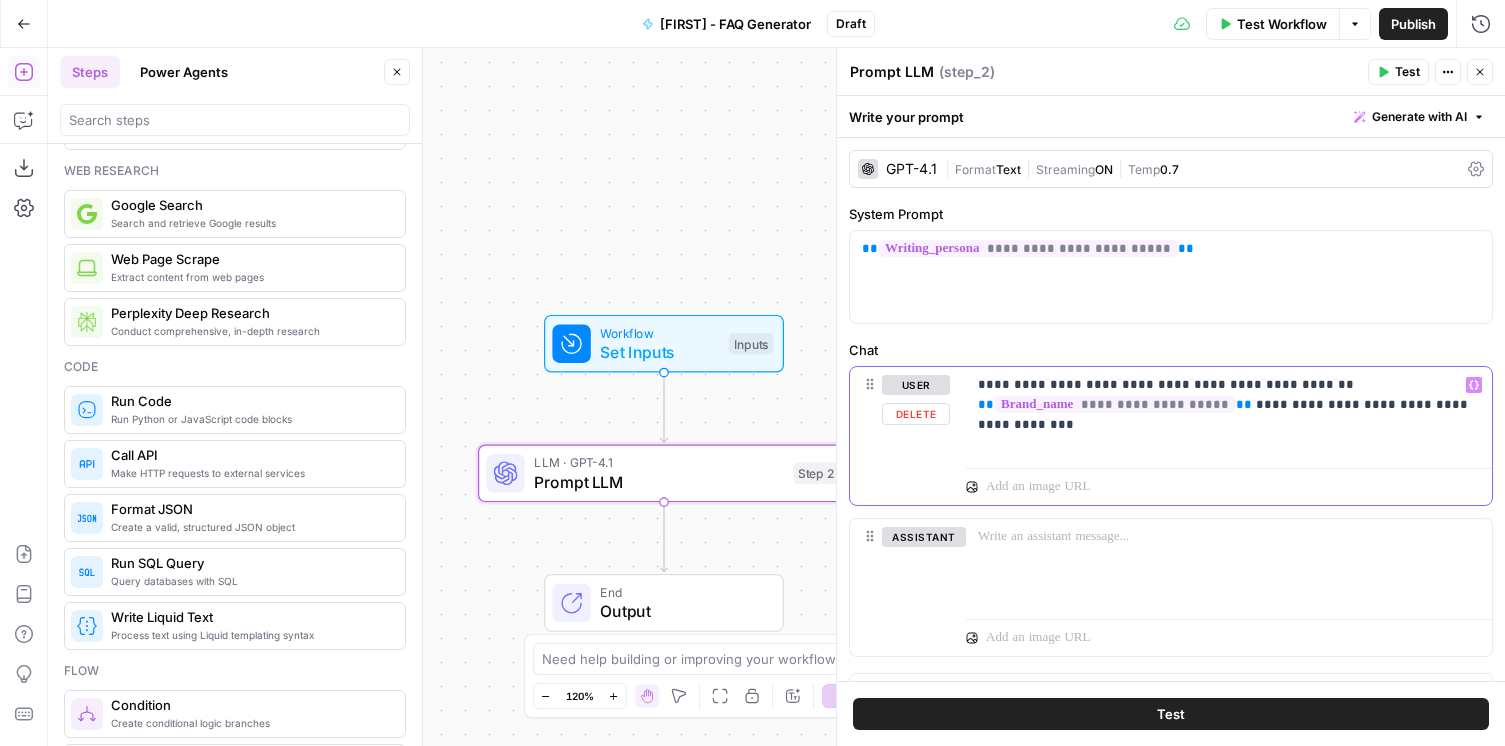 click on "Variables Menu" at bounding box center [1474, 385] 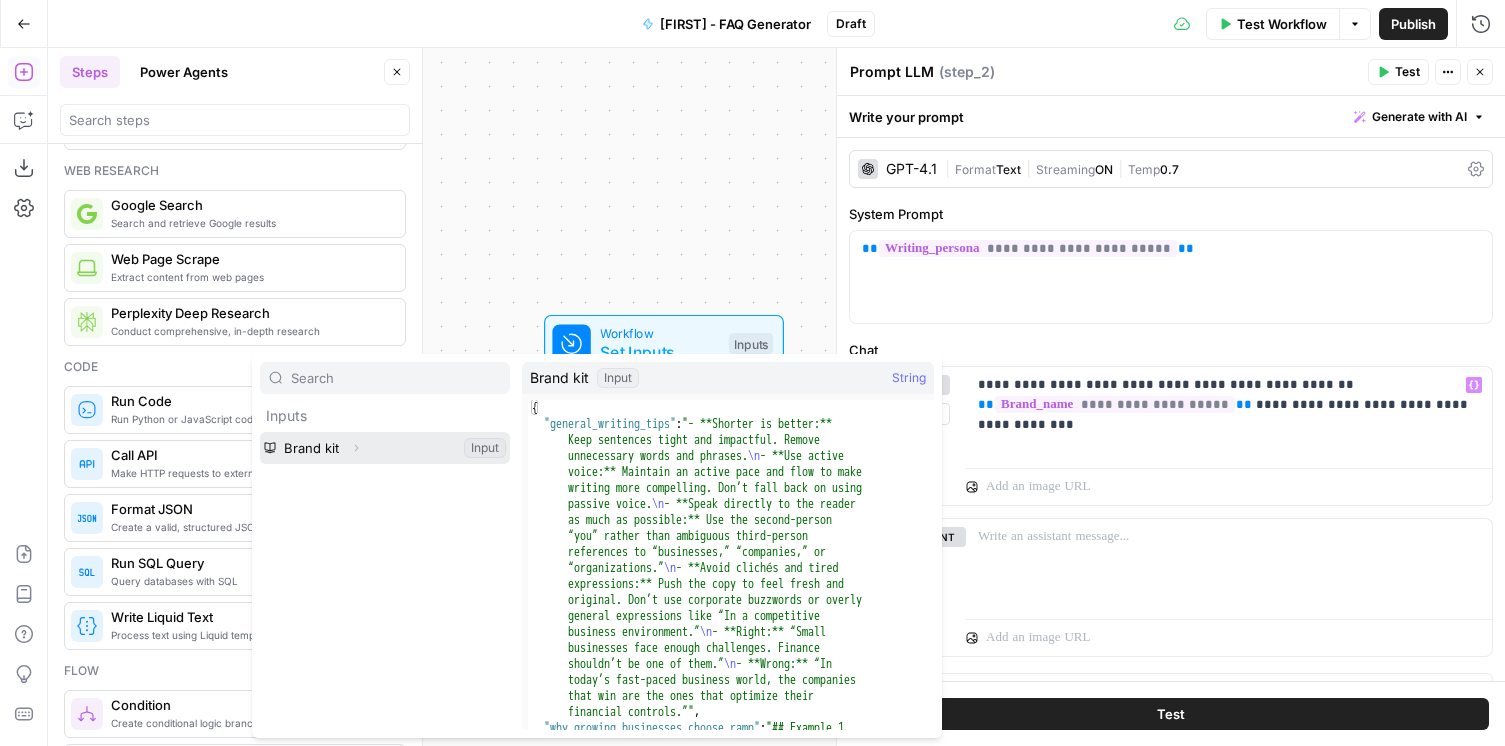 click 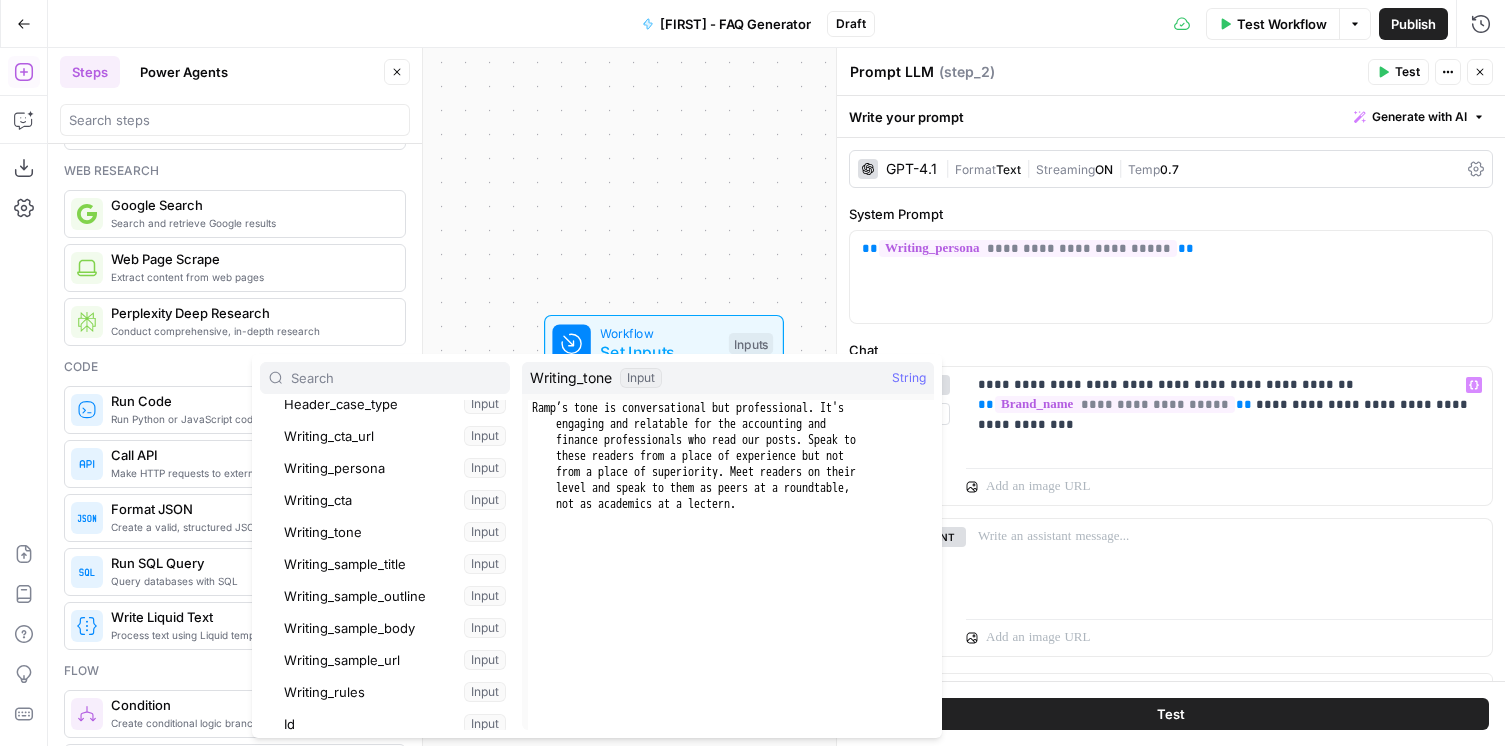 scroll, scrollTop: 374, scrollLeft: 0, axis: vertical 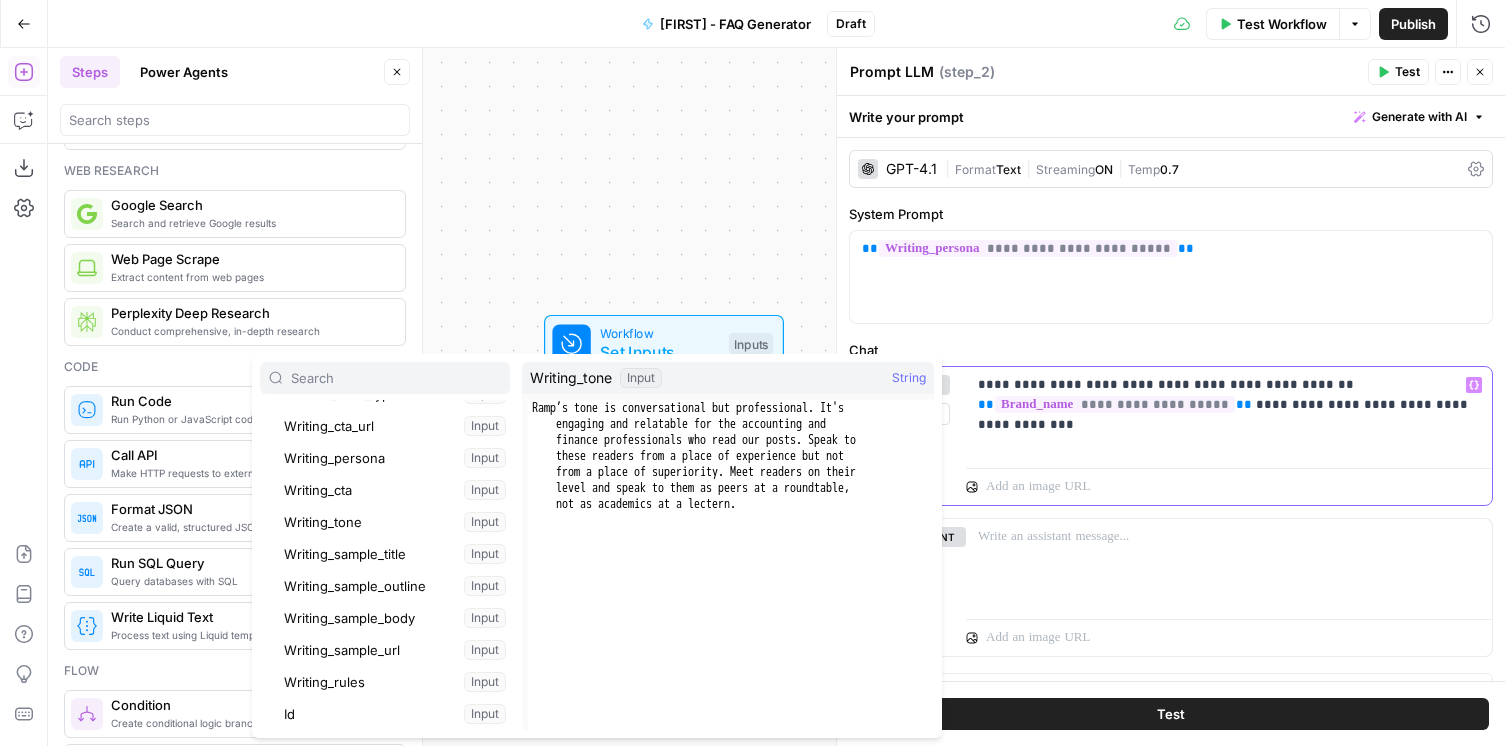 click on "**********" at bounding box center [1229, 413] 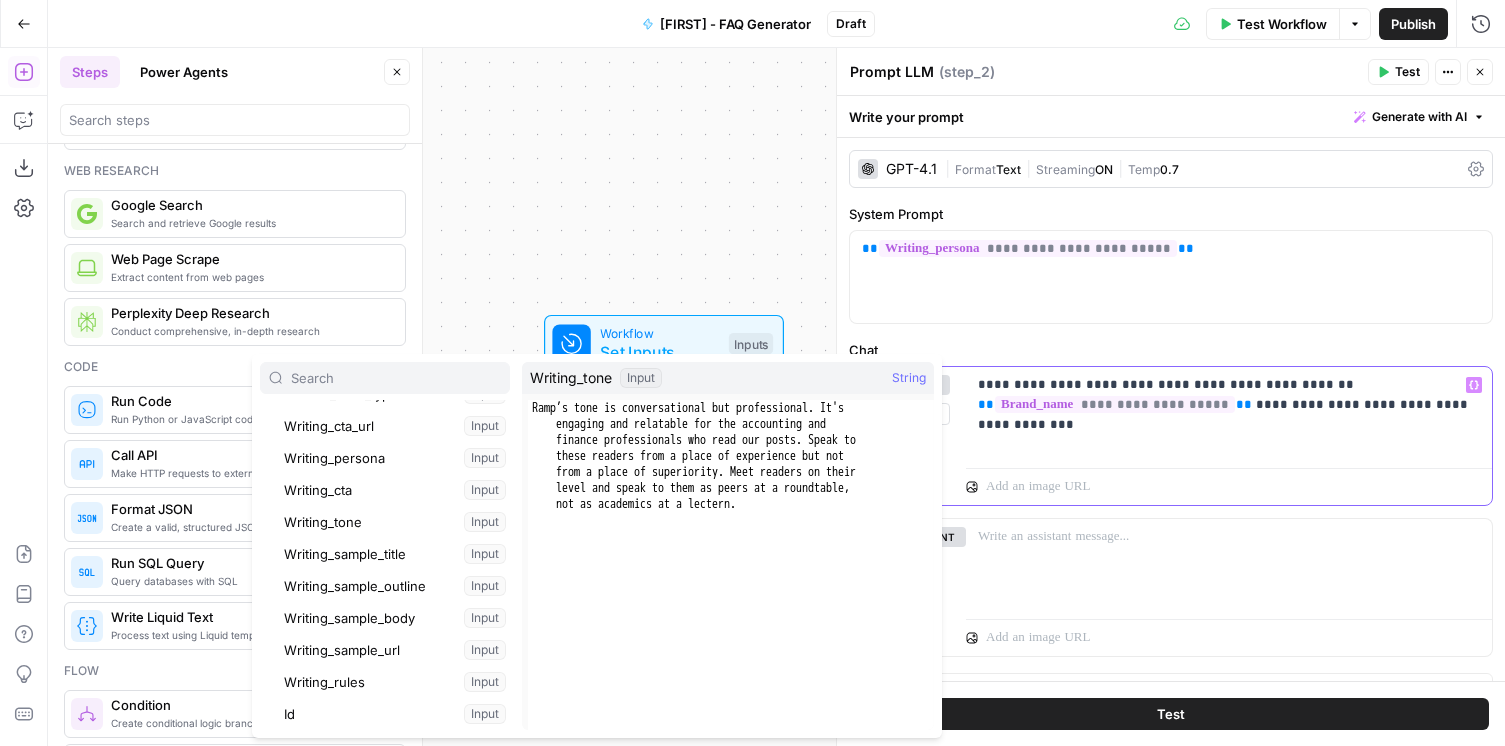 click on "**********" at bounding box center [1229, 413] 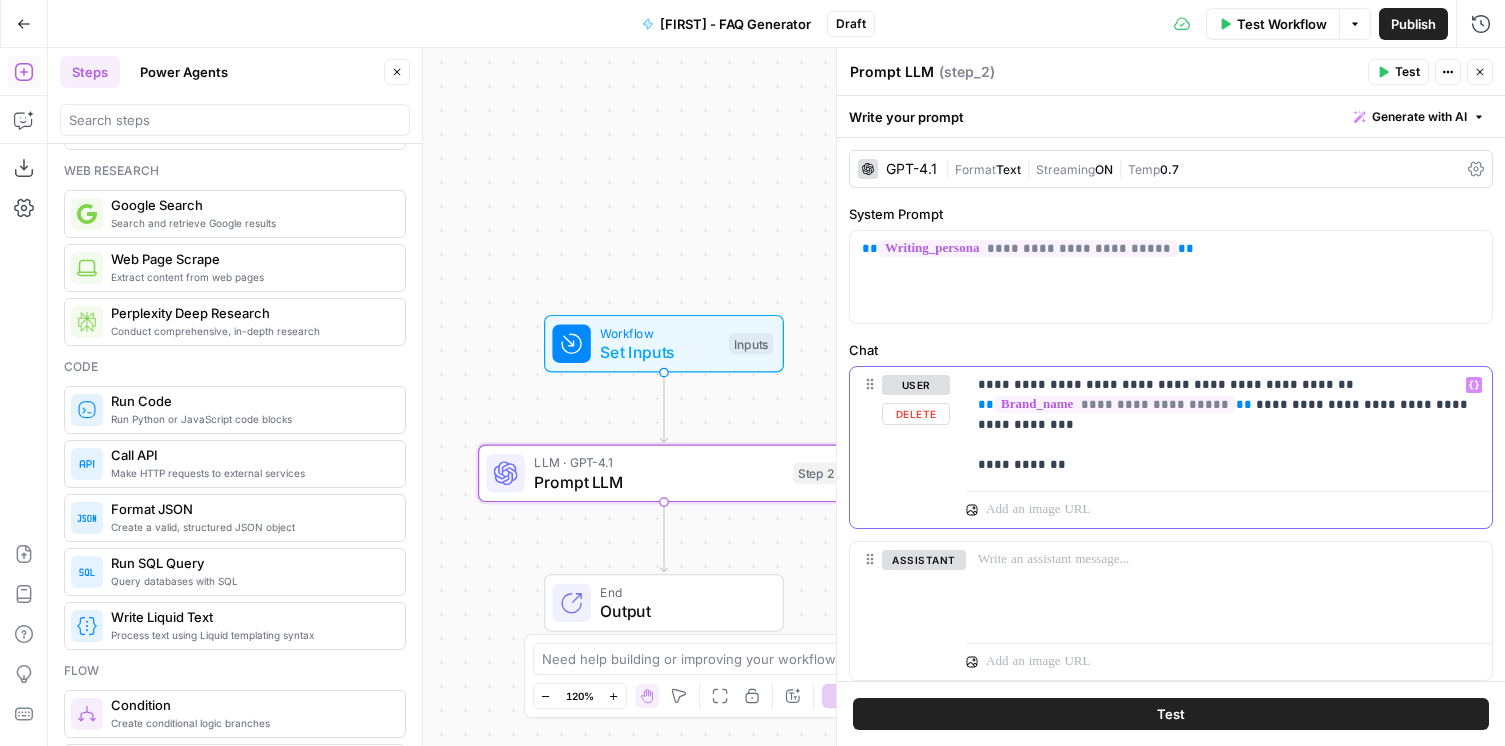 click on "**********" at bounding box center [1229, 425] 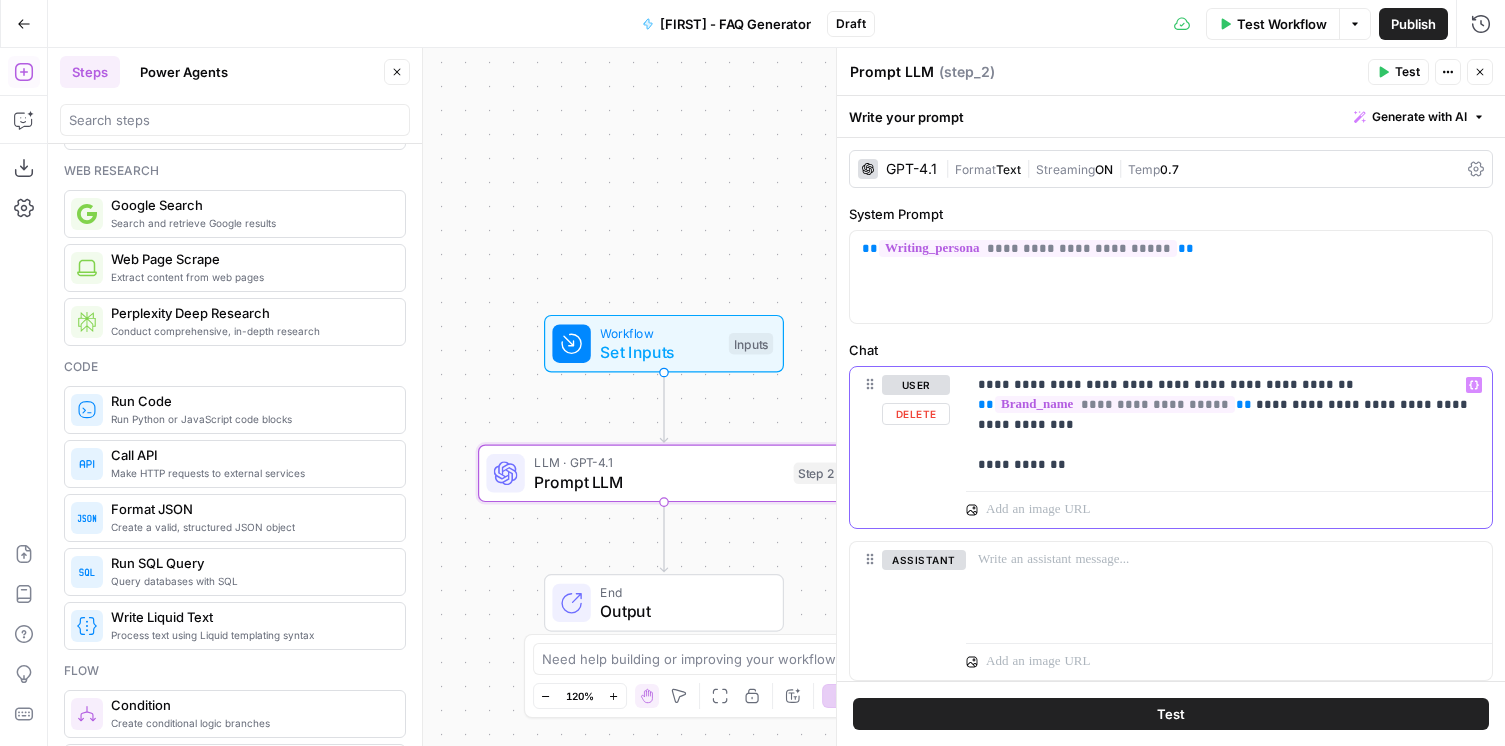 click on "Variables Menu" at bounding box center (1474, 385) 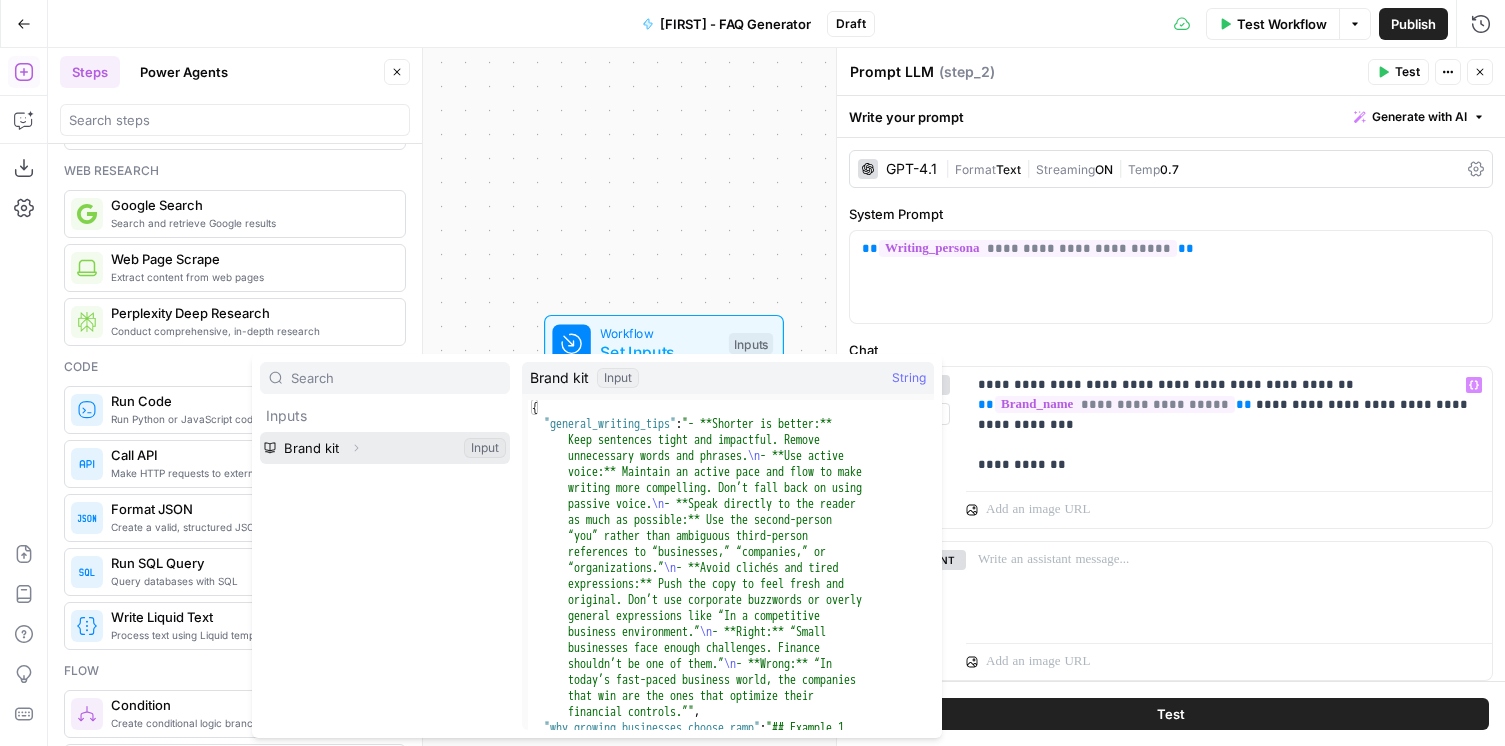 click 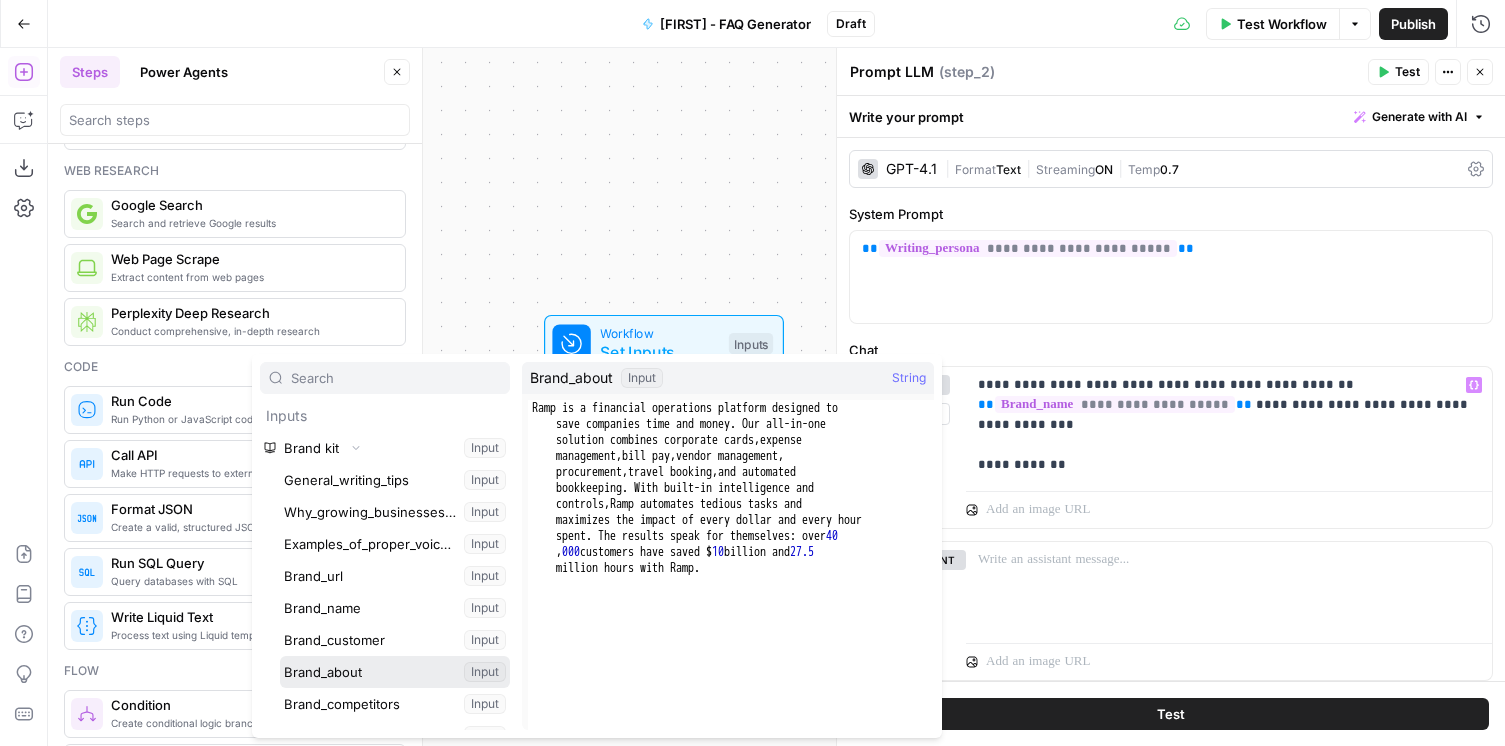 click at bounding box center (395, 672) 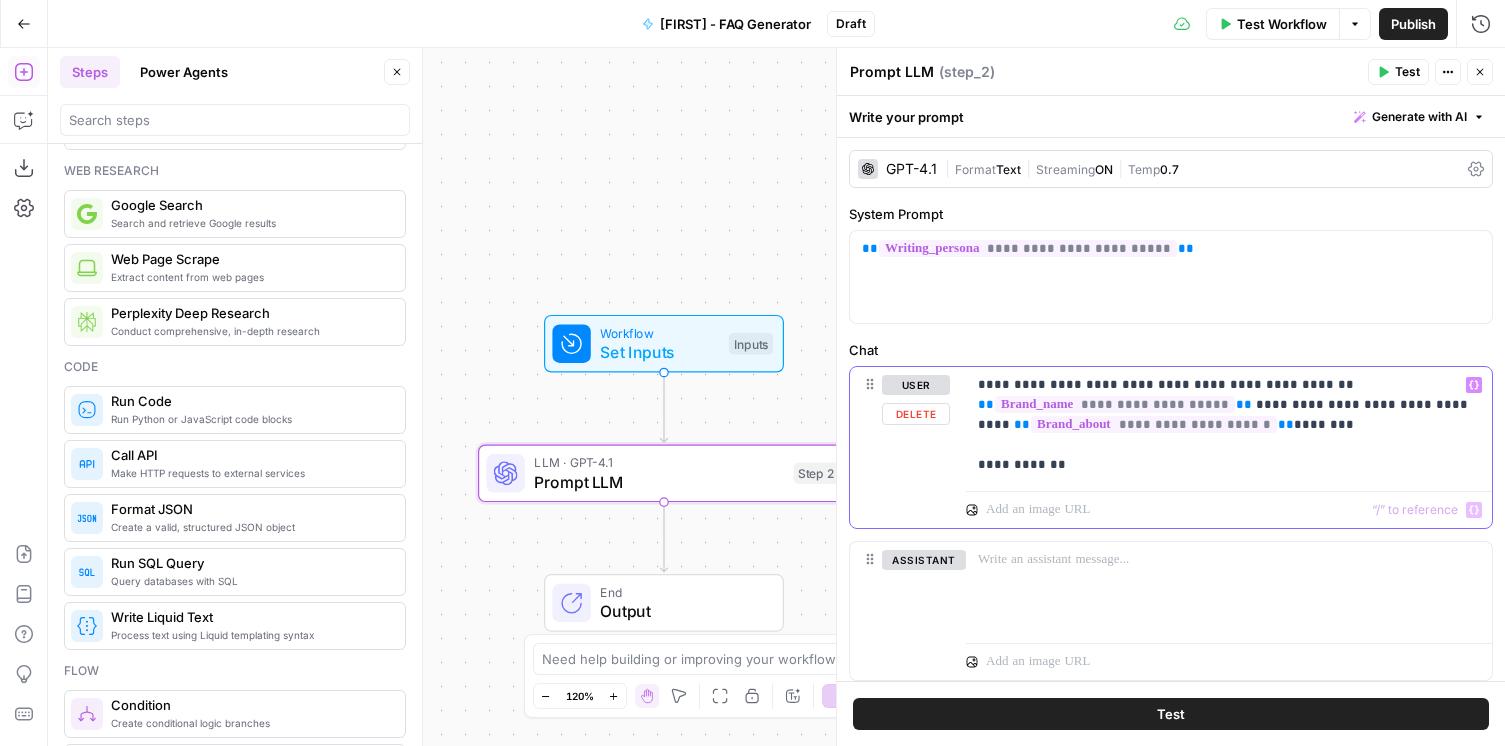 click on "**********" at bounding box center [1229, 425] 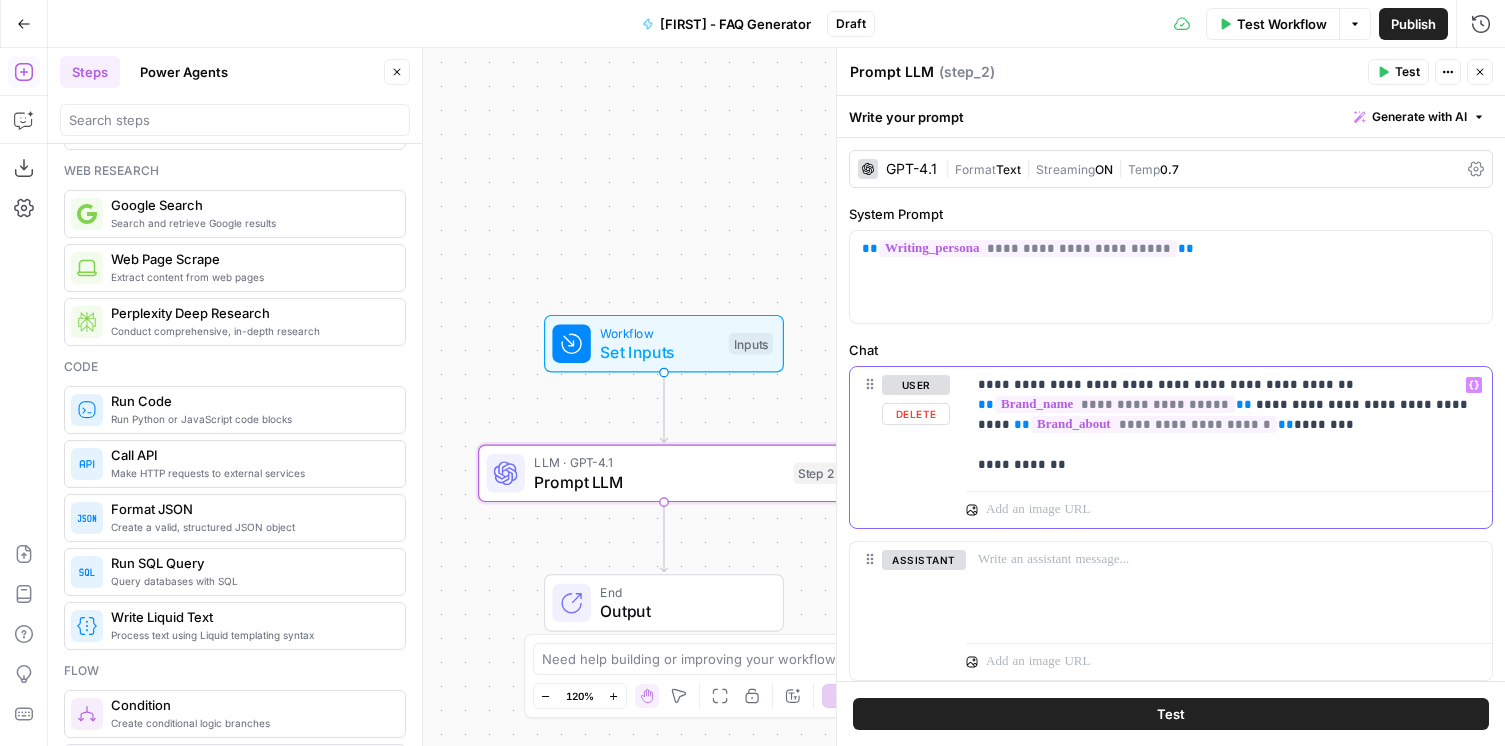 drag, startPoint x: 1241, startPoint y: 430, endPoint x: 973, endPoint y: 426, distance: 268.02985 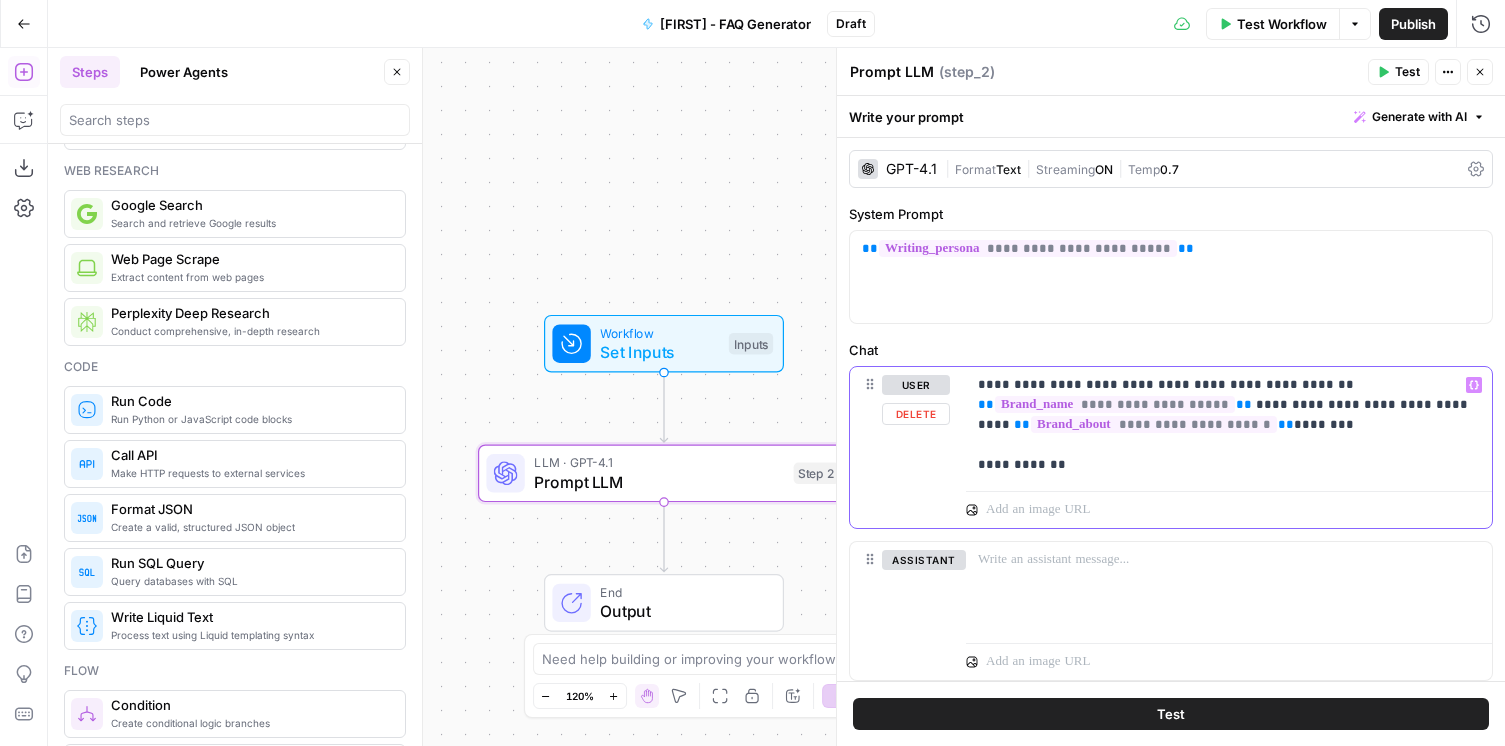 click on "**********" at bounding box center [1229, 425] 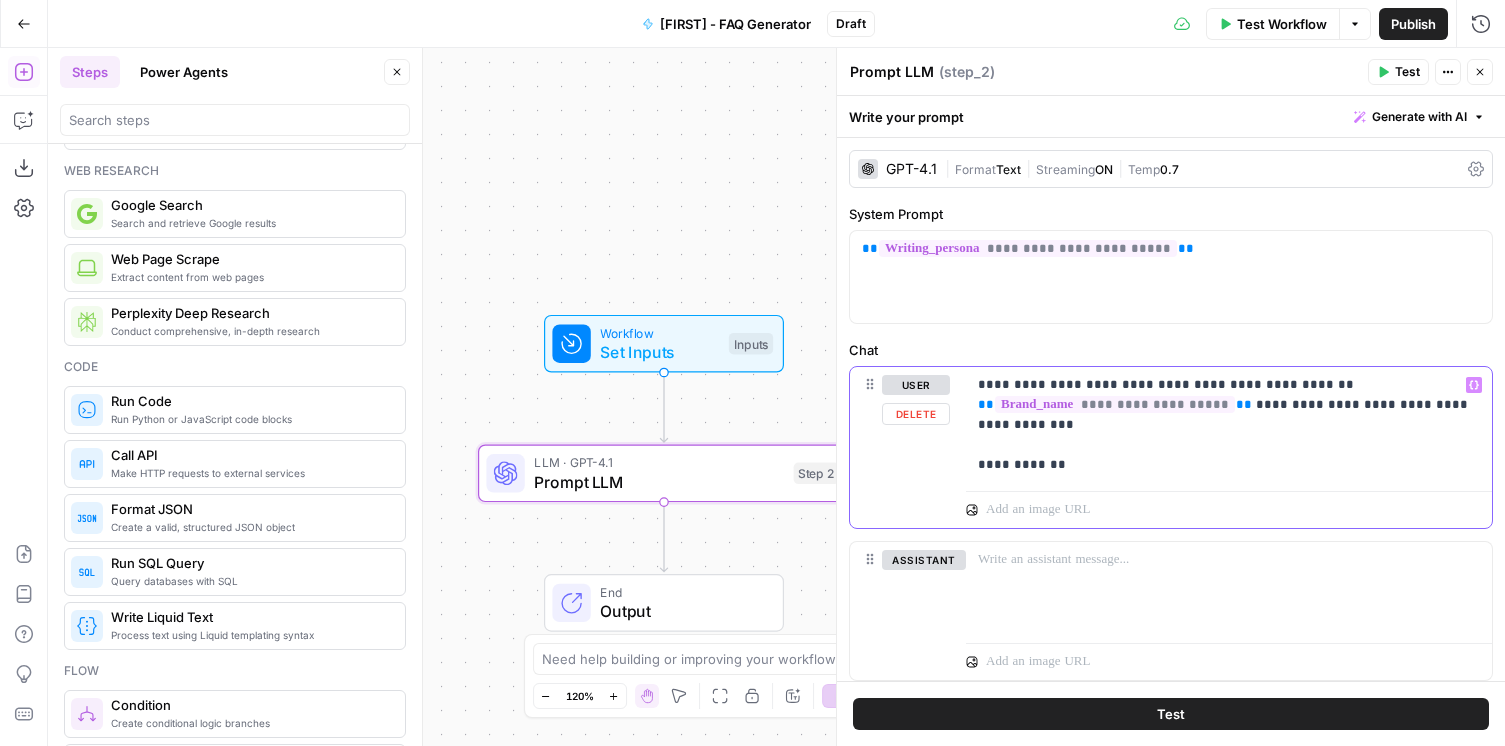 click on "**********" at bounding box center [1229, 425] 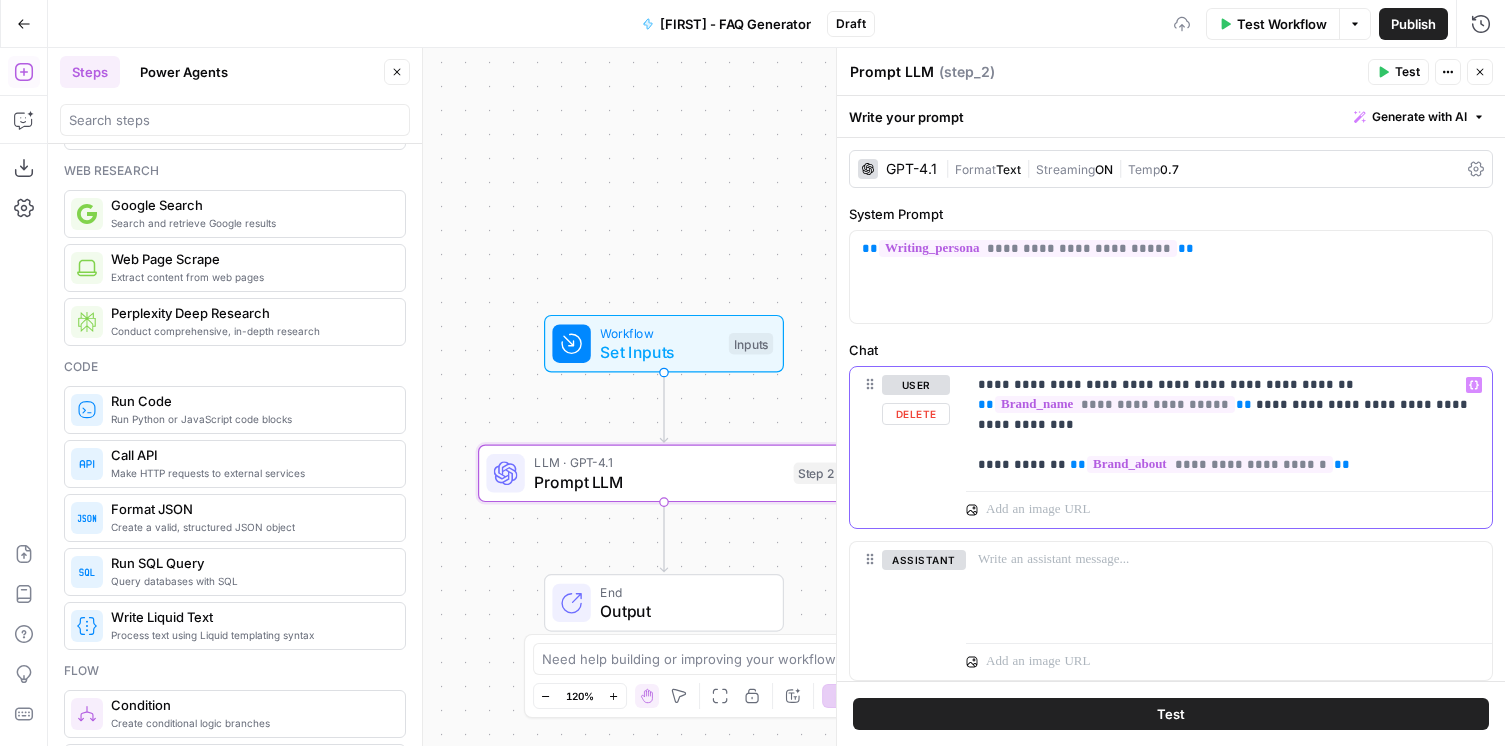 click on "**********" at bounding box center (1229, 425) 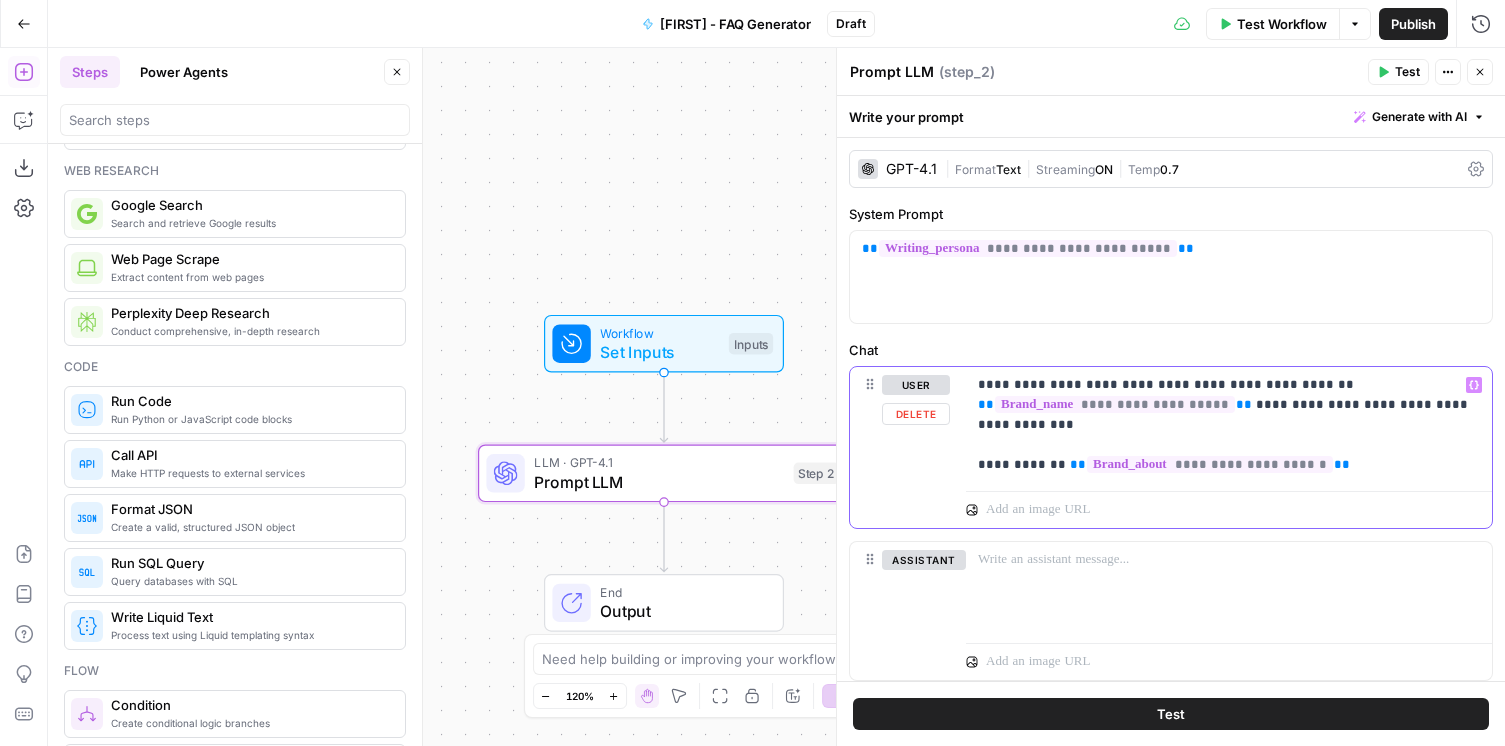 click on "**********" at bounding box center (1229, 425) 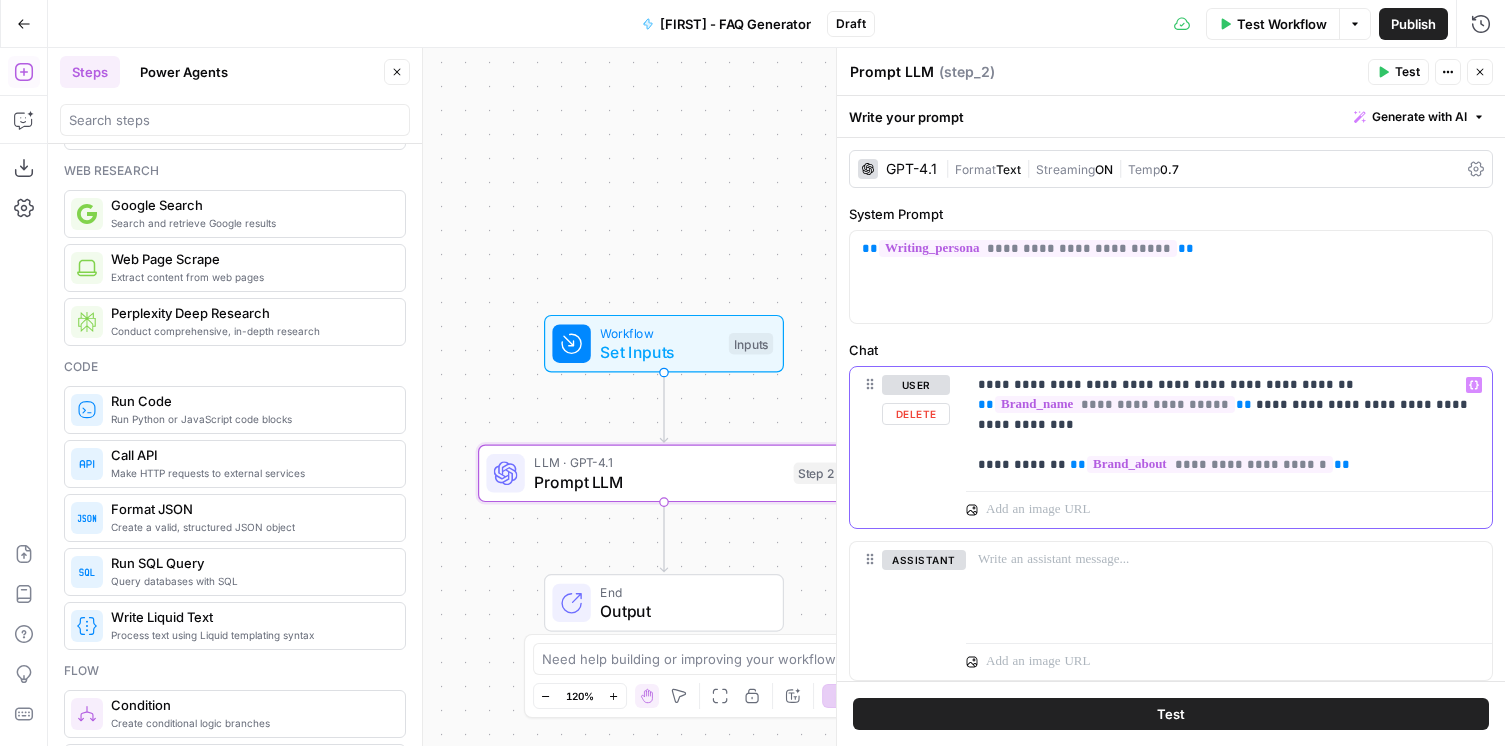 click on "**********" at bounding box center [1229, 425] 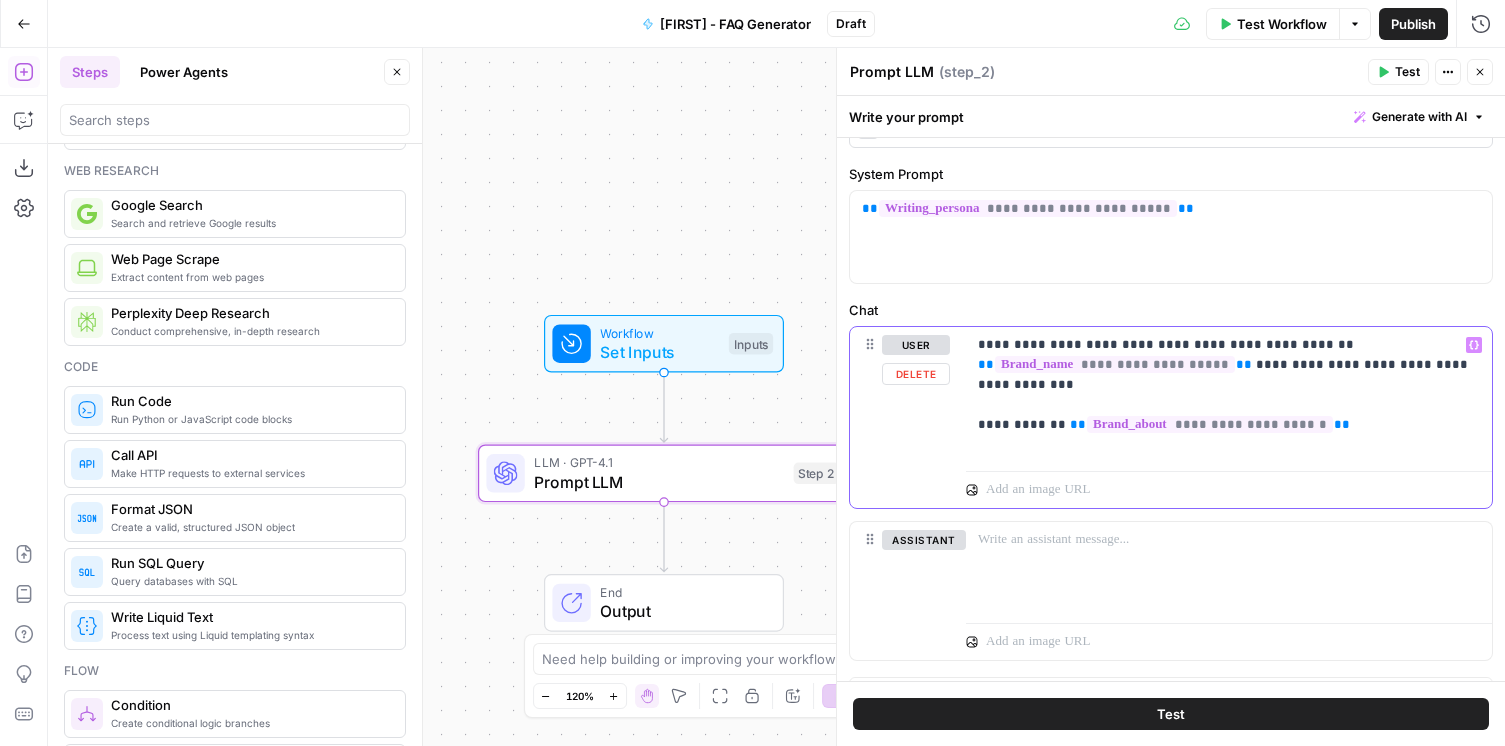scroll, scrollTop: 51, scrollLeft: 0, axis: vertical 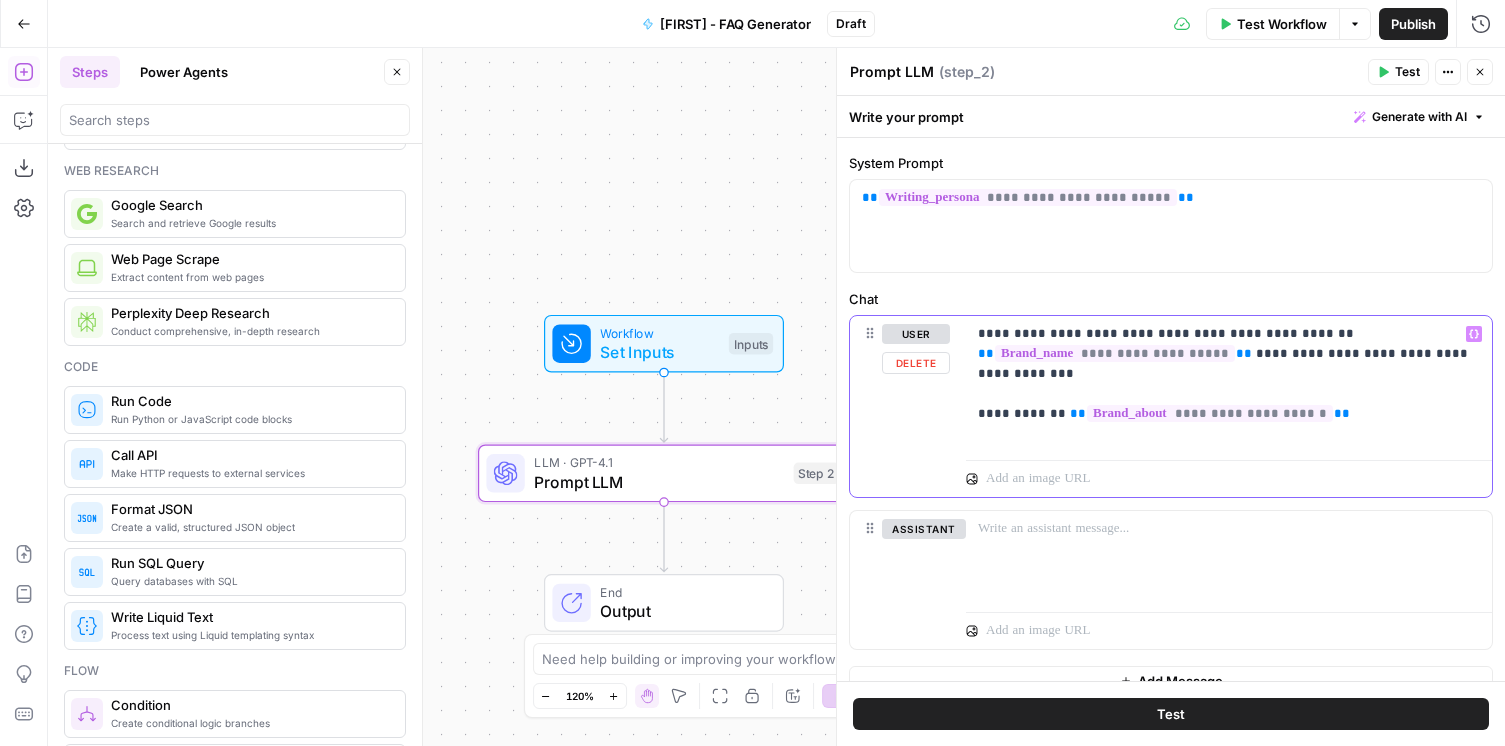 click on "**********" at bounding box center (1229, 384) 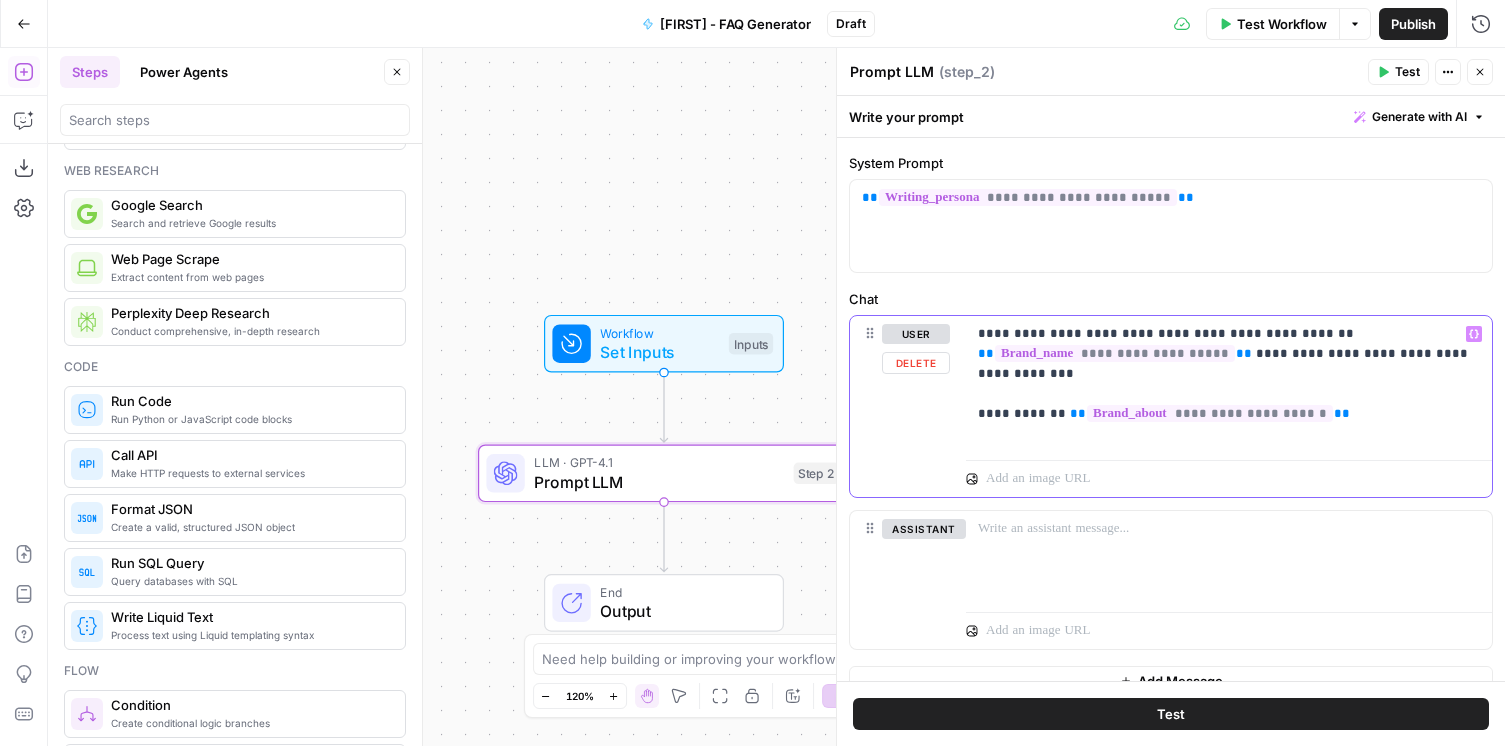 click on "**********" at bounding box center (1229, 384) 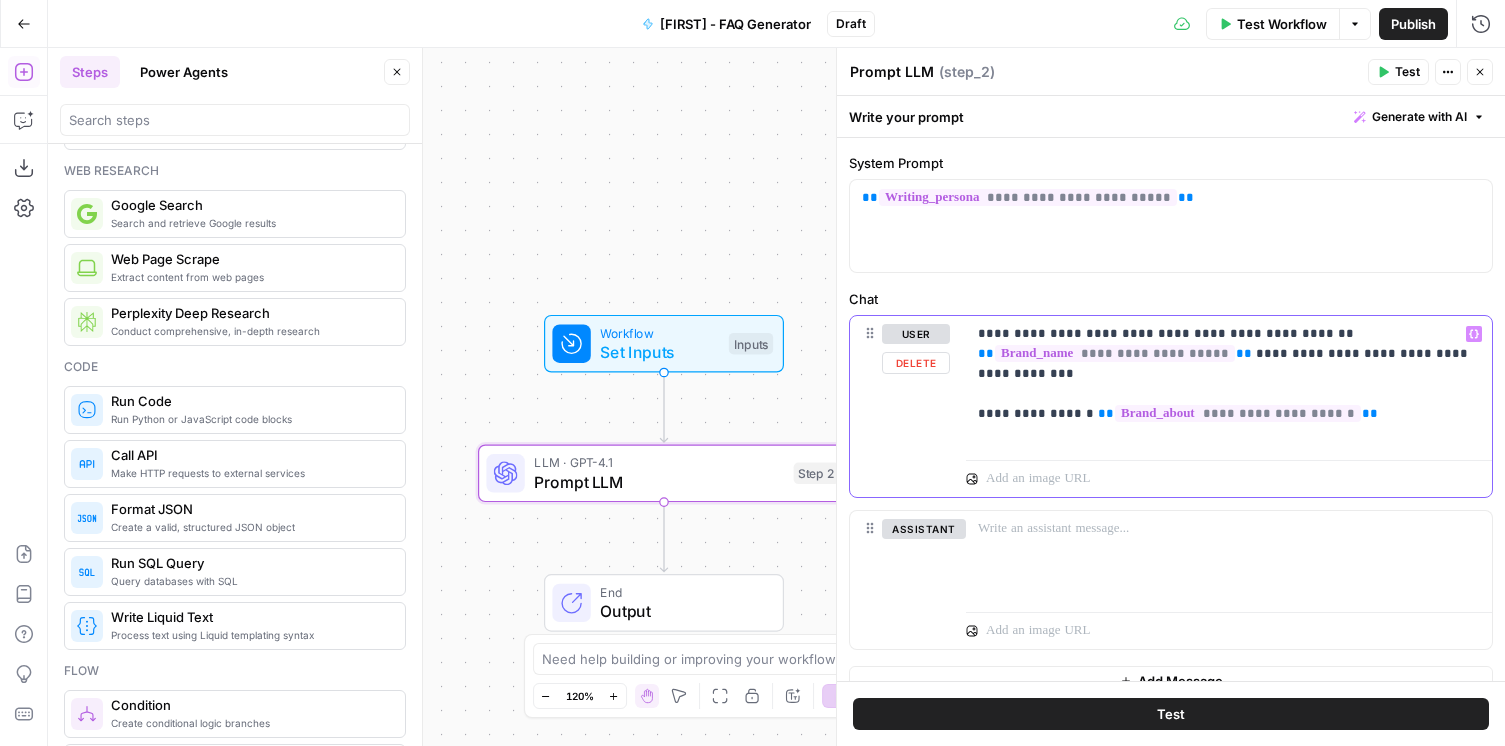 click on "**********" at bounding box center (1229, 384) 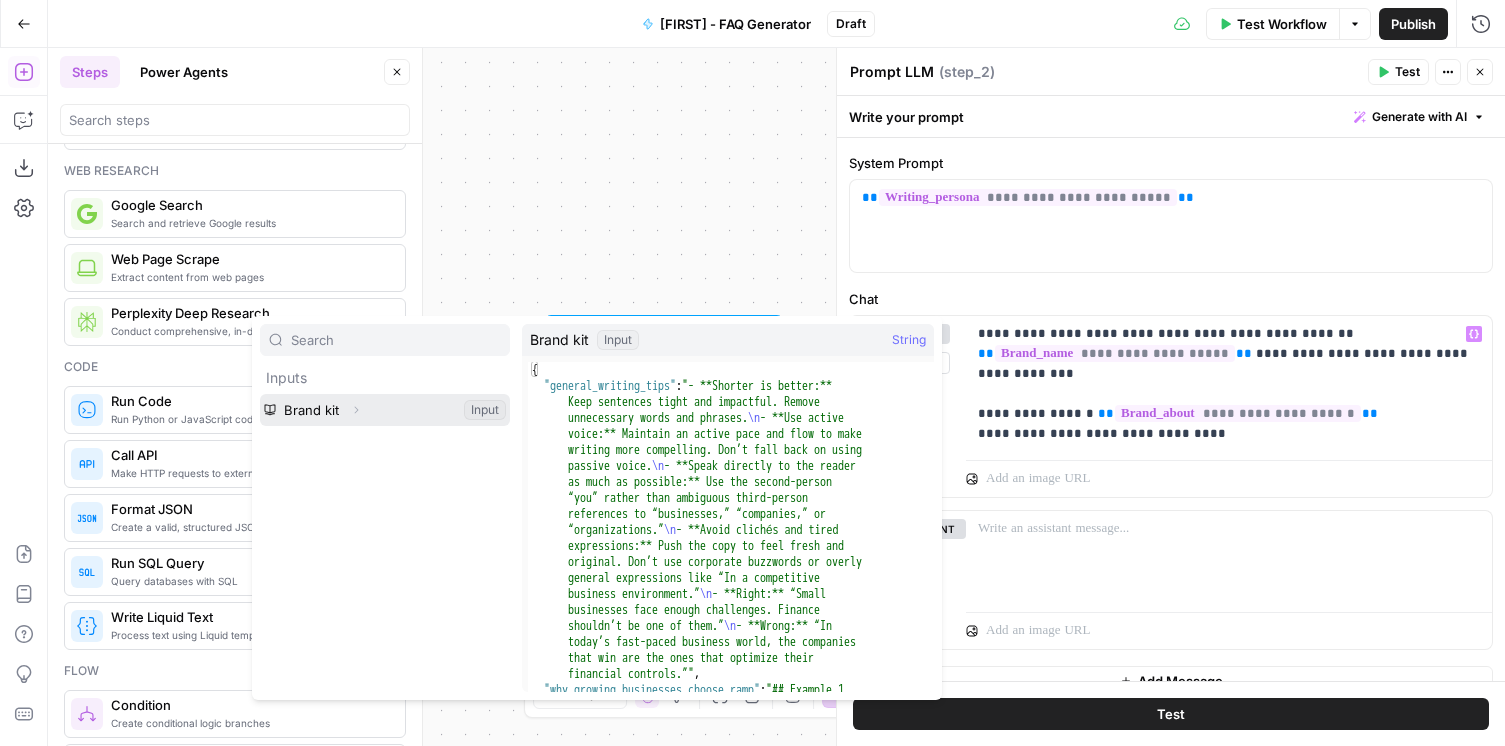 click 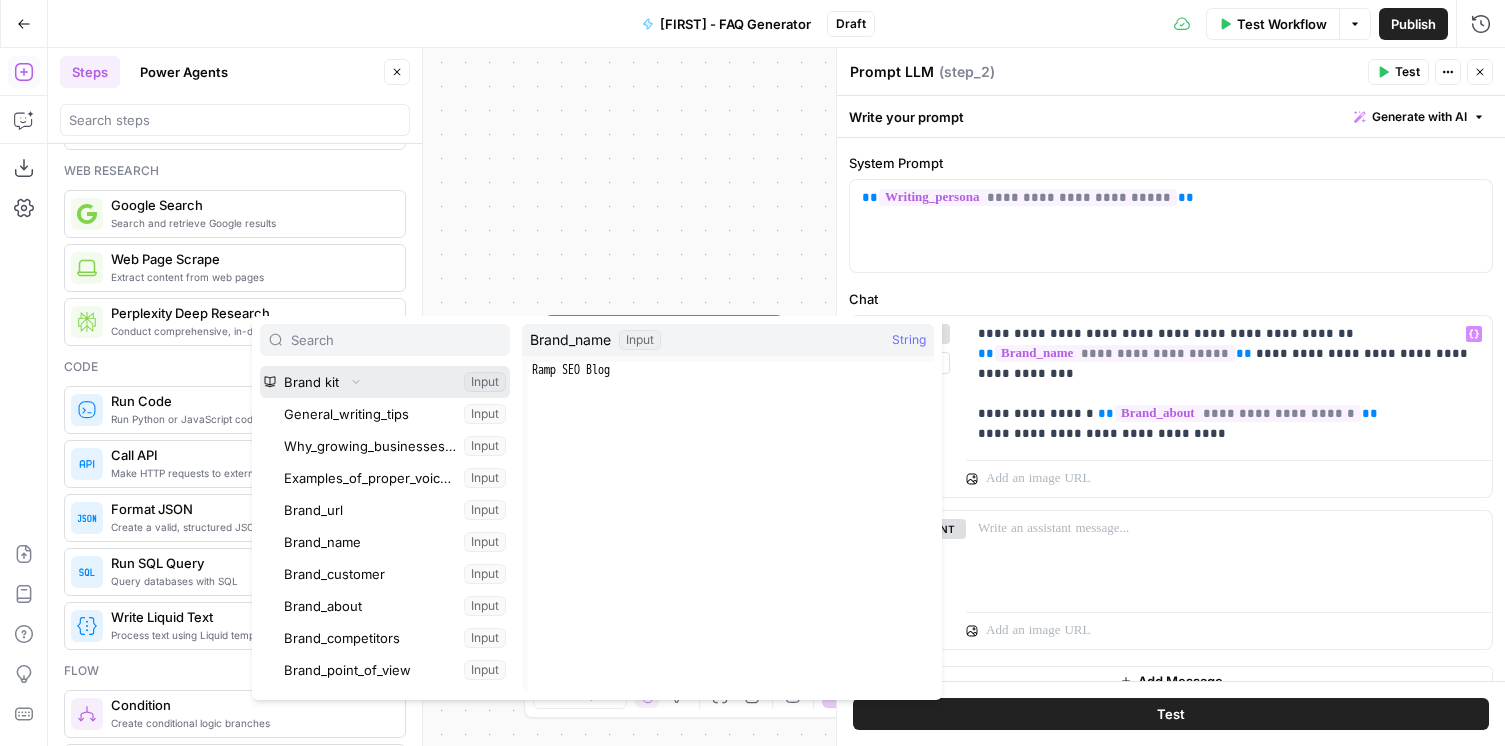scroll, scrollTop: 22, scrollLeft: 0, axis: vertical 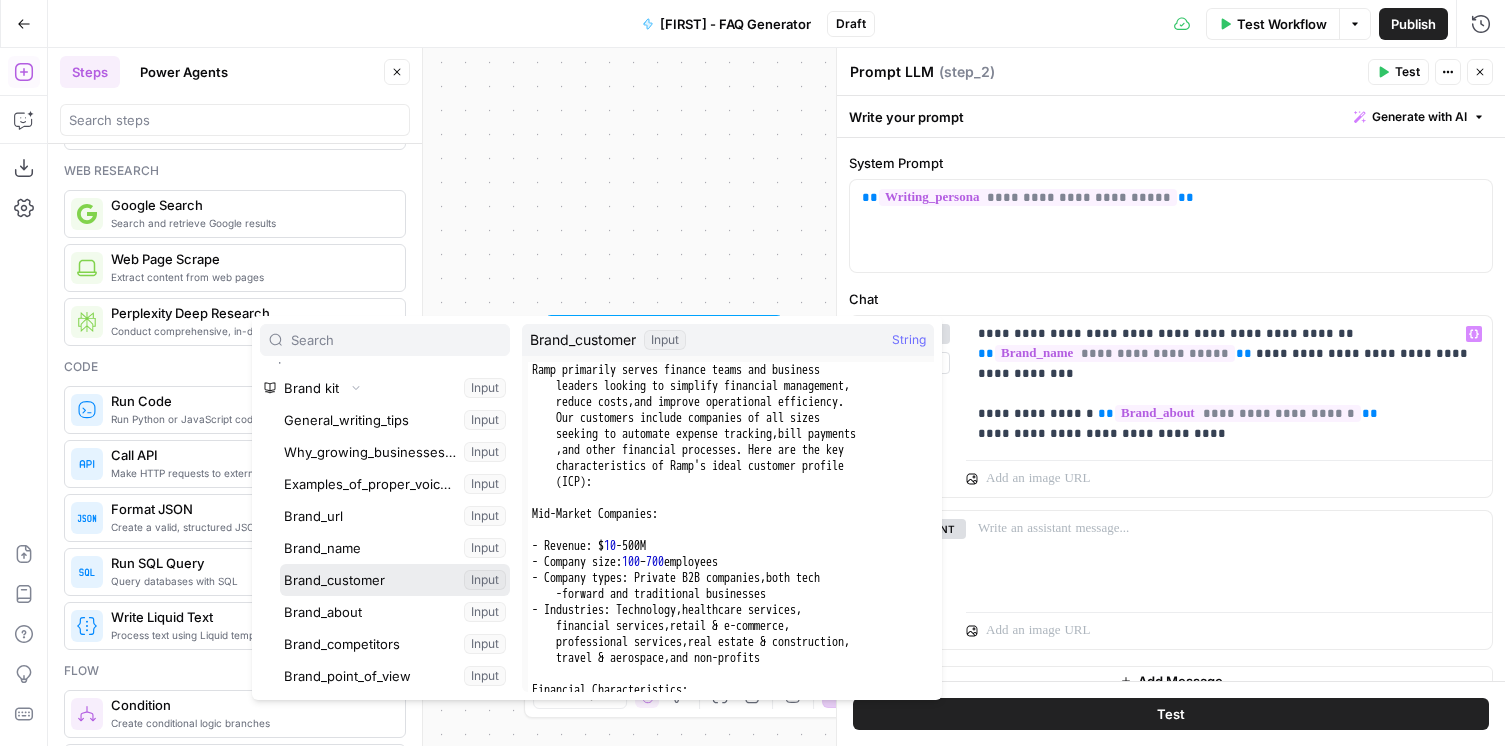 click at bounding box center (395, 580) 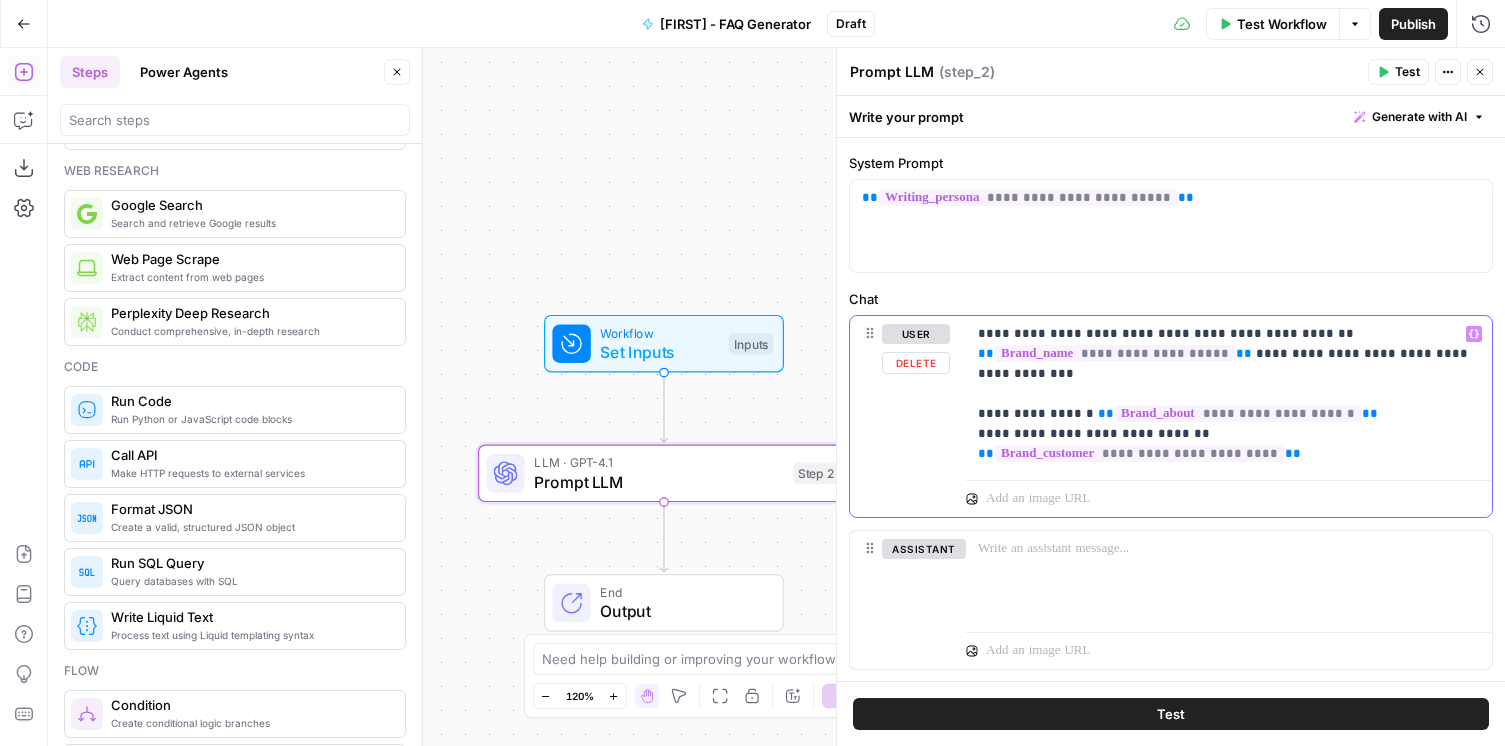 click on "**********" at bounding box center [1229, 394] 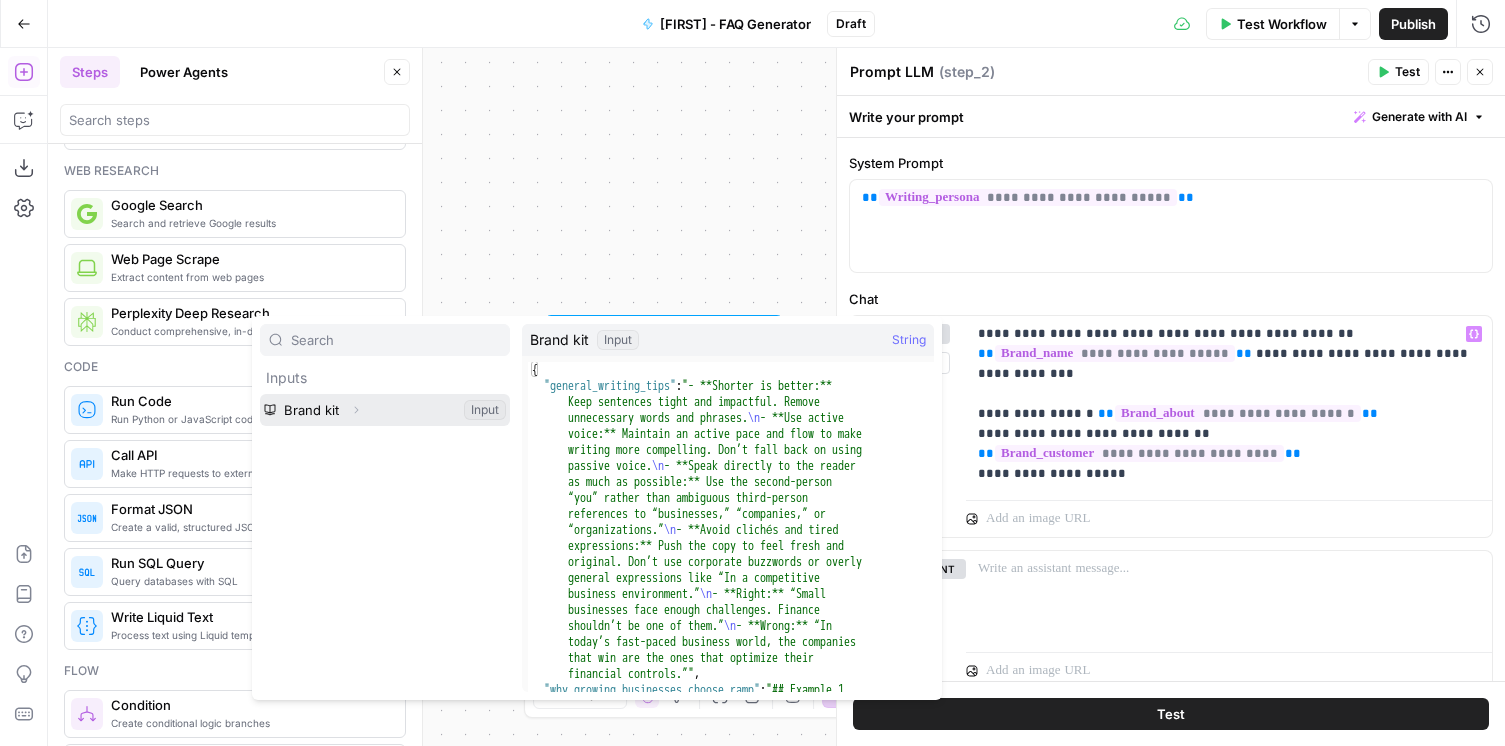 click 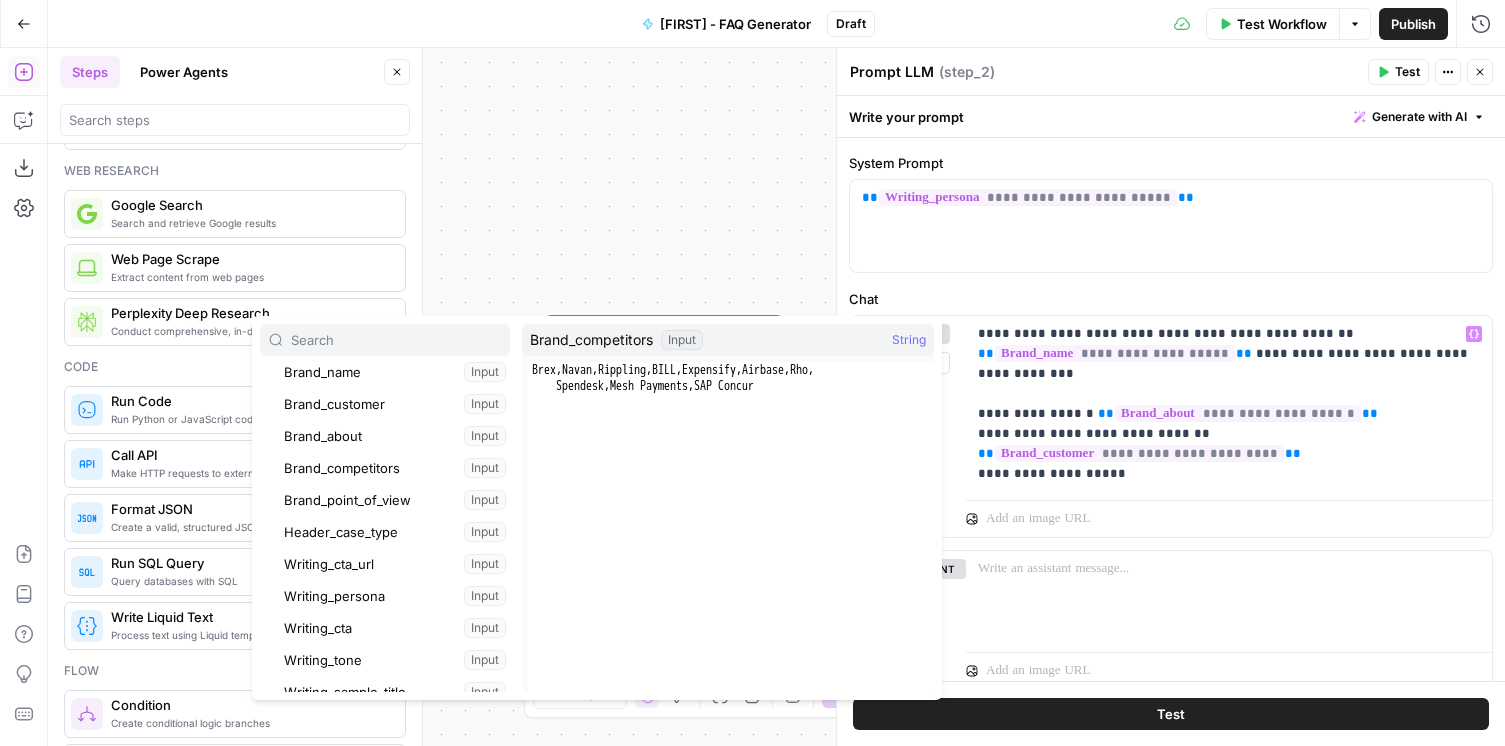 scroll, scrollTop: 199, scrollLeft: 0, axis: vertical 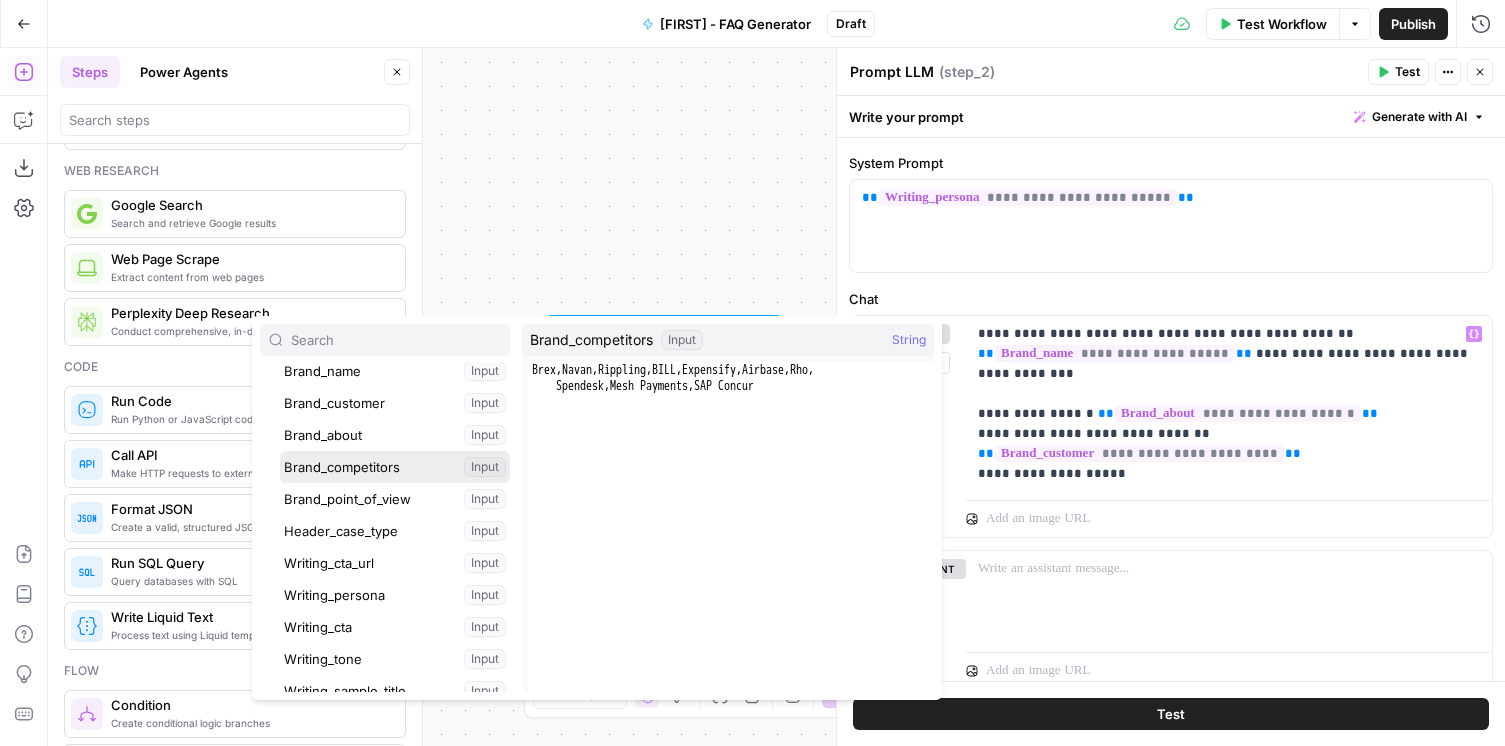 click at bounding box center [395, 467] 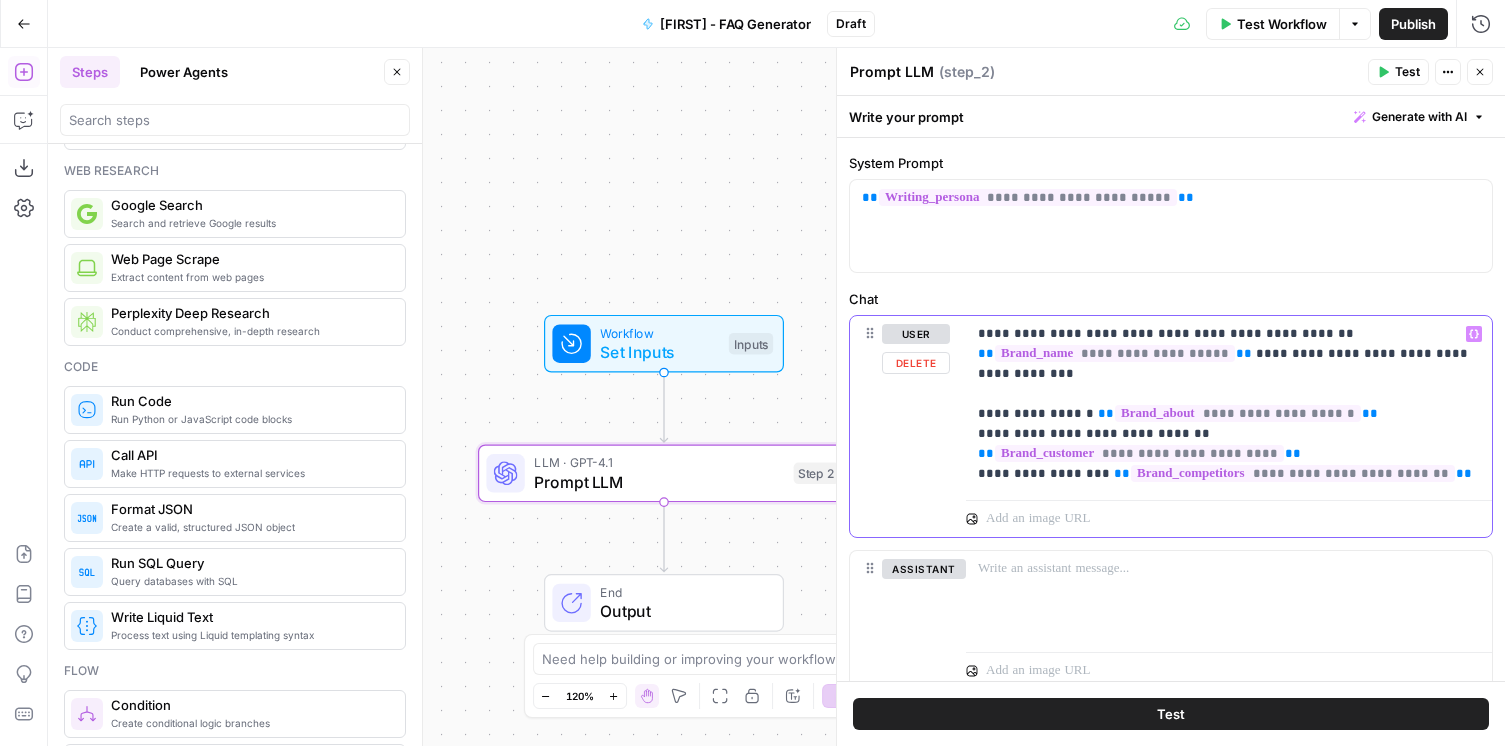 click on "**********" at bounding box center [1229, 404] 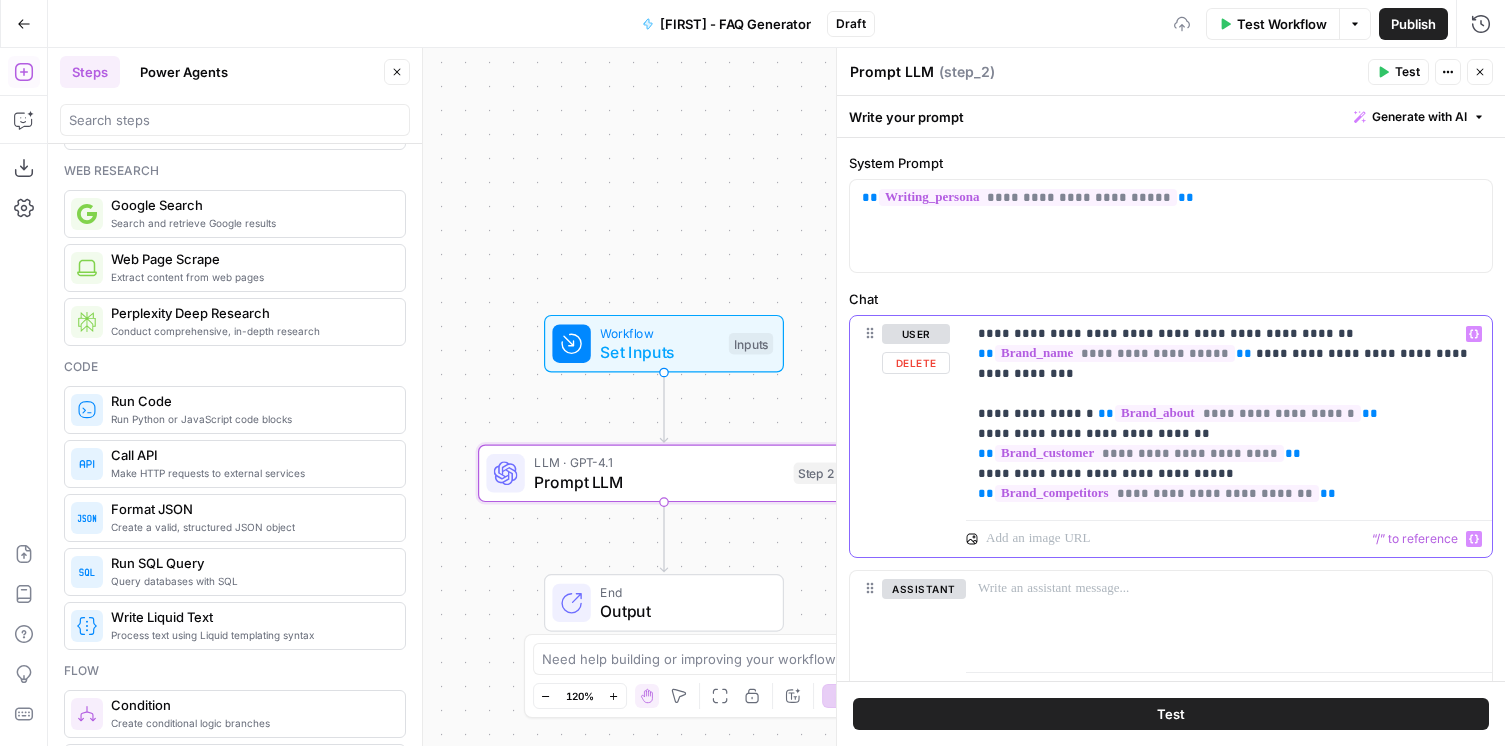 click on "**********" at bounding box center [1229, 414] 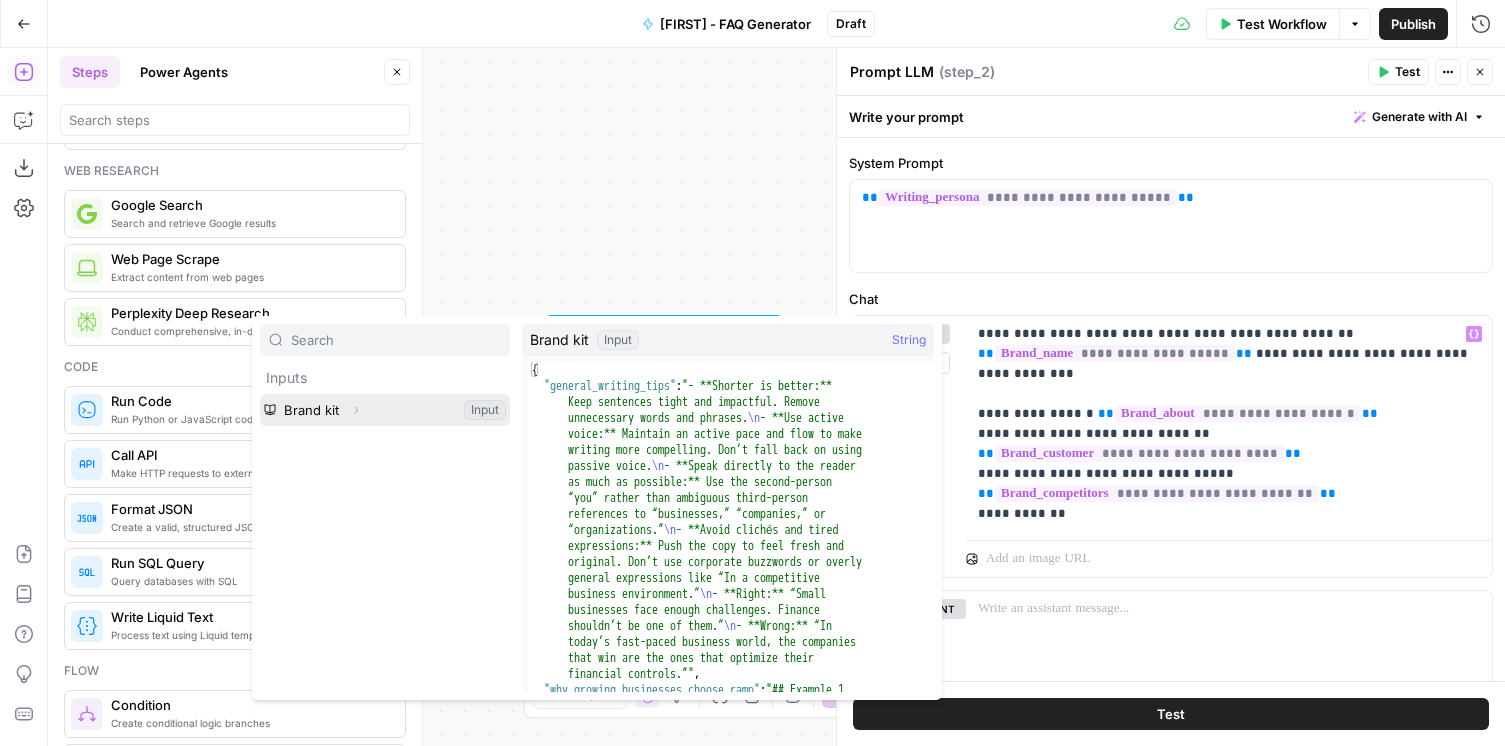 click on "Expand" at bounding box center [356, 410] 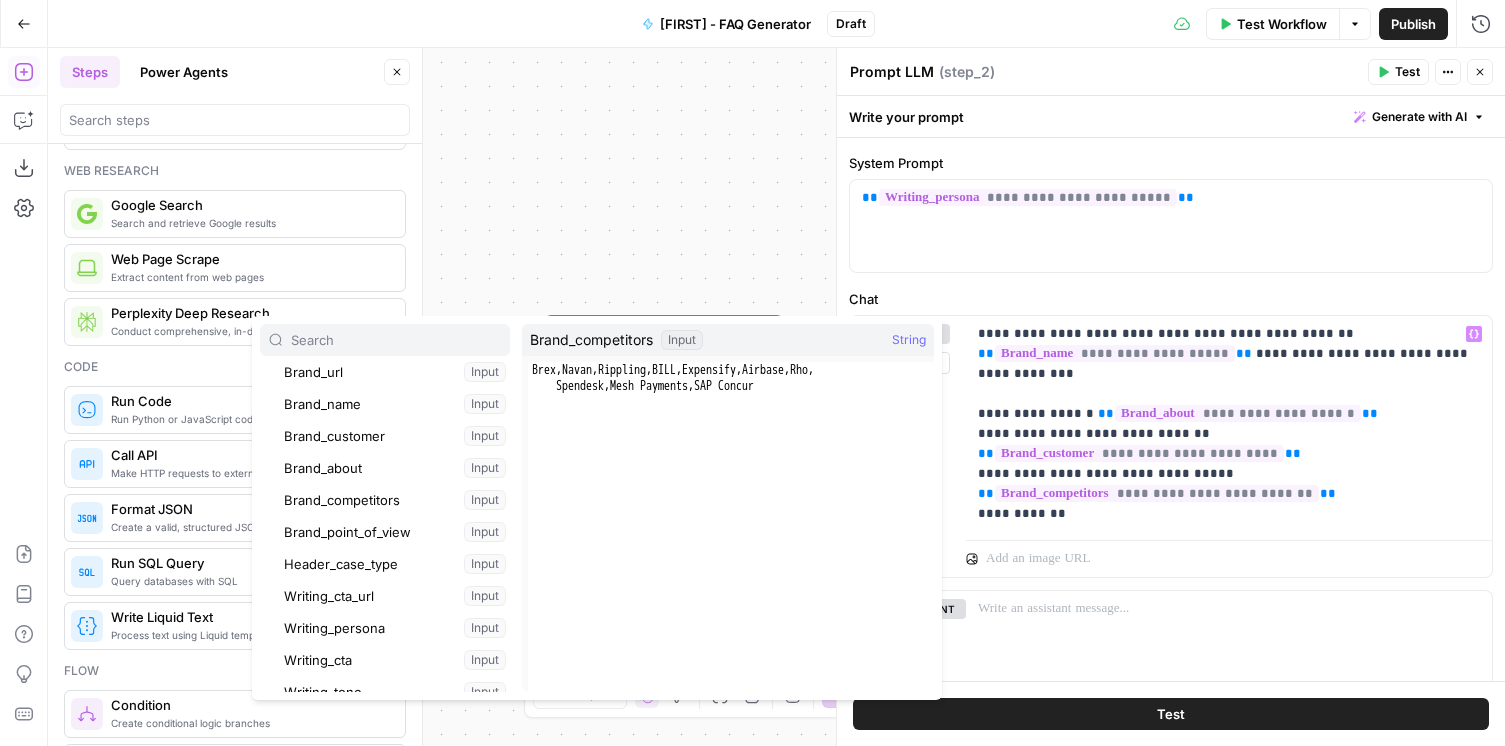 scroll, scrollTop: 168, scrollLeft: 0, axis: vertical 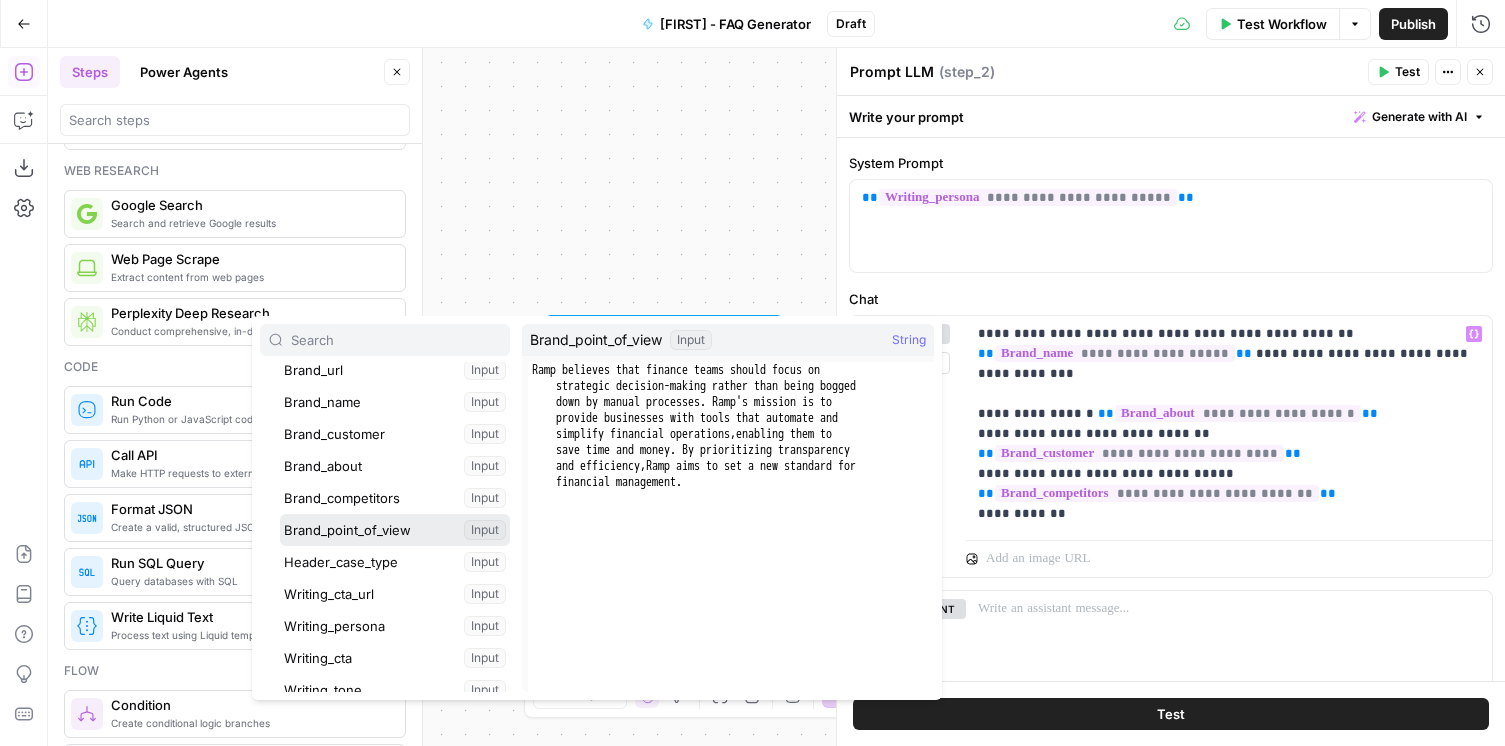click at bounding box center [395, 530] 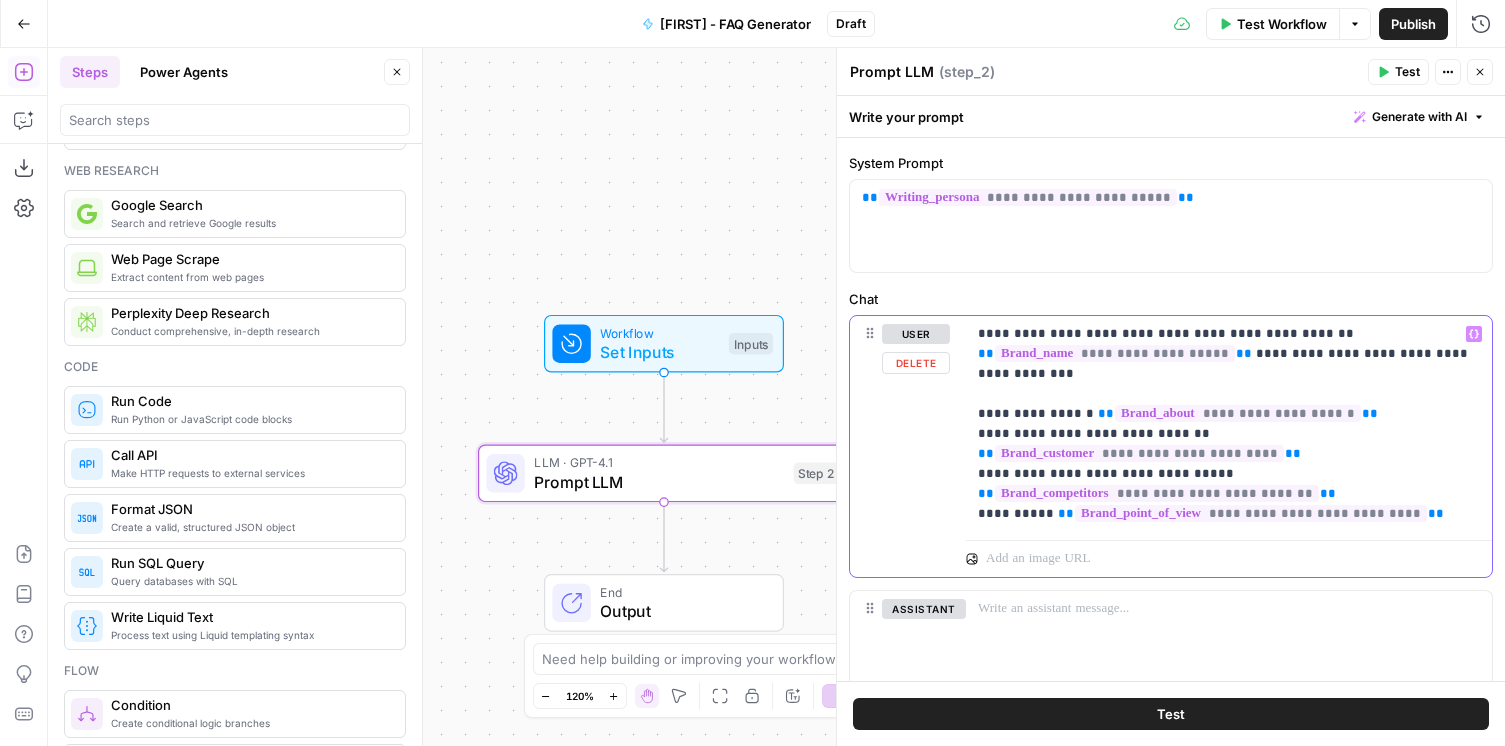 click on "**********" at bounding box center [1229, 424] 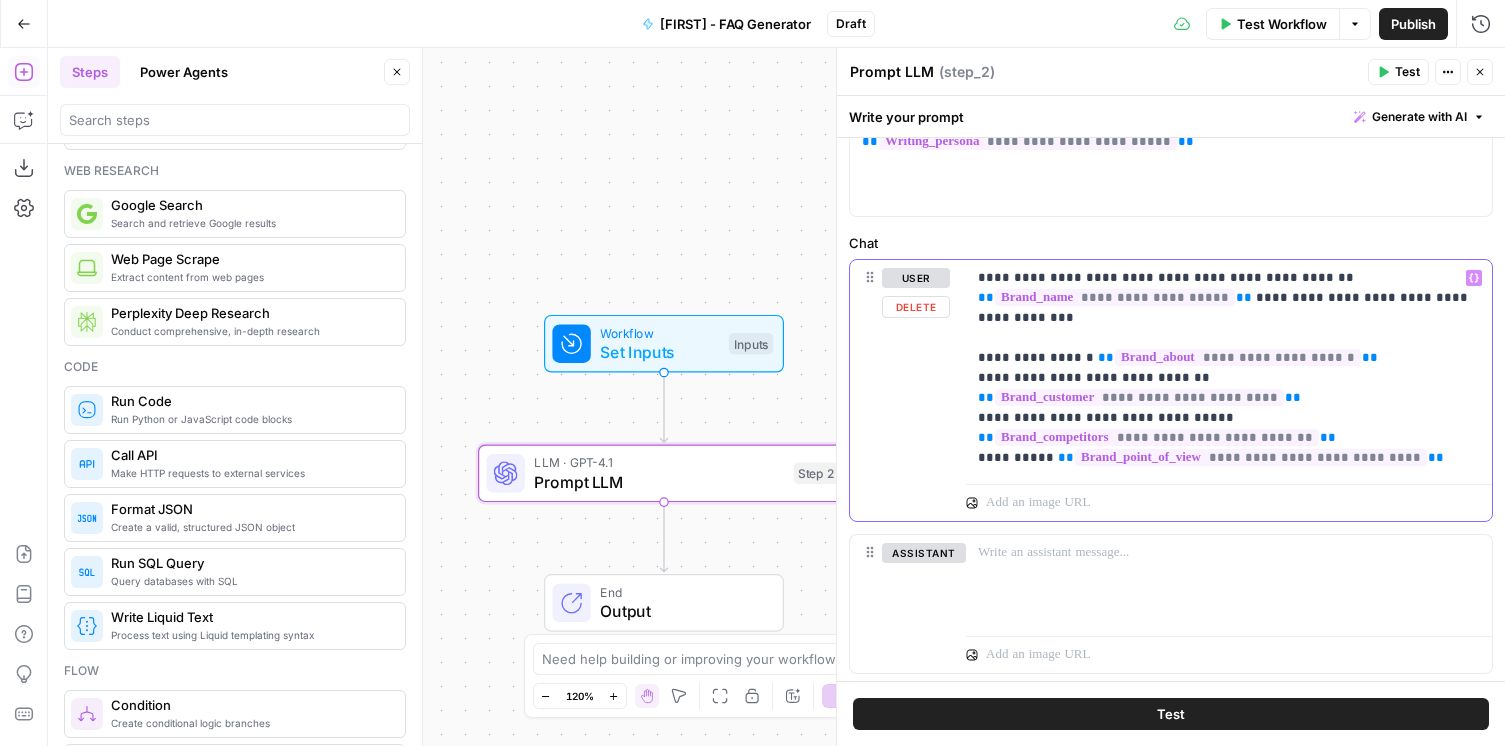 scroll, scrollTop: 108, scrollLeft: 0, axis: vertical 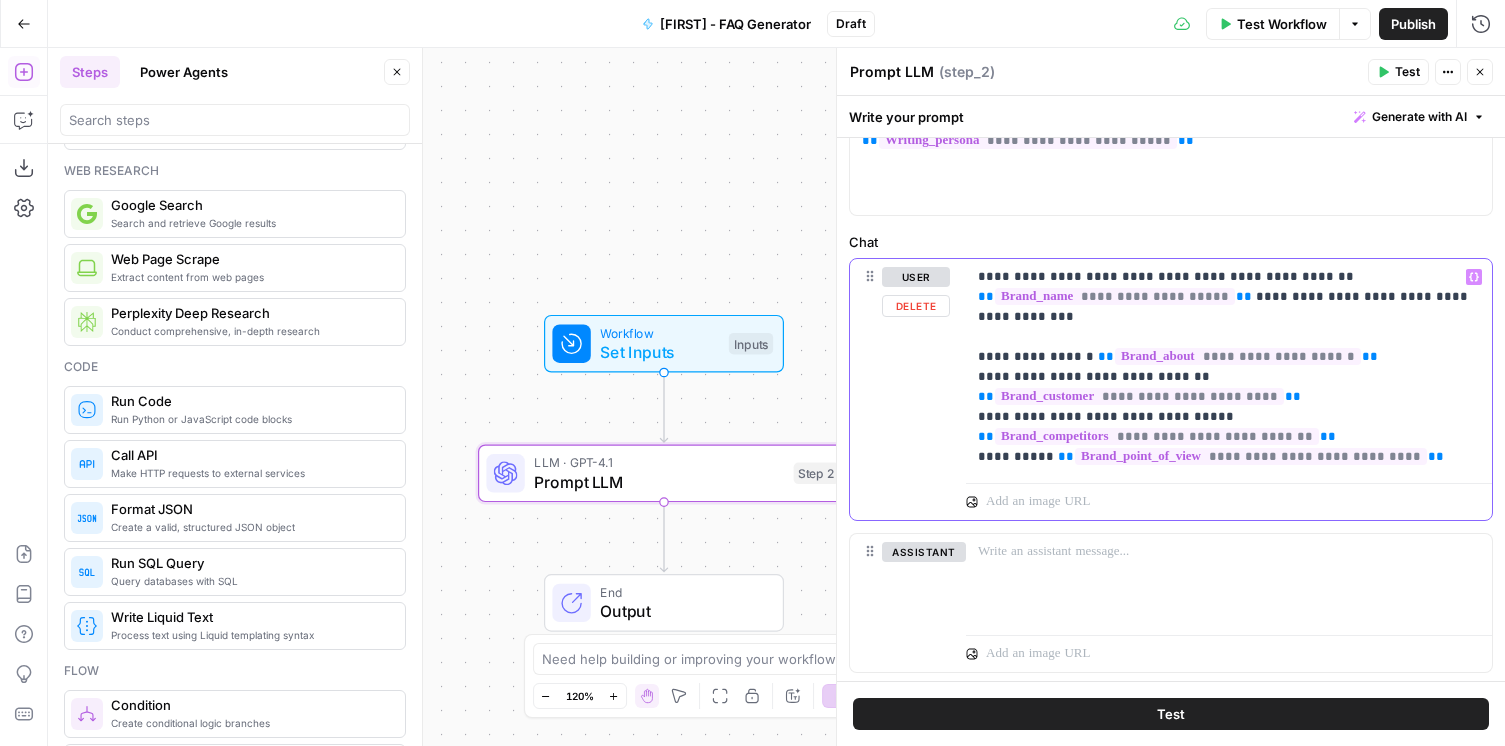 click on "**********" at bounding box center [1229, 367] 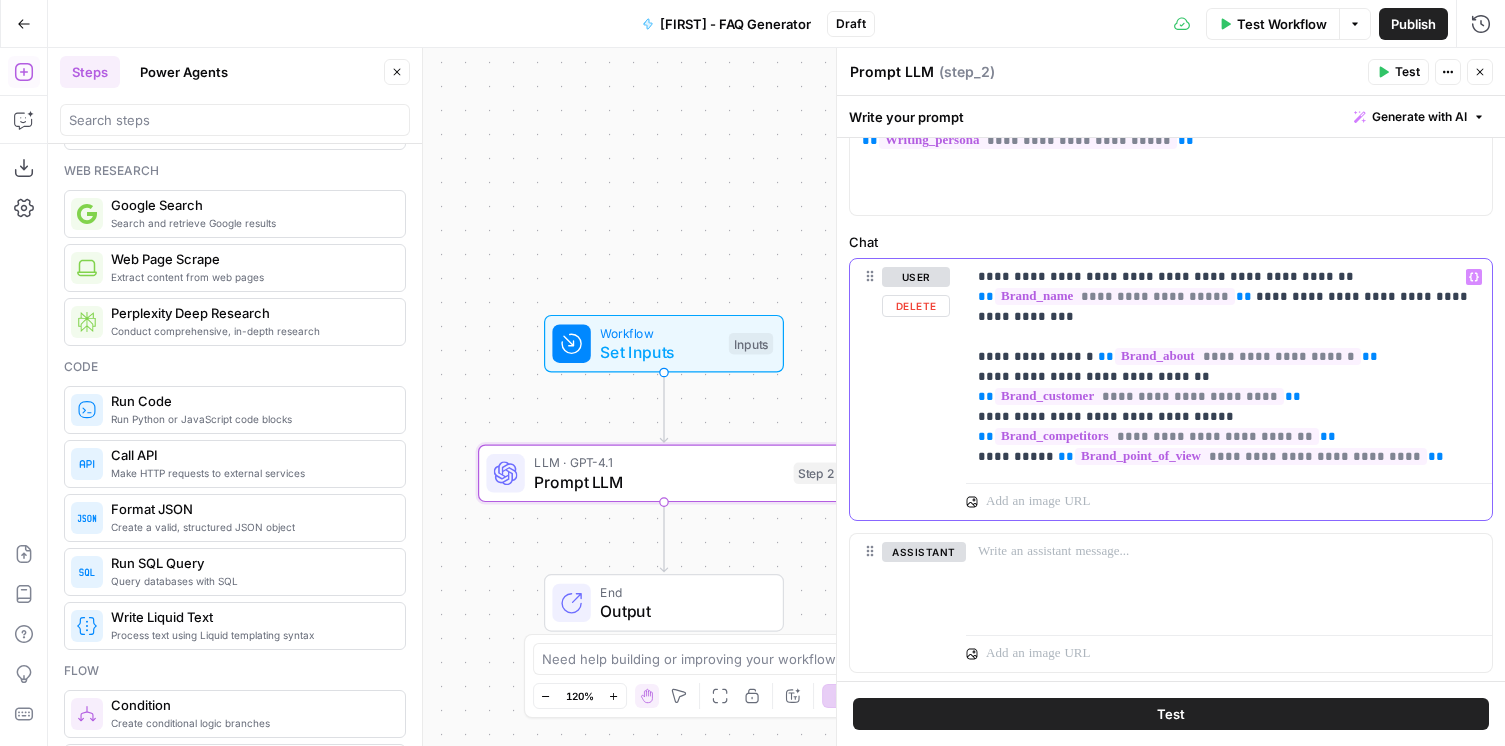click on "**********" at bounding box center (1229, 367) 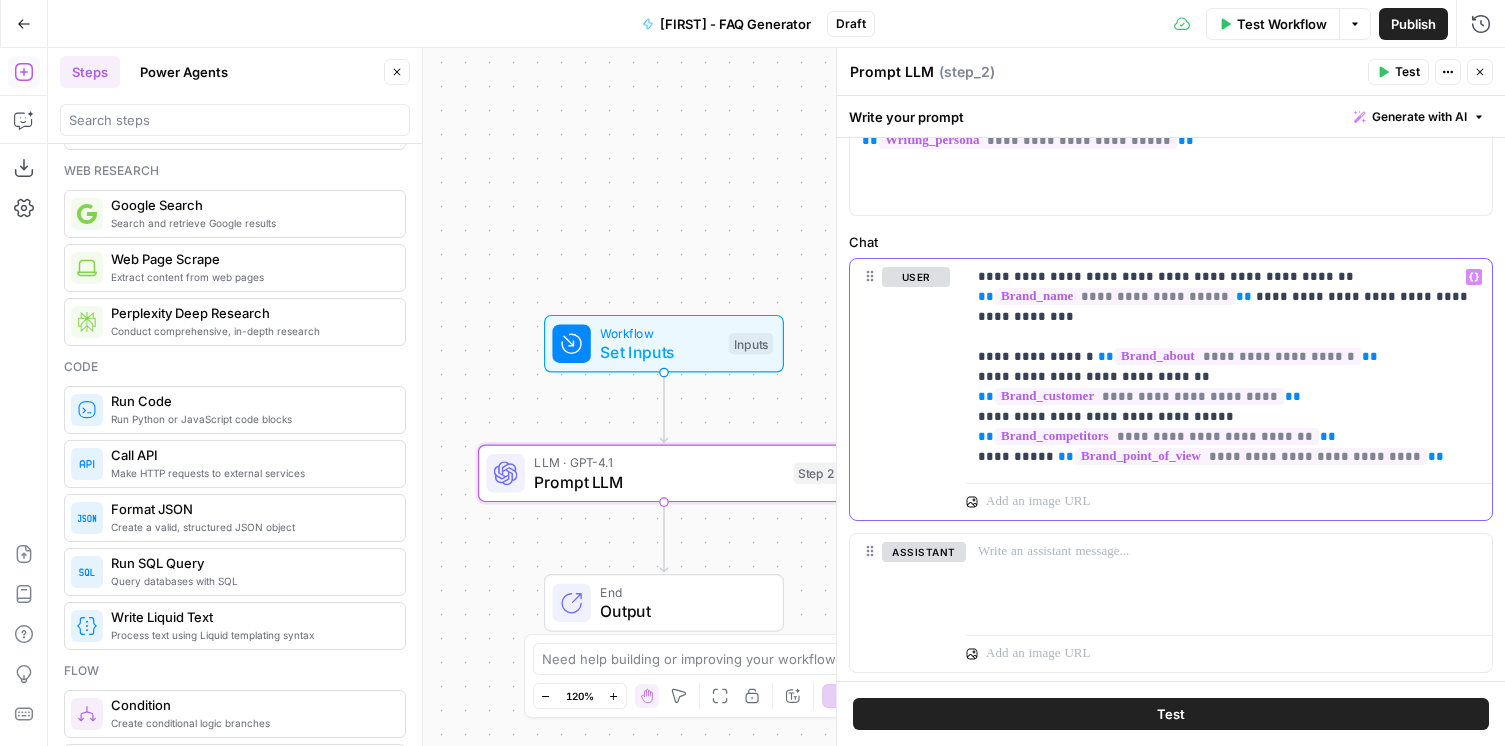 click on "**********" at bounding box center (1229, 367) 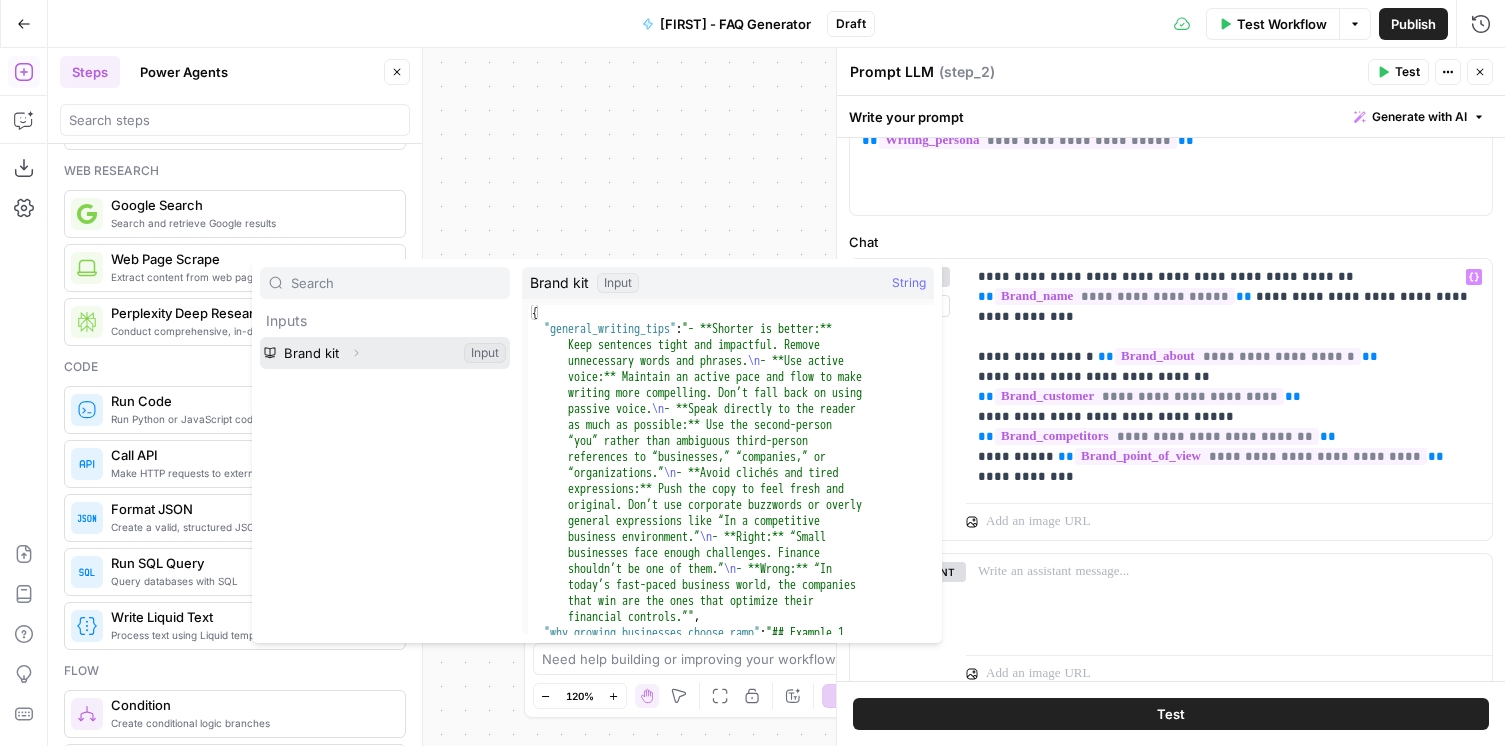click 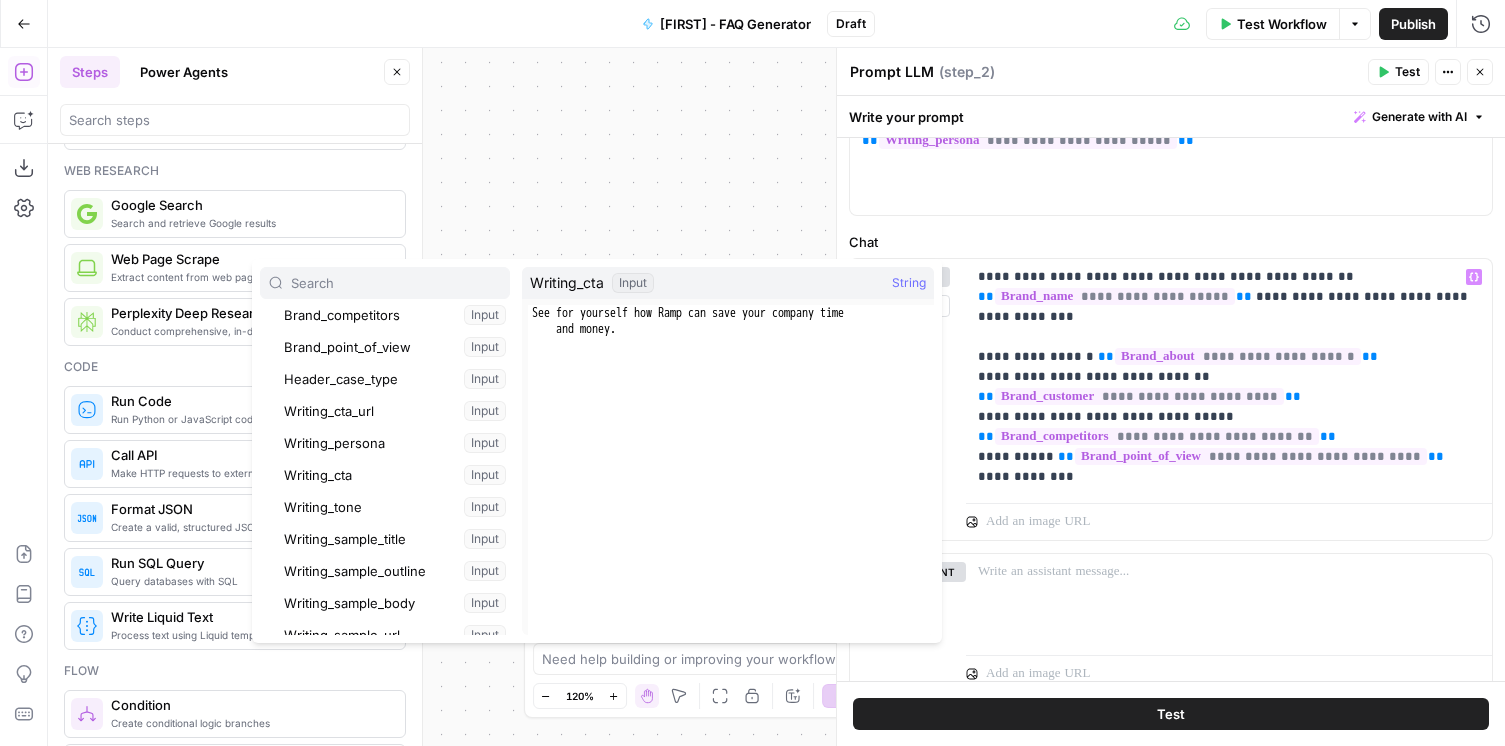 scroll, scrollTop: 293, scrollLeft: 0, axis: vertical 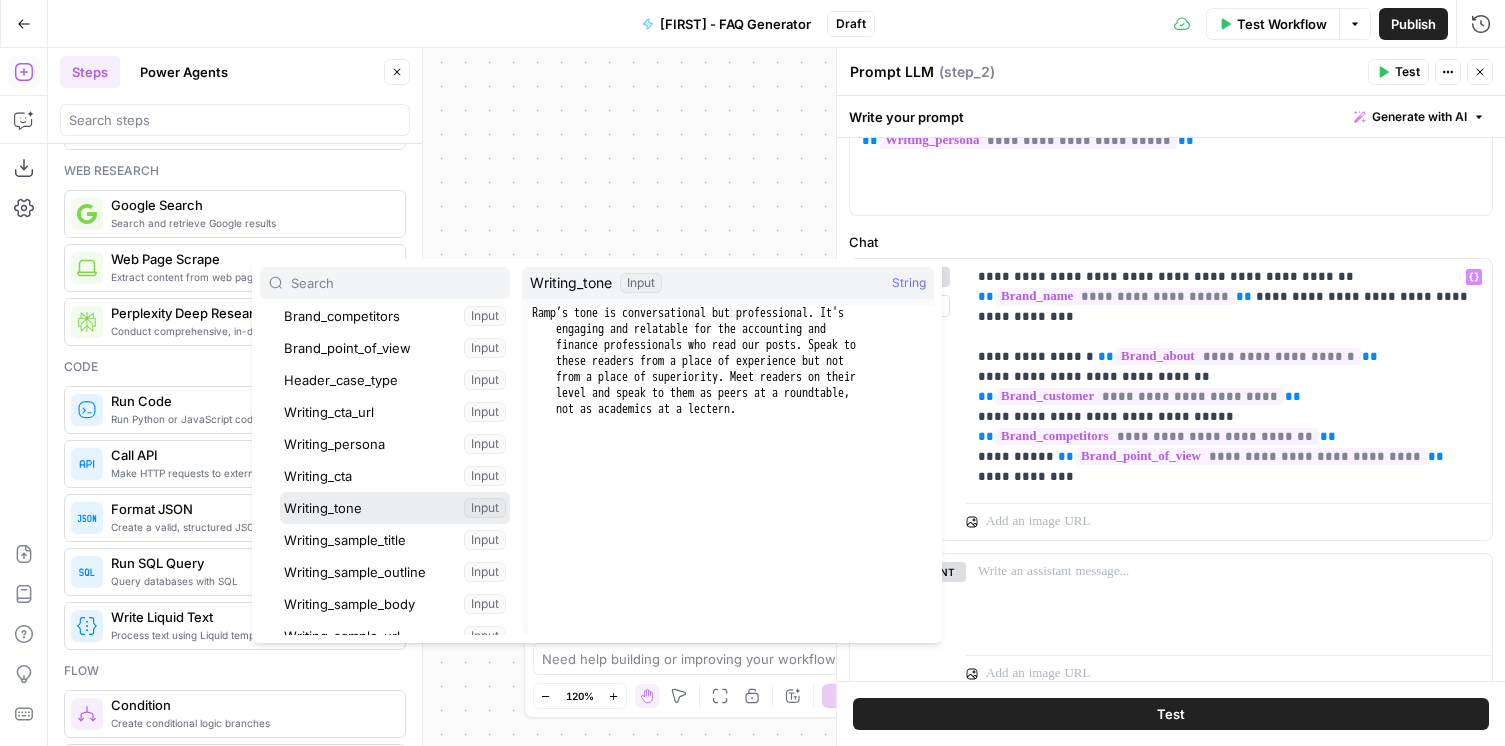 click at bounding box center [395, 508] 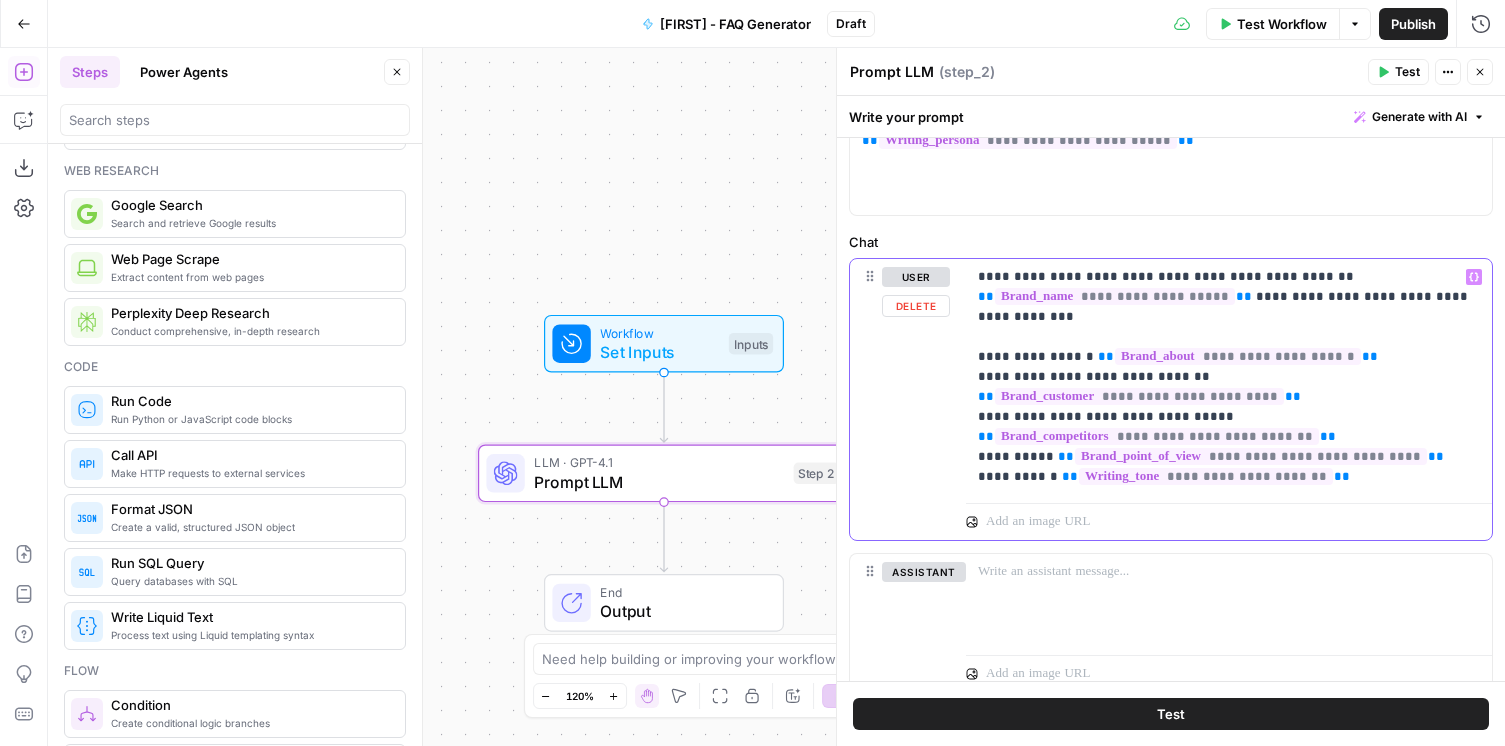 click on "**********" at bounding box center (1229, 377) 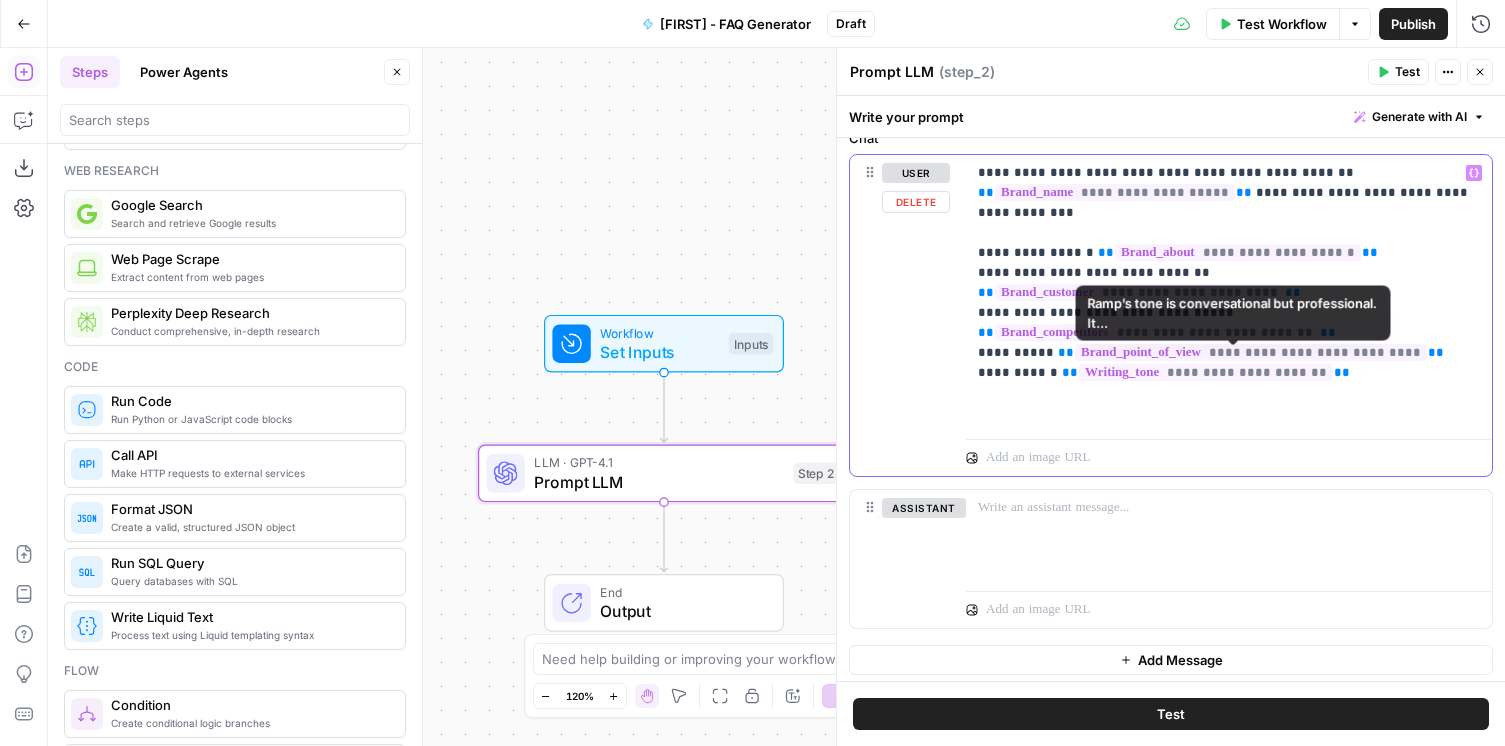 scroll, scrollTop: 216, scrollLeft: 0, axis: vertical 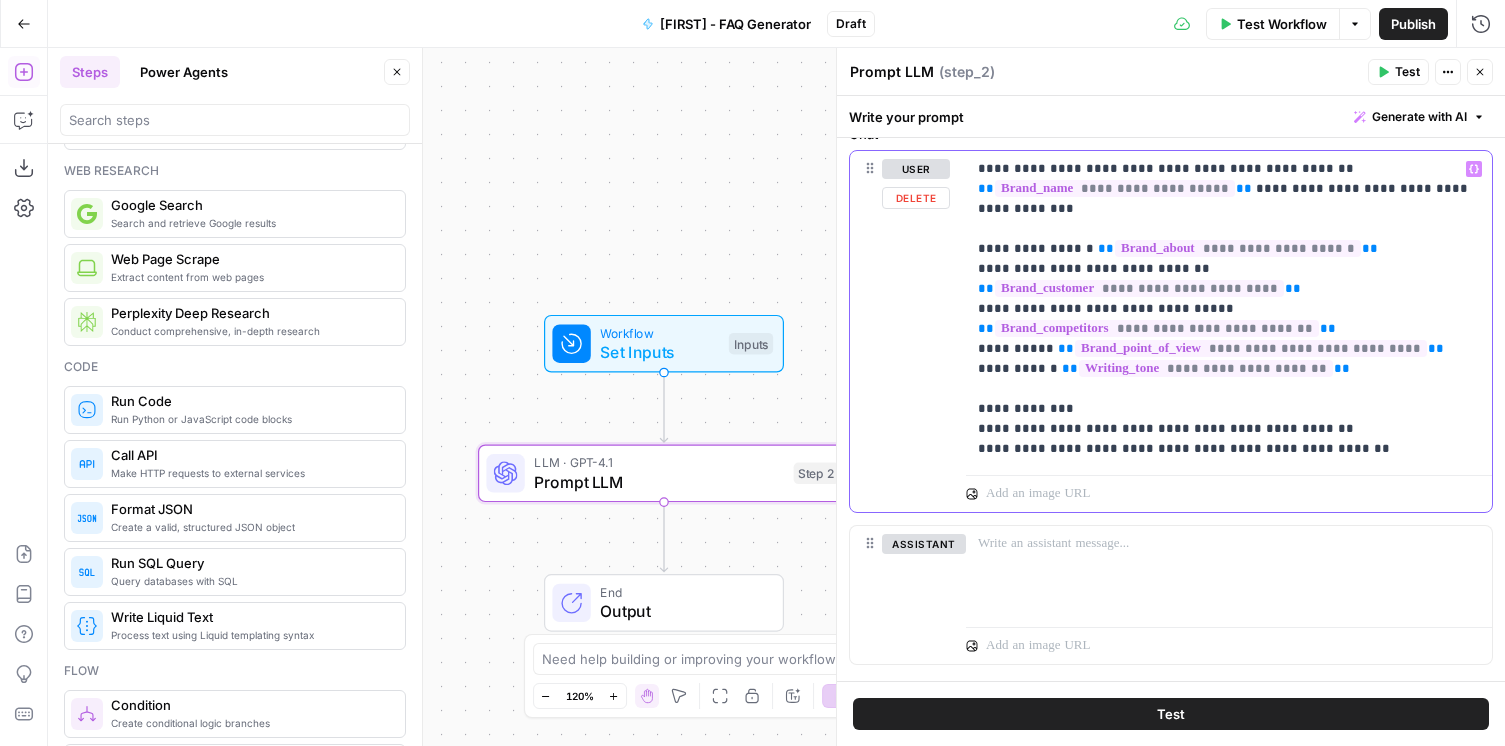 drag, startPoint x: 1338, startPoint y: 447, endPoint x: 990, endPoint y: 447, distance: 348 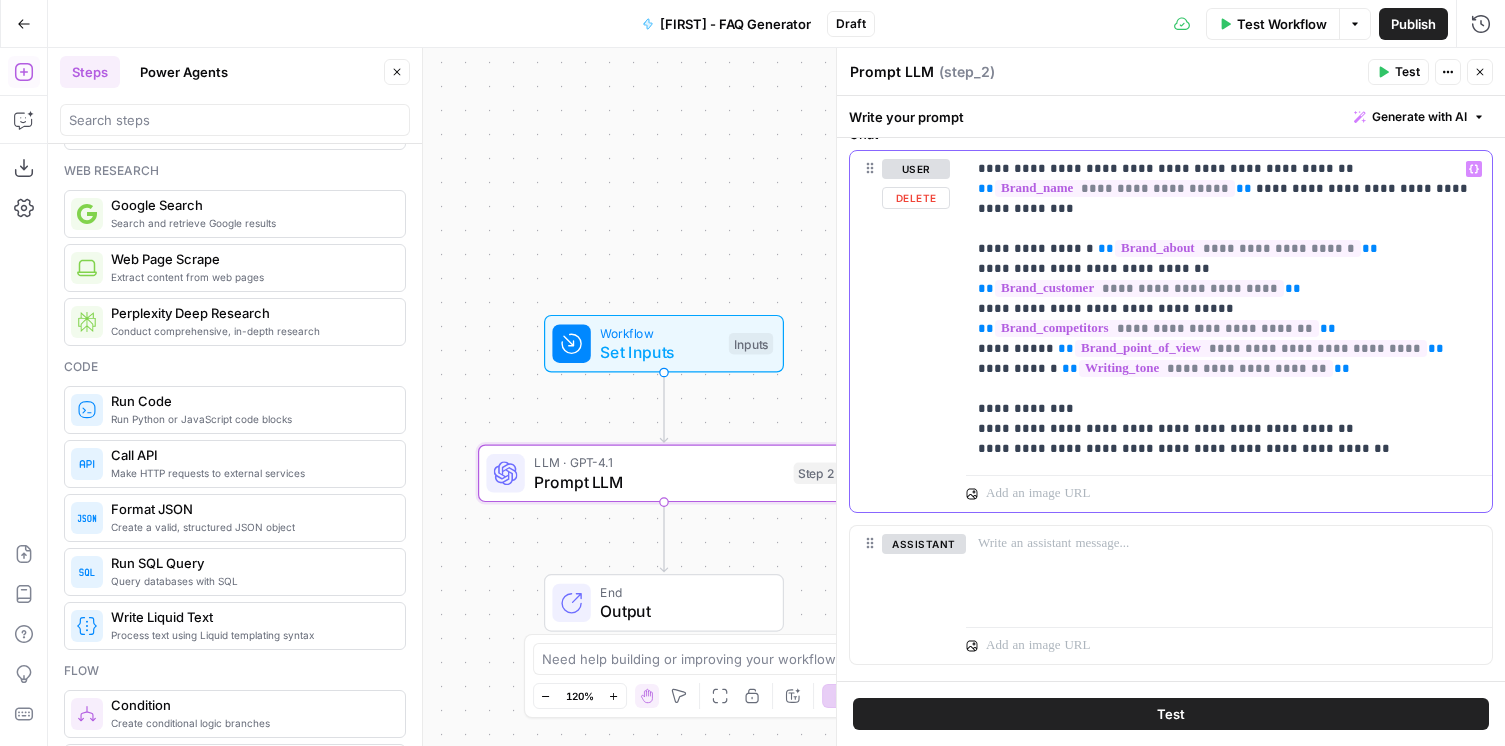 click on "**********" at bounding box center [1229, 309] 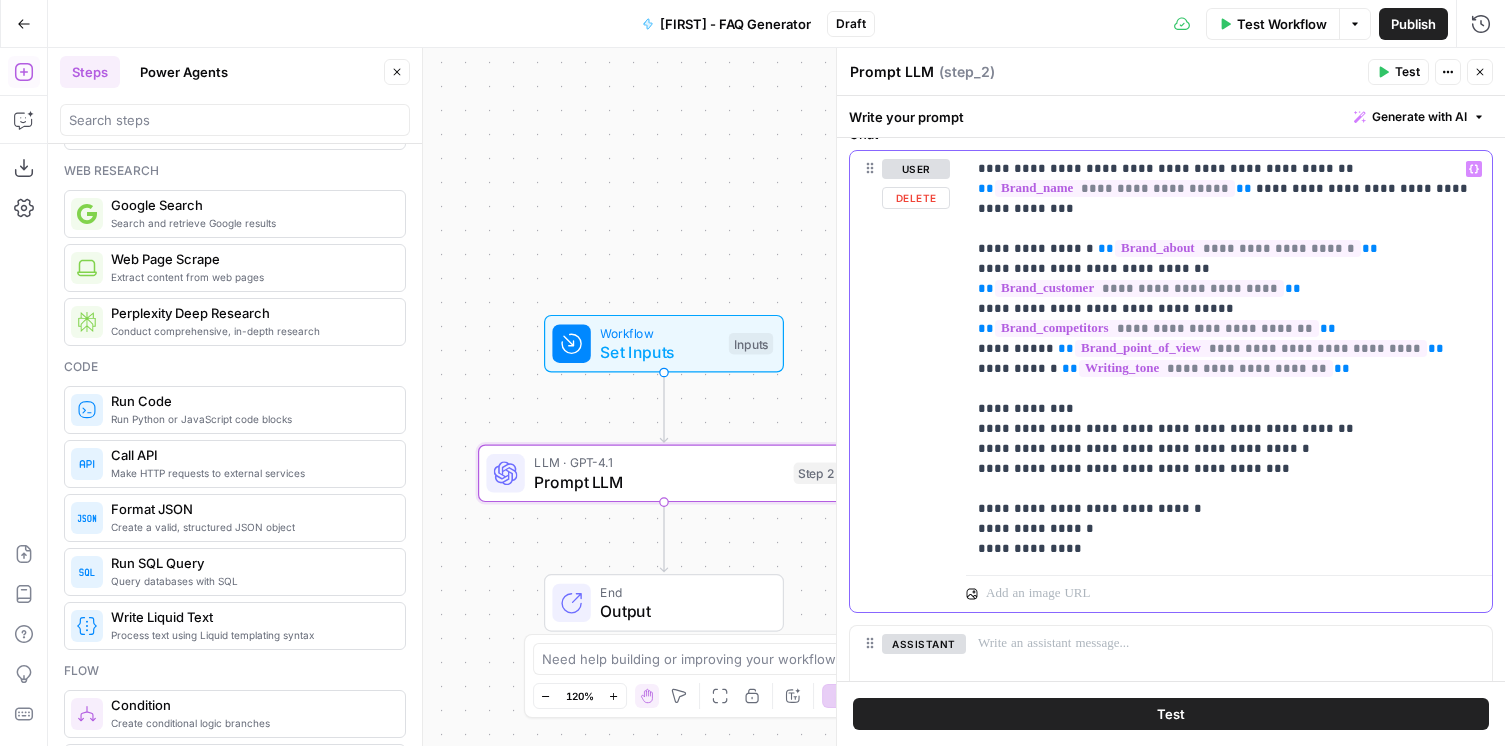click on "**********" at bounding box center (1229, 359) 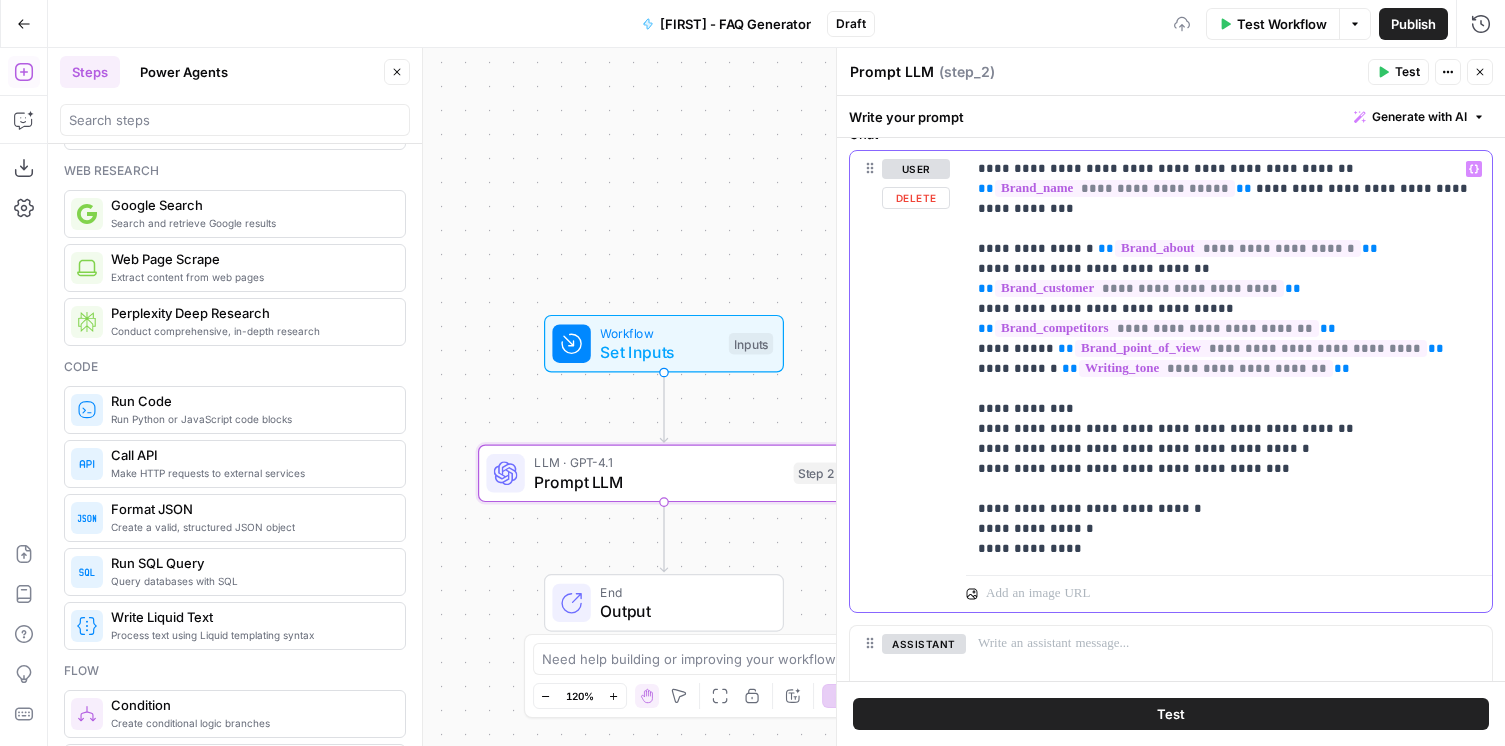 click on "**********" at bounding box center [1229, 359] 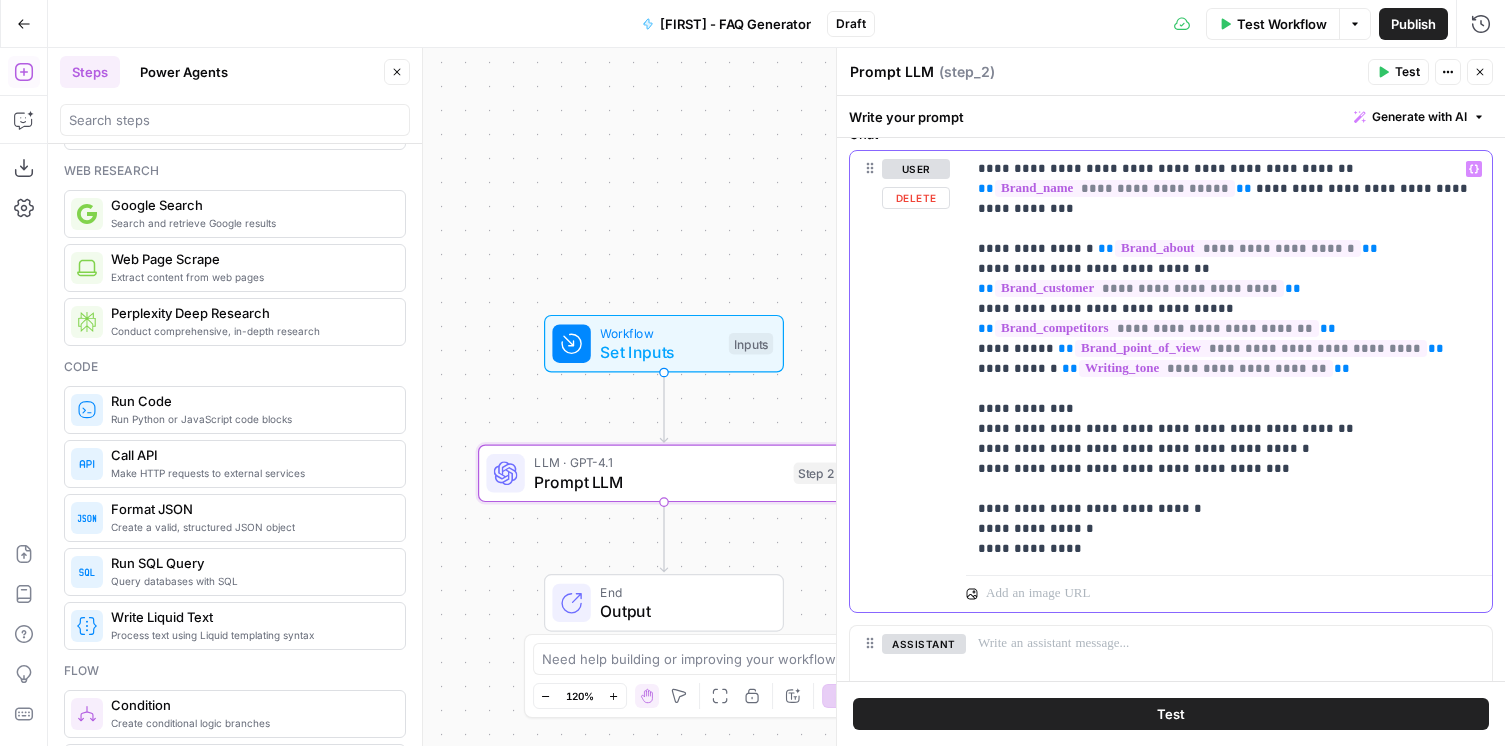 click on "**********" at bounding box center (1229, 359) 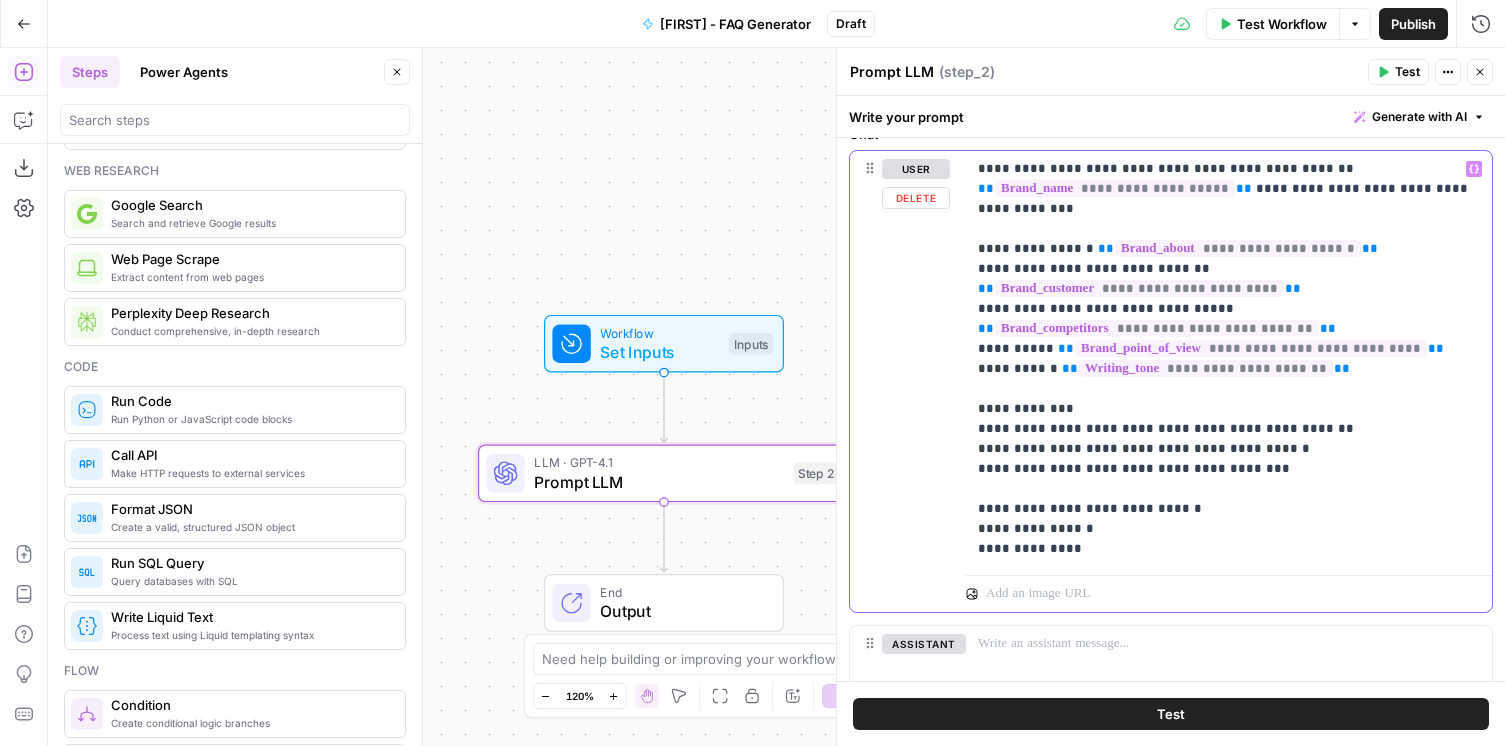 click on "**********" at bounding box center [1229, 359] 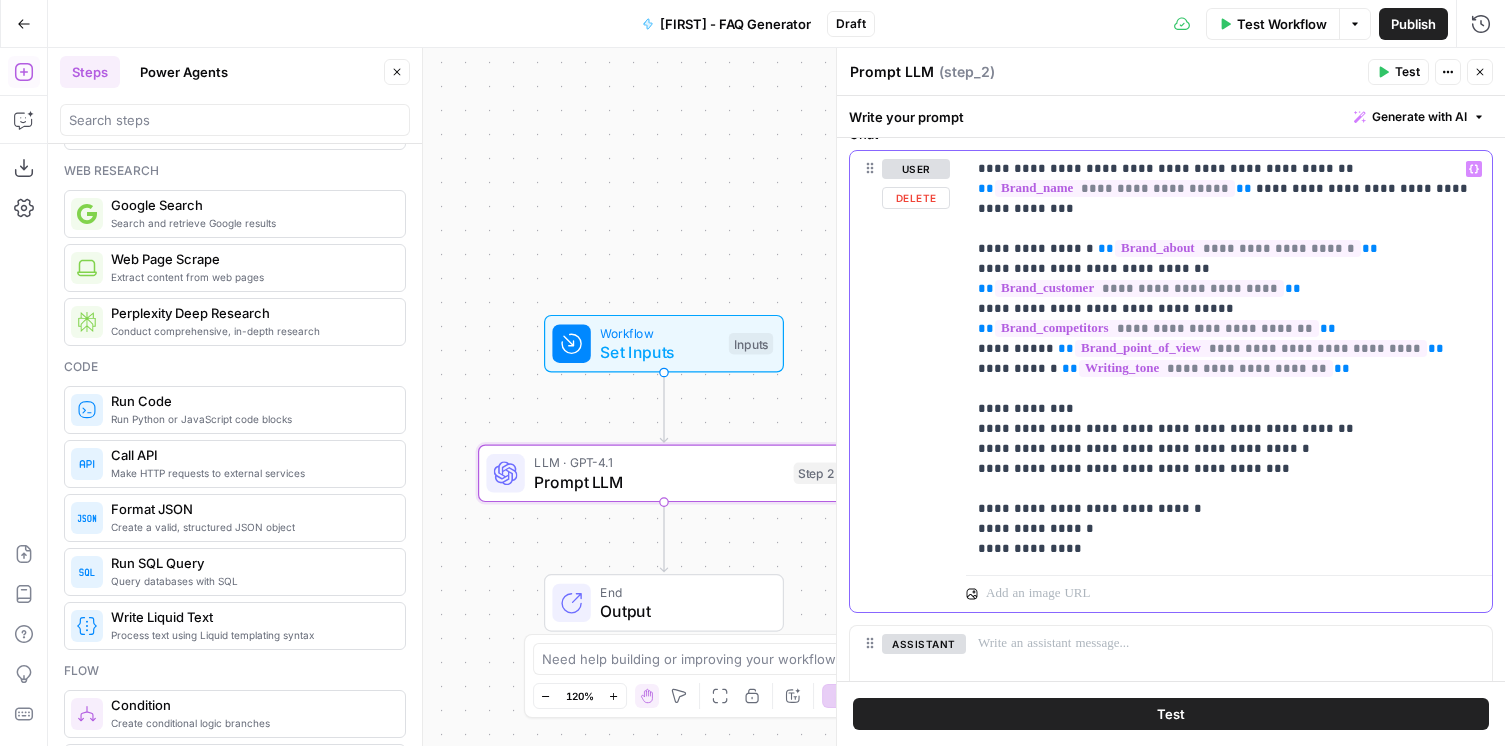 click on "**********" at bounding box center [1229, 359] 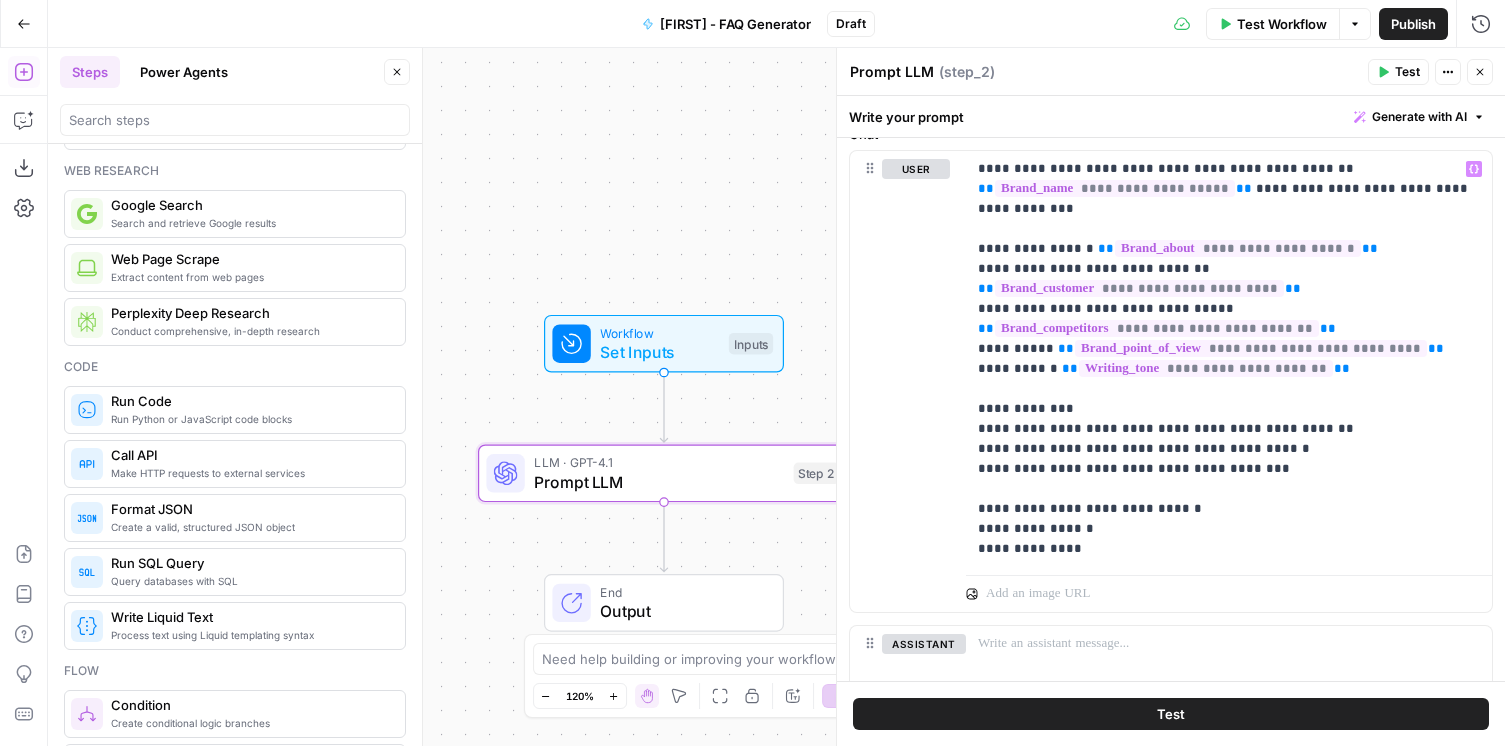 click on "Test" at bounding box center [1171, 714] 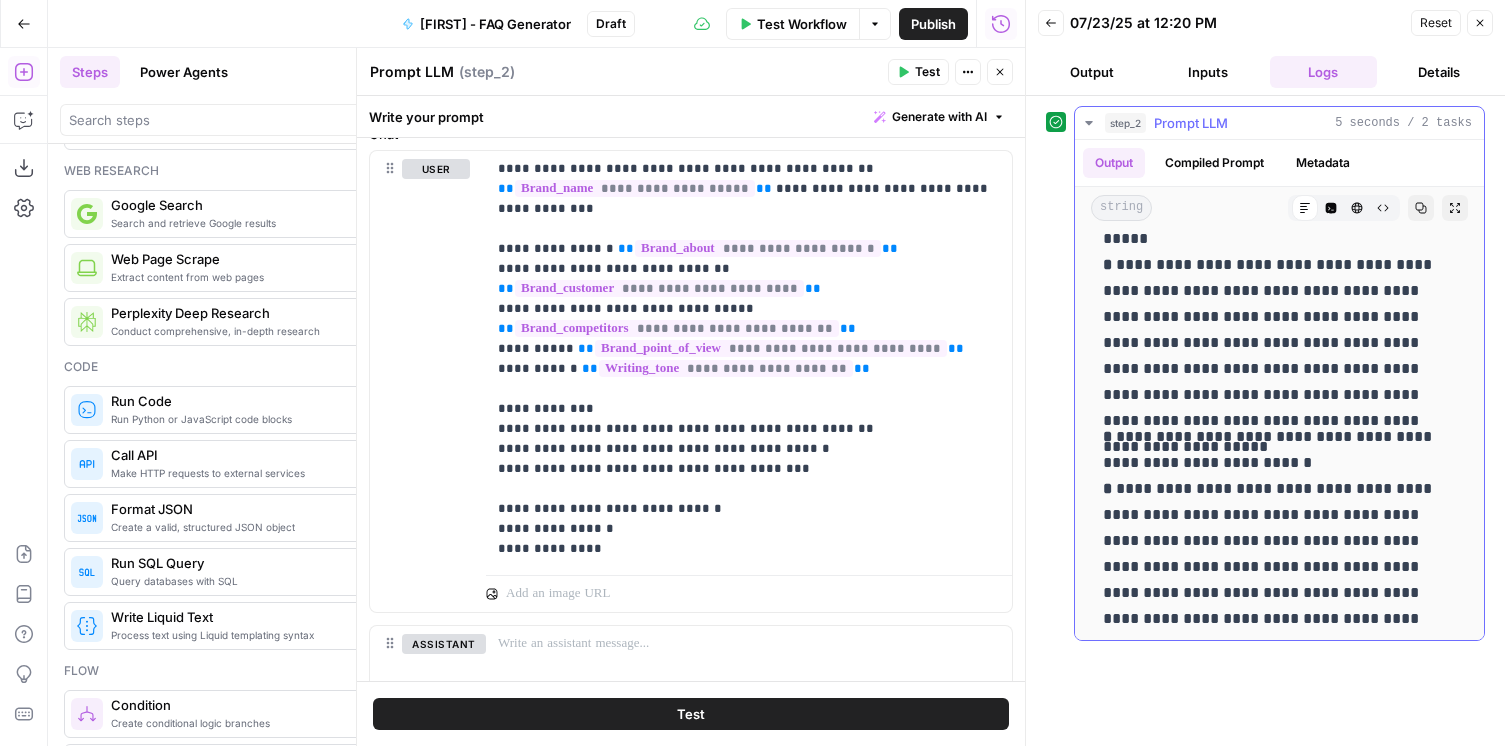 scroll, scrollTop: 819, scrollLeft: 0, axis: vertical 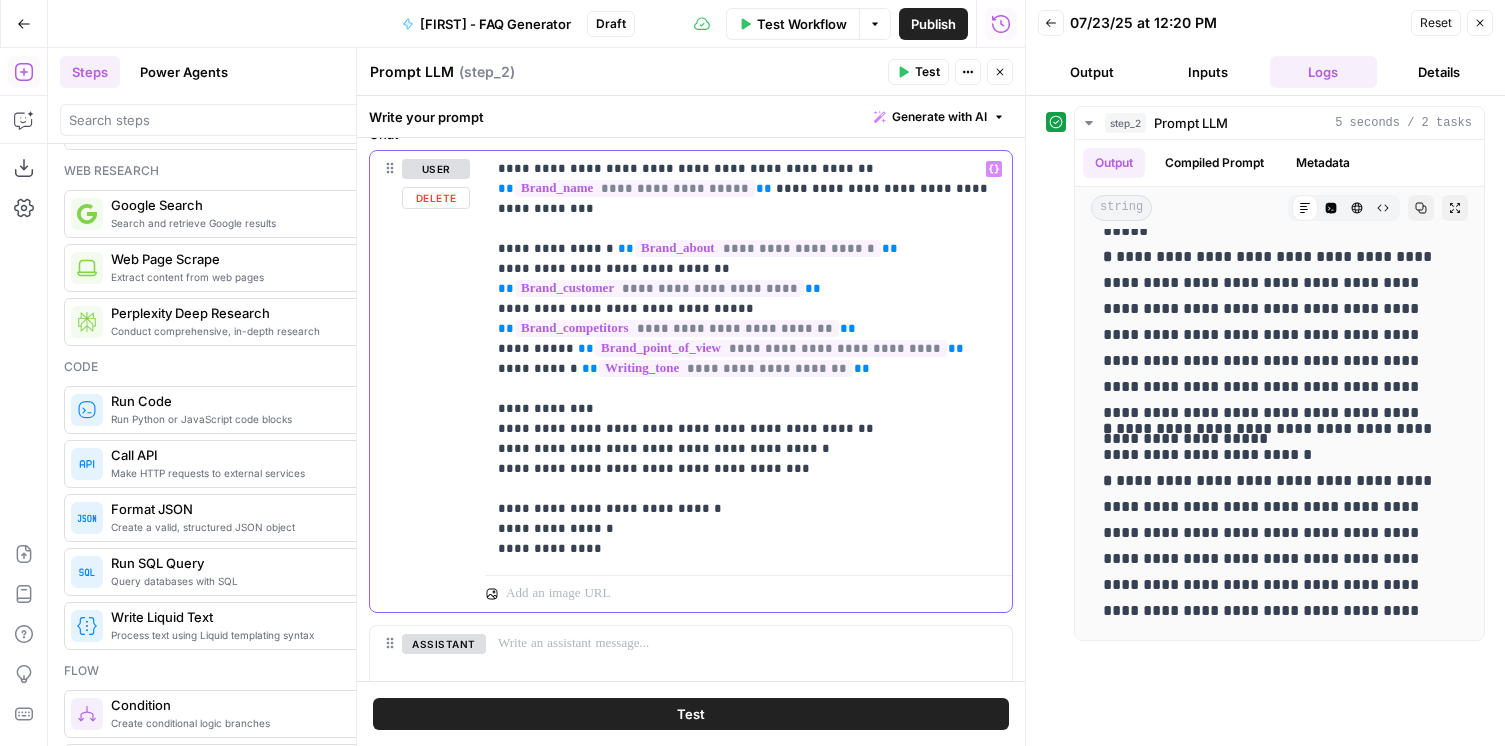 click on "**********" at bounding box center [749, 359] 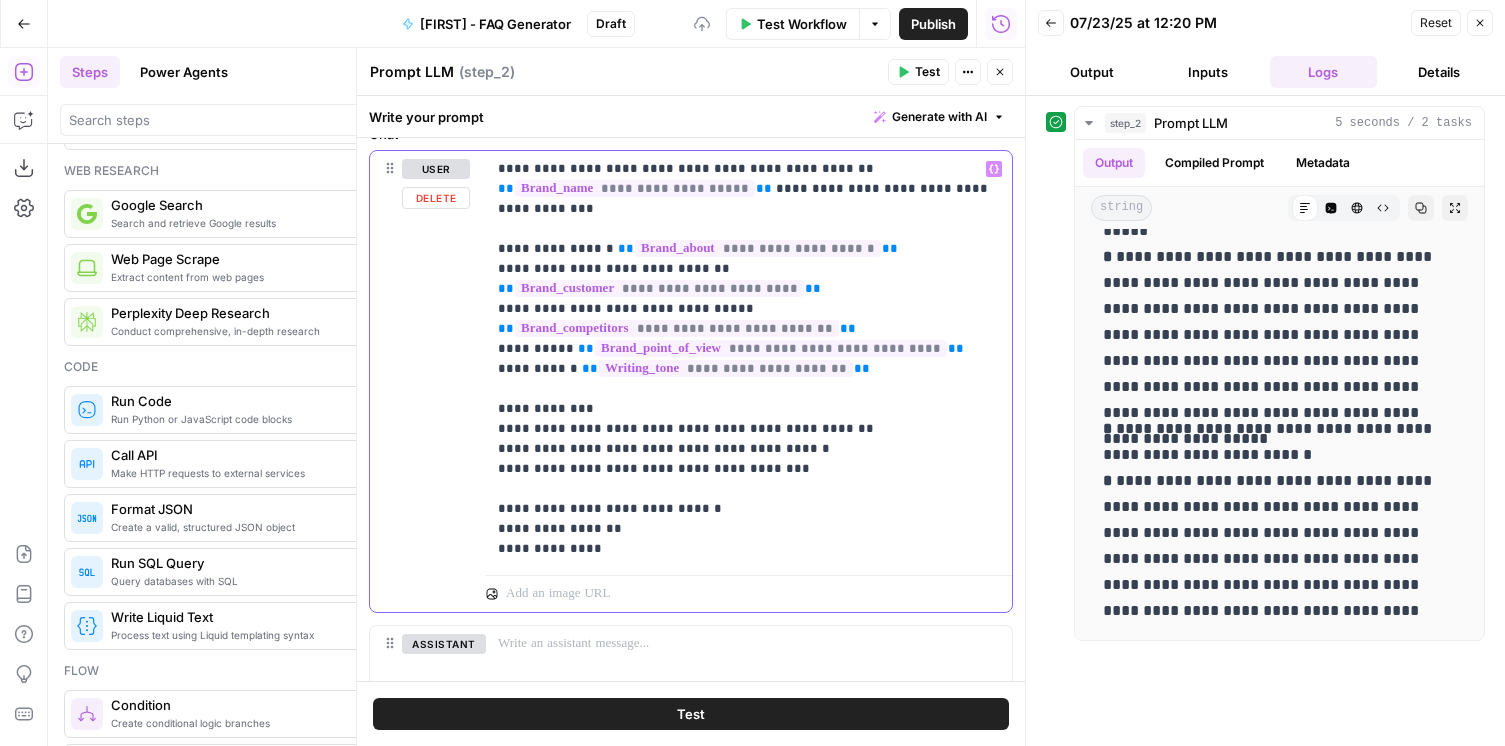 click on "**********" at bounding box center (749, 359) 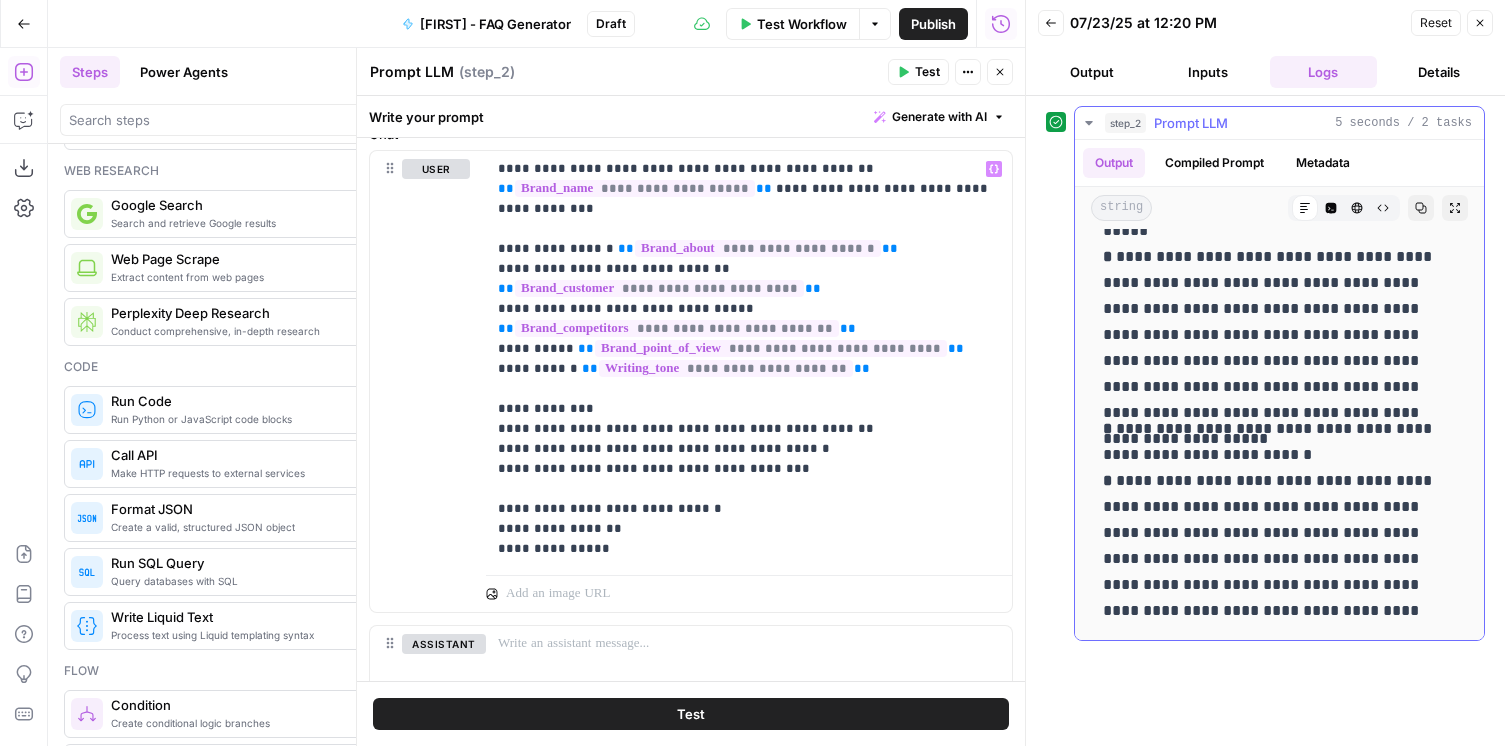 click on "**********" at bounding box center [1279, 520] 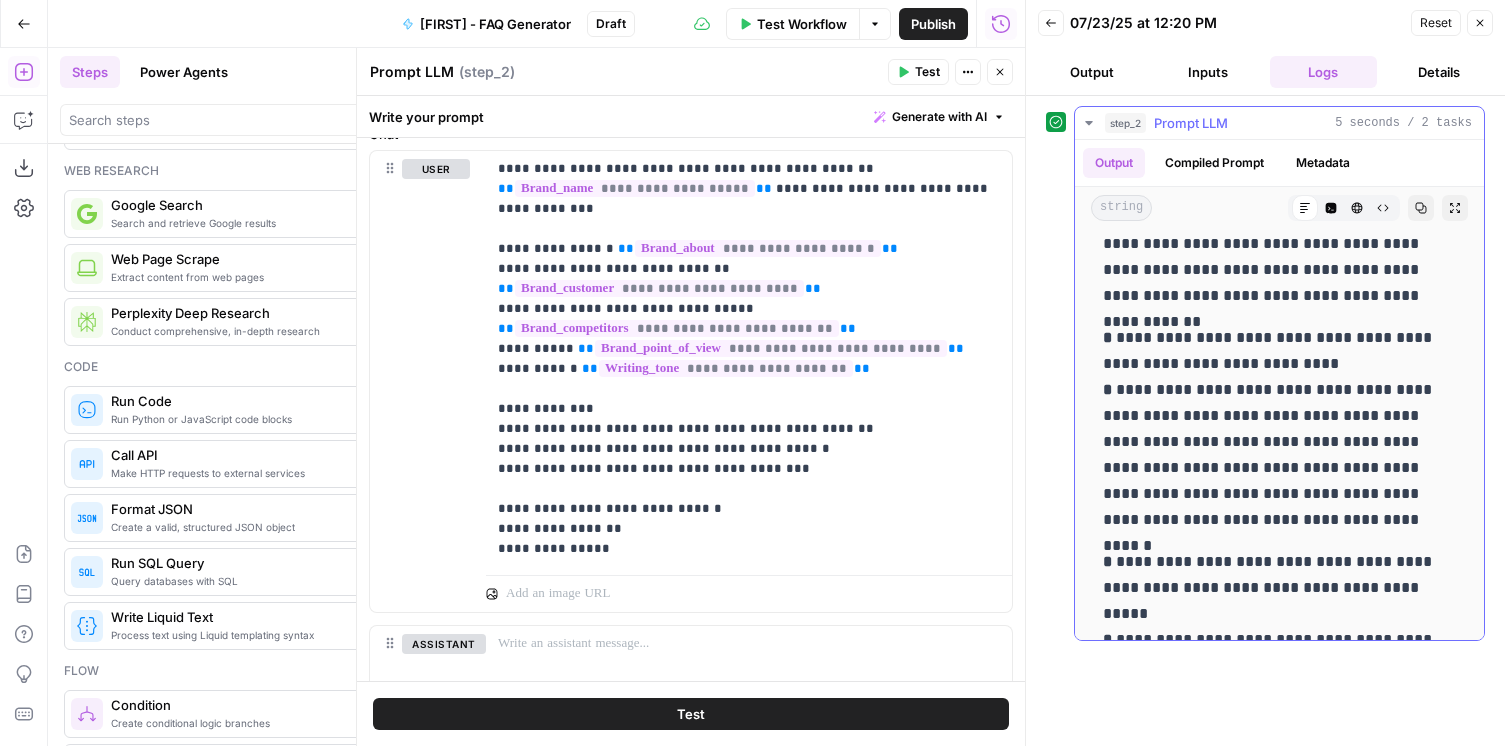 scroll, scrollTop: 819, scrollLeft: 0, axis: vertical 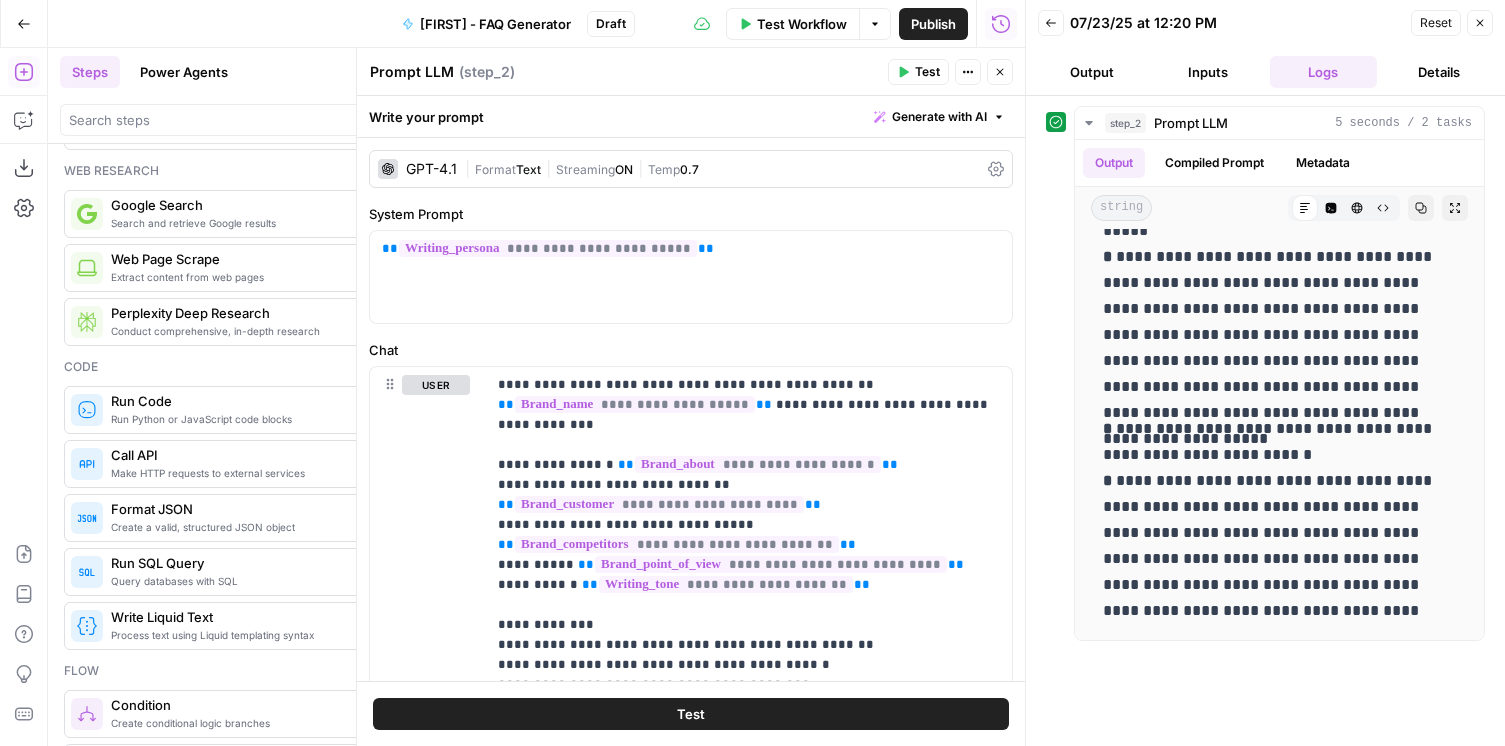 click on "GPT-4.1" at bounding box center (431, 169) 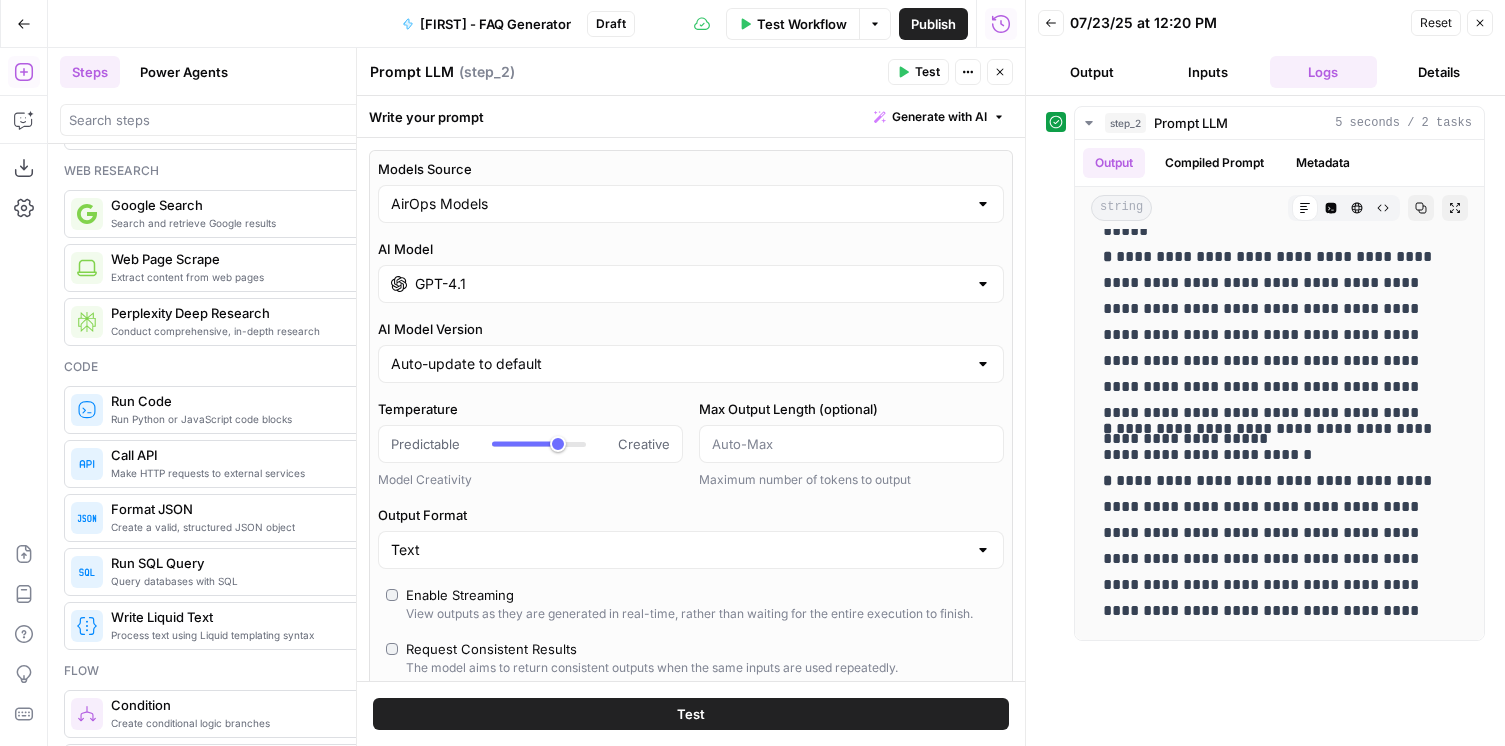 click on "GPT-4.1" at bounding box center (691, 284) 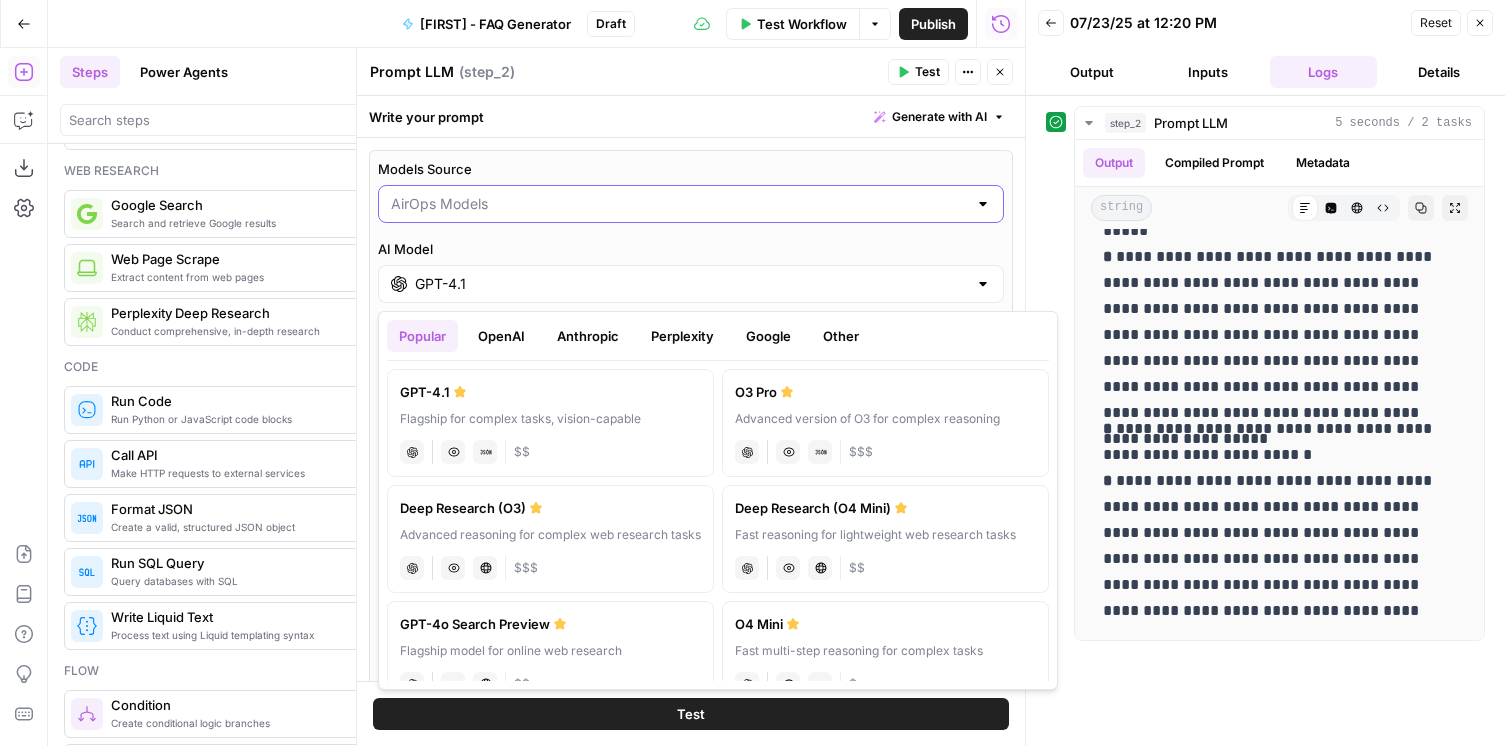 click on "Models Source" at bounding box center [679, 204] 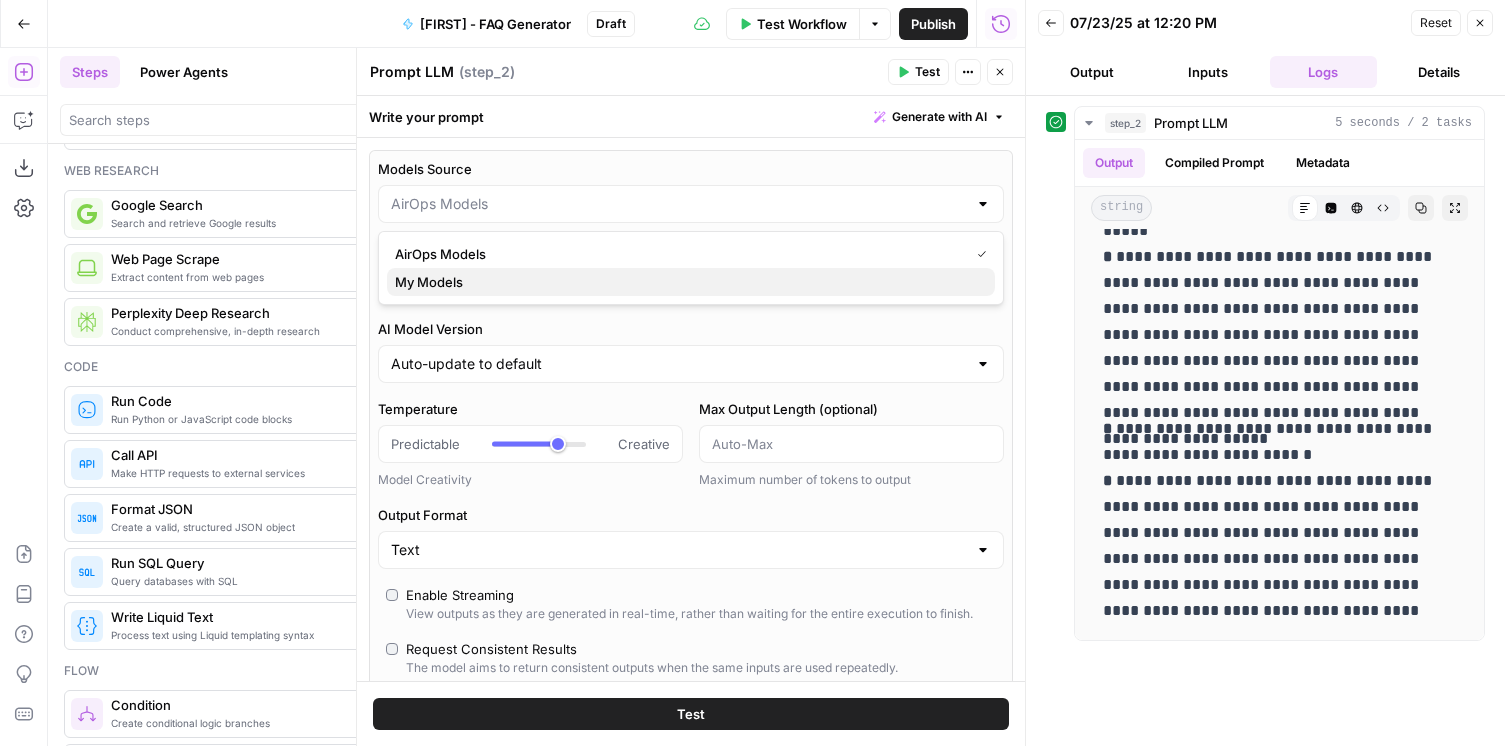 click on "My Models" at bounding box center (687, 282) 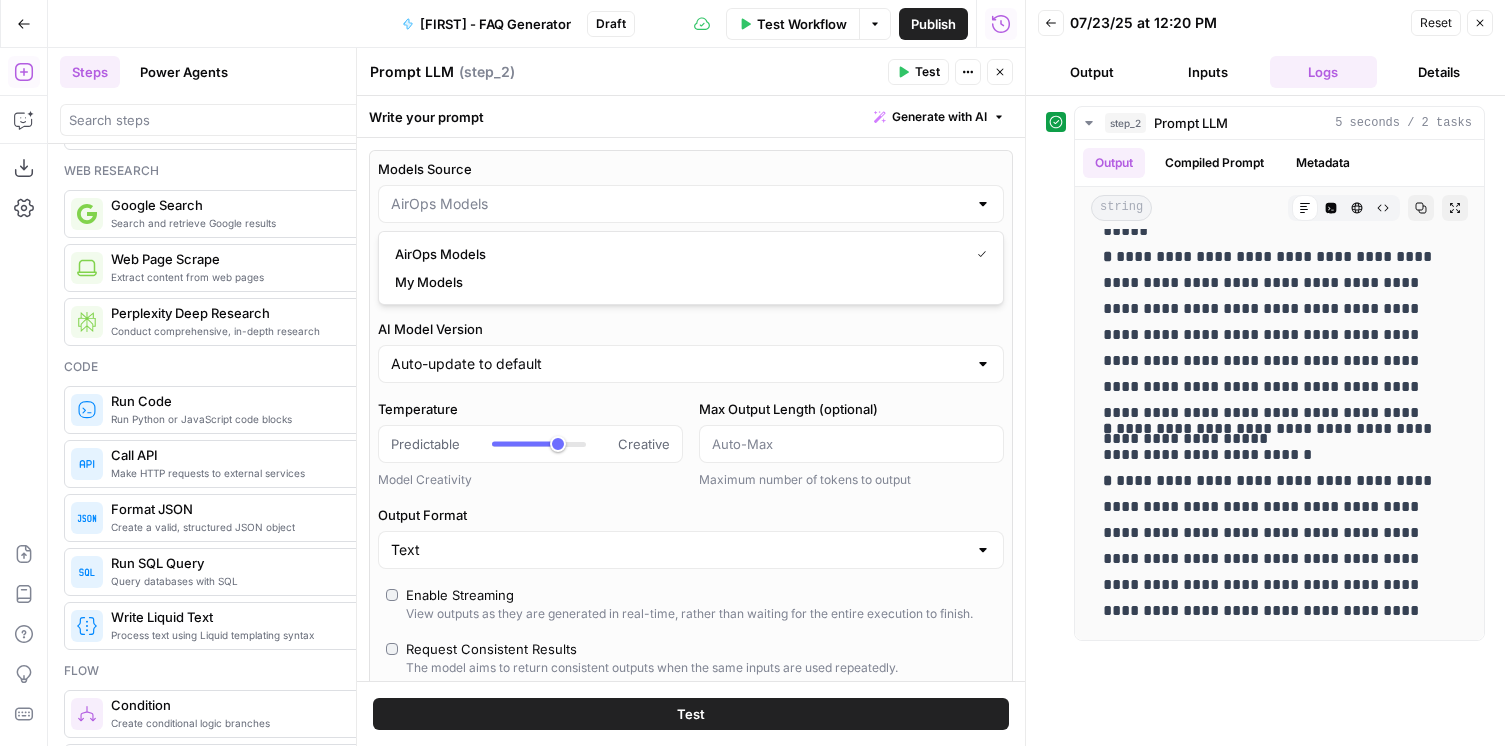 type on "My Models" 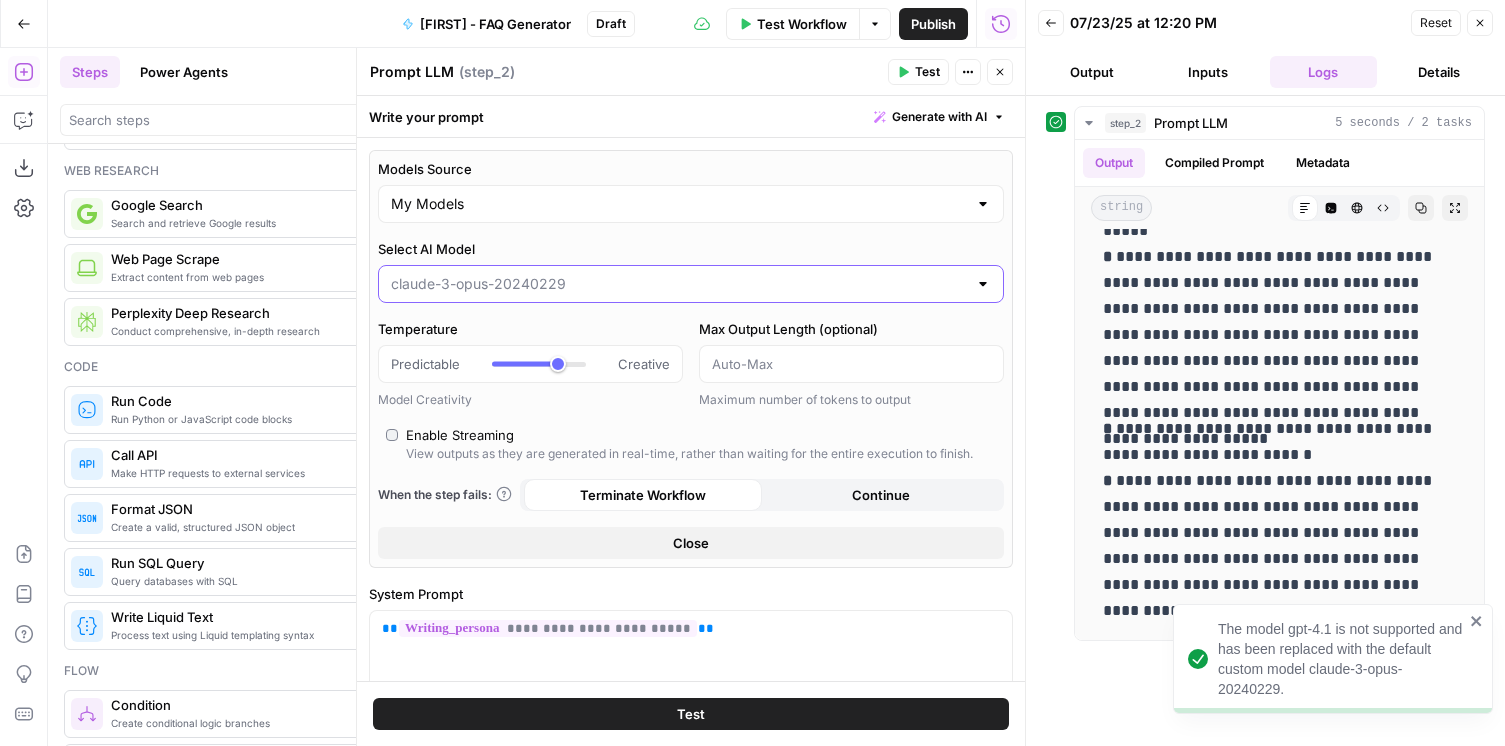 click on "Select AI Model" at bounding box center [679, 284] 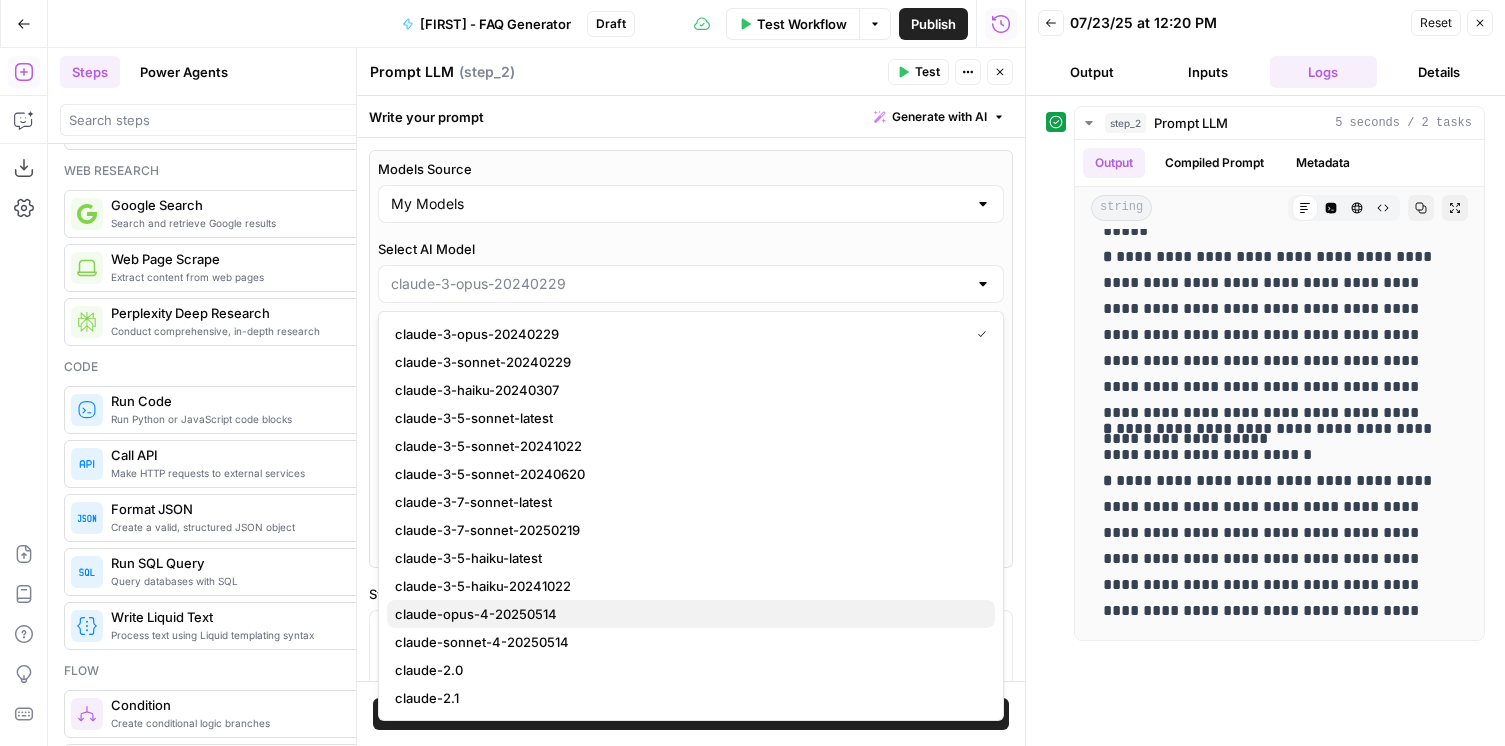 click on "claude-opus-4-20250514" at bounding box center [687, 614] 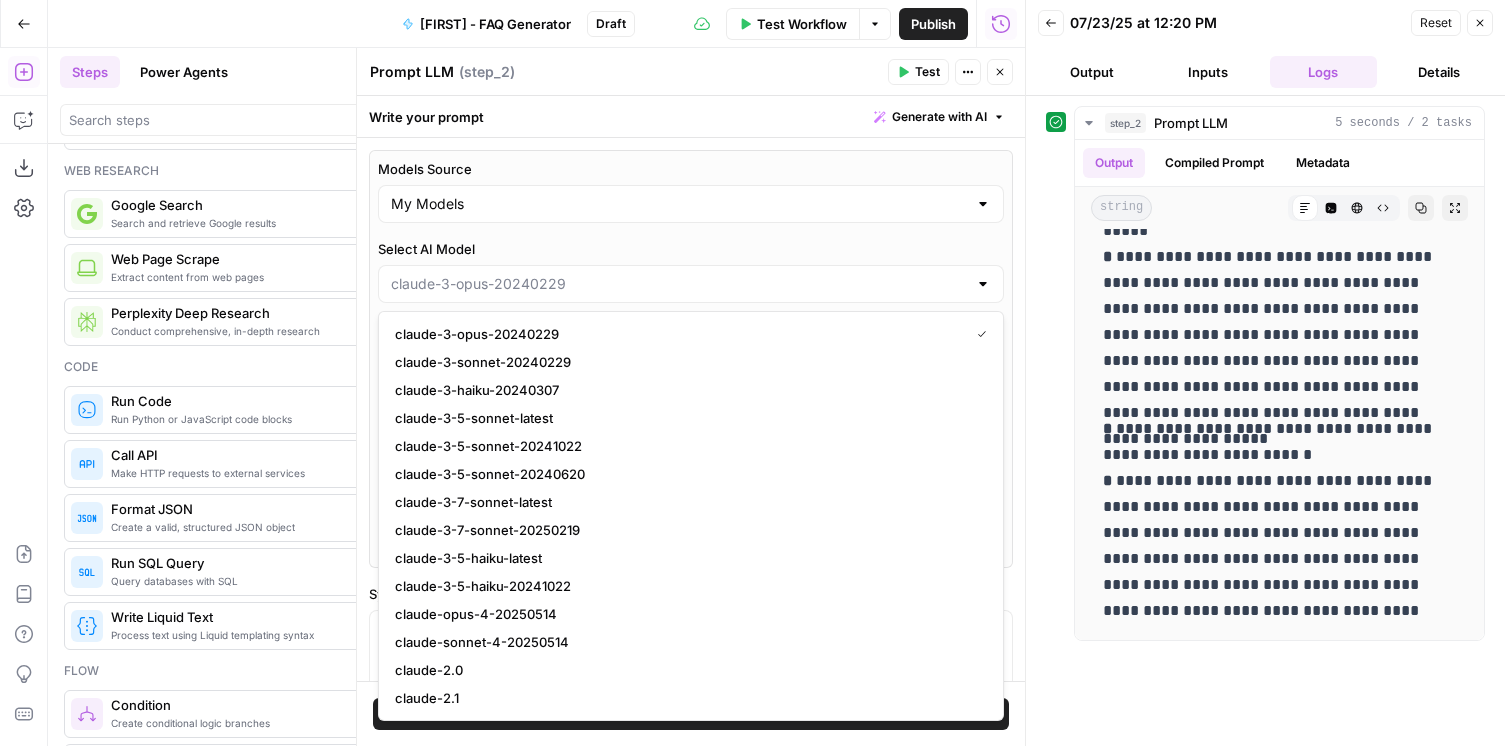 type on "claude-opus-4-20250514" 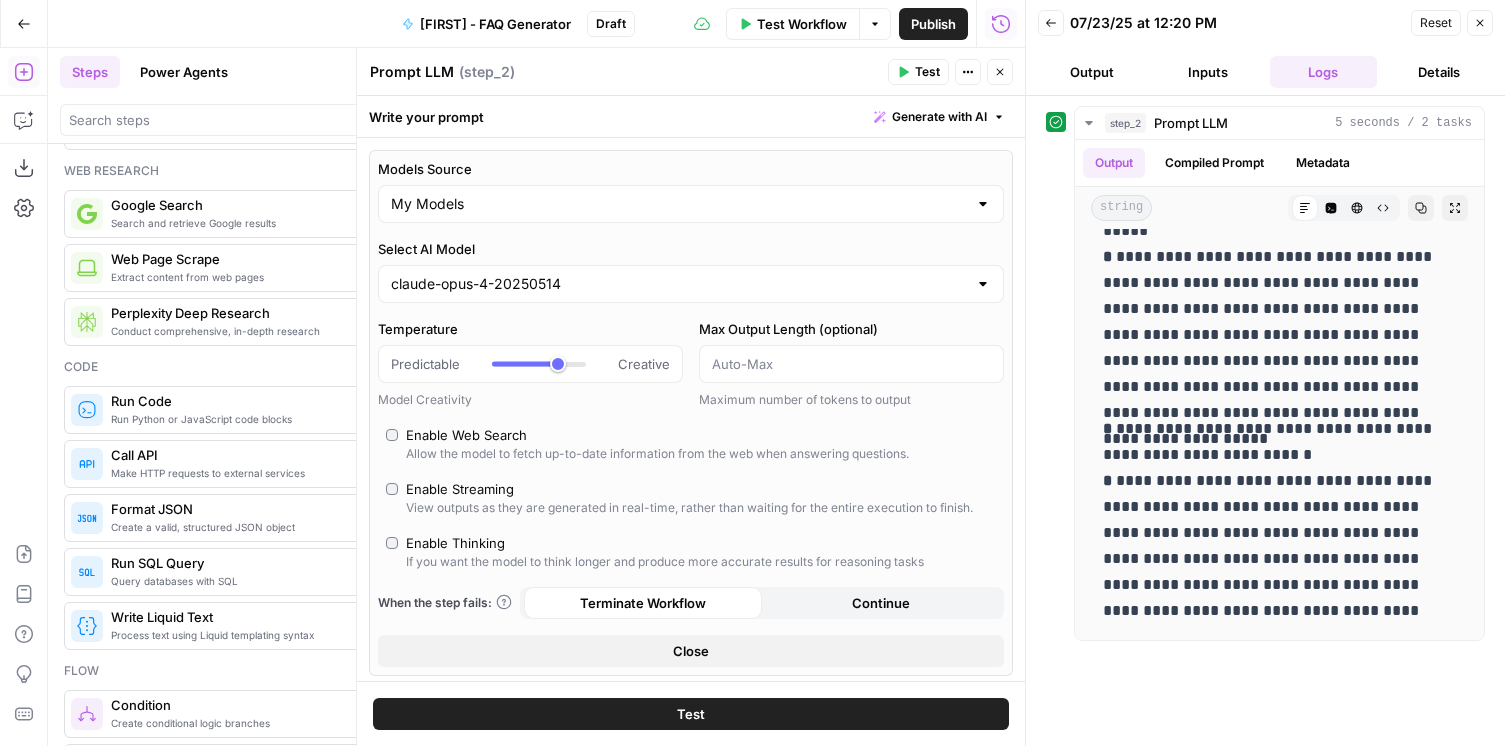 click on "Test" at bounding box center [691, 714] 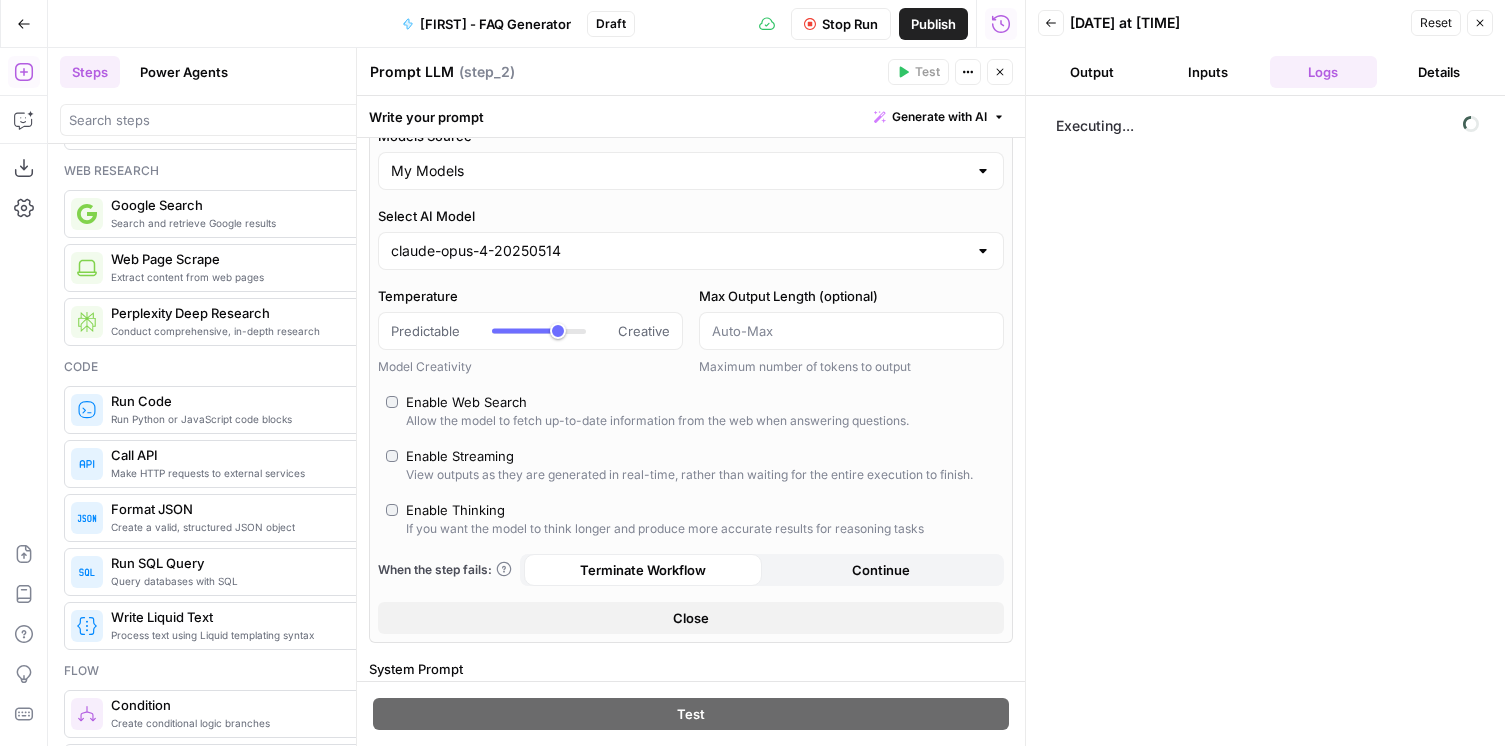 scroll, scrollTop: 0, scrollLeft: 0, axis: both 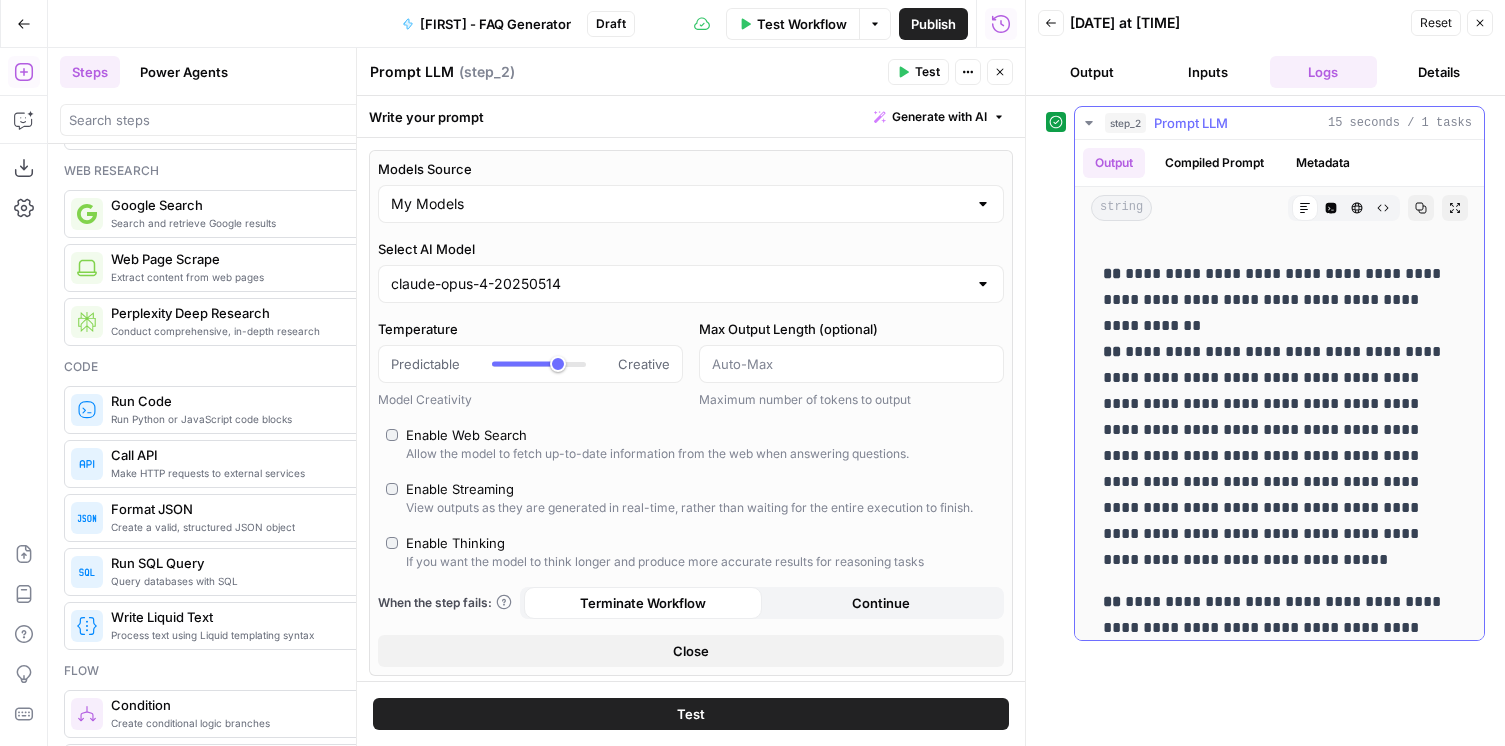 drag, startPoint x: 1215, startPoint y: 327, endPoint x: 1131, endPoint y: 281, distance: 95.77056 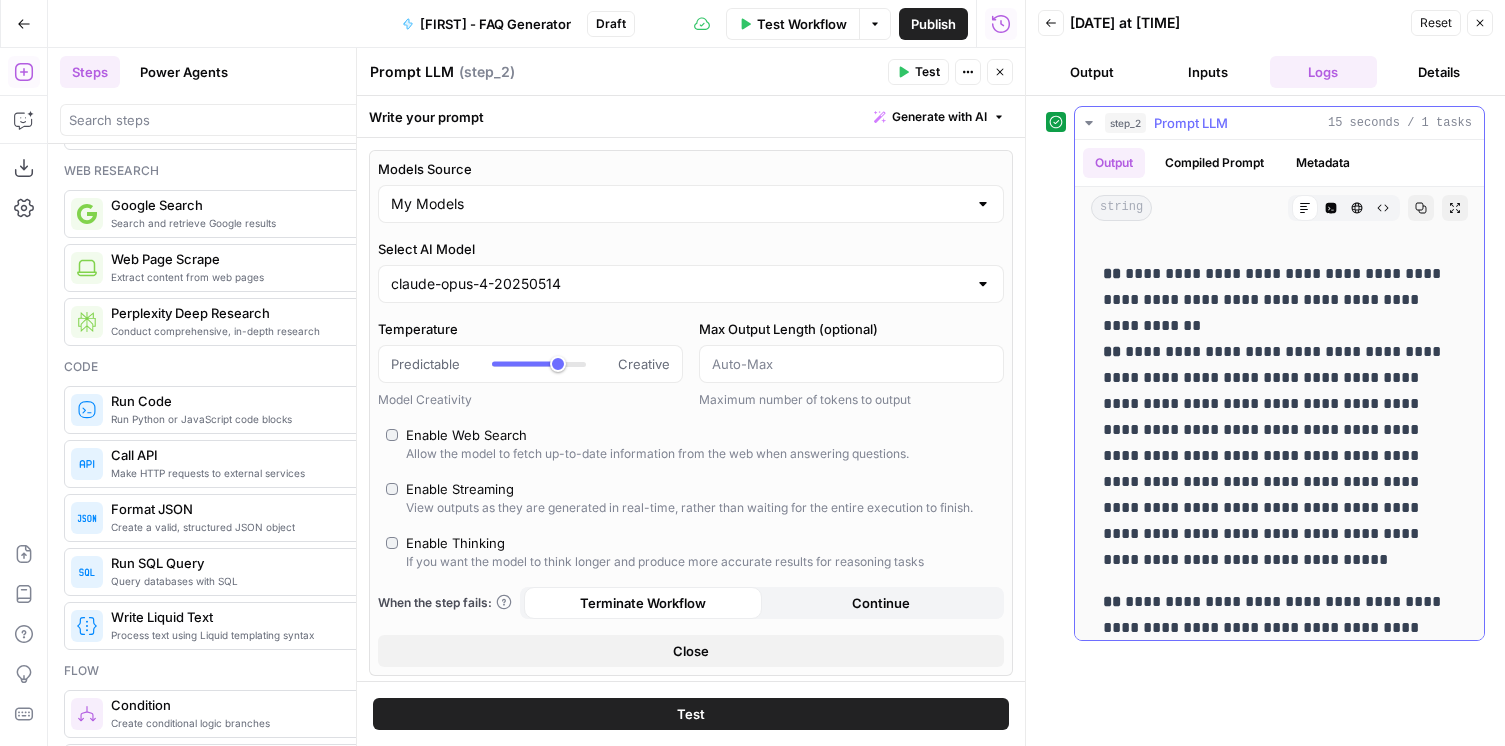 click on "**********" at bounding box center (1279, 417) 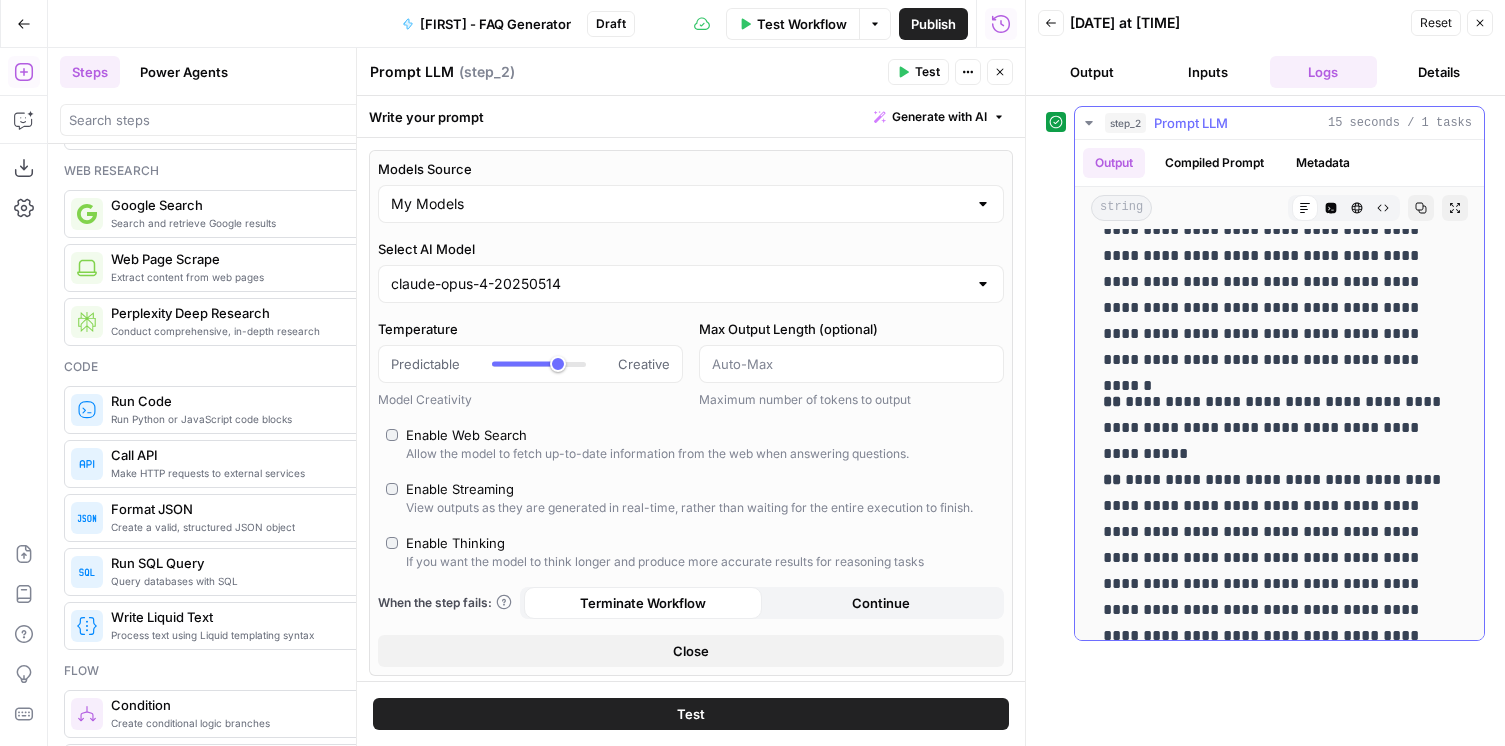 scroll, scrollTop: 1120, scrollLeft: 0, axis: vertical 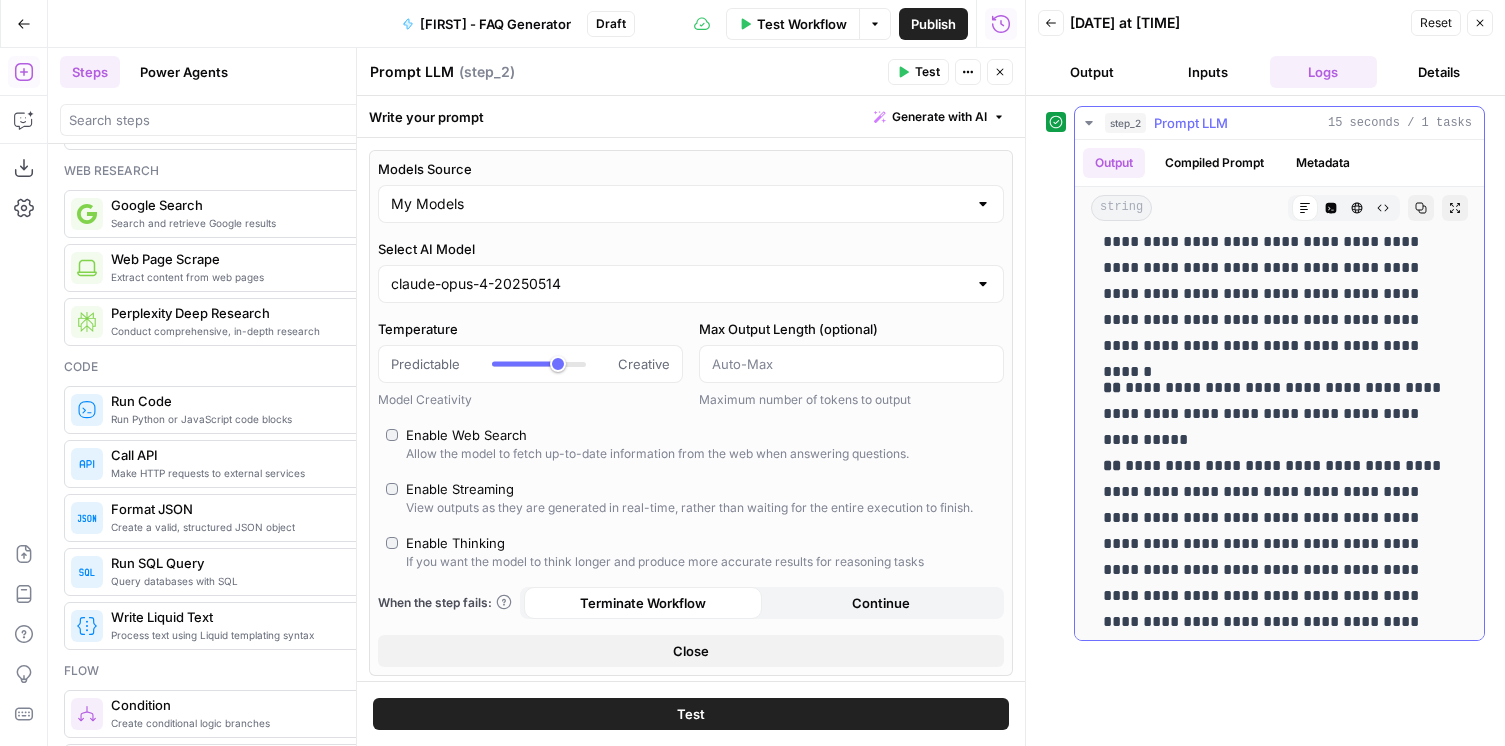 click on "**********" at bounding box center [1279, 531] 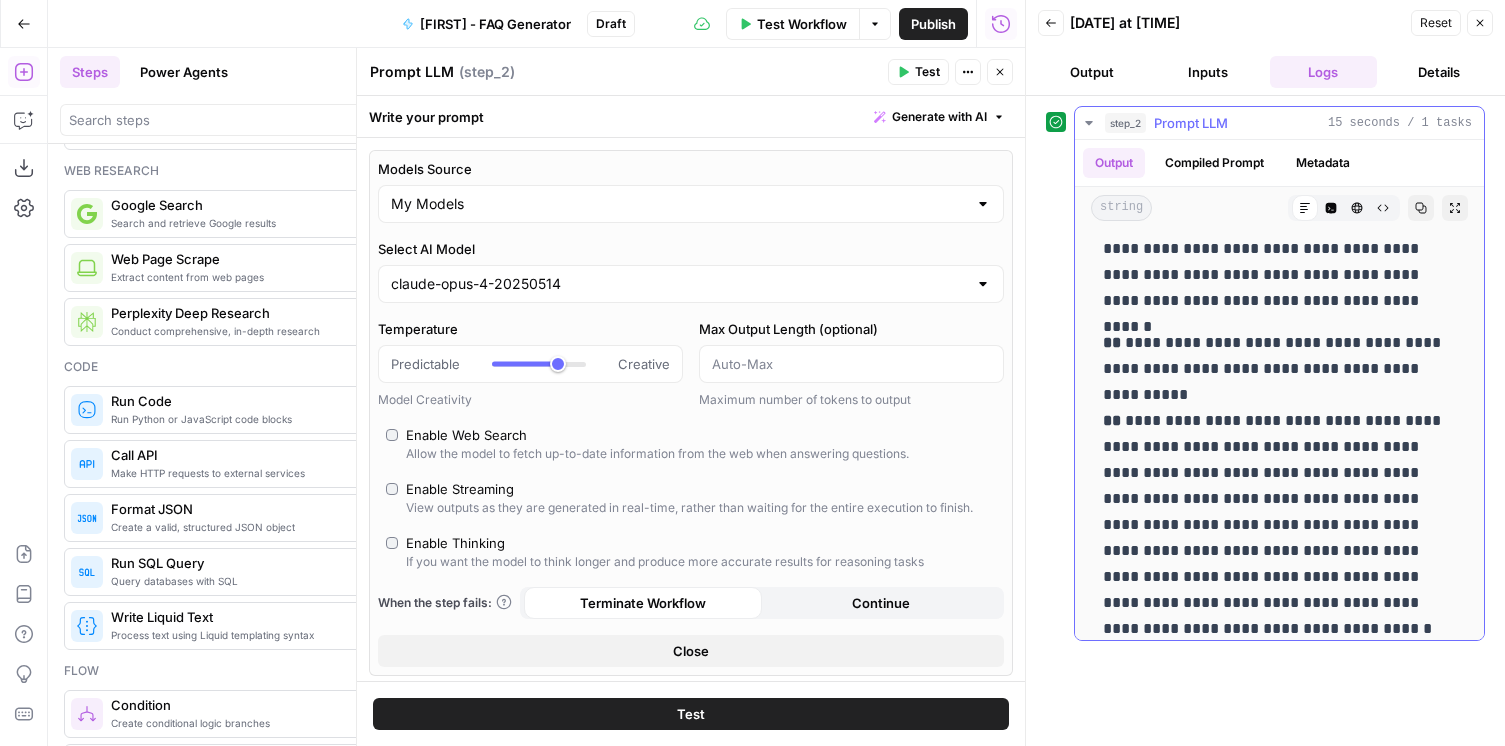 scroll, scrollTop: 1177, scrollLeft: 0, axis: vertical 